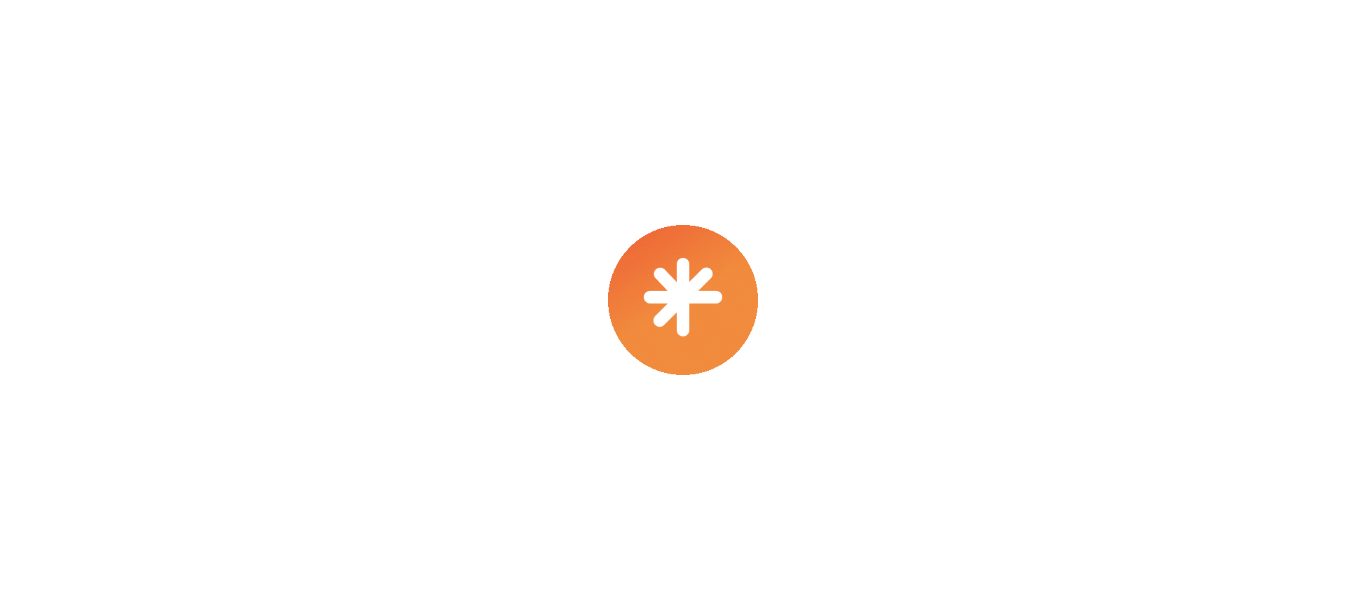 scroll, scrollTop: 0, scrollLeft: 0, axis: both 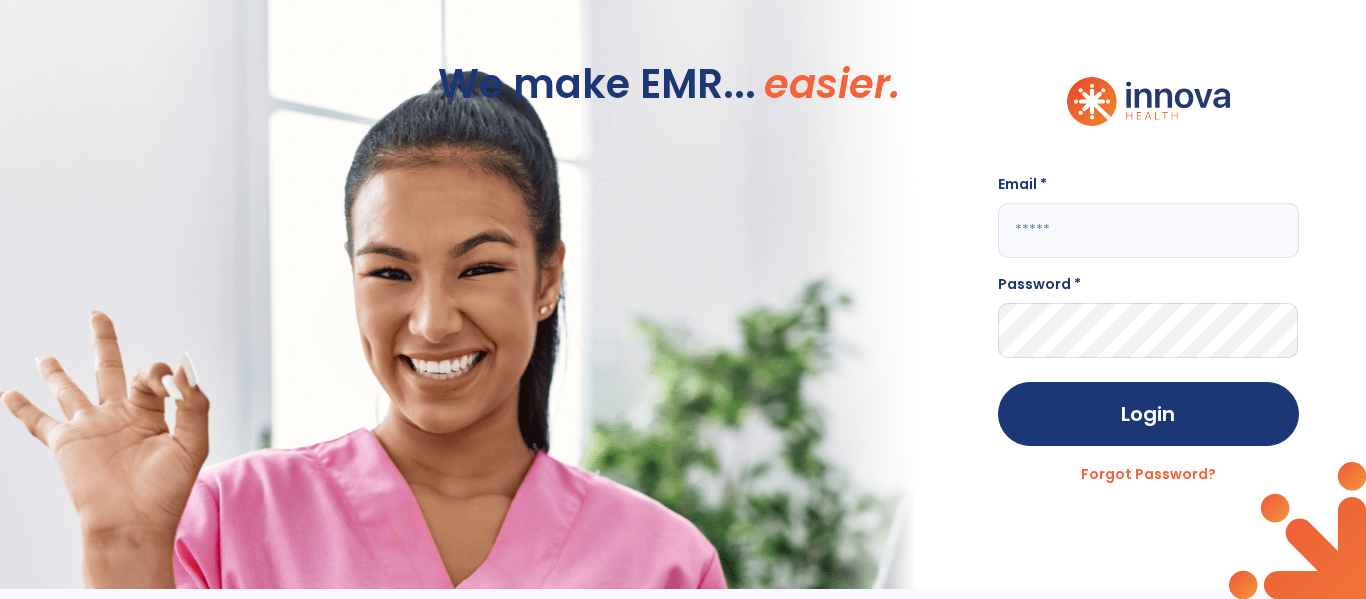click 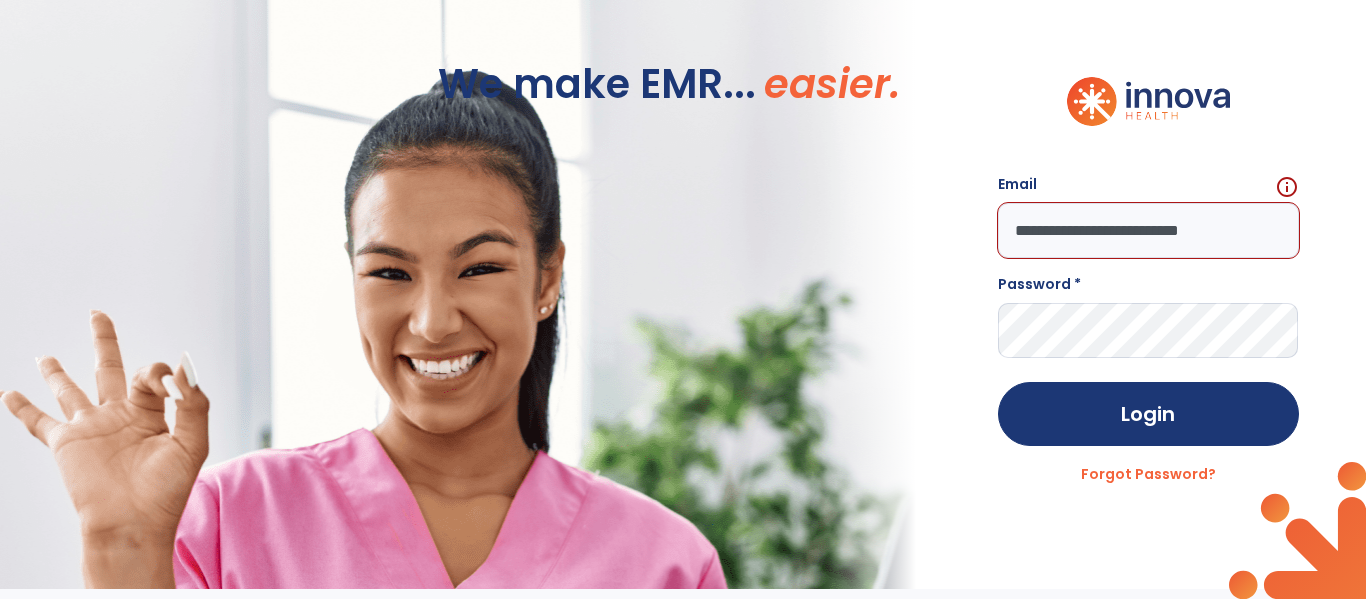 type on "**********" 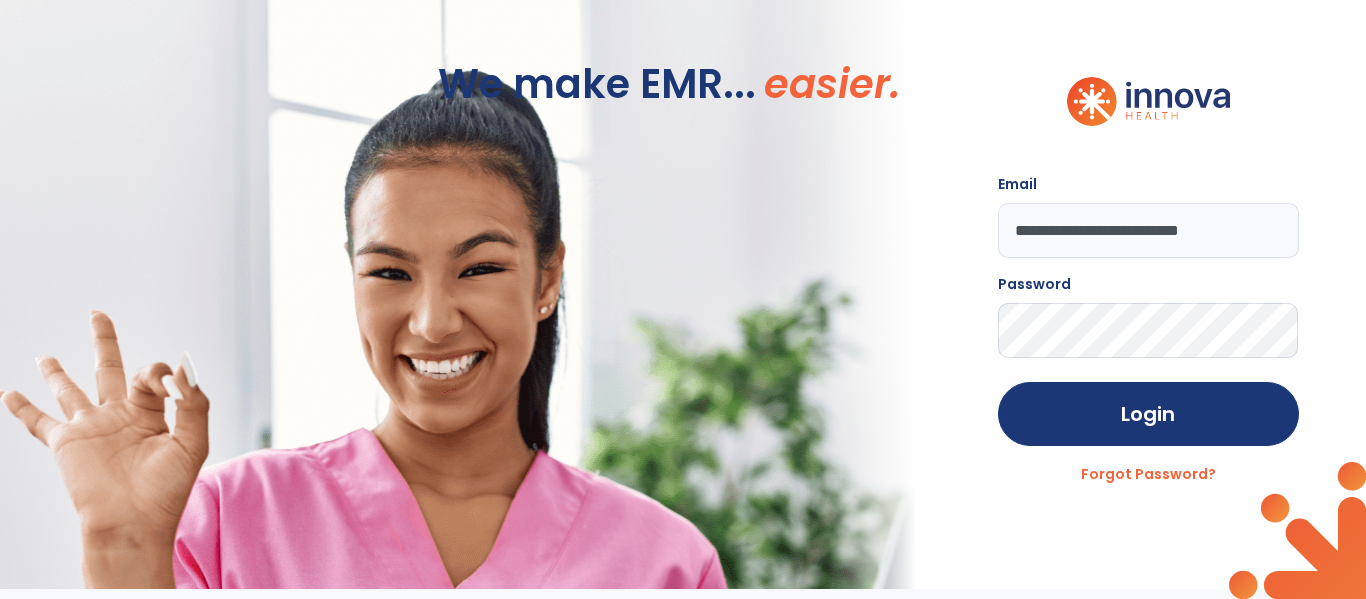 click on "Login" 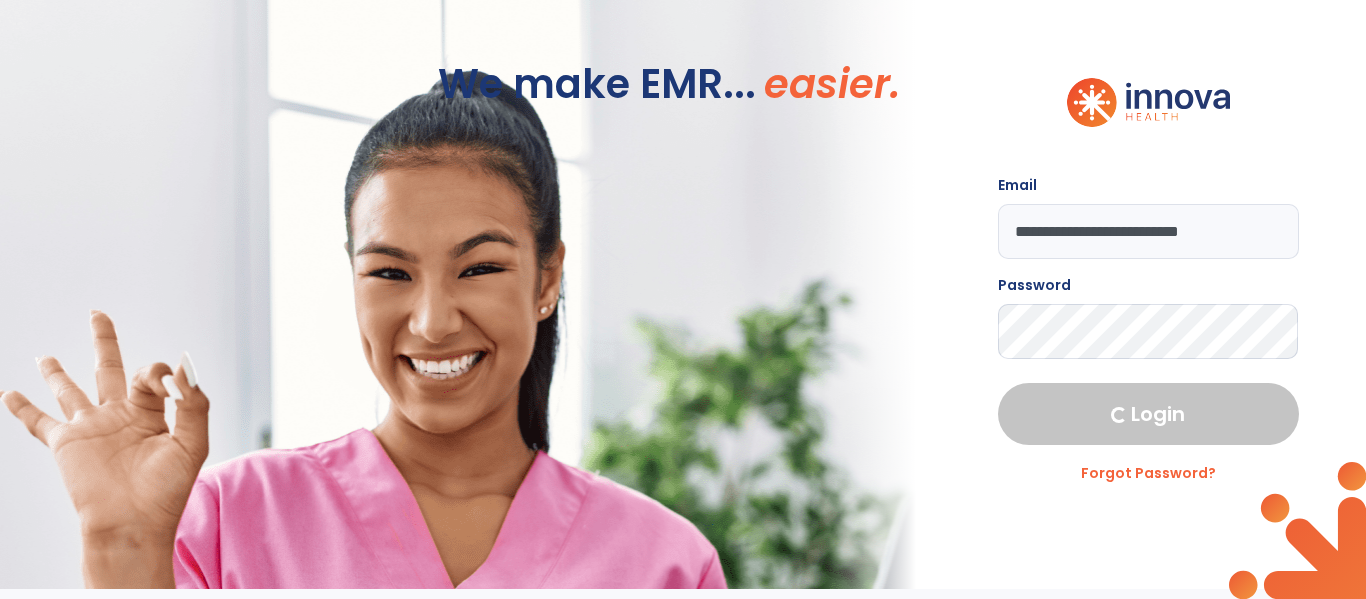 select on "****" 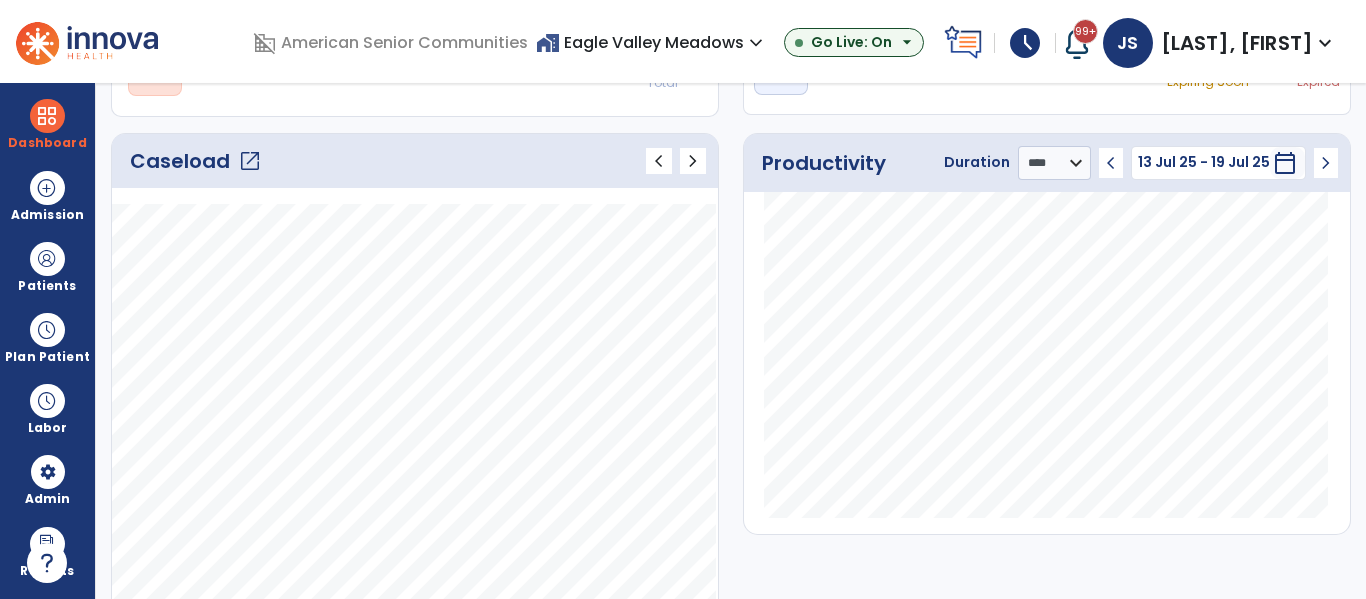 scroll, scrollTop: 0, scrollLeft: 0, axis: both 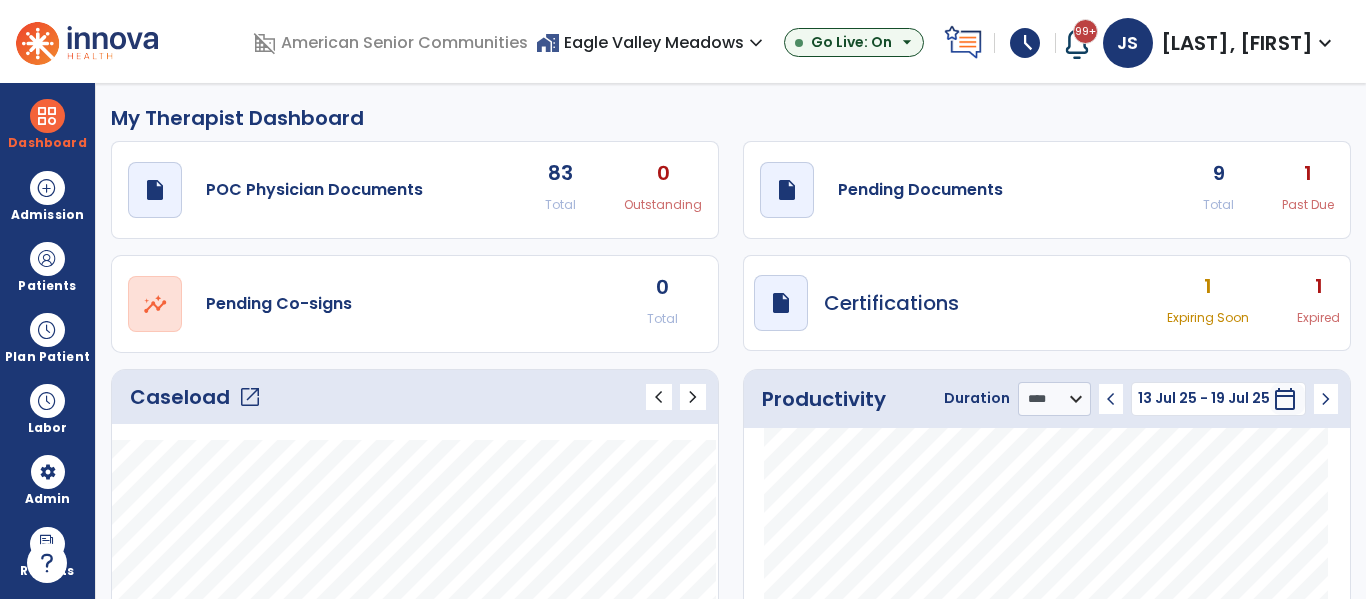 click on "open_in_new" 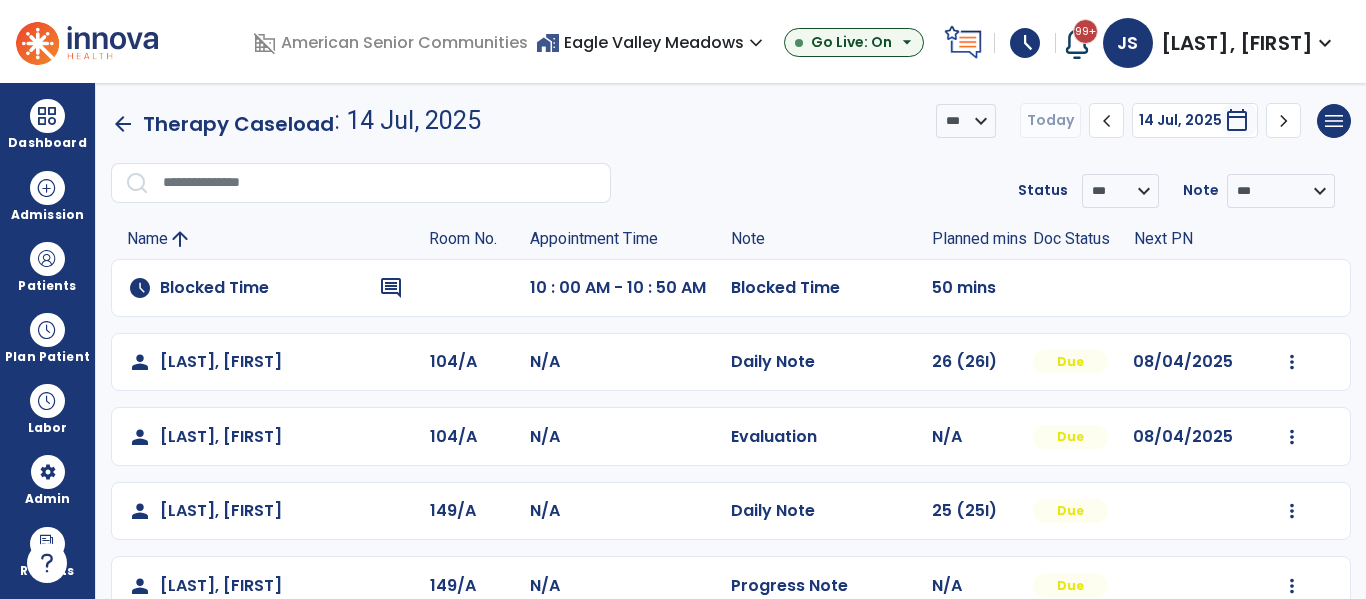 click on "Blocked Time" 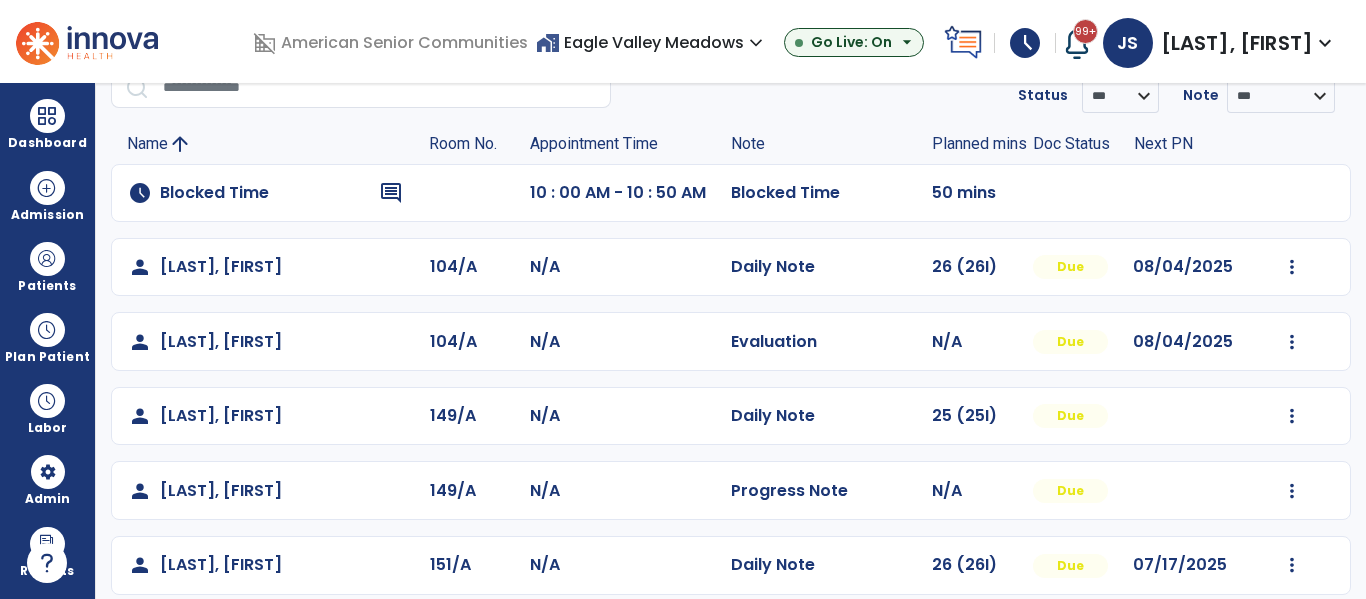 scroll, scrollTop: 85, scrollLeft: 0, axis: vertical 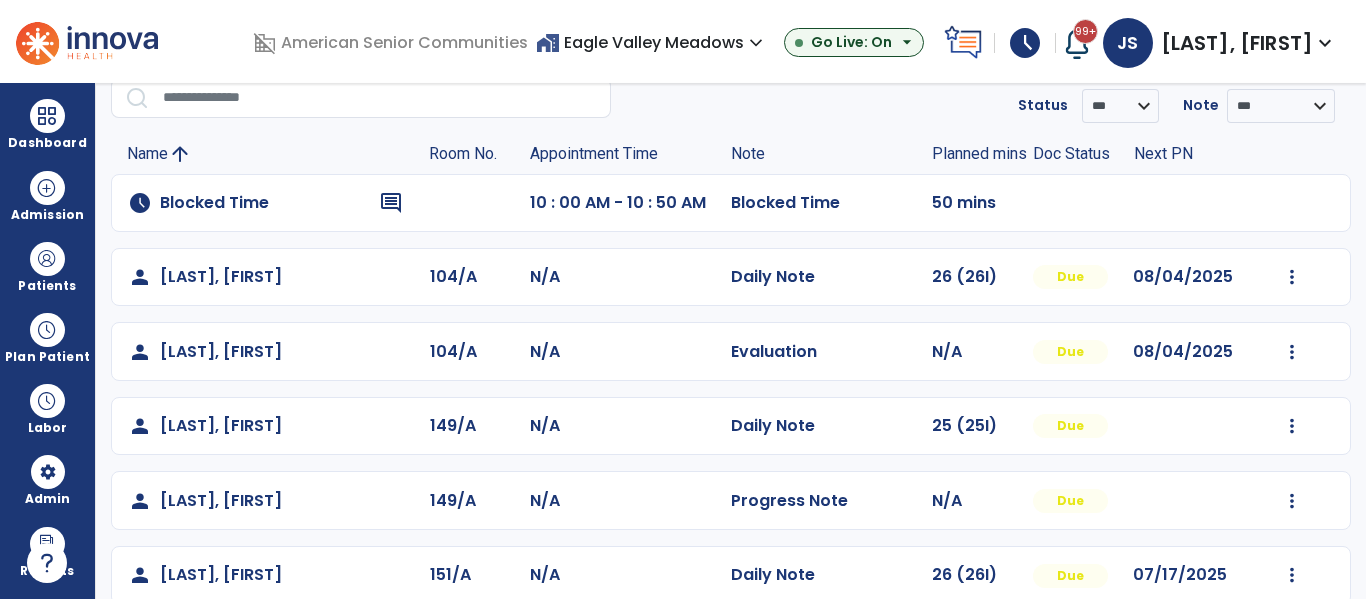 click on "home_work   Eagle Valley Meadows   expand_more" at bounding box center (652, 42) 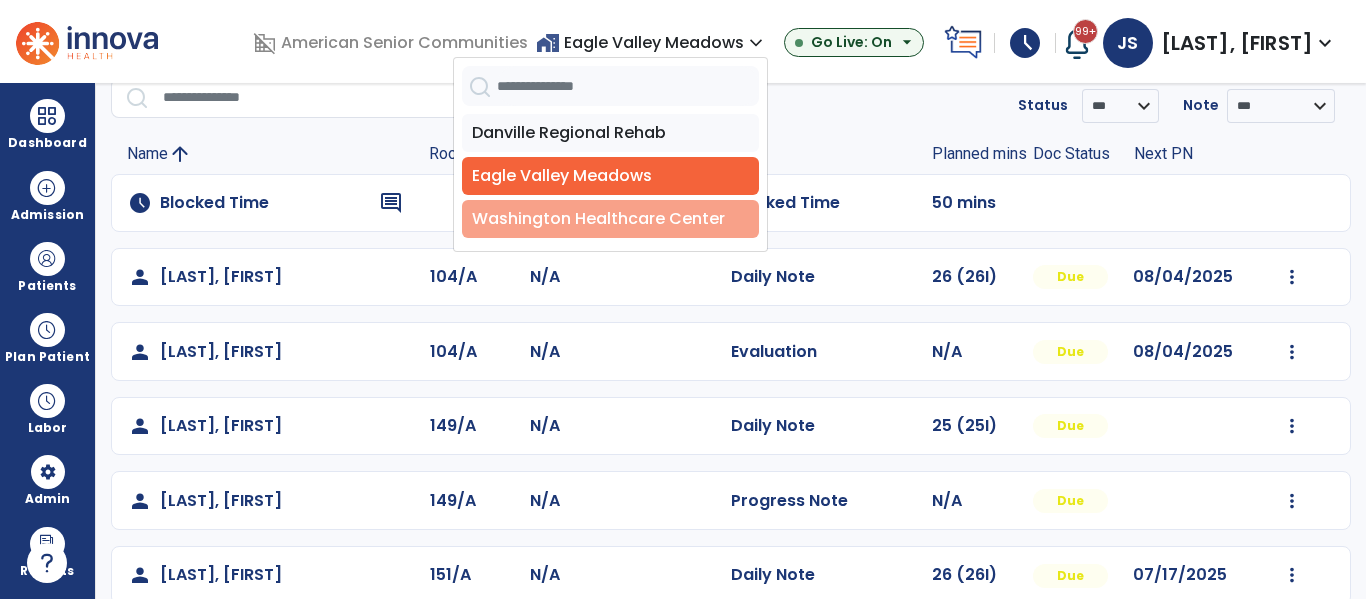click on "Washington Healthcare Center" at bounding box center (610, 219) 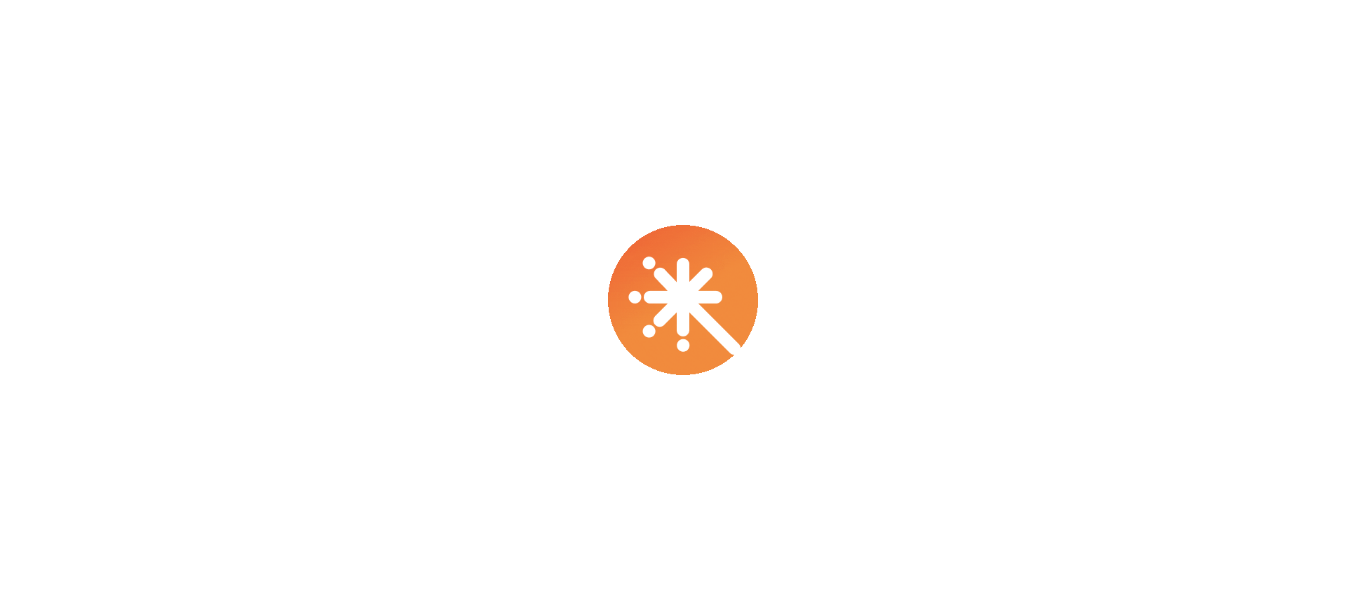 scroll, scrollTop: 0, scrollLeft: 0, axis: both 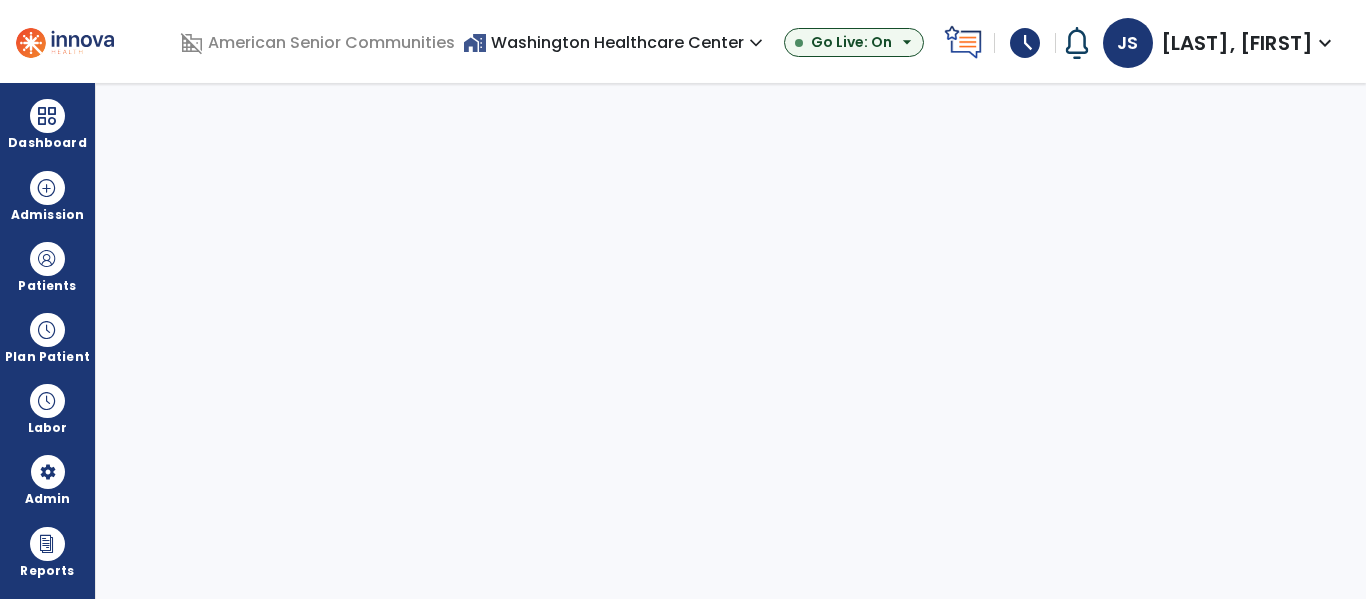 select on "***" 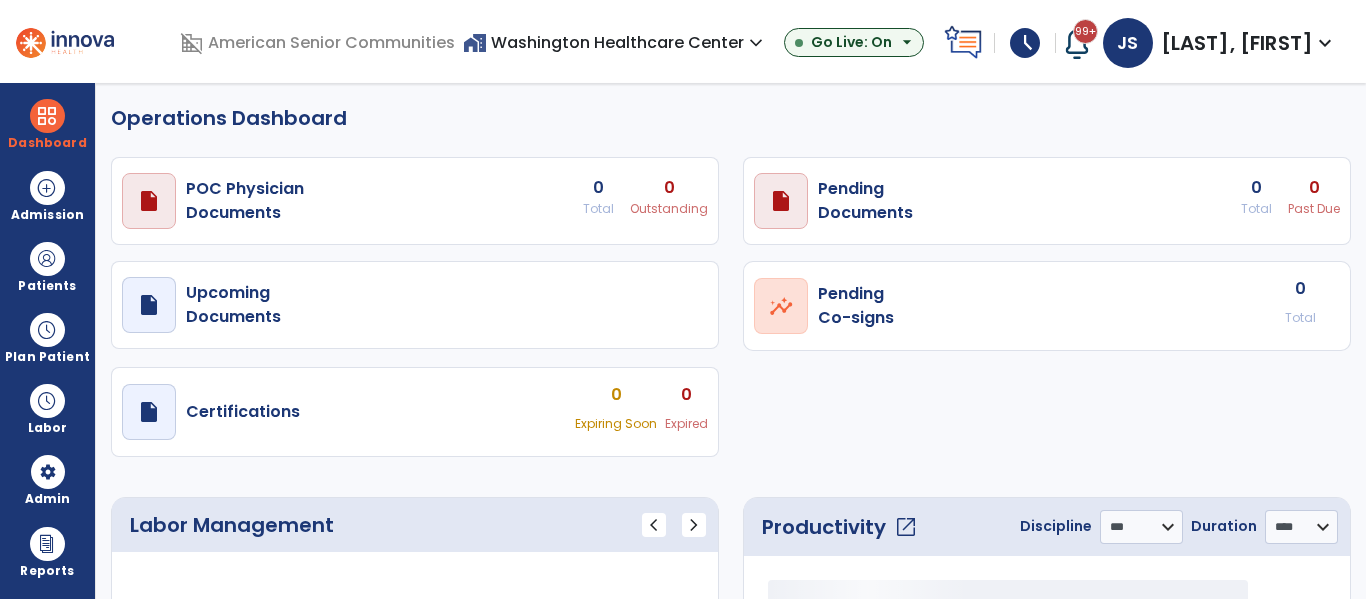 select on "***" 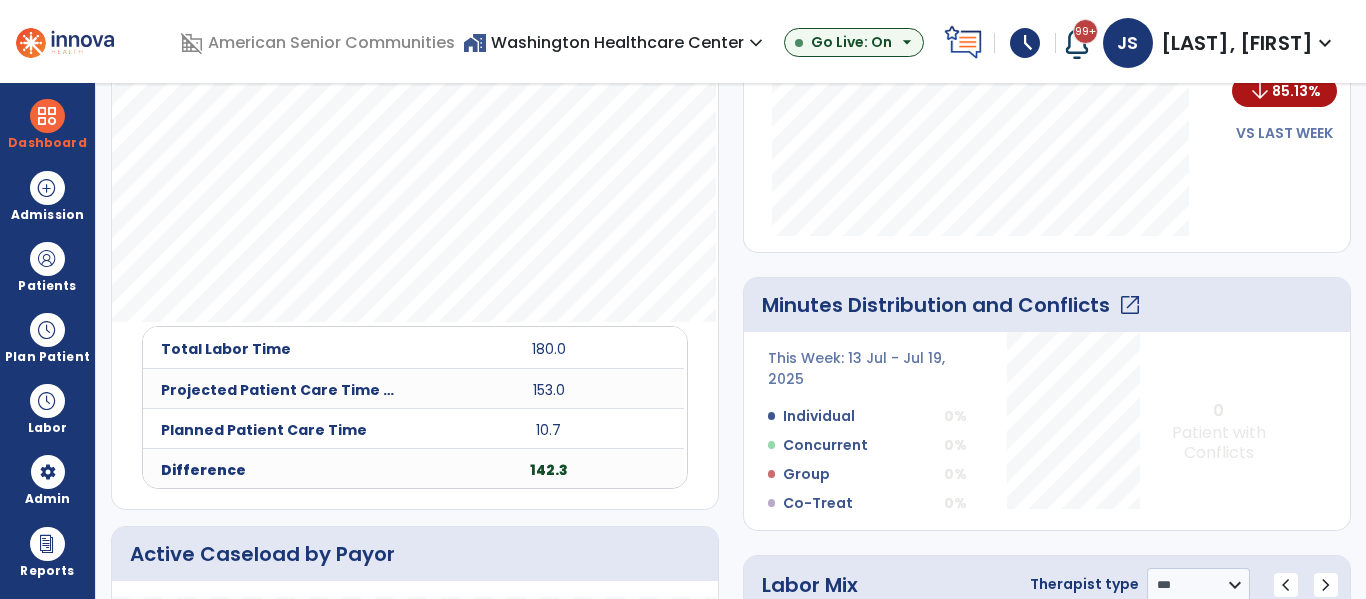 scroll, scrollTop: 0, scrollLeft: 0, axis: both 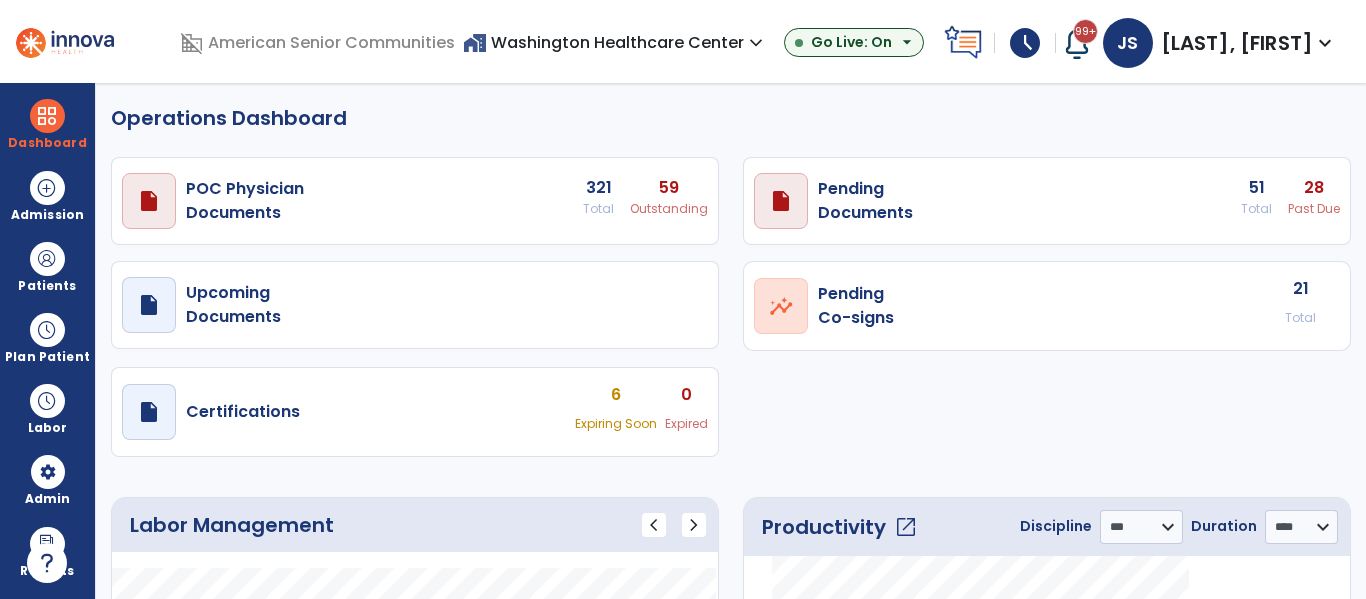 click on "home_work   Washington Healthcare Center   expand_more" at bounding box center (615, 42) 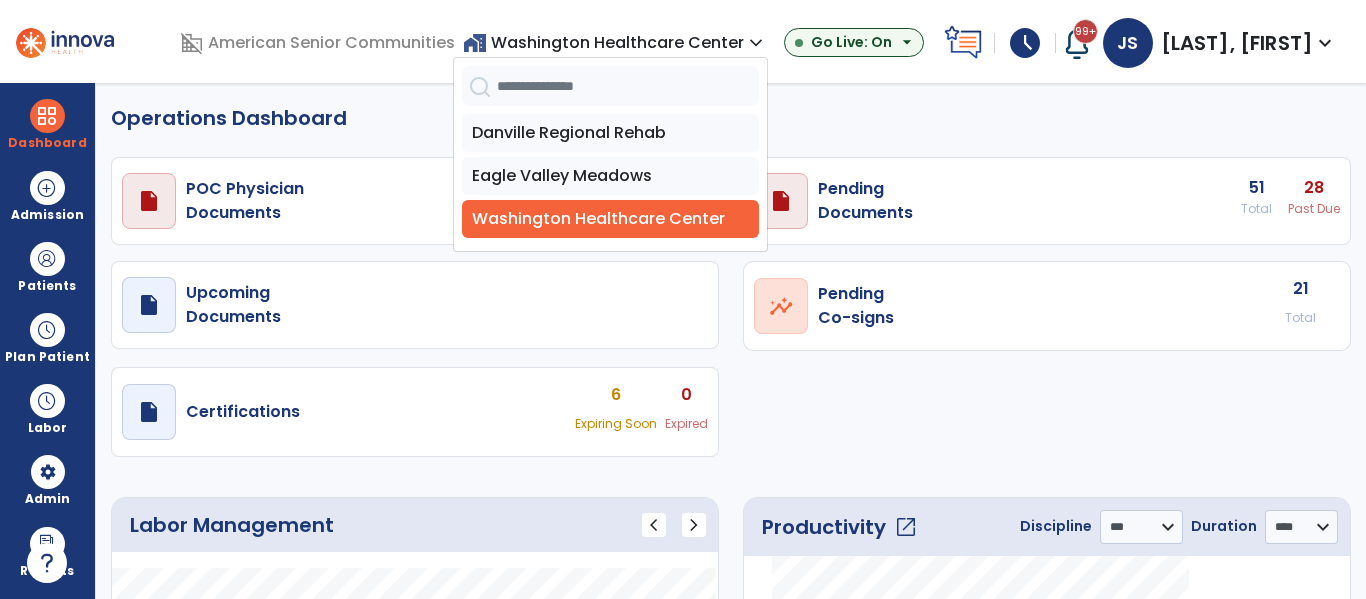 click on "home_work   [FACILITY]   expand_more   [FACILITY]   [FACILITY]   [FACILITY]  Go Live: On  arrow_drop_down" at bounding box center [699, 43] 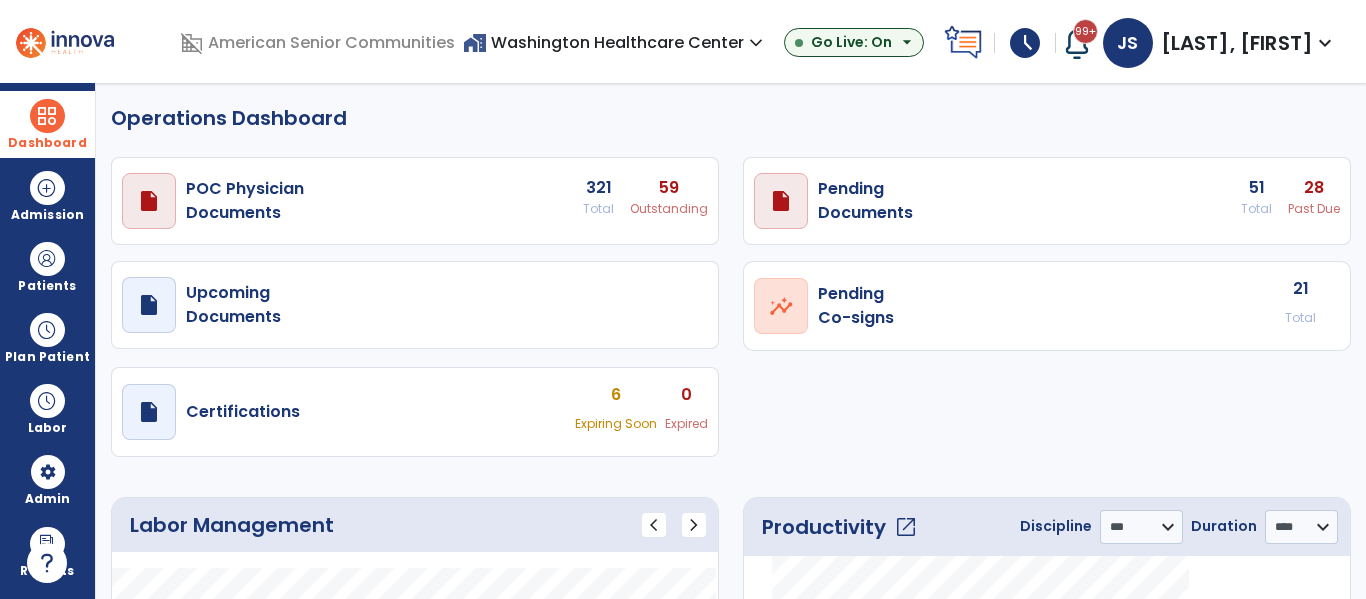 click on "Dashboard" at bounding box center (47, 124) 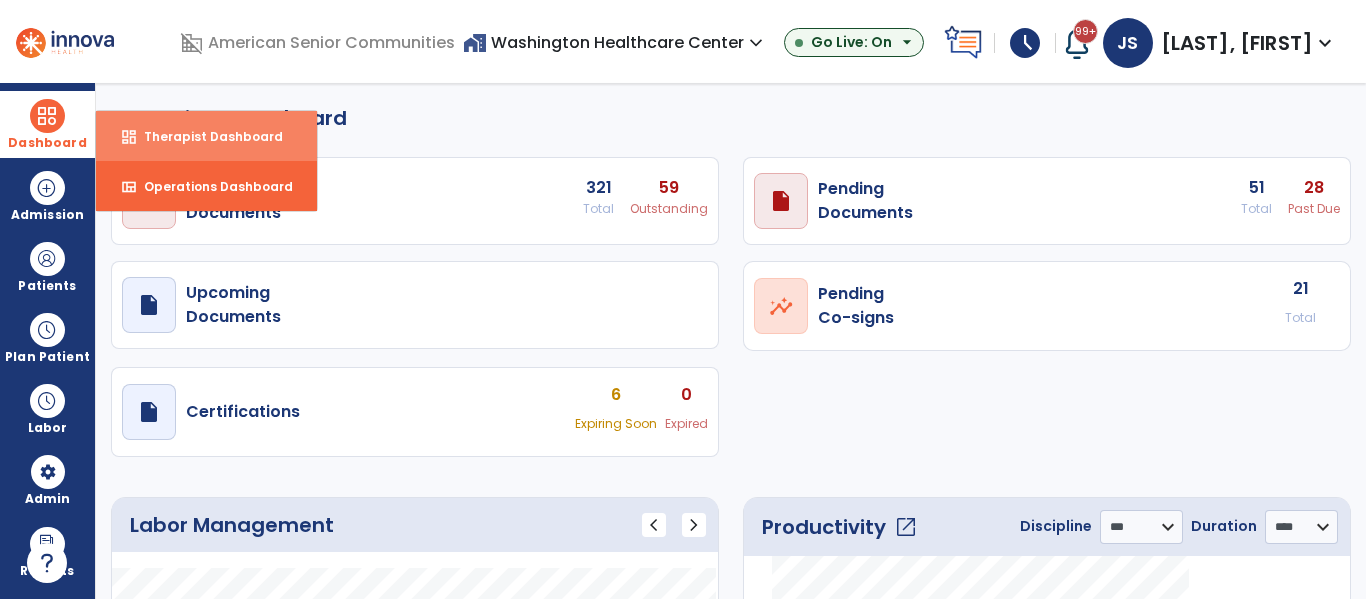 click on "Therapist Dashboard" at bounding box center [205, 136] 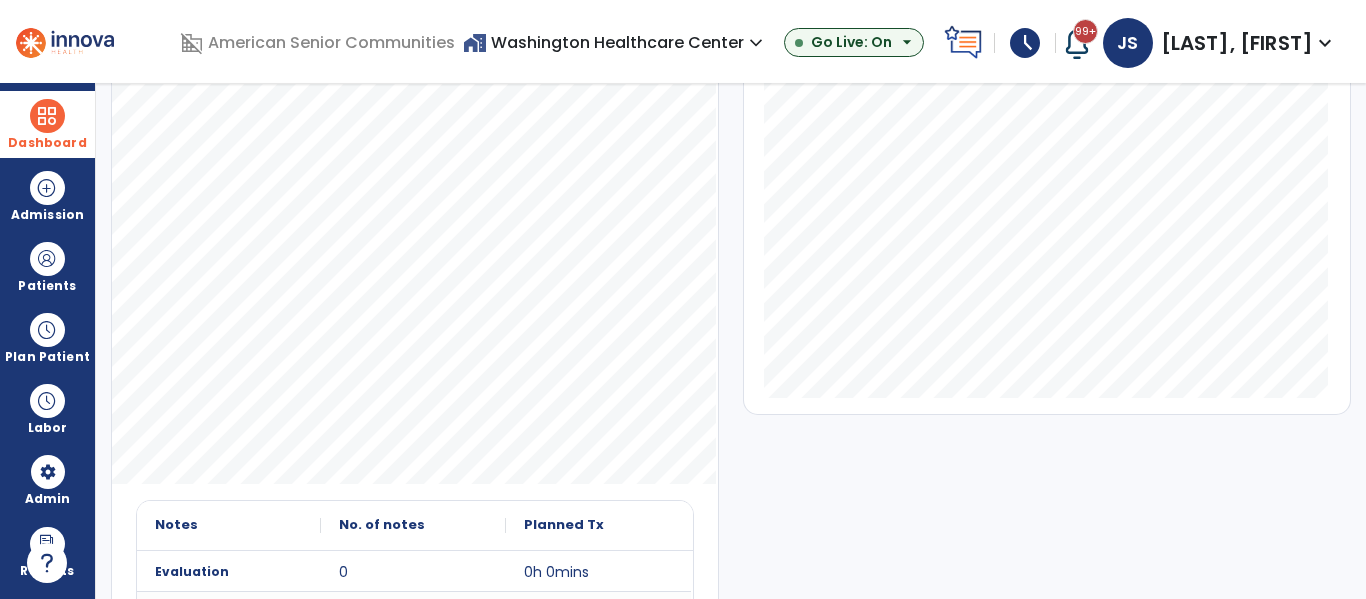scroll, scrollTop: 0, scrollLeft: 0, axis: both 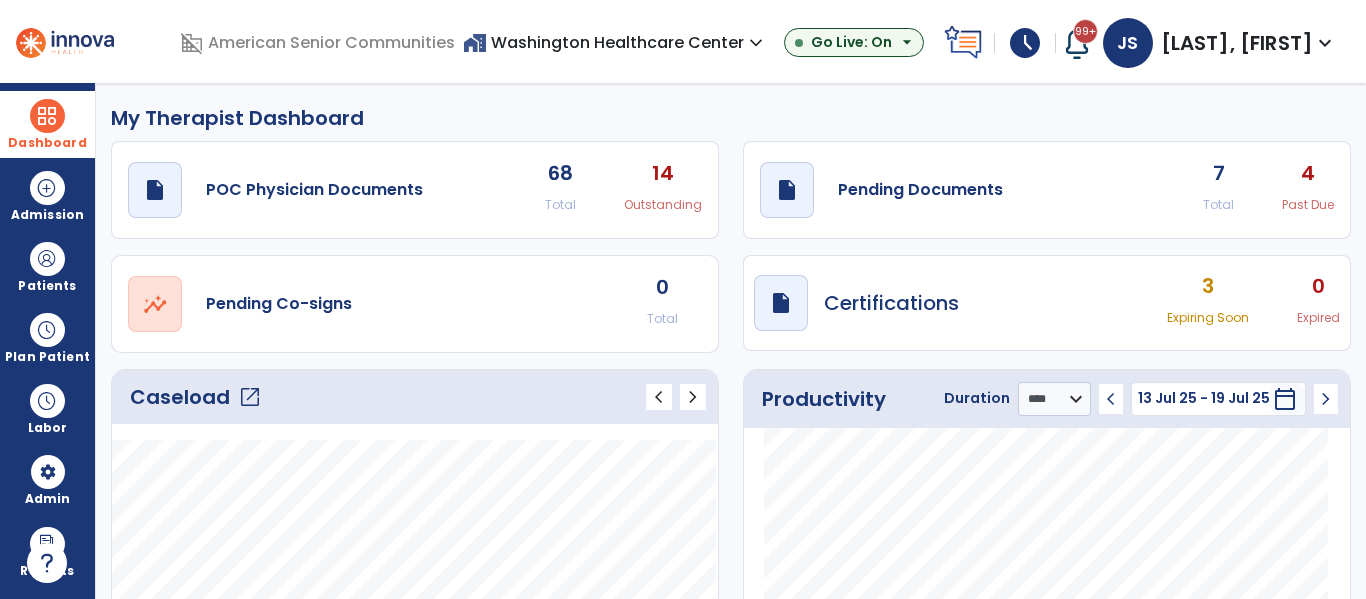 click on "open_in_new" 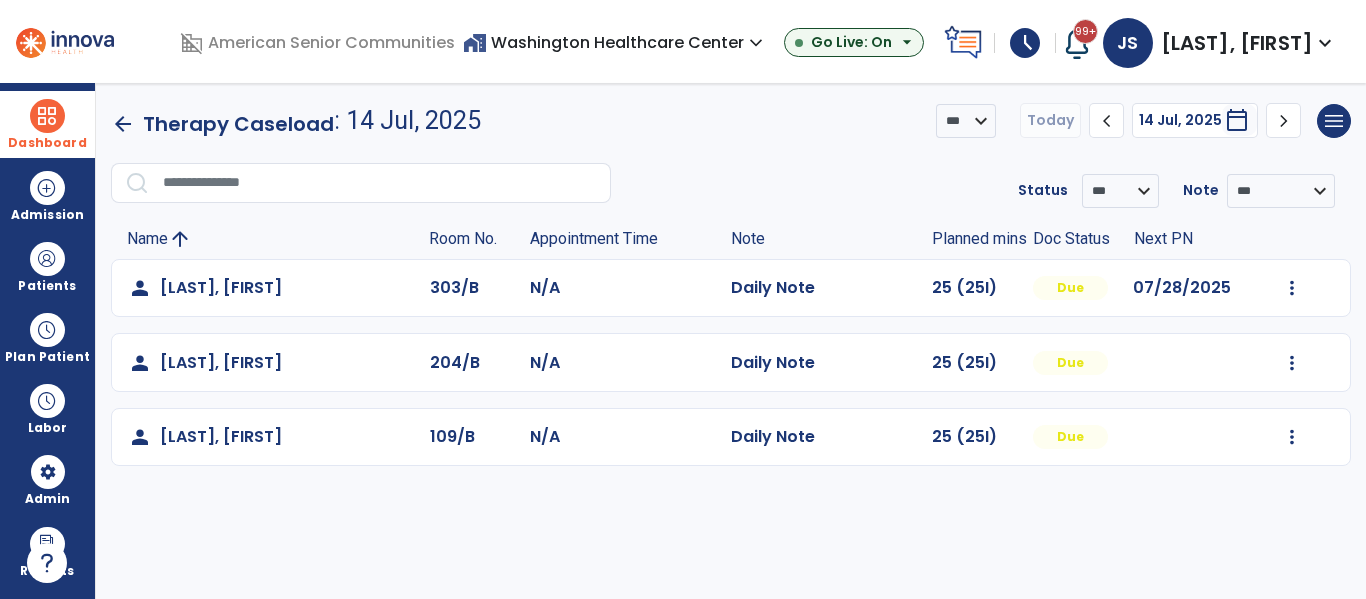 click on "home_work   Washington Healthcare Center   expand_more" at bounding box center [615, 42] 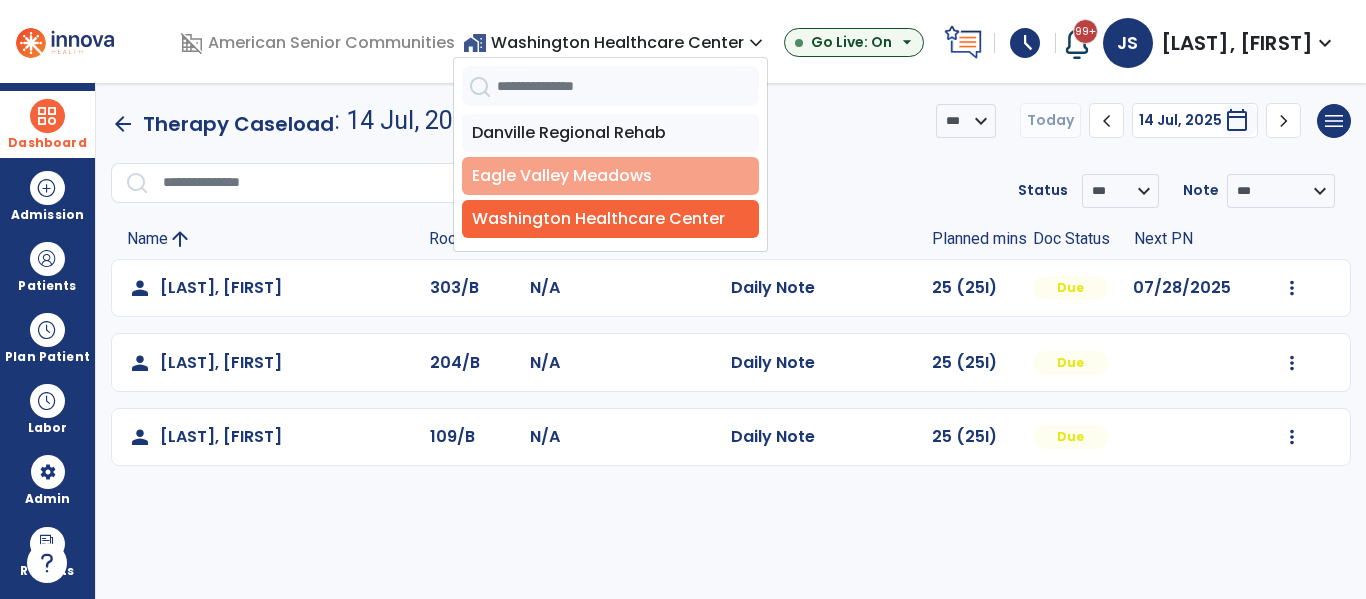 click on "Eagle Valley Meadows" at bounding box center (610, 176) 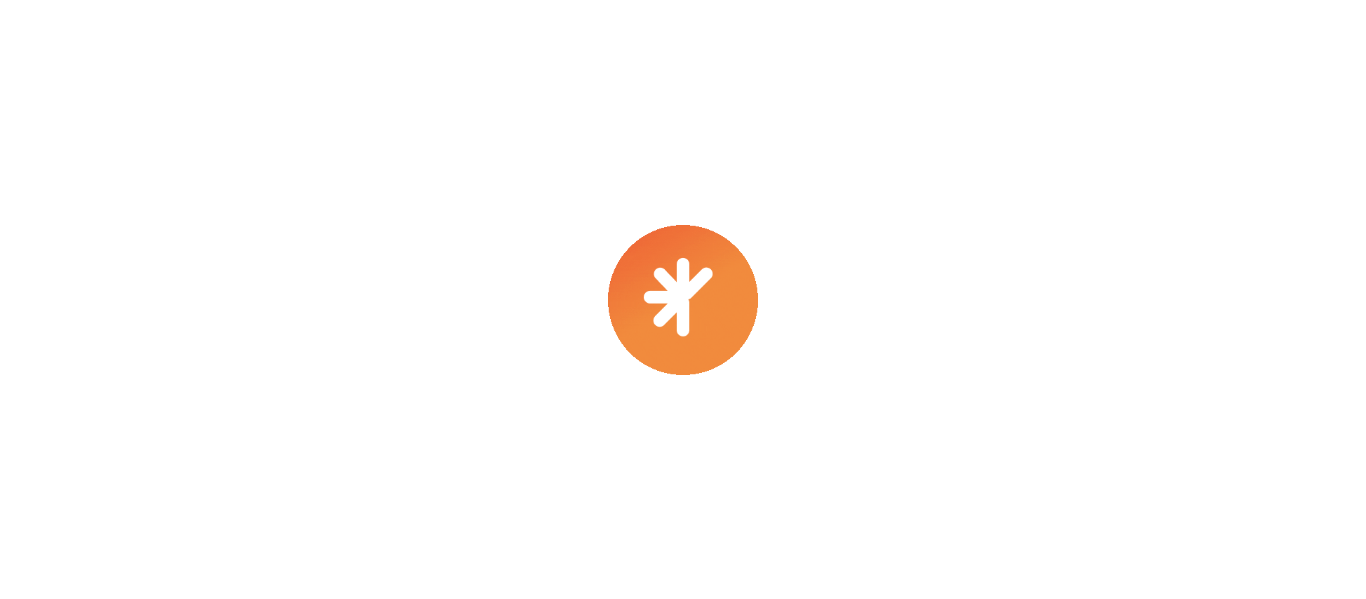 scroll, scrollTop: 0, scrollLeft: 0, axis: both 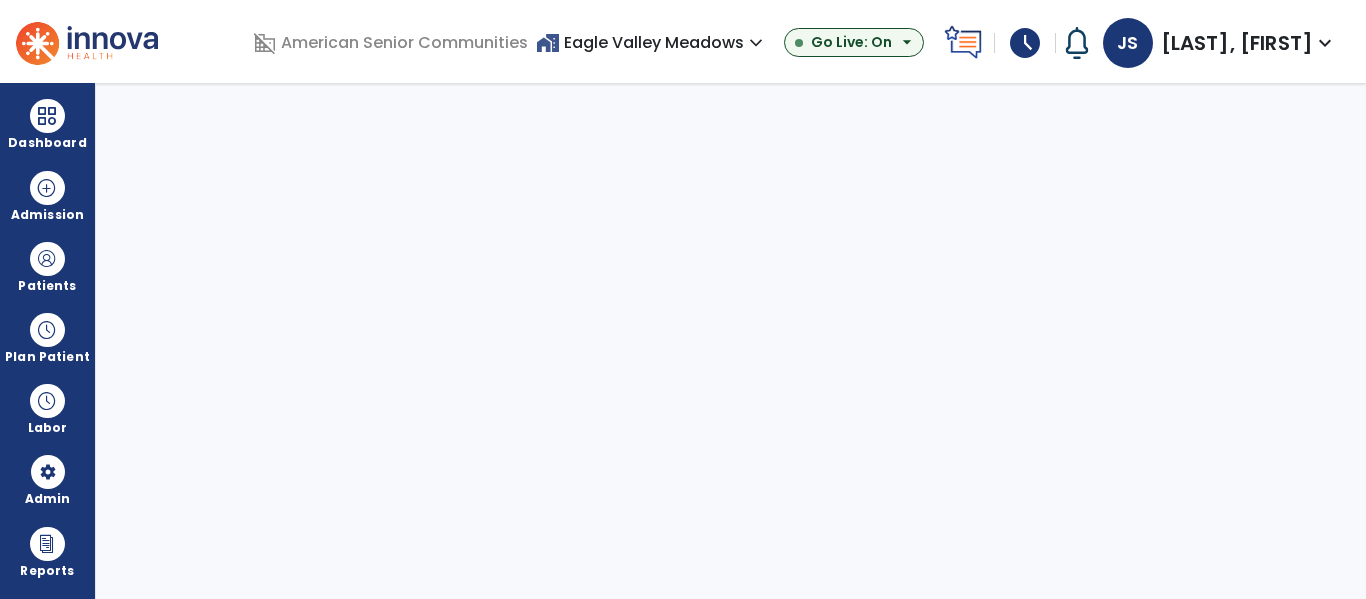 select on "***" 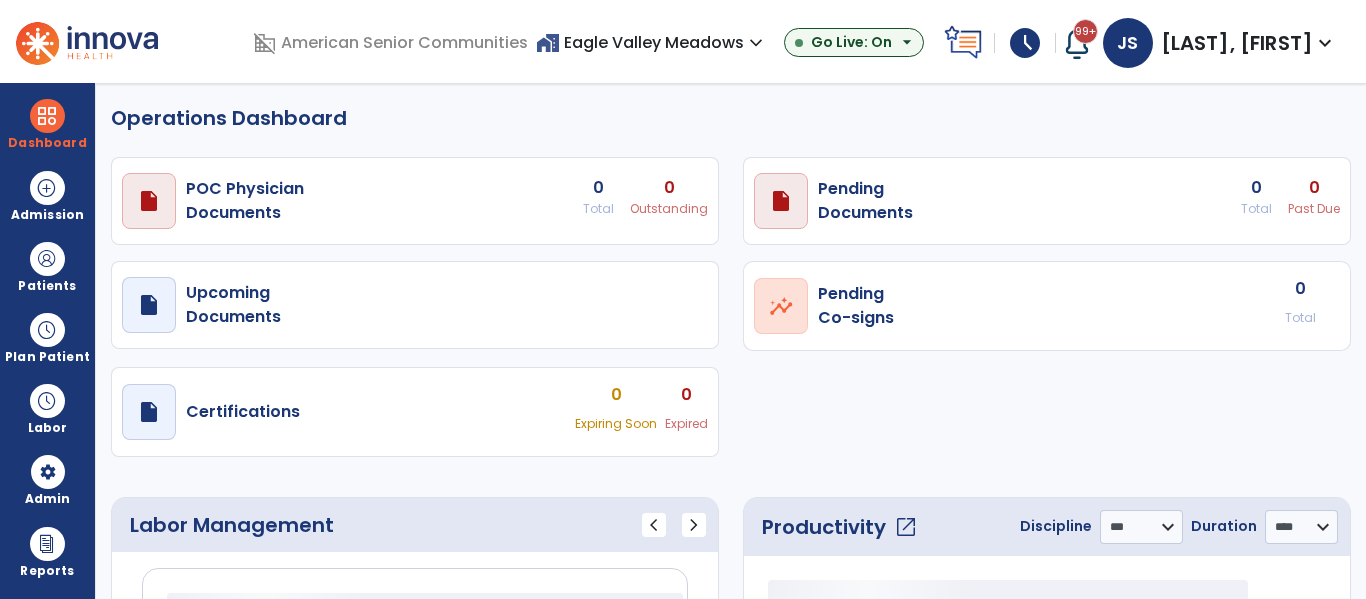 select on "***" 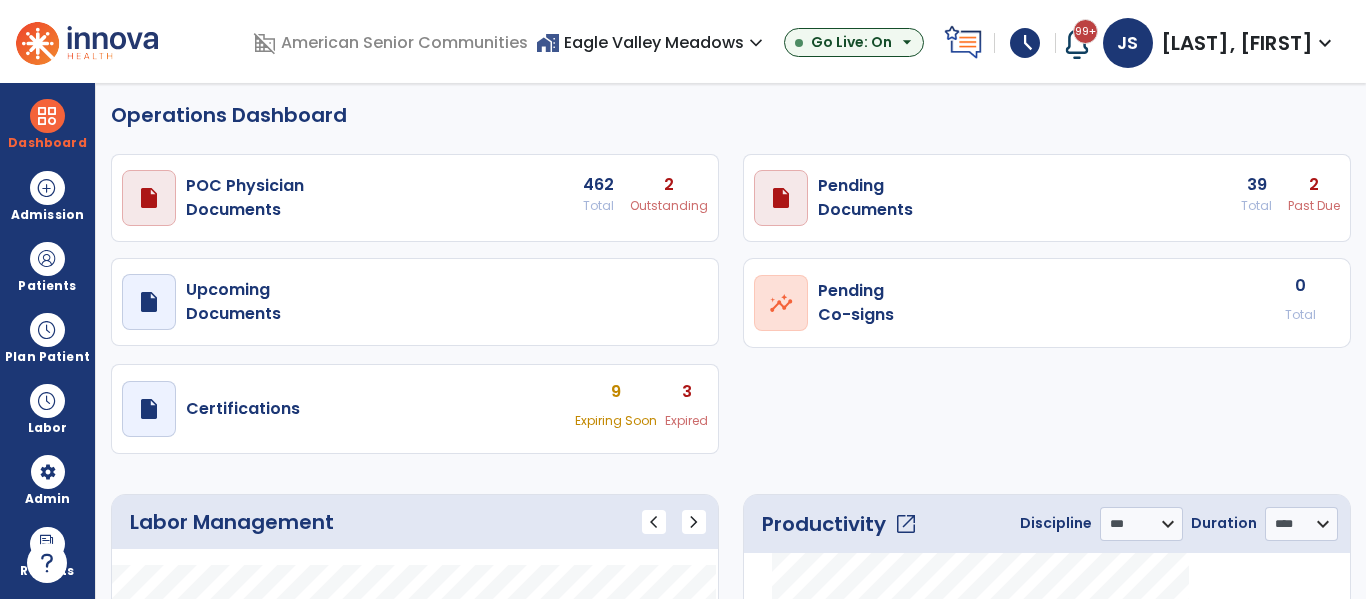 scroll, scrollTop: 0, scrollLeft: 0, axis: both 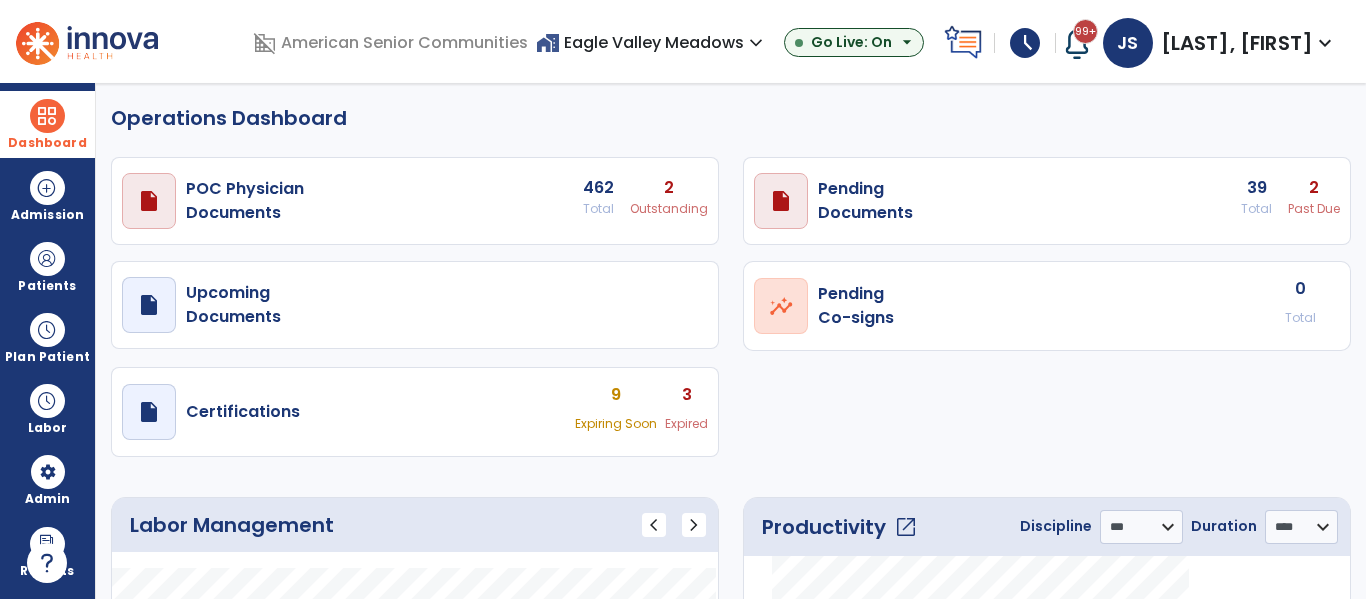 click at bounding box center (47, 116) 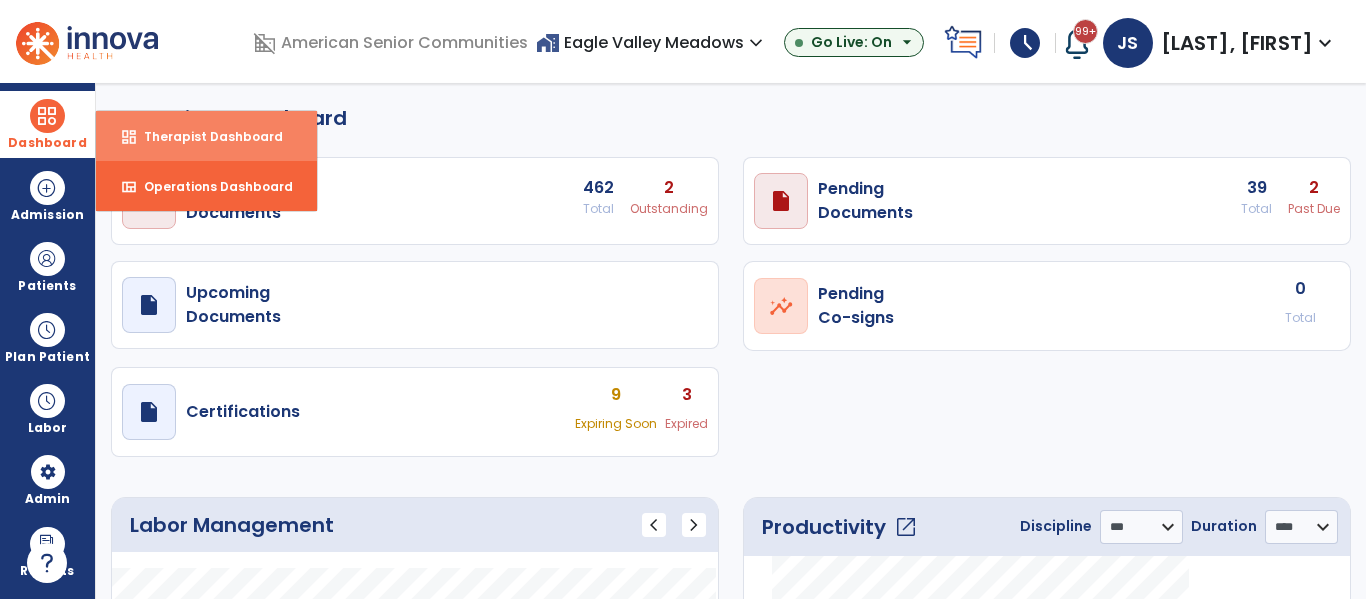 click on "Therapist Dashboard" at bounding box center (205, 136) 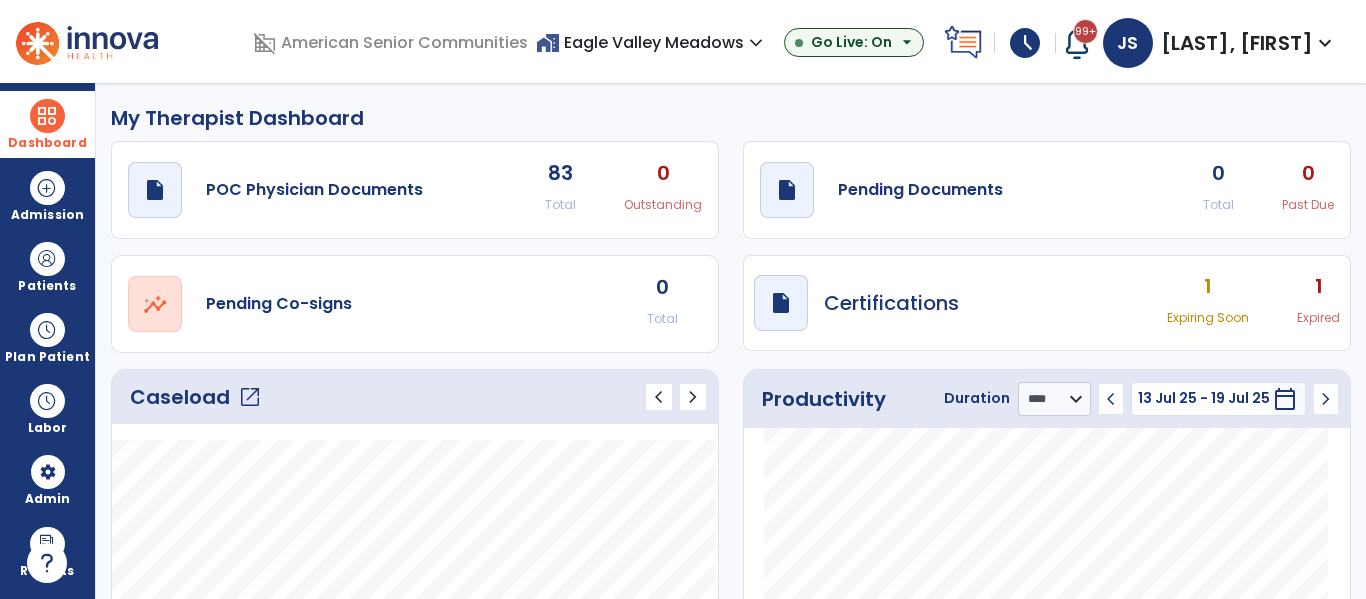 click on "open_in_new" 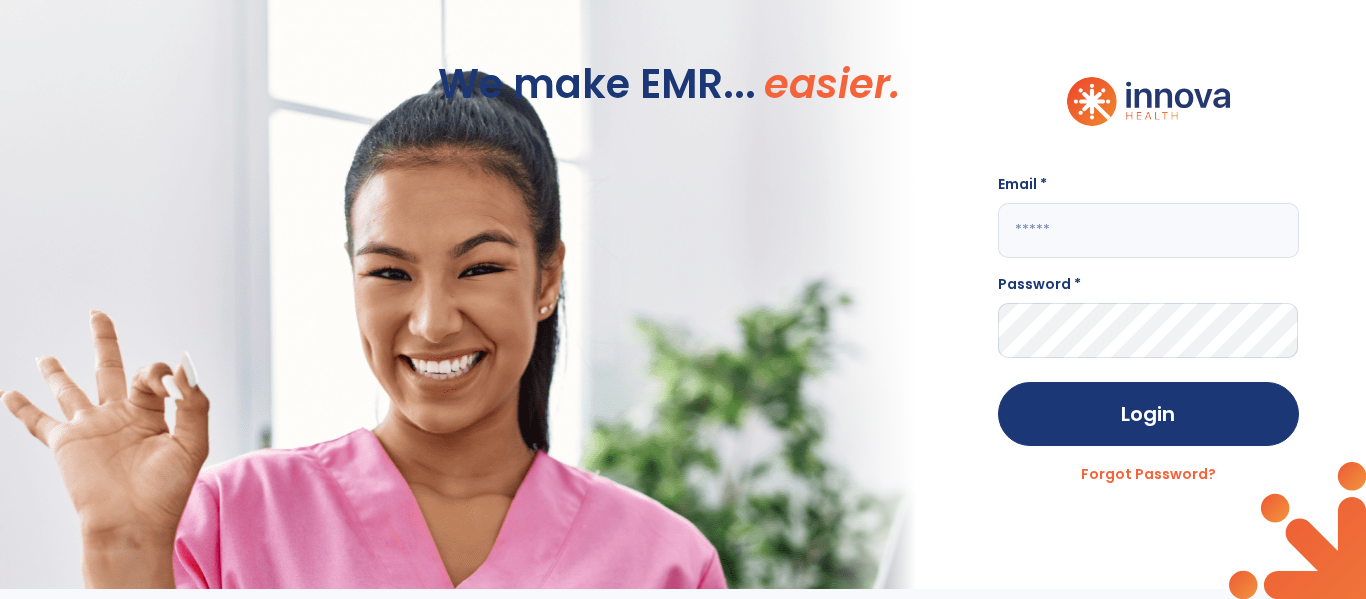 click 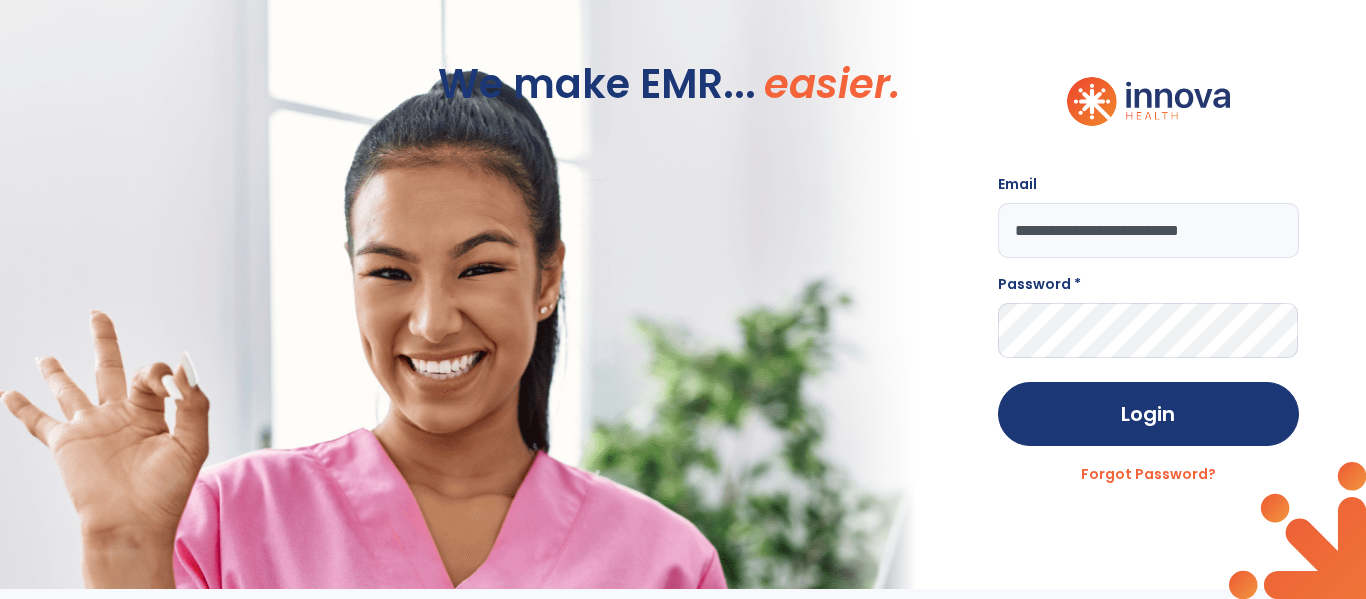 type on "**********" 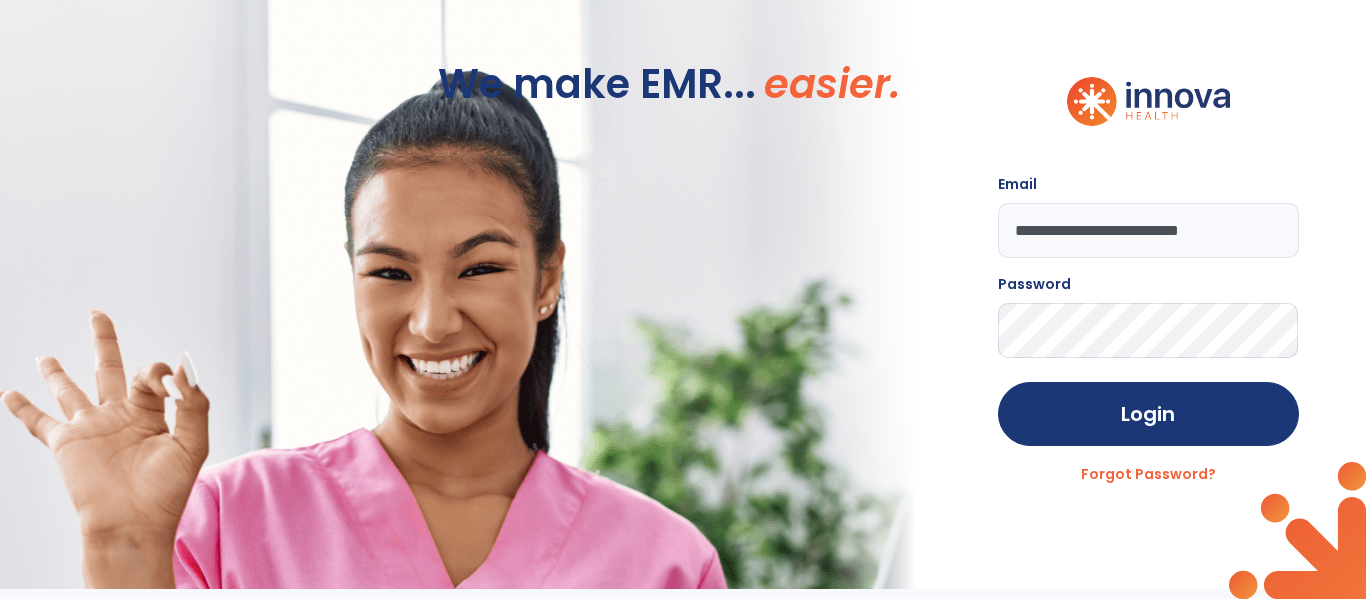 click on "Login" 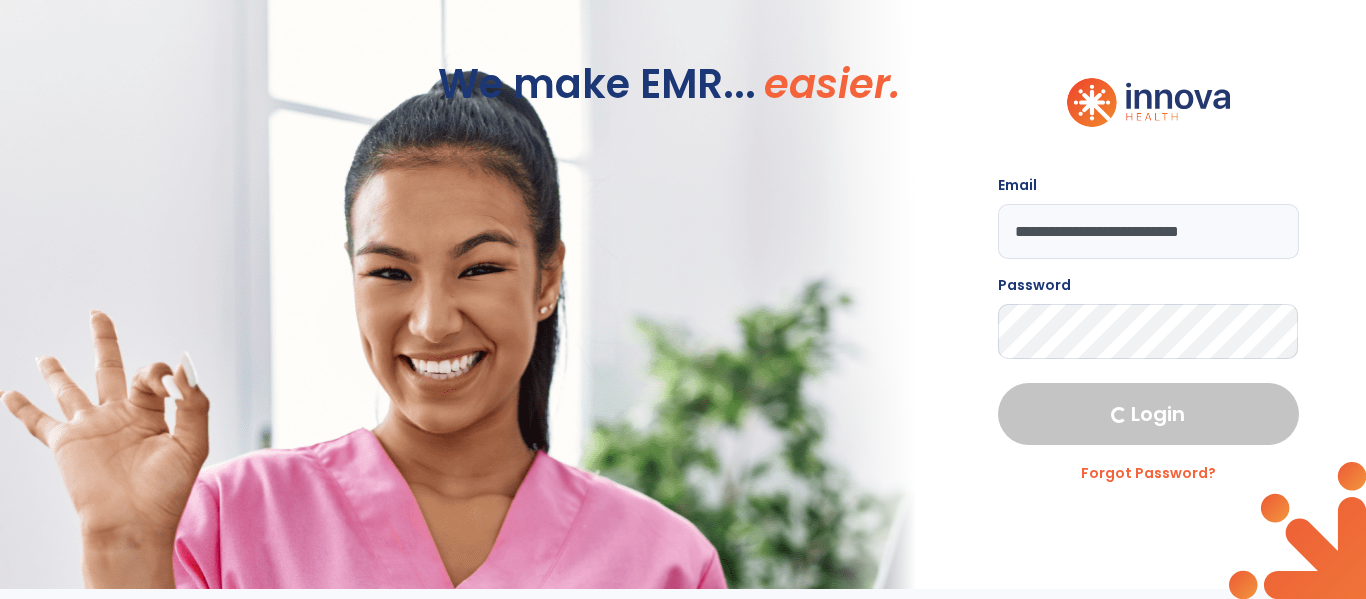 select on "***" 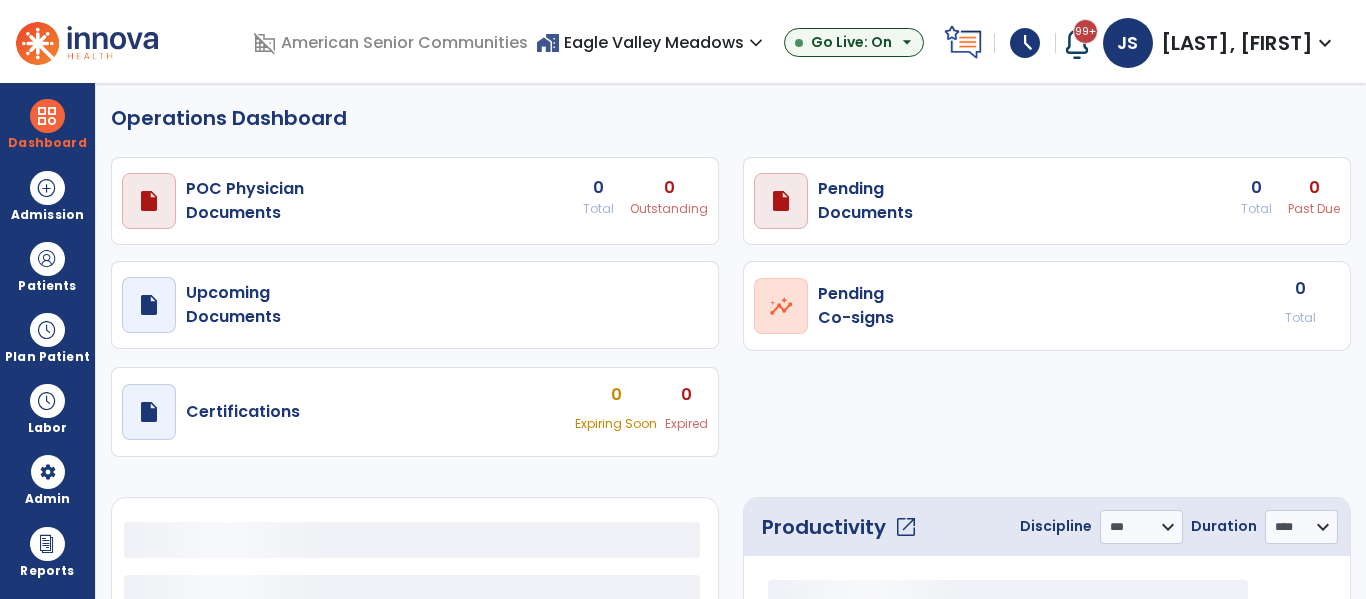 select on "***" 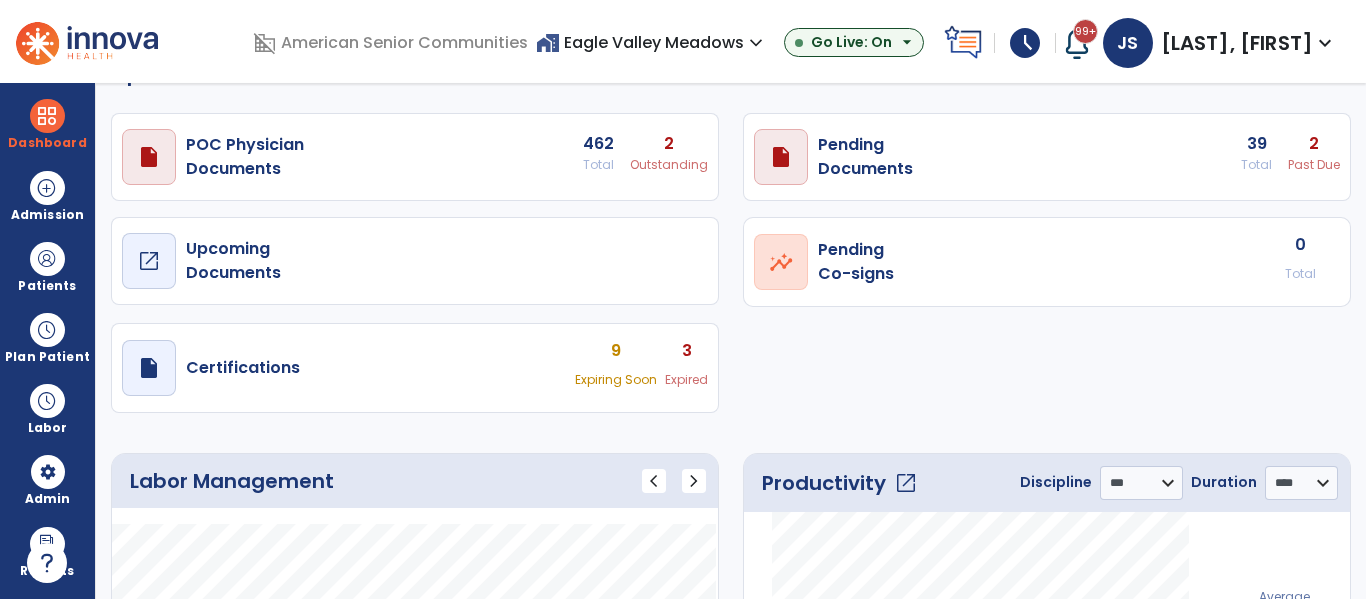 scroll, scrollTop: 0, scrollLeft: 0, axis: both 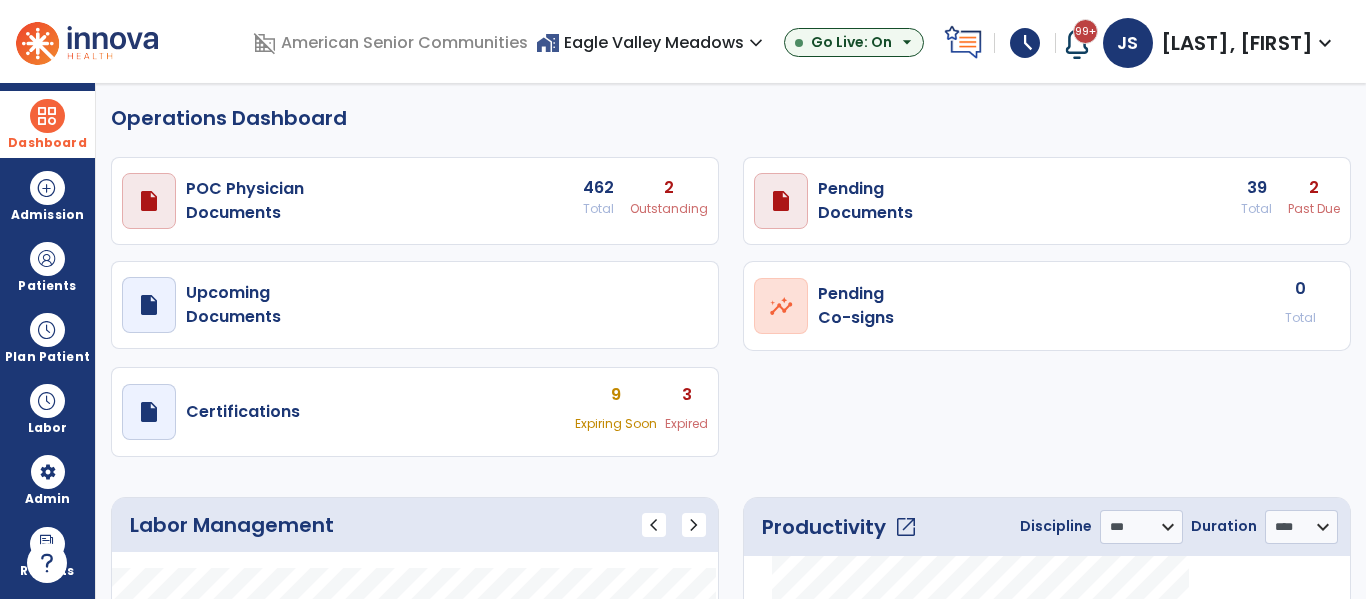 click at bounding box center [47, 116] 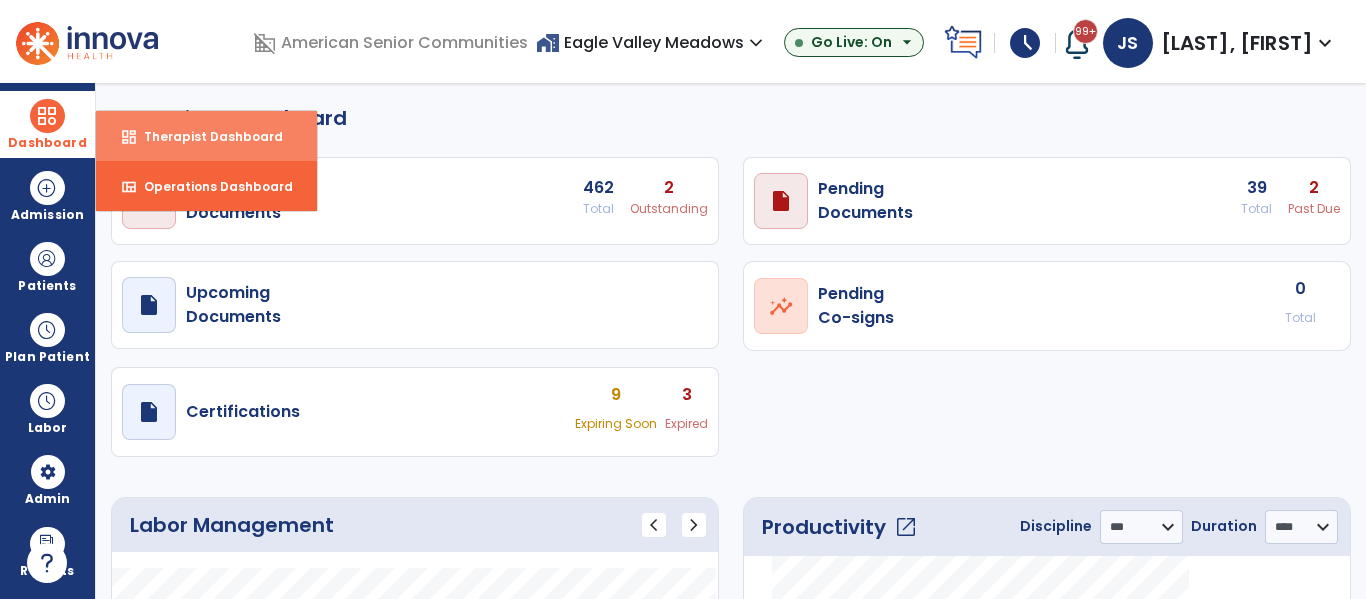 click on "Therapist Dashboard" at bounding box center [205, 136] 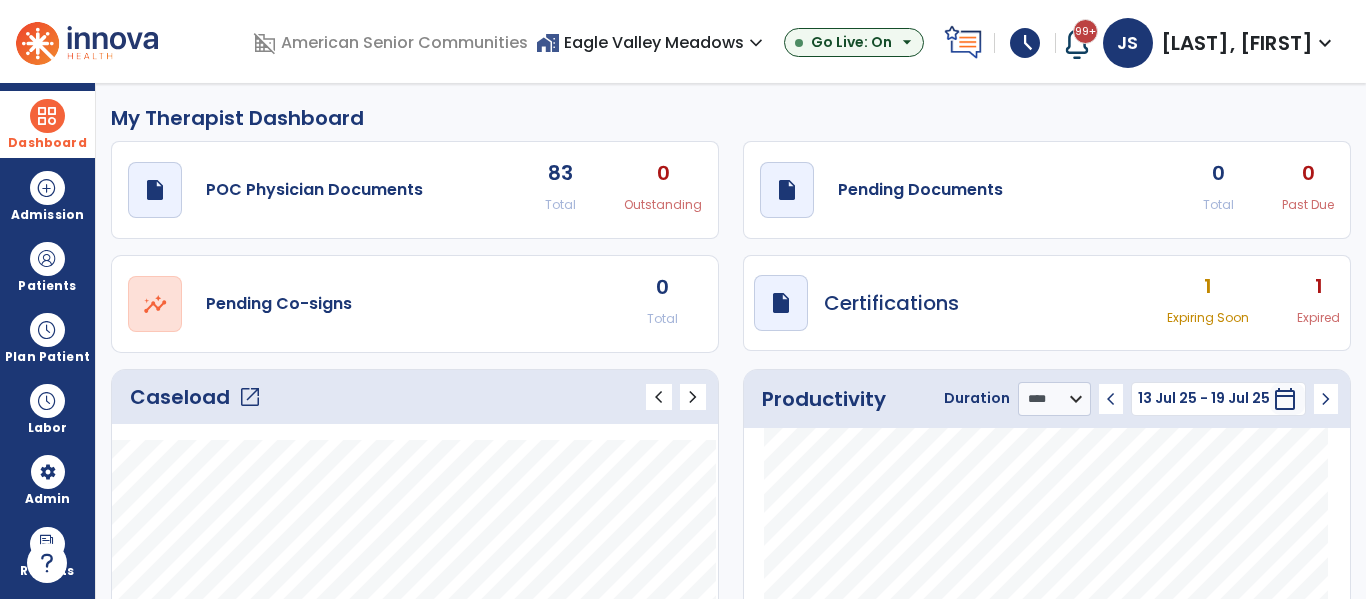click on "open_in_new" 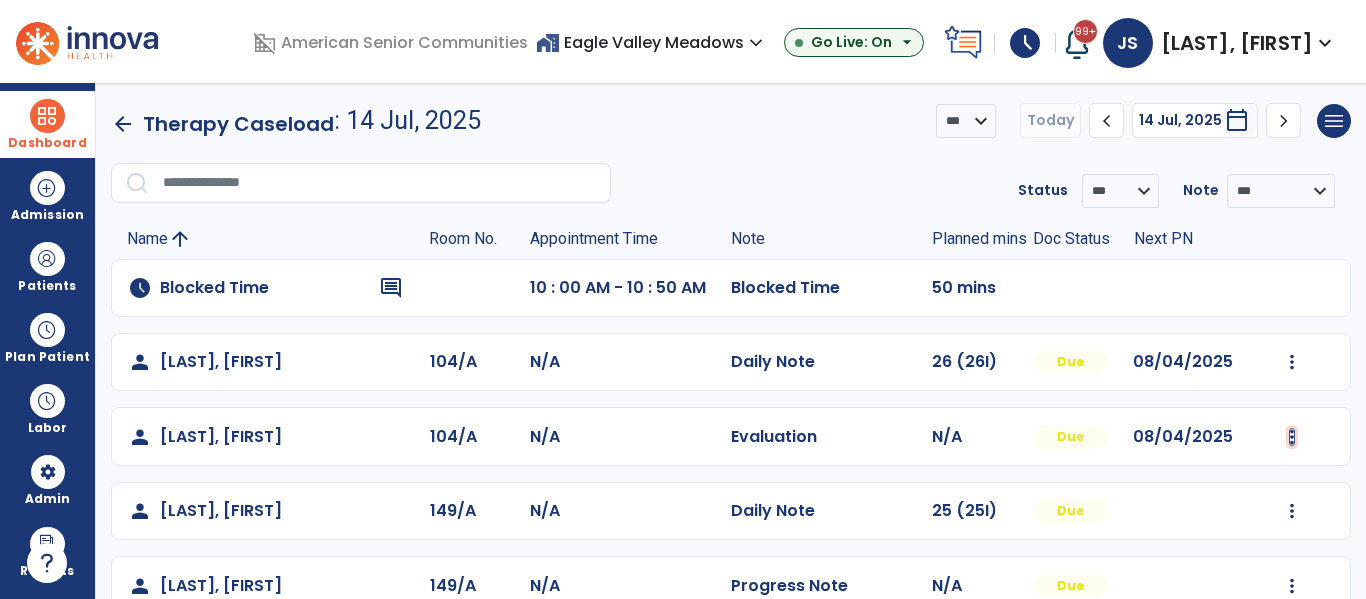 click at bounding box center [1292, 362] 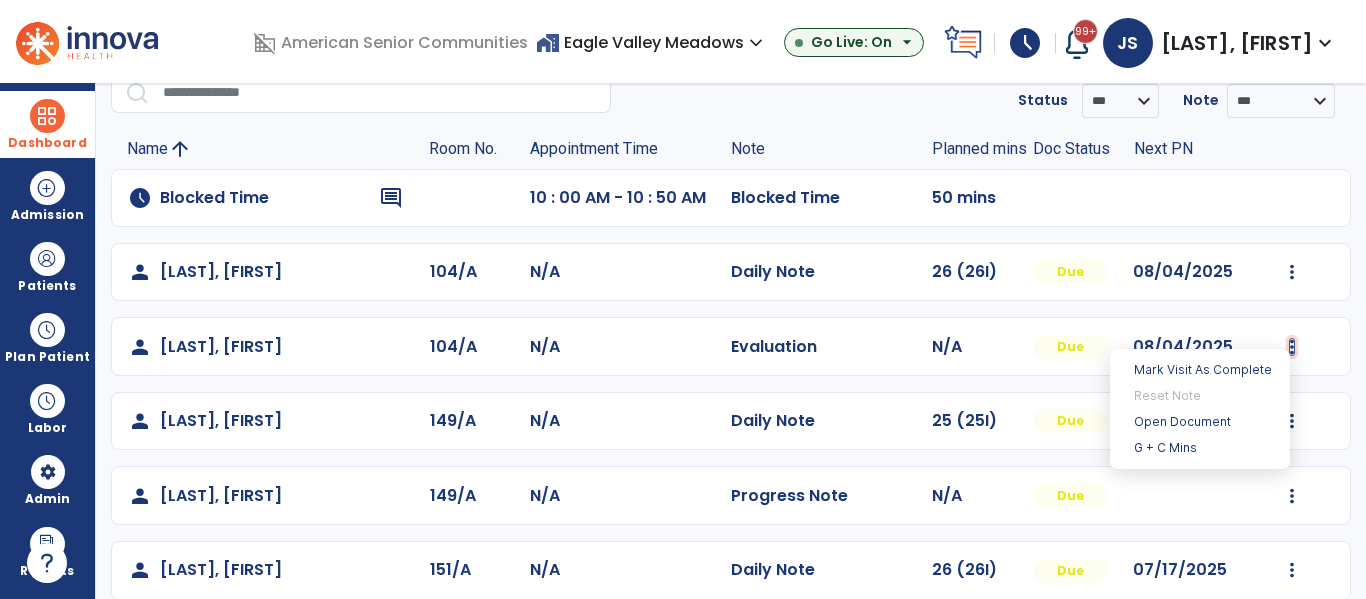 scroll, scrollTop: 86, scrollLeft: 0, axis: vertical 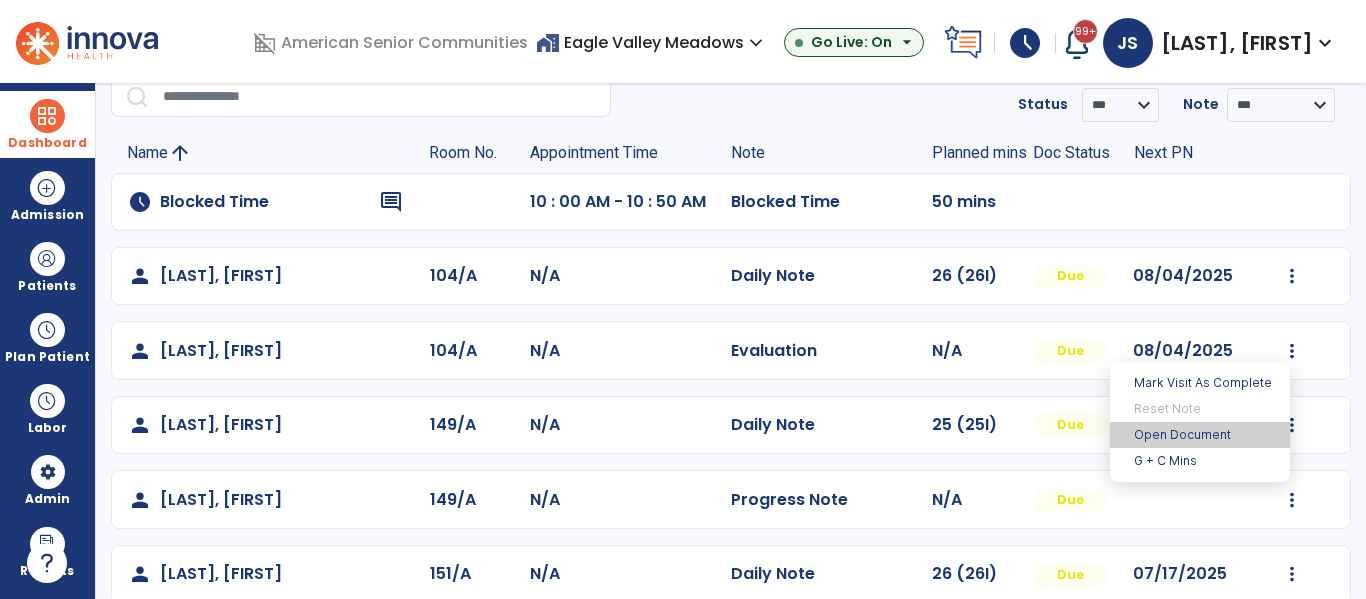 click on "Open Document" at bounding box center (1200, 435) 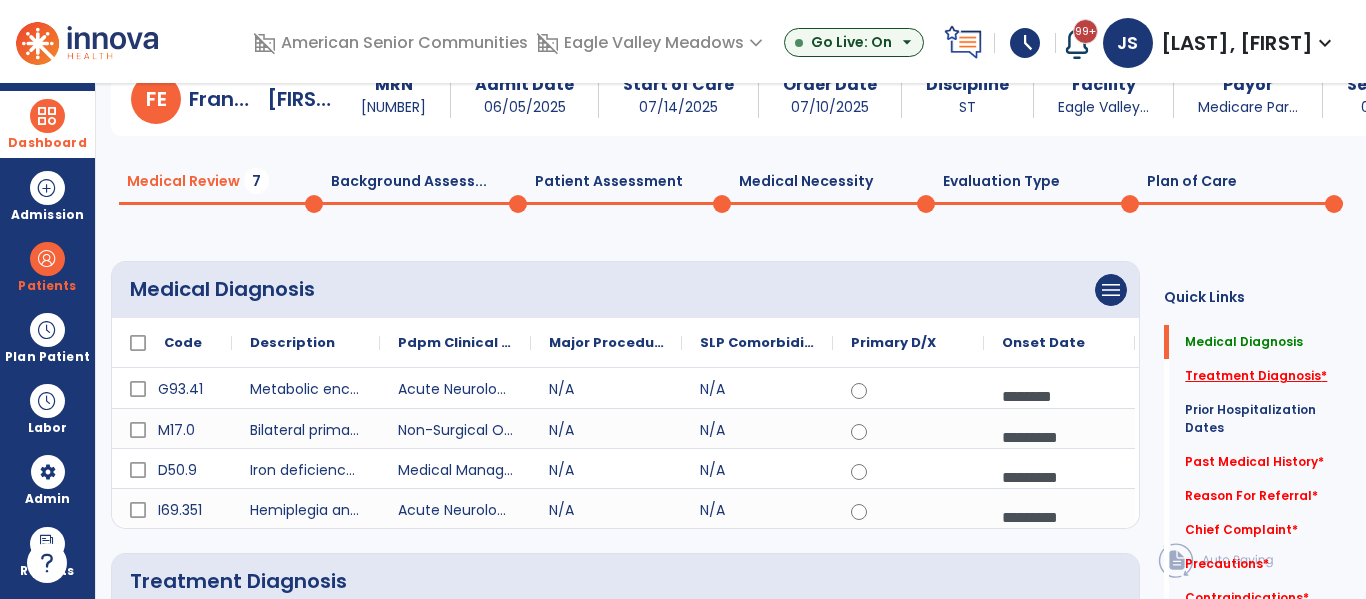 click on "Treatment Diagnosis   *" 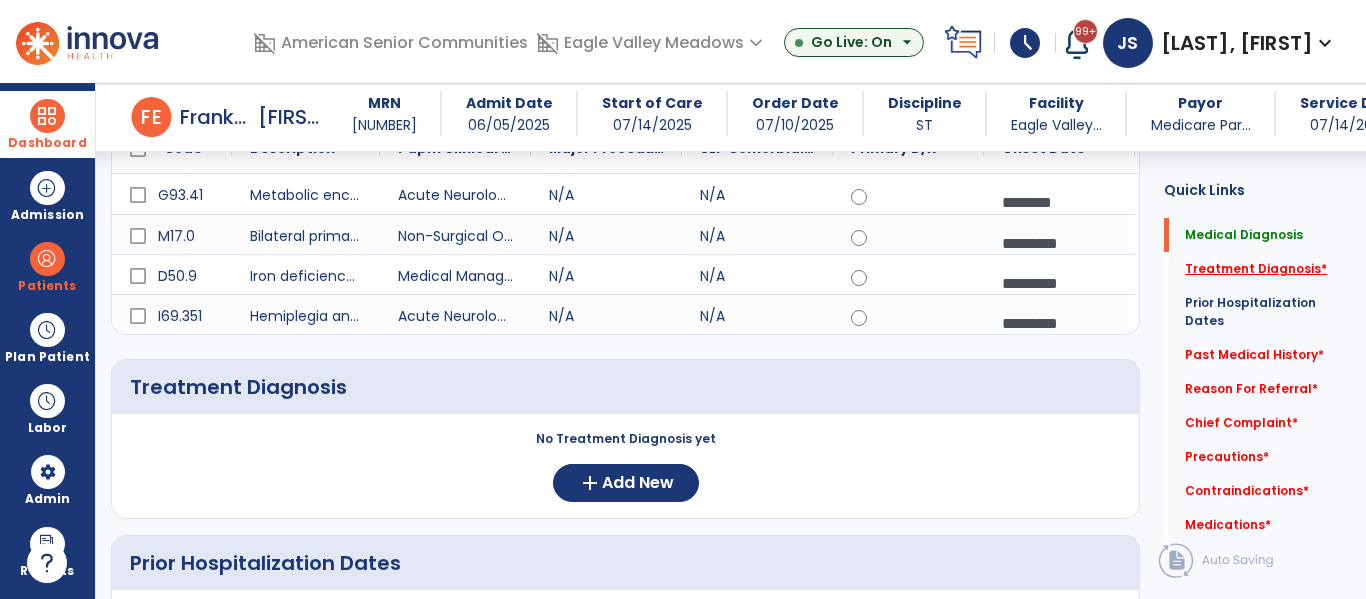 scroll, scrollTop: 266, scrollLeft: 0, axis: vertical 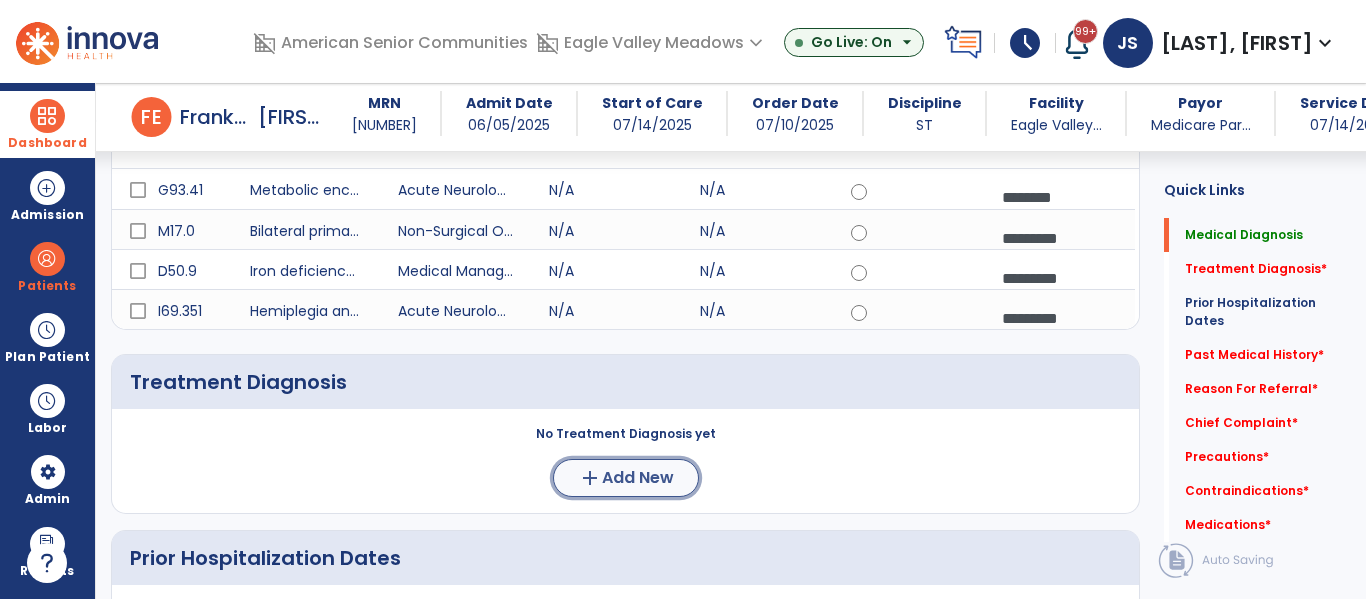 click on "Add New" 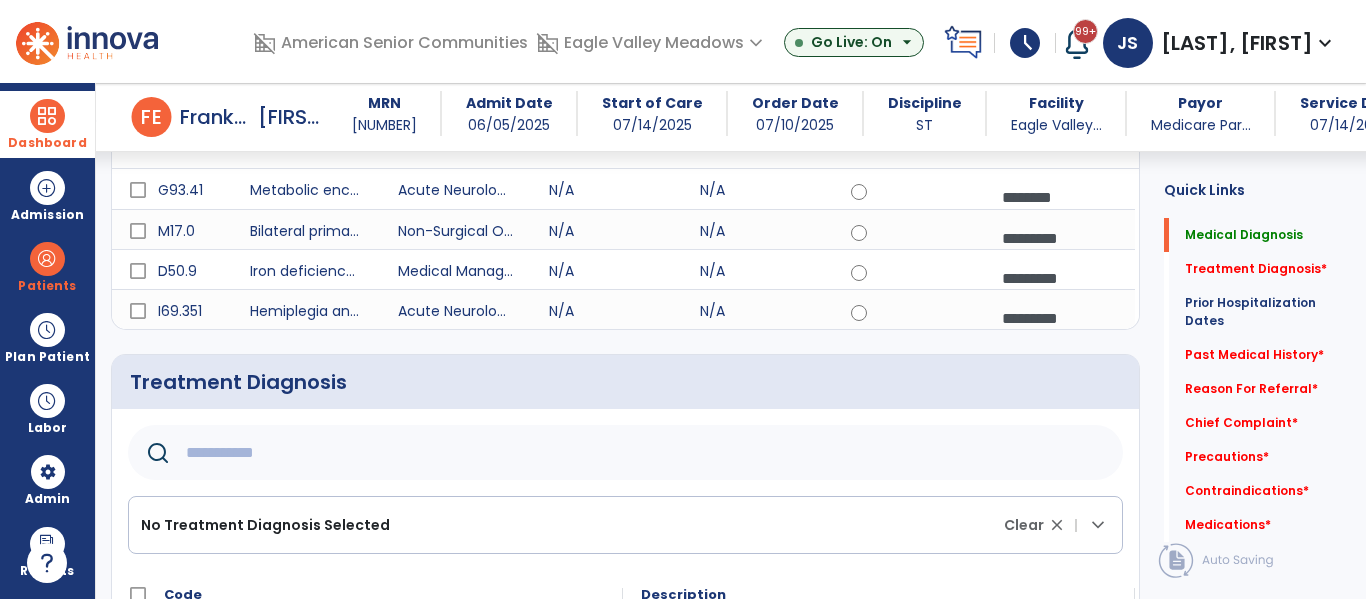 click 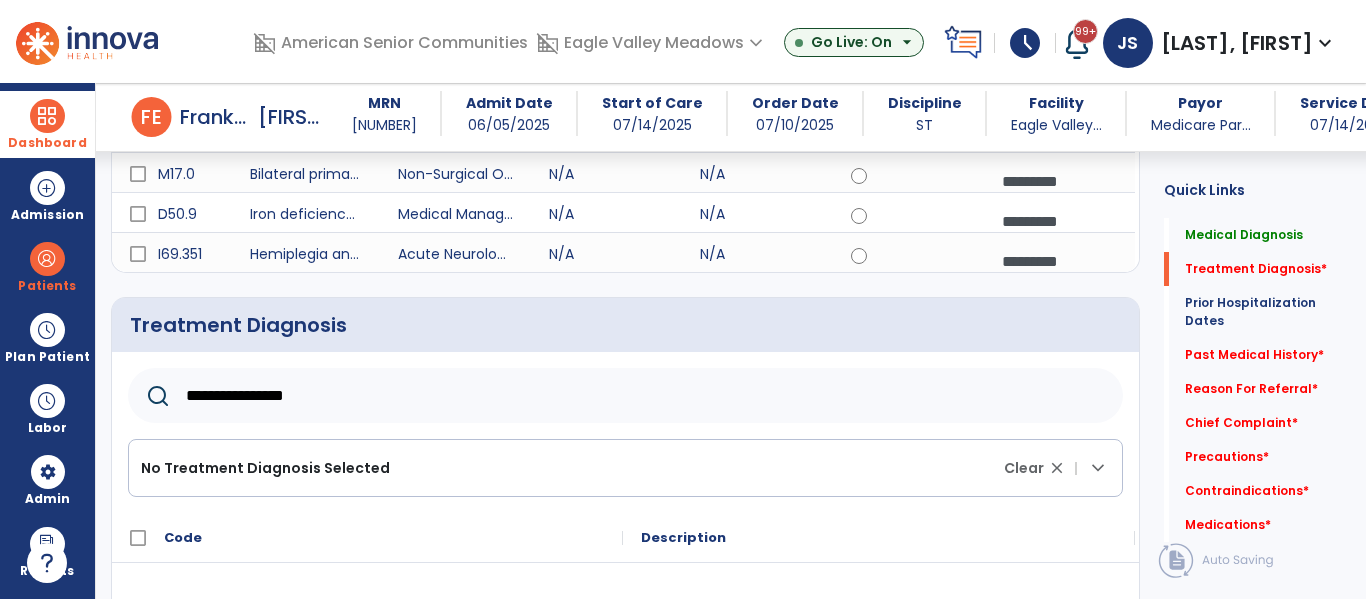 scroll, scrollTop: 335, scrollLeft: 0, axis: vertical 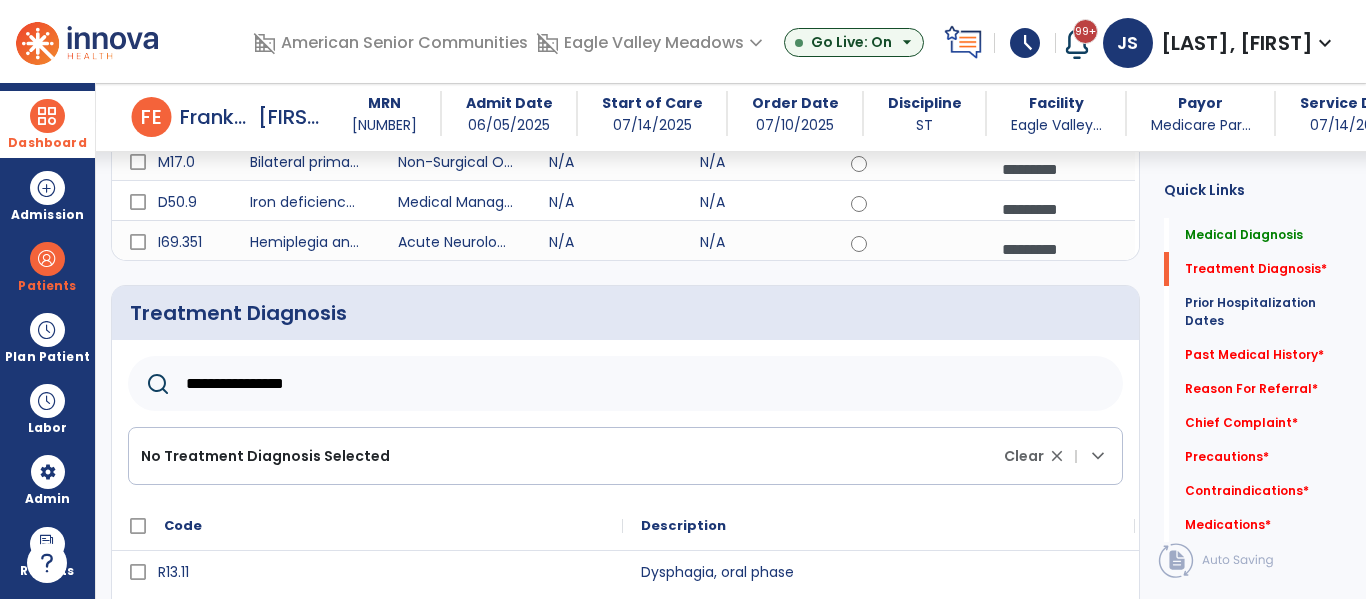 type on "**********" 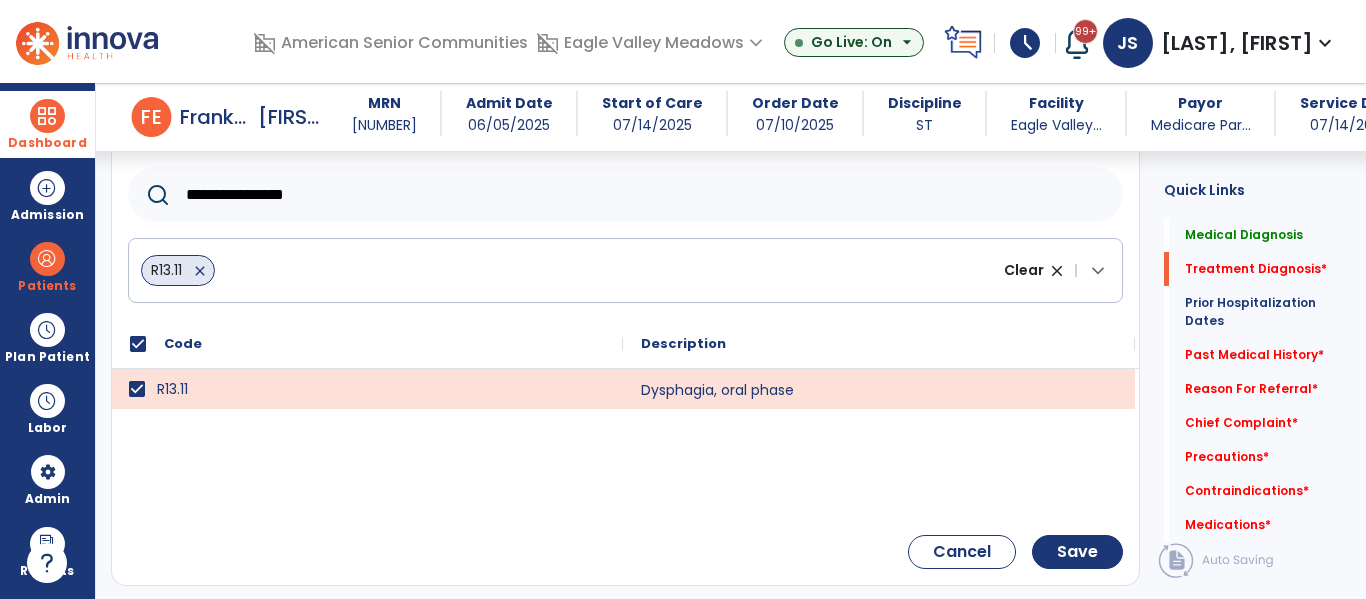 scroll, scrollTop: 539, scrollLeft: 0, axis: vertical 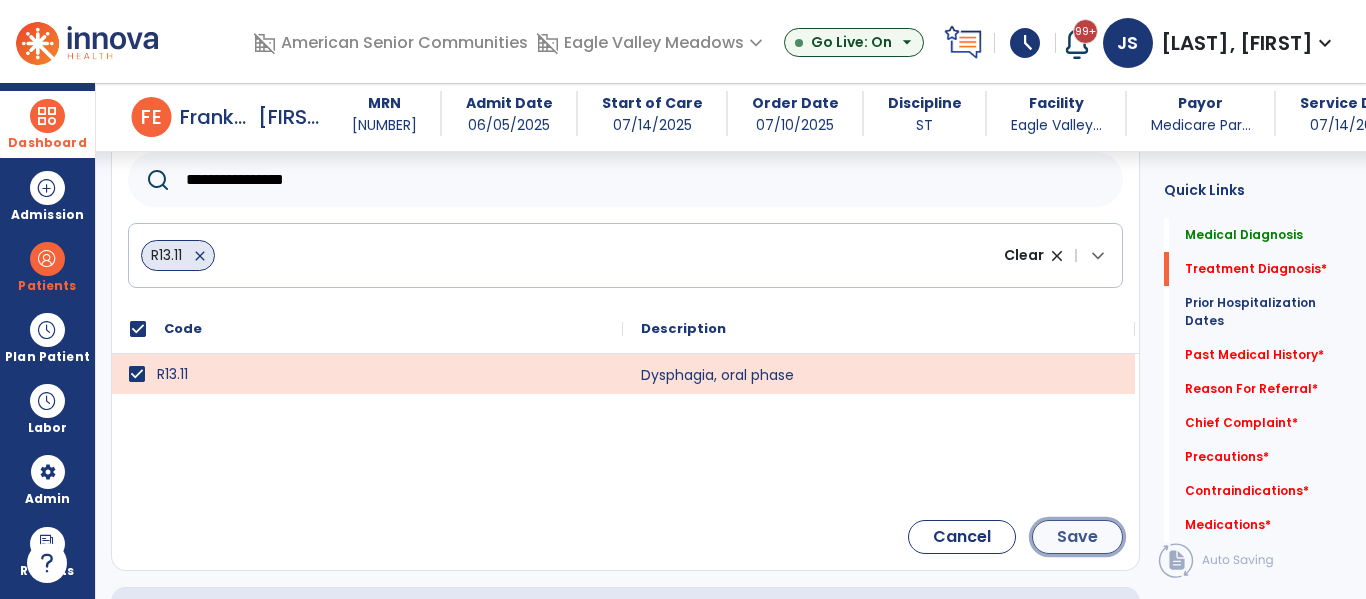 click on "Save" 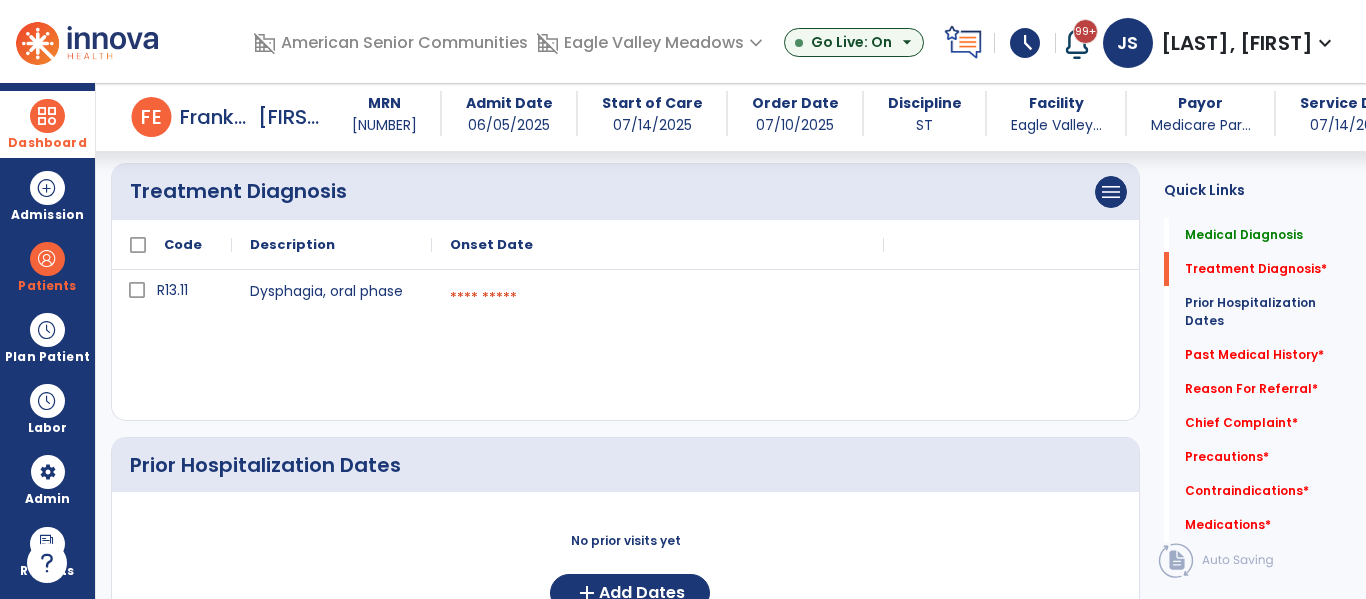 scroll, scrollTop: 460, scrollLeft: 0, axis: vertical 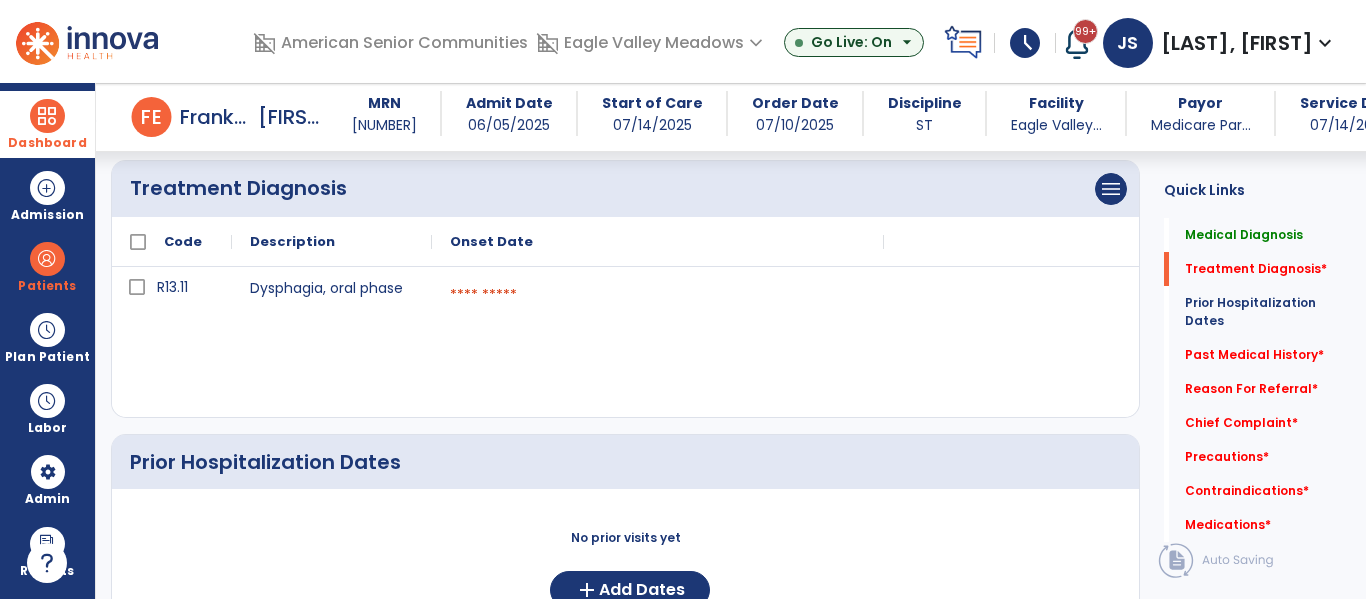 click at bounding box center [658, 295] 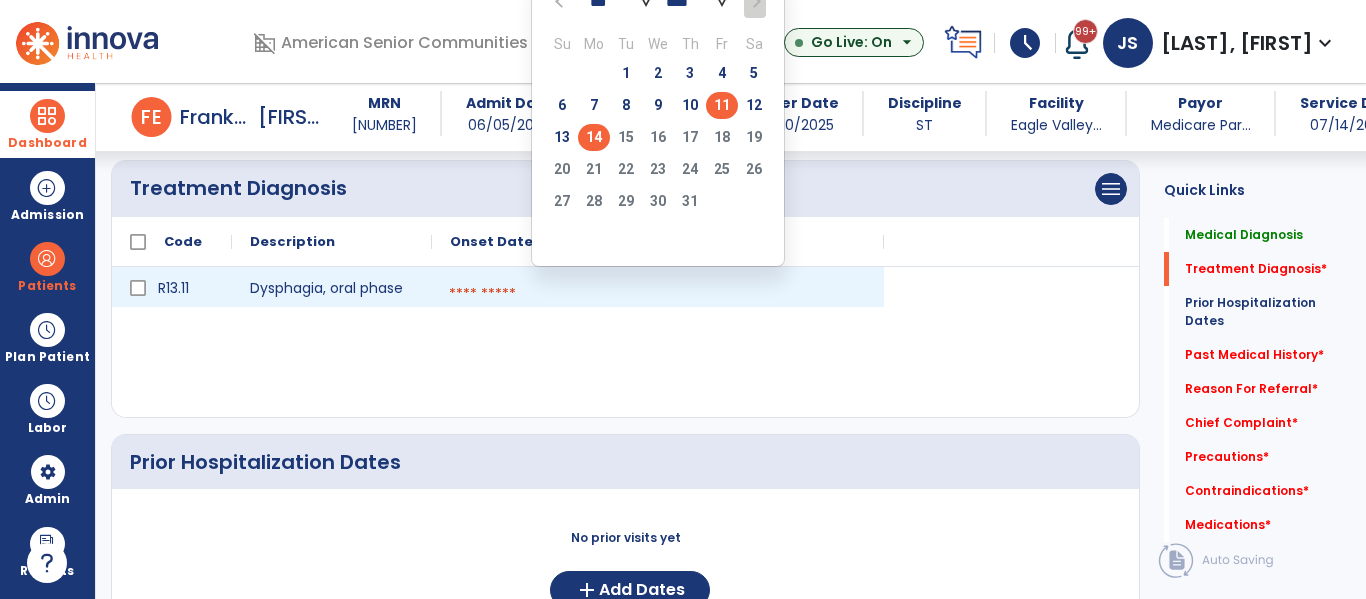 click on "11" 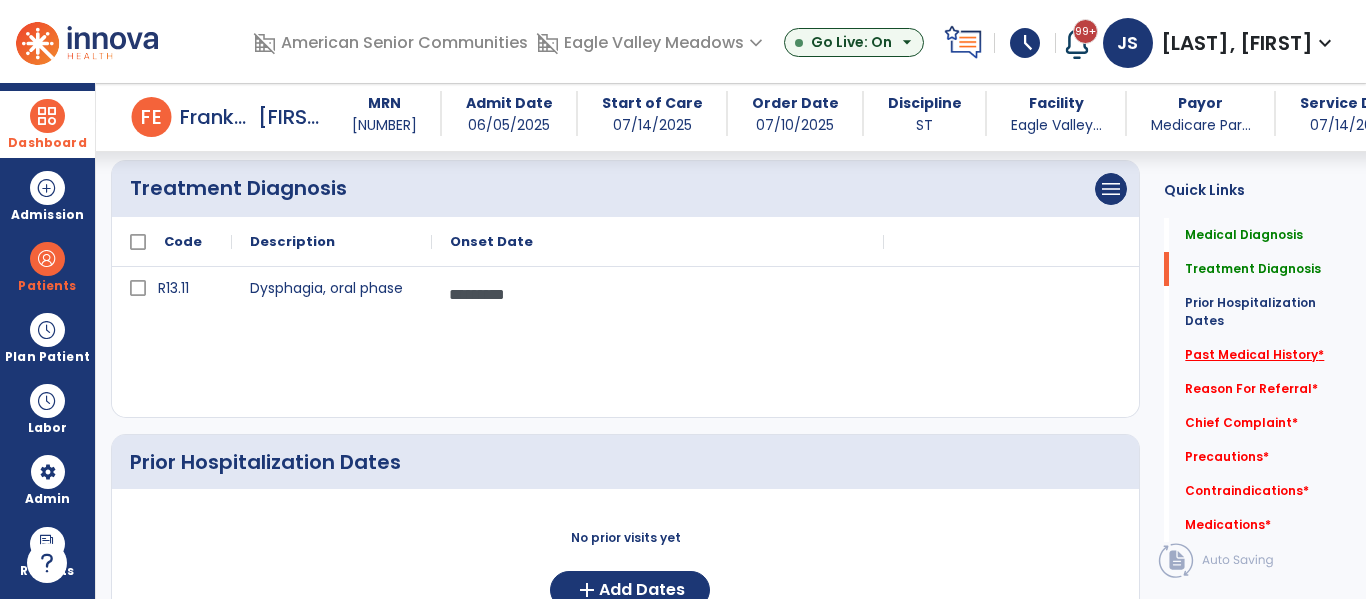 click on "Past Medical History   *" 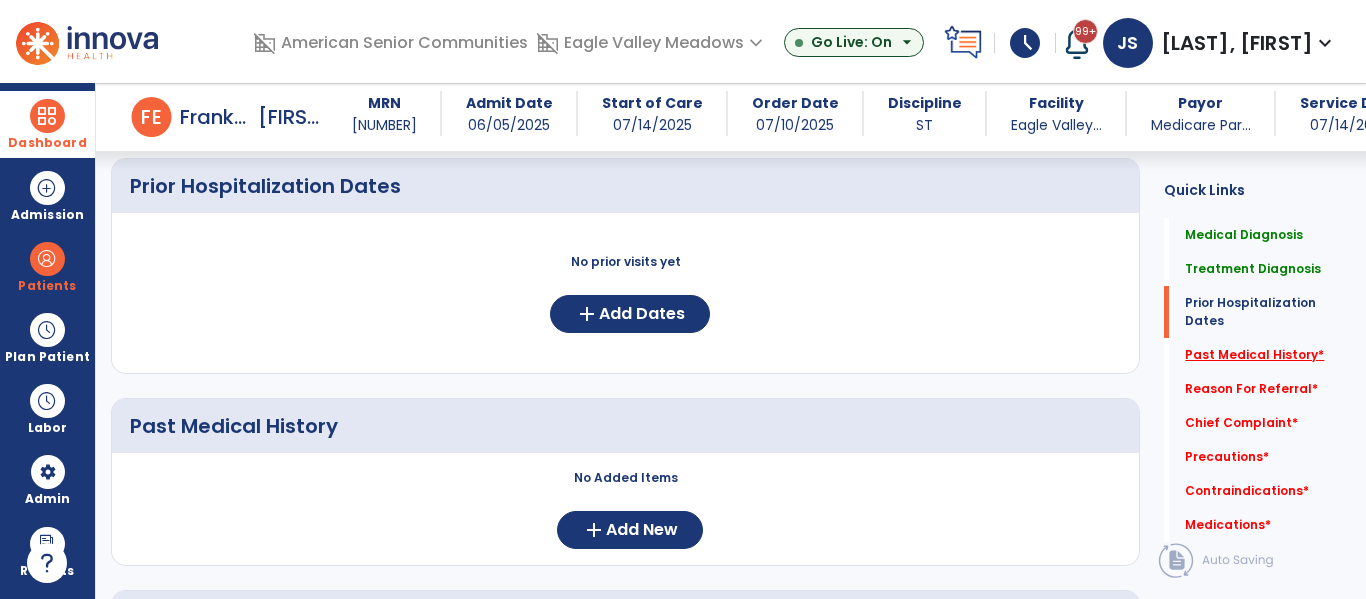 scroll, scrollTop: 728, scrollLeft: 0, axis: vertical 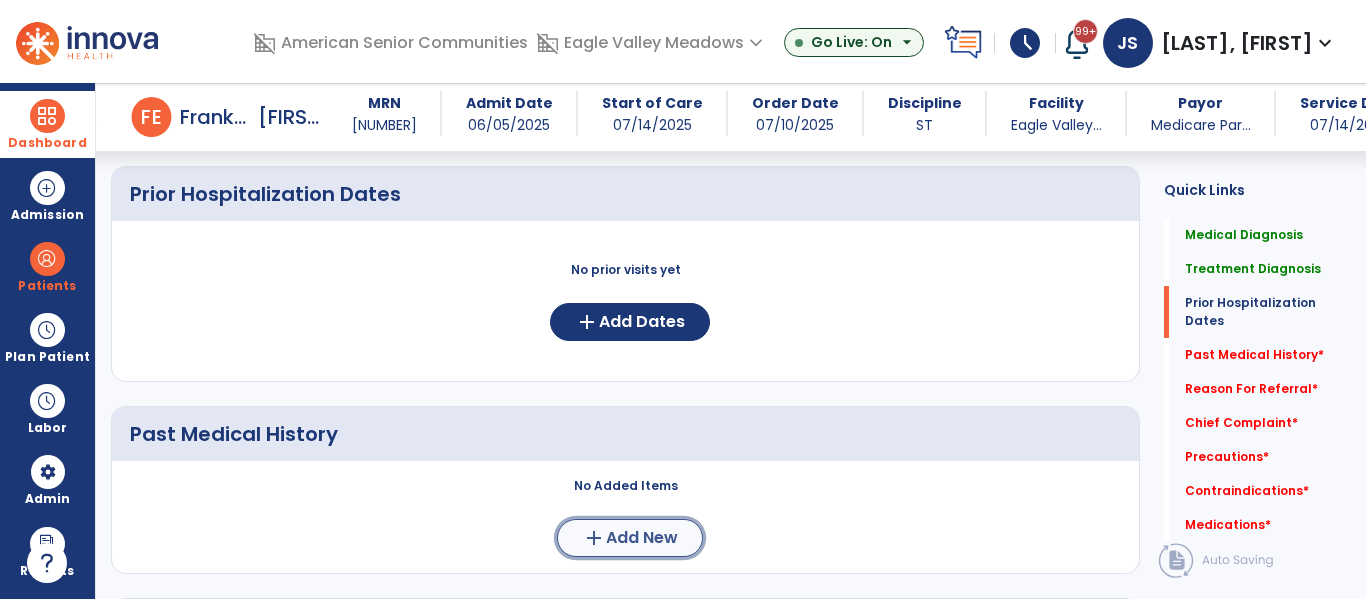 click on "add  Add New" 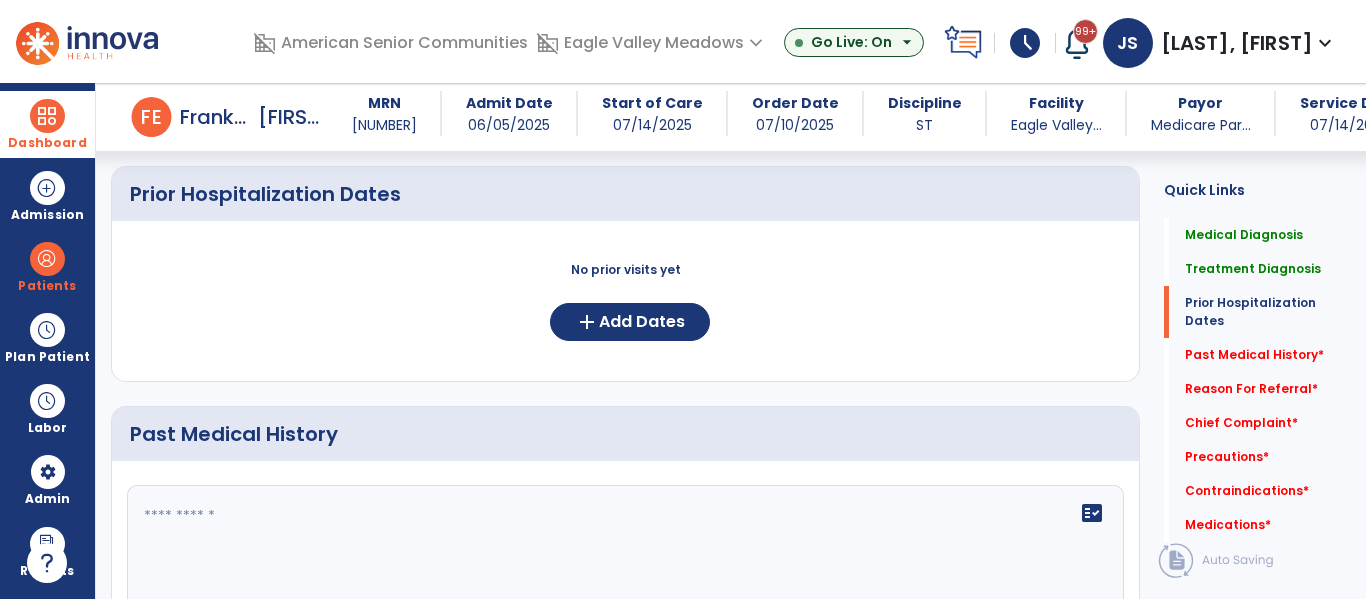 click 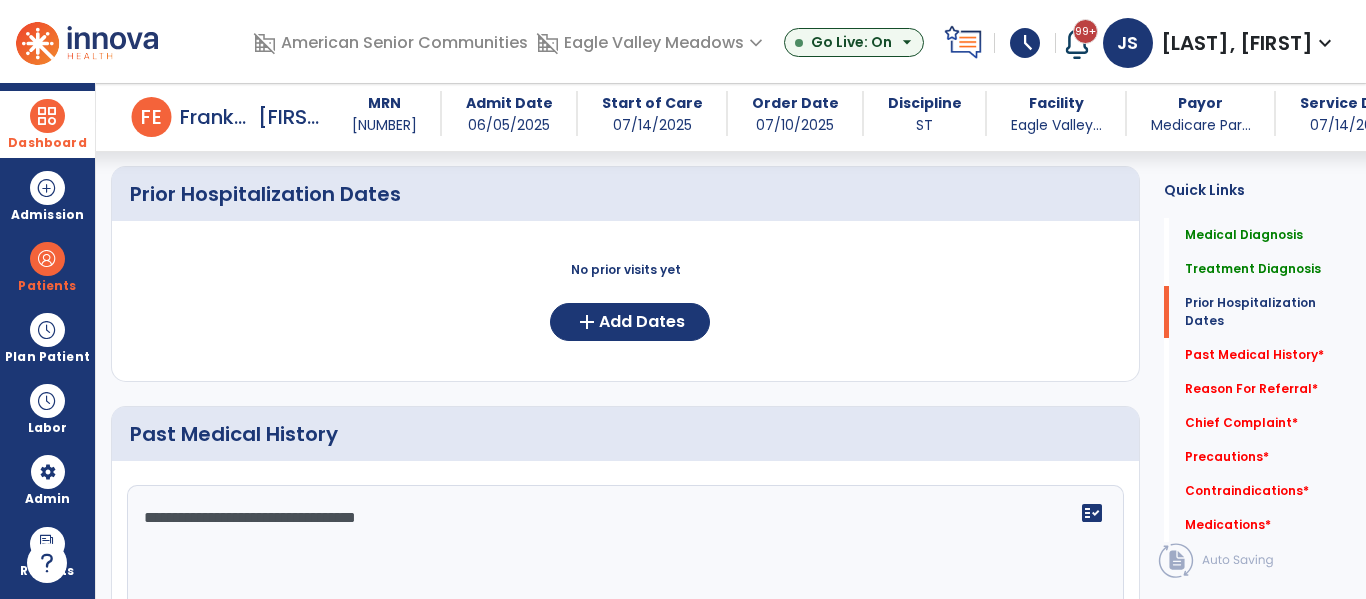type on "**********" 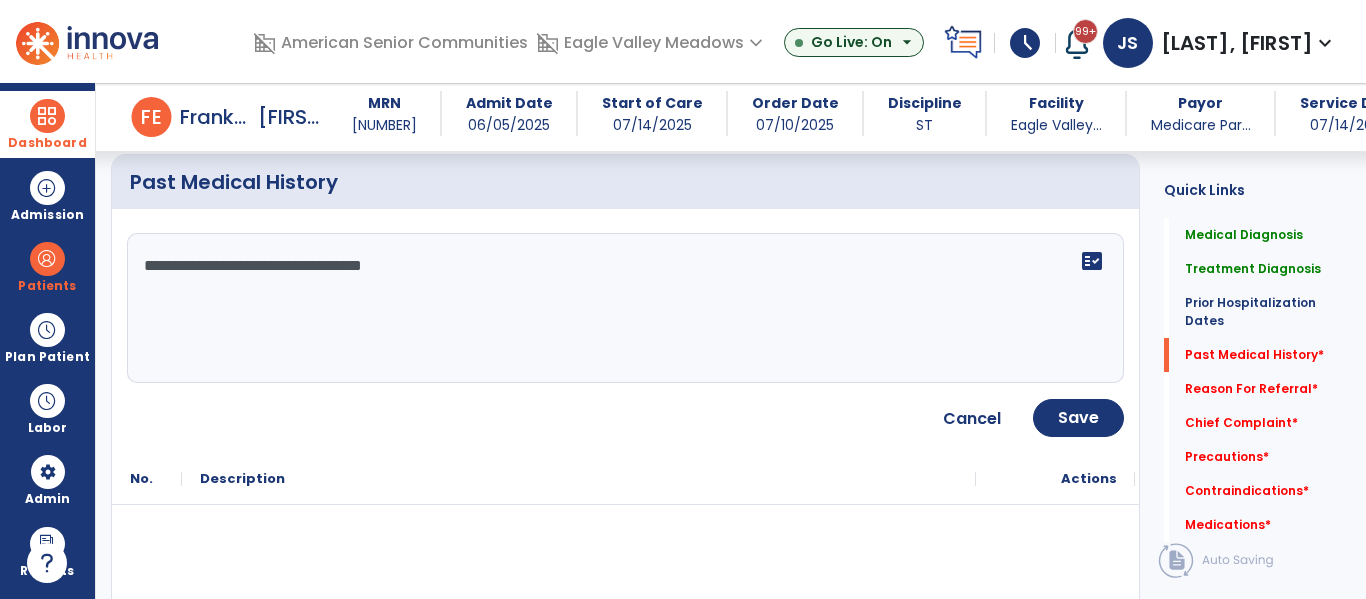 scroll, scrollTop: 1075, scrollLeft: 0, axis: vertical 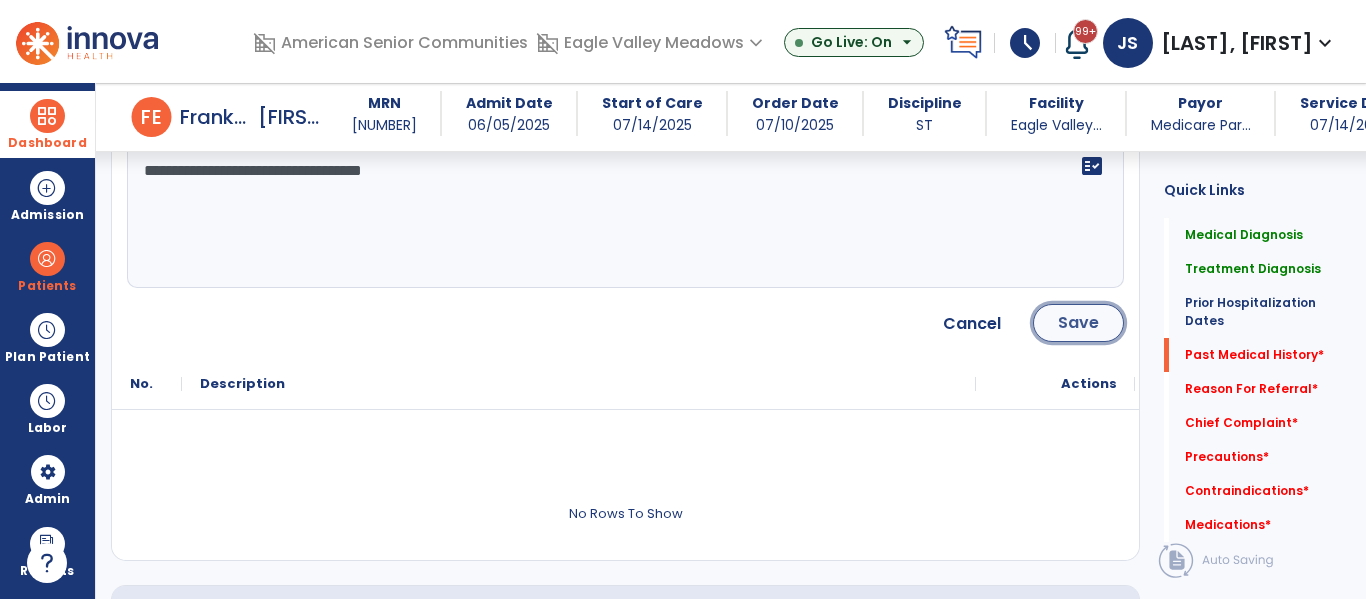 click on "Save" 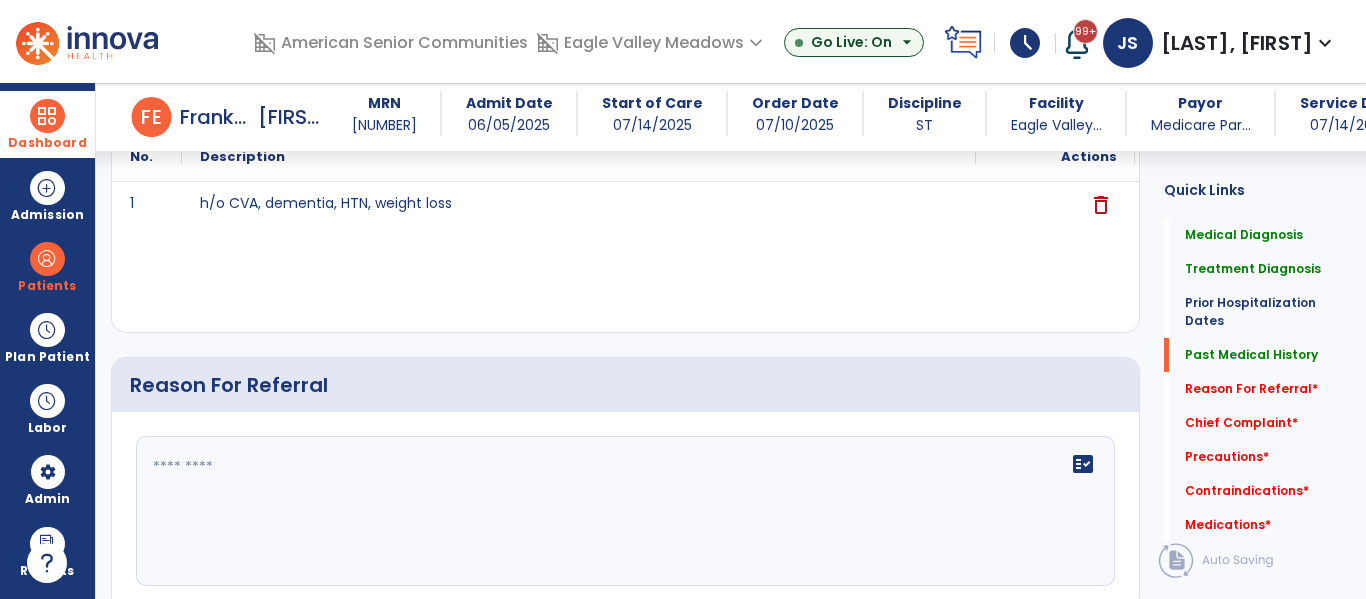 click 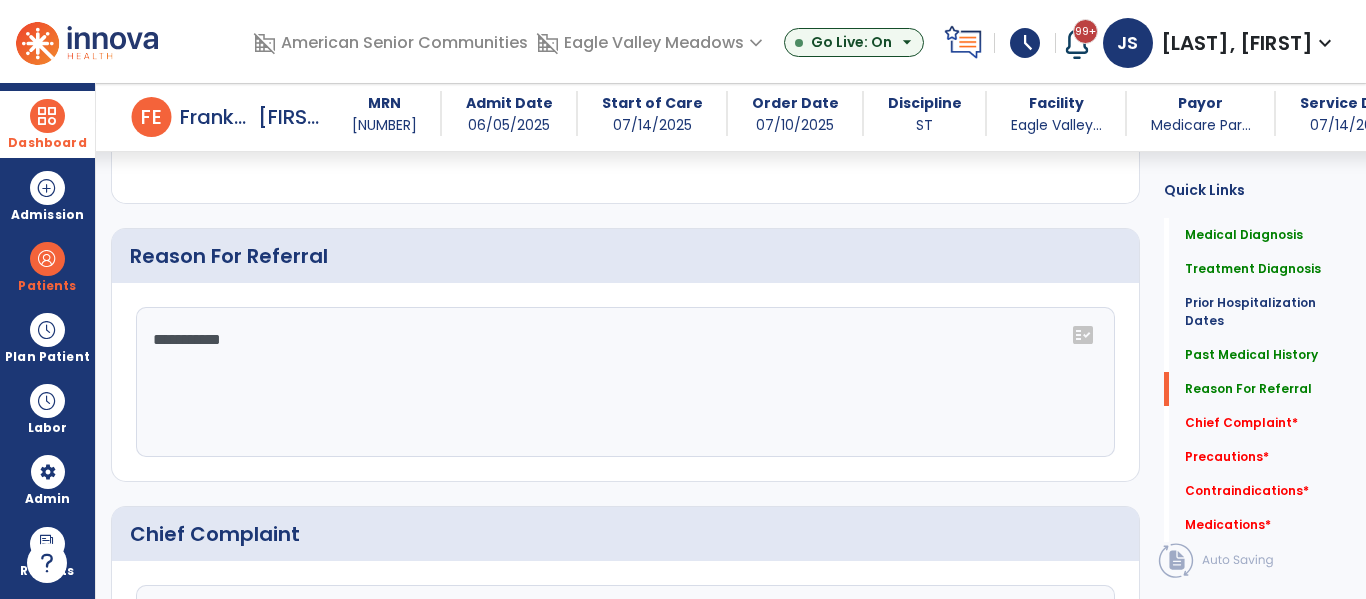scroll, scrollTop: 1382, scrollLeft: 0, axis: vertical 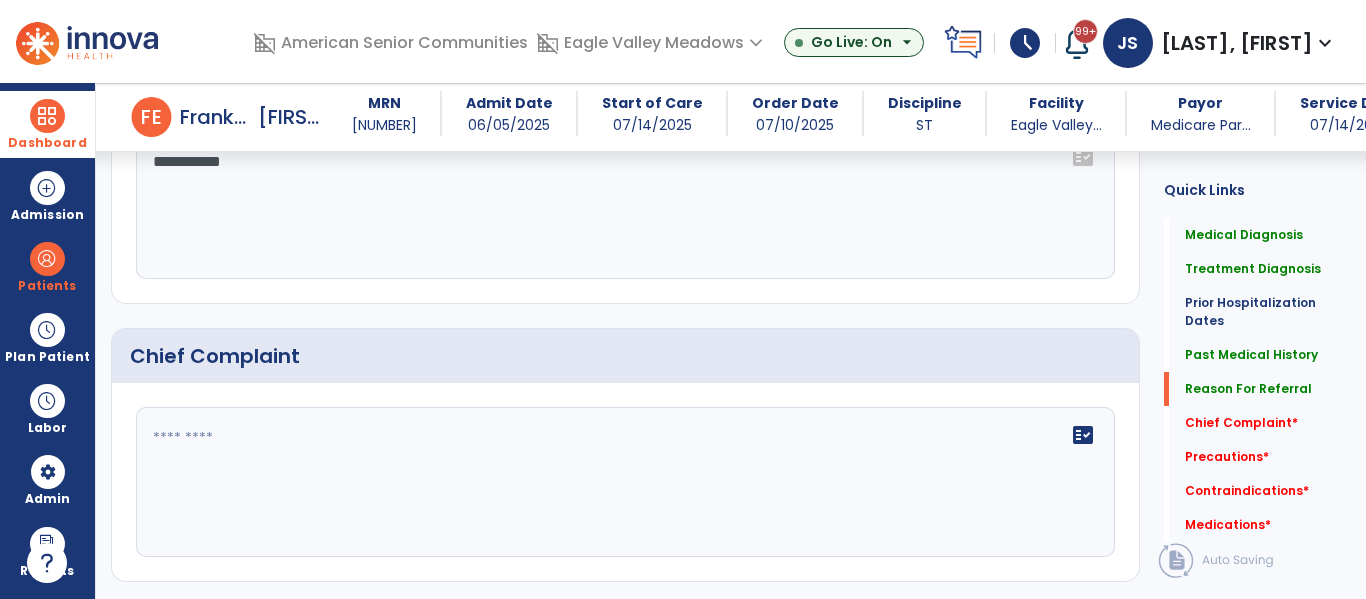 type on "**********" 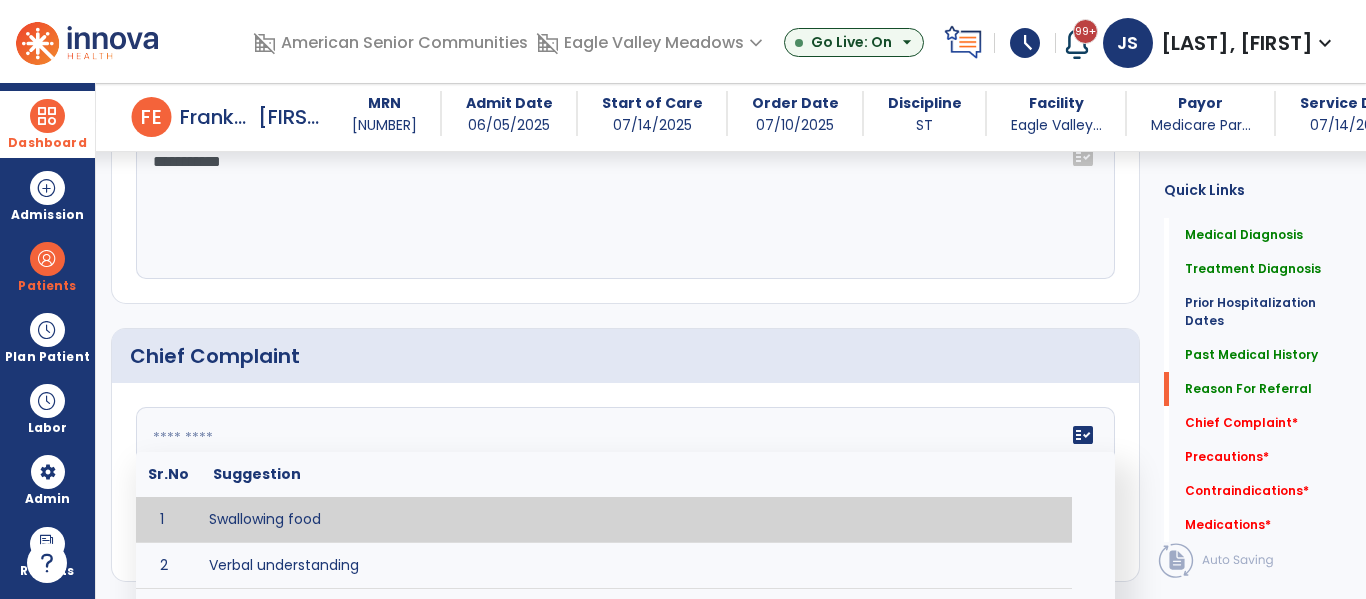 type on "**********" 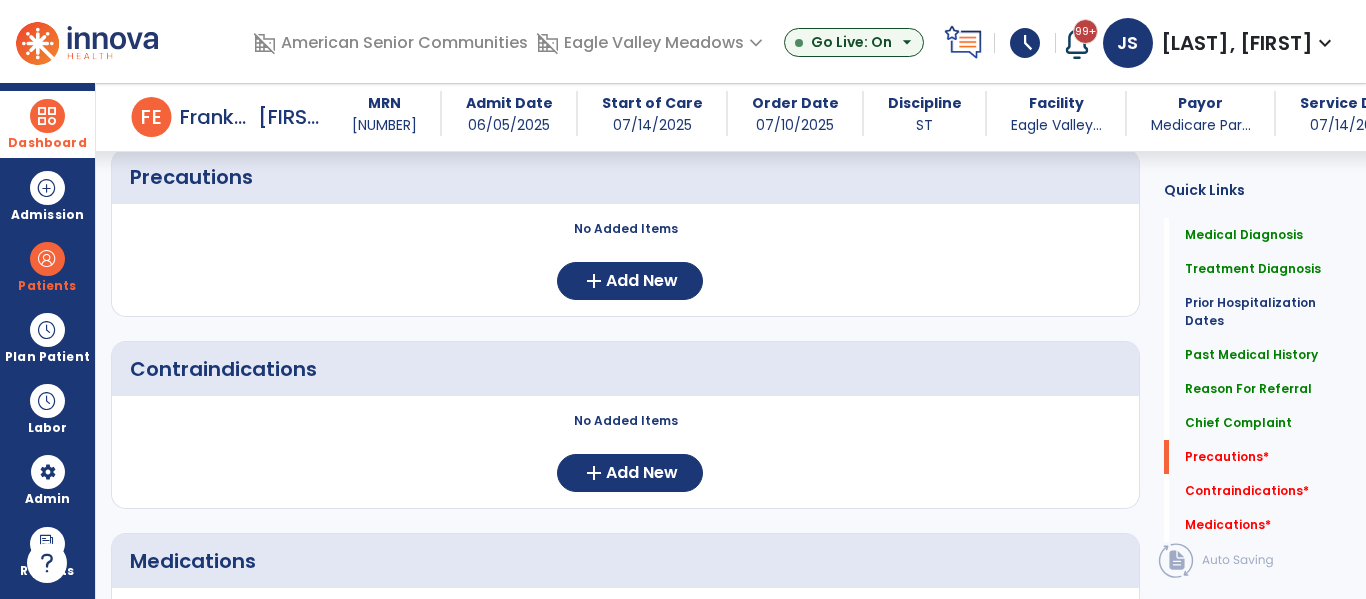 scroll, scrollTop: 1818, scrollLeft: 0, axis: vertical 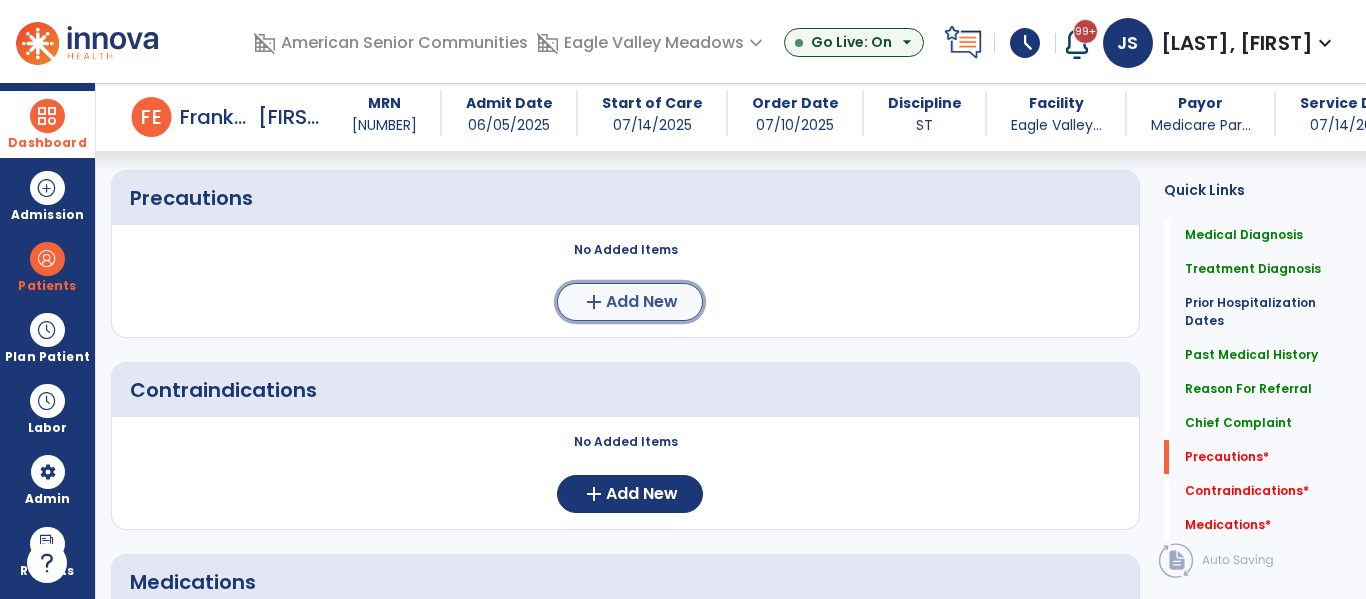click on "Add New" 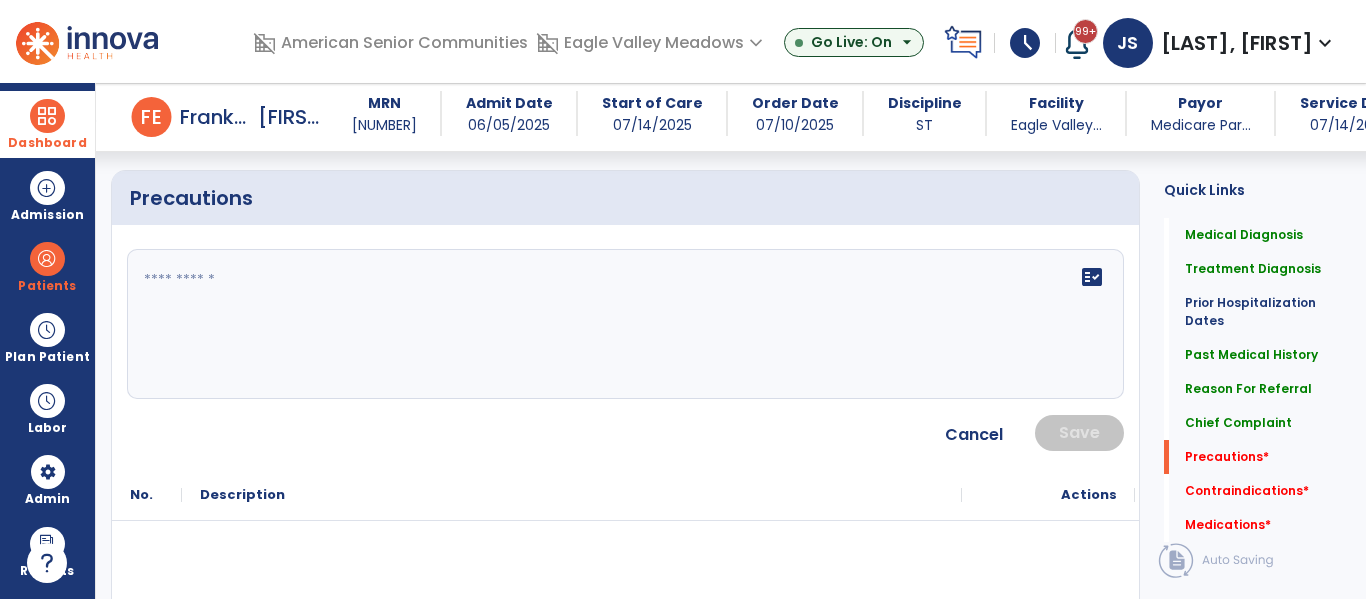 click on "fact_check" 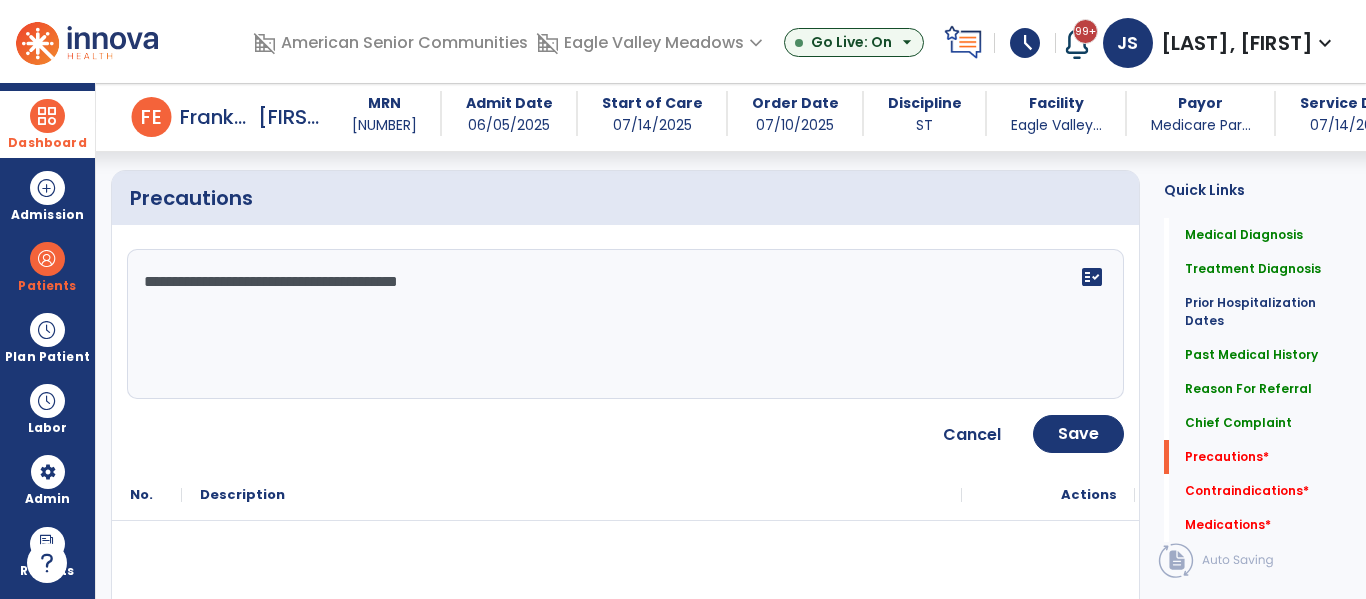 type on "**********" 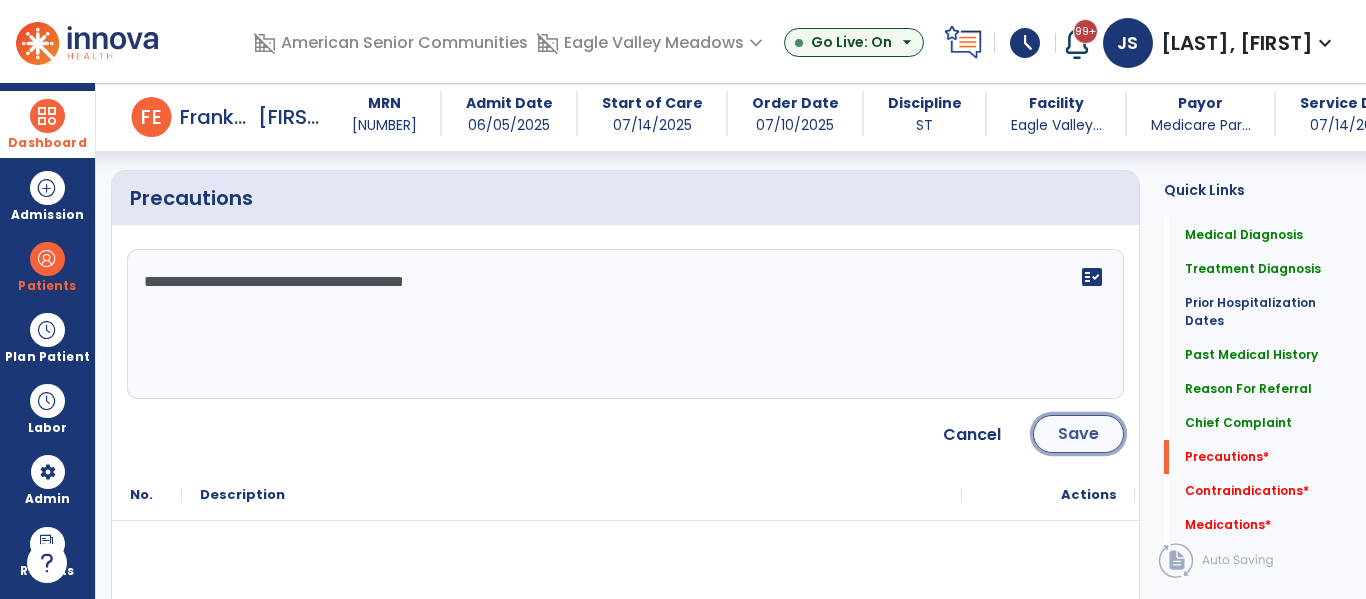 click on "Save" 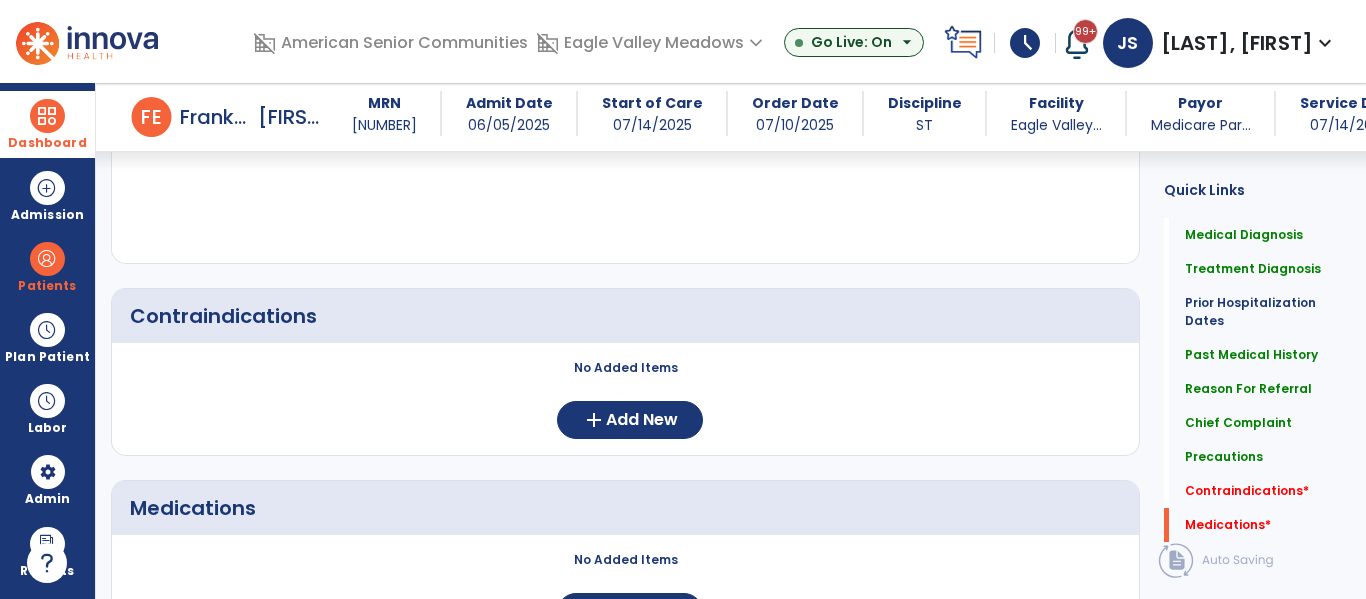 scroll, scrollTop: 2013, scrollLeft: 0, axis: vertical 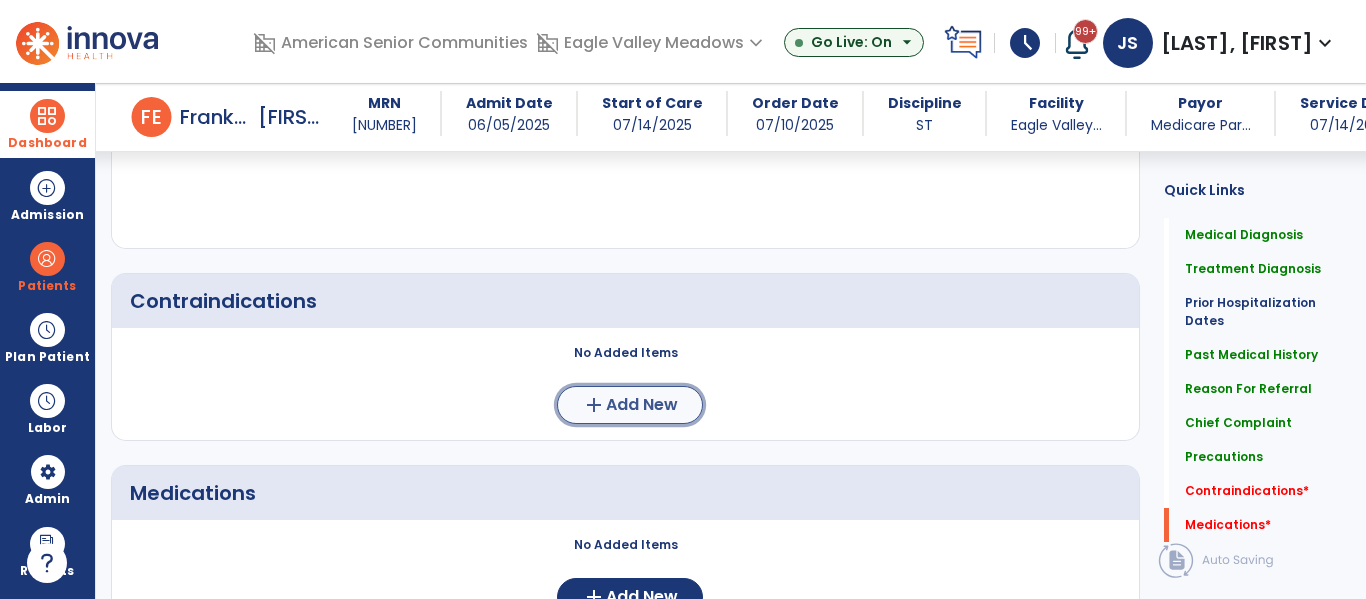 click on "Add New" 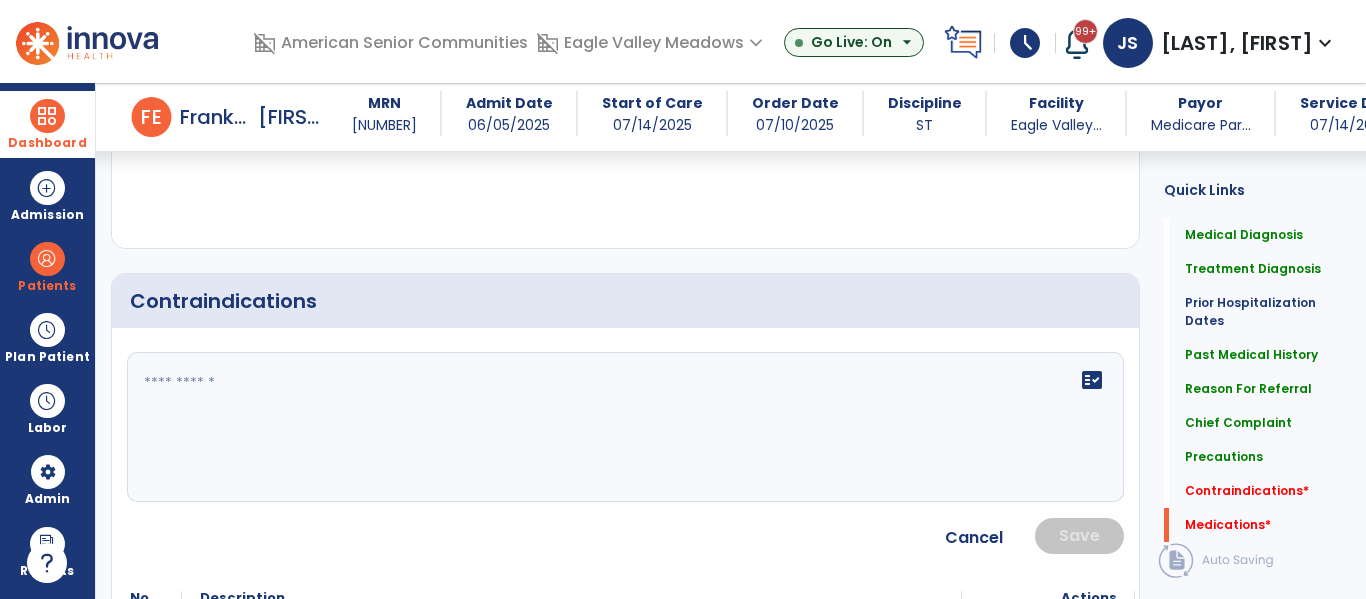click on "fact_check" 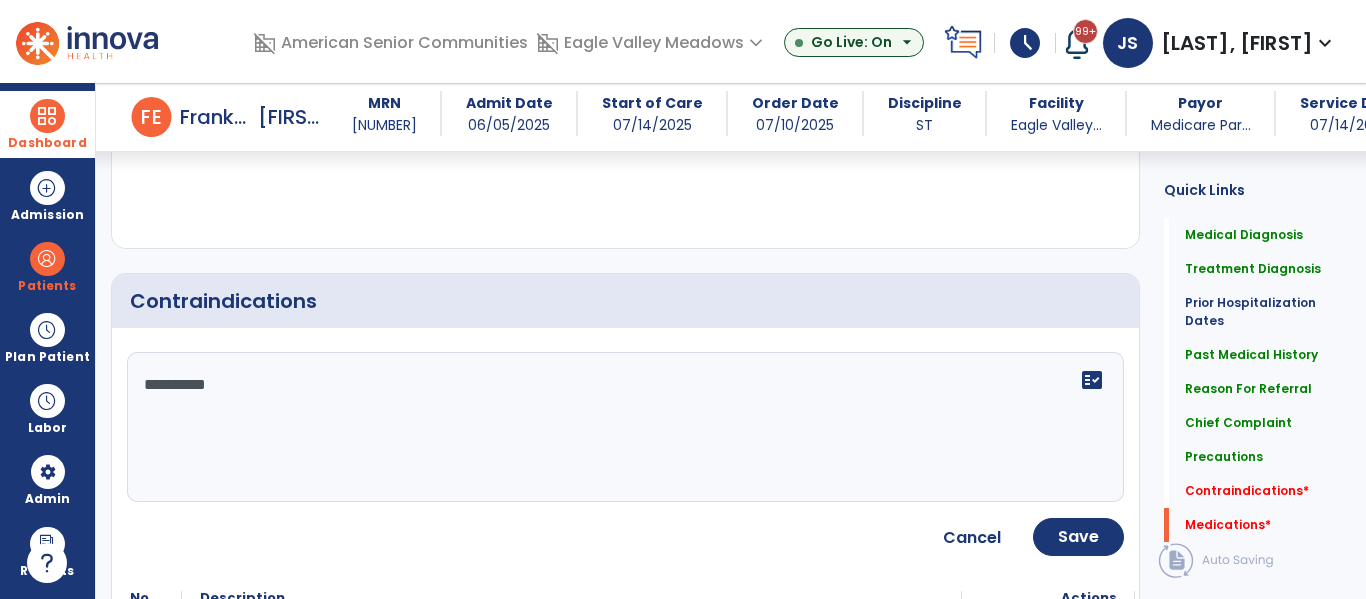 type on "**********" 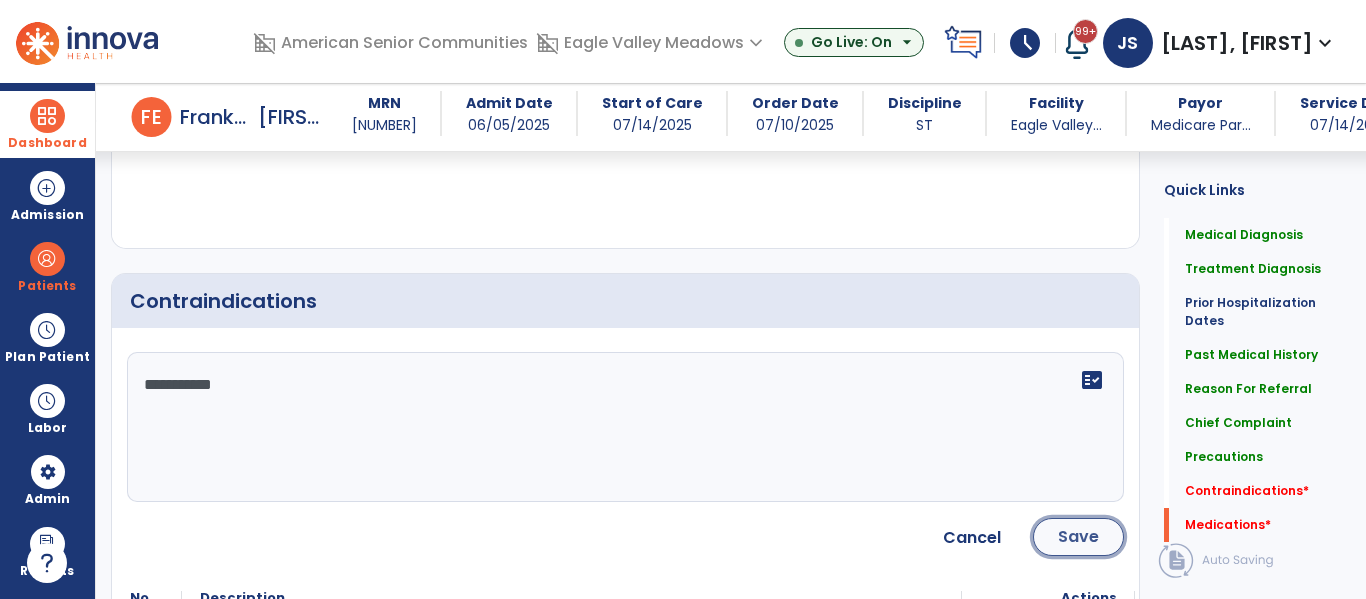 click on "Save" 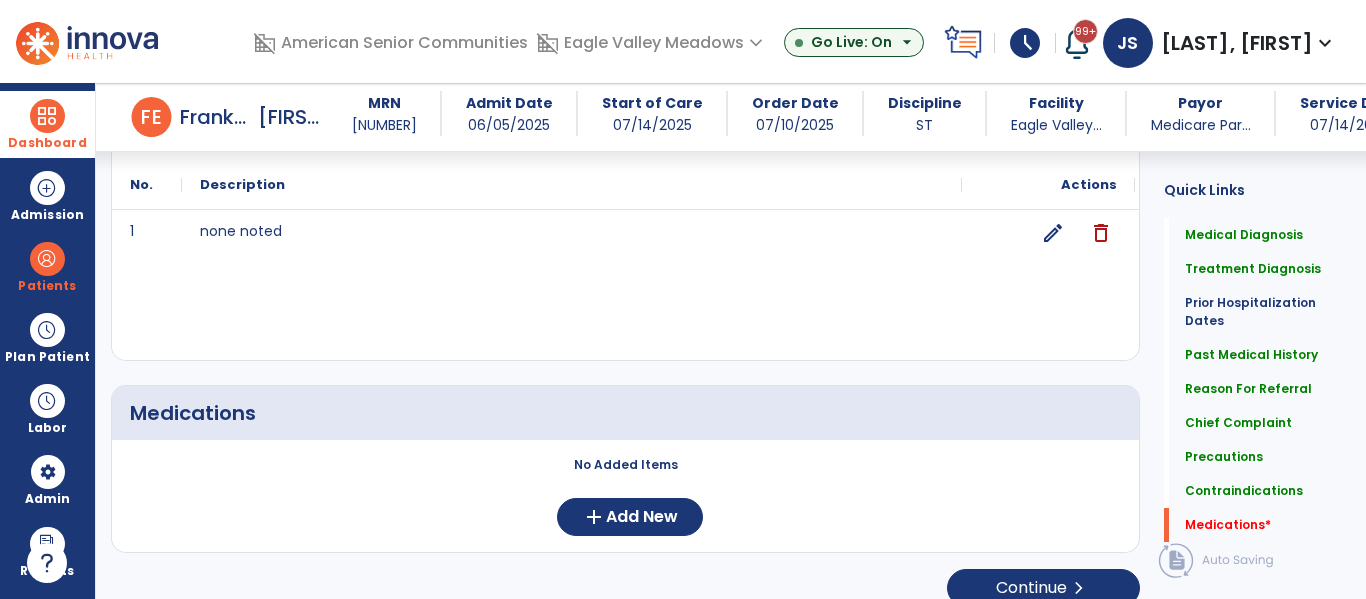 scroll, scrollTop: 2217, scrollLeft: 0, axis: vertical 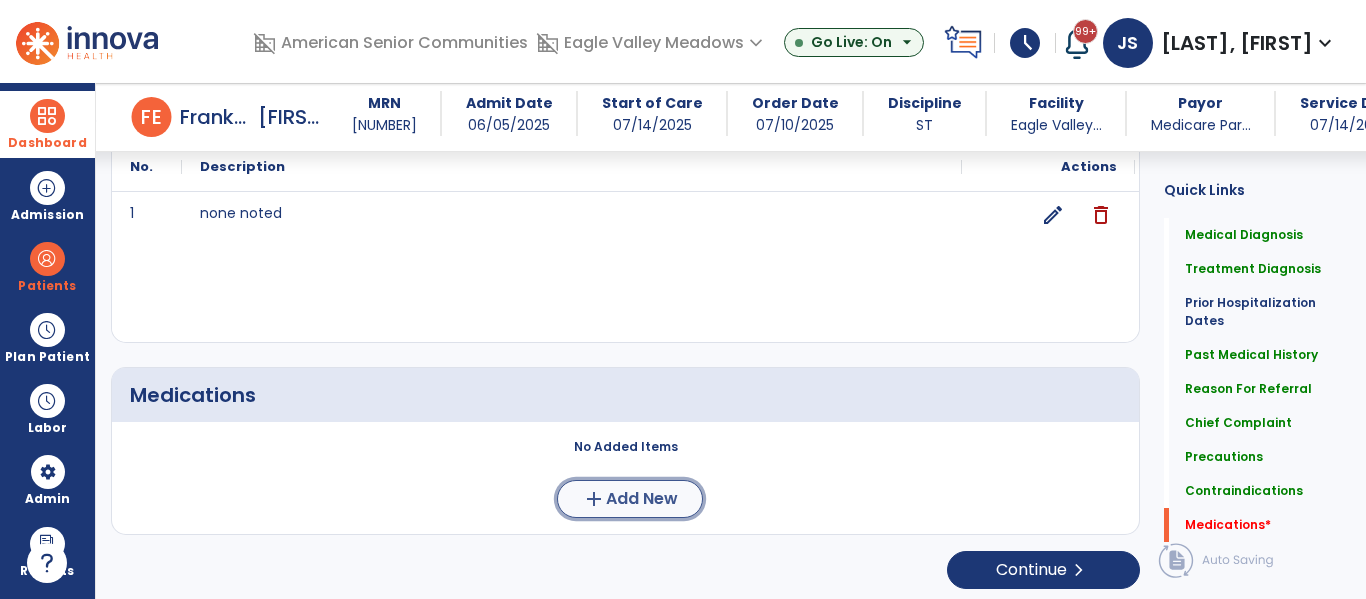 click on "add  Add New" 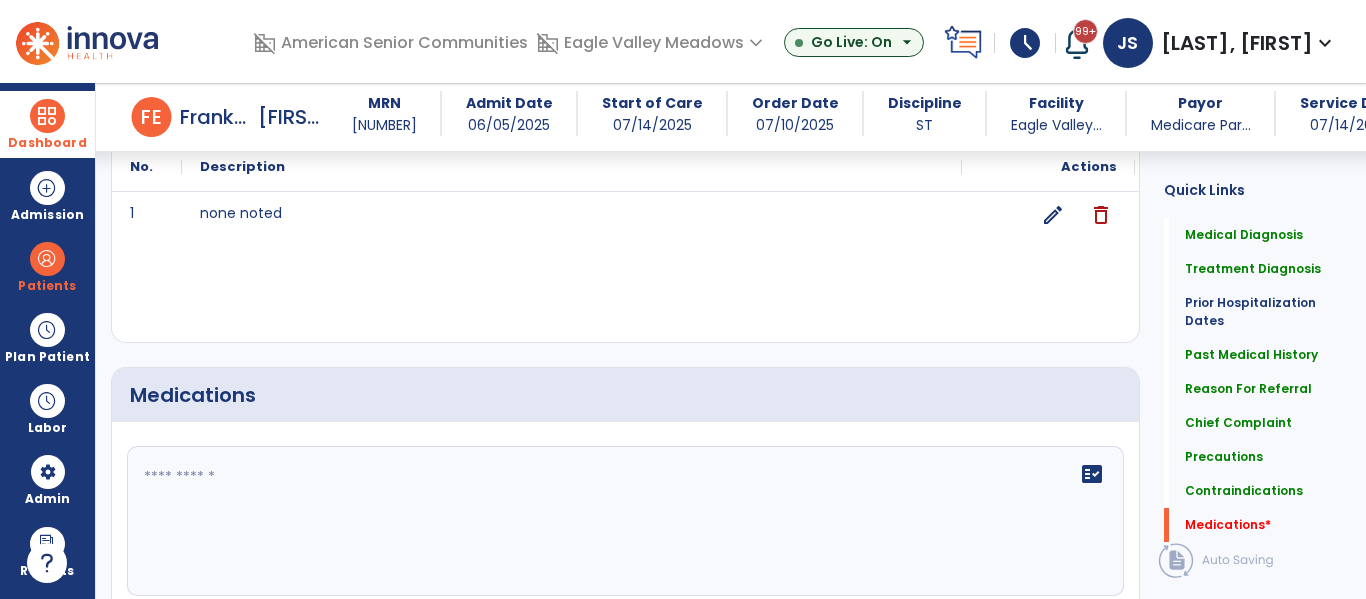 click on "fact_check" 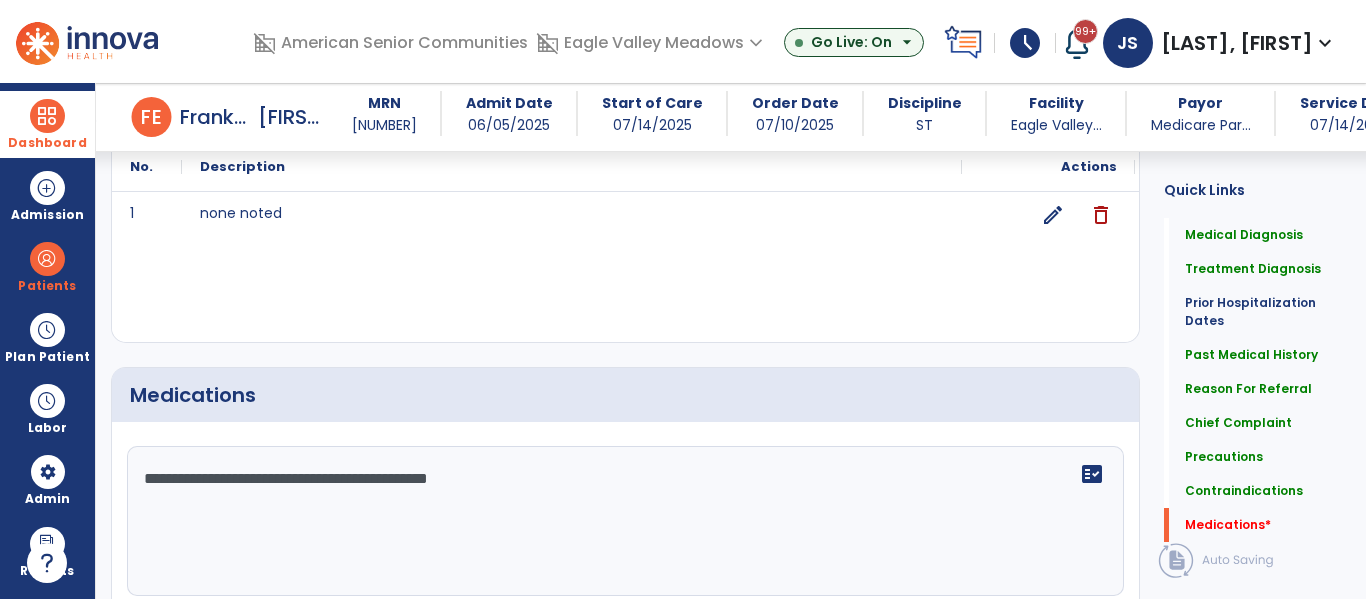 type on "**********" 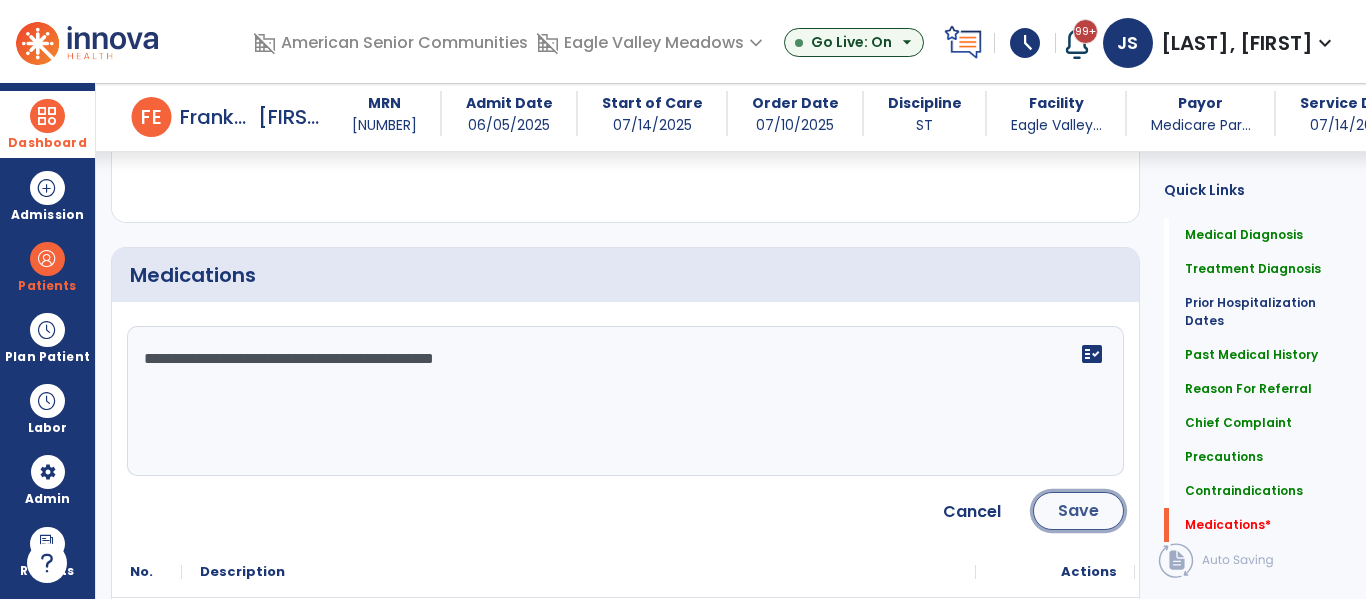 click on "Save" 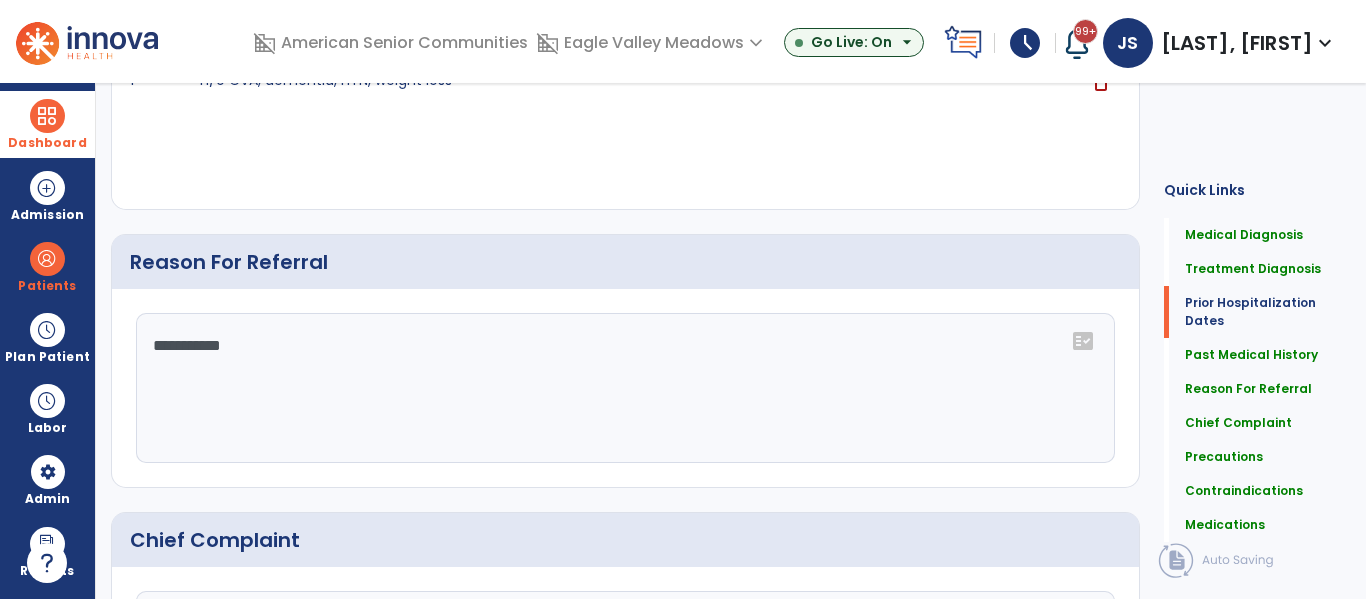 scroll, scrollTop: 0, scrollLeft: 0, axis: both 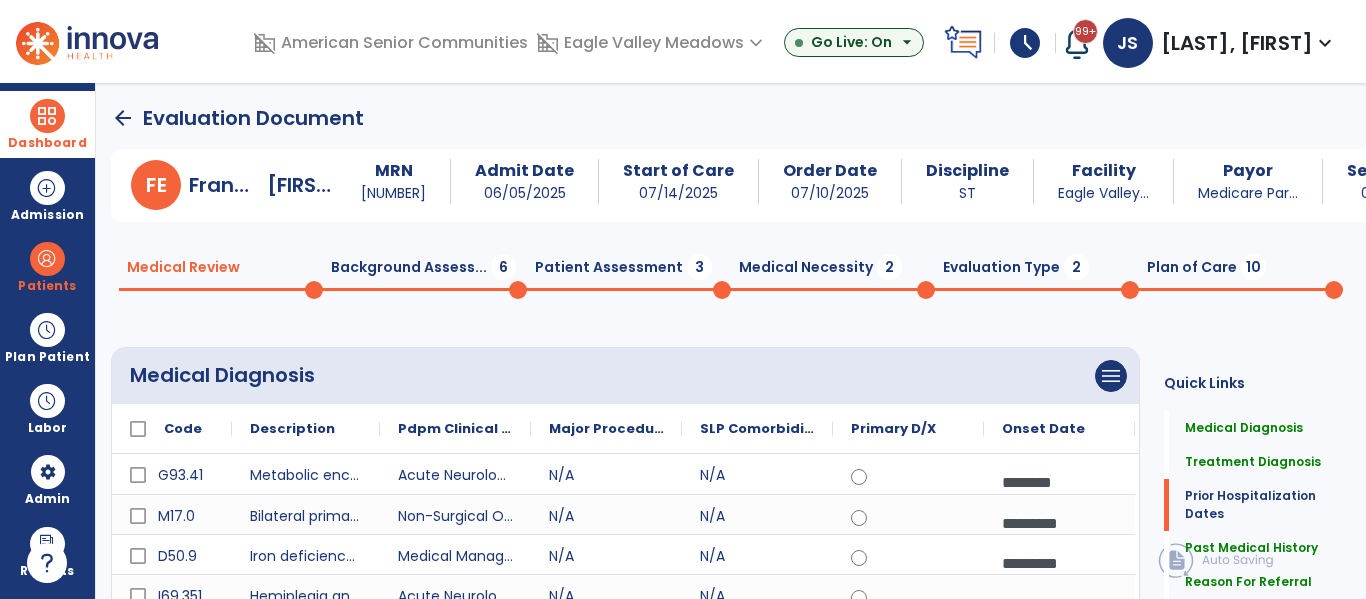 click on "arrow_back" 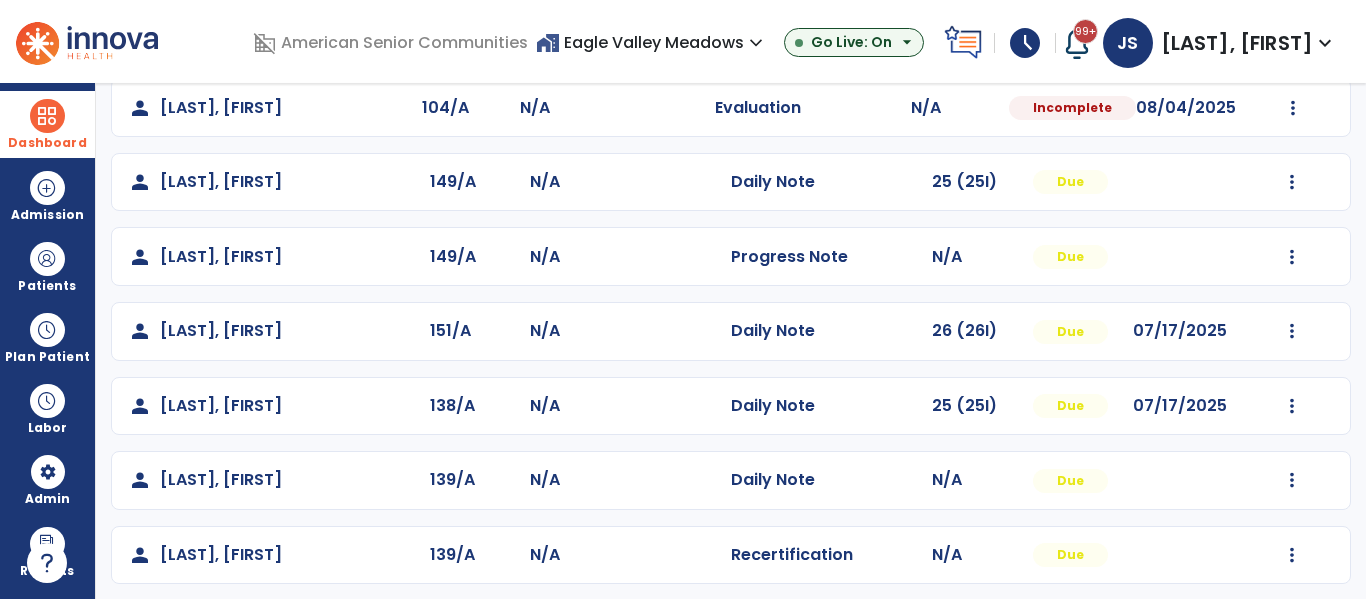 scroll, scrollTop: 338, scrollLeft: 0, axis: vertical 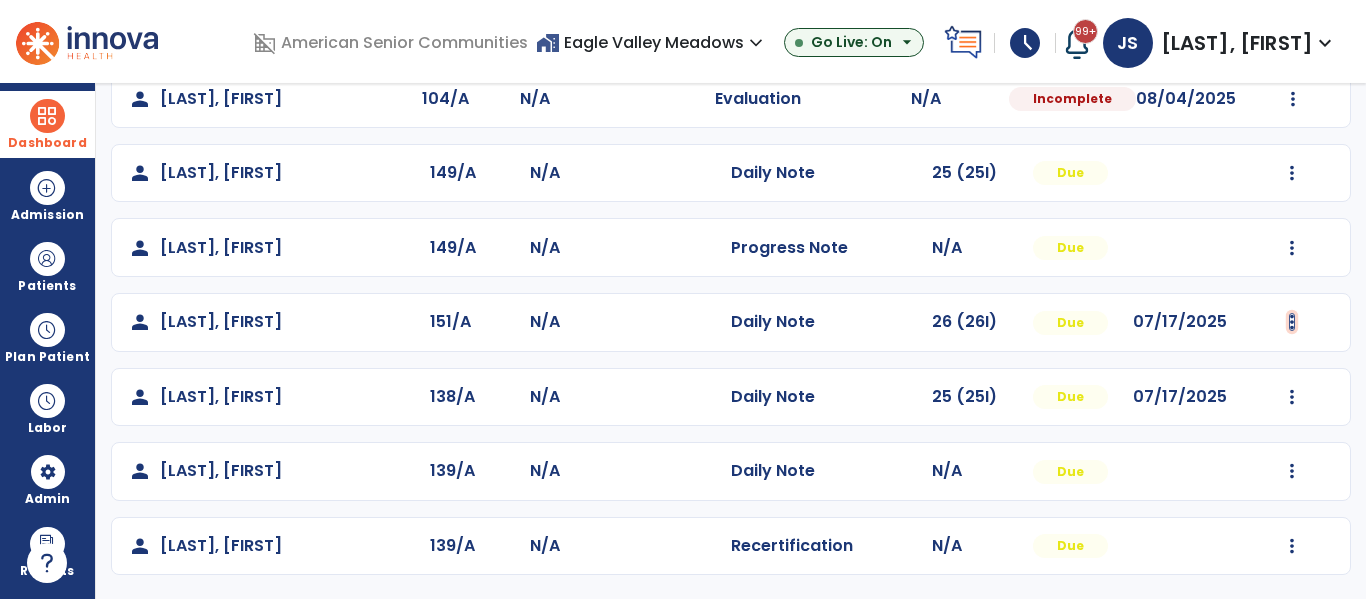 click at bounding box center (1292, 24) 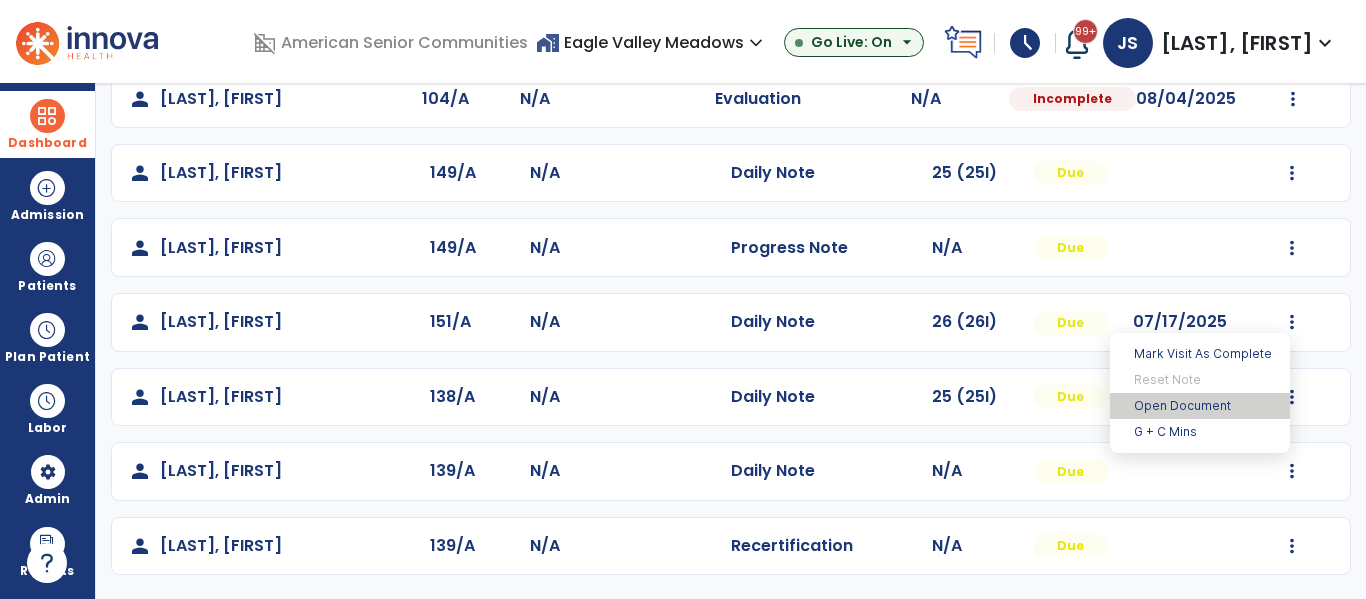 click on "Open Document" at bounding box center (1200, 406) 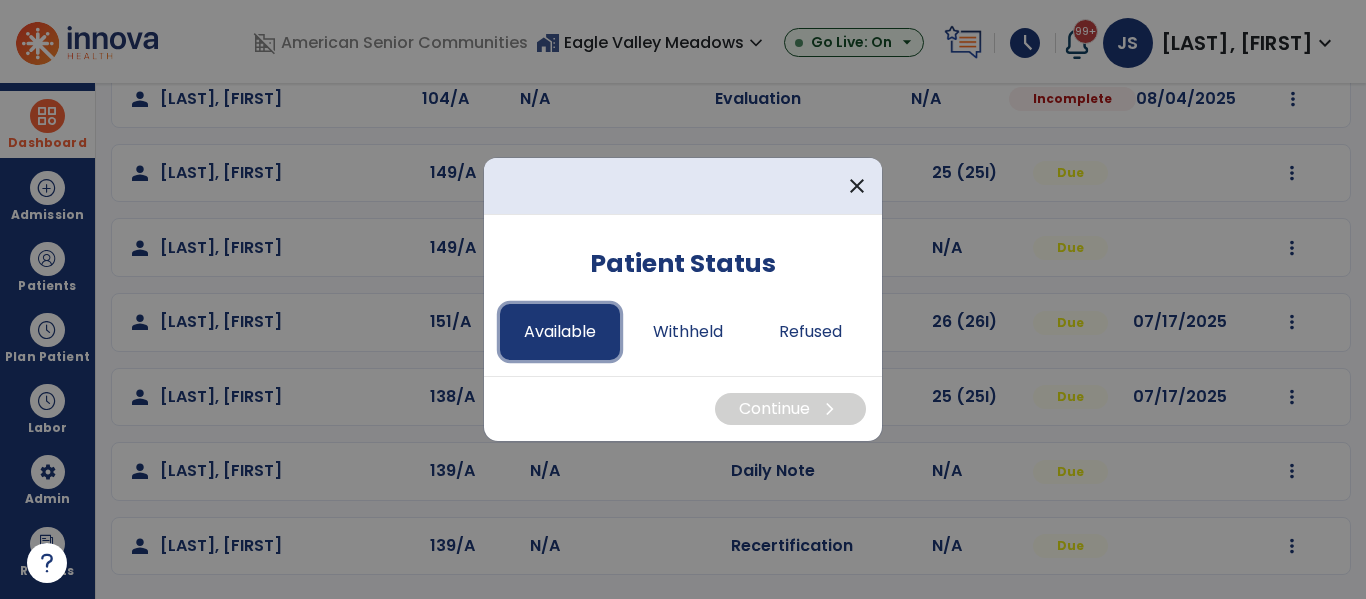 click on "Available" at bounding box center (560, 332) 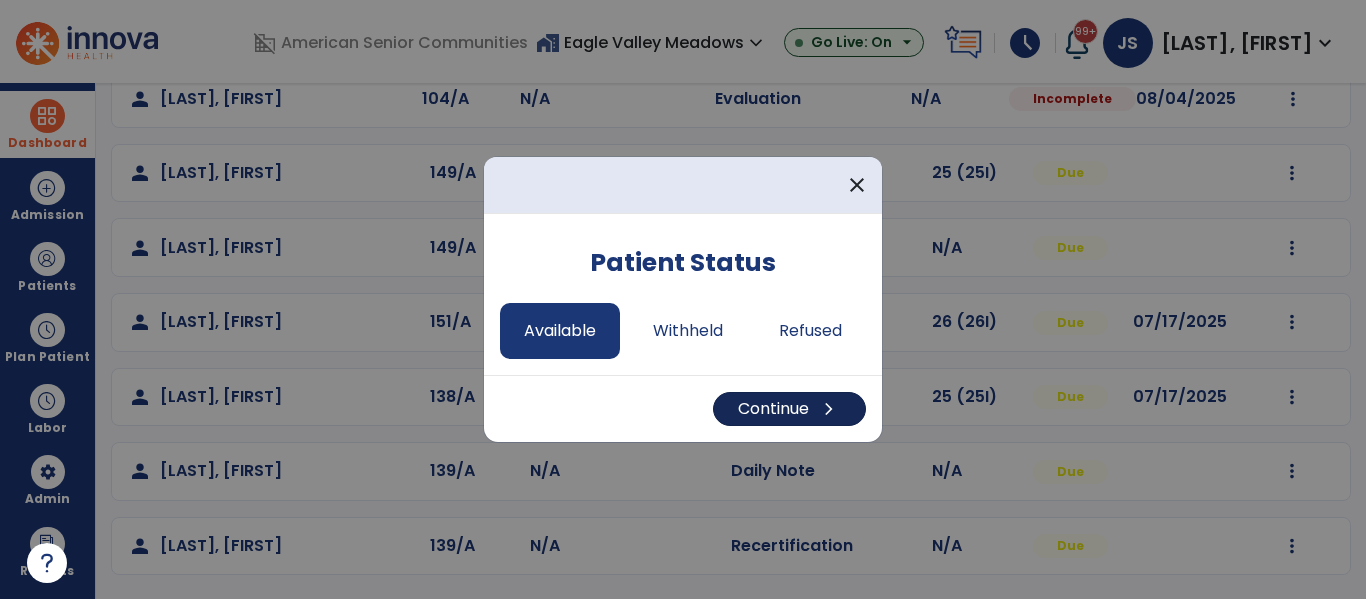 click on "Continue   chevron_right" at bounding box center [789, 409] 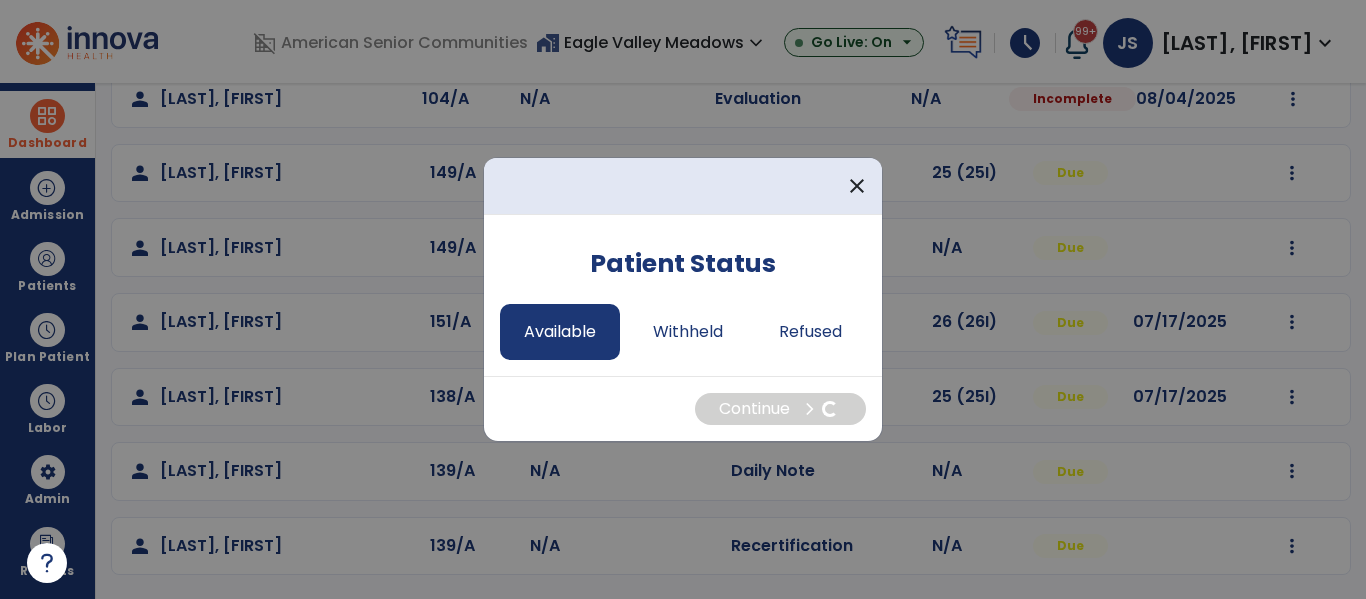 select on "*" 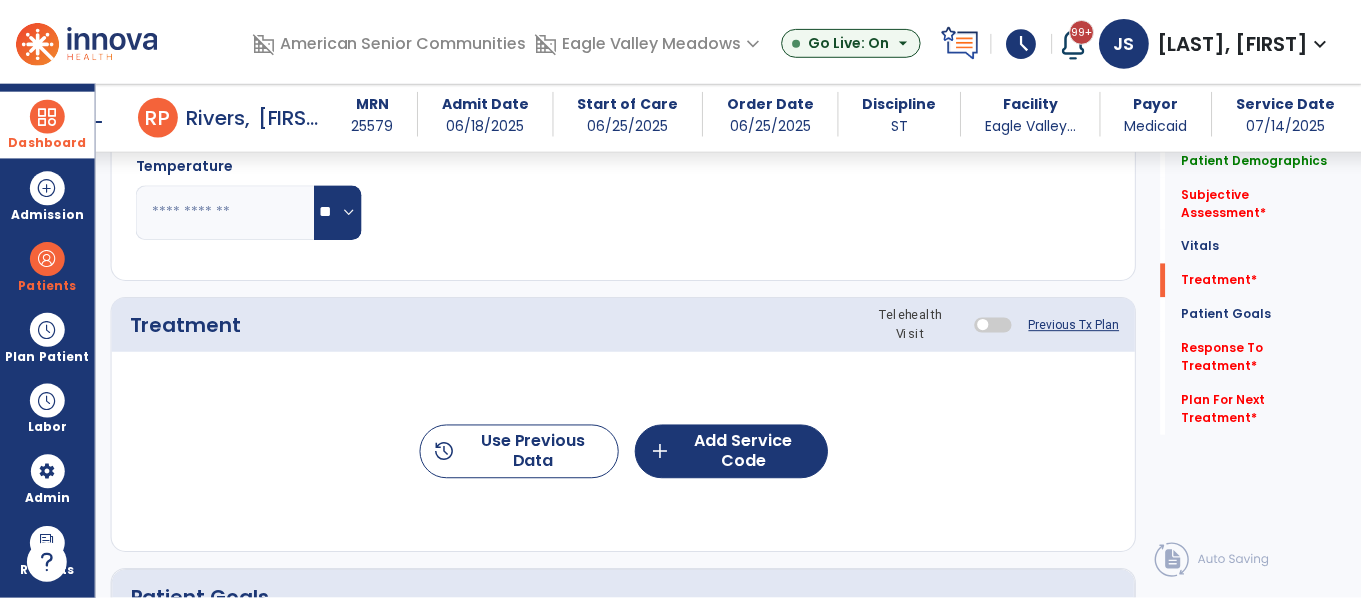 scroll, scrollTop: 1013, scrollLeft: 0, axis: vertical 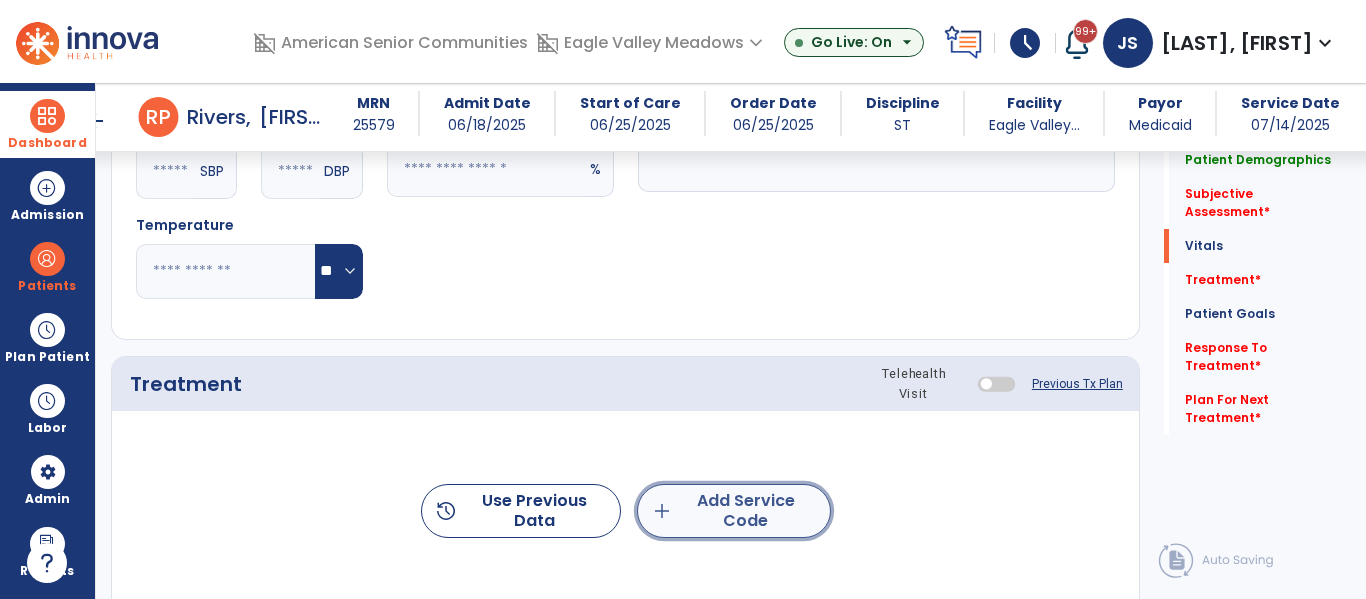 click on "add  Add Service Code" 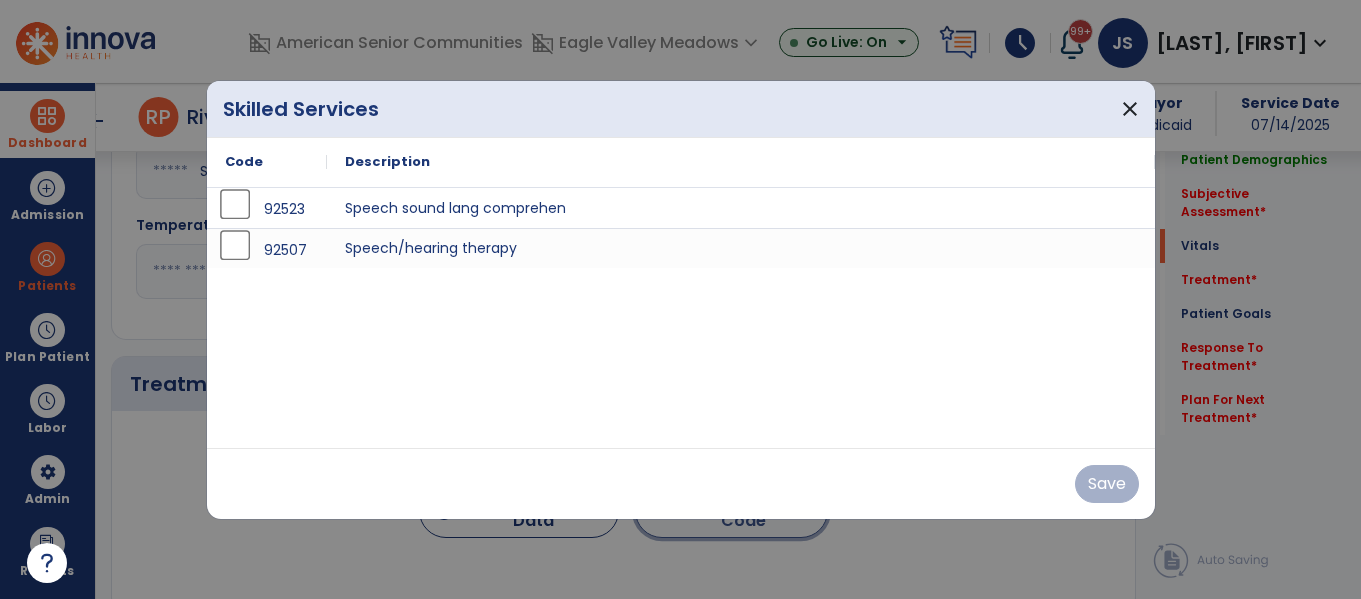 scroll, scrollTop: 1013, scrollLeft: 0, axis: vertical 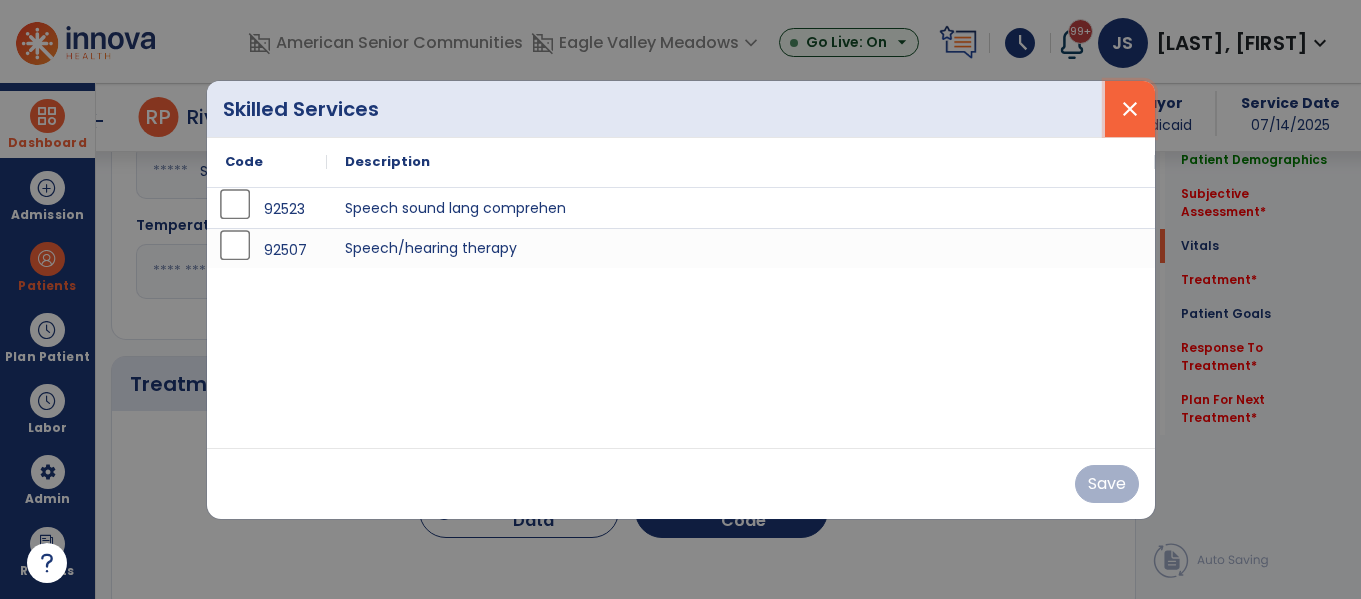 click on "close" at bounding box center [1130, 109] 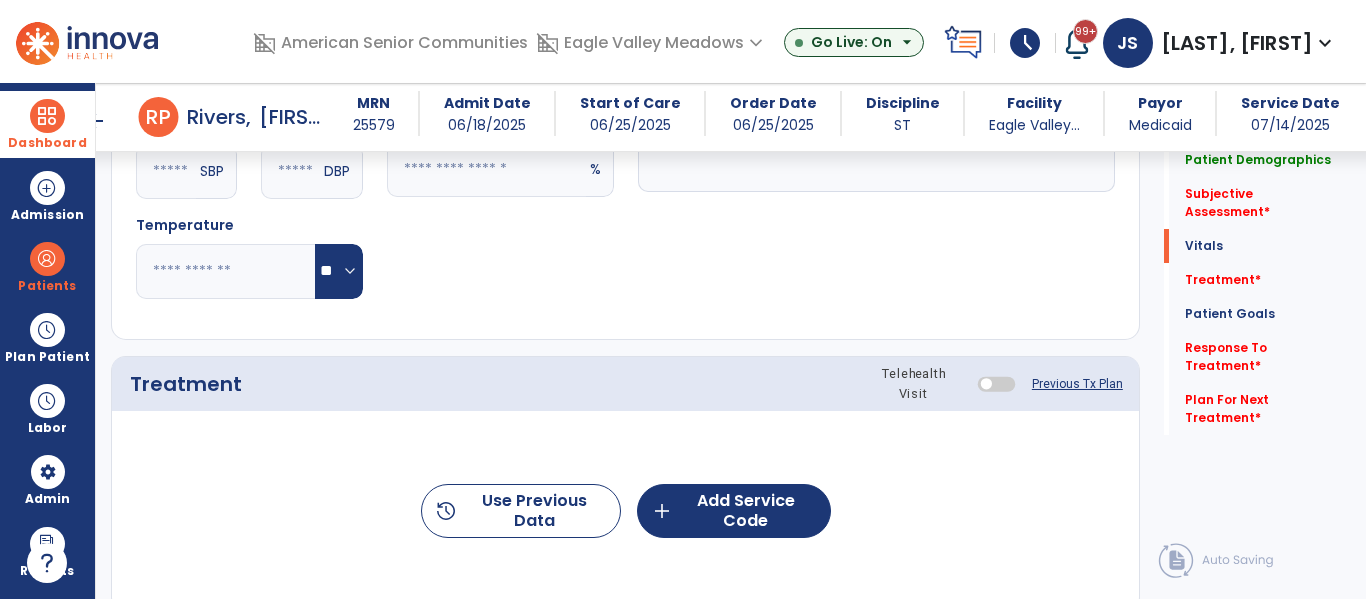 click on "Previous Tx Plan" 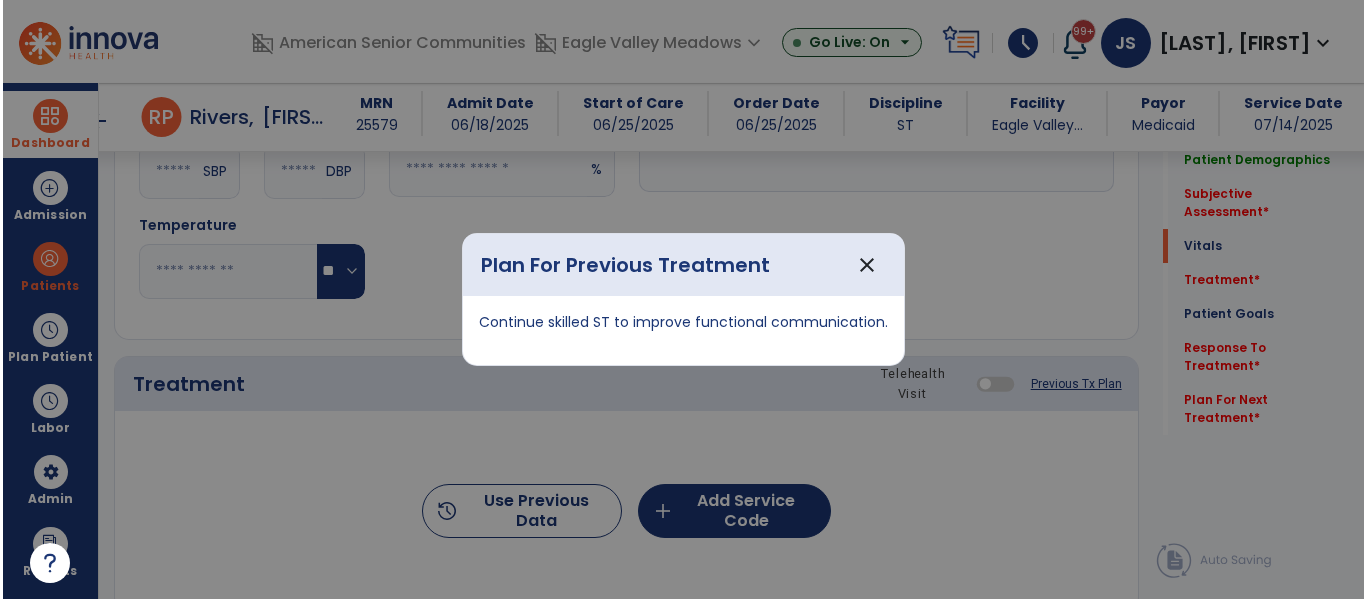 scroll, scrollTop: 1013, scrollLeft: 0, axis: vertical 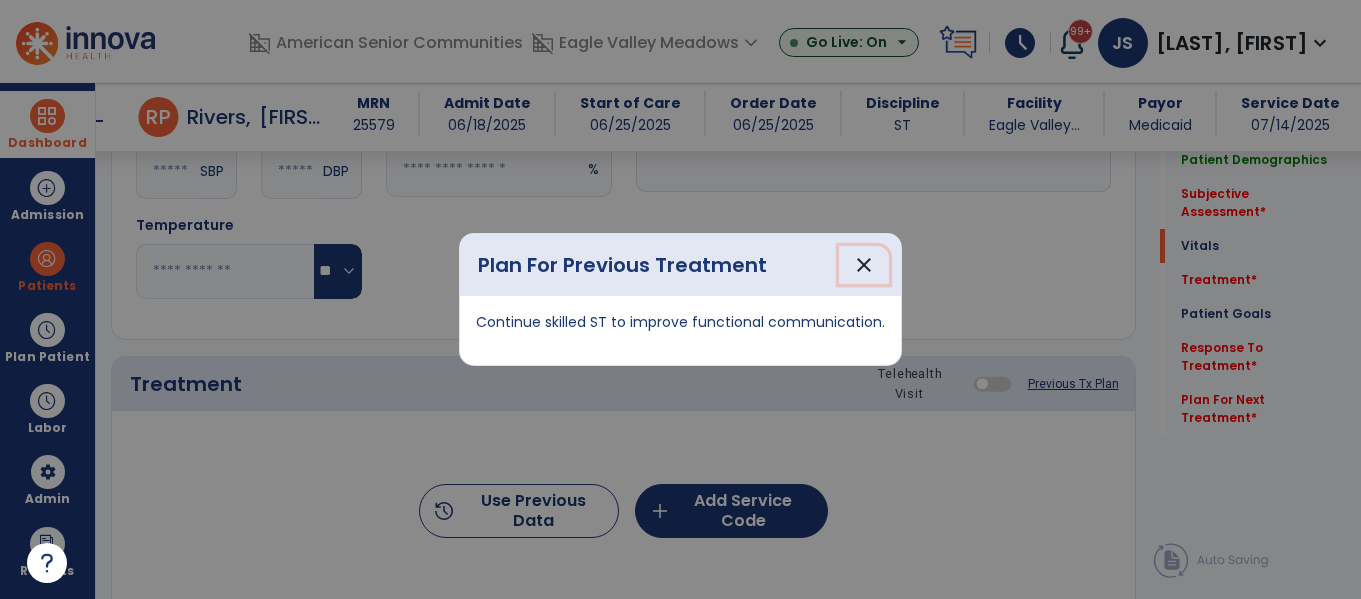 click on "close" at bounding box center [864, 265] 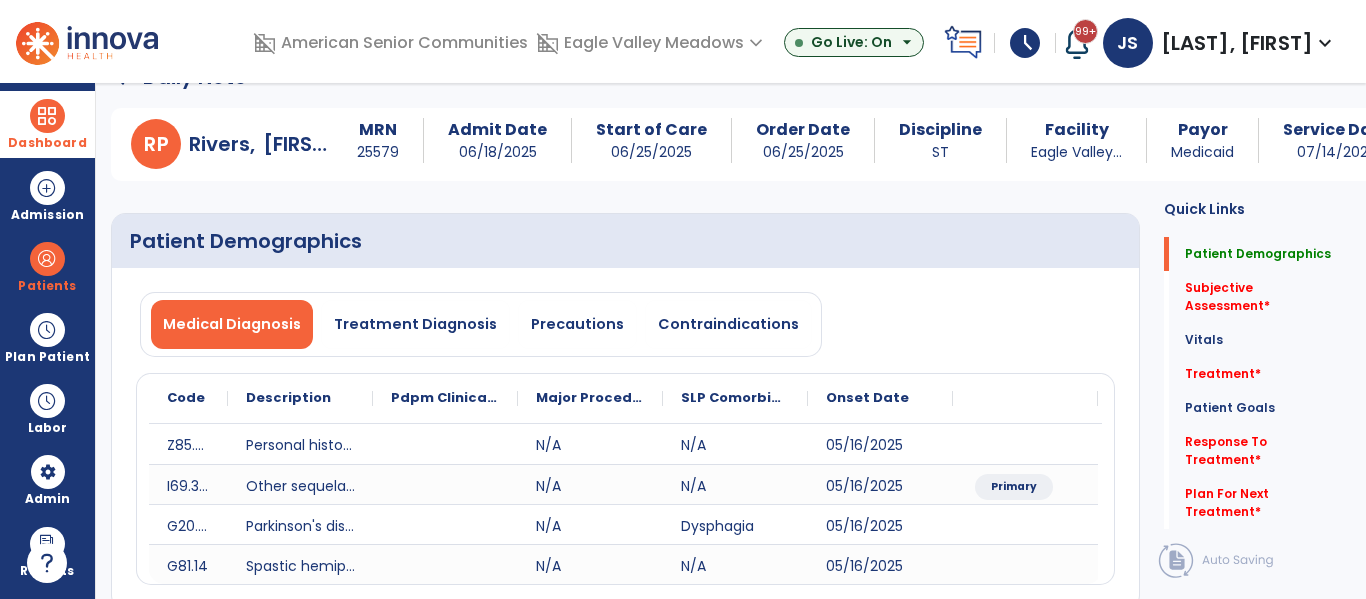 scroll, scrollTop: 0, scrollLeft: 0, axis: both 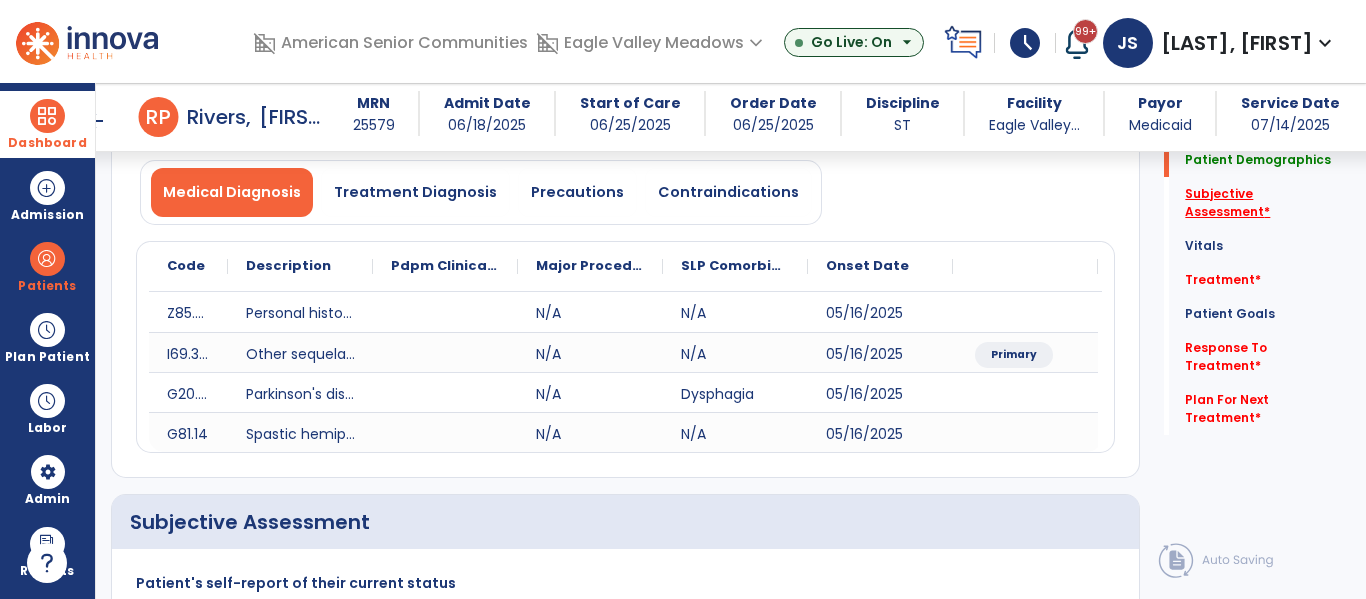 click on "Subjective Assessment   *" 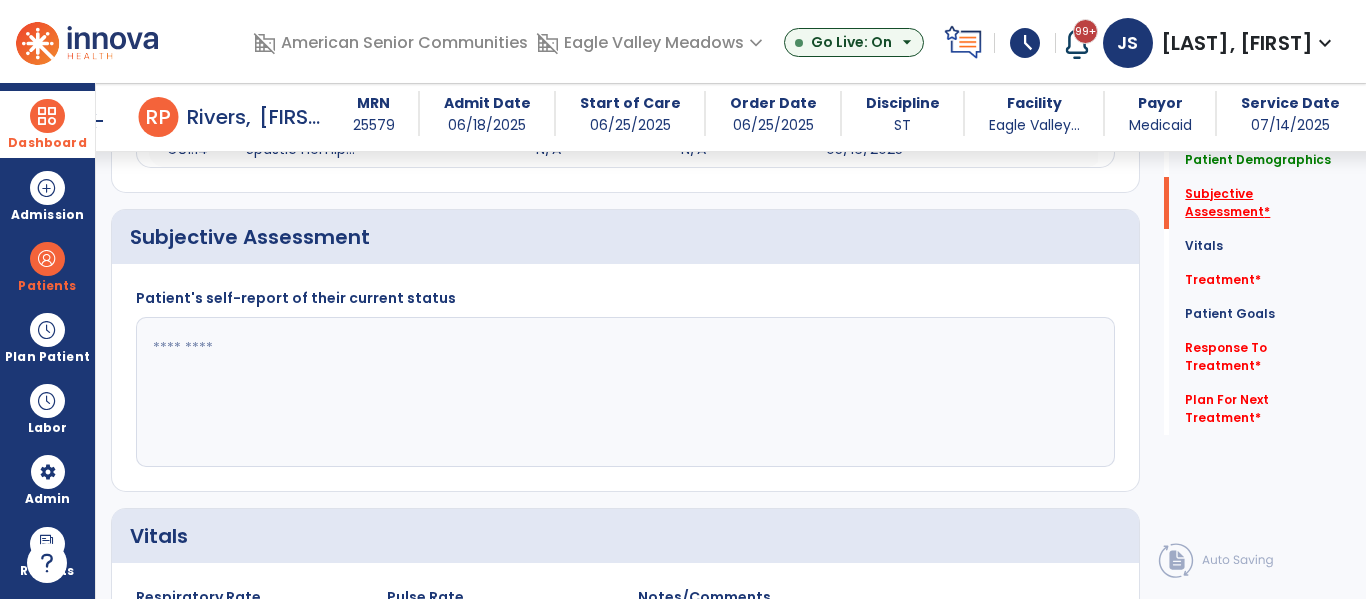 scroll, scrollTop: 448, scrollLeft: 0, axis: vertical 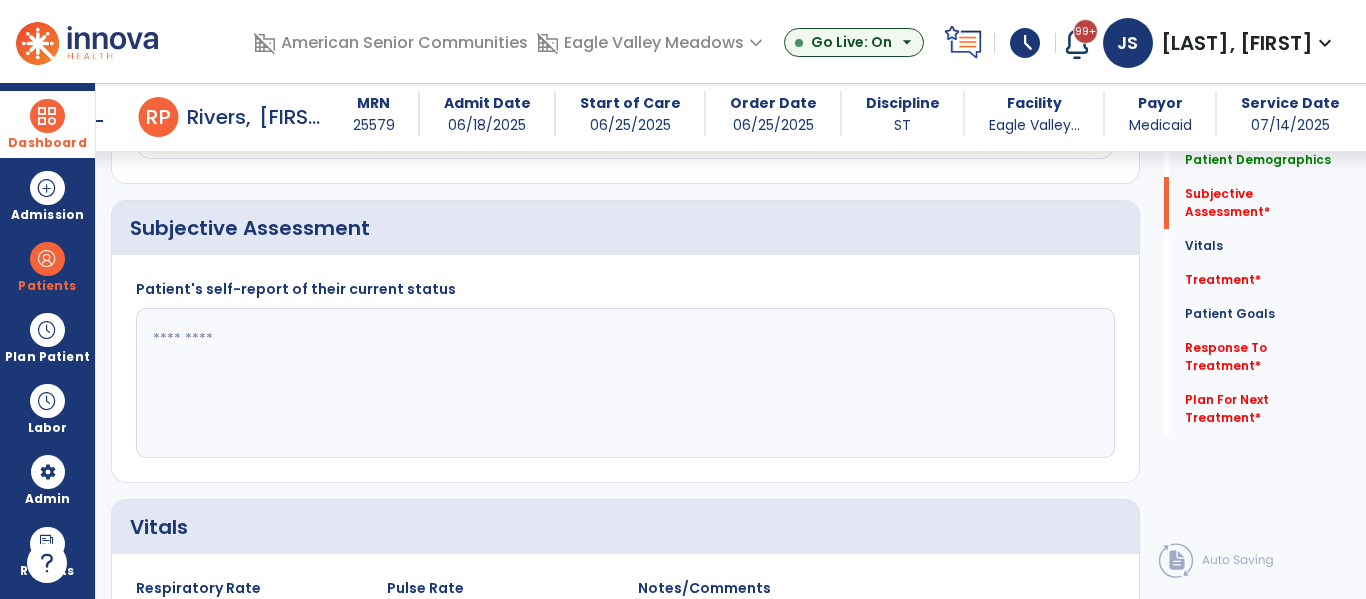 click 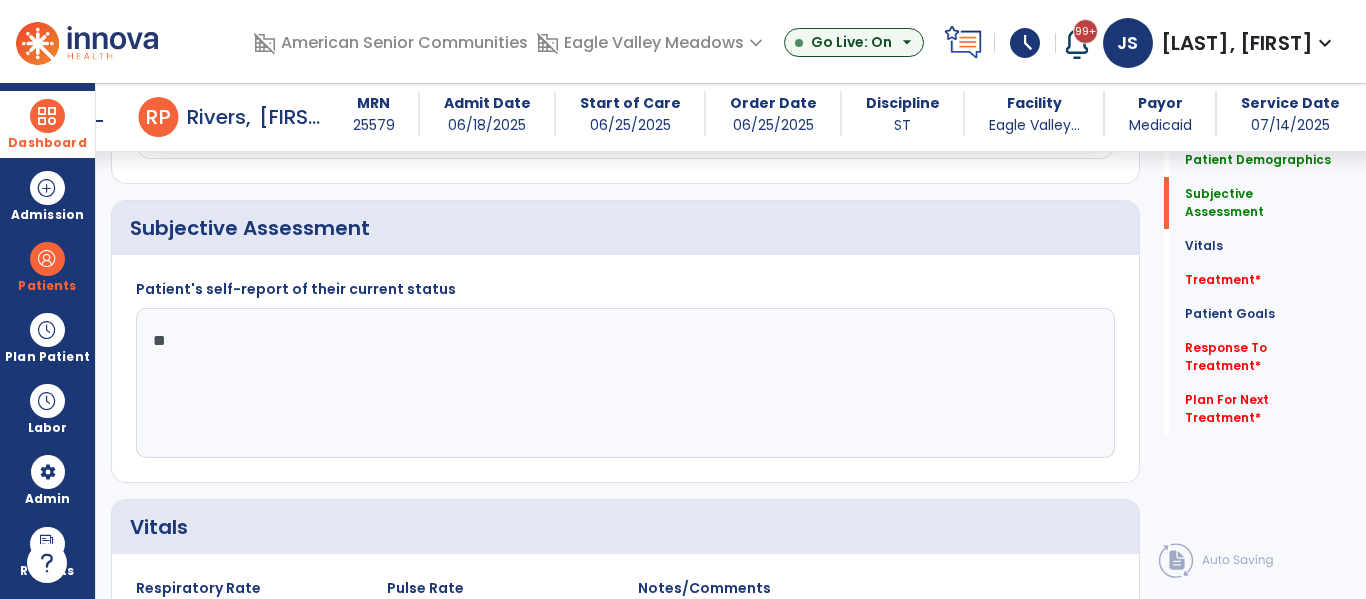 type on "*" 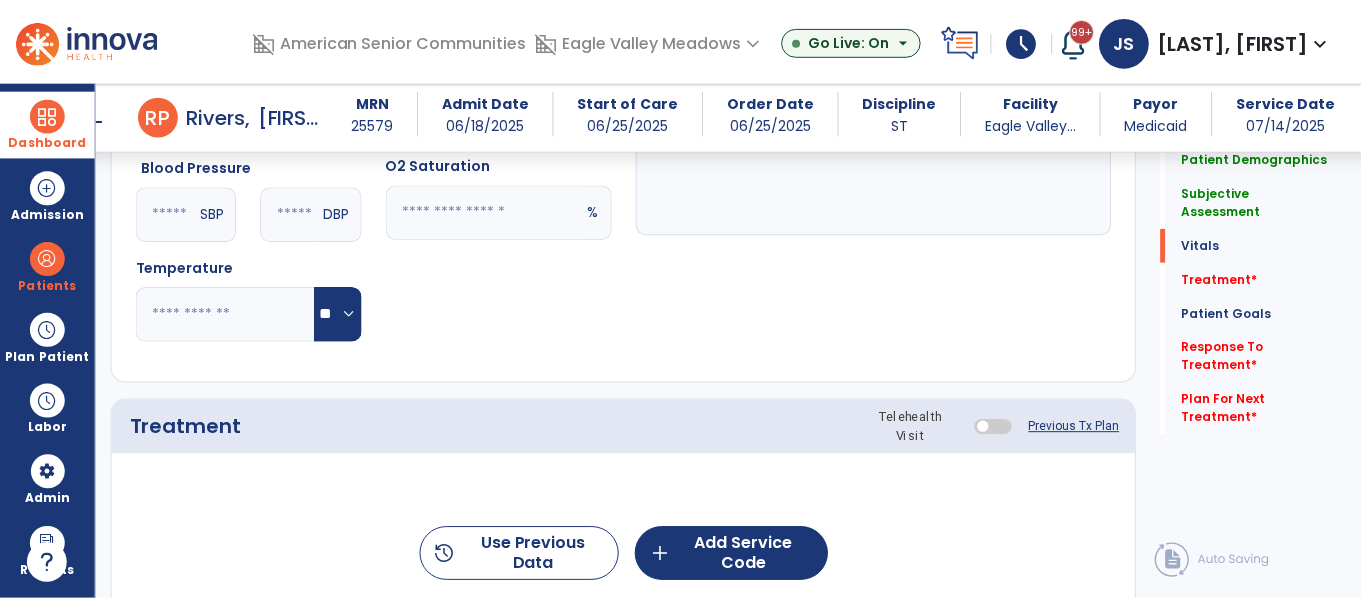 scroll, scrollTop: 968, scrollLeft: 0, axis: vertical 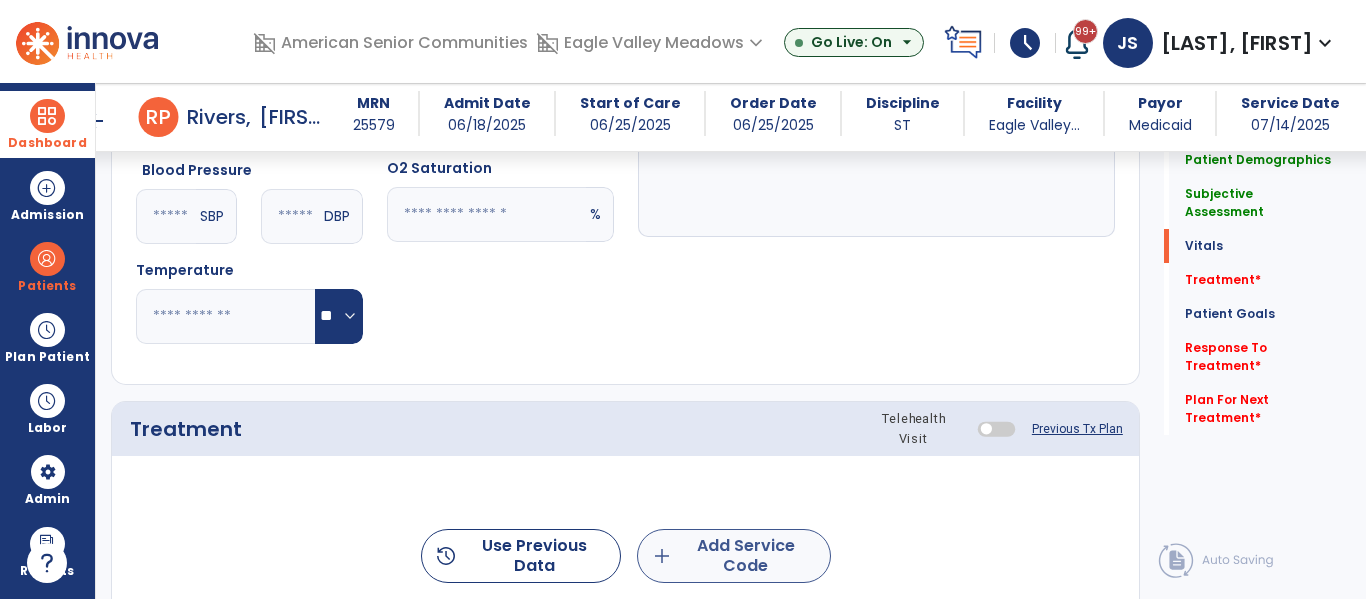 type on "**********" 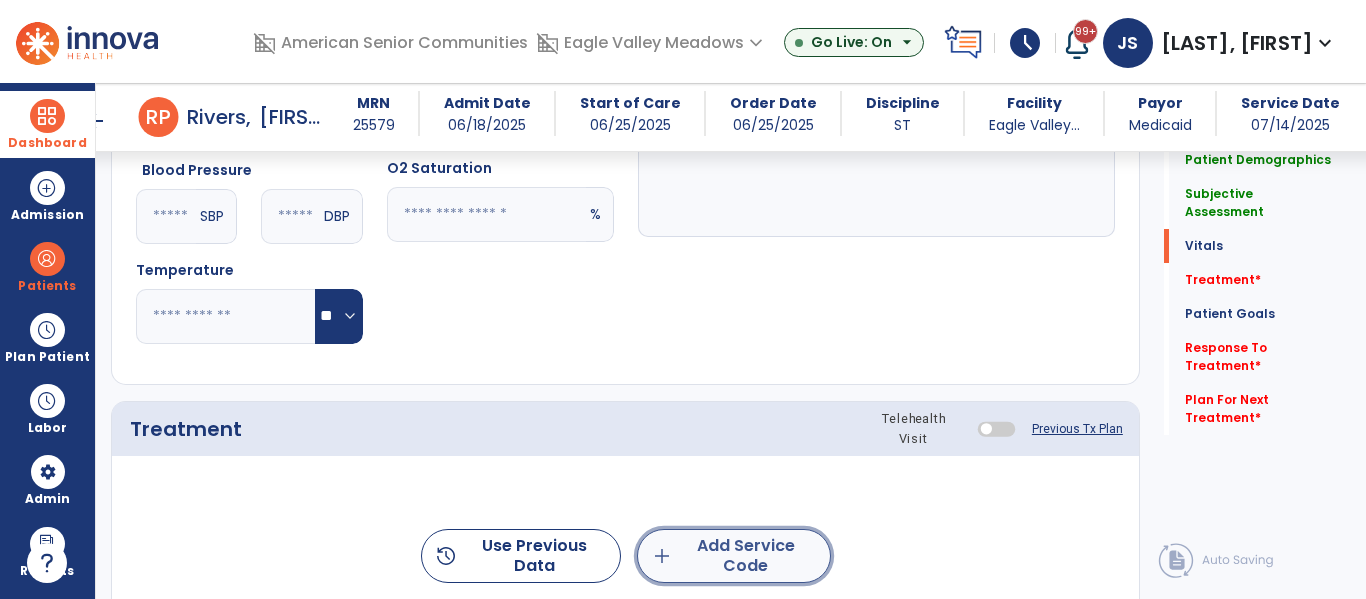 click on "add  Add Service Code" 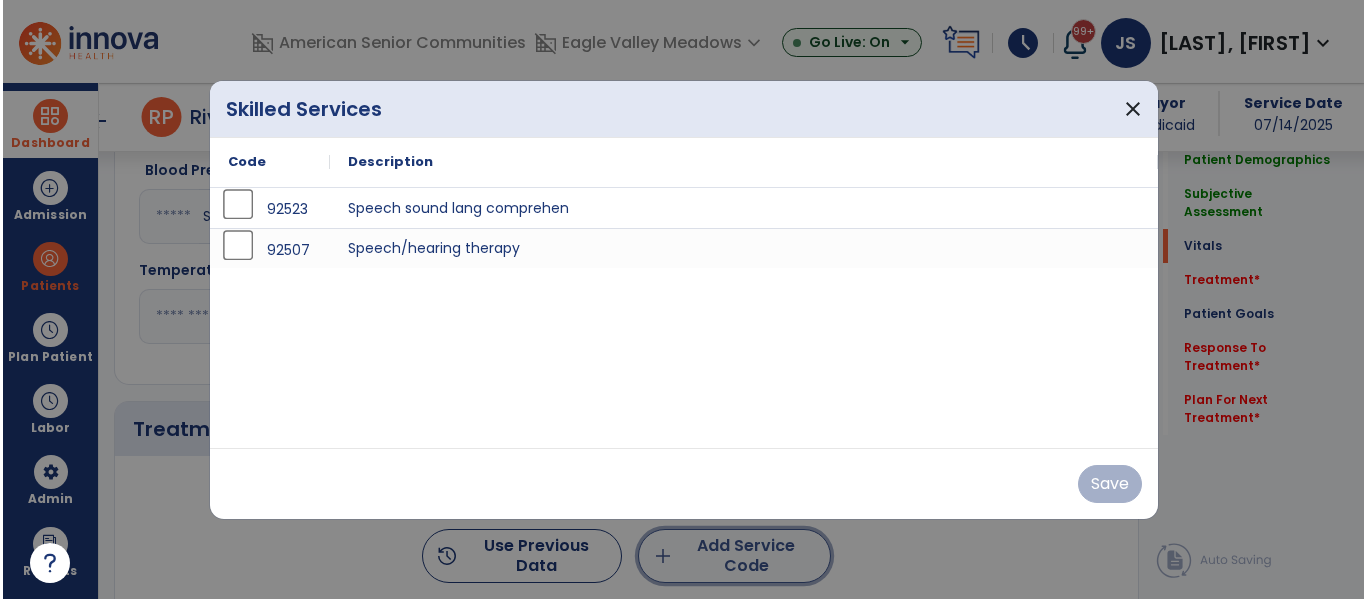 scroll, scrollTop: 968, scrollLeft: 0, axis: vertical 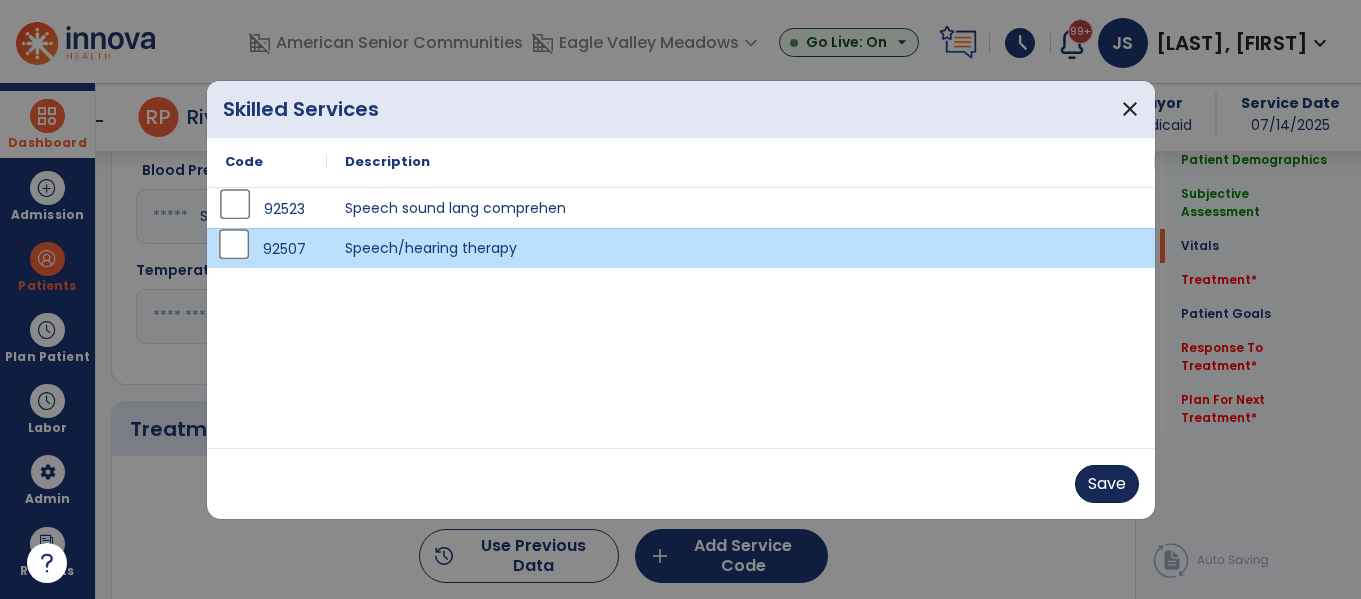 click on "Save" at bounding box center [1107, 484] 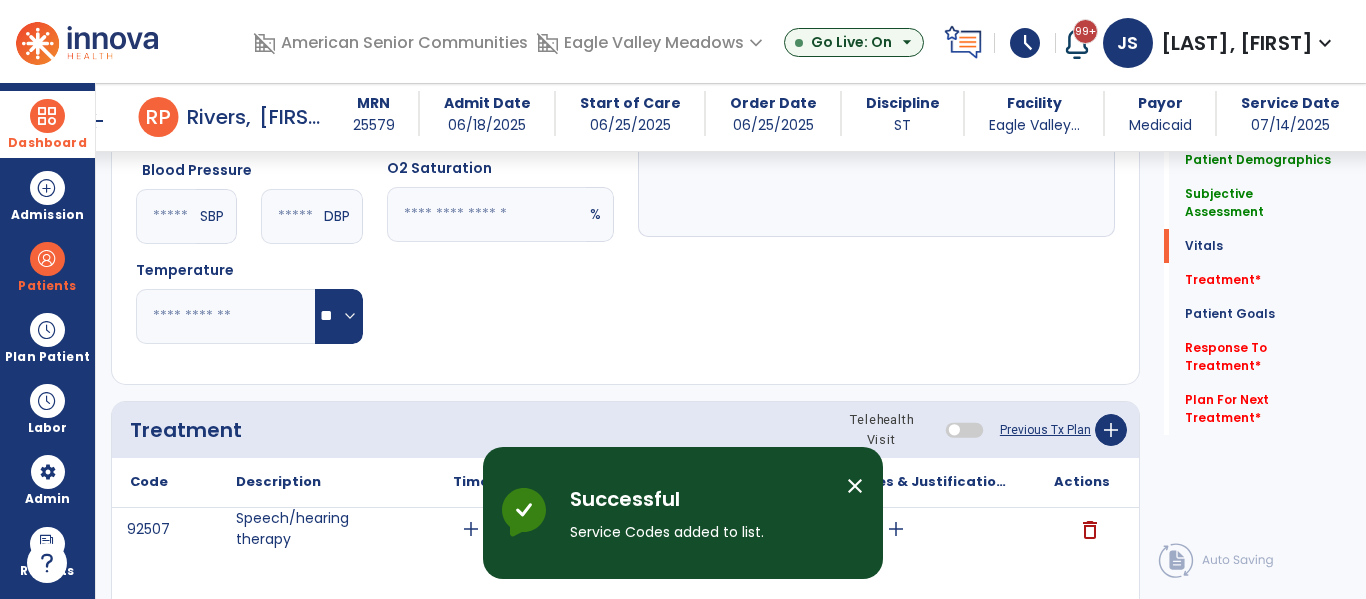 click on "close" at bounding box center (855, 486) 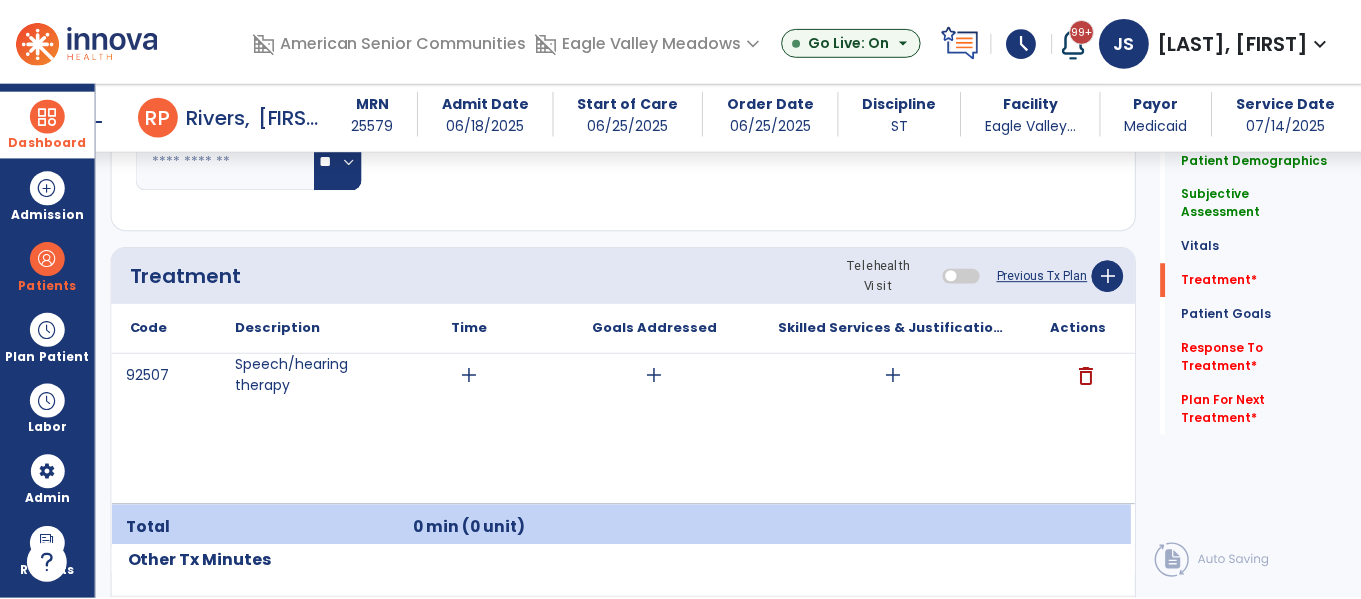 scroll, scrollTop: 1145, scrollLeft: 0, axis: vertical 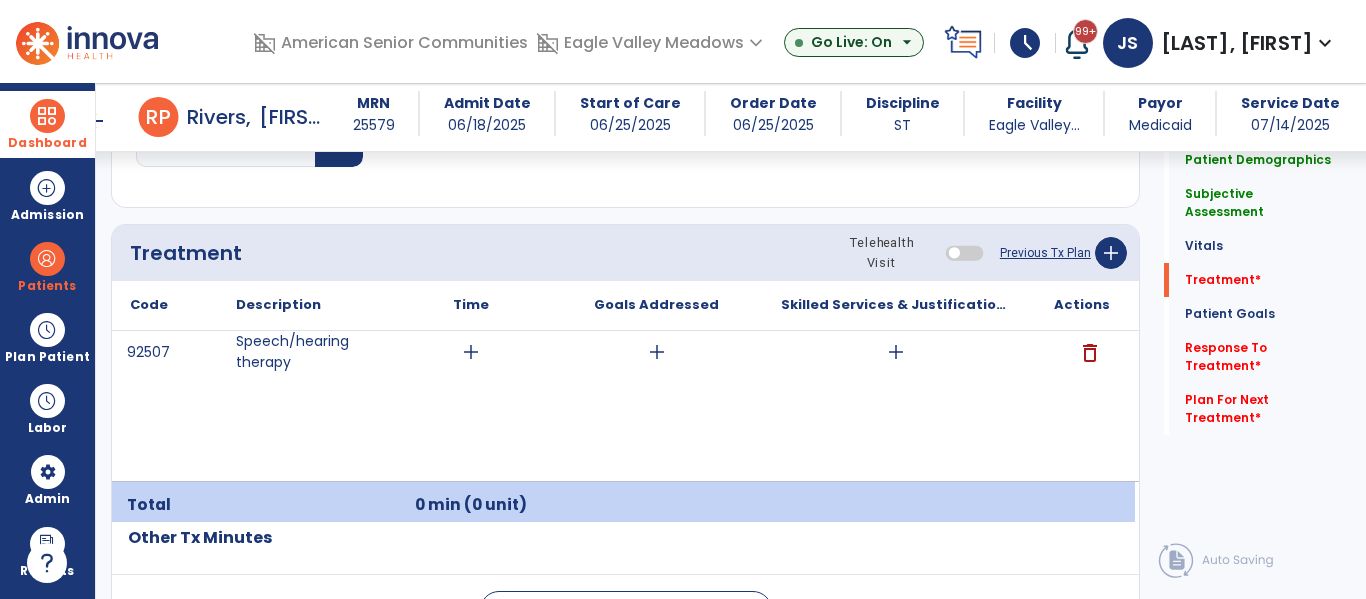 click on "add" at bounding box center (471, 352) 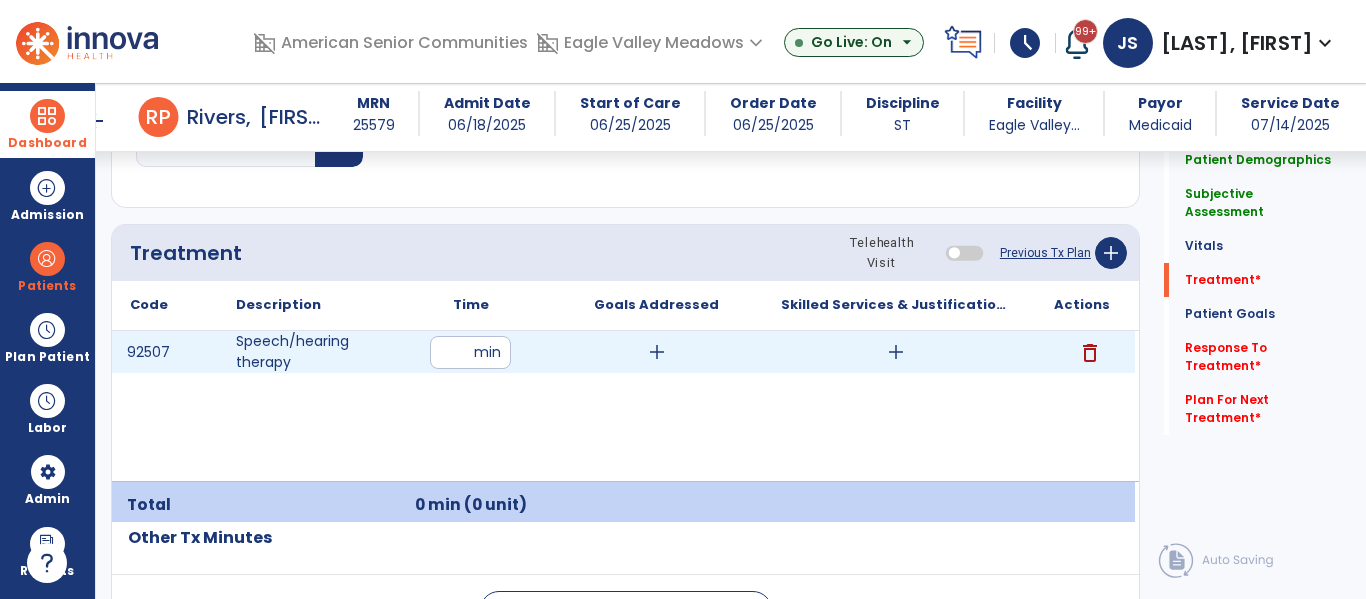 type on "**" 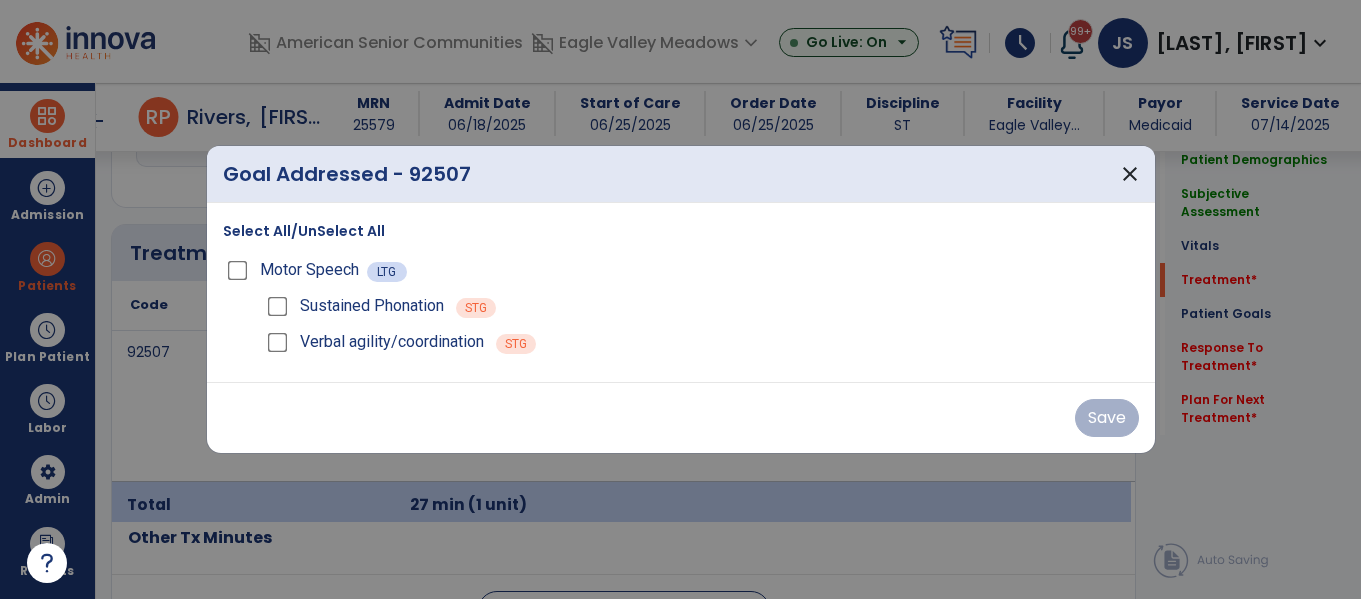 scroll, scrollTop: 1145, scrollLeft: 0, axis: vertical 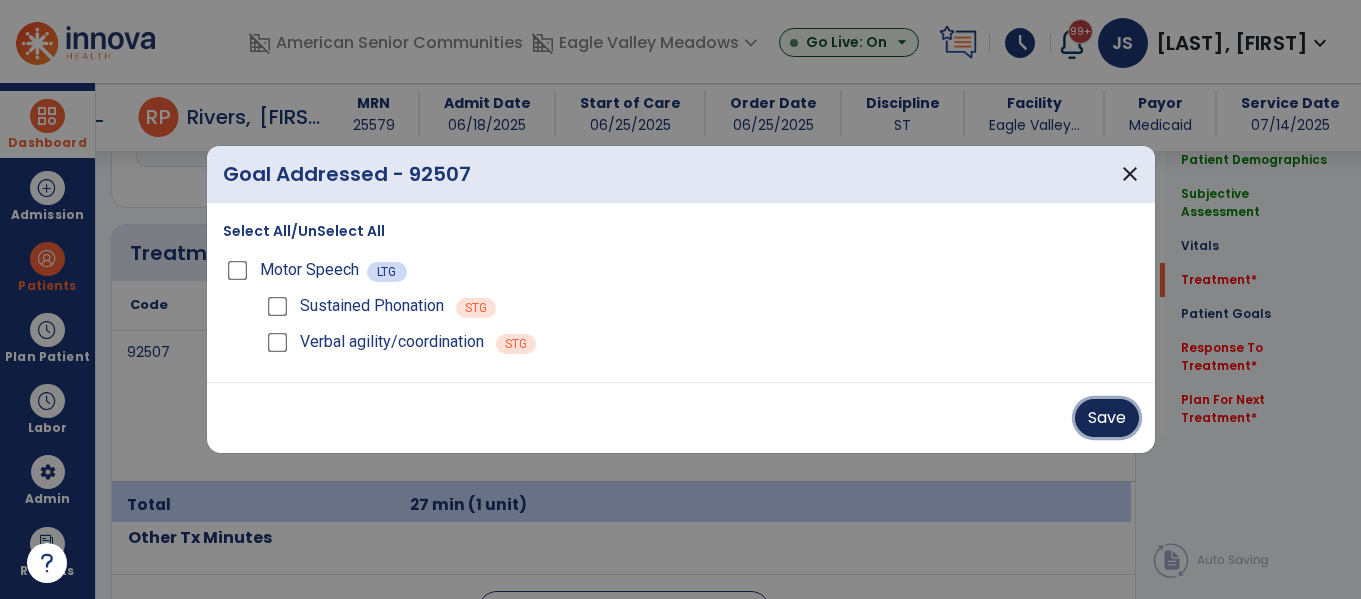click on "Save" at bounding box center [1107, 418] 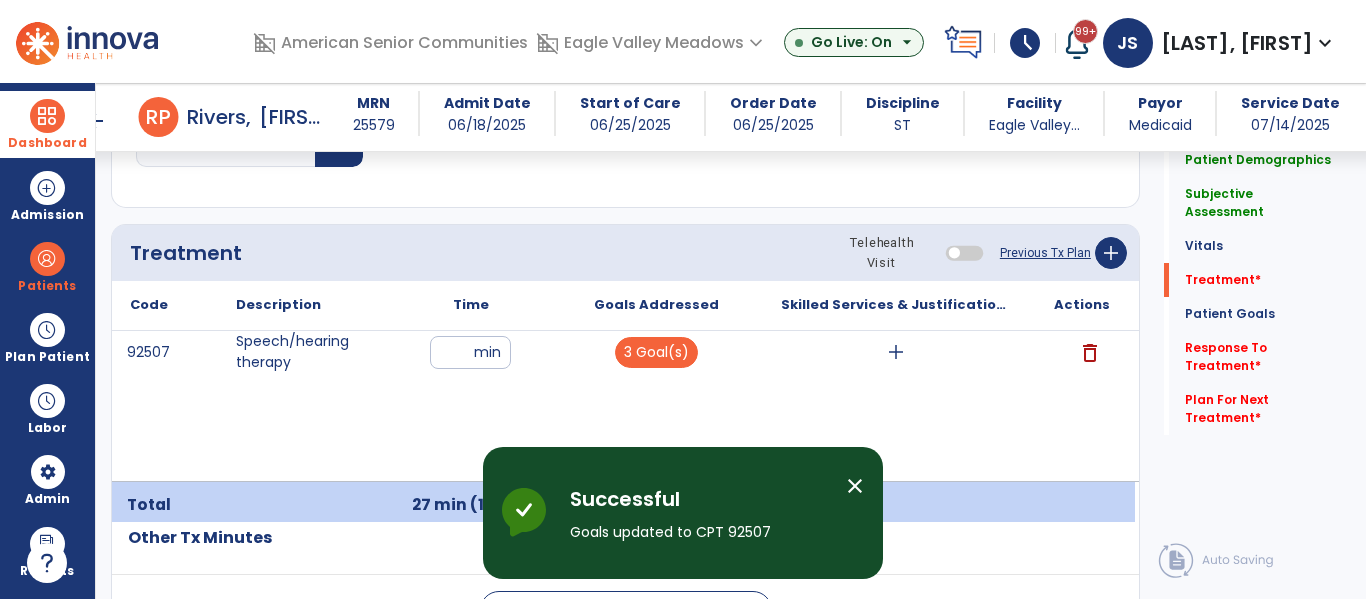 click on "add" at bounding box center (896, 352) 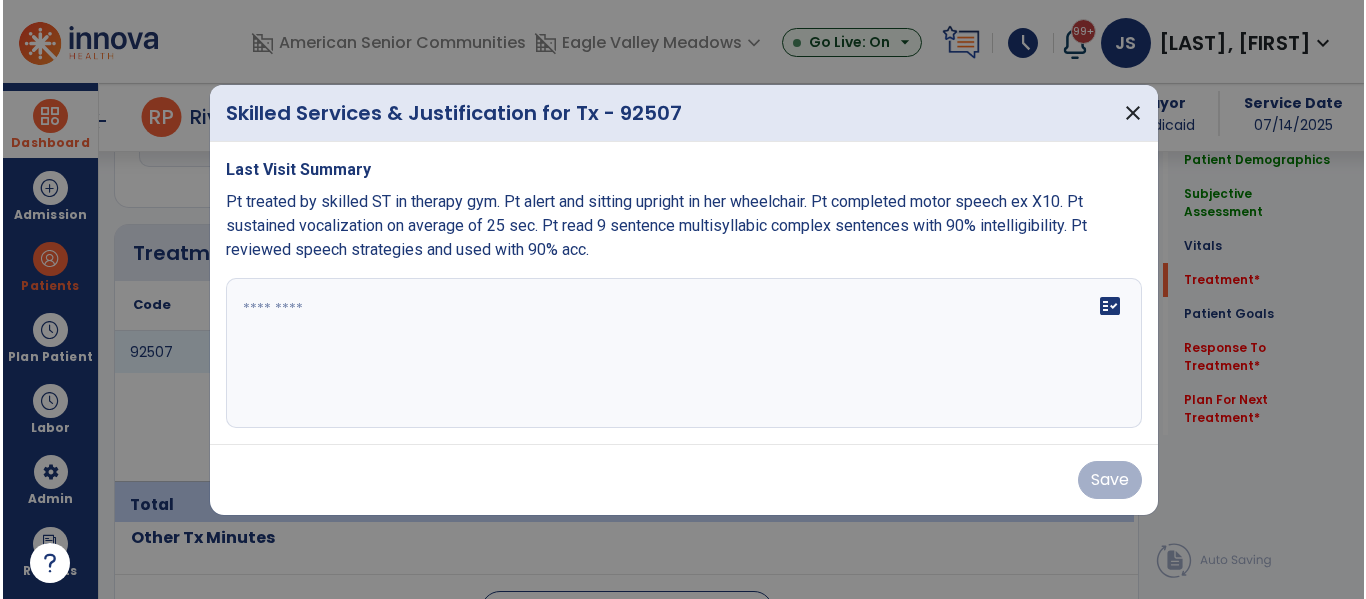 scroll, scrollTop: 1145, scrollLeft: 0, axis: vertical 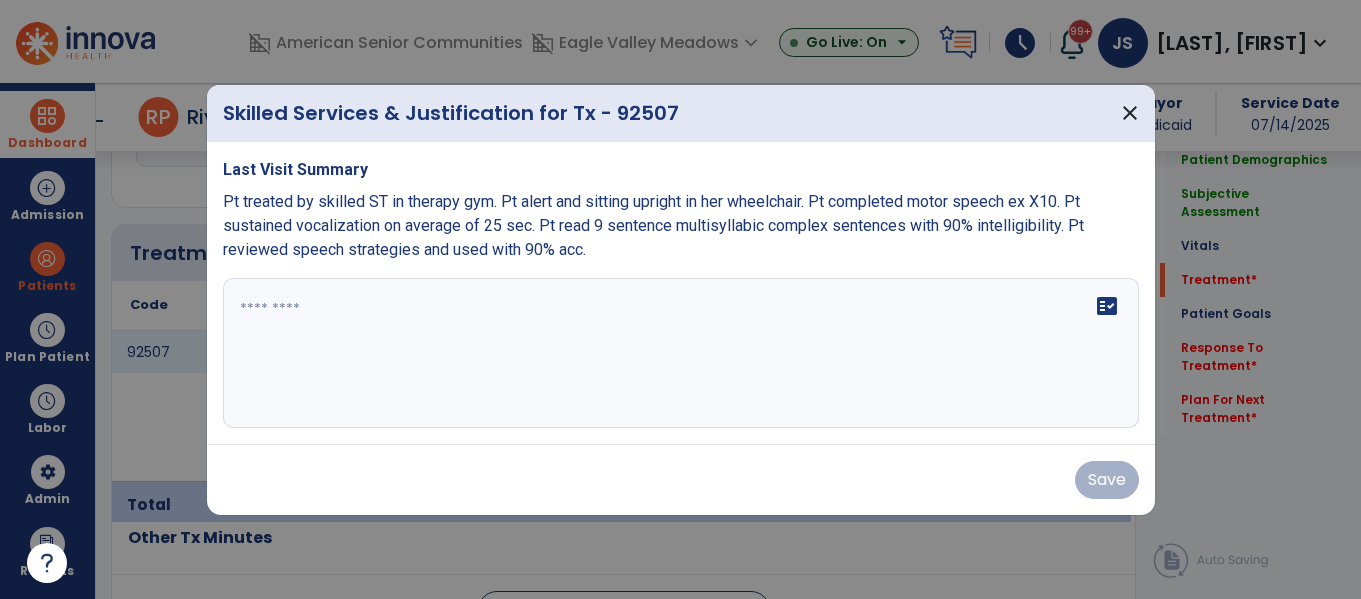 click on "fact_check" at bounding box center [681, 353] 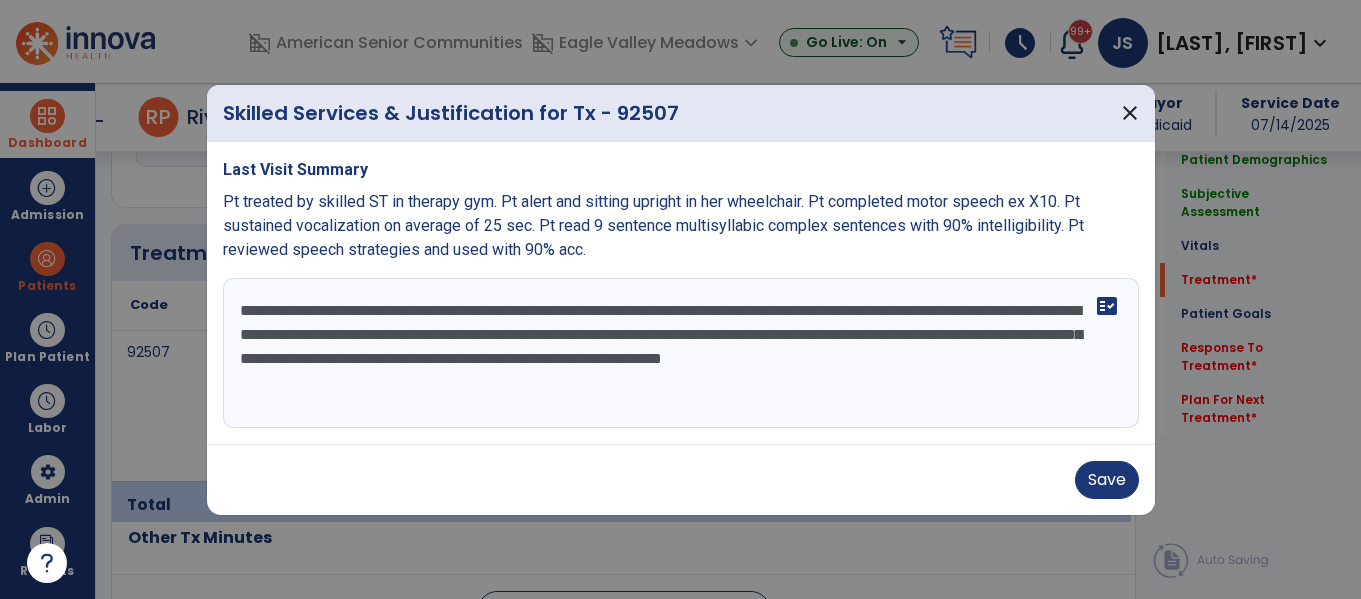 click on "**********" at bounding box center [681, 353] 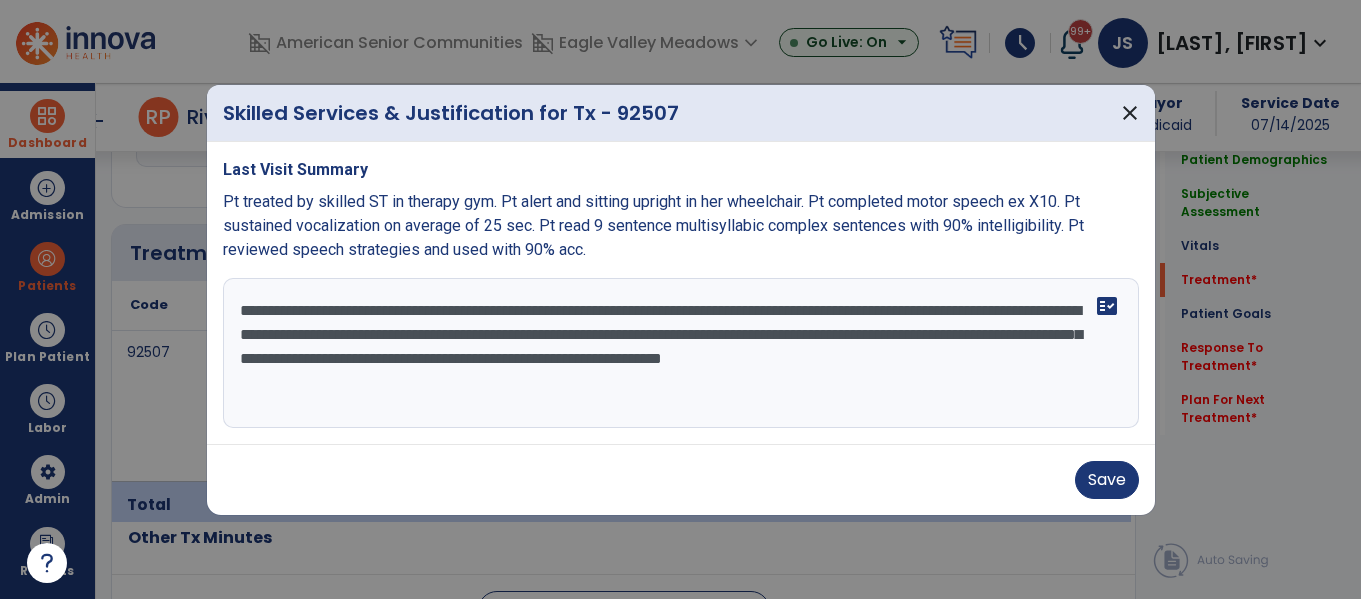 click on "**********" at bounding box center [681, 353] 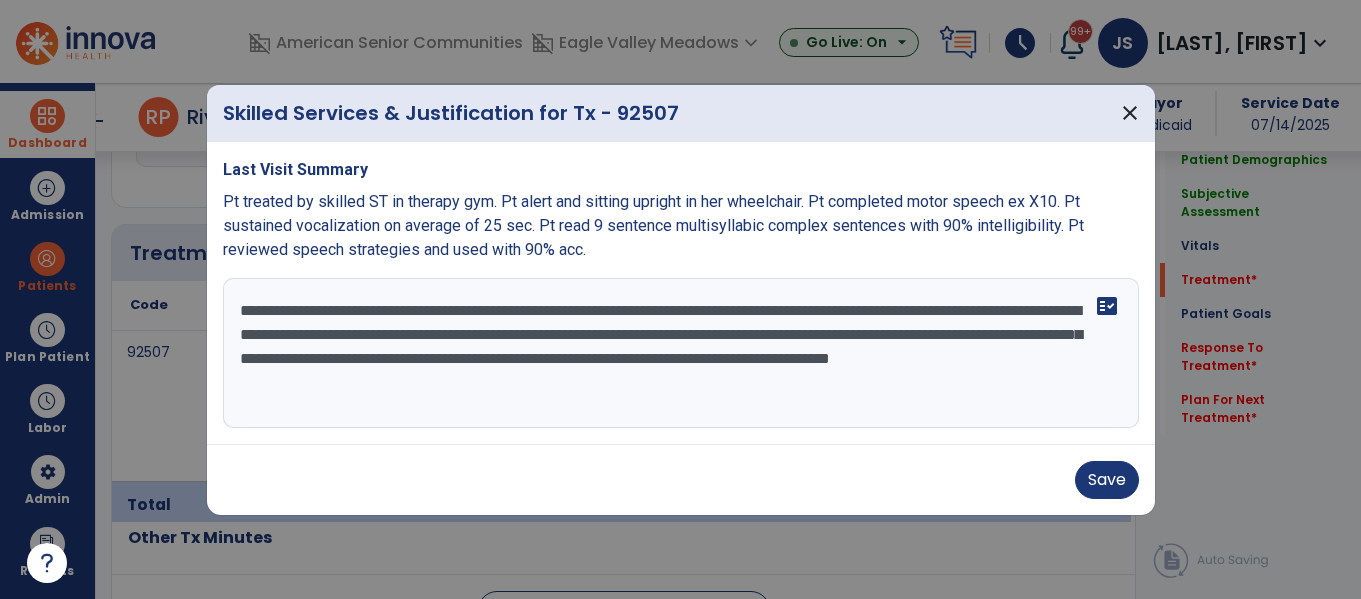 click on "**********" at bounding box center [681, 353] 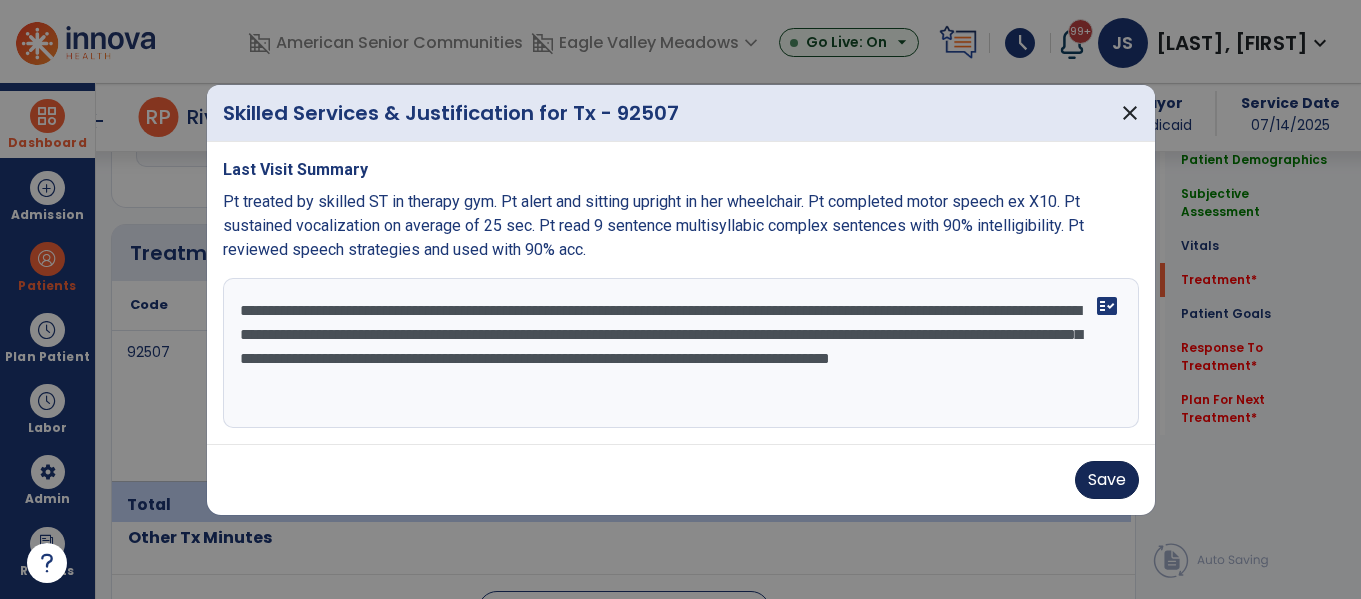 type on "**********" 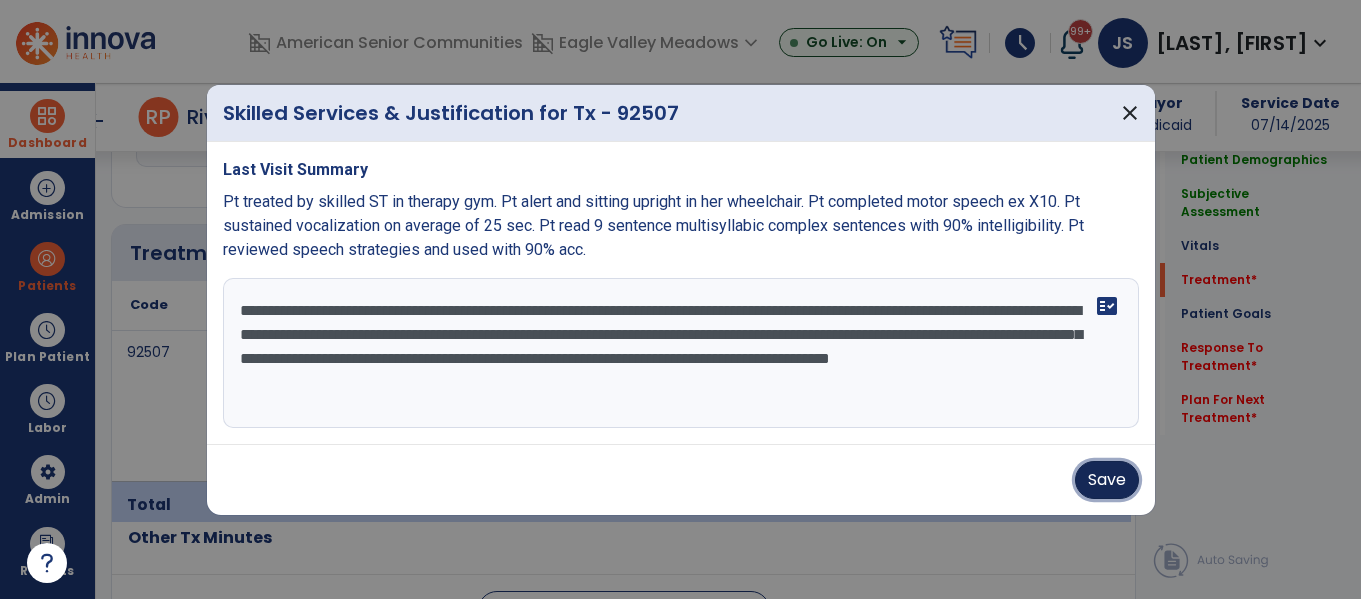 click on "Save" at bounding box center [1107, 480] 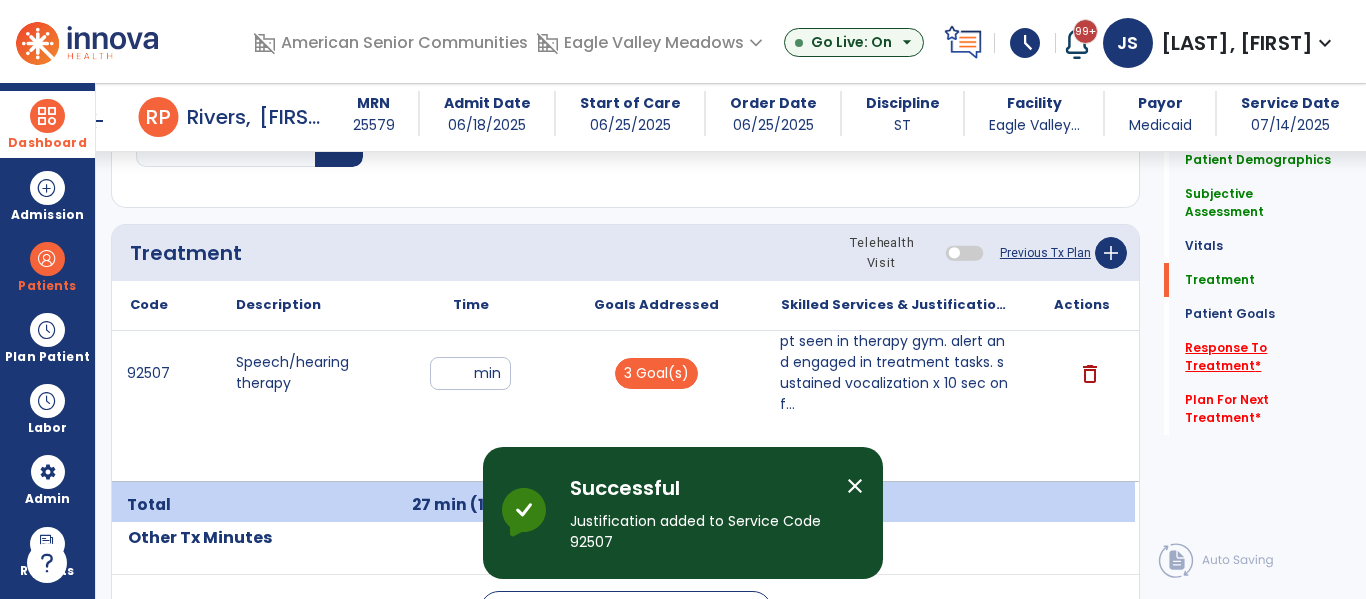 click on "Response To Treatment   *" 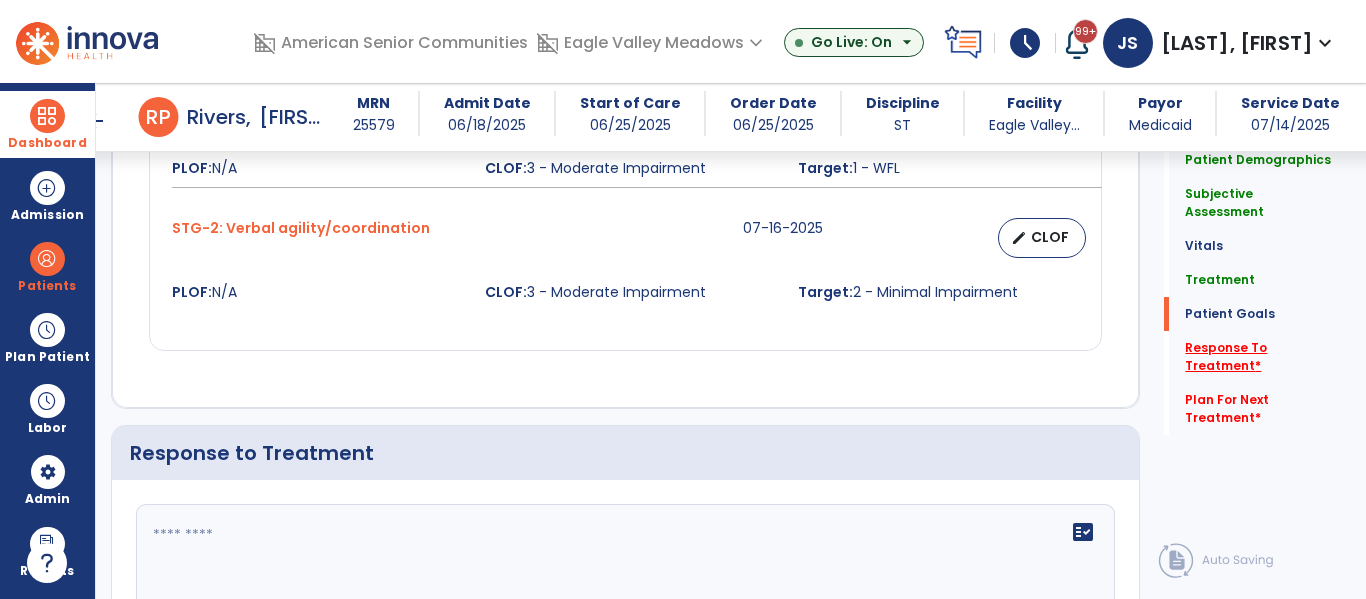 scroll, scrollTop: 2306, scrollLeft: 0, axis: vertical 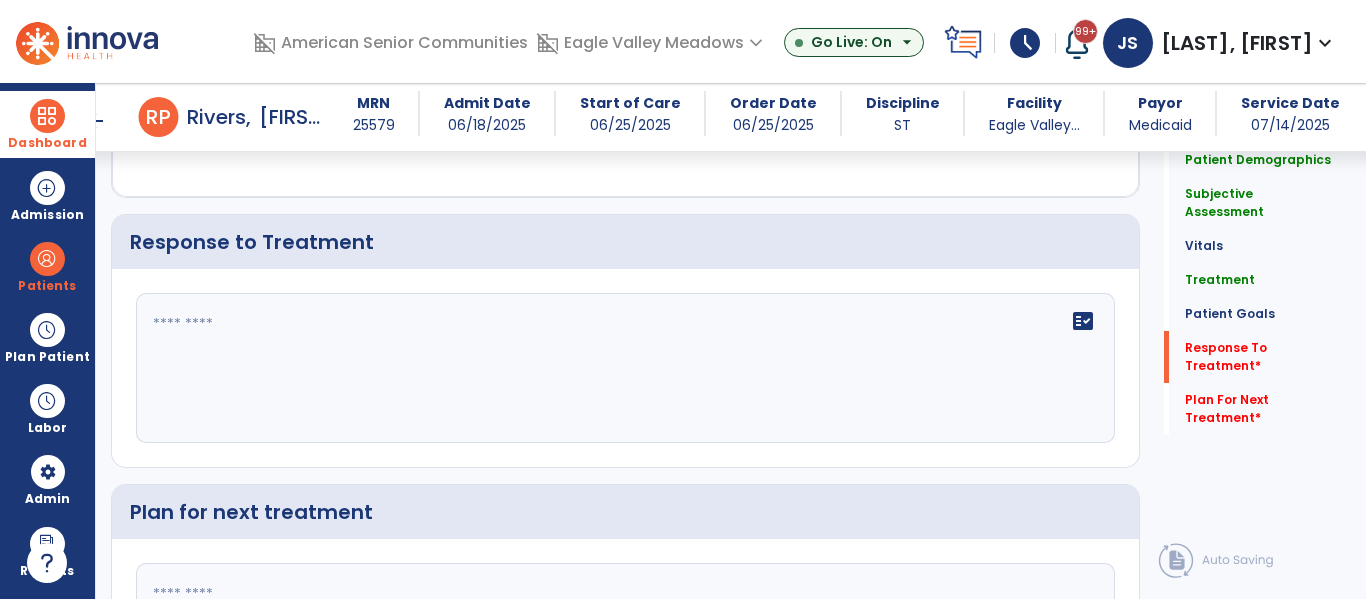 click 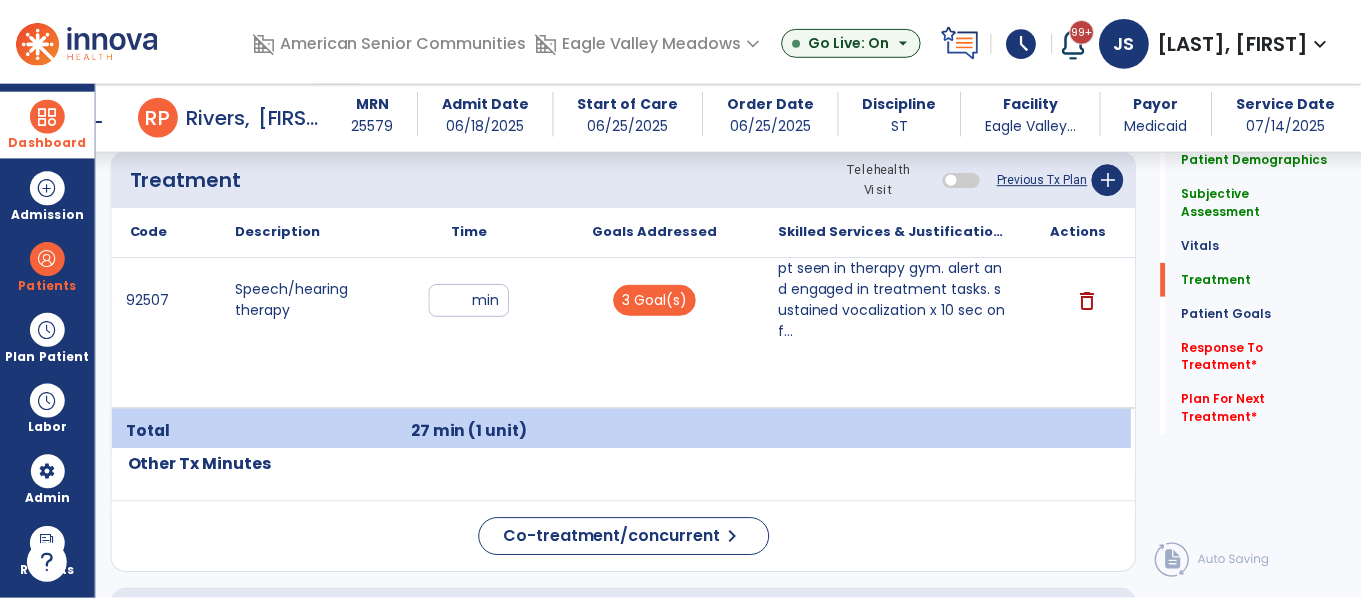 scroll, scrollTop: 1117, scrollLeft: 0, axis: vertical 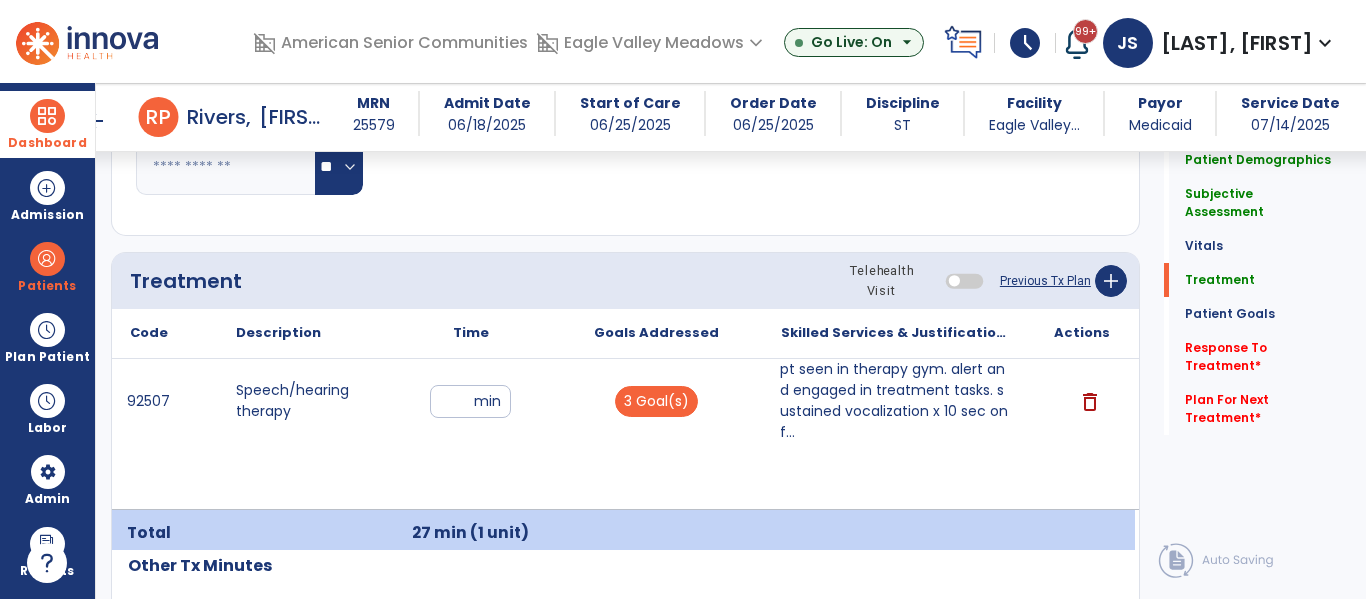 click on "pt seen in therapy gym.  alert and engaged in treatment tasks.  sustained vocalization x 10 sec on f..." at bounding box center [896, 401] 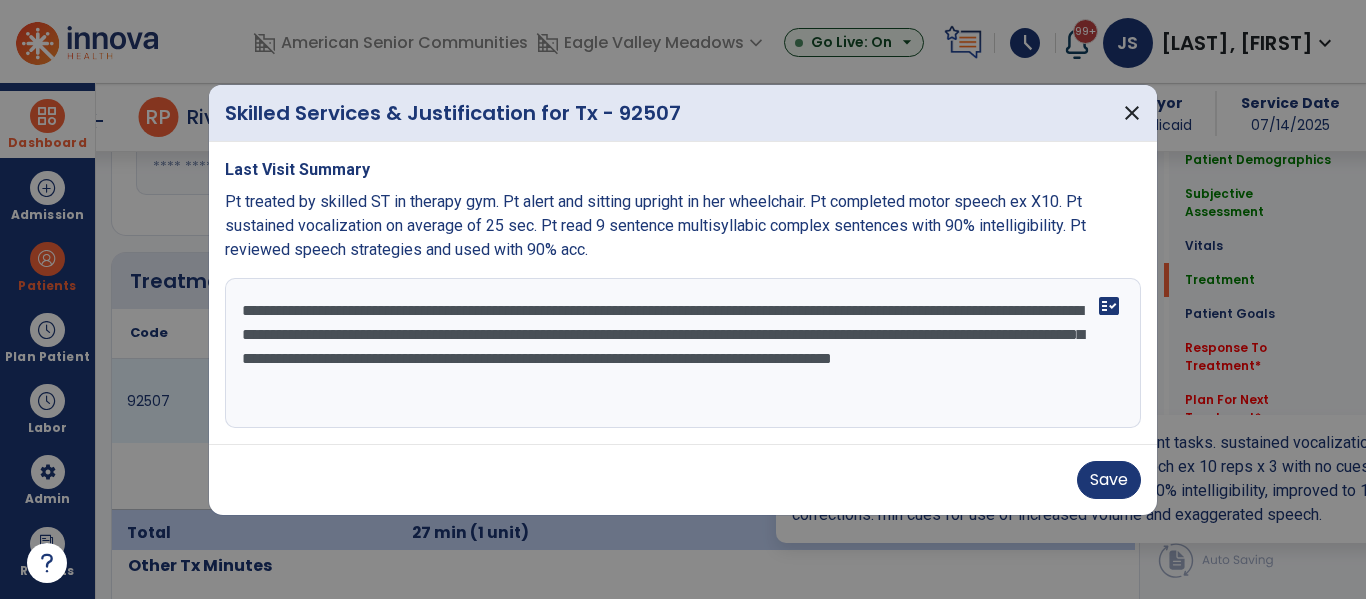 click on "**********" at bounding box center (683, 353) 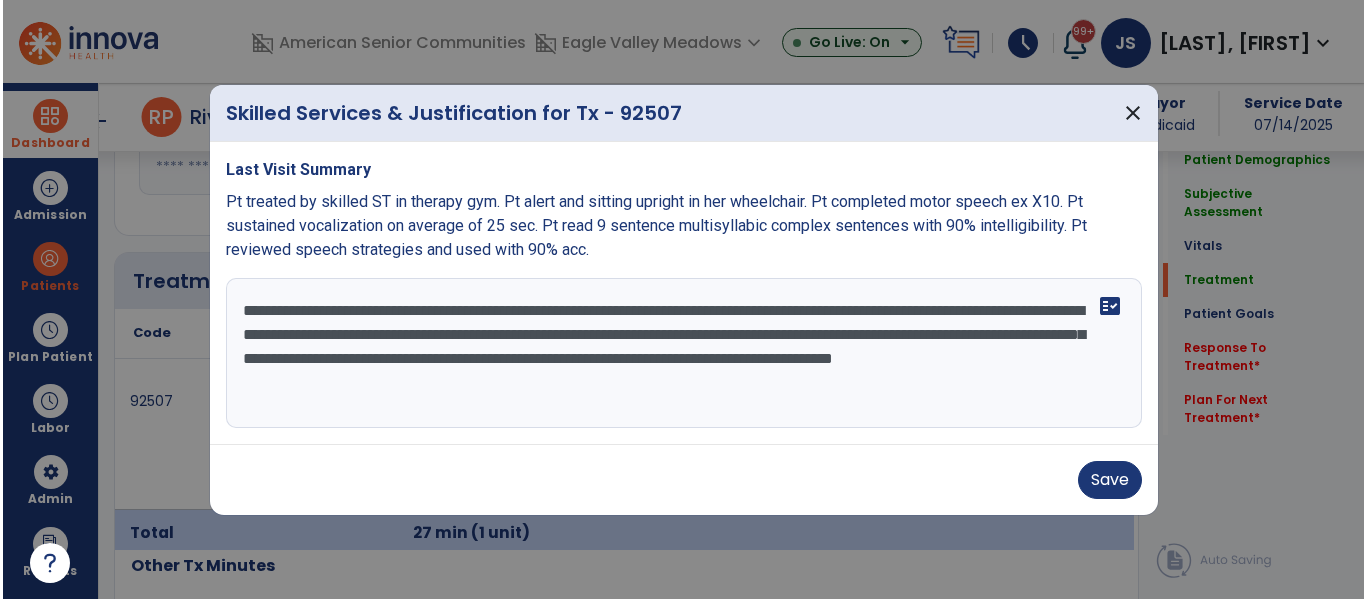 scroll, scrollTop: 1117, scrollLeft: 0, axis: vertical 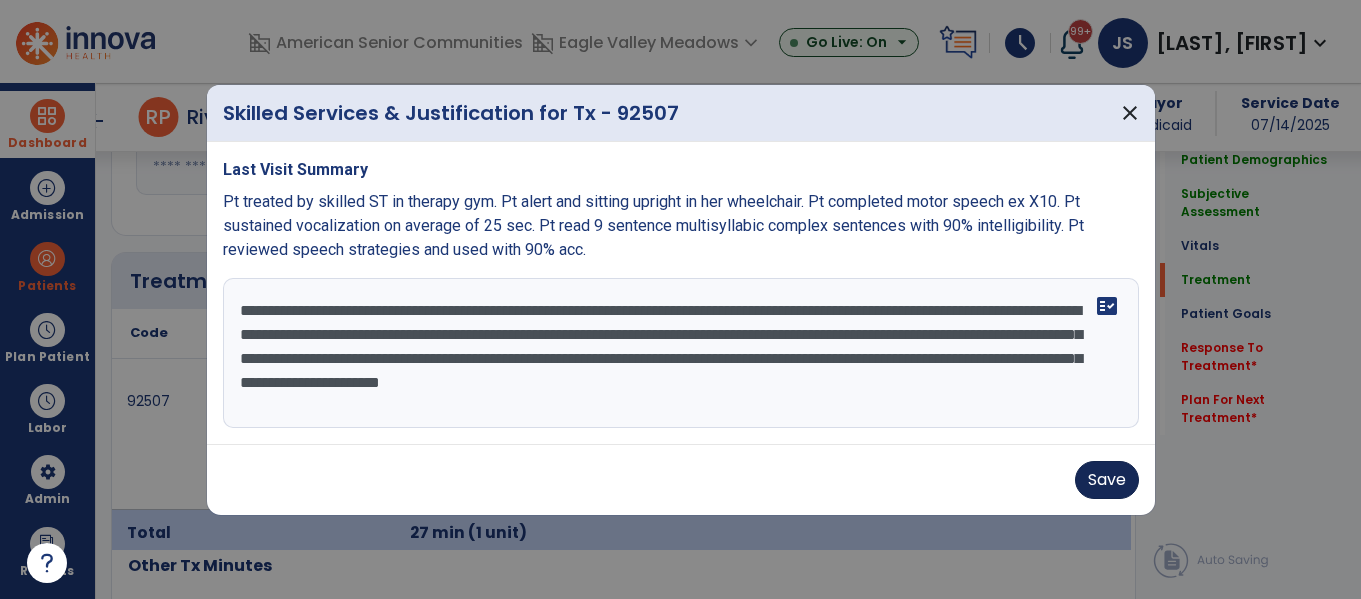 type on "**********" 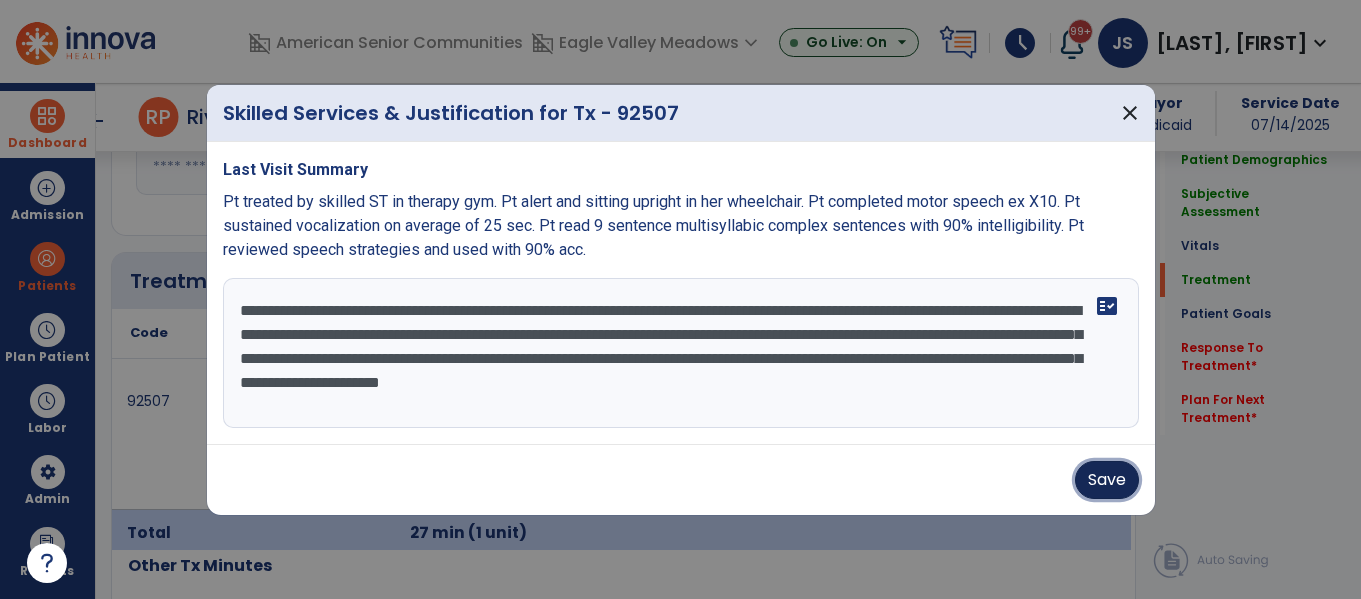 click on "Save" at bounding box center (1107, 480) 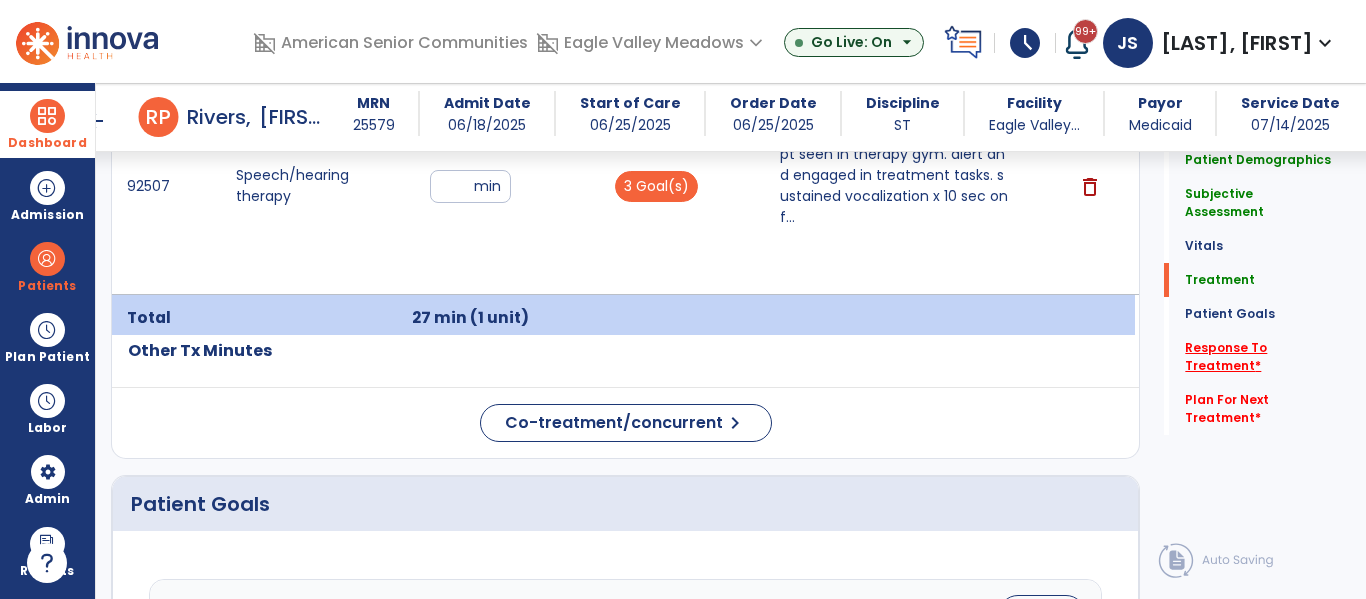 click on "Response To Treatment   *" 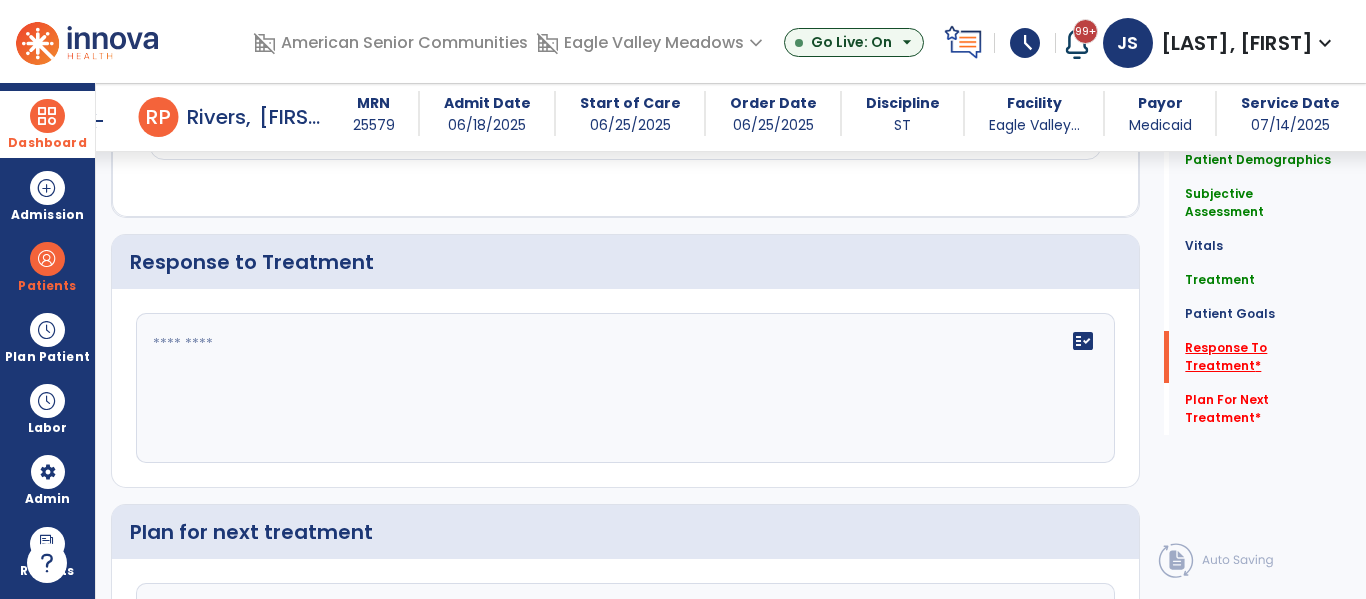 scroll, scrollTop: 2306, scrollLeft: 0, axis: vertical 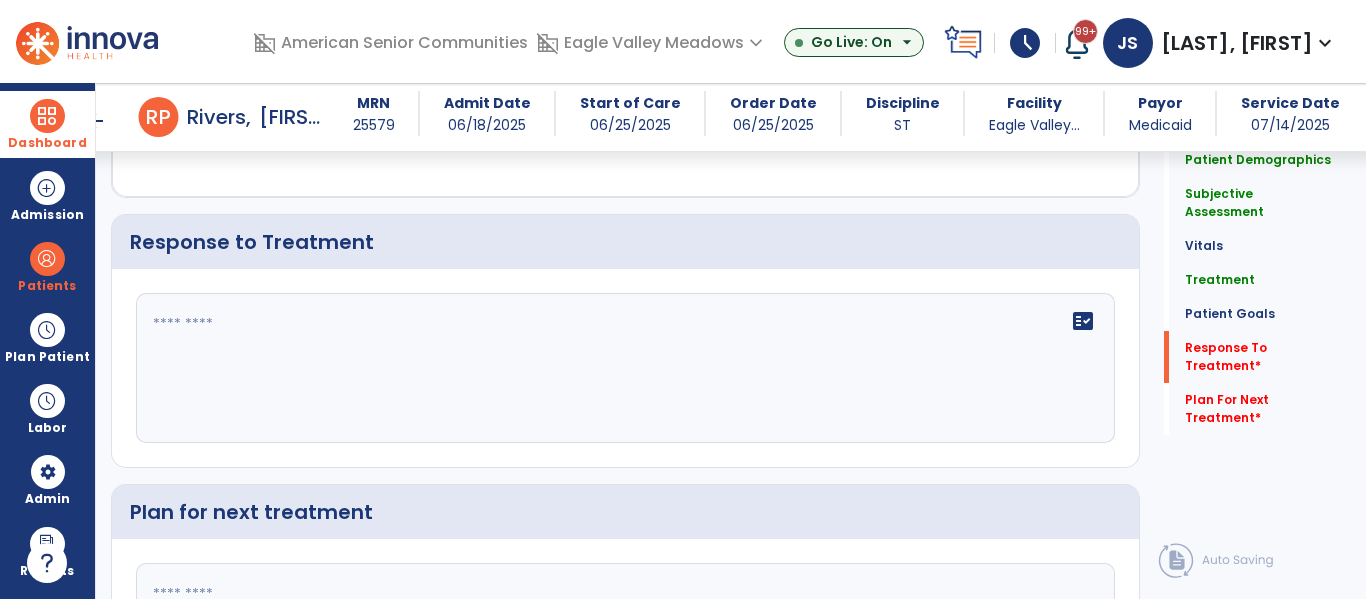 click on "fact_check" 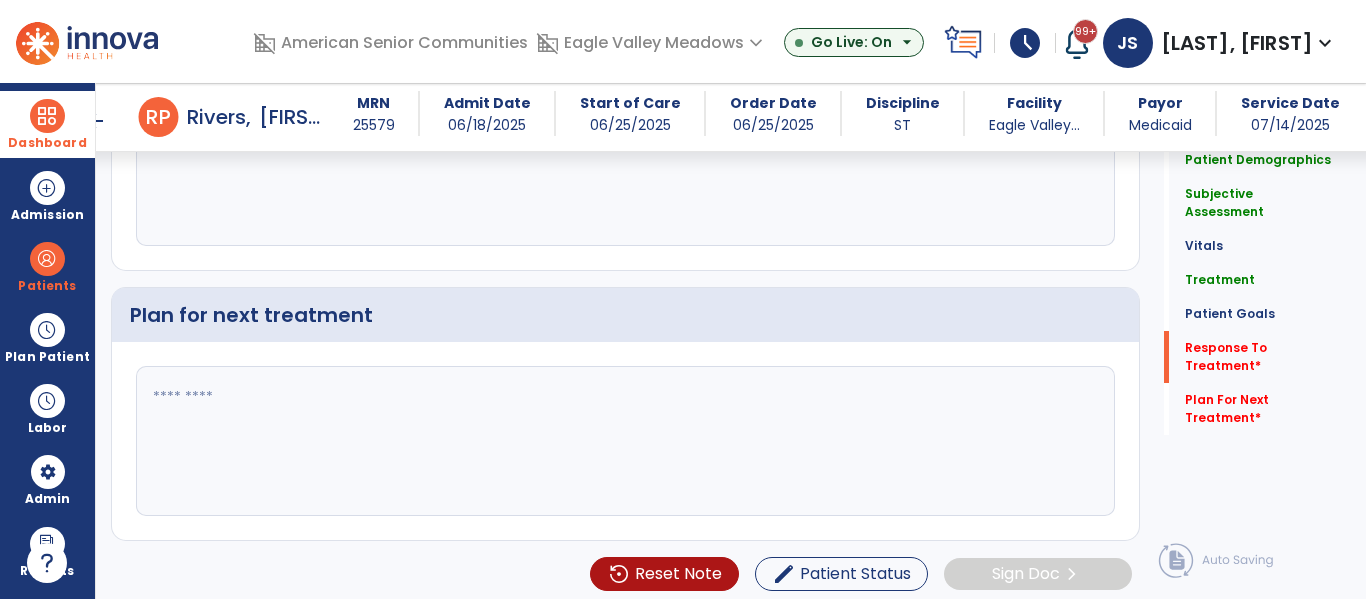 scroll, scrollTop: 2506, scrollLeft: 0, axis: vertical 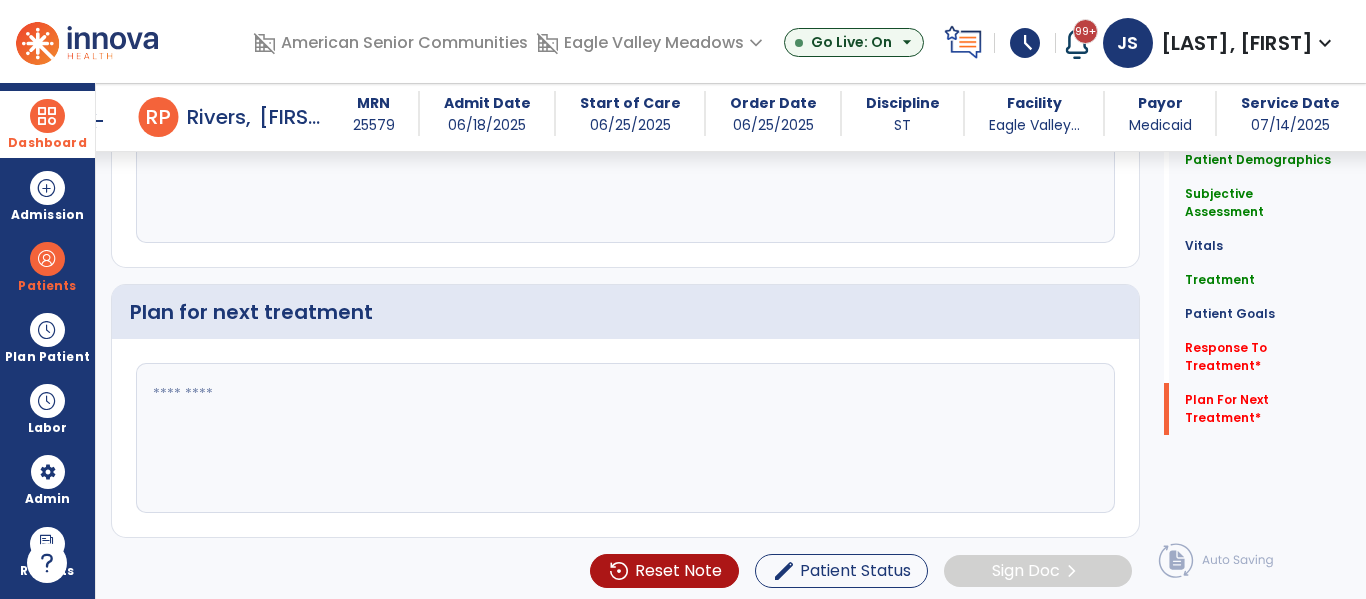 type on "**********" 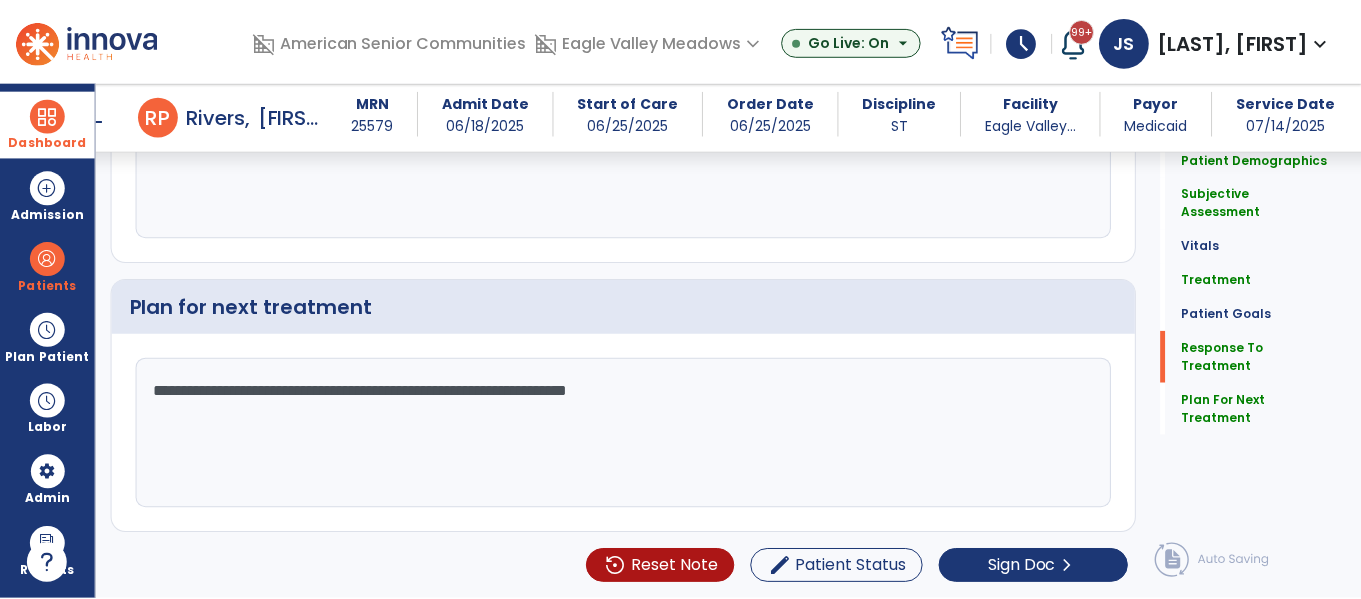 scroll, scrollTop: 2510, scrollLeft: 0, axis: vertical 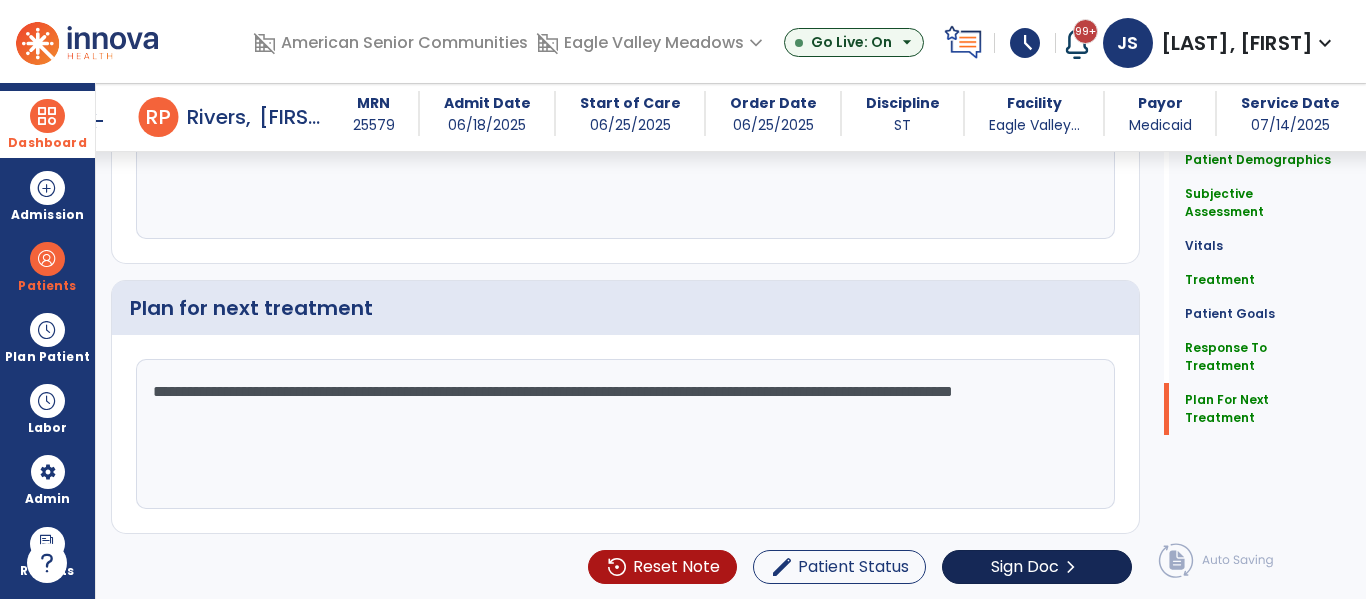 type on "**********" 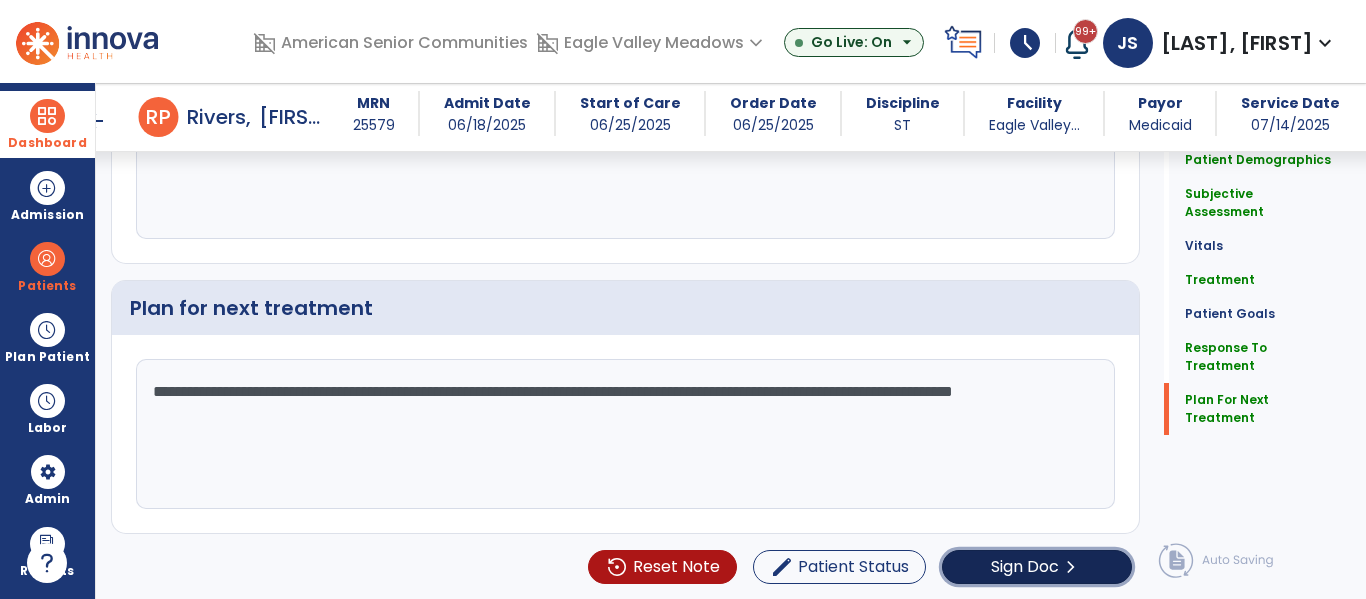 click on "Sign Doc" 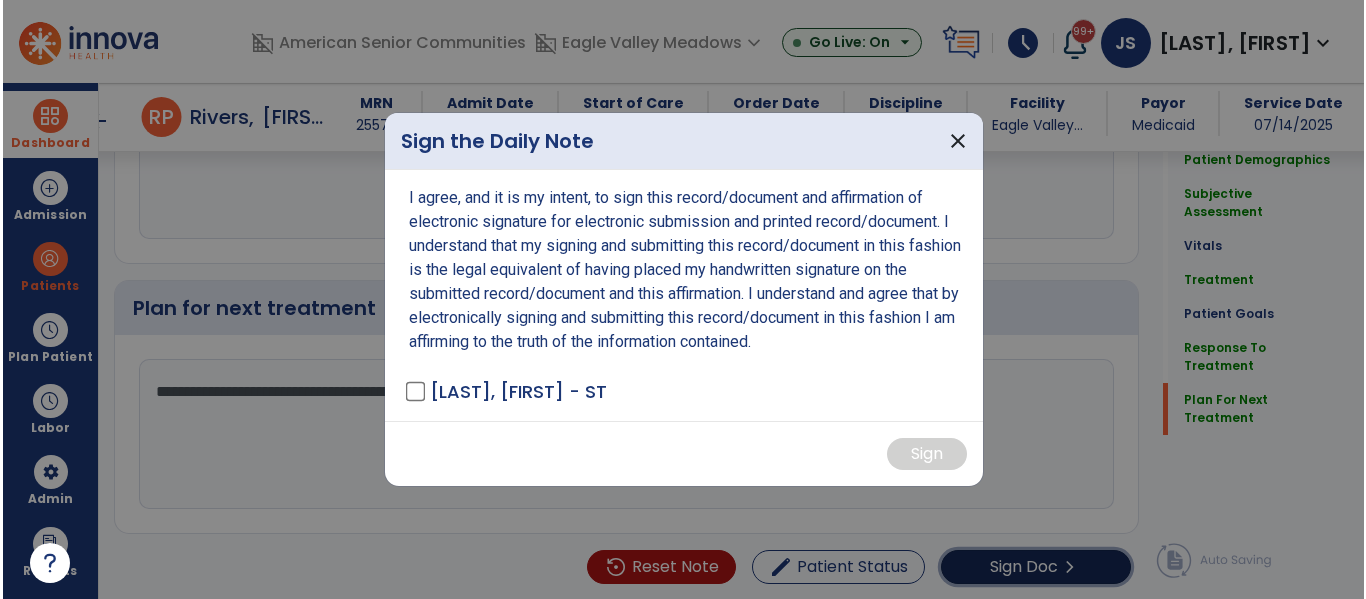 scroll, scrollTop: 2510, scrollLeft: 0, axis: vertical 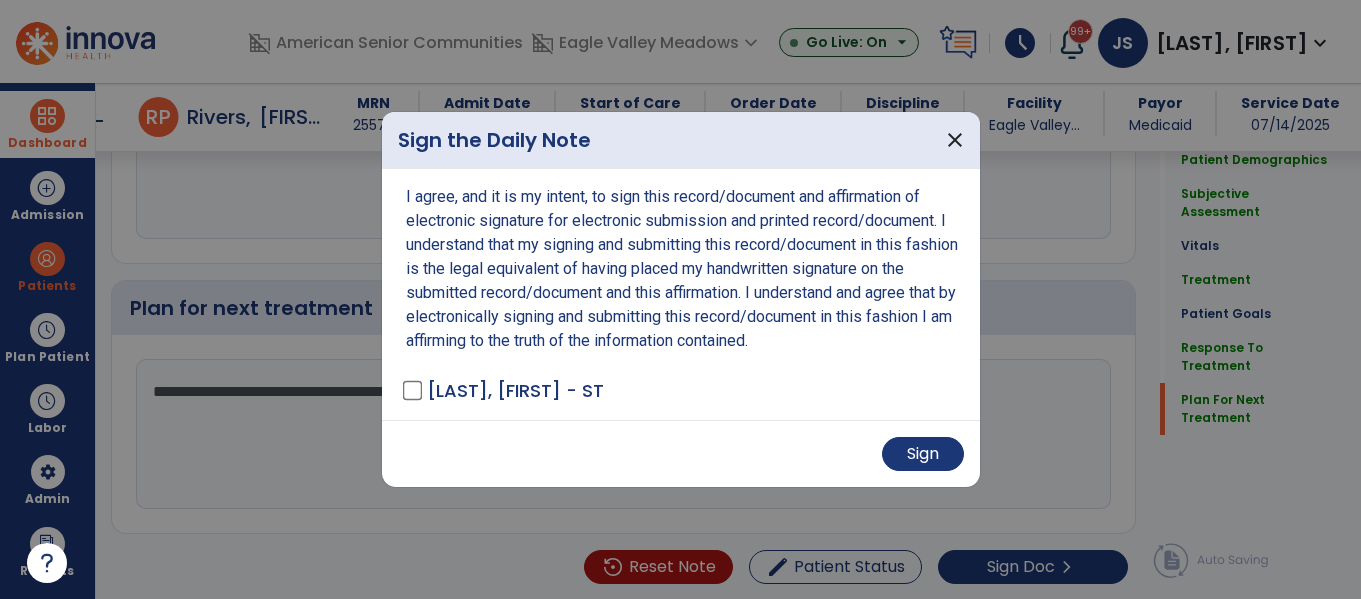 click on "Sign" at bounding box center (681, 453) 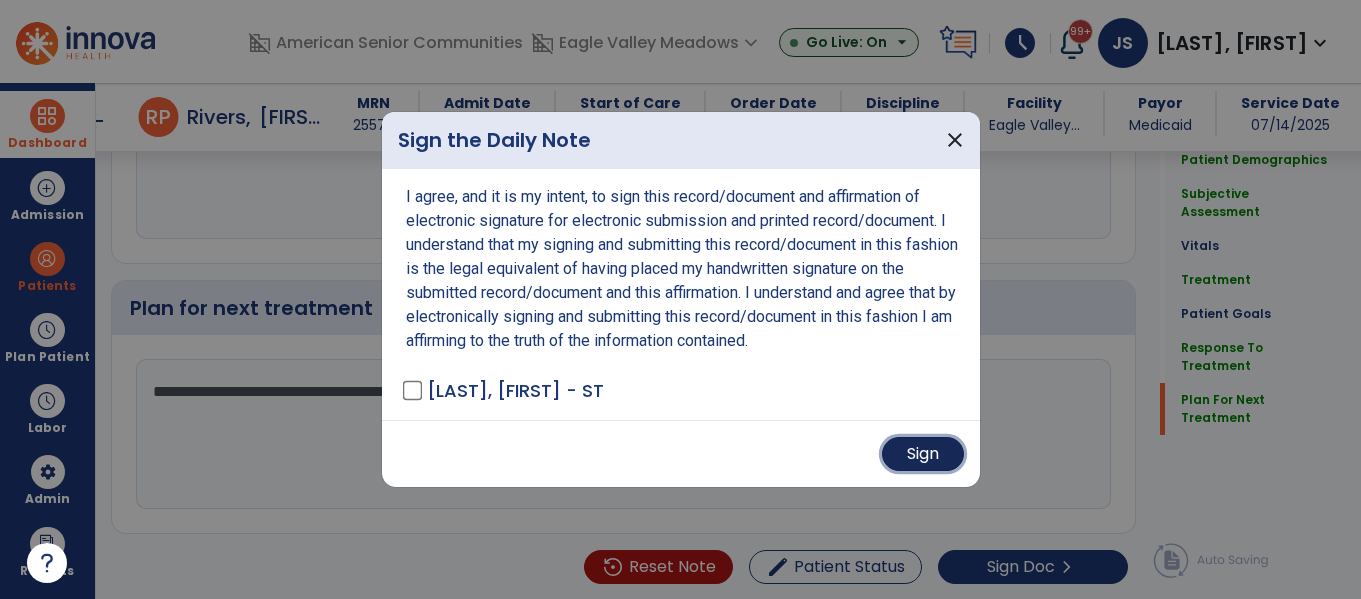 click on "Sign" at bounding box center [923, 454] 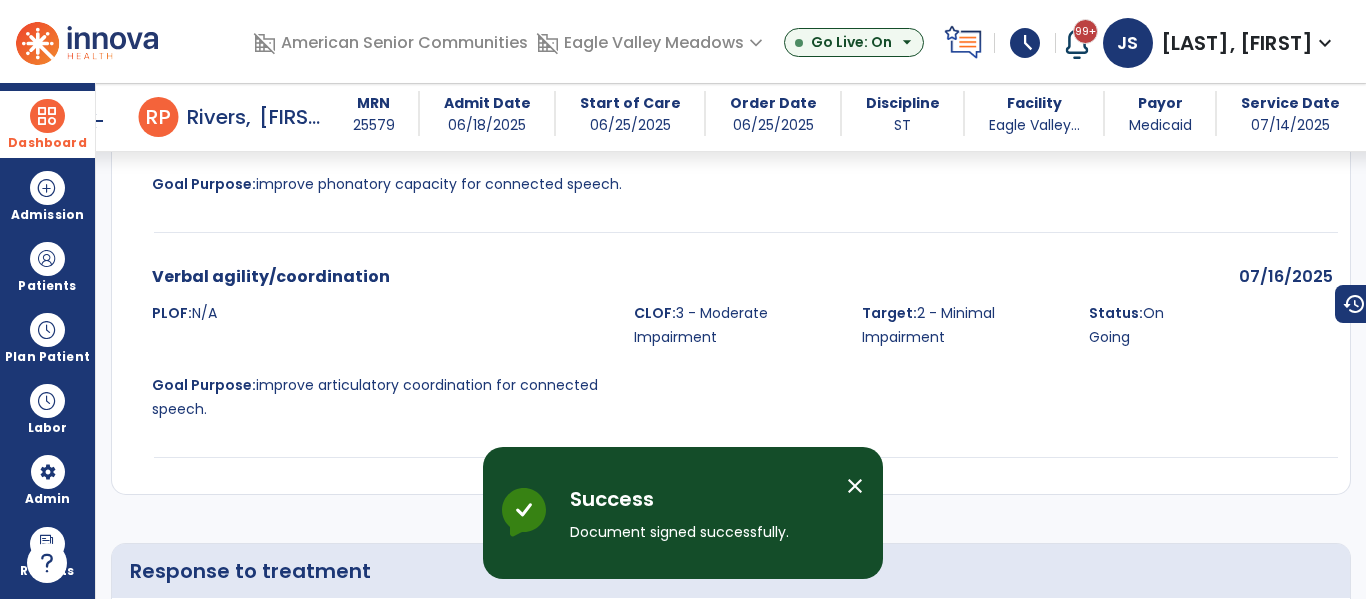 scroll, scrollTop: 3218, scrollLeft: 0, axis: vertical 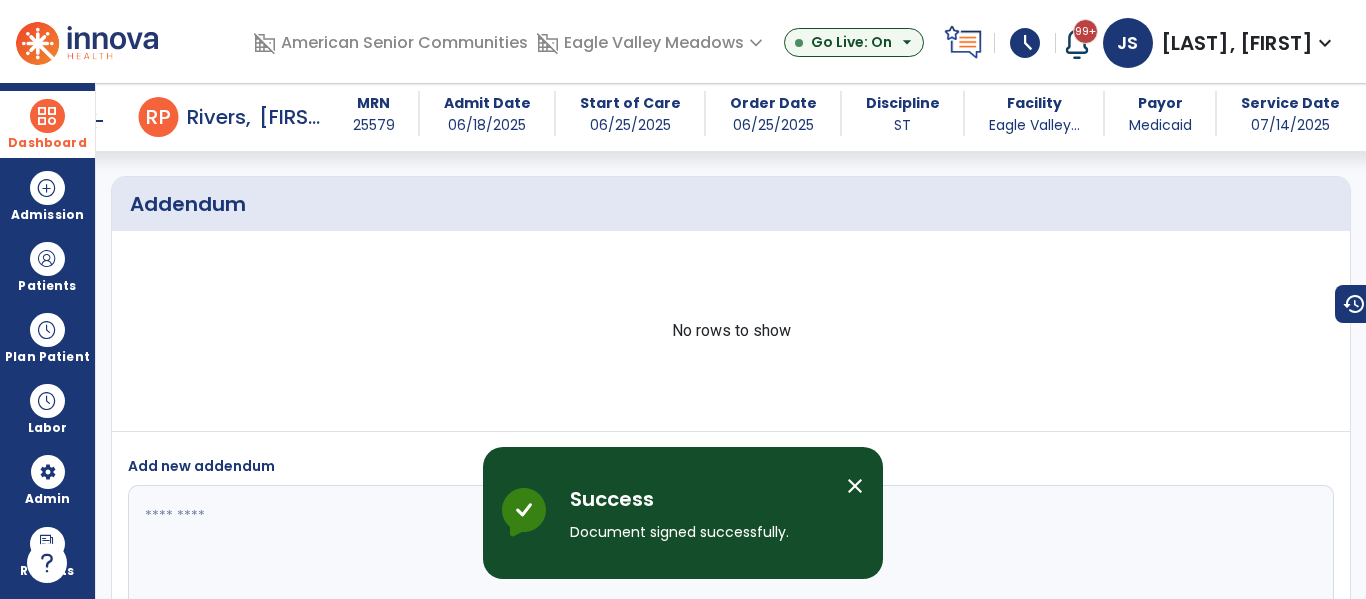 click on "close" at bounding box center (855, 486) 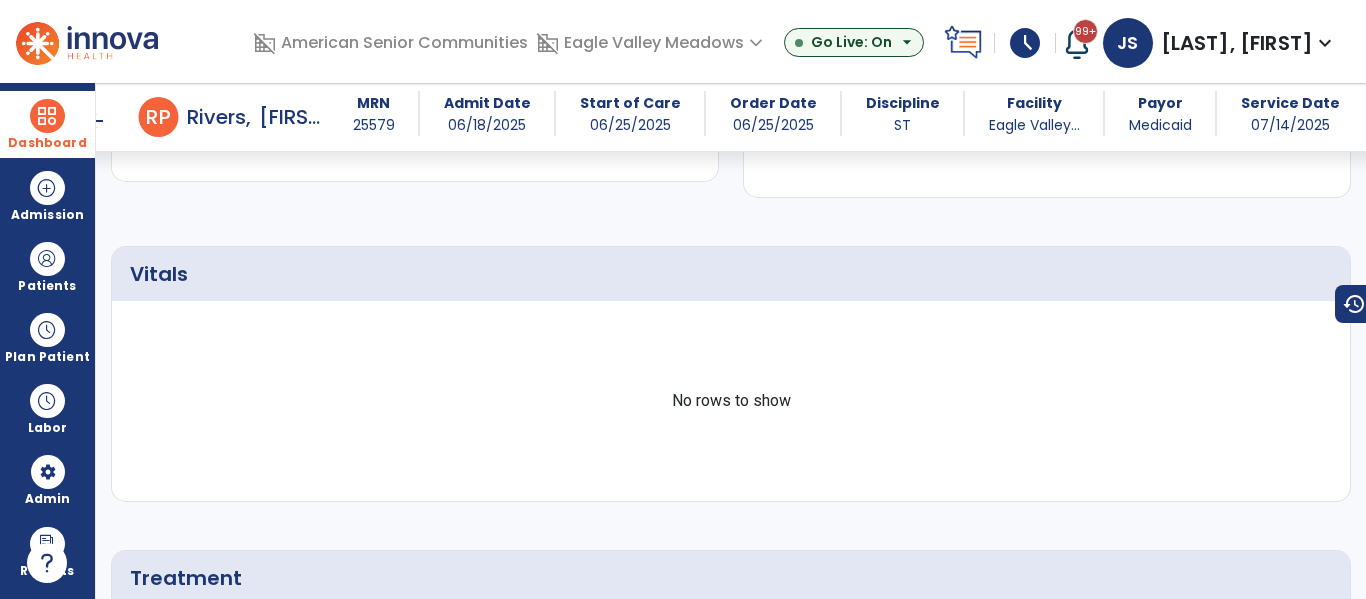 scroll, scrollTop: 0, scrollLeft: 0, axis: both 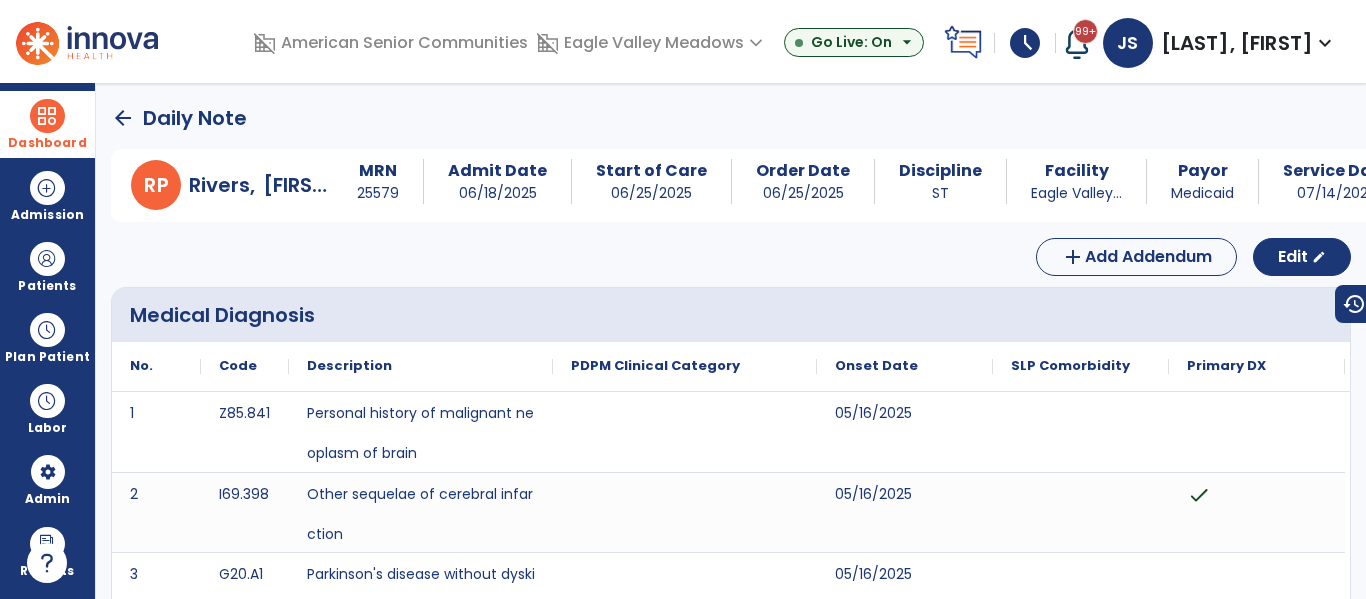 click on "arrow_back" 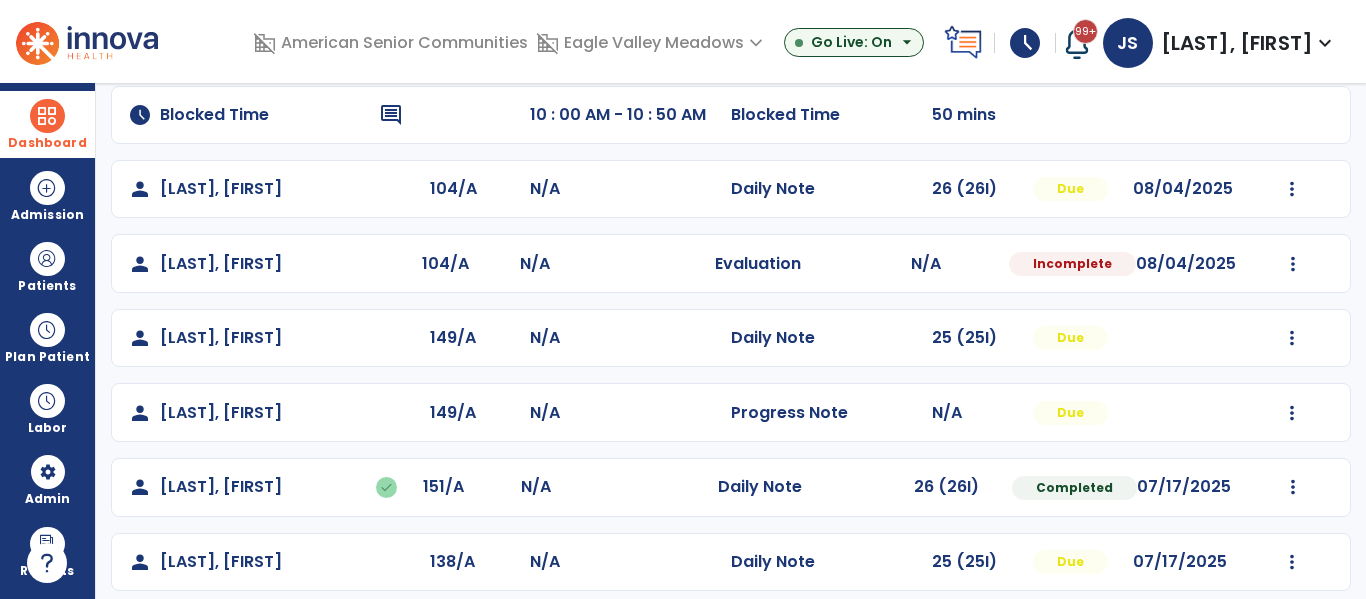 scroll, scrollTop: 167, scrollLeft: 0, axis: vertical 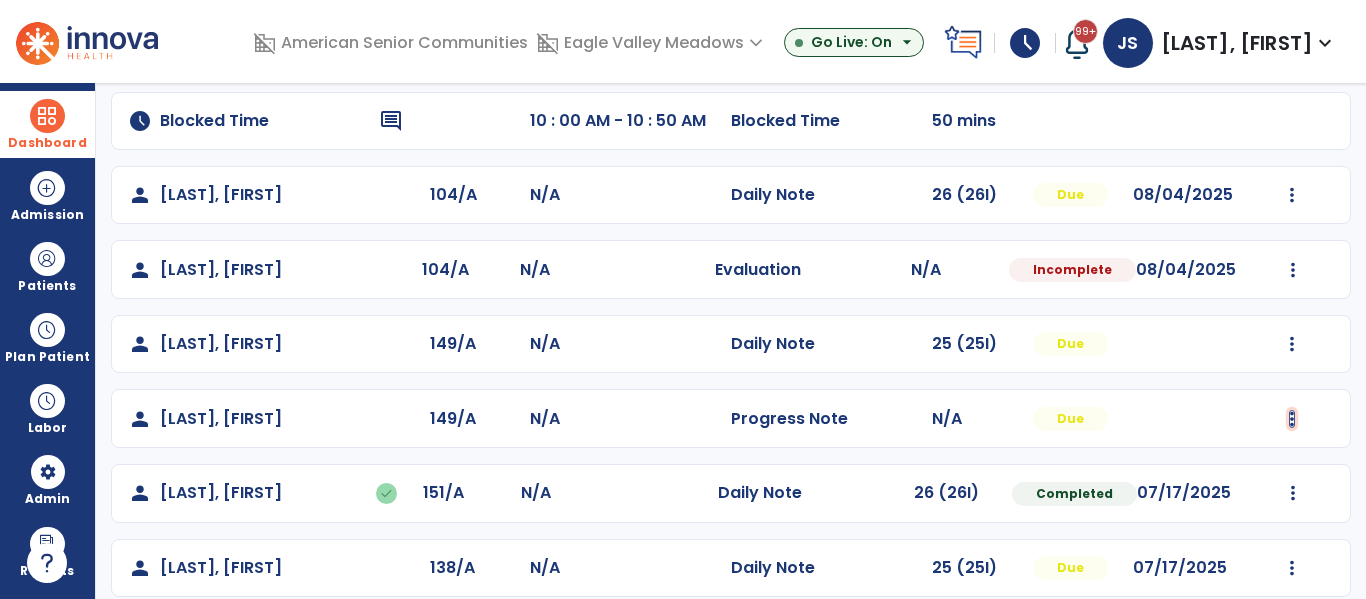click at bounding box center [1292, 195] 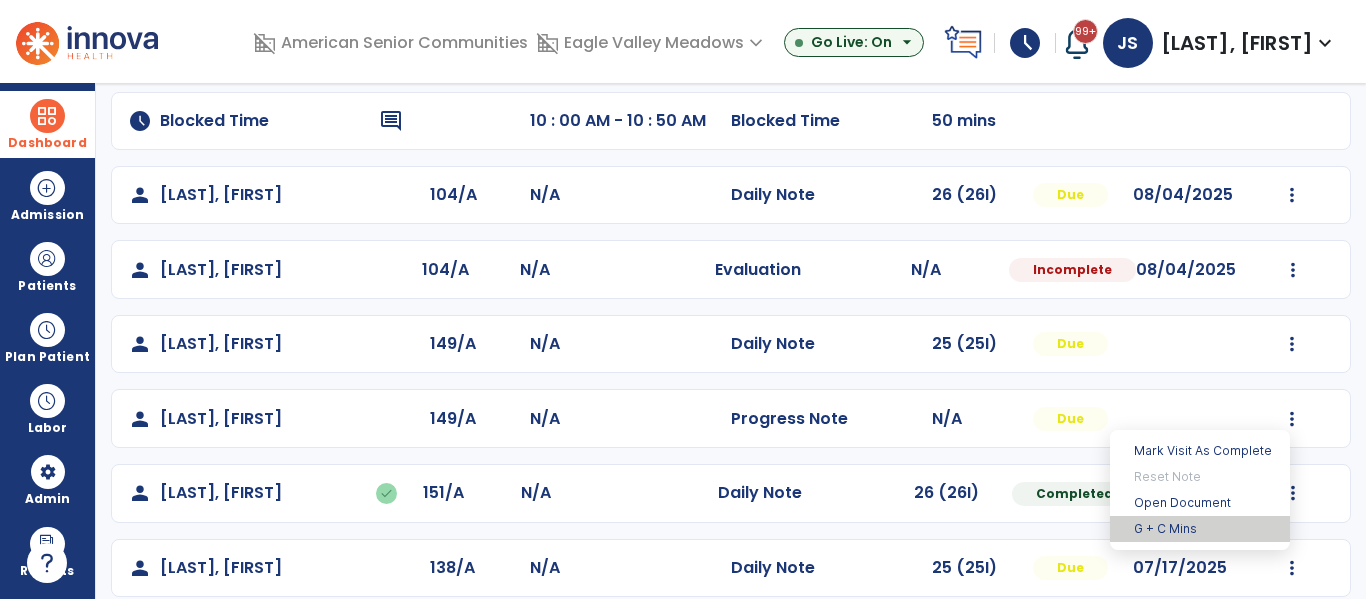 click on "G + C Mins" at bounding box center [1200, 529] 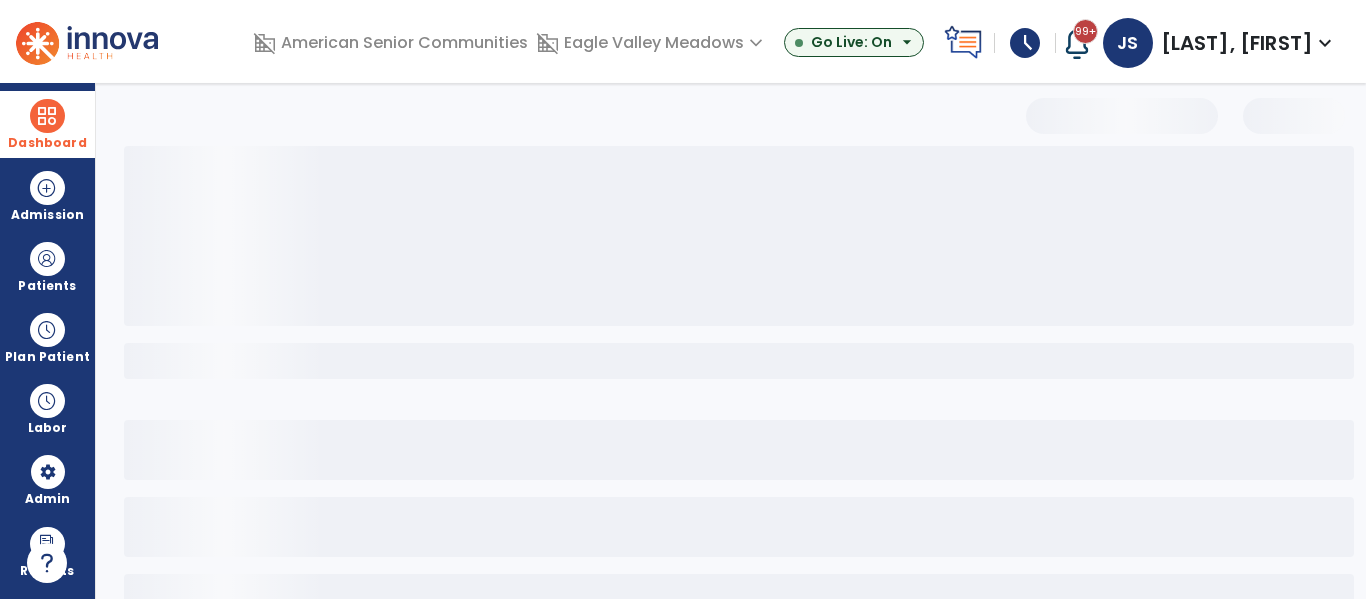 select on "***" 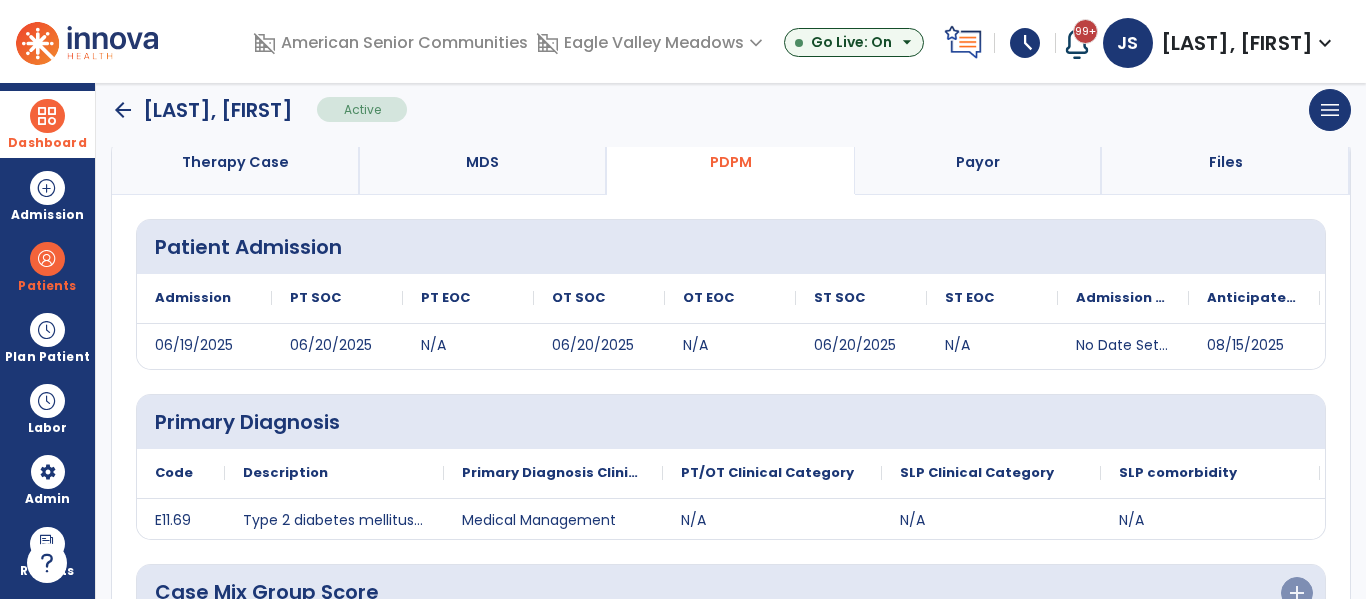 scroll, scrollTop: 444, scrollLeft: 0, axis: vertical 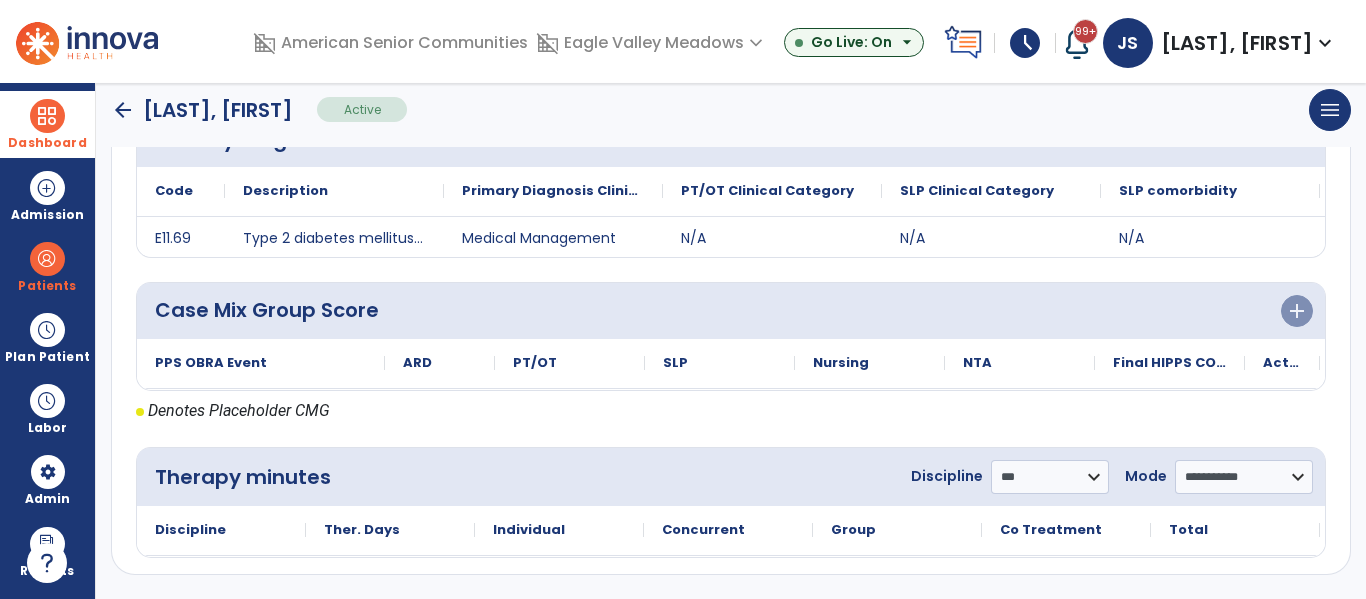 click on "arrow_back" 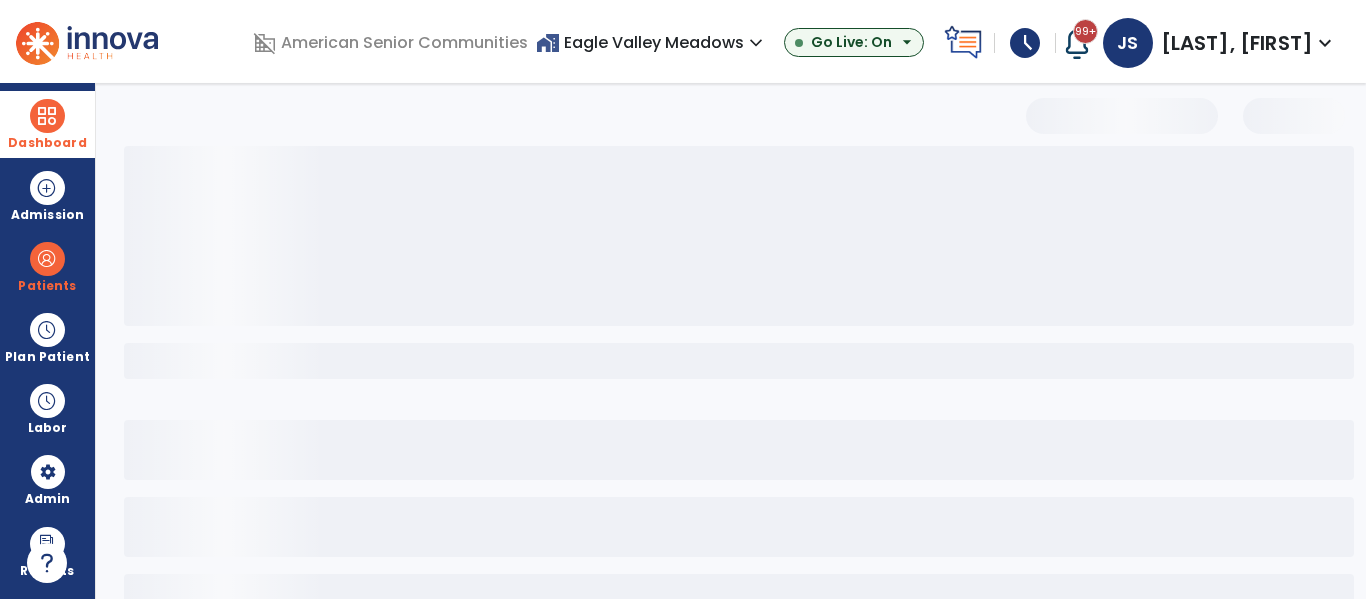 scroll, scrollTop: 0, scrollLeft: 0, axis: both 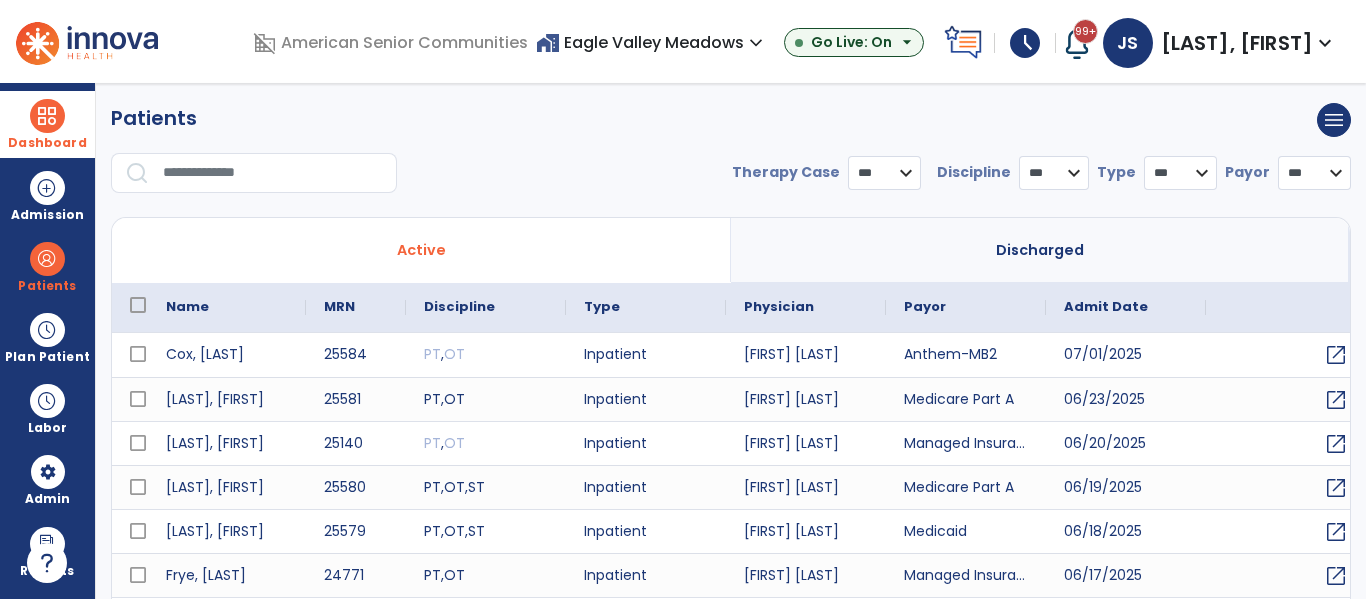 select on "***" 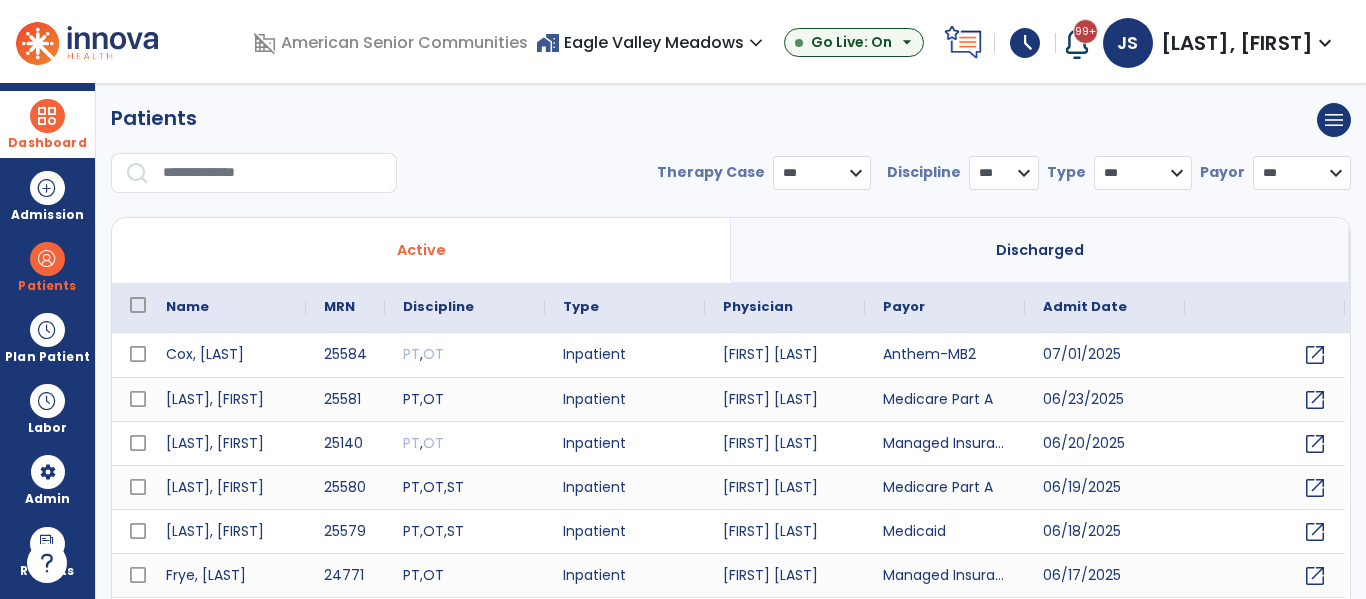 click on "Dashboard" at bounding box center [47, 143] 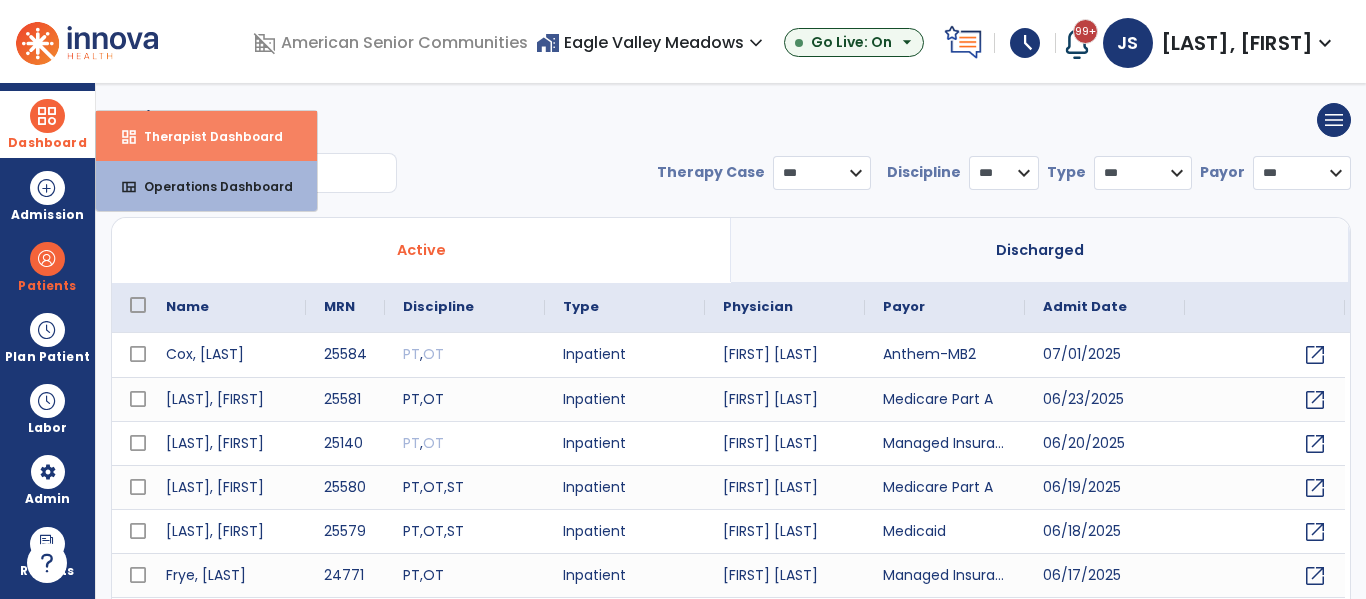 click on "dashboard  Therapist Dashboard" at bounding box center [206, 136] 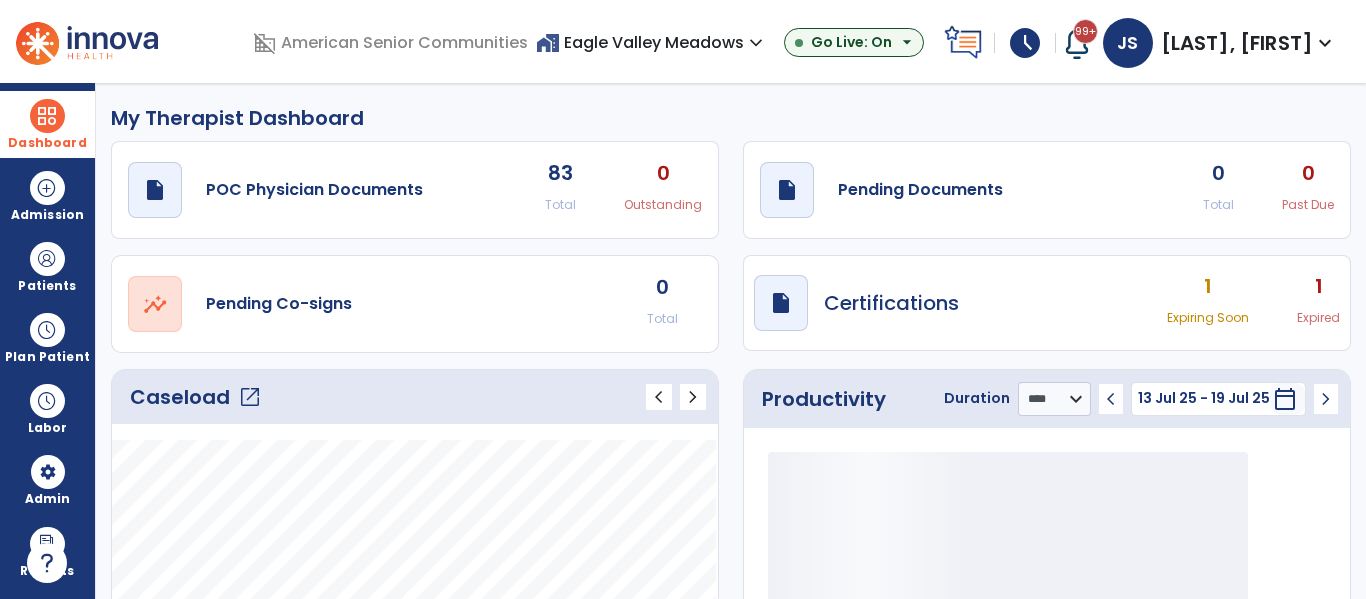 click on "open_in_new" 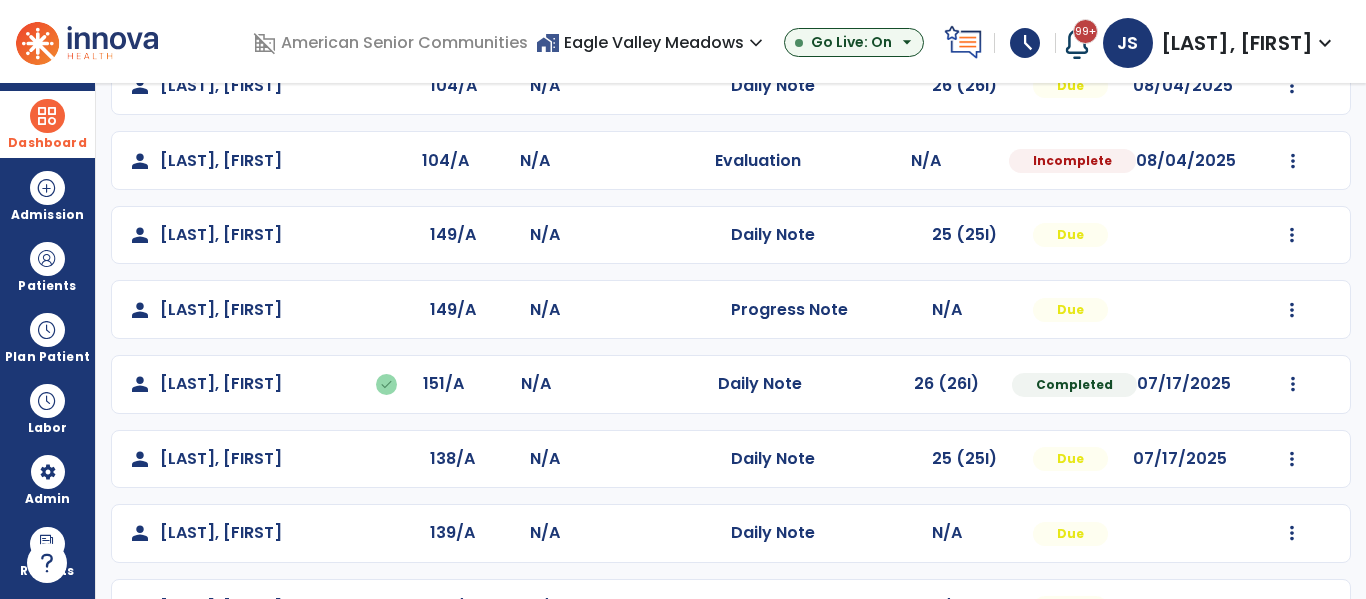 scroll, scrollTop: 263, scrollLeft: 0, axis: vertical 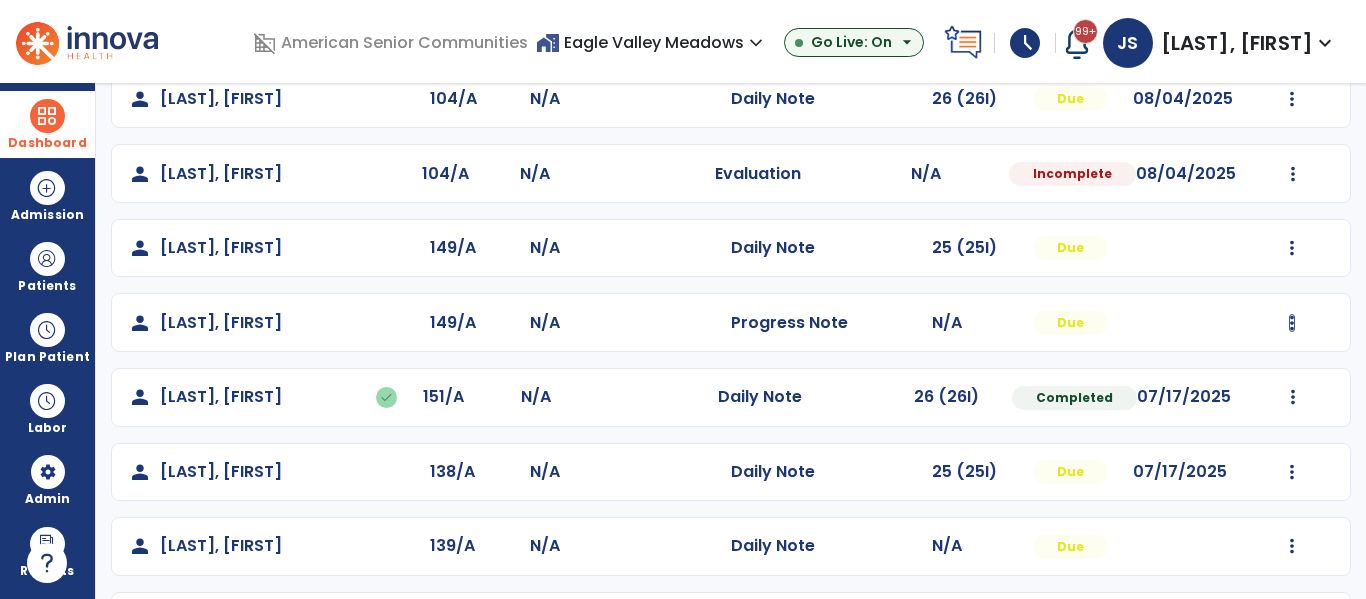 click at bounding box center [1292, 99] 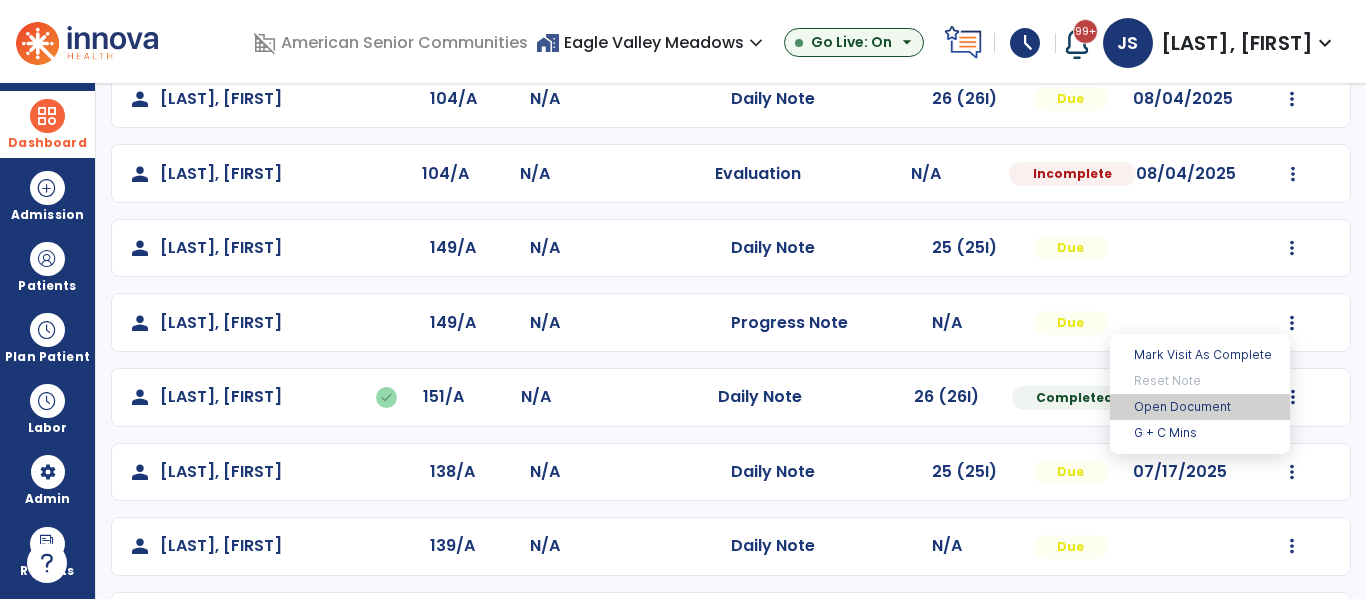 click on "Open Document" at bounding box center (1200, 407) 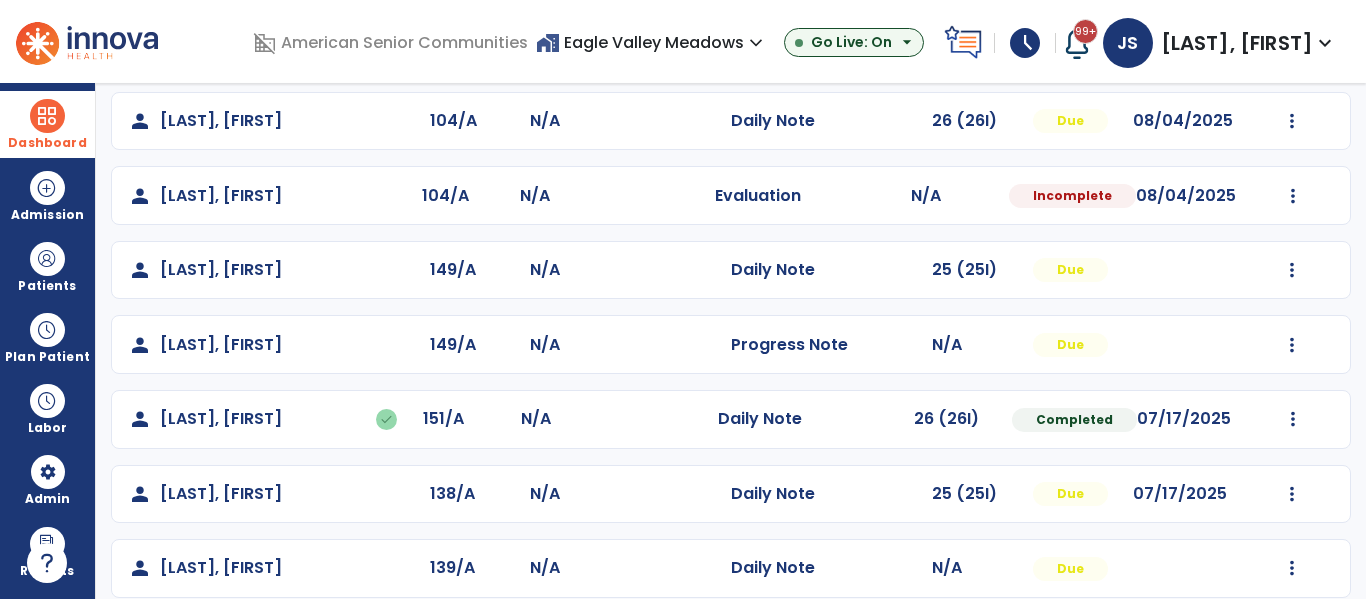 scroll, scrollTop: 0, scrollLeft: 0, axis: both 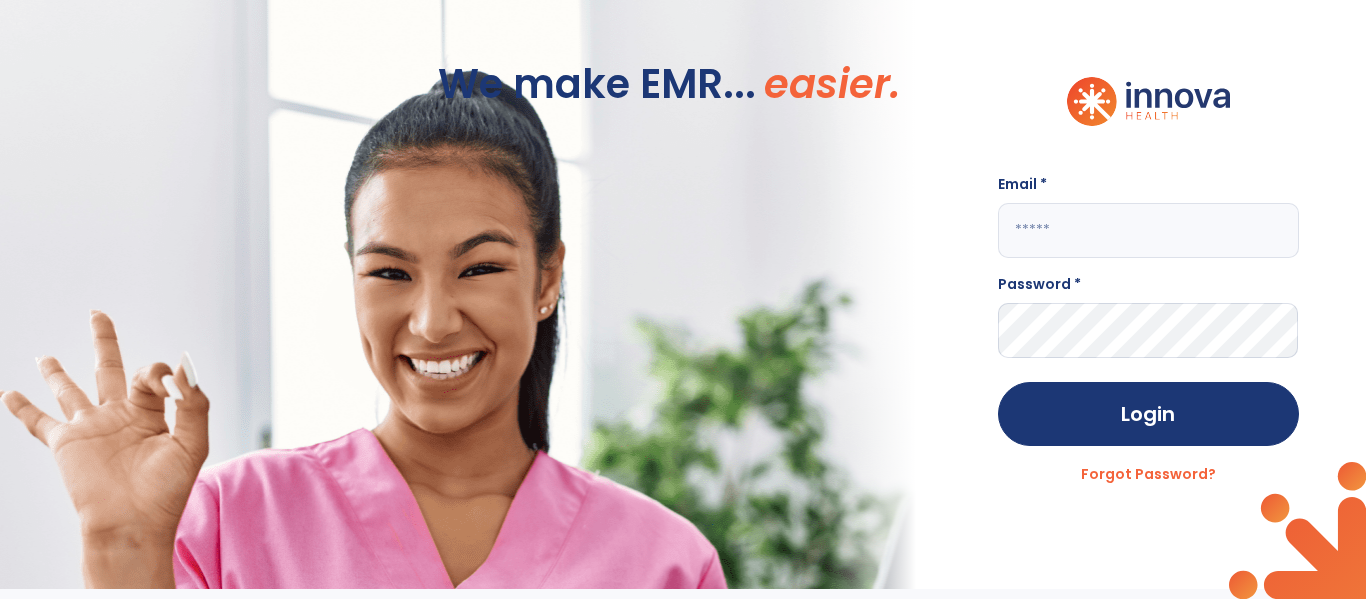 click 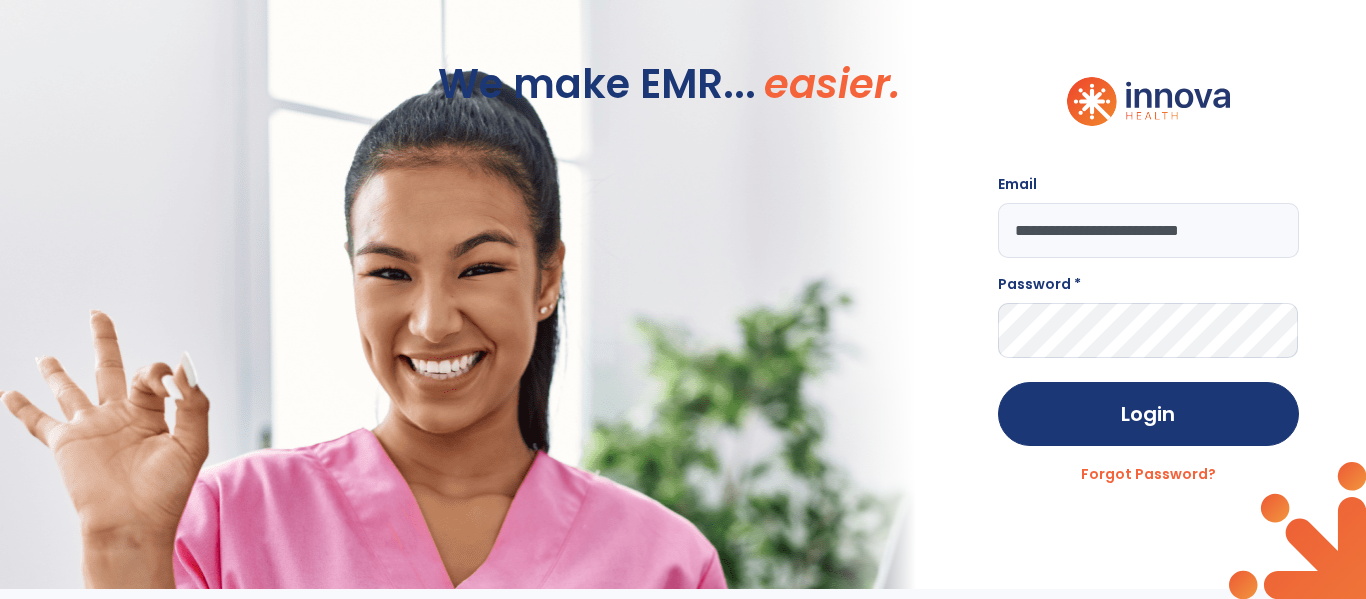 type on "**********" 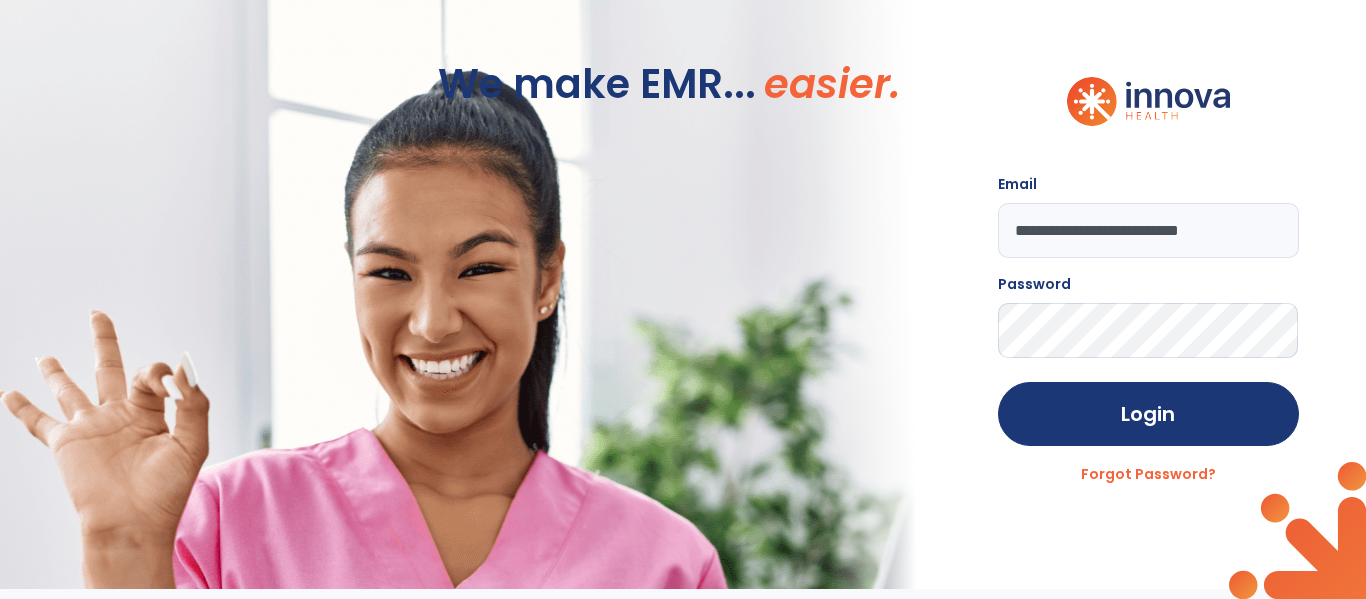 click on "Login" 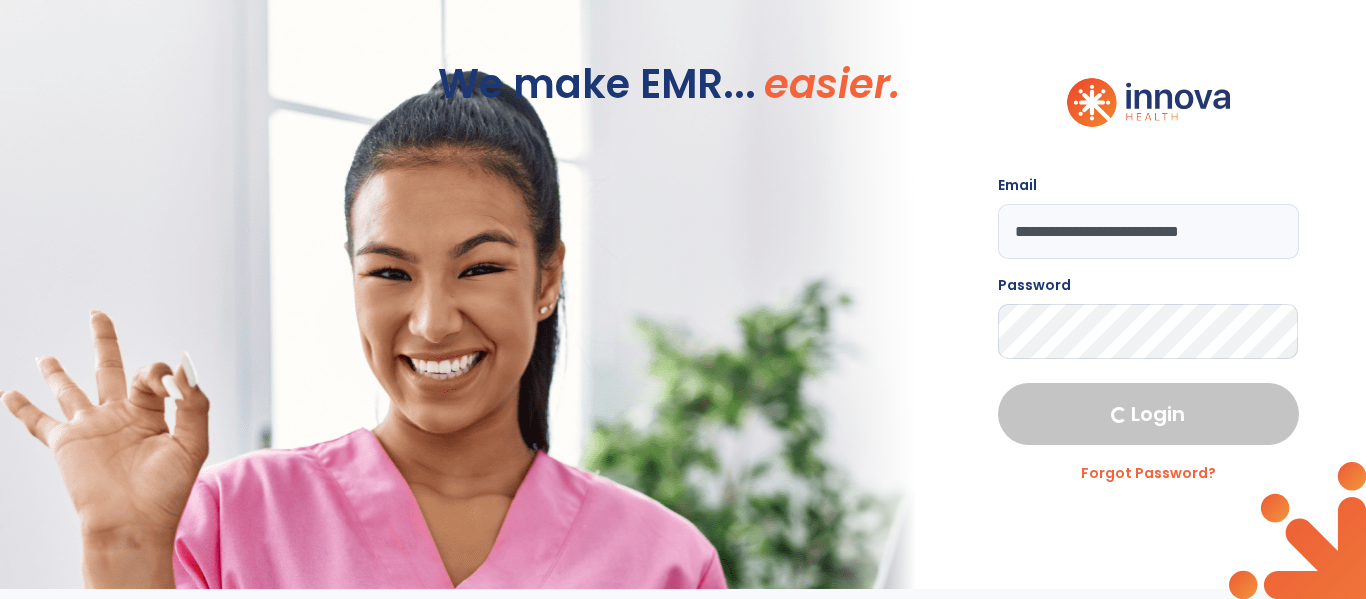 select on "***" 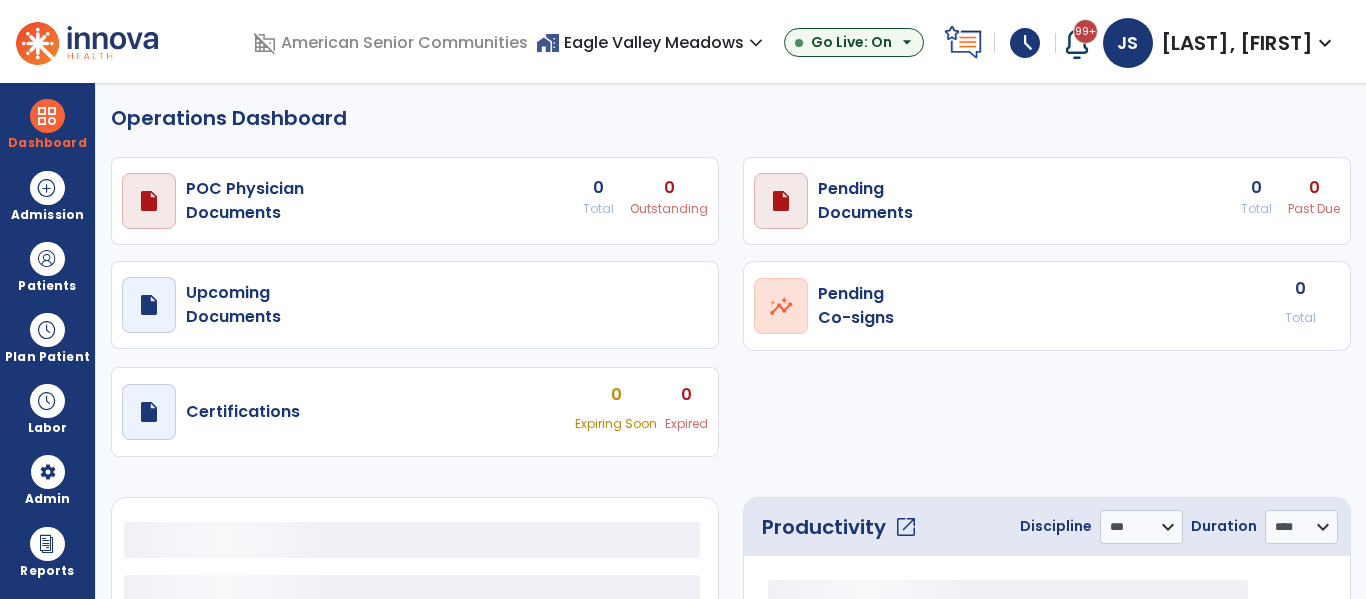 select on "***" 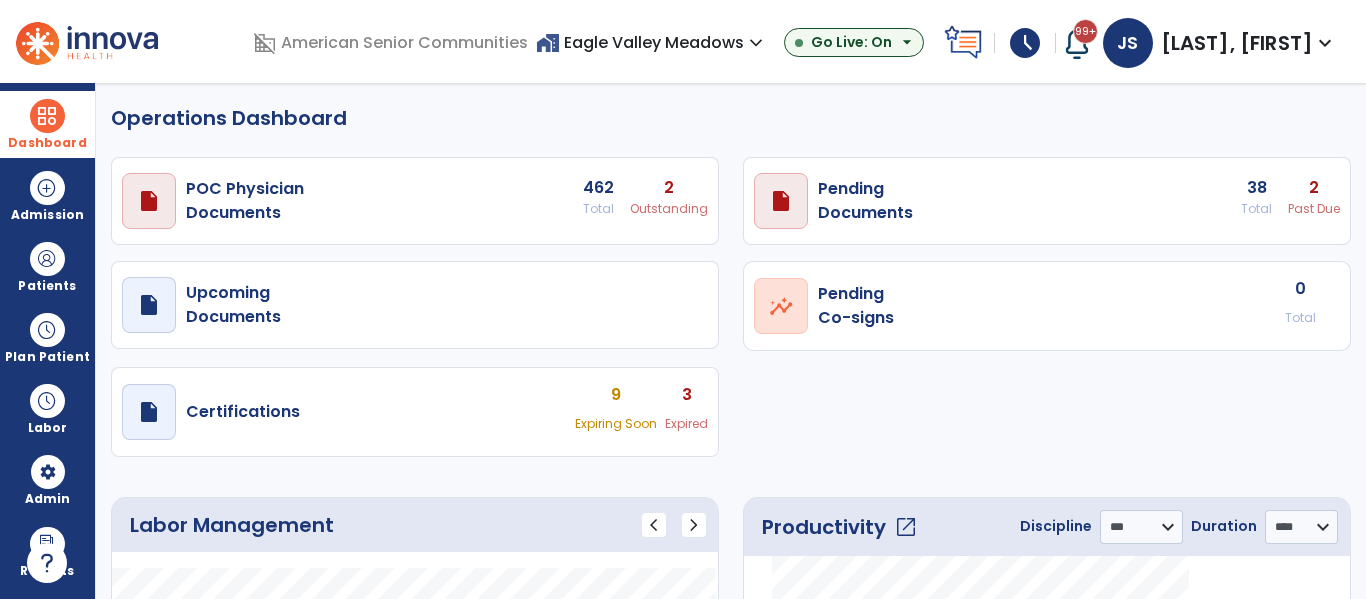 click at bounding box center (47, 116) 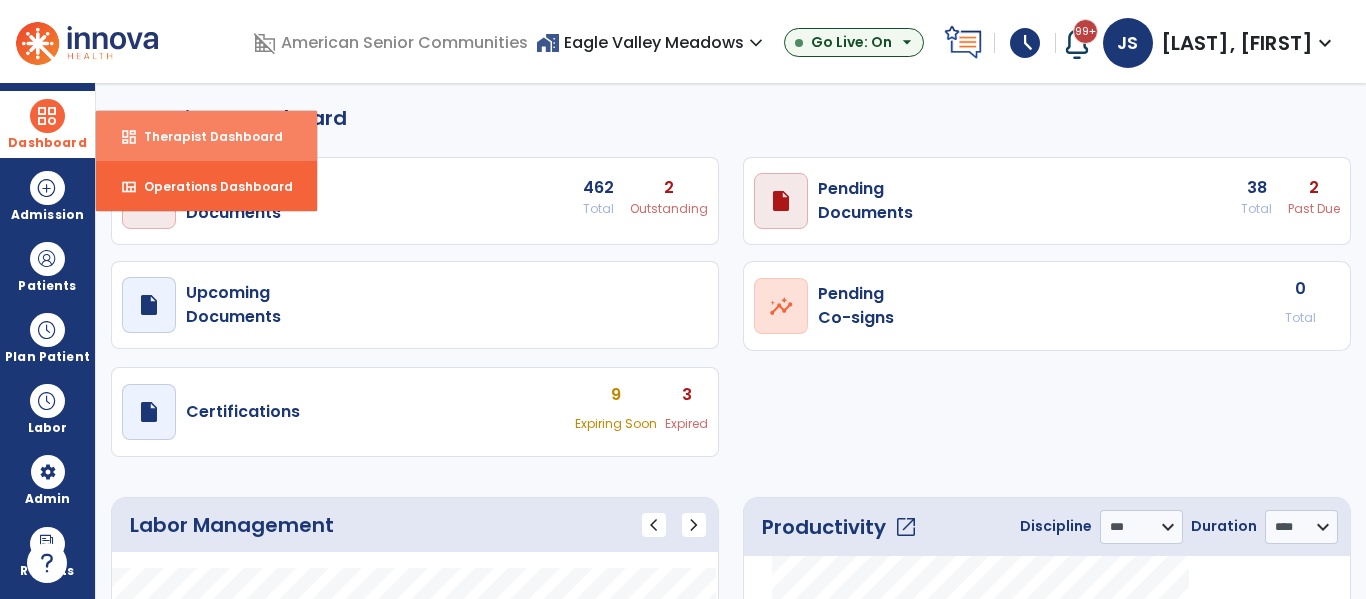 click on "Therapist Dashboard" at bounding box center [205, 136] 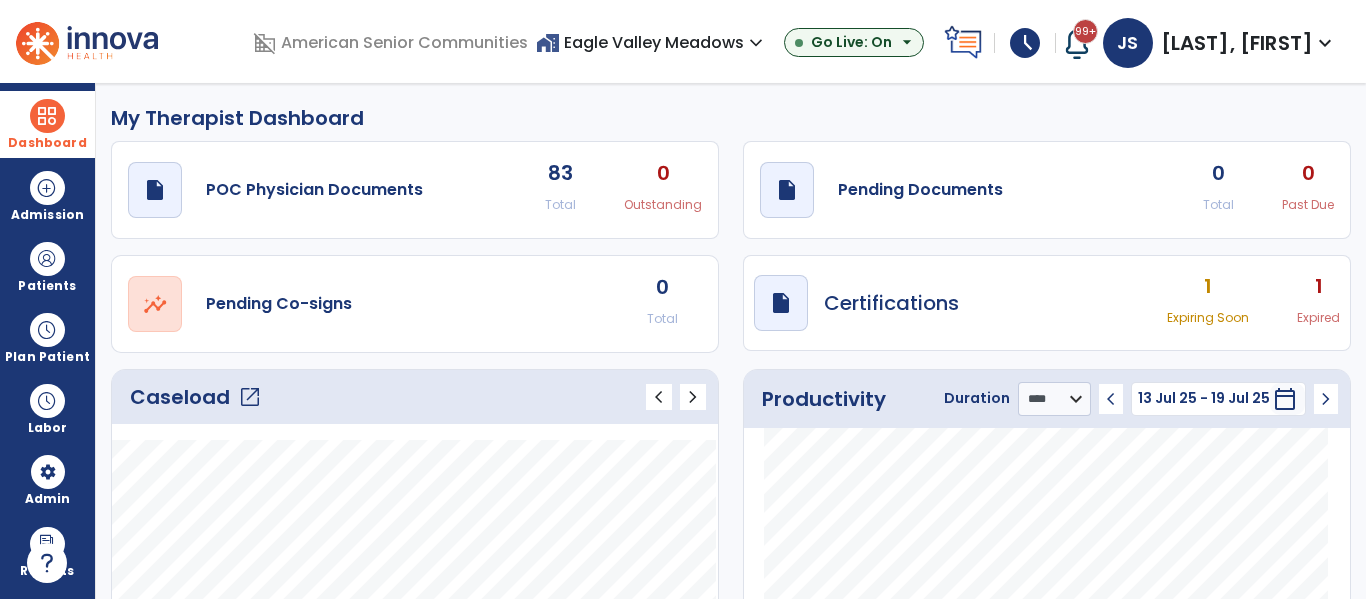click on "Caseload   open_in_new" 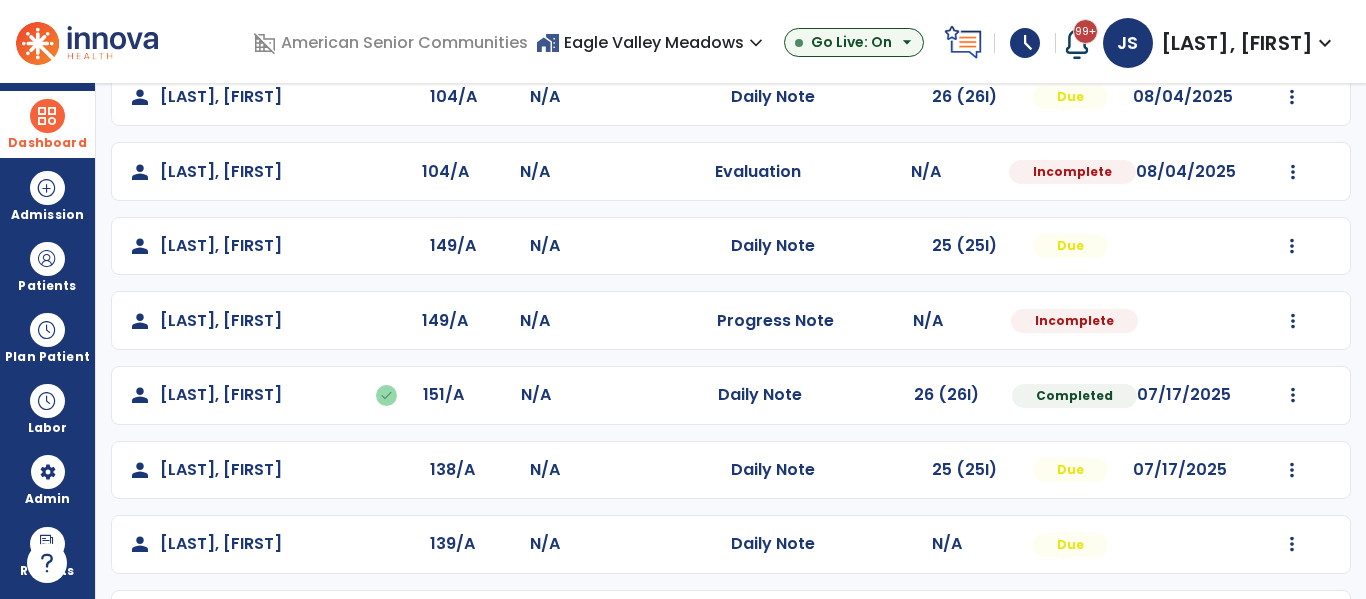 scroll, scrollTop: 264, scrollLeft: 0, axis: vertical 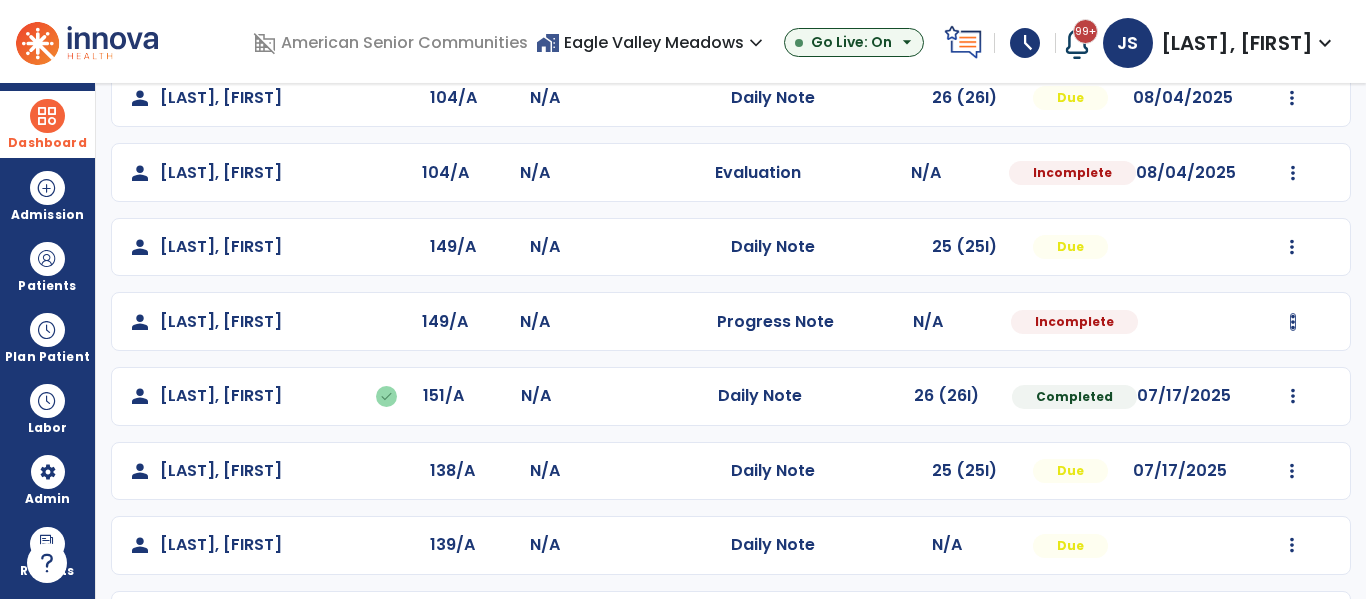 click at bounding box center [1292, 98] 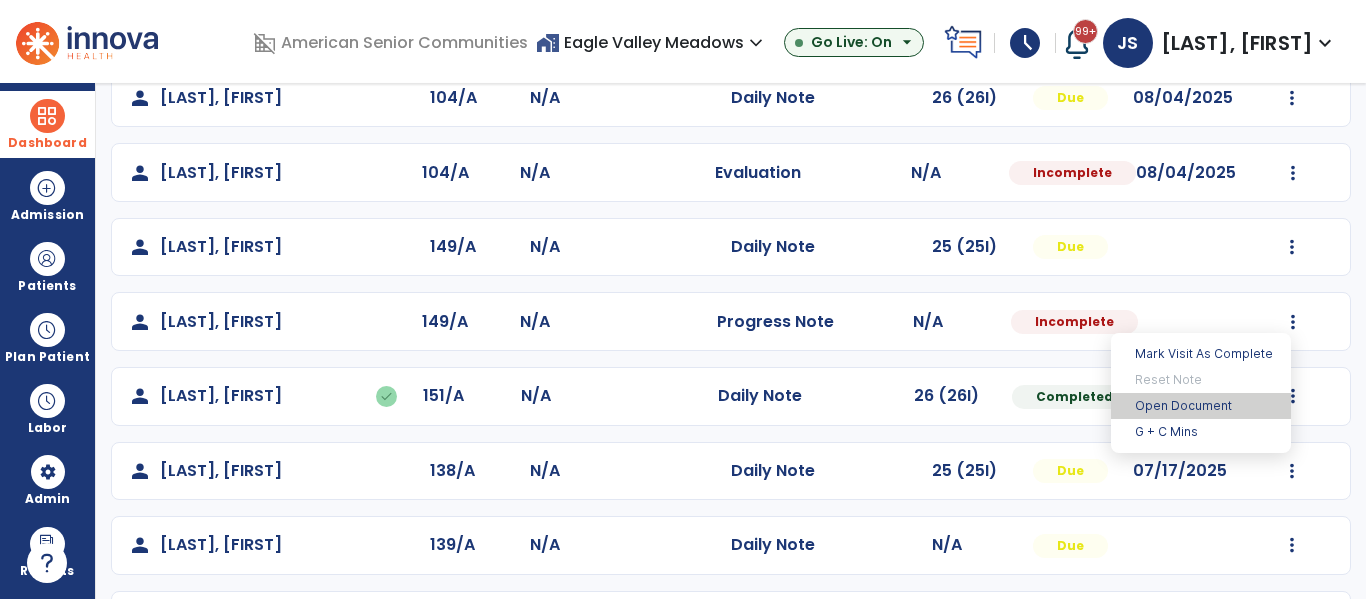 click on "Open Document" at bounding box center [1201, 406] 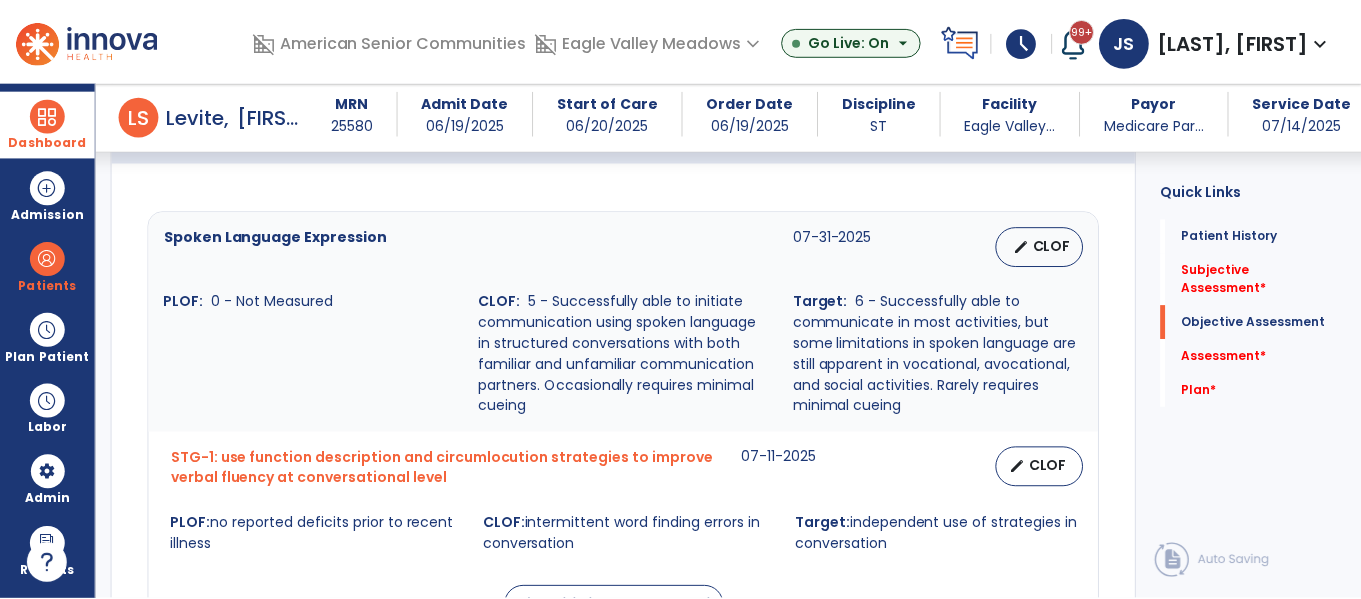scroll, scrollTop: 886, scrollLeft: 0, axis: vertical 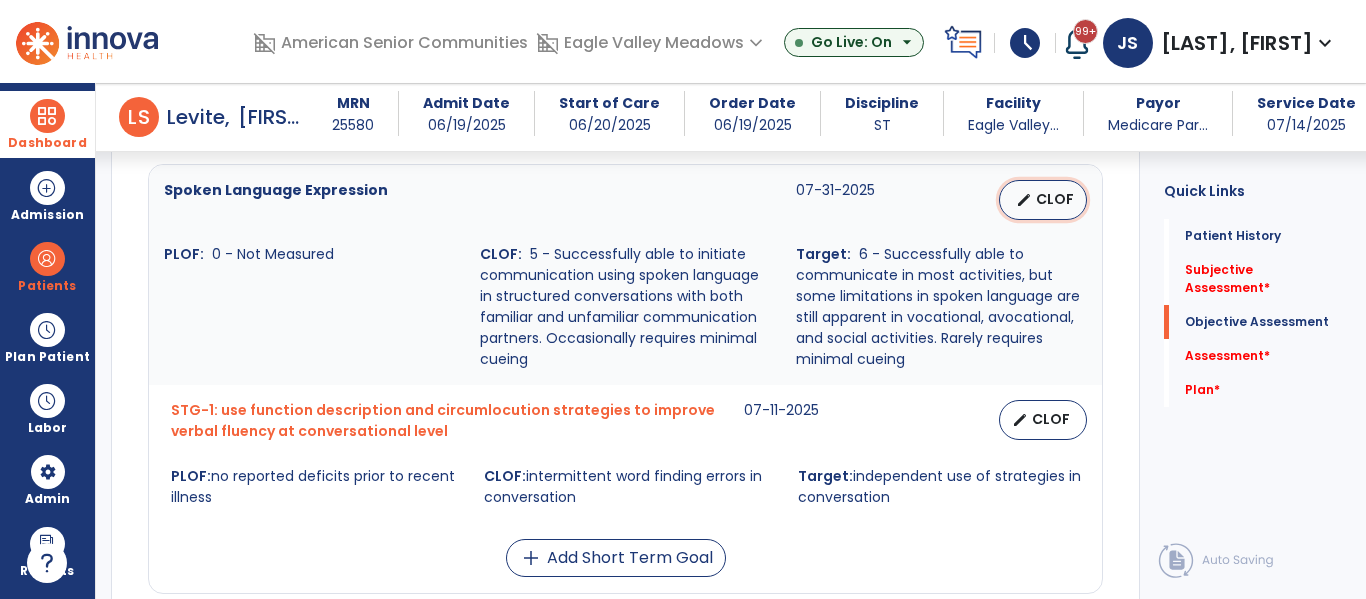 click on "CLOF" at bounding box center [1055, 199] 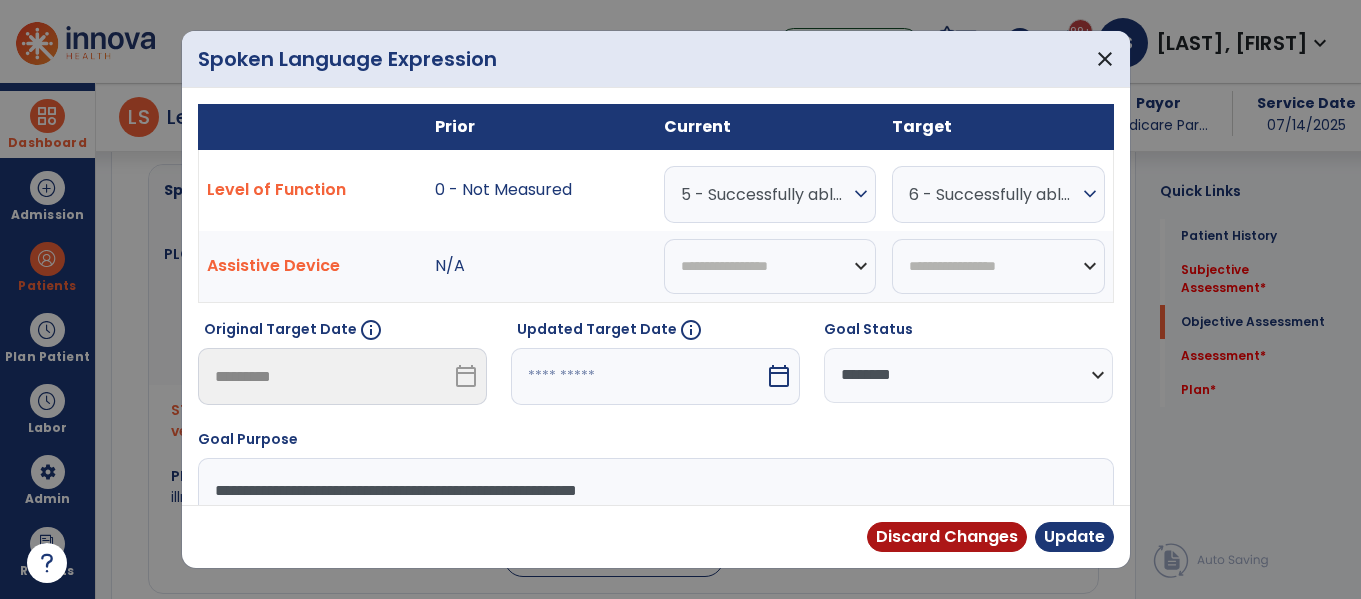 scroll, scrollTop: 886, scrollLeft: 0, axis: vertical 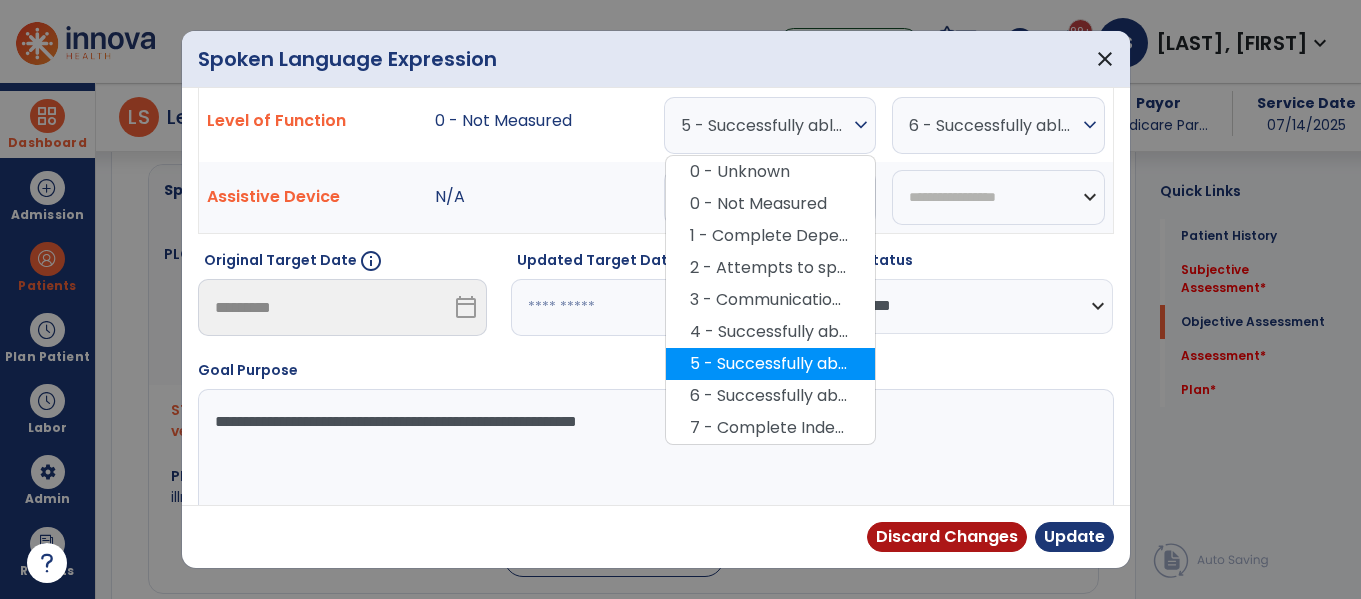 click on "5 - Successfully able to initiate communication using spoken language in structured conversations with both familiar and unfamiliar communication partners. Occasionally requires minimal cueing" at bounding box center (770, 364) 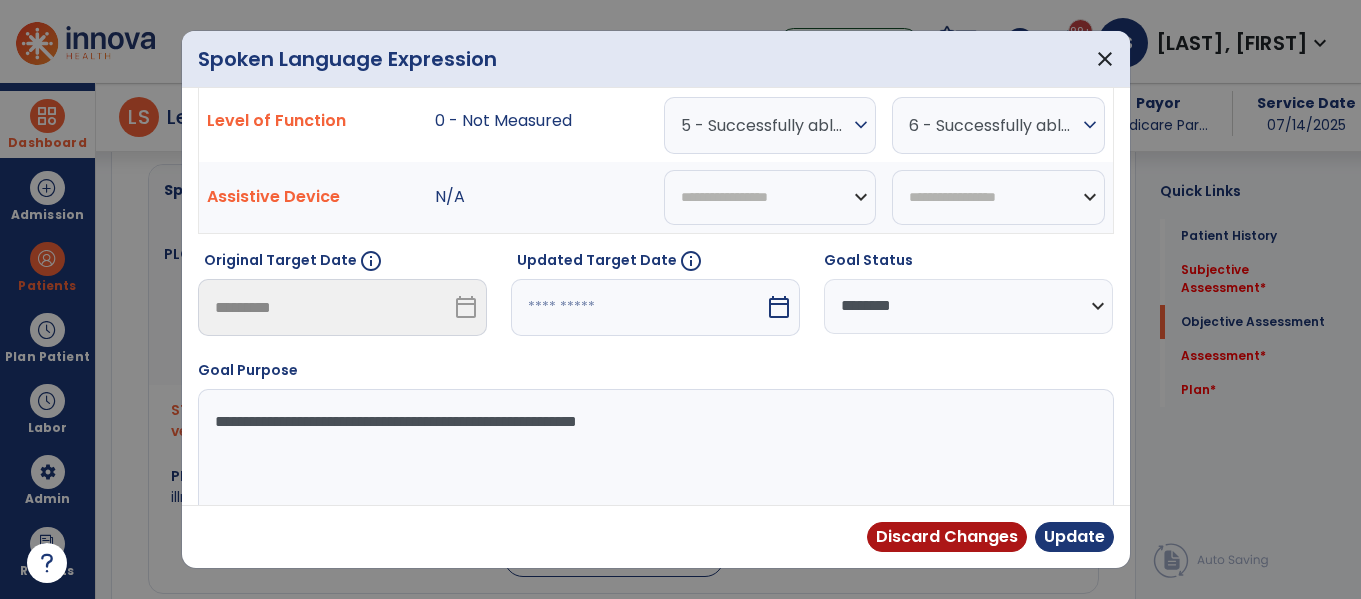 click on "6 - Successfully able to communicate in most activities, but some limitations in spoken language are still apparent in vocational, avocational, and social activities. Rarely requires minimal cueing" at bounding box center [993, 125] 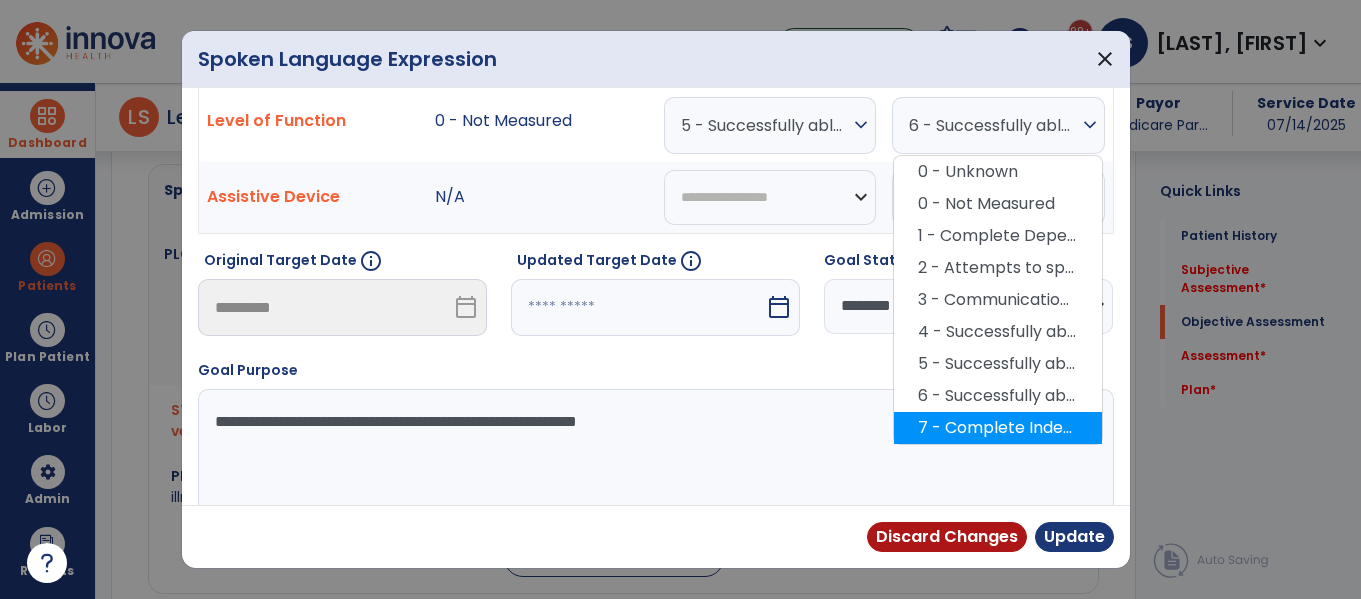 click on "7 - Complete Independence. Ability to successfully and independently participate in vocational, avocational, and social activities is not limited by spoken language skills" at bounding box center [998, 428] 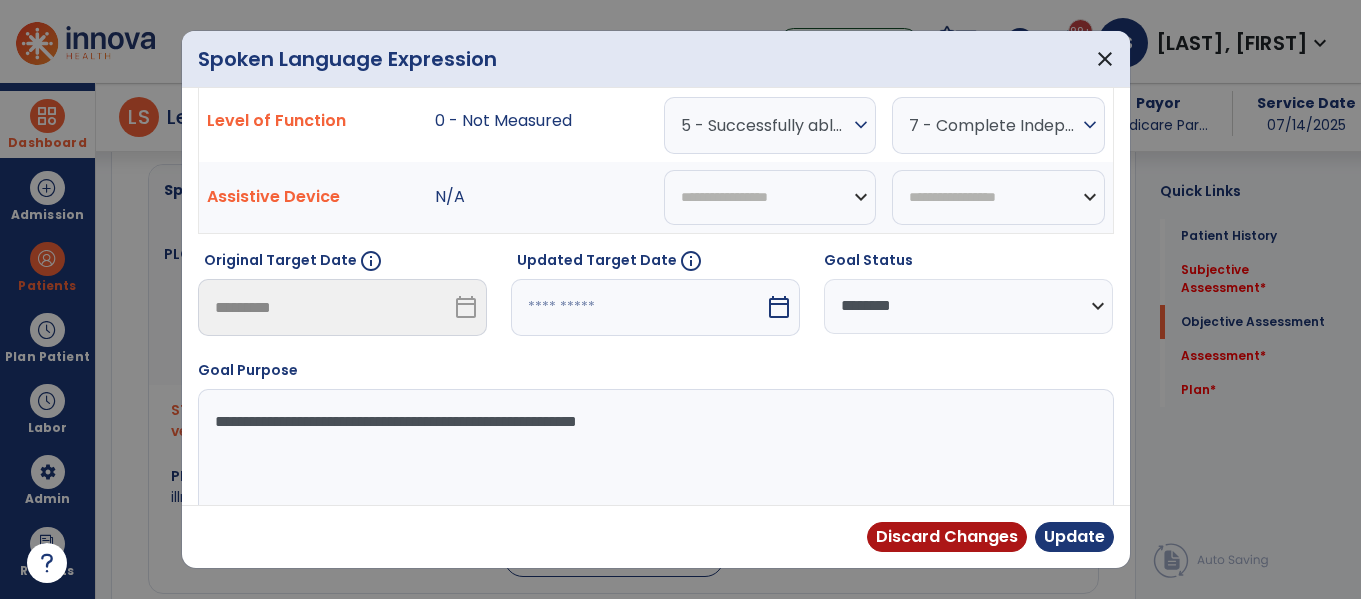 click on "**********" at bounding box center (968, 306) 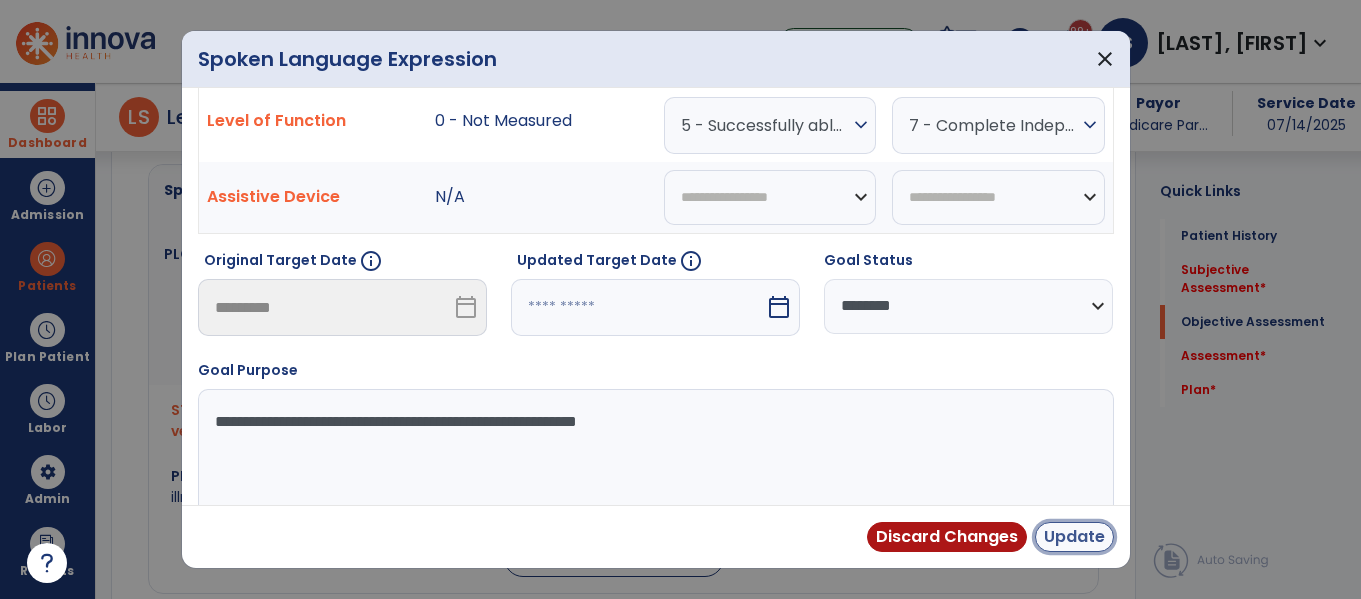 click on "Update" at bounding box center (1074, 537) 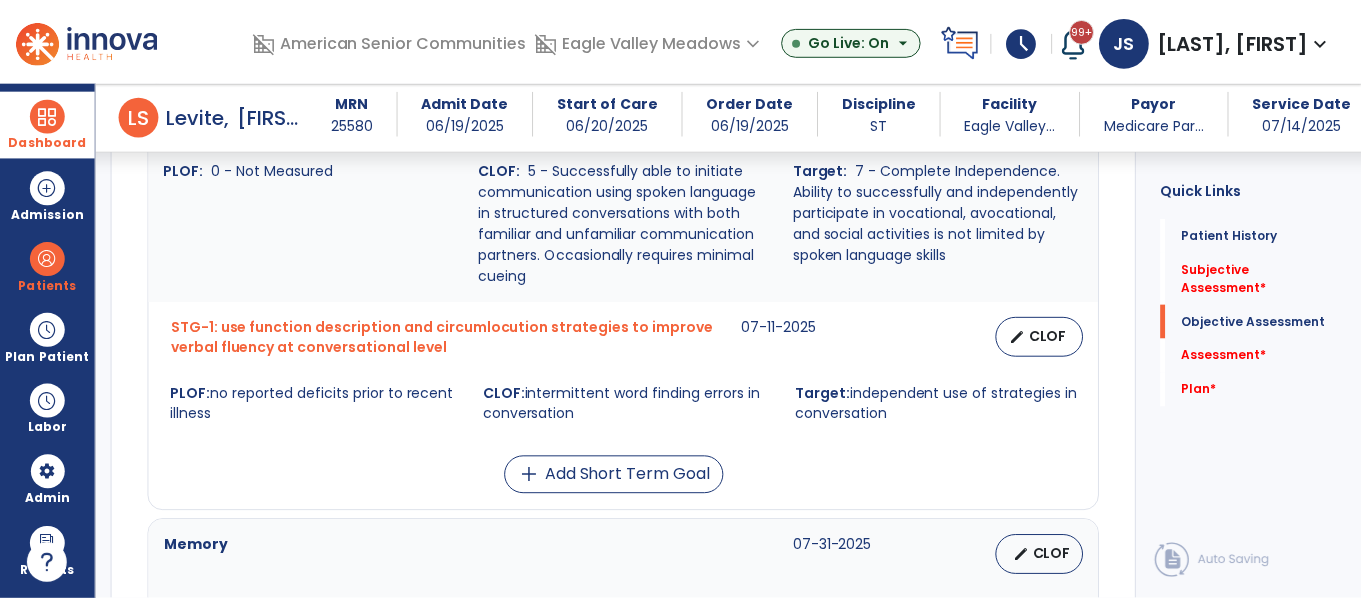 scroll, scrollTop: 970, scrollLeft: 0, axis: vertical 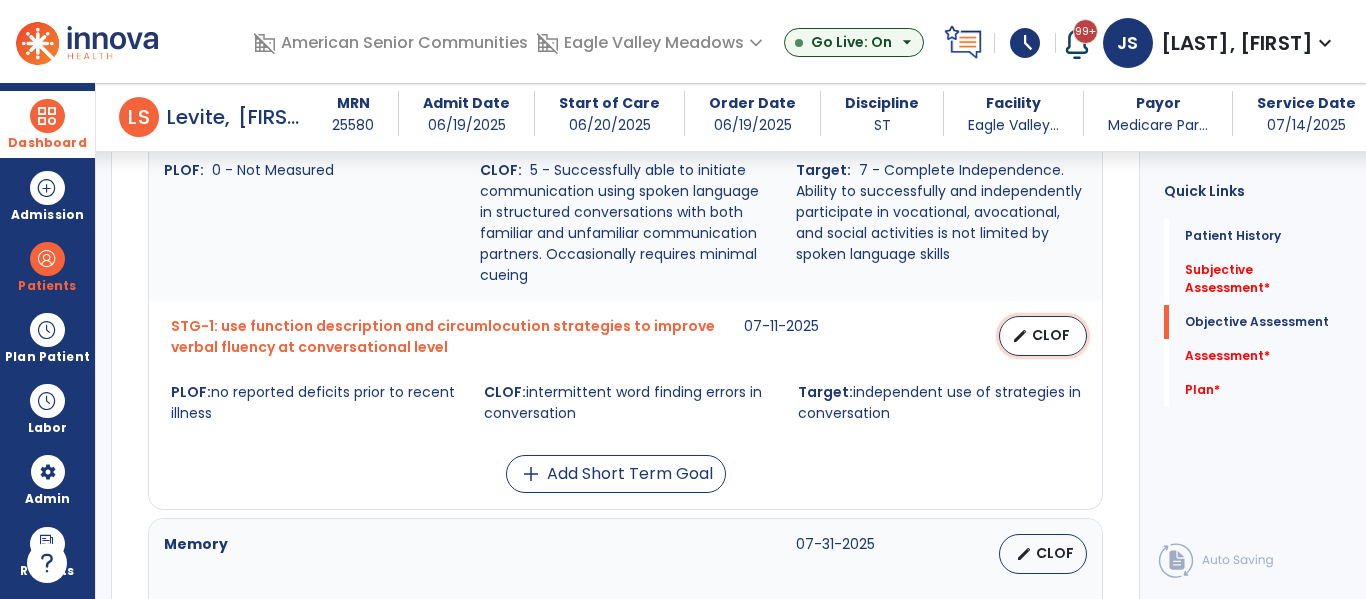 click on "CLOF" at bounding box center (1051, 335) 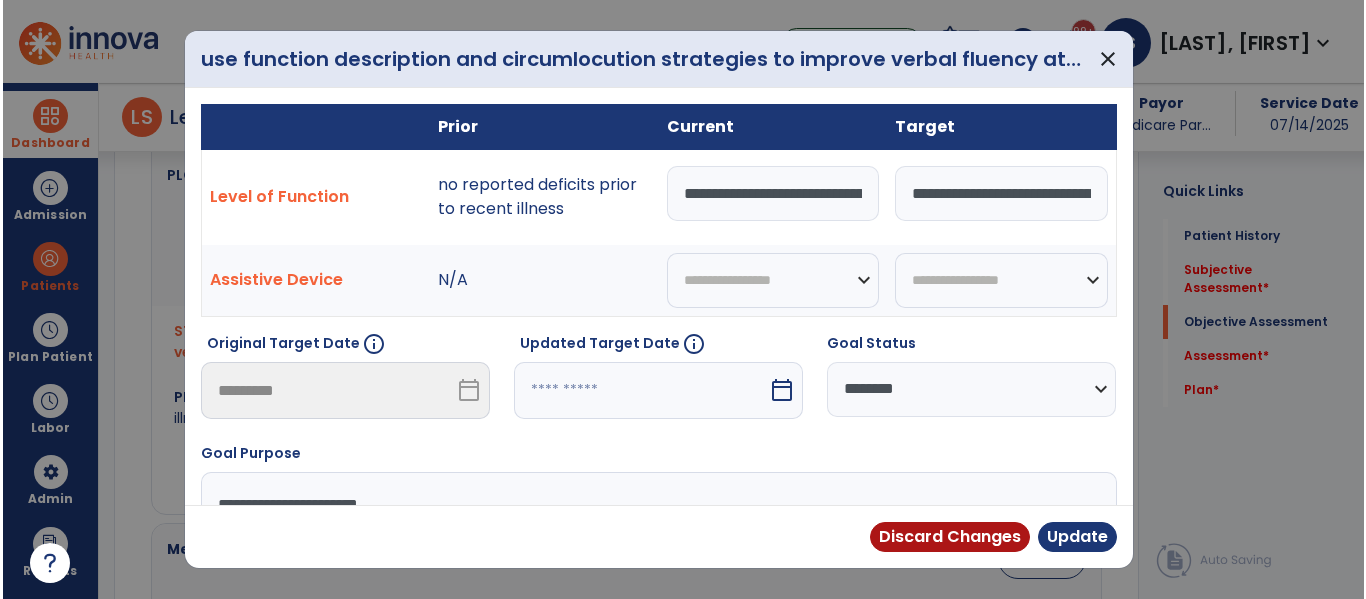 scroll, scrollTop: 970, scrollLeft: 0, axis: vertical 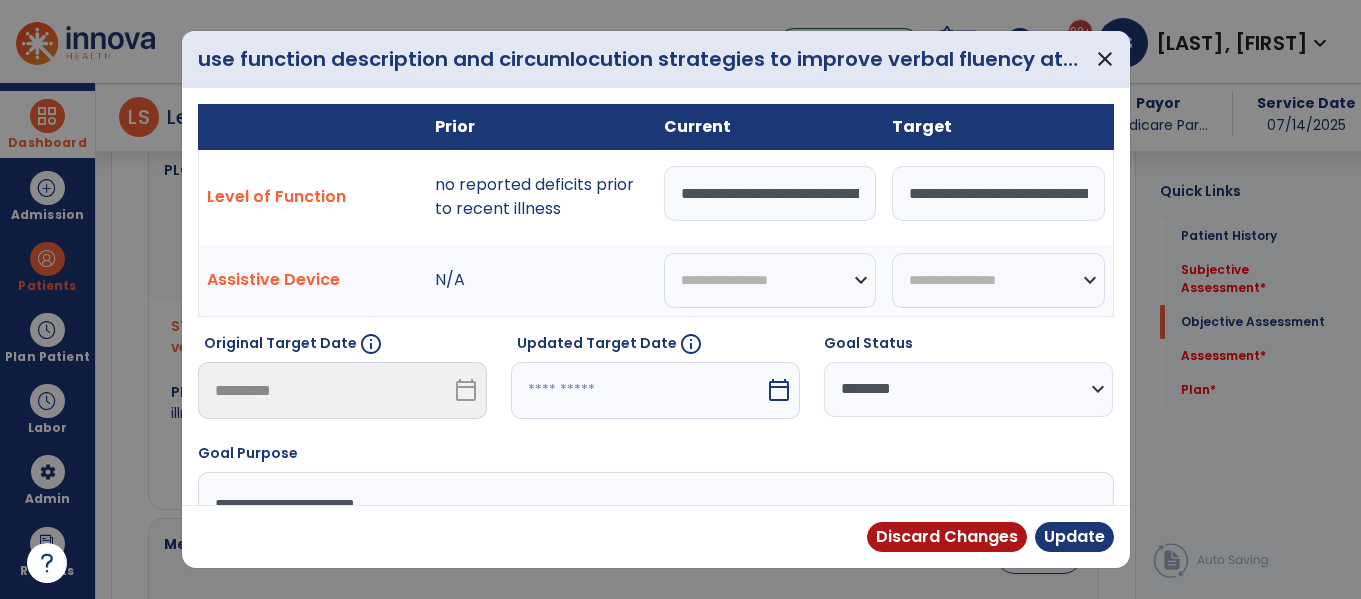click on "**********" at bounding box center (968, 389) 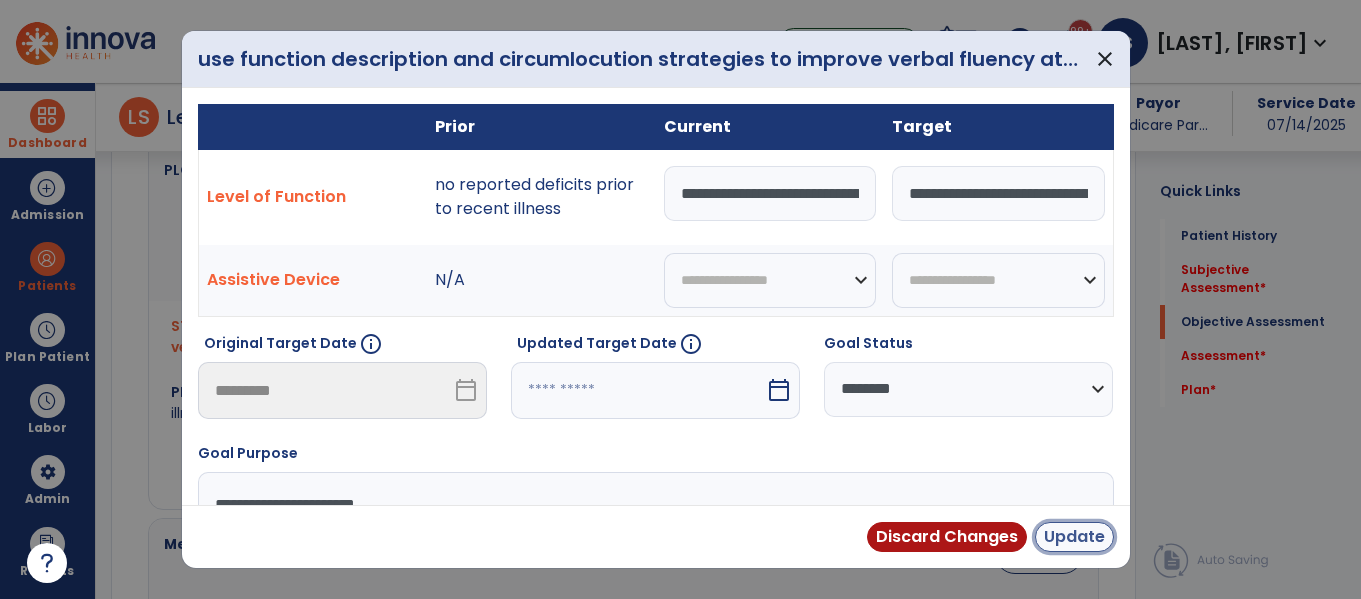 click on "Update" at bounding box center [1074, 537] 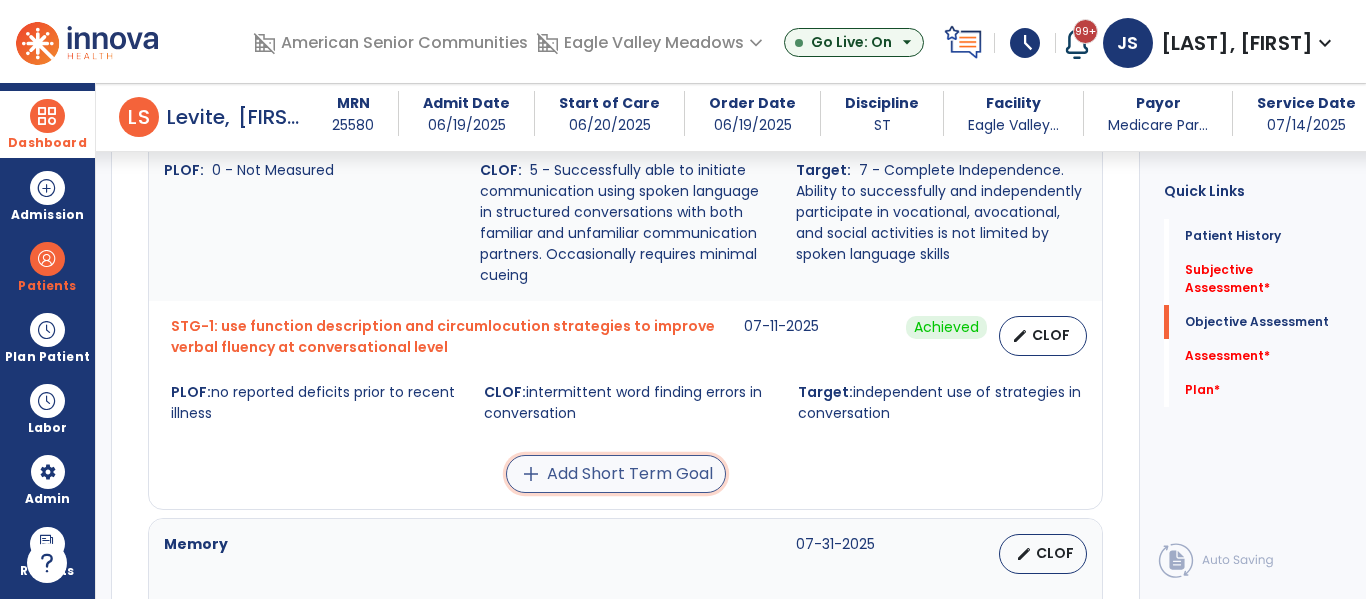 click on "add  Add Short Term Goal" at bounding box center (616, 474) 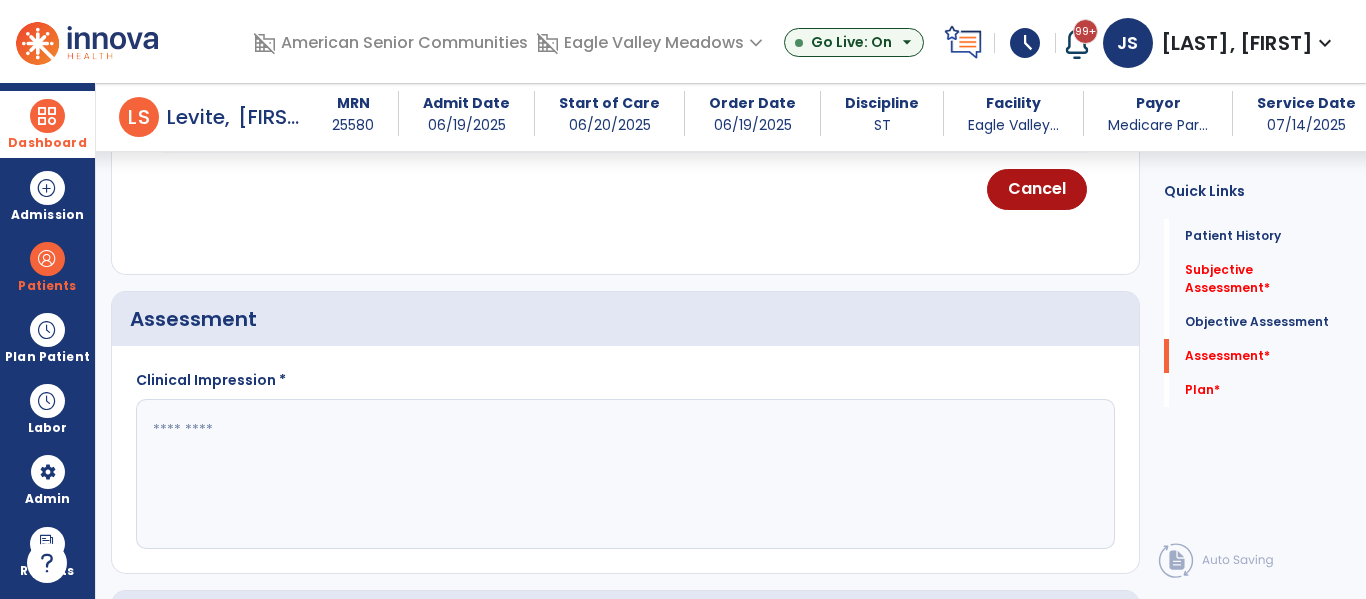 scroll, scrollTop: 1103, scrollLeft: 0, axis: vertical 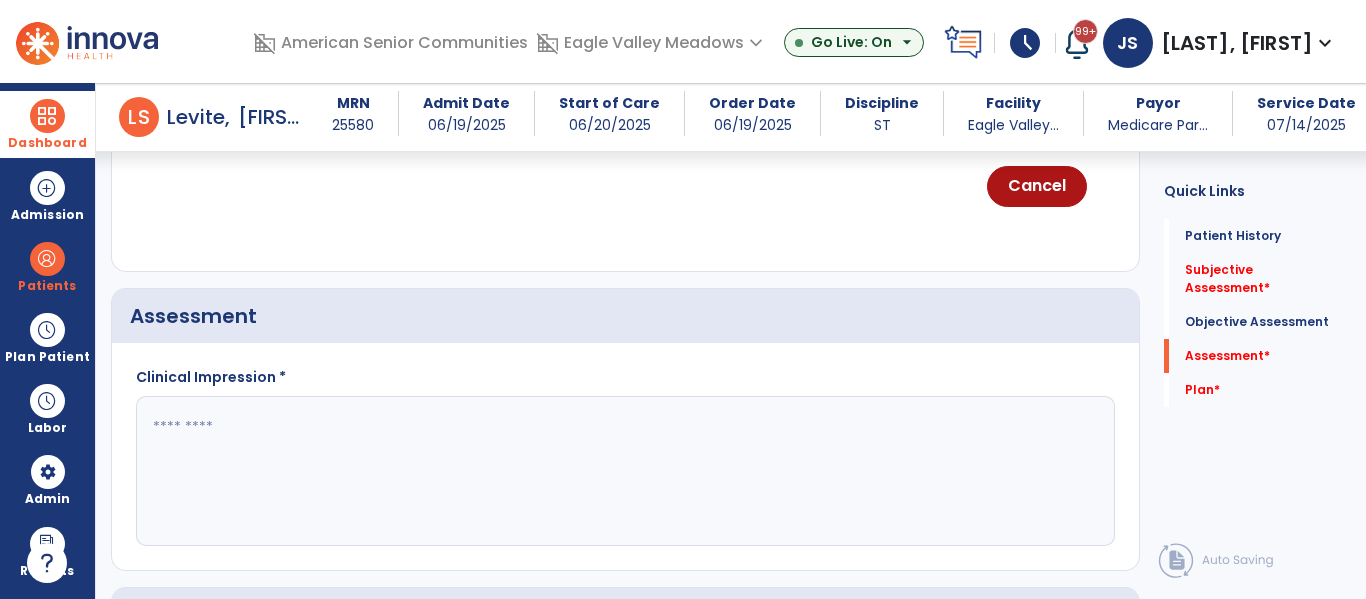 click 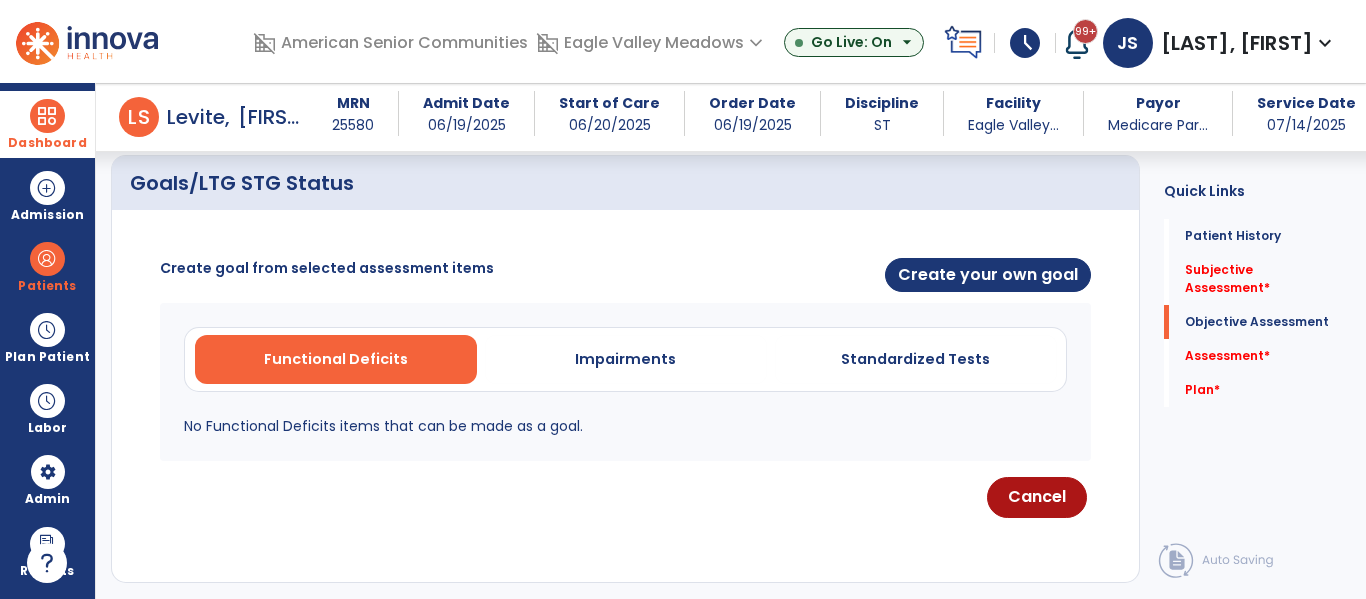 scroll, scrollTop: 790, scrollLeft: 0, axis: vertical 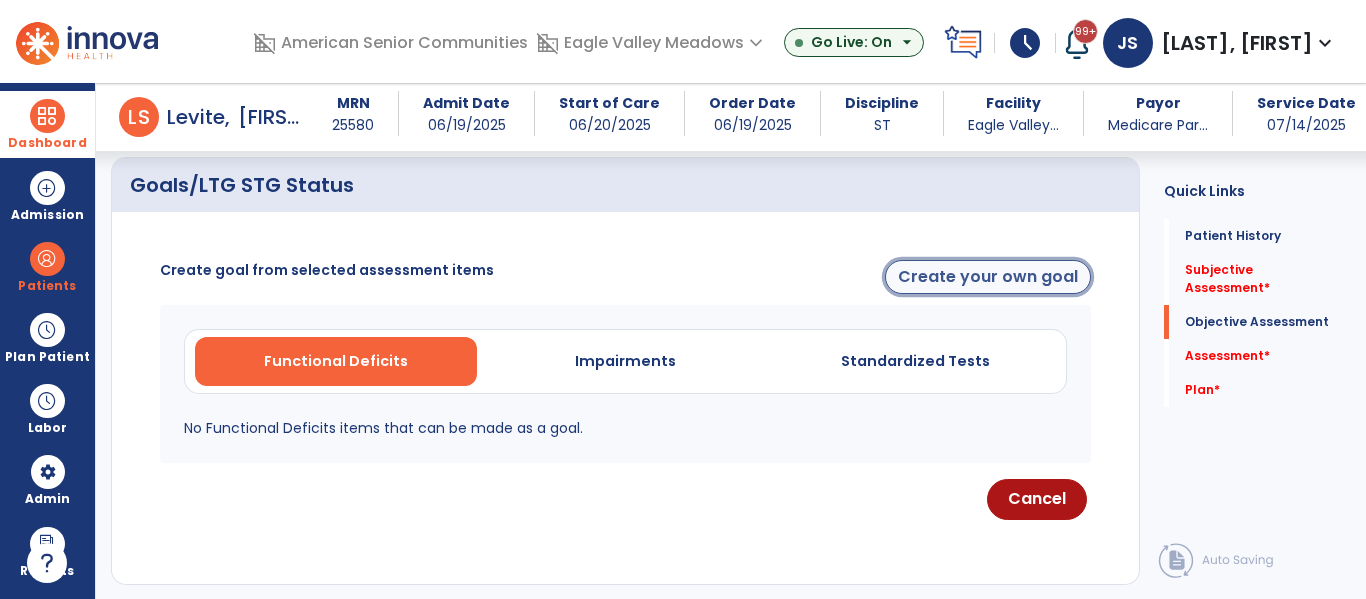 click on "Create your own goal" 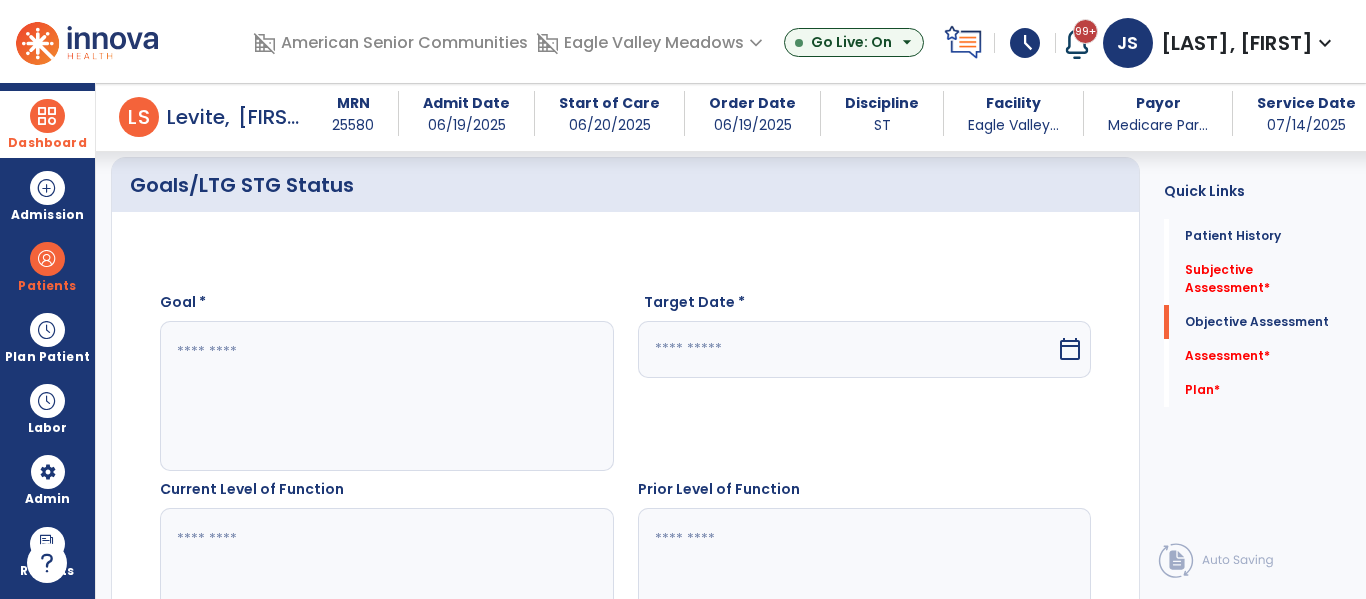 click 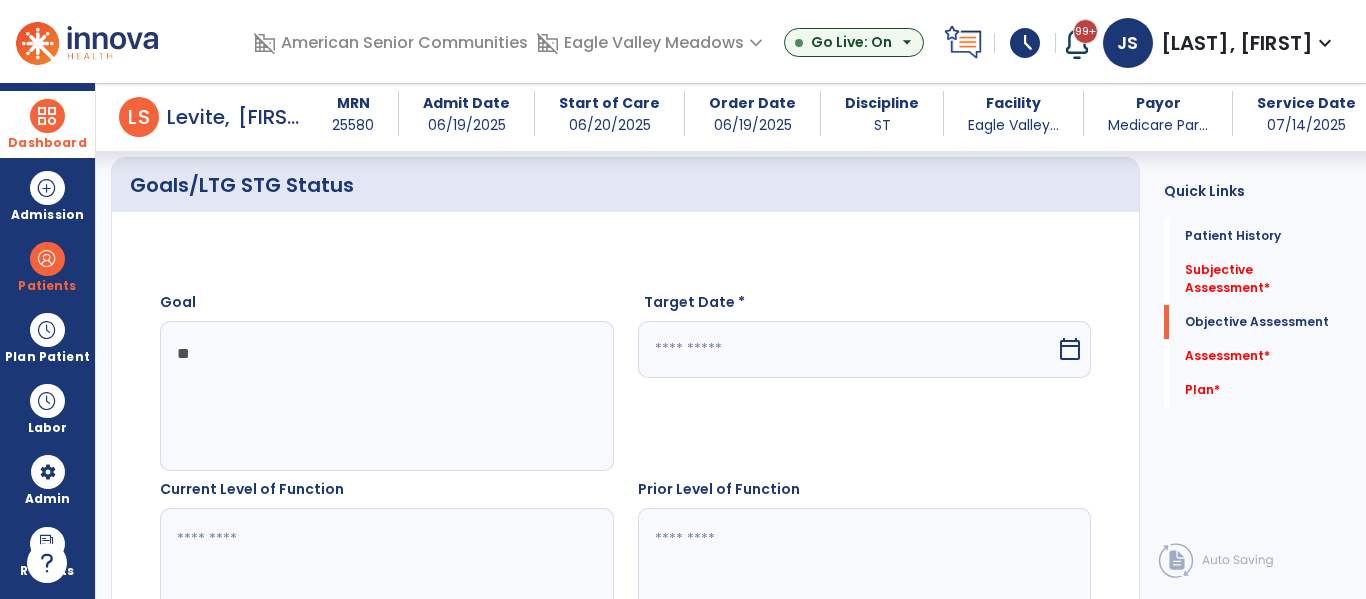 type on "*" 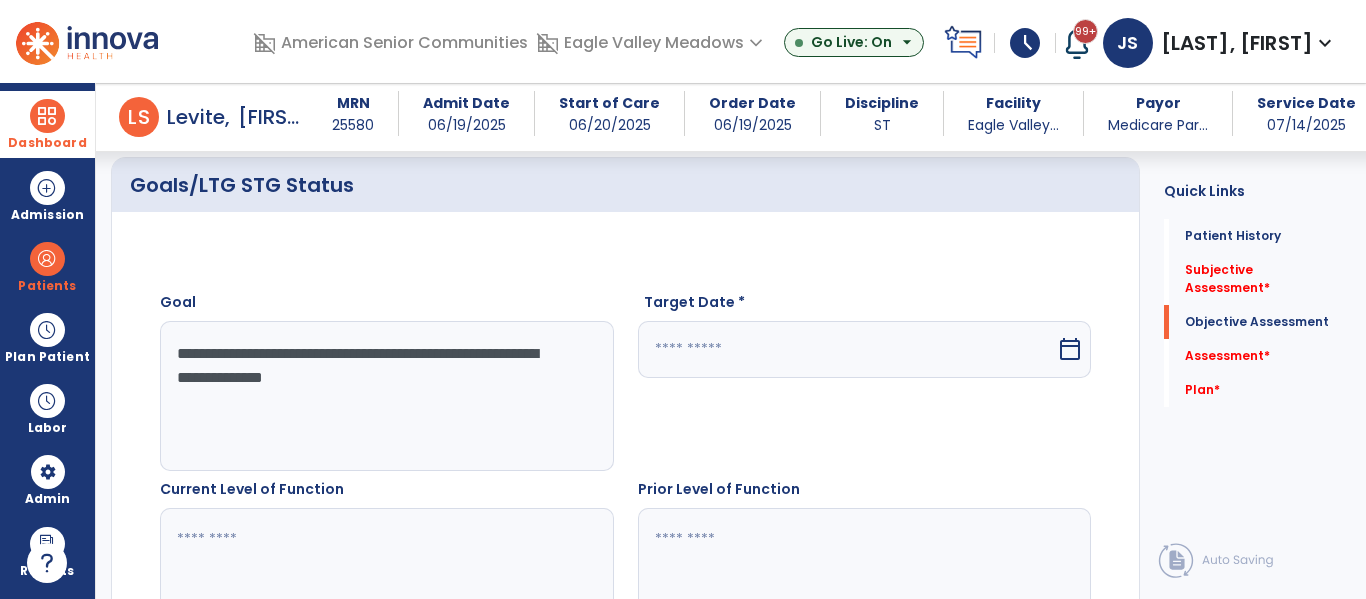 type on "**********" 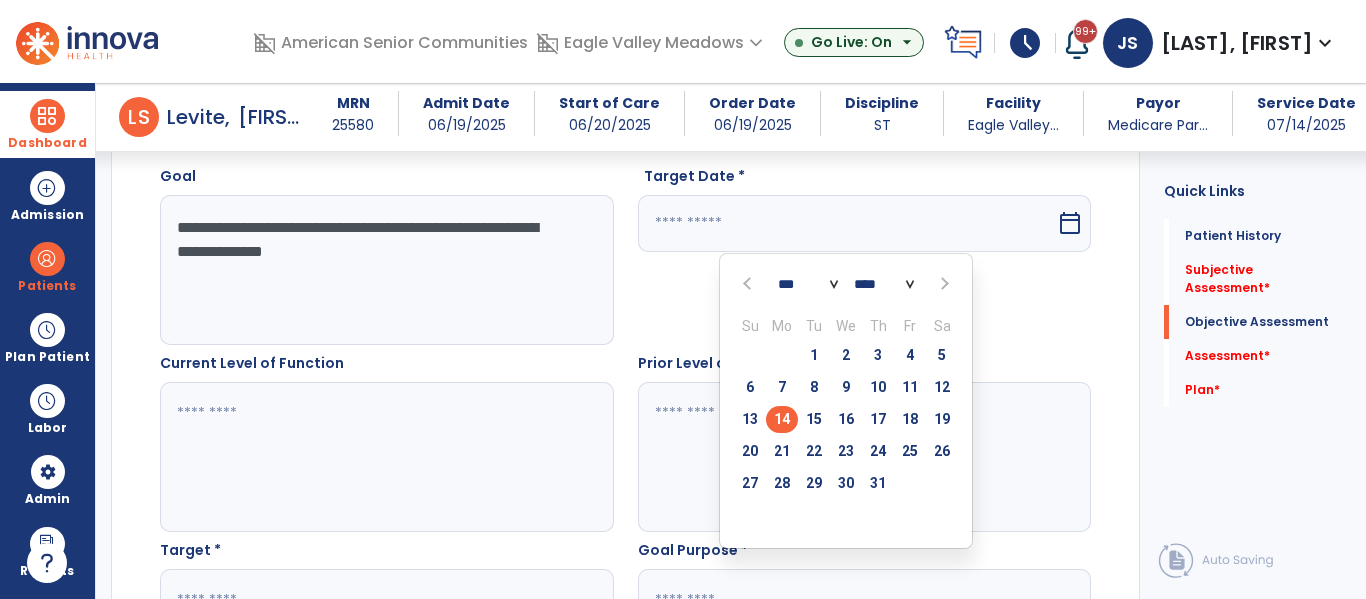 scroll, scrollTop: 906, scrollLeft: 0, axis: vertical 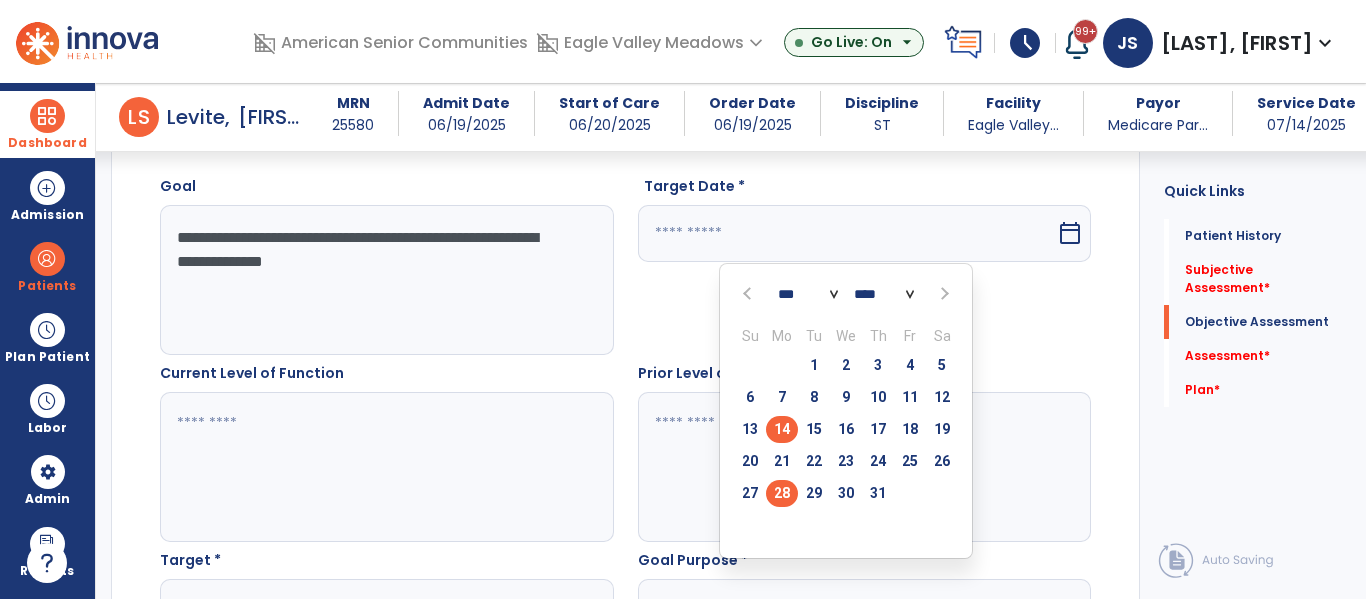 click on "28" at bounding box center [782, 493] 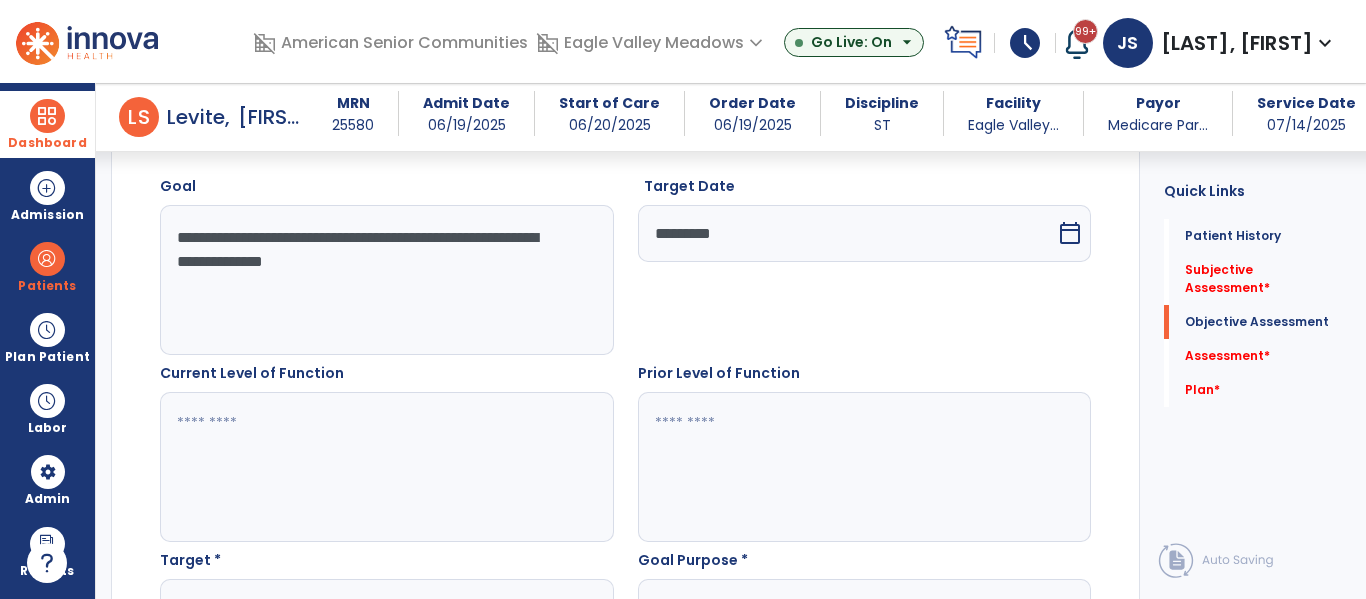 click 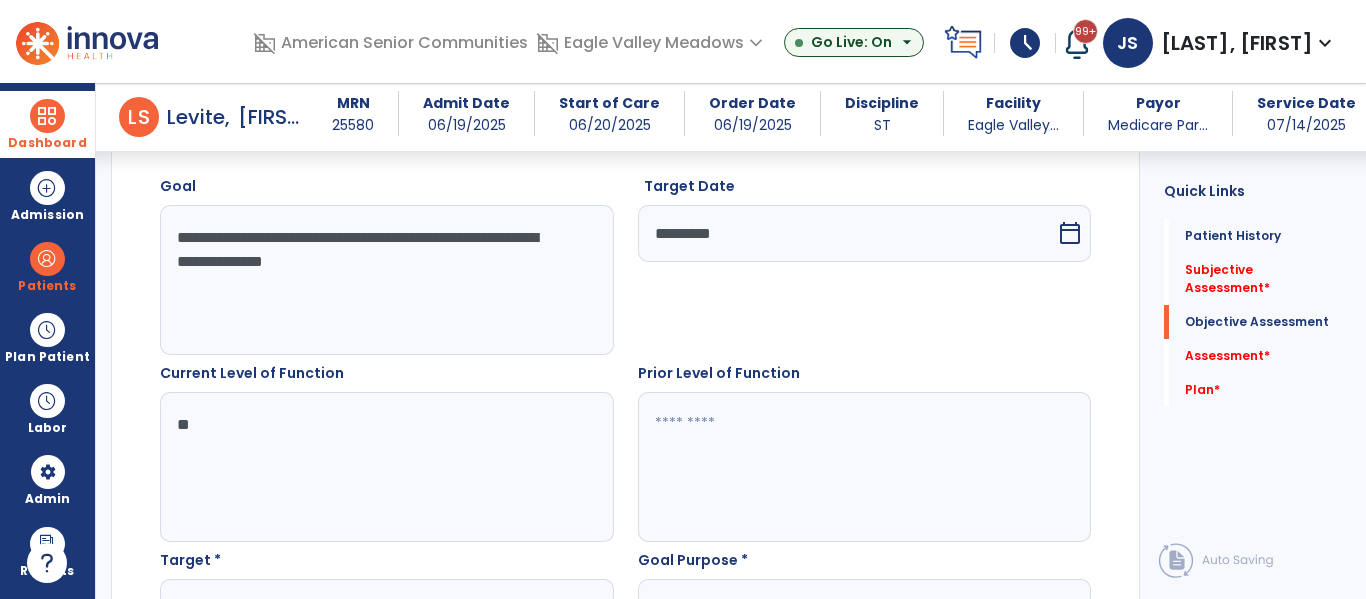 type on "*" 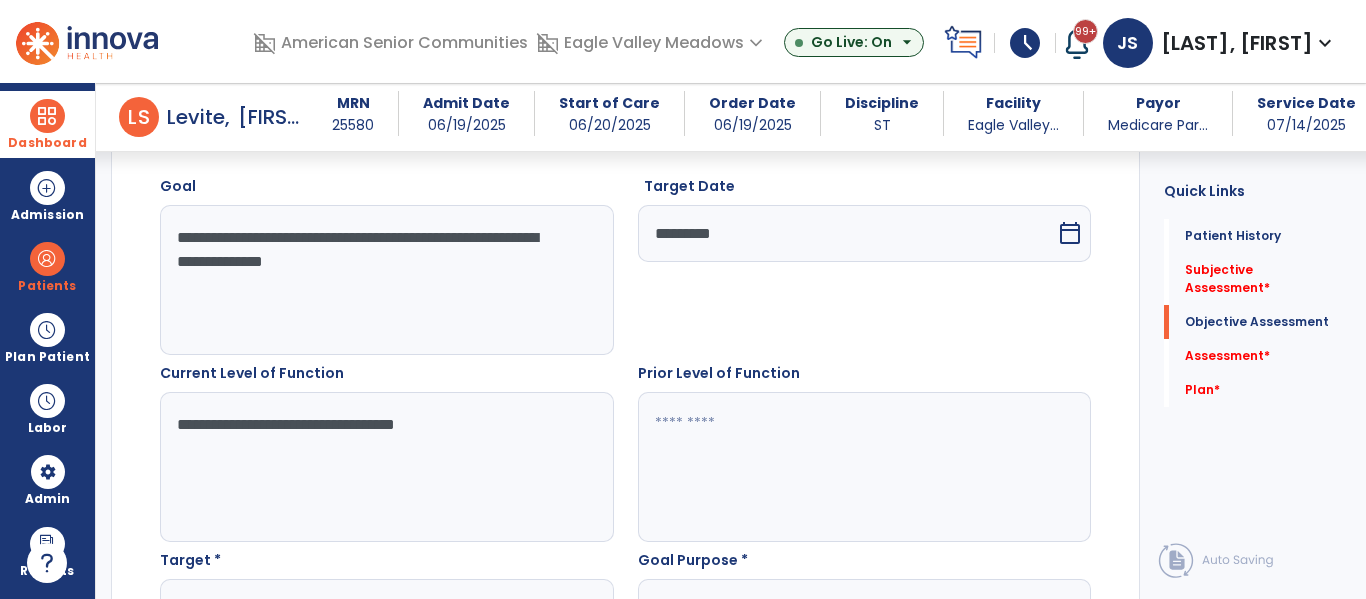 type on "**********" 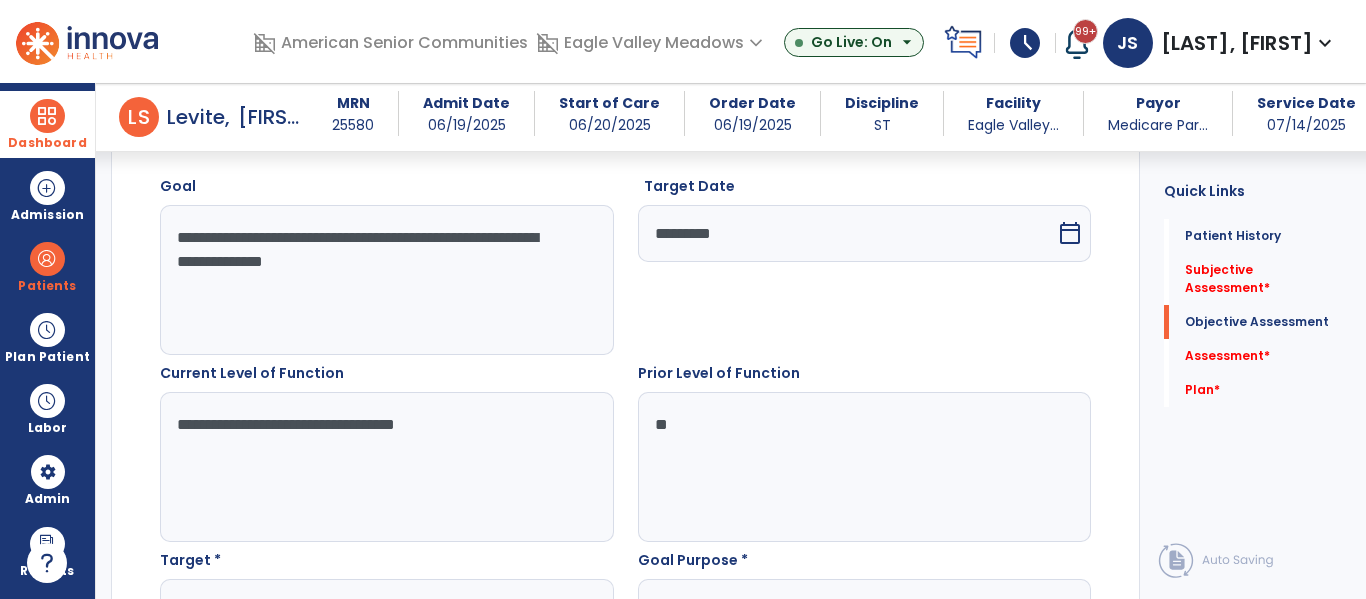 type on "*" 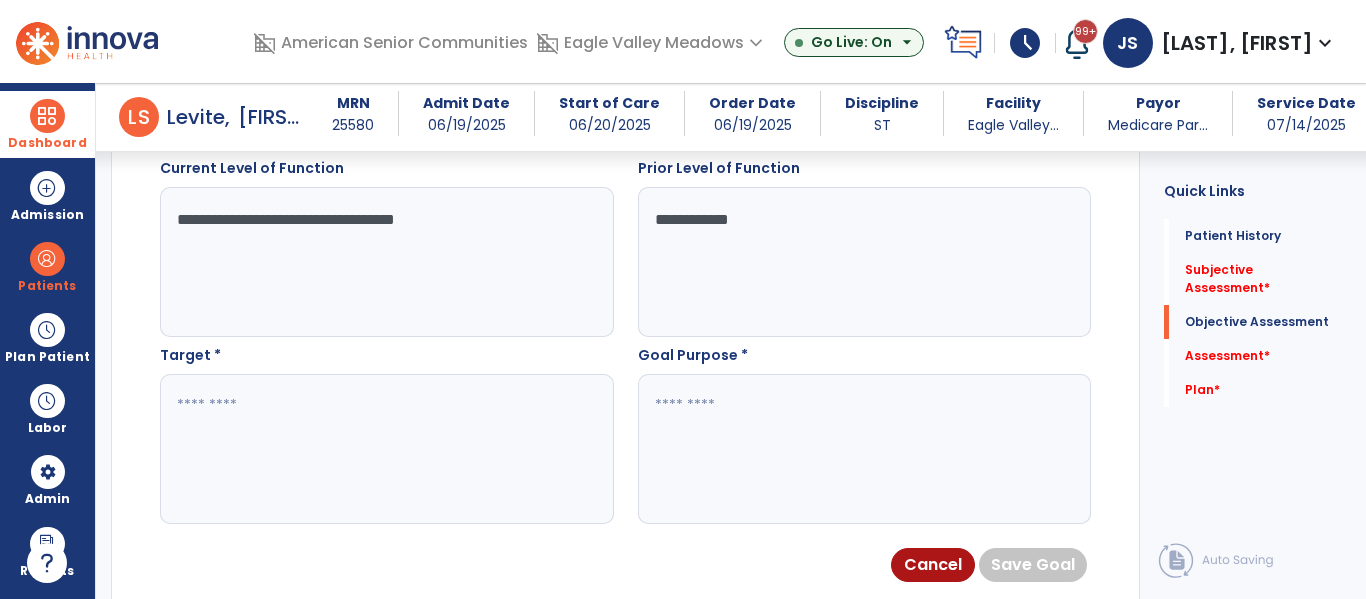 type on "**********" 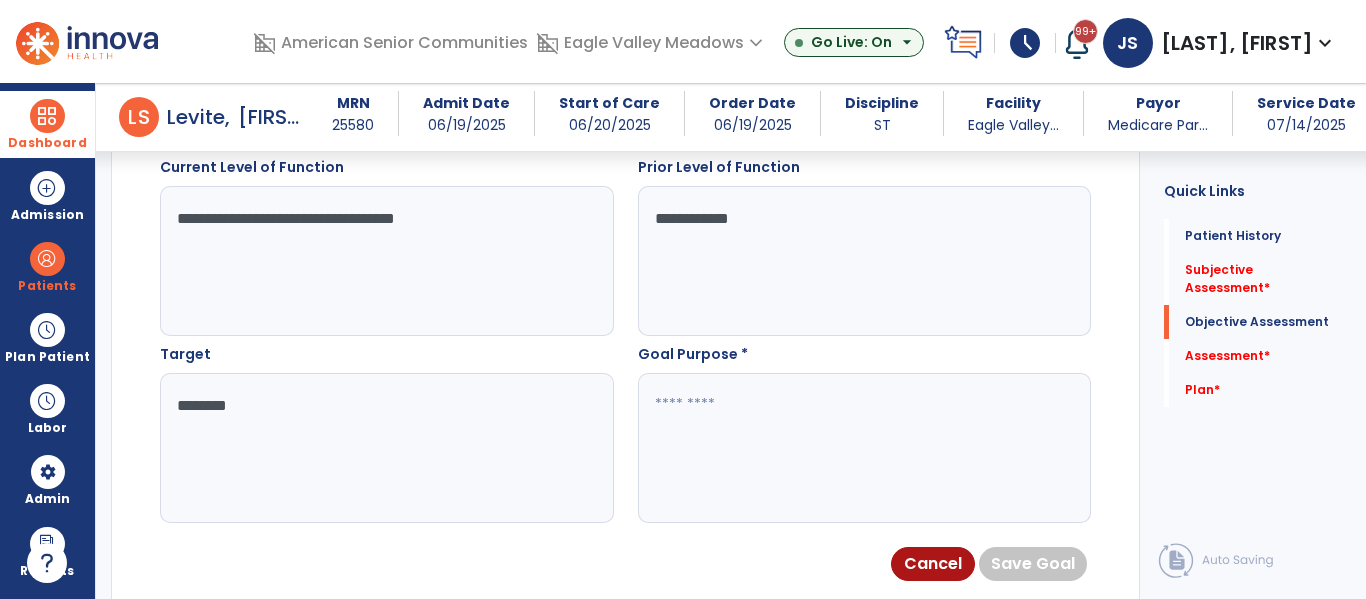 type on "*********" 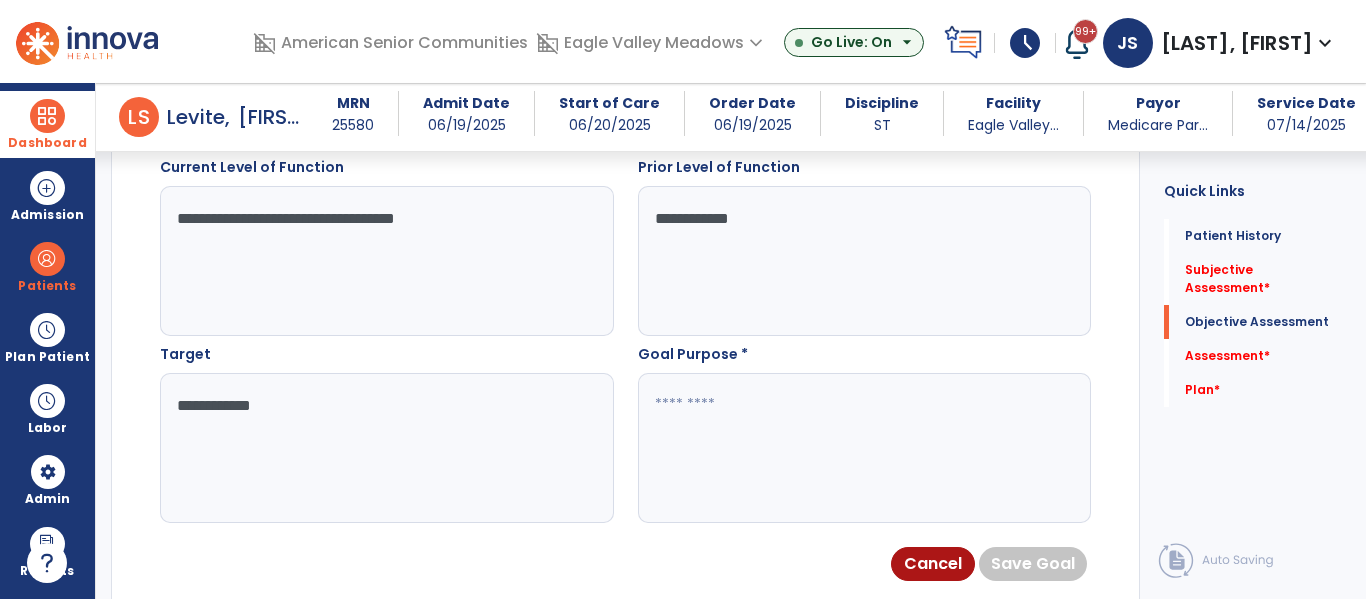 type on "**********" 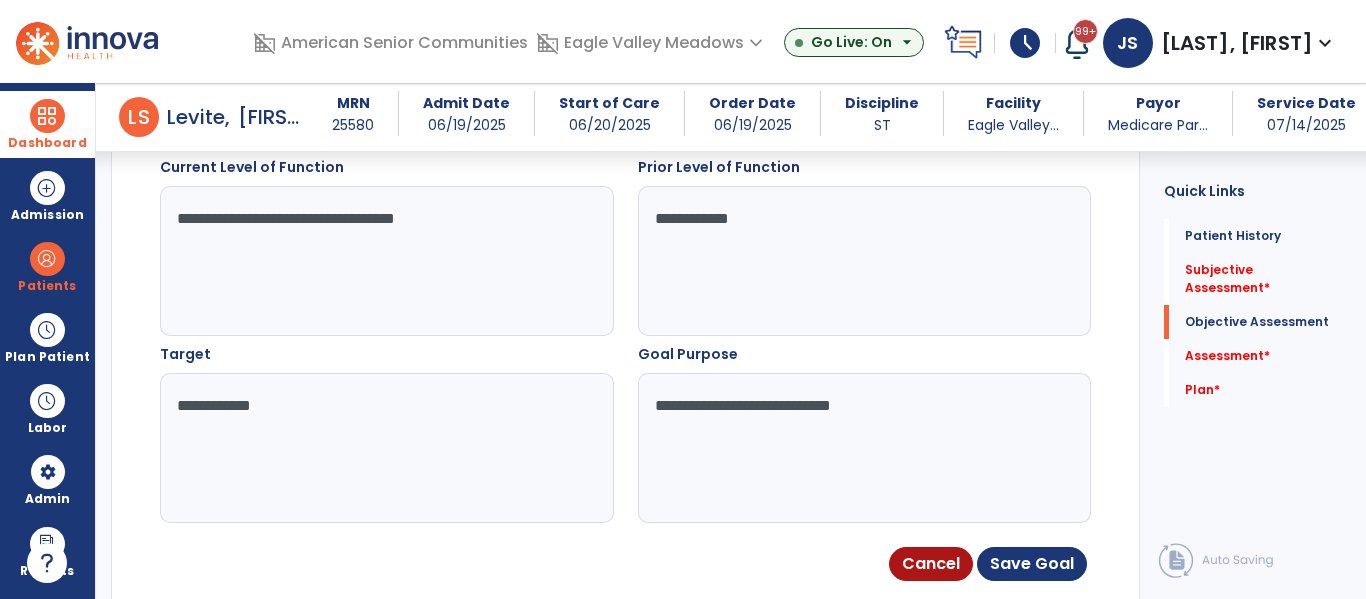 type on "**********" 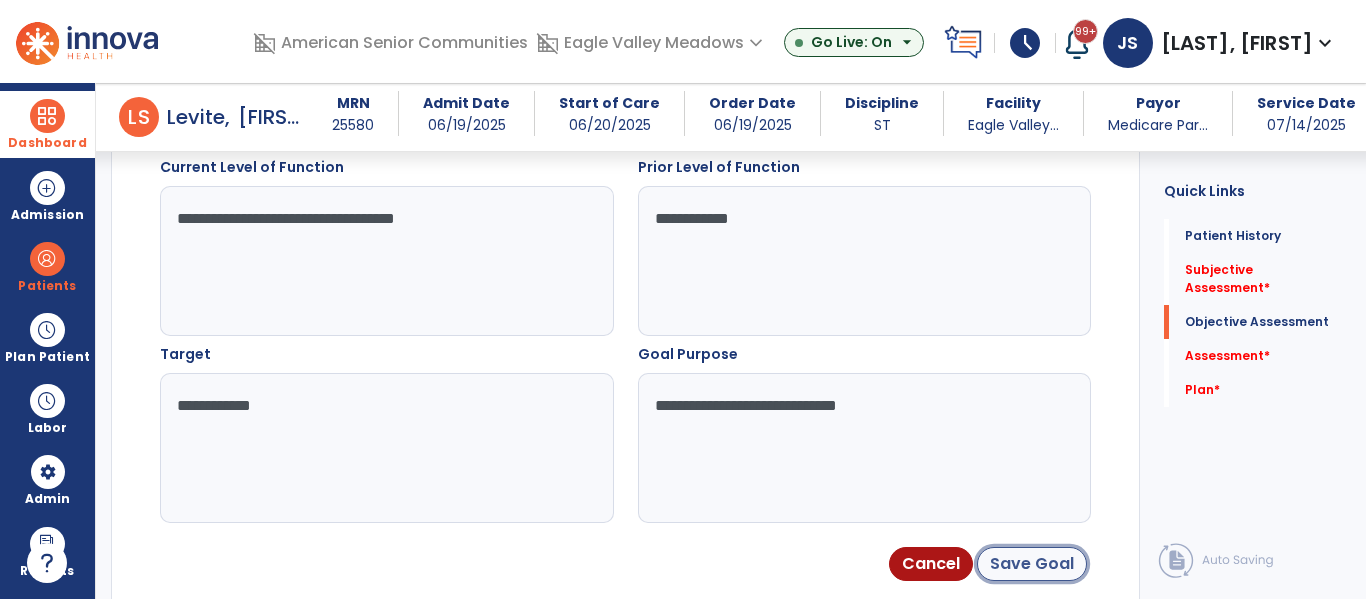 click on "Save Goal" 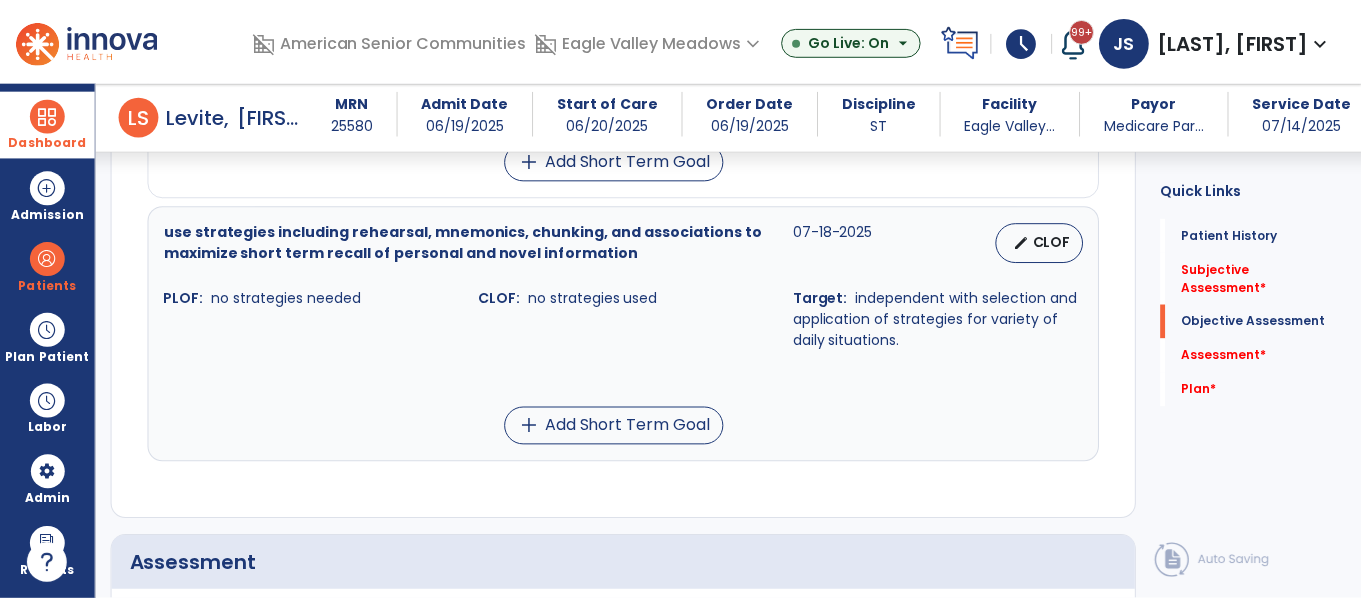 scroll, scrollTop: 1828, scrollLeft: 0, axis: vertical 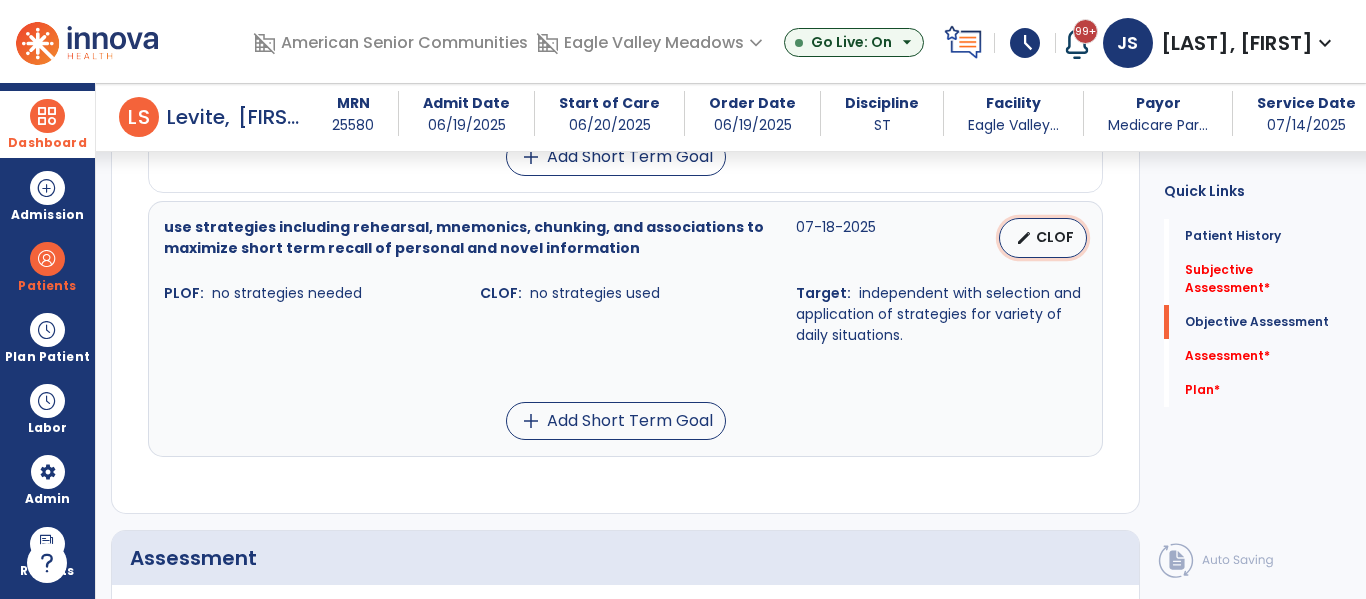 click on "CLOF" at bounding box center [1055, 237] 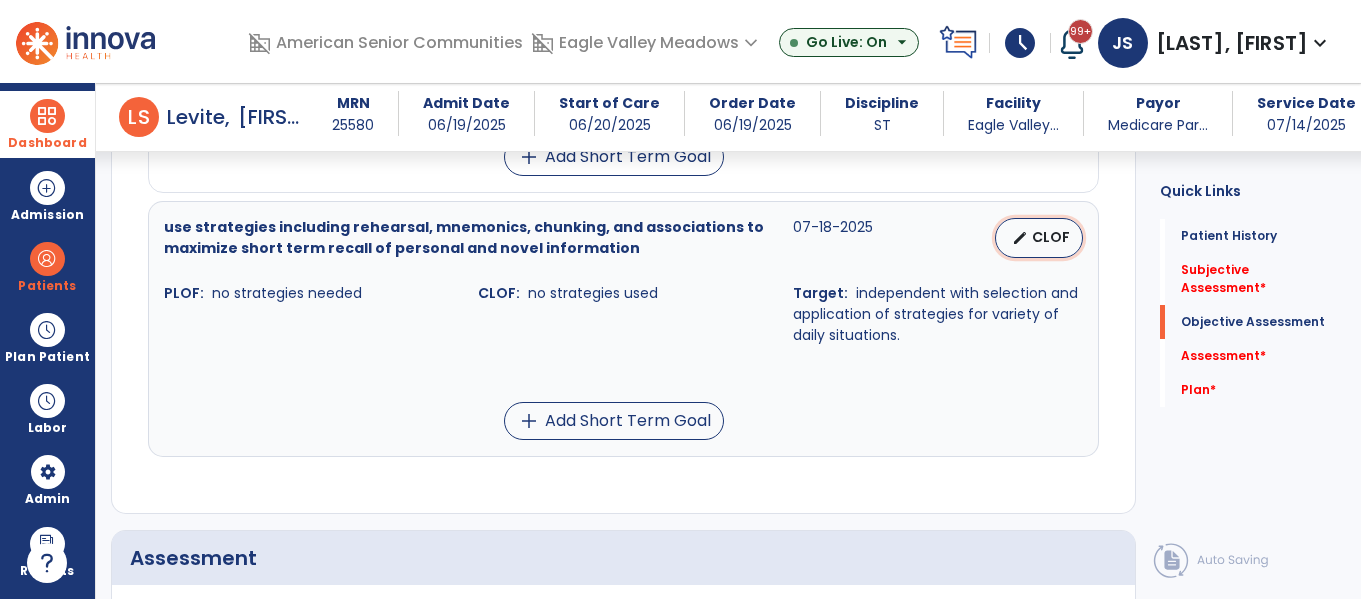 select on "********" 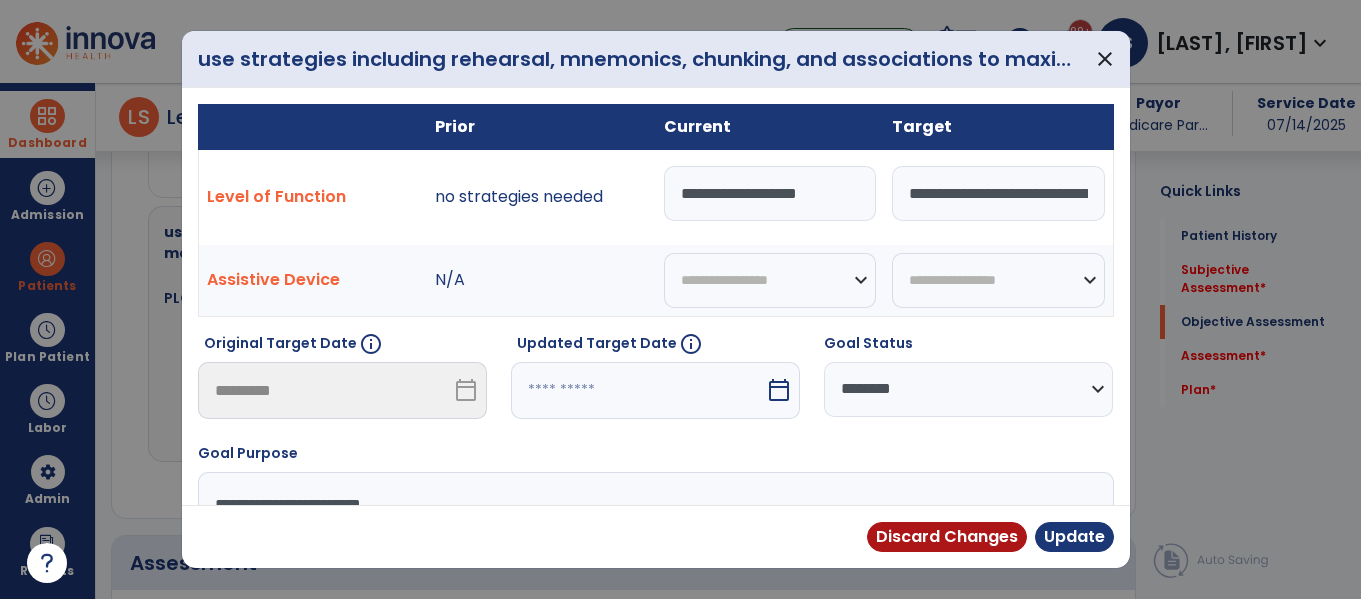 scroll, scrollTop: 1828, scrollLeft: 0, axis: vertical 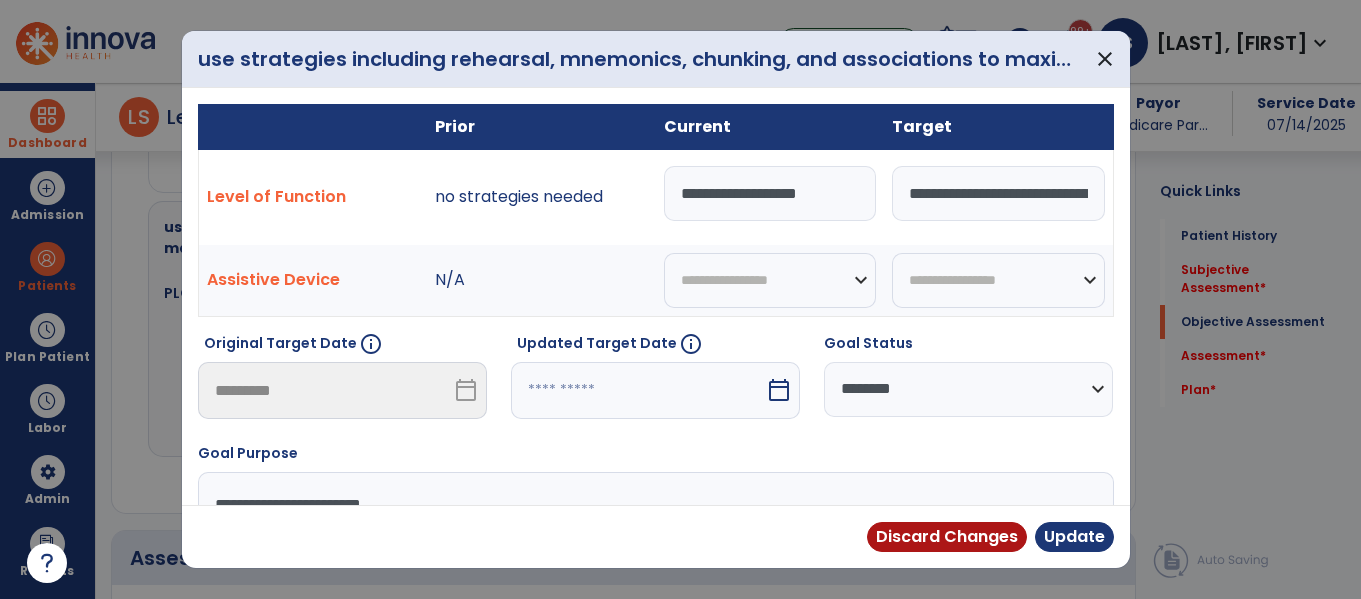 click on "**********" at bounding box center [770, 193] 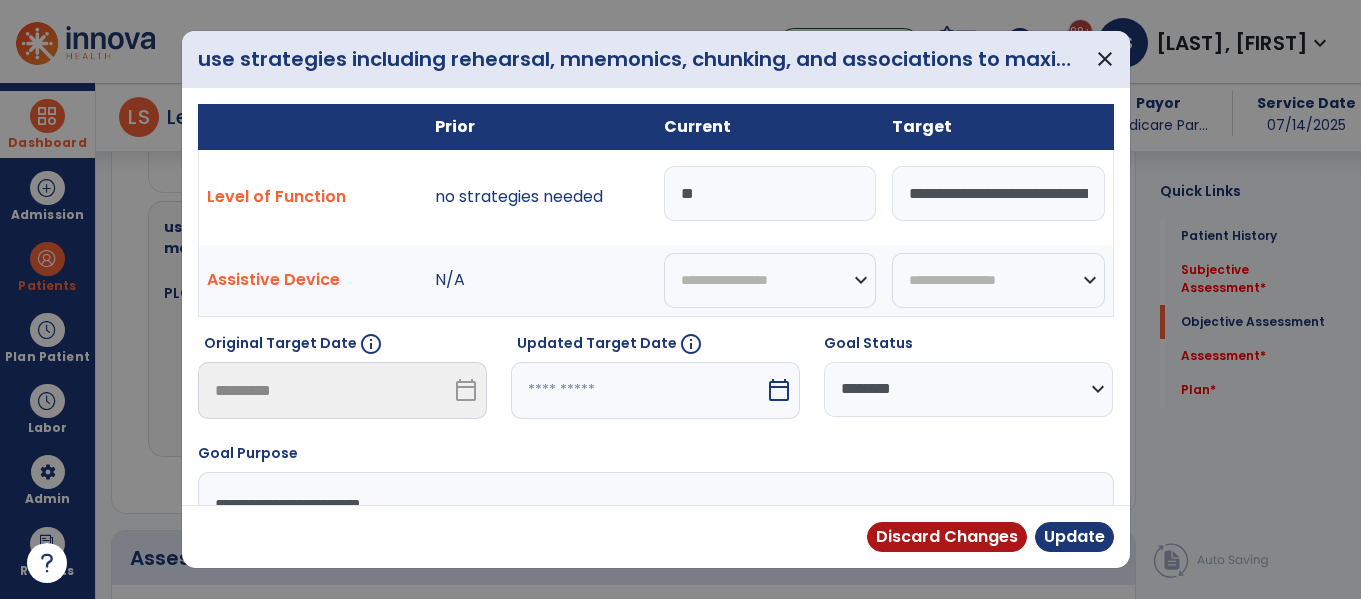 type on "*" 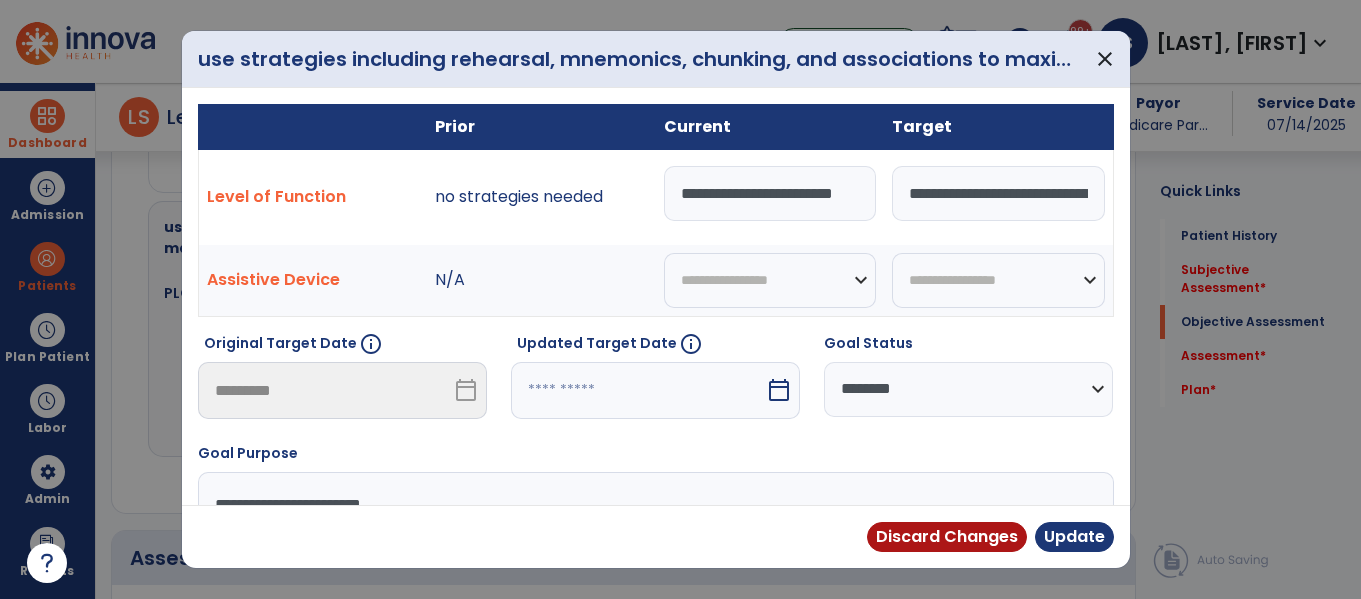 scroll, scrollTop: 0, scrollLeft: 23, axis: horizontal 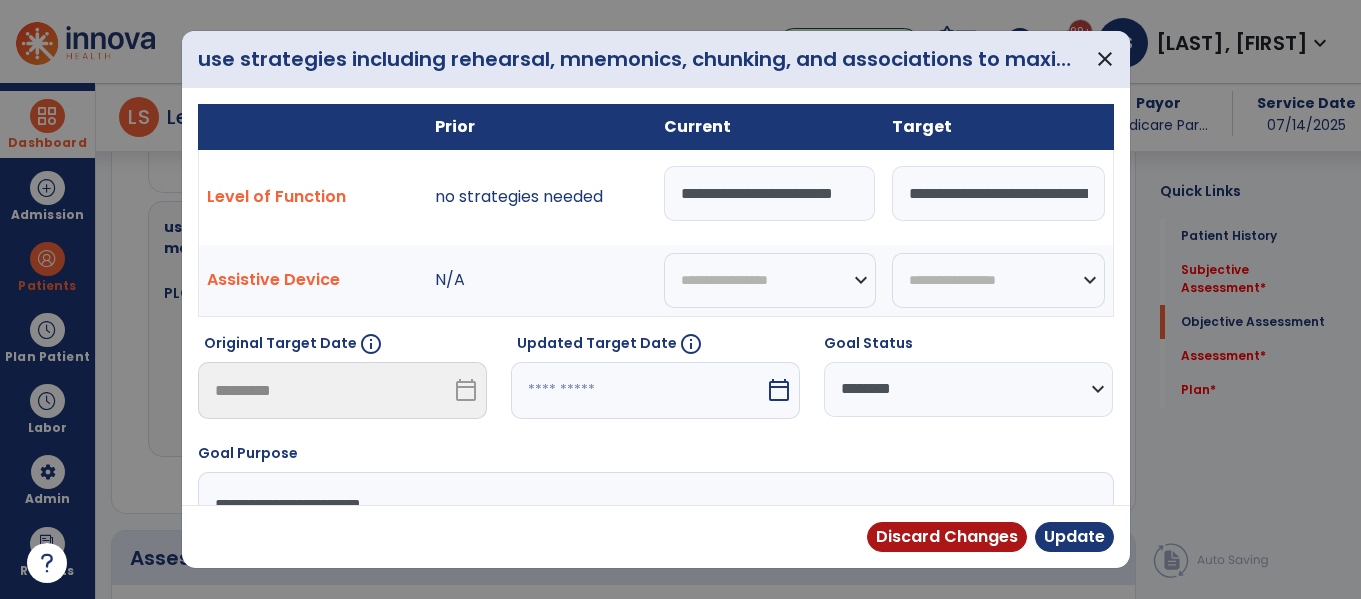 type on "**********" 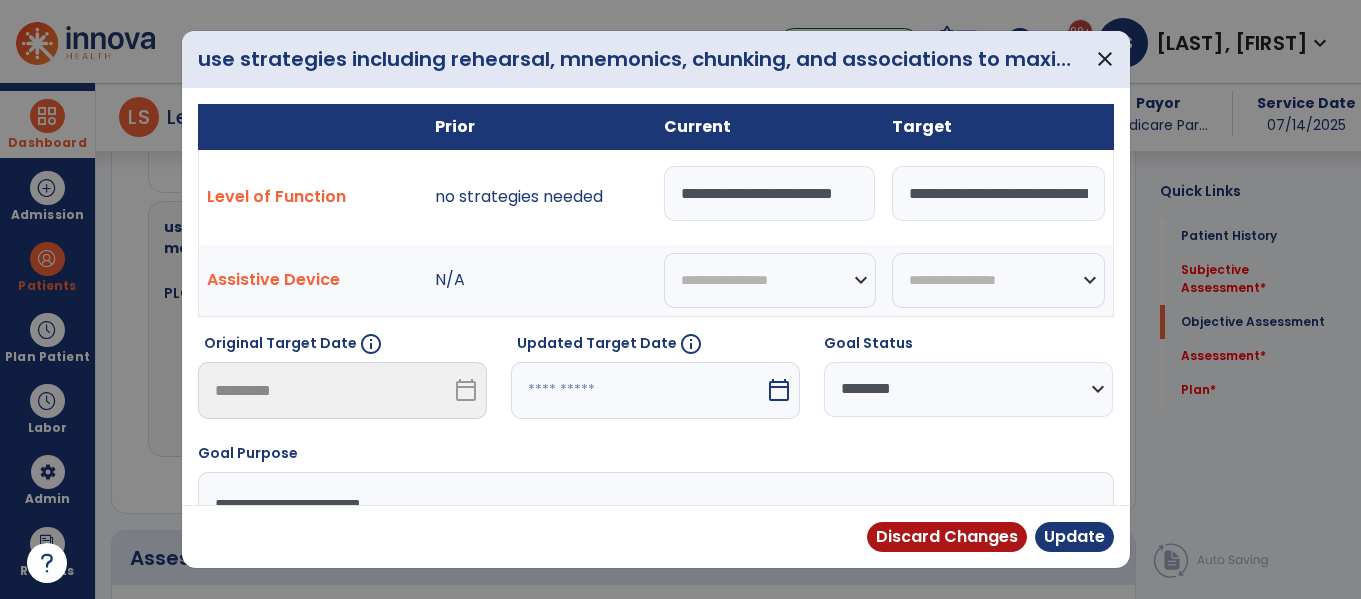 select on "*" 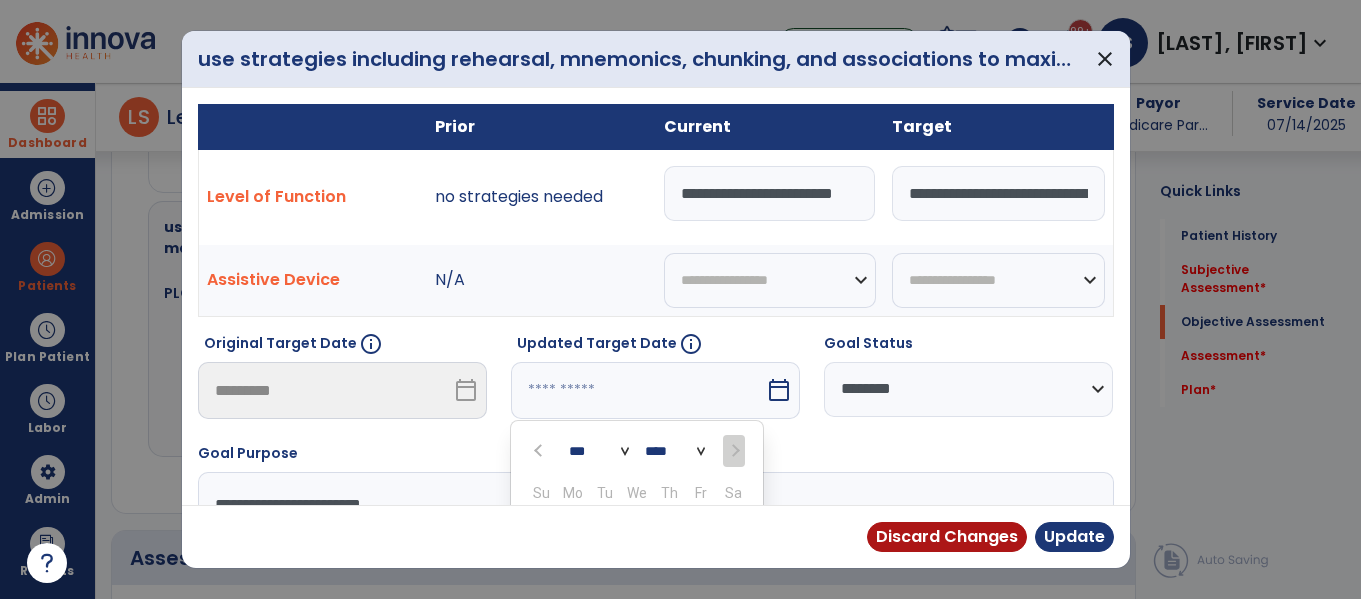 scroll, scrollTop: 0, scrollLeft: 0, axis: both 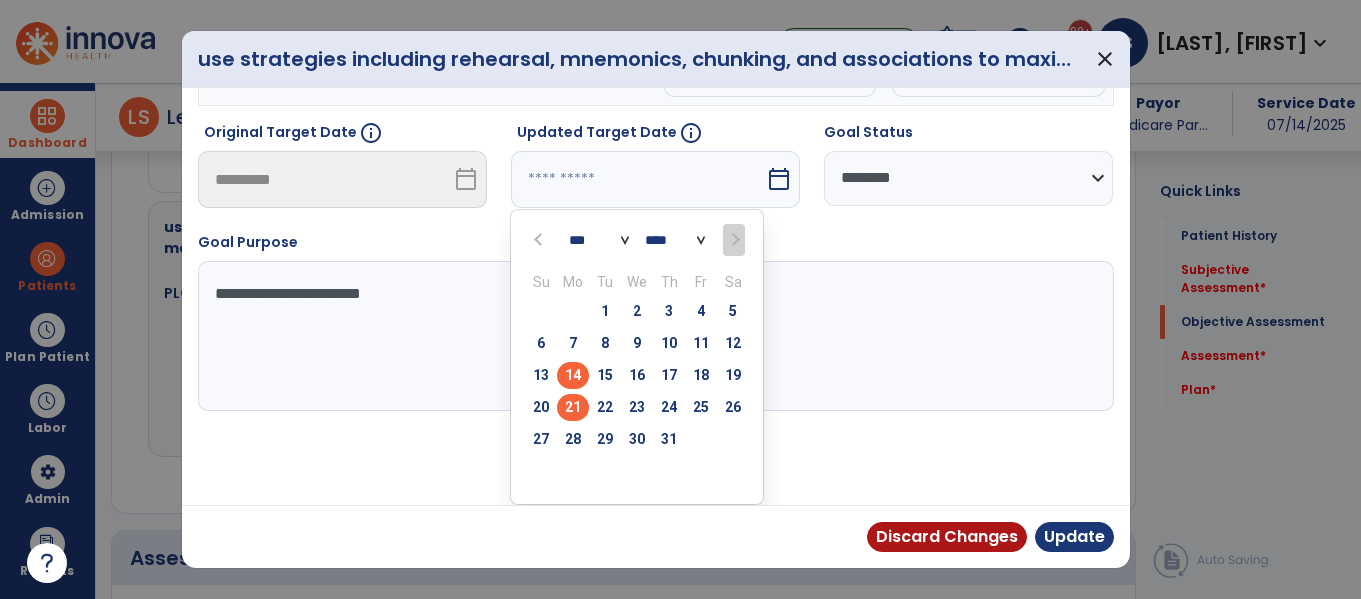click on "21" at bounding box center [573, 407] 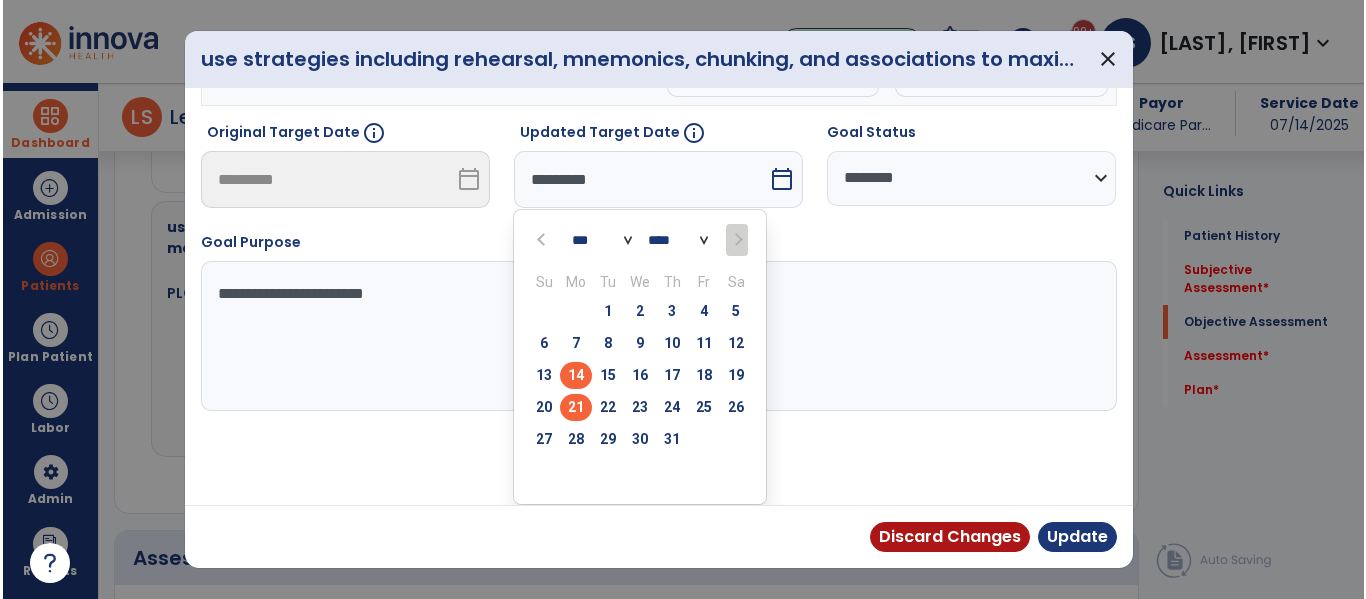 scroll, scrollTop: 133, scrollLeft: 0, axis: vertical 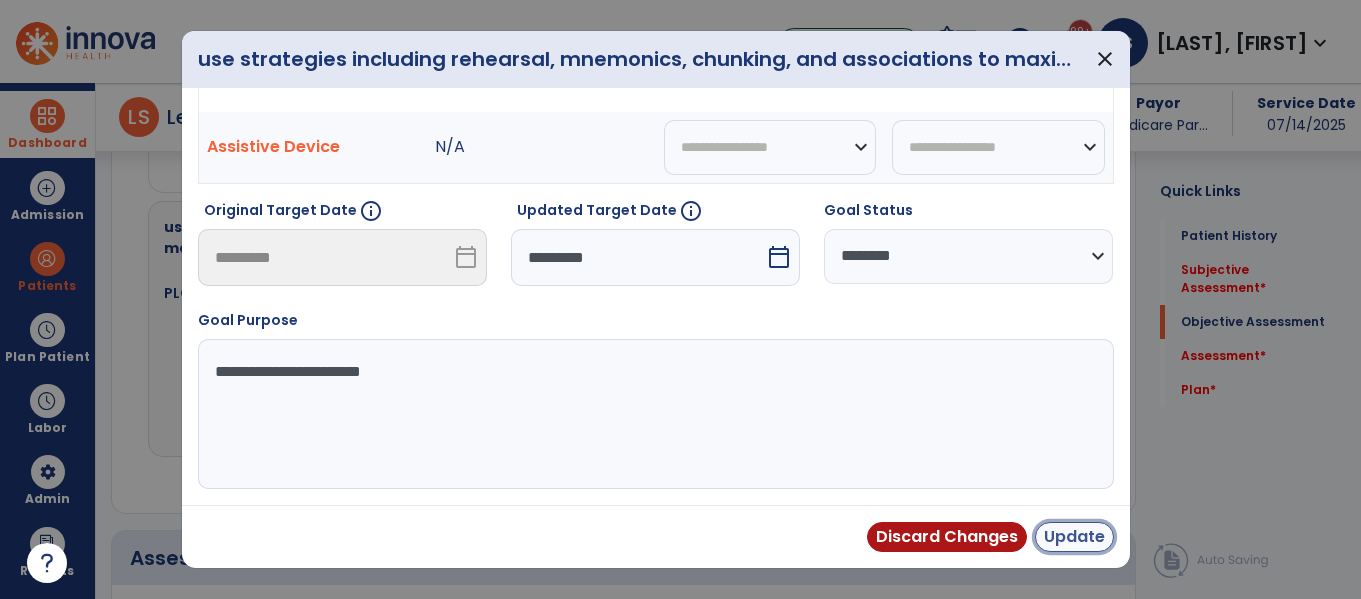 click on "Update" at bounding box center (1074, 537) 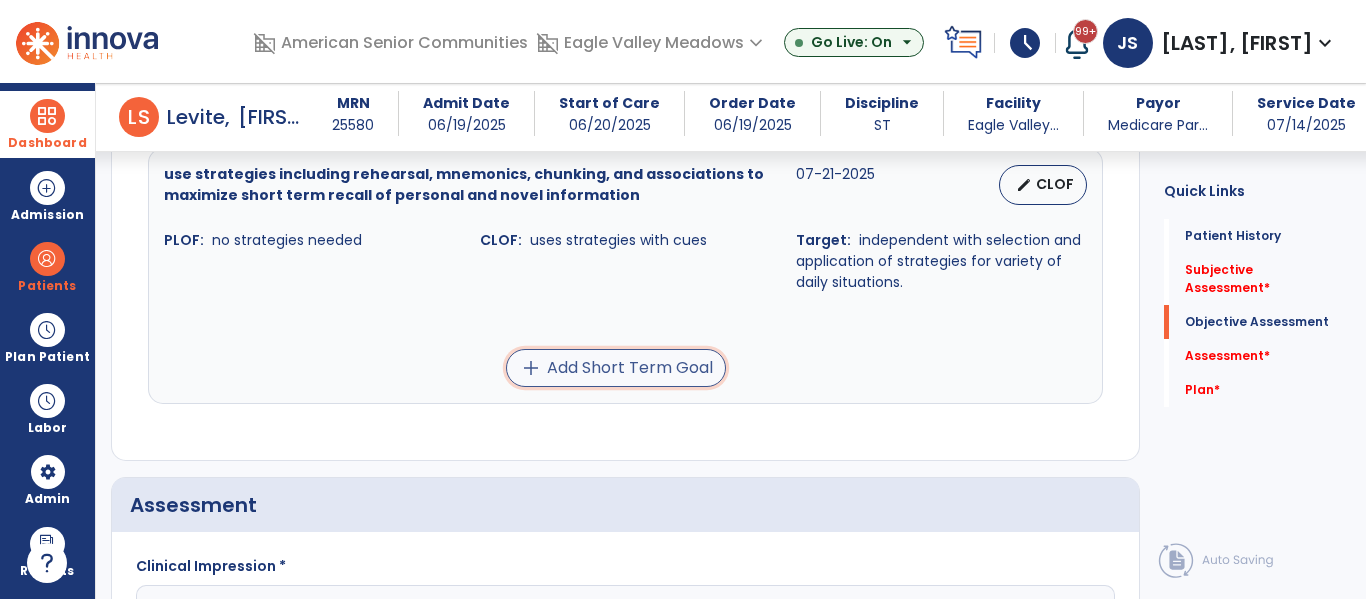 click on "add  Add Short Term Goal" at bounding box center [616, 368] 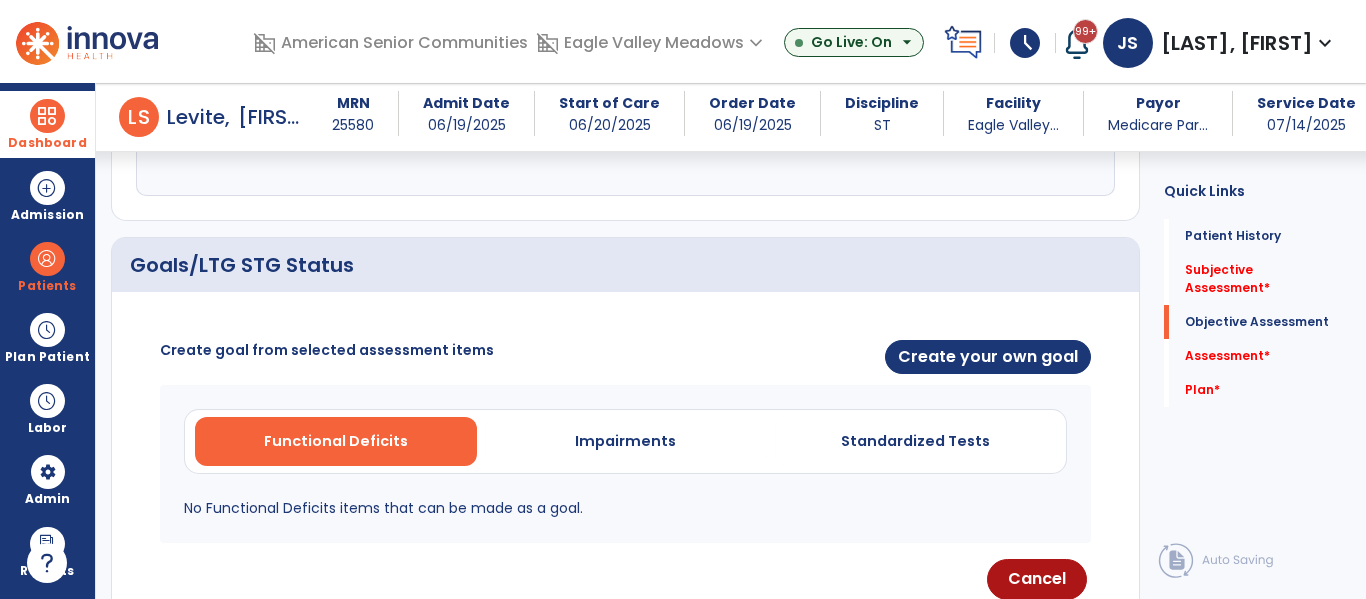 scroll, scrollTop: 715, scrollLeft: 0, axis: vertical 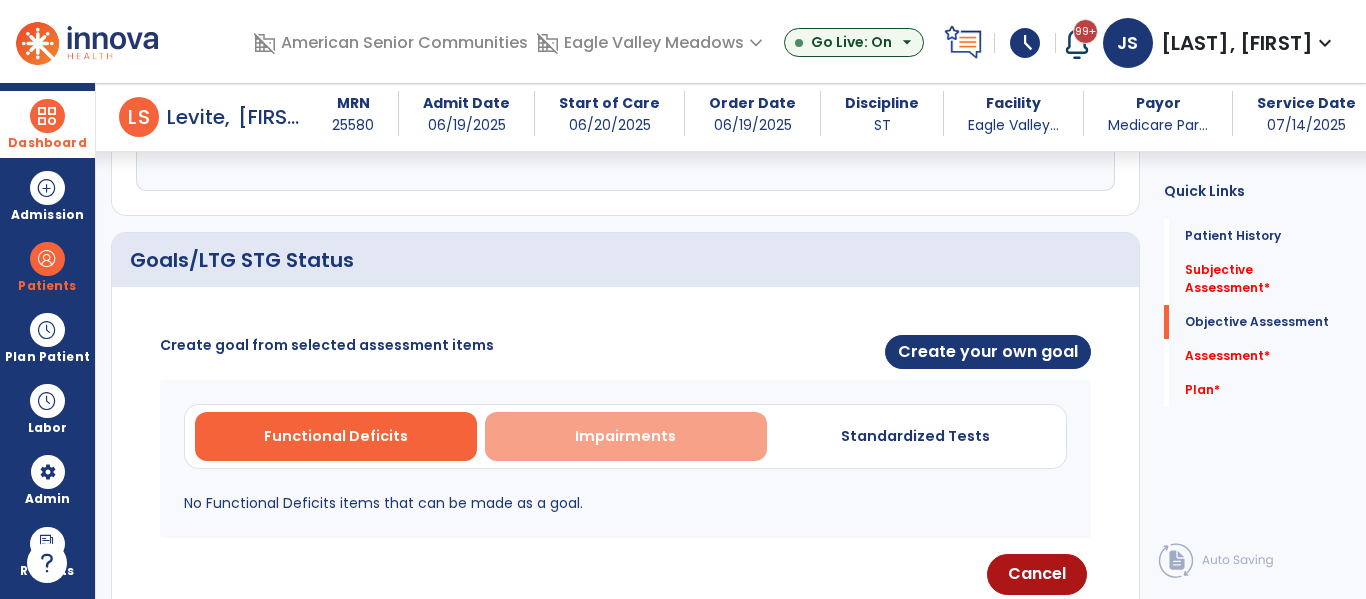click on "Impairments" at bounding box center (626, 436) 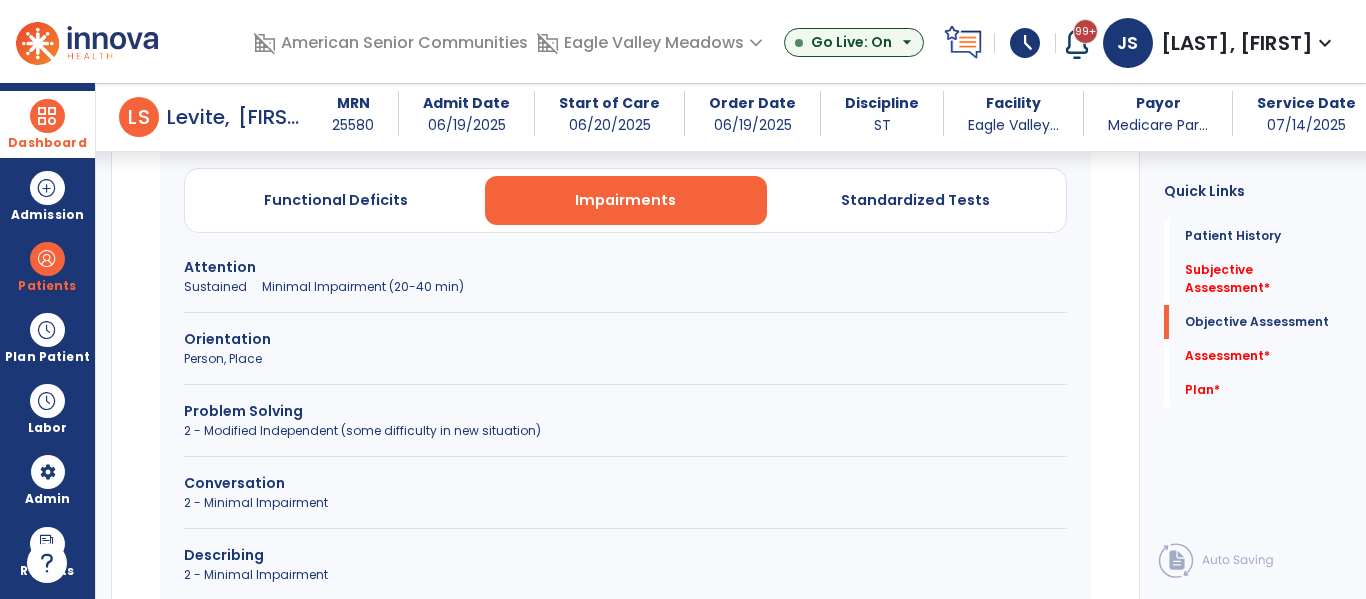scroll, scrollTop: 931, scrollLeft: 0, axis: vertical 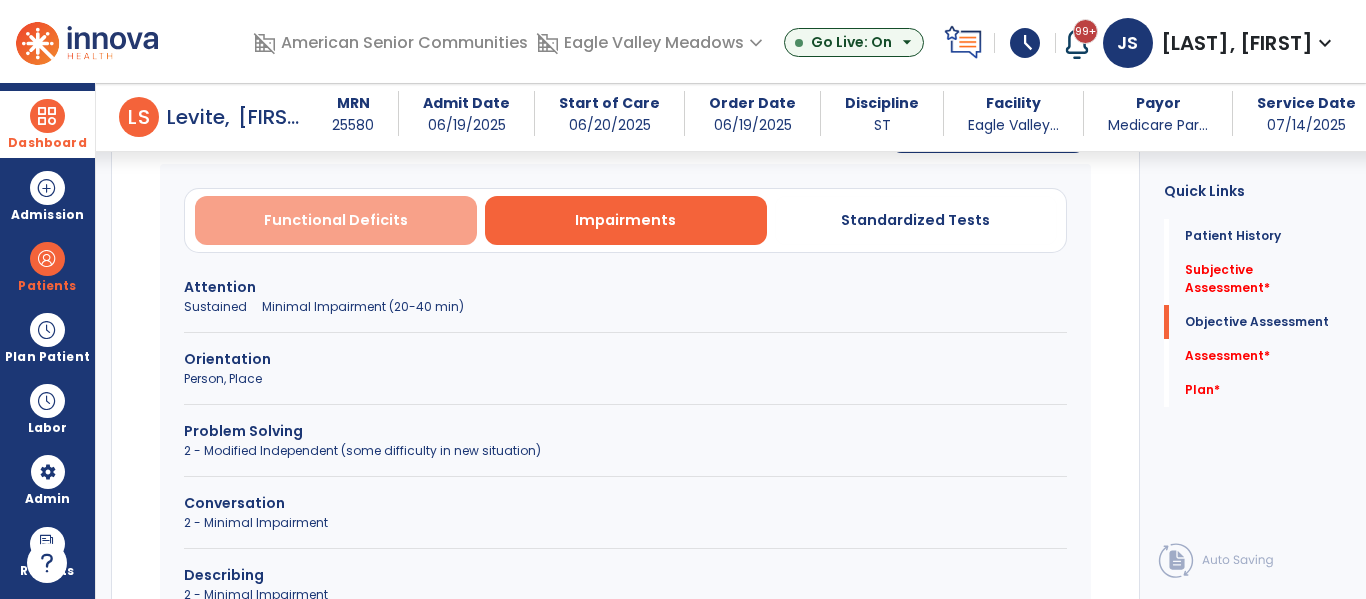 click on "Functional Deficits" at bounding box center (336, 220) 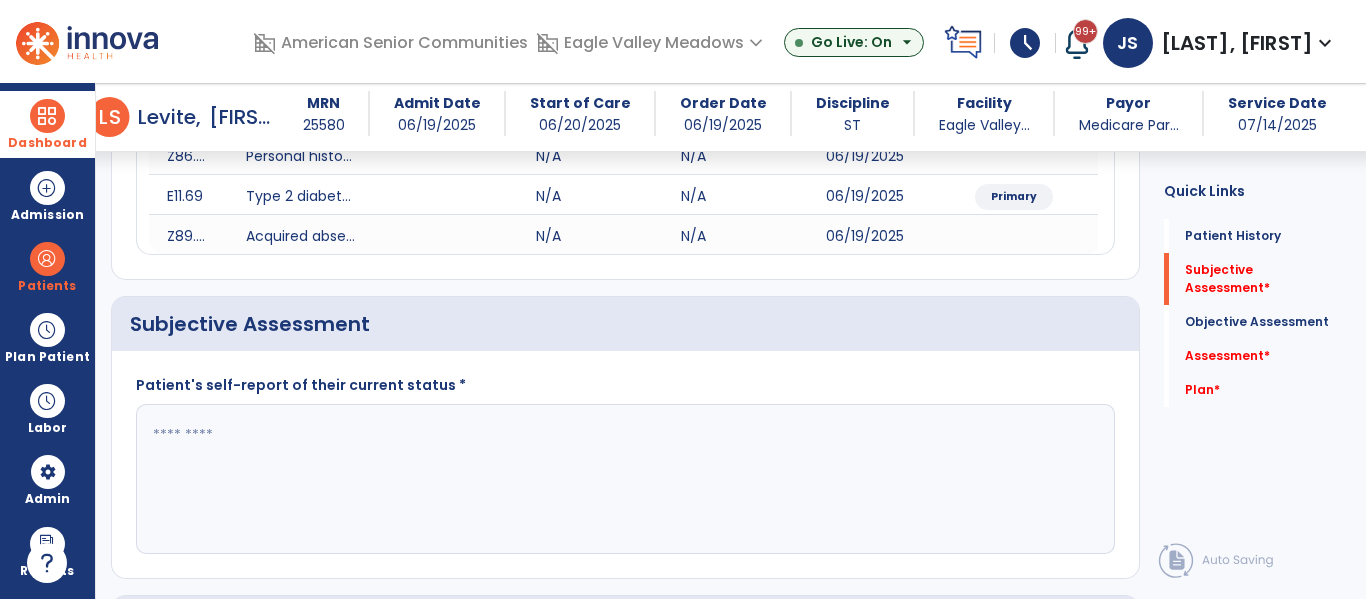 scroll, scrollTop: 368, scrollLeft: 0, axis: vertical 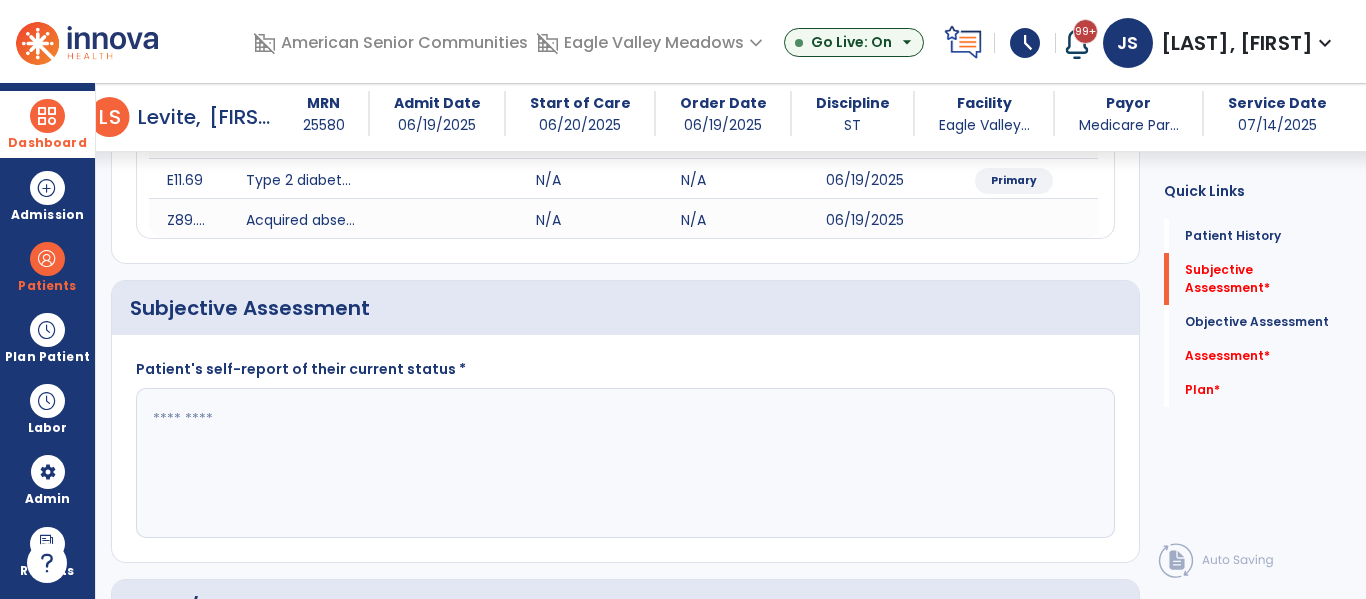 click 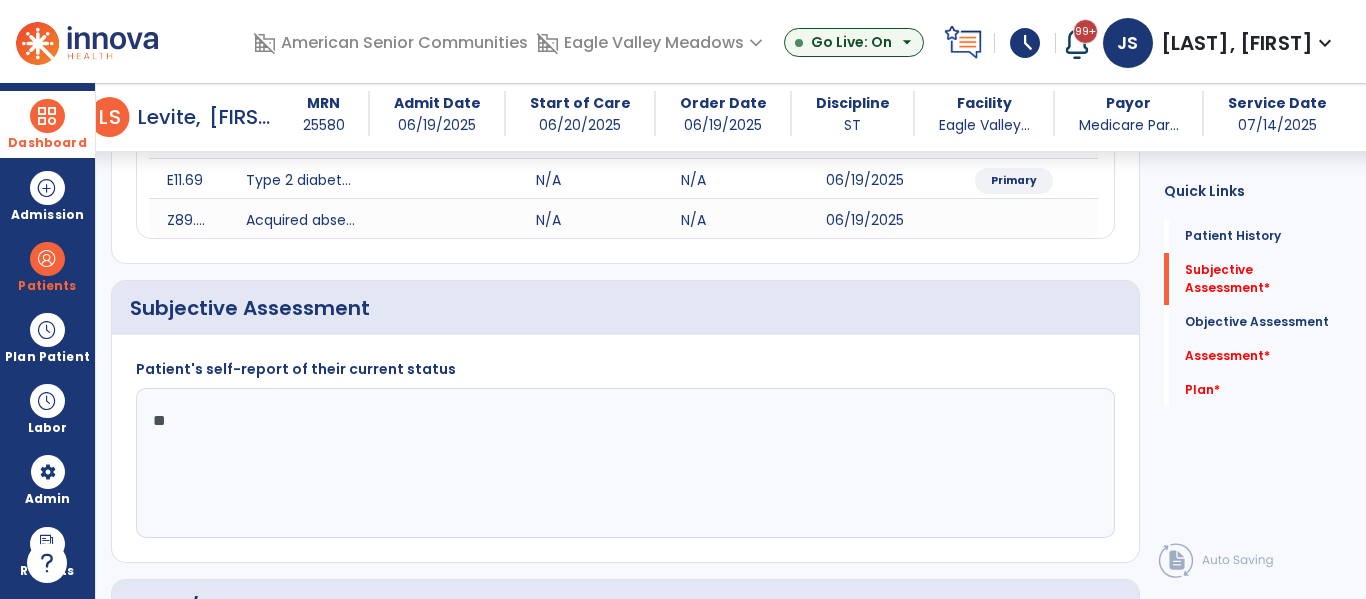 type on "*" 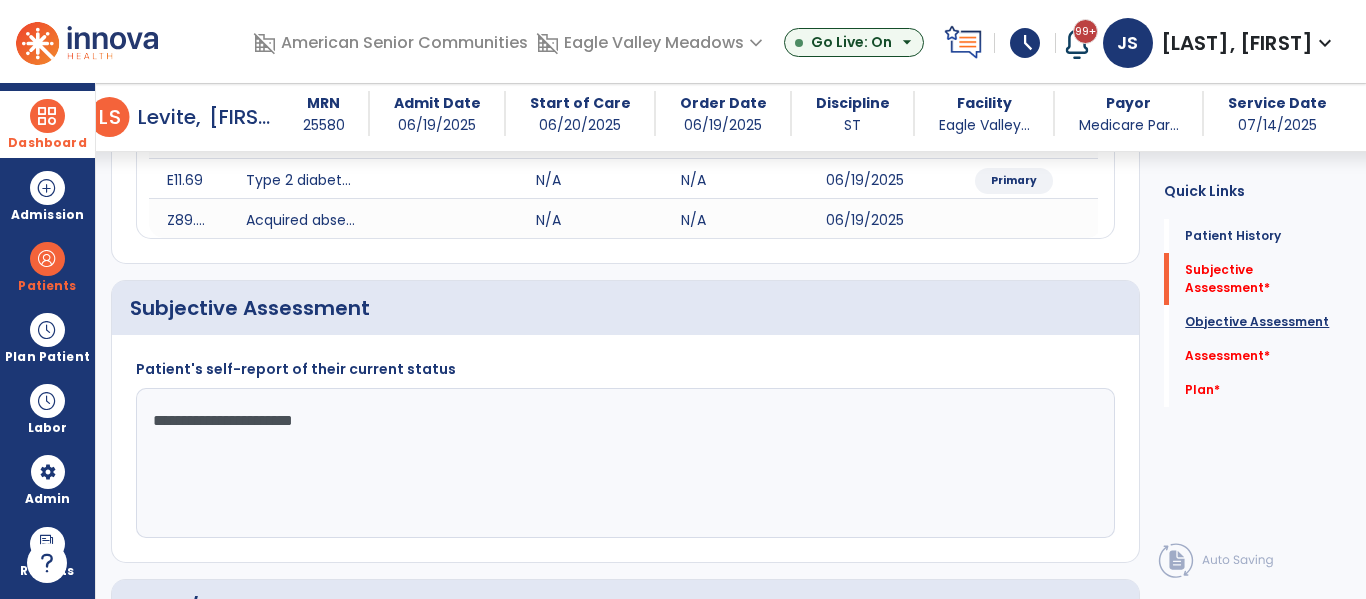 type on "**********" 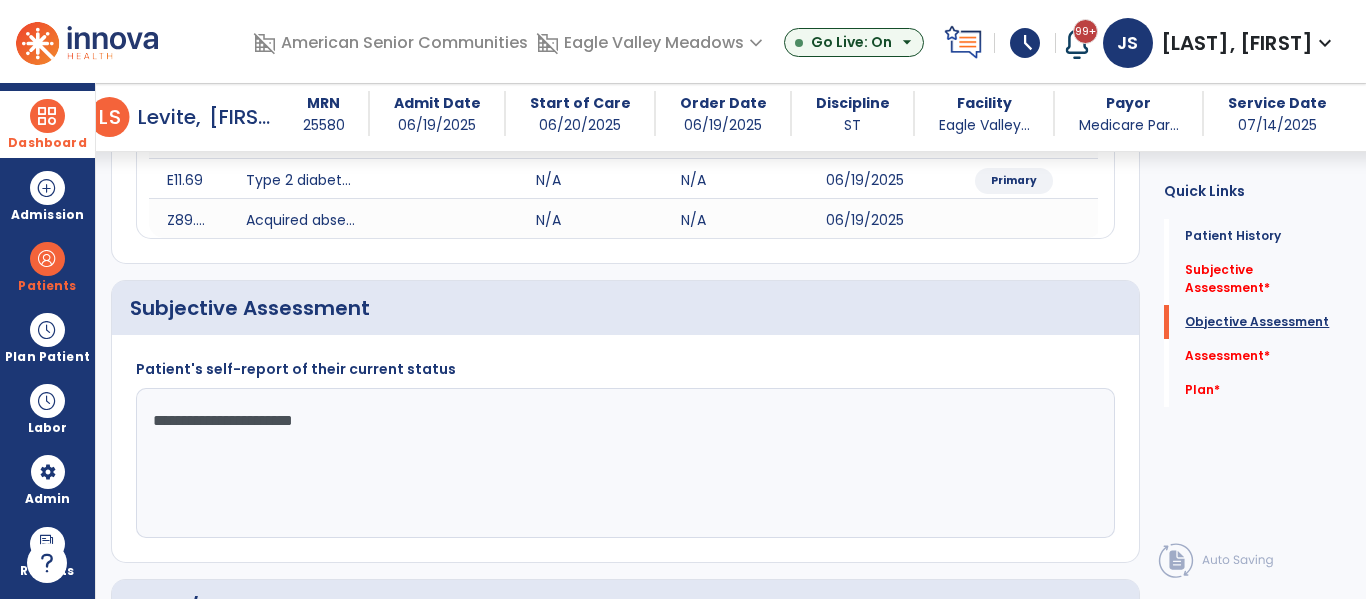 scroll, scrollTop: 18, scrollLeft: 0, axis: vertical 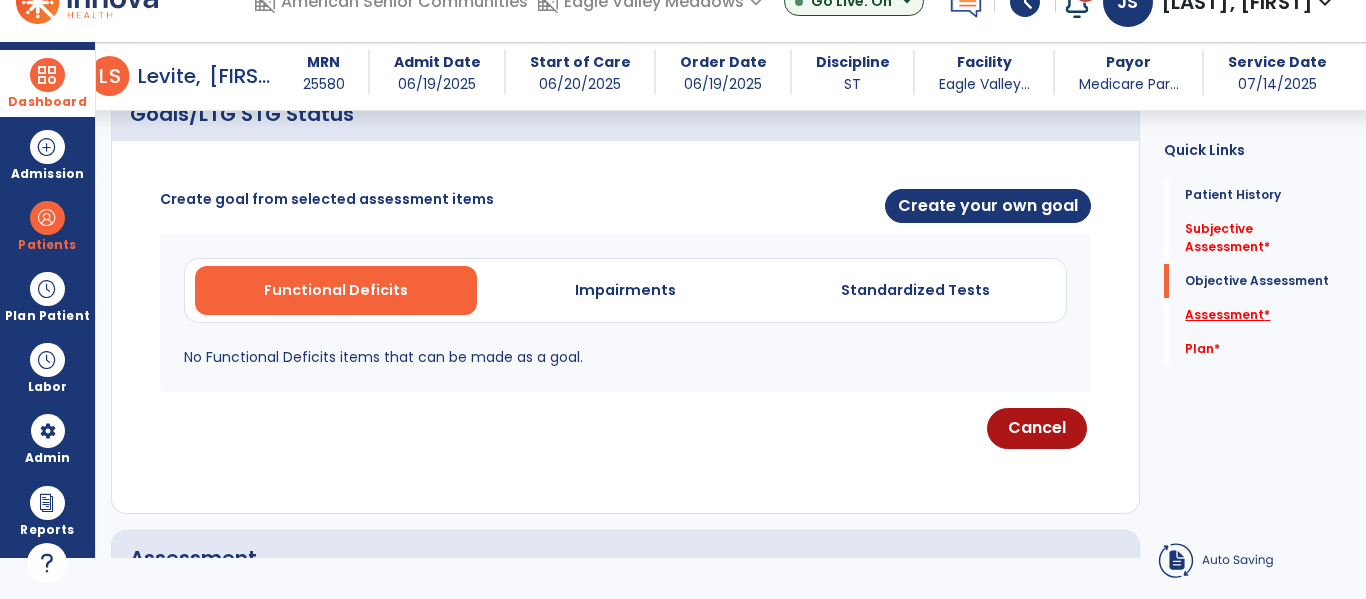 click on "*" 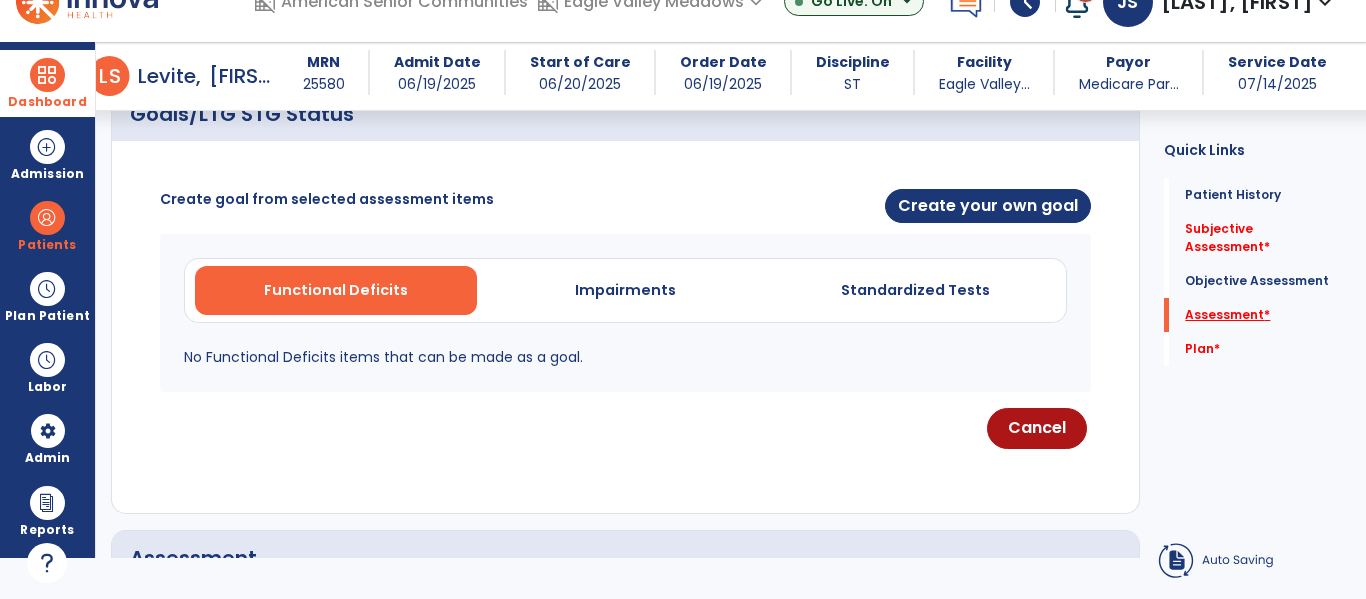 scroll, scrollTop: 42, scrollLeft: 0, axis: vertical 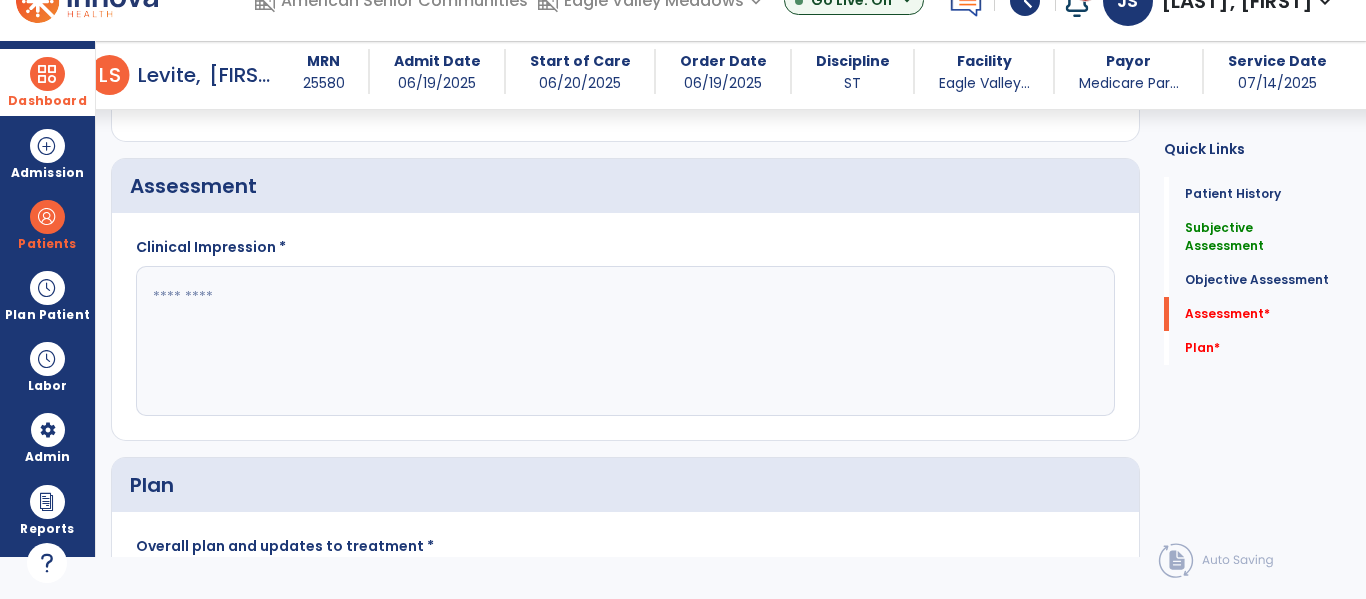 click 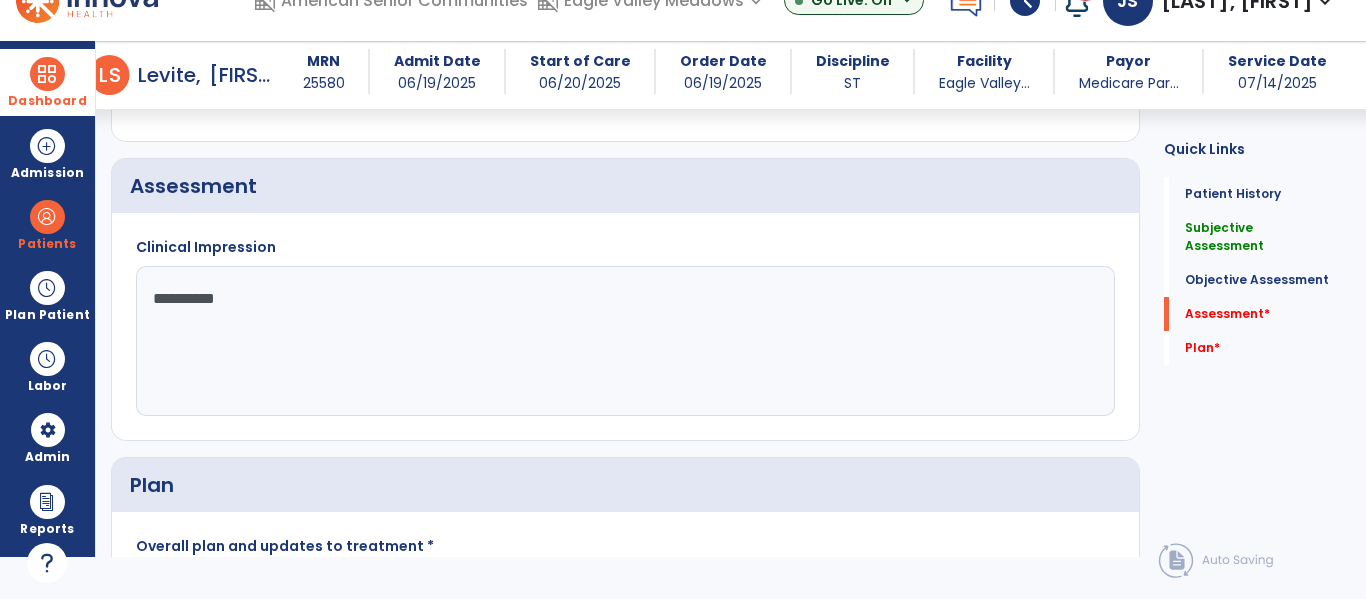 type on "**********" 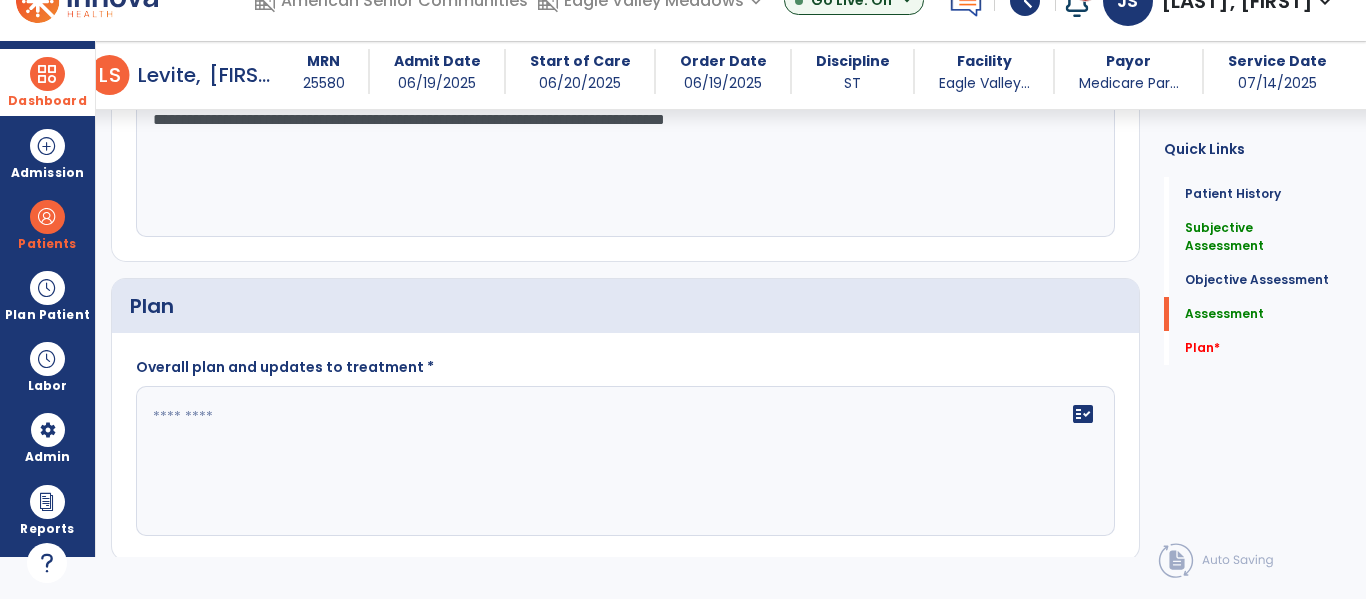 scroll, scrollTop: 1363, scrollLeft: 0, axis: vertical 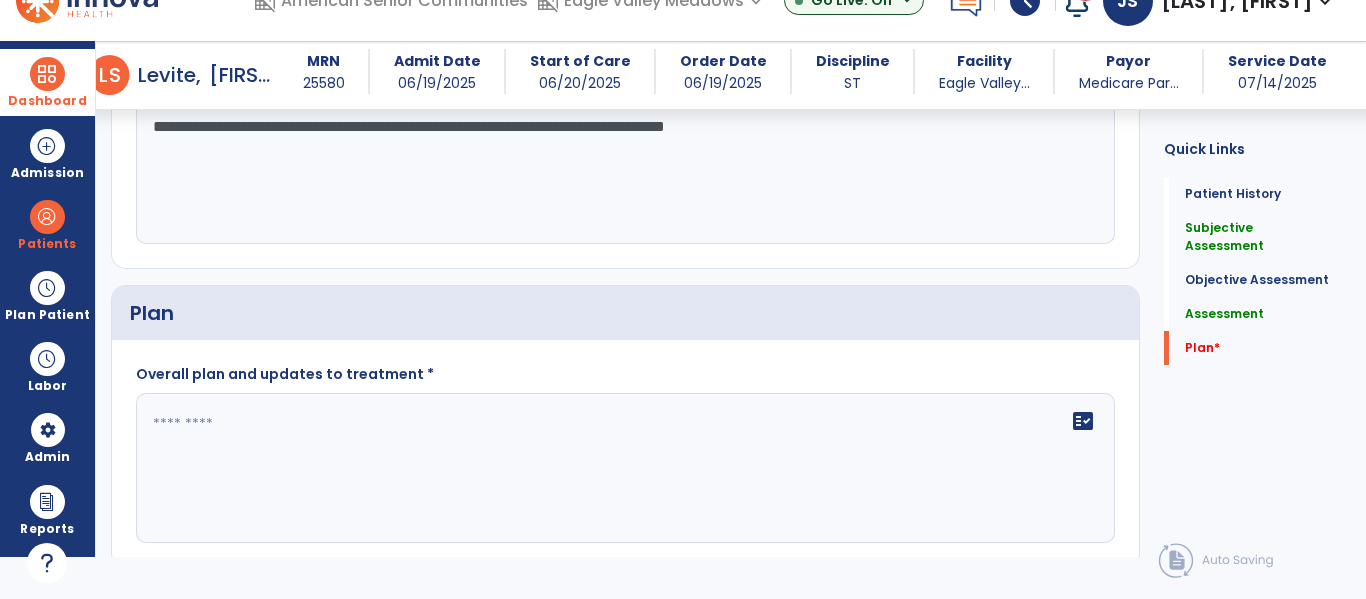 type on "**********" 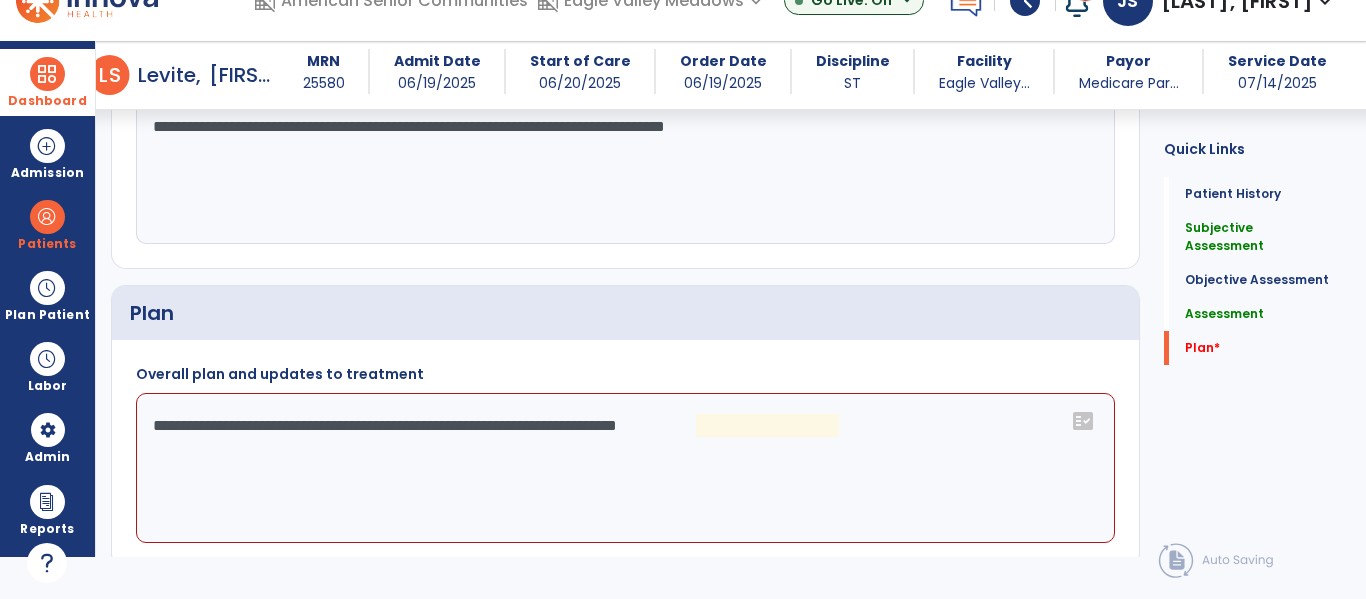 click on "**********" 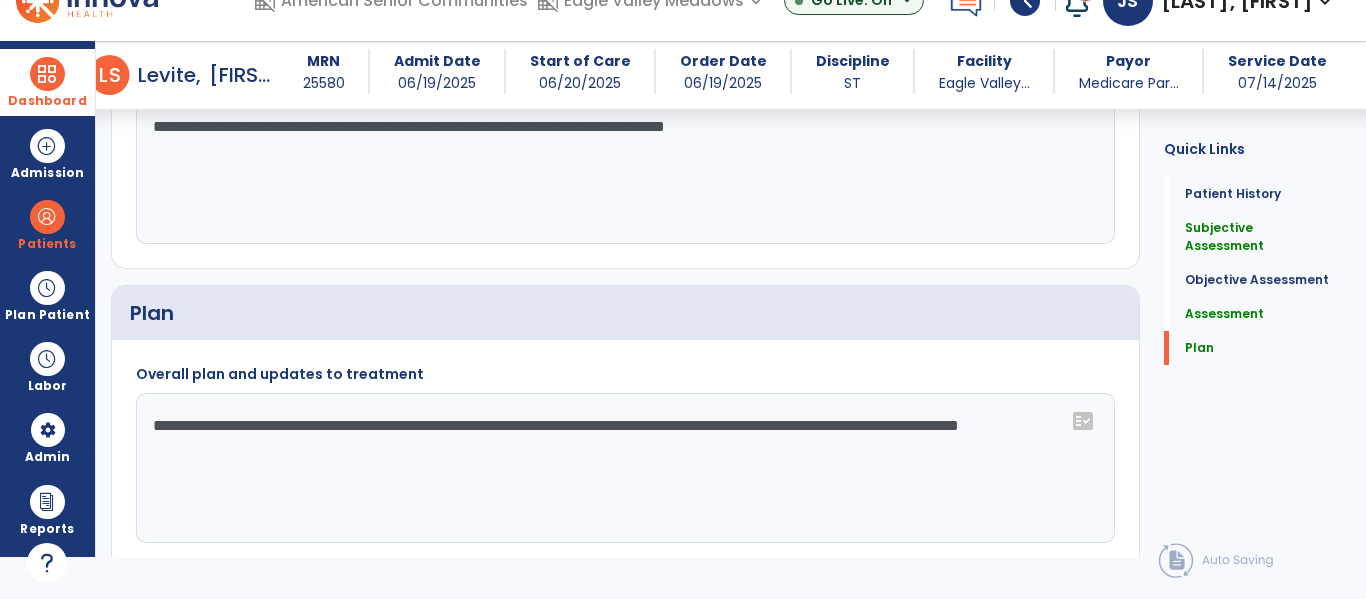 scroll, scrollTop: 0, scrollLeft: 0, axis: both 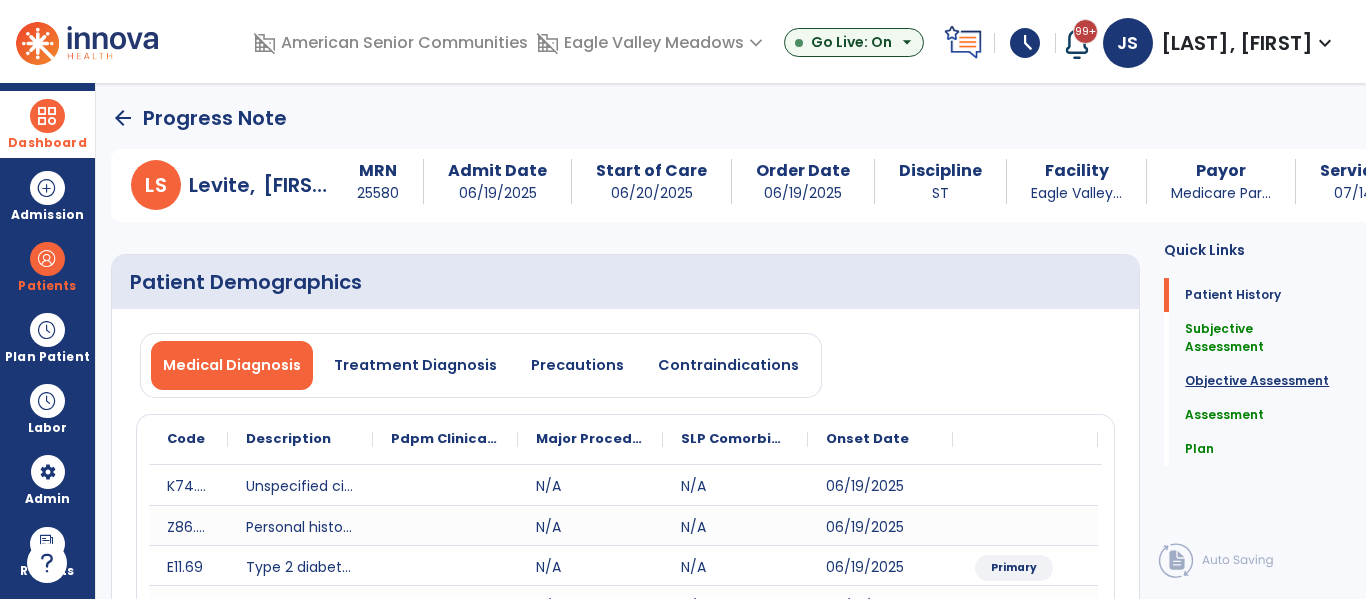 type on "**********" 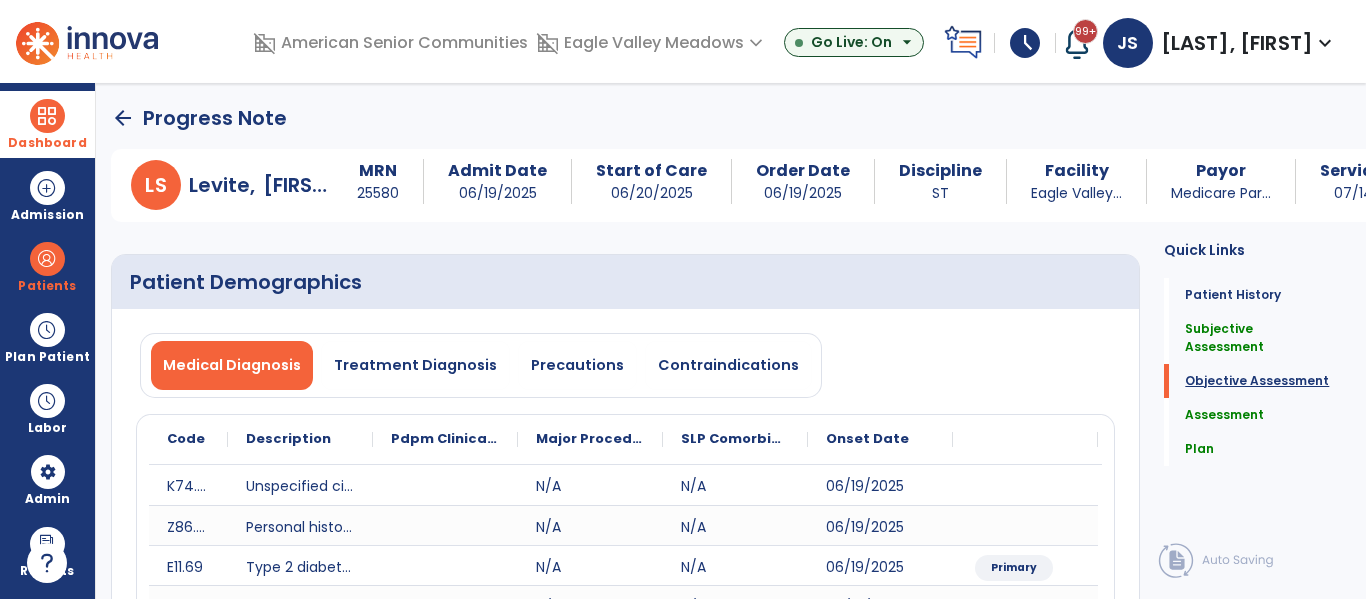 scroll, scrollTop: 544, scrollLeft: 0, axis: vertical 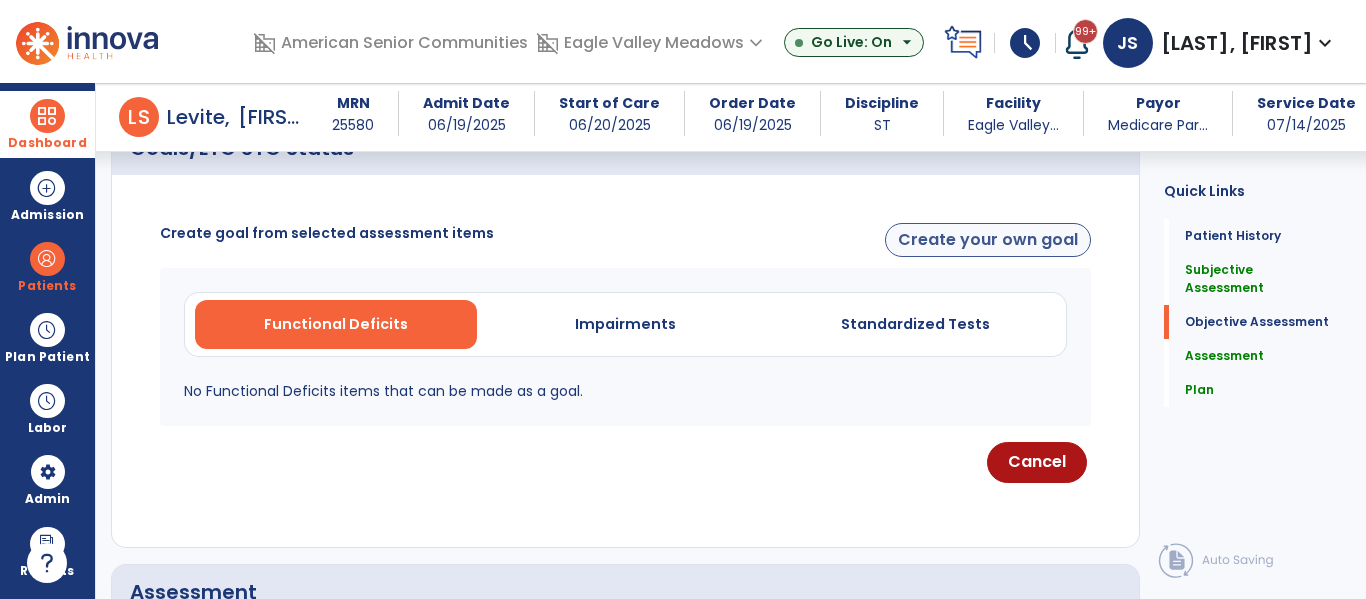 click on "Create your own goal" 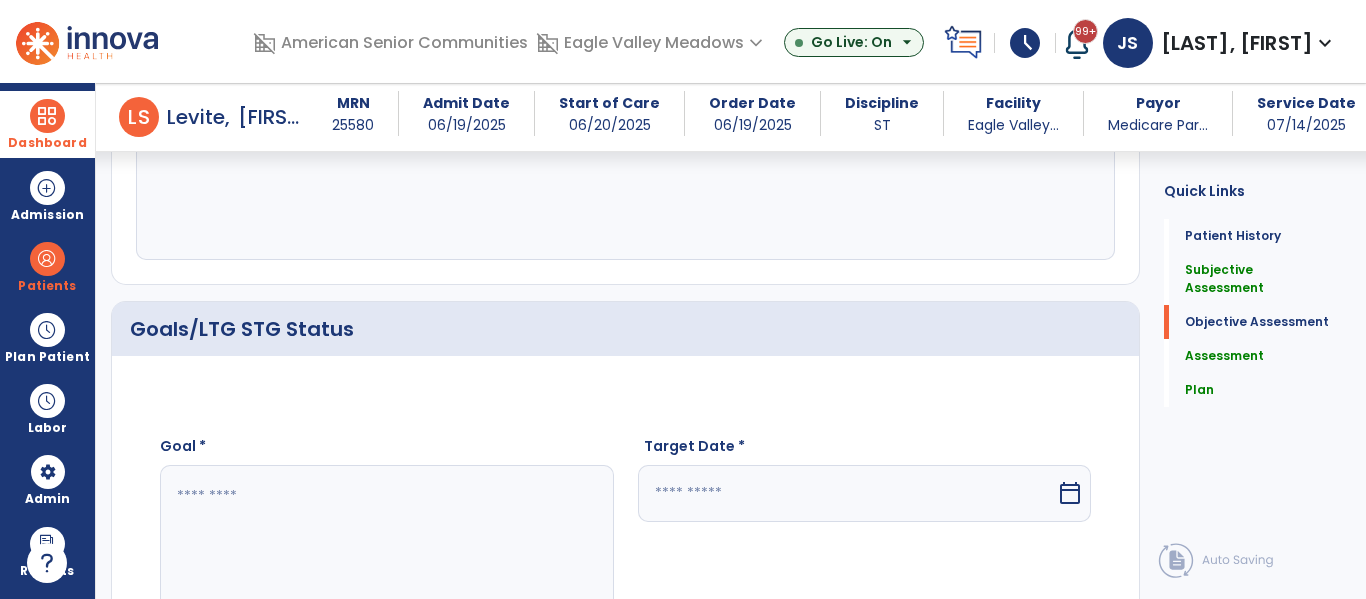 scroll, scrollTop: 650, scrollLeft: 0, axis: vertical 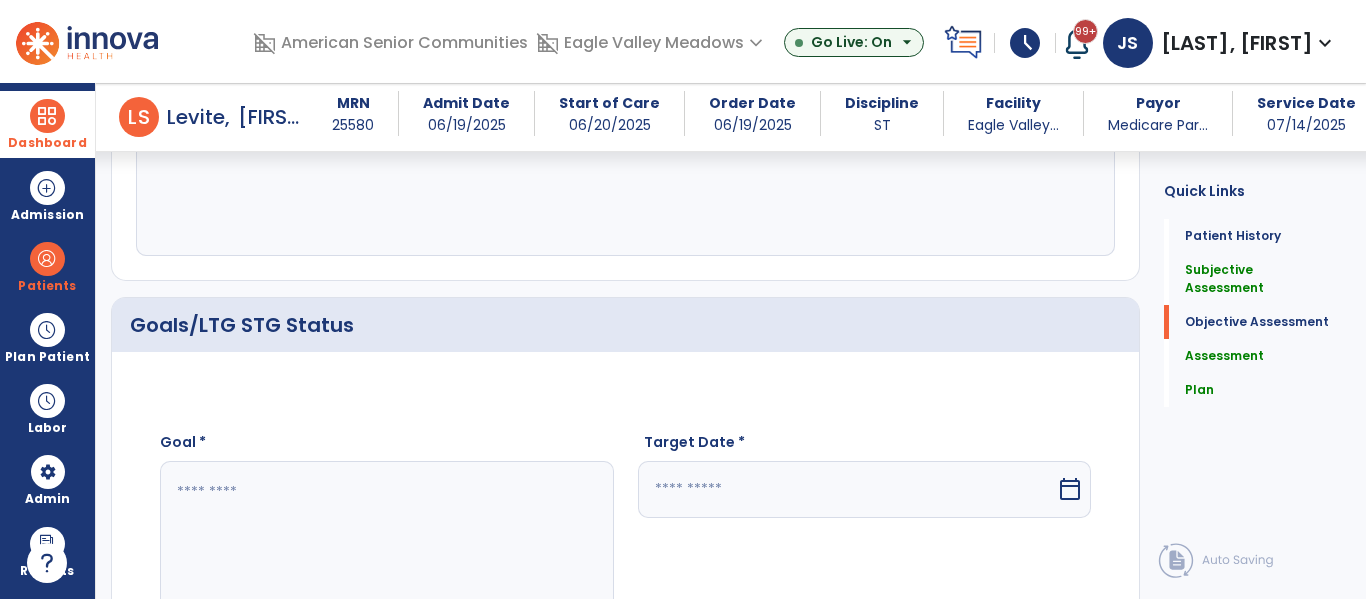 click 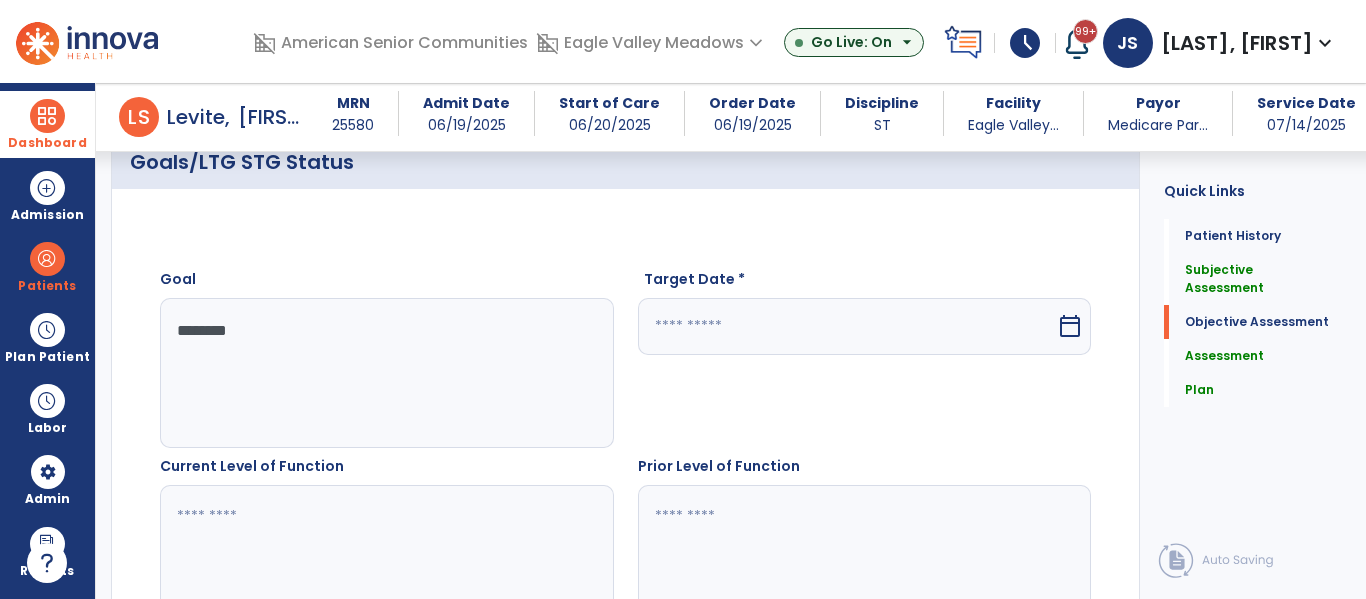 scroll, scrollTop: 827, scrollLeft: 0, axis: vertical 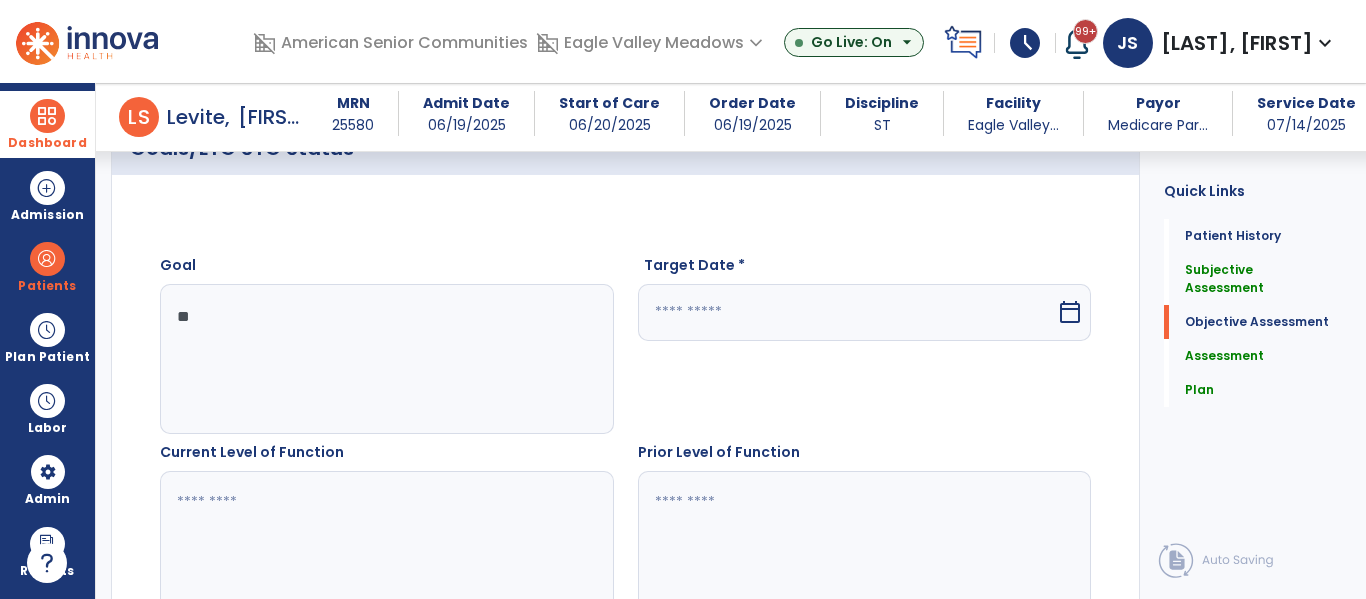 type on "*" 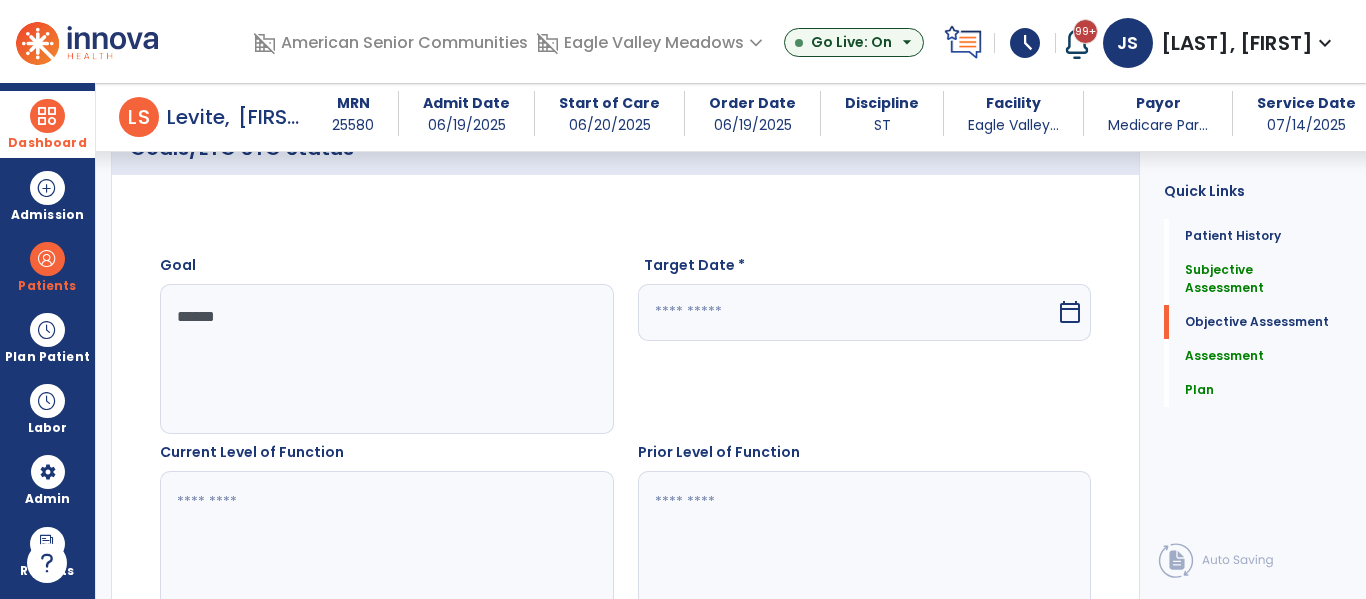 type on "*******" 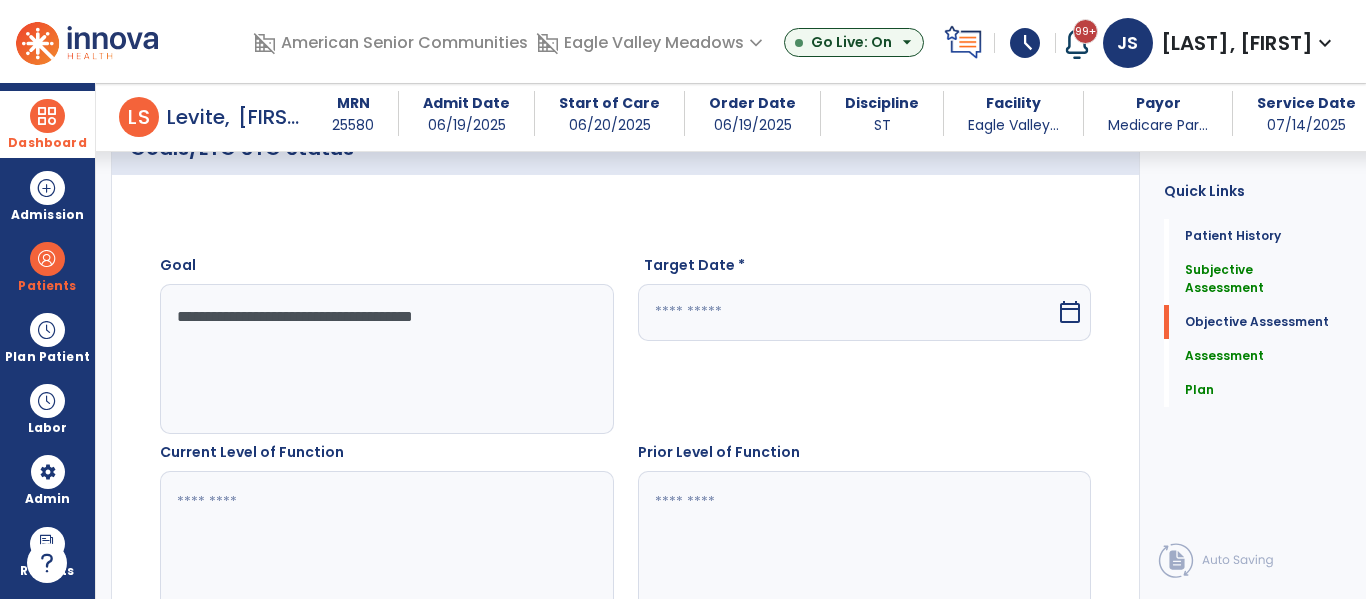 type on "**********" 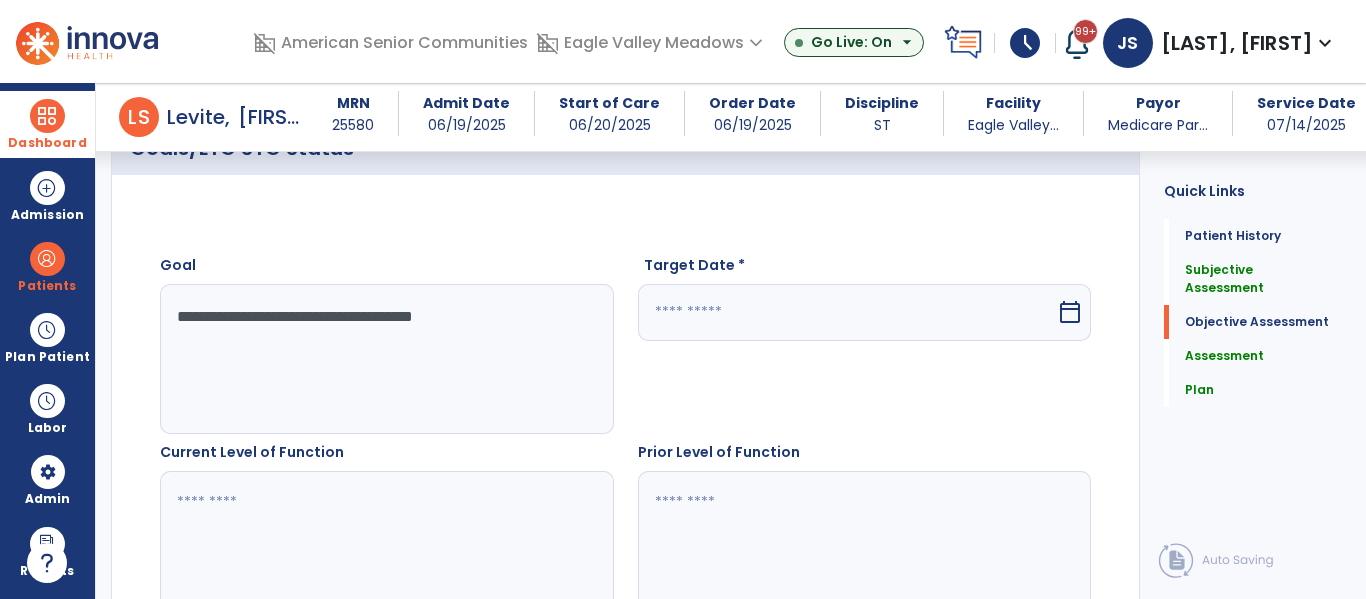 click at bounding box center (847, 312) 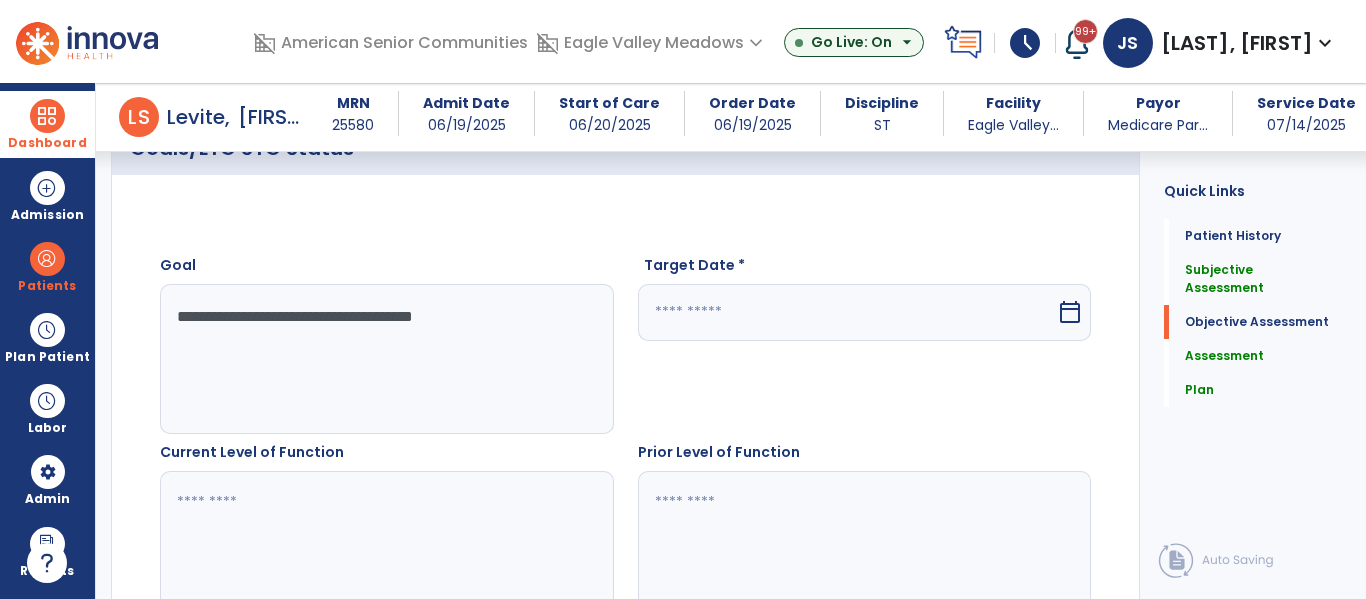 select on "*" 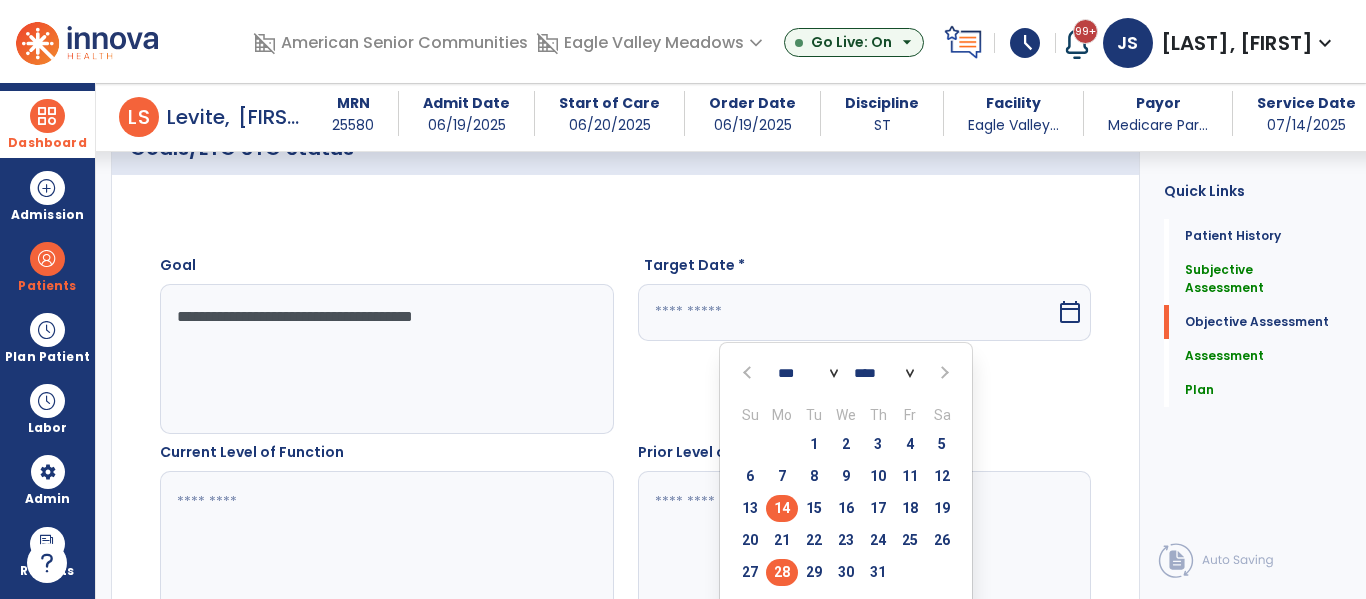 click on "28" at bounding box center [782, 572] 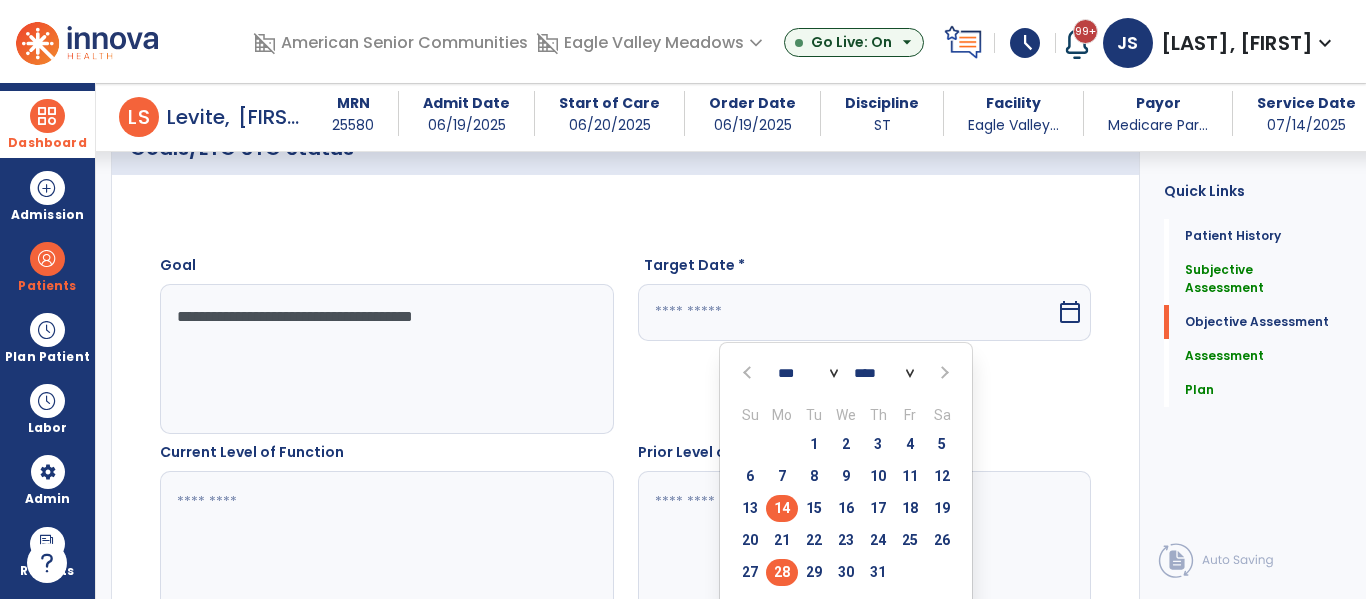 type on "*********" 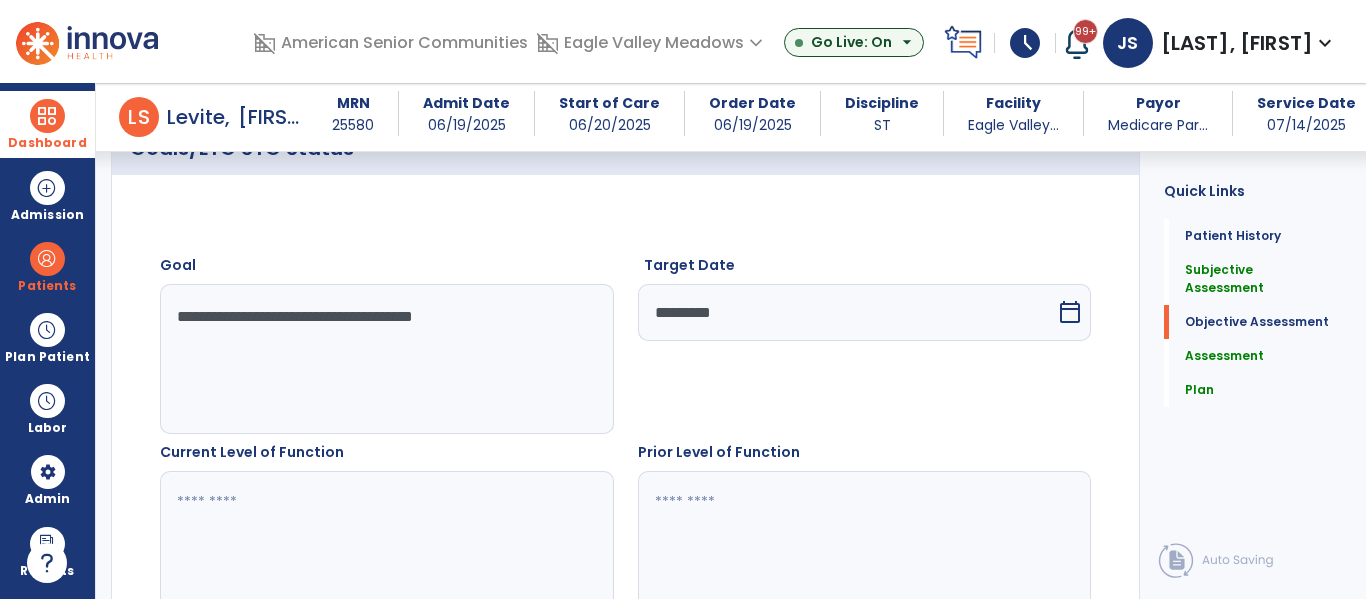 click on "calendar_today" at bounding box center (1072, 312) 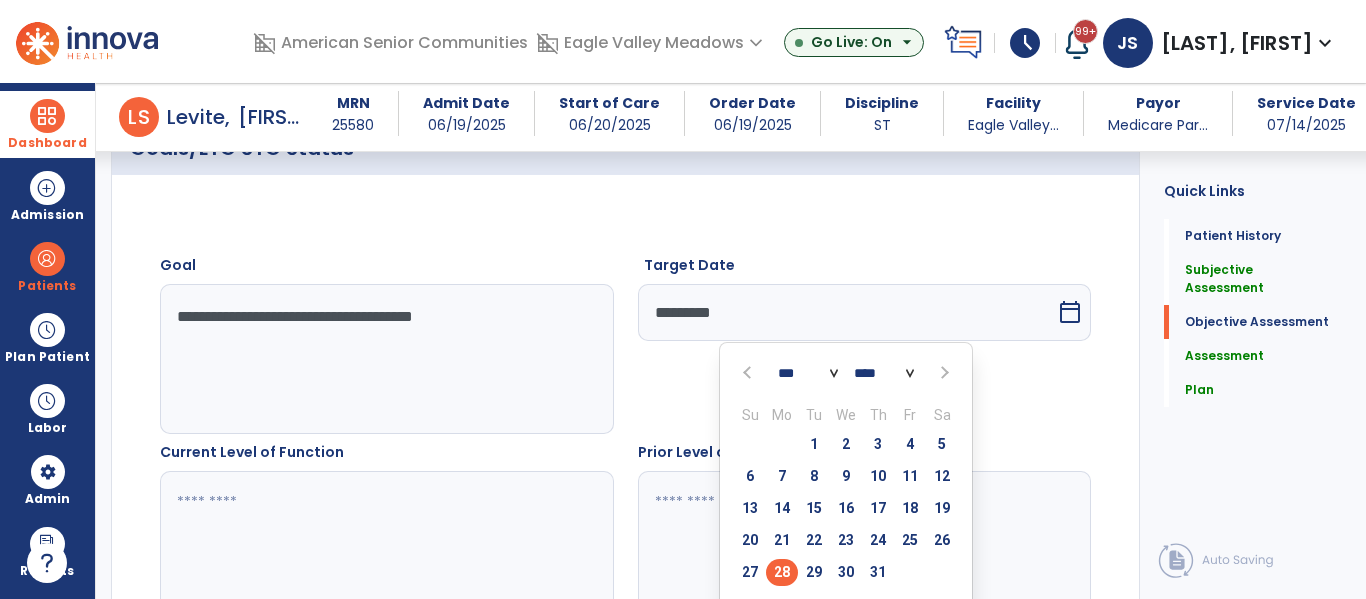 click on "28" at bounding box center (782, 572) 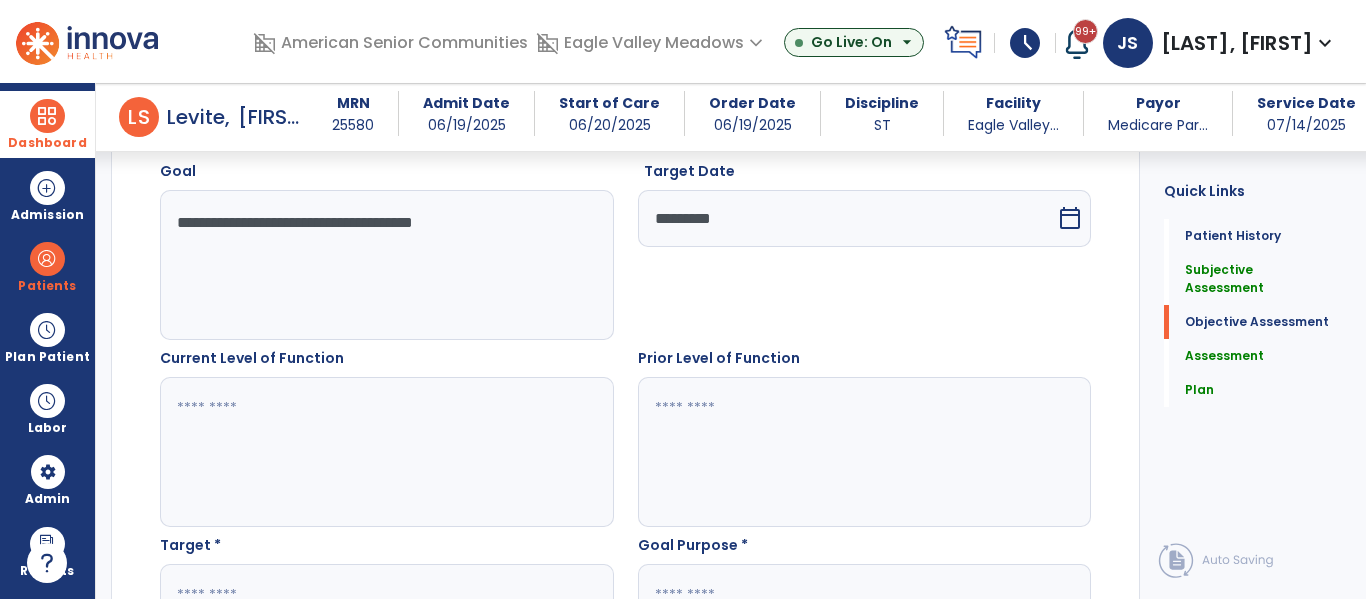 scroll, scrollTop: 925, scrollLeft: 0, axis: vertical 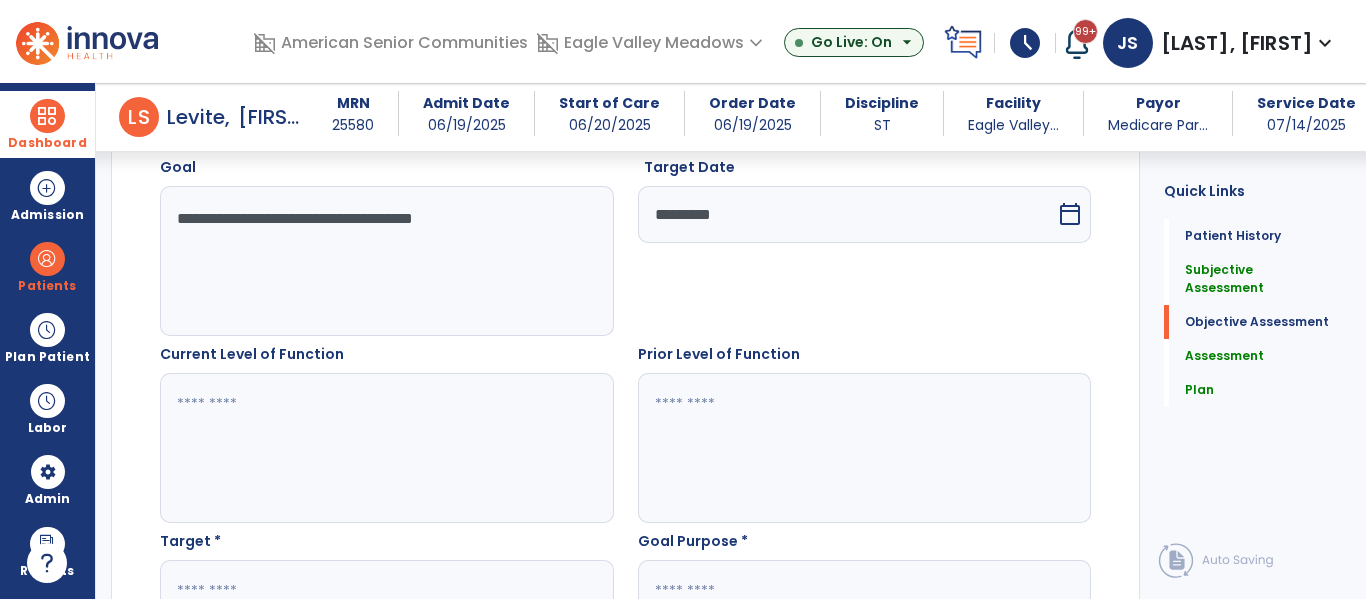 click 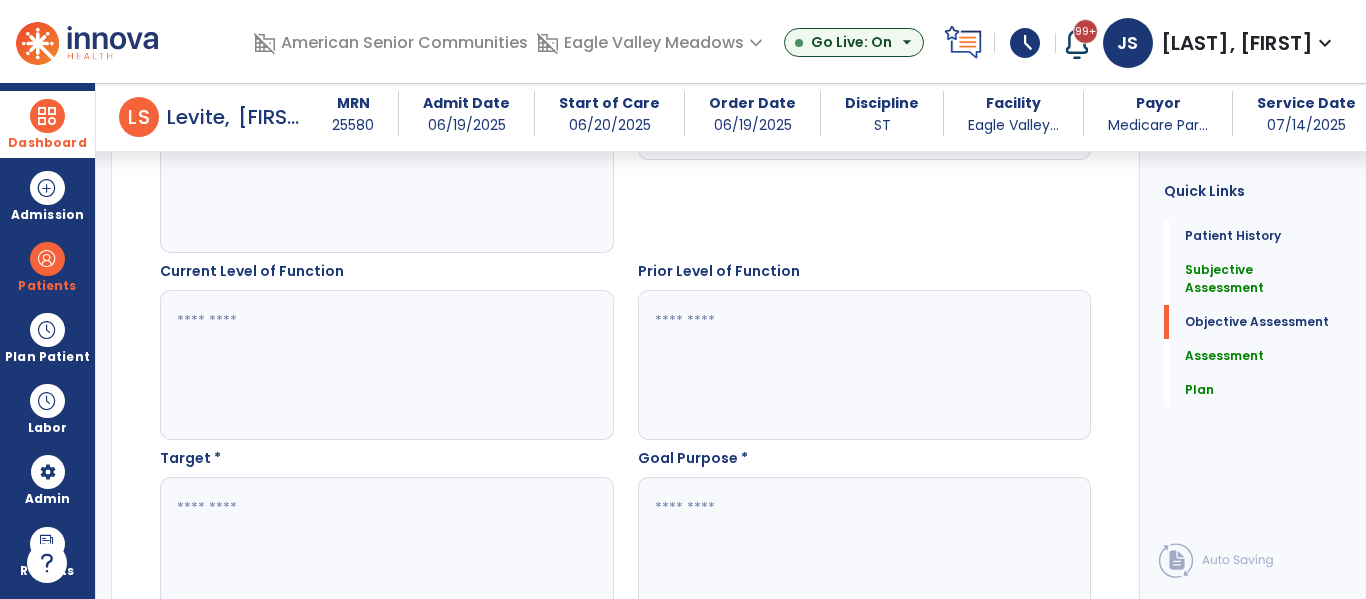 scroll, scrollTop: 1024, scrollLeft: 0, axis: vertical 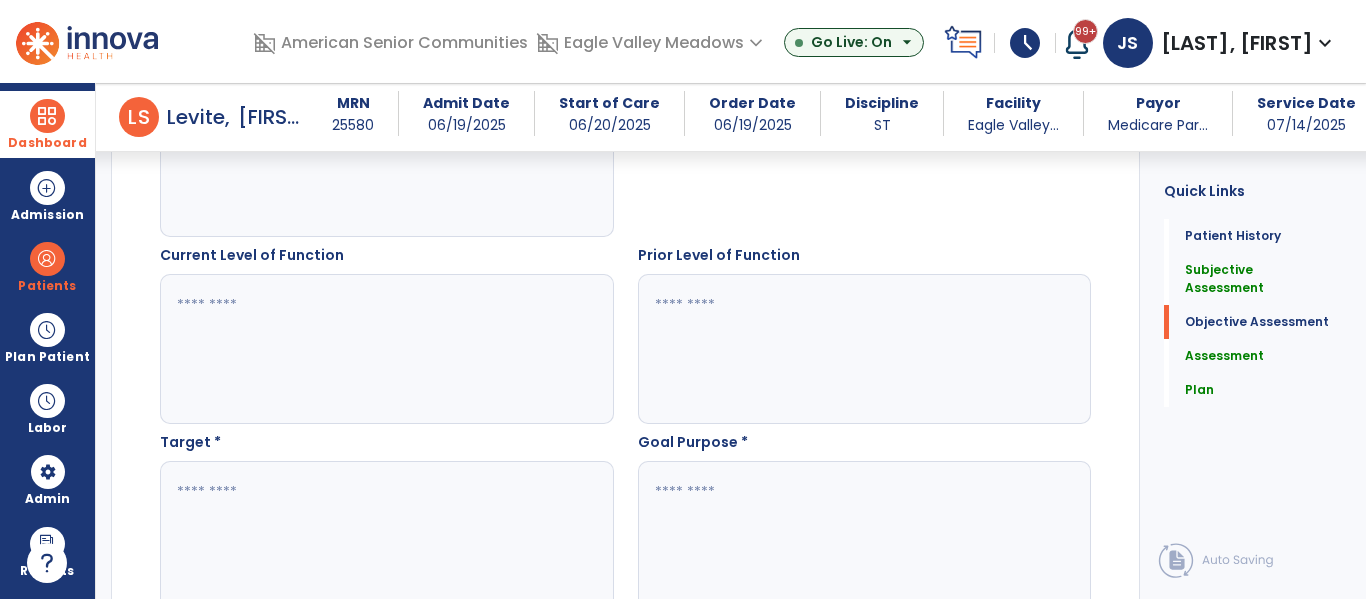 click 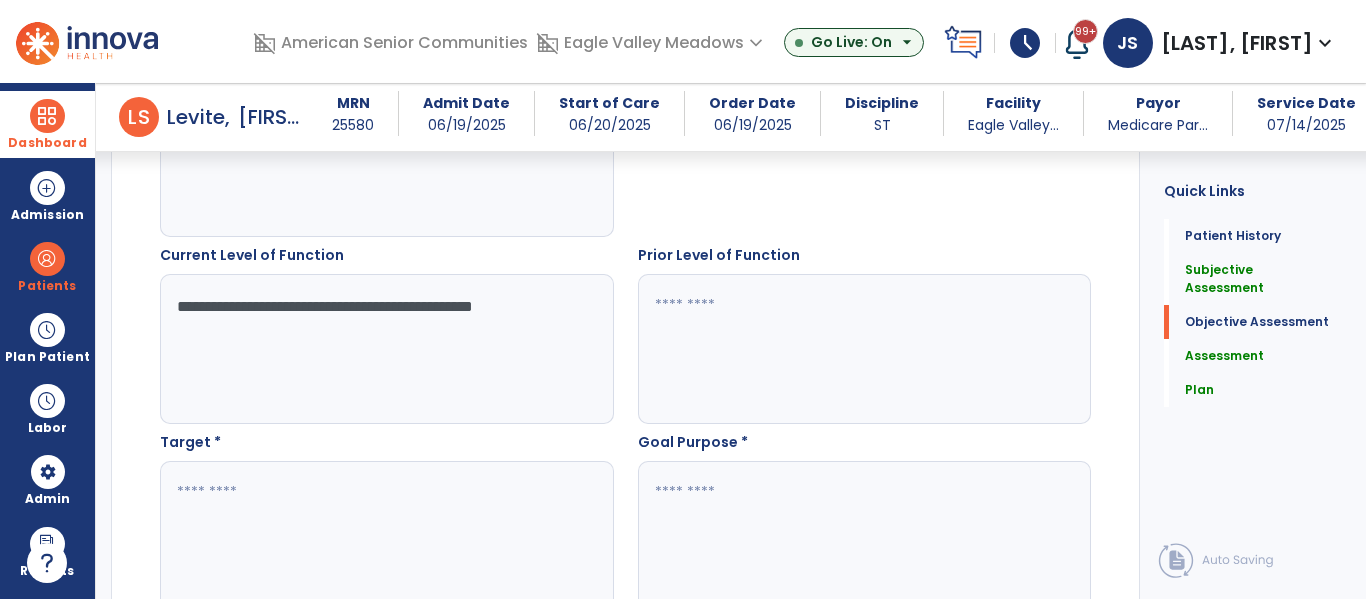 type on "**********" 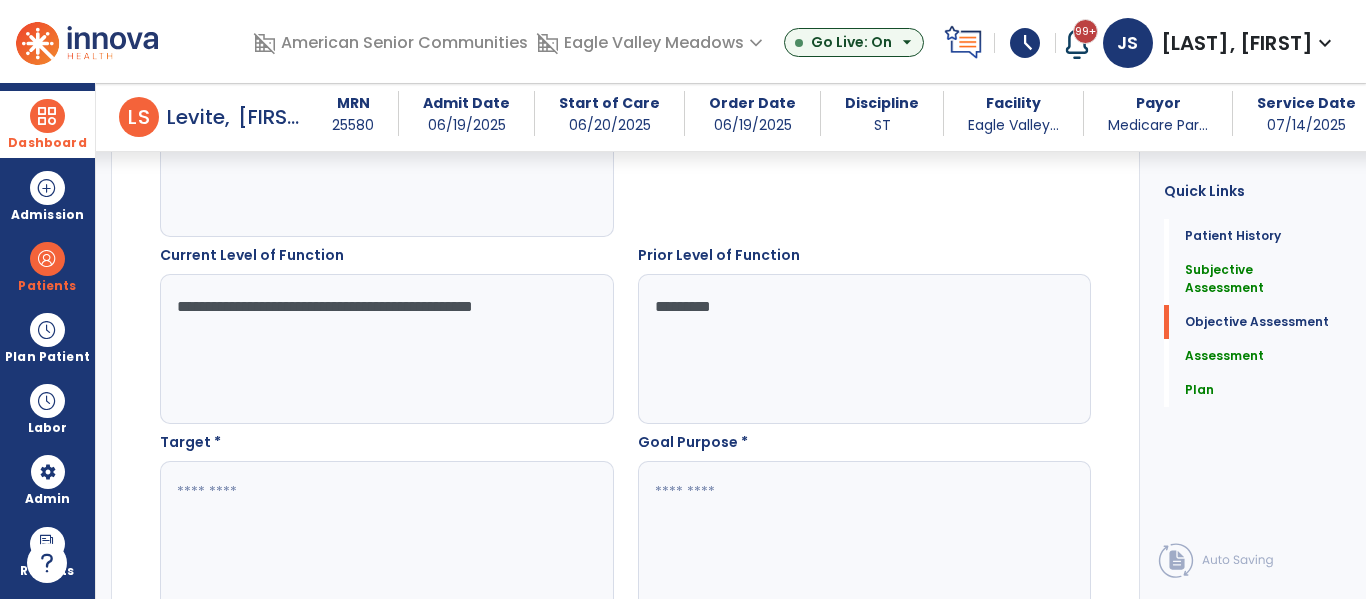 type on "**********" 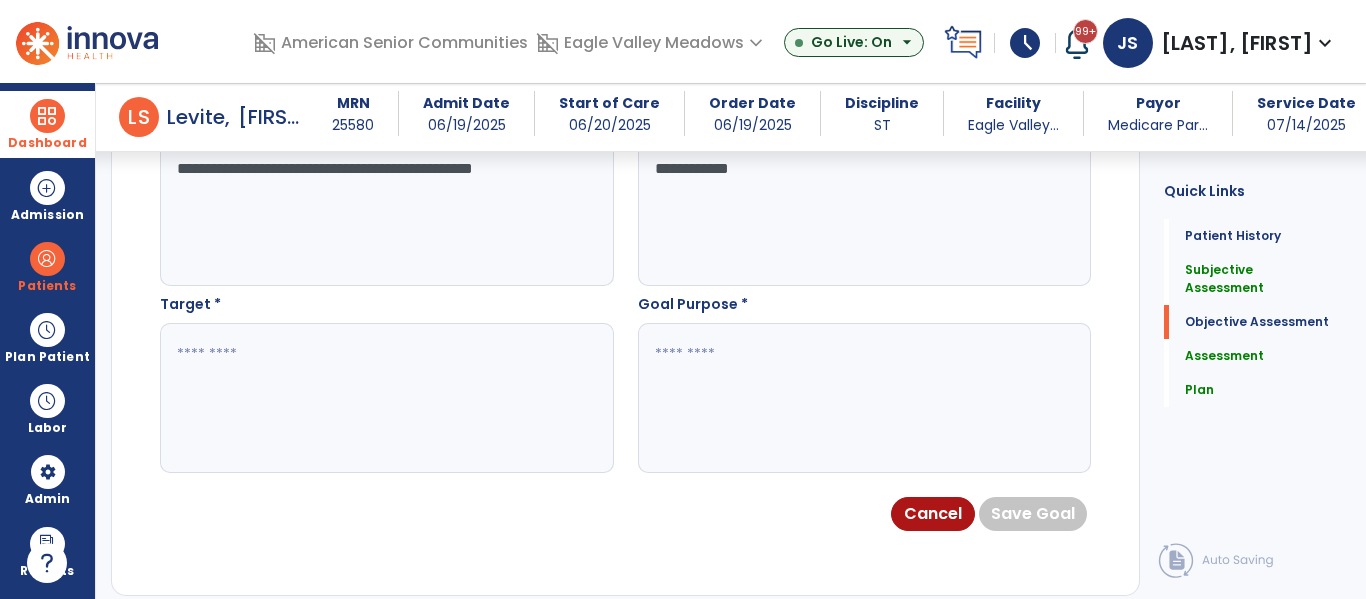 scroll, scrollTop: 1164, scrollLeft: 0, axis: vertical 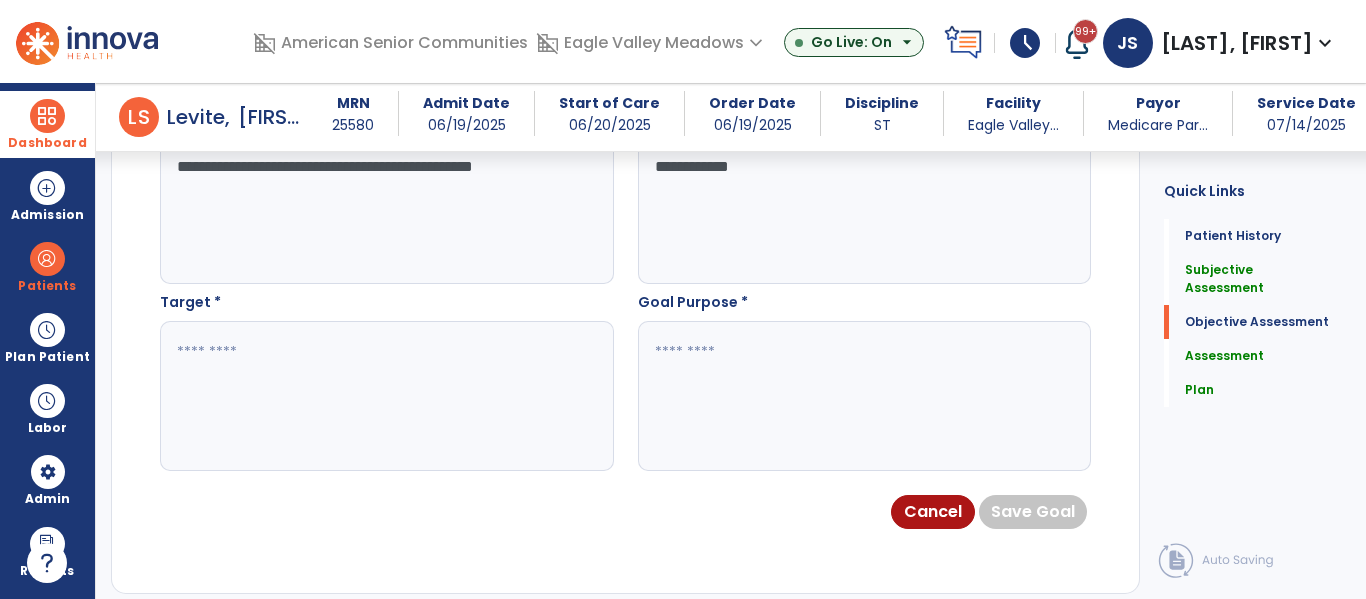 type on "**********" 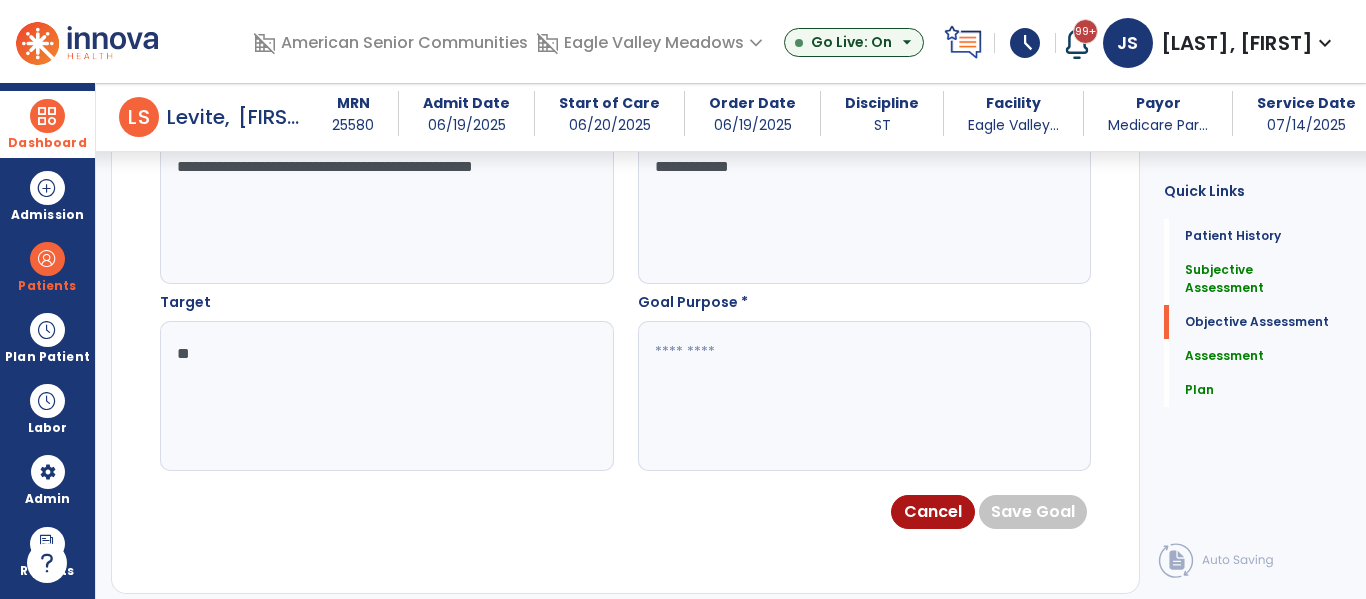 type on "*" 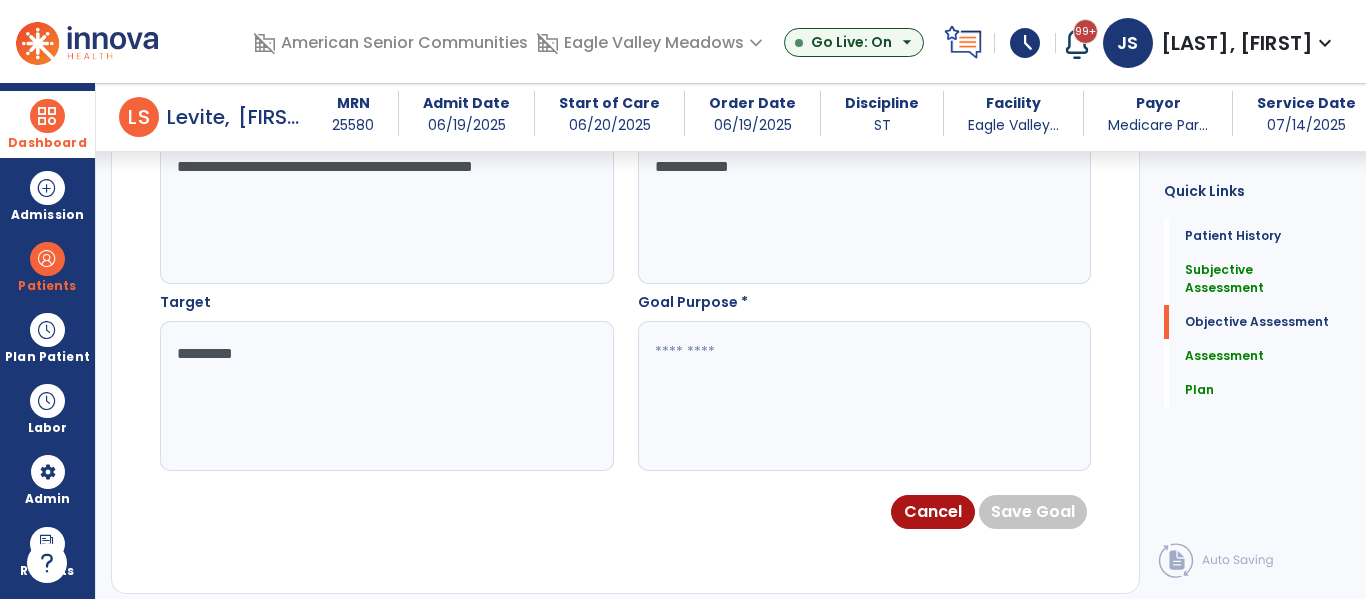 type on "**********" 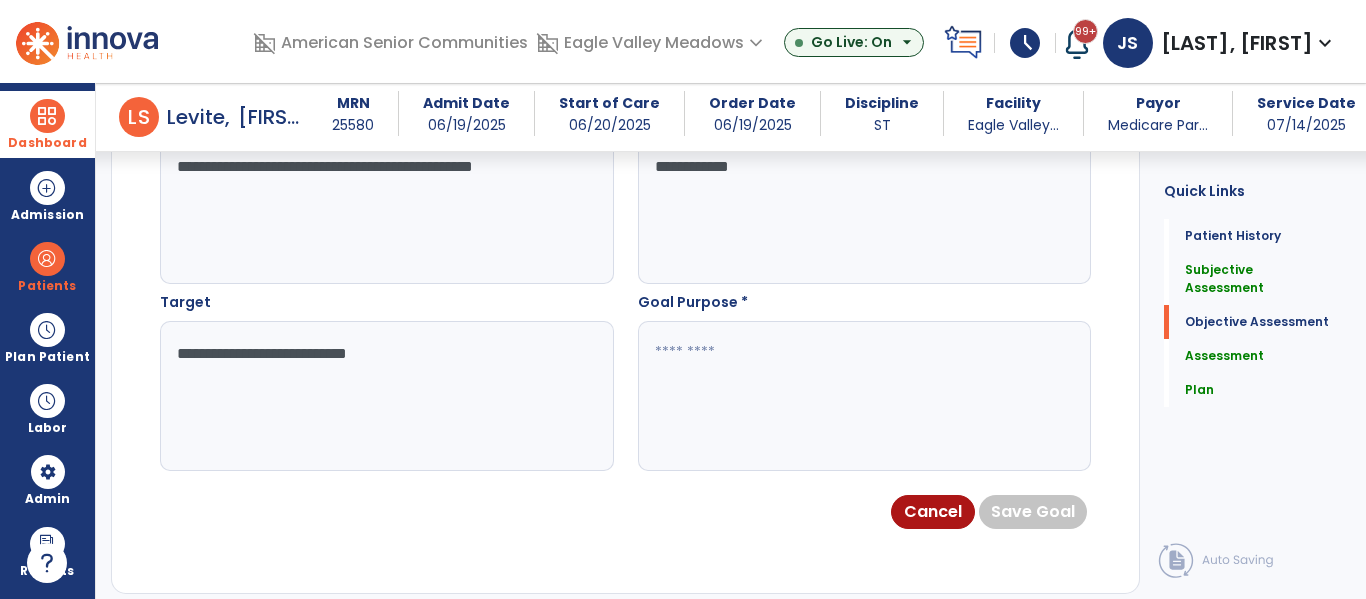 type on "**********" 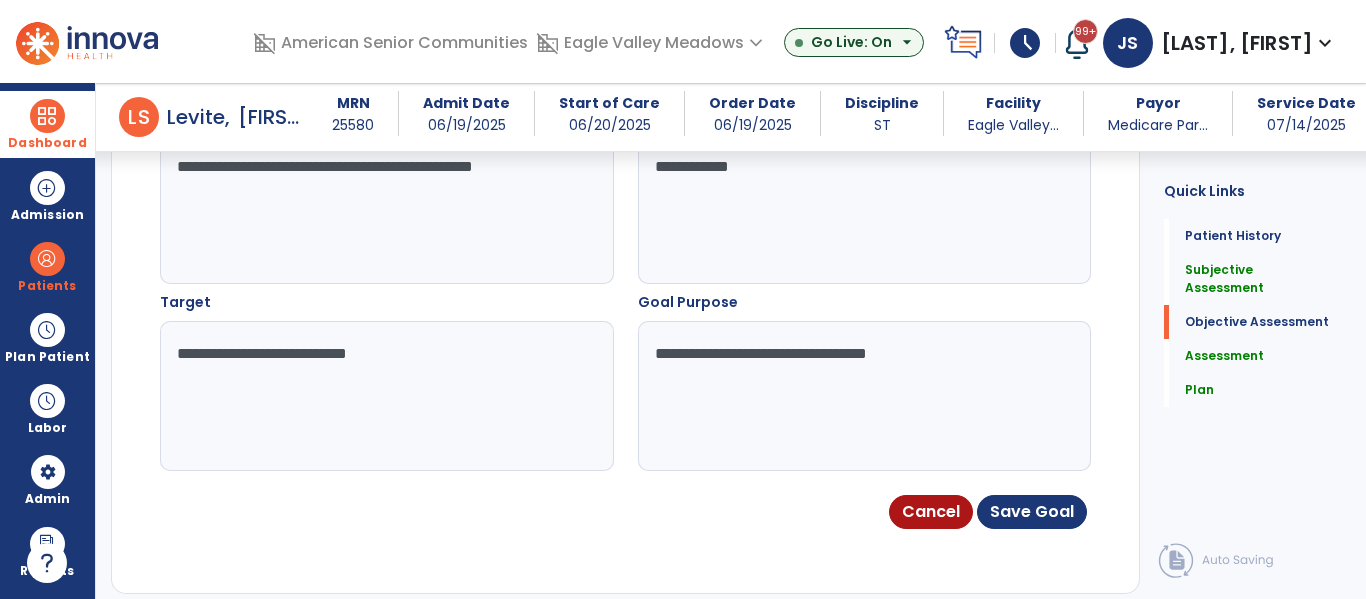 type on "**********" 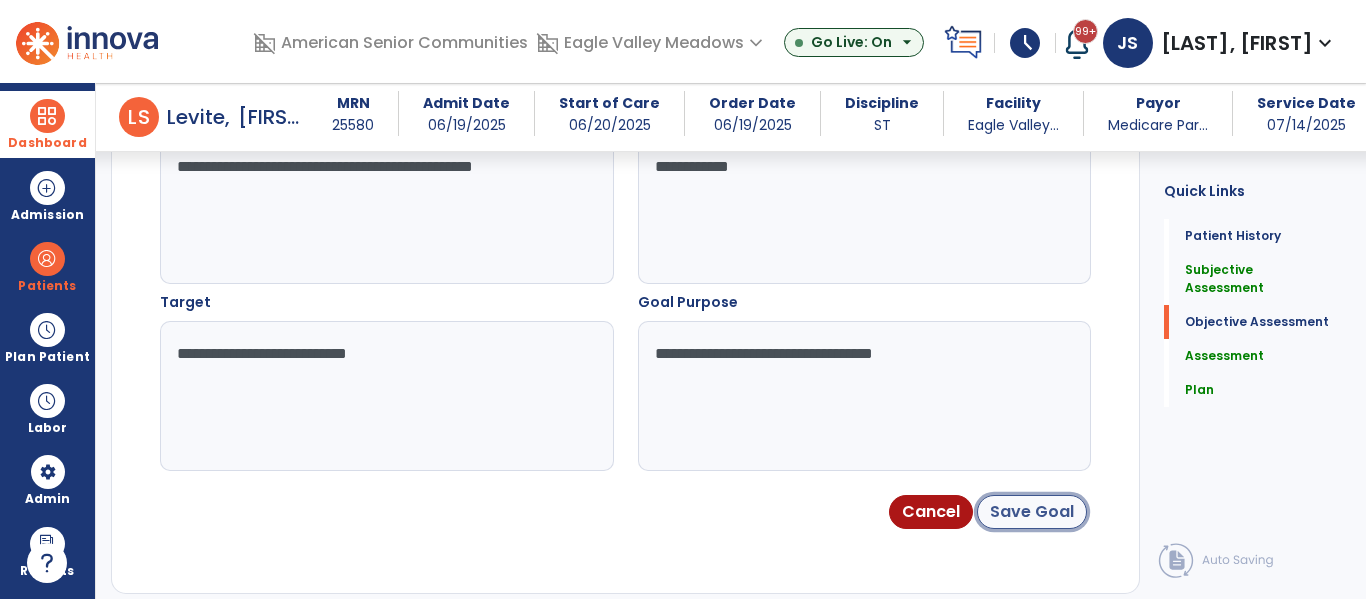 click on "Save Goal" 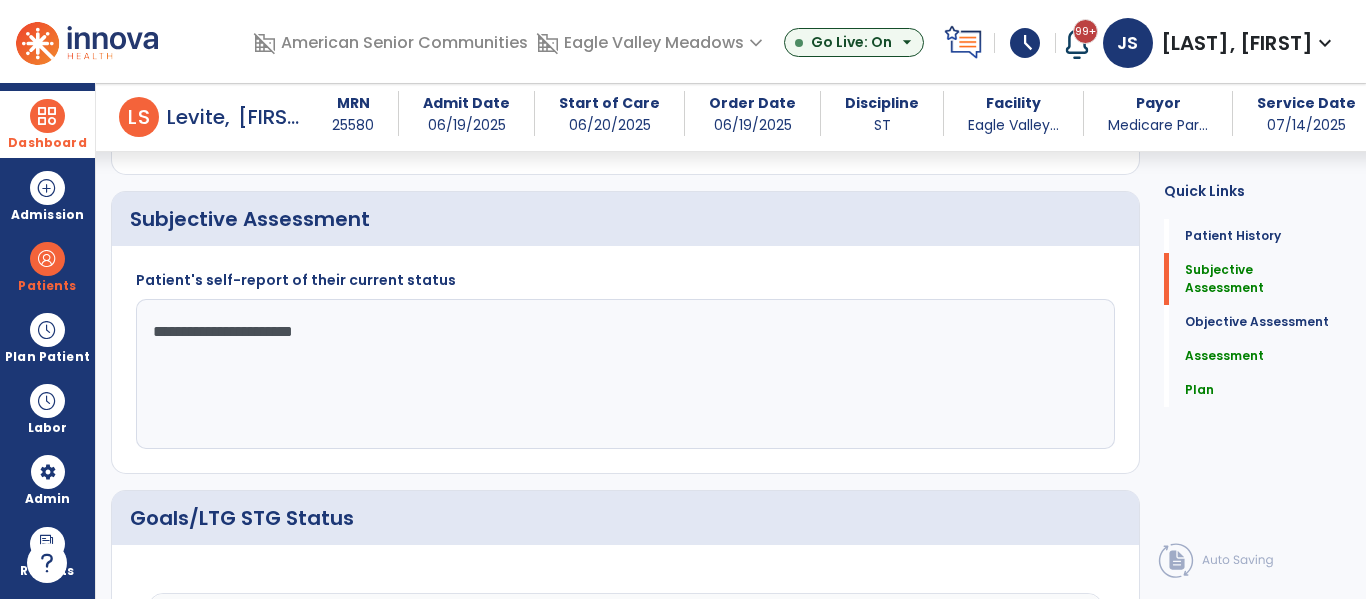 scroll, scrollTop: 0, scrollLeft: 0, axis: both 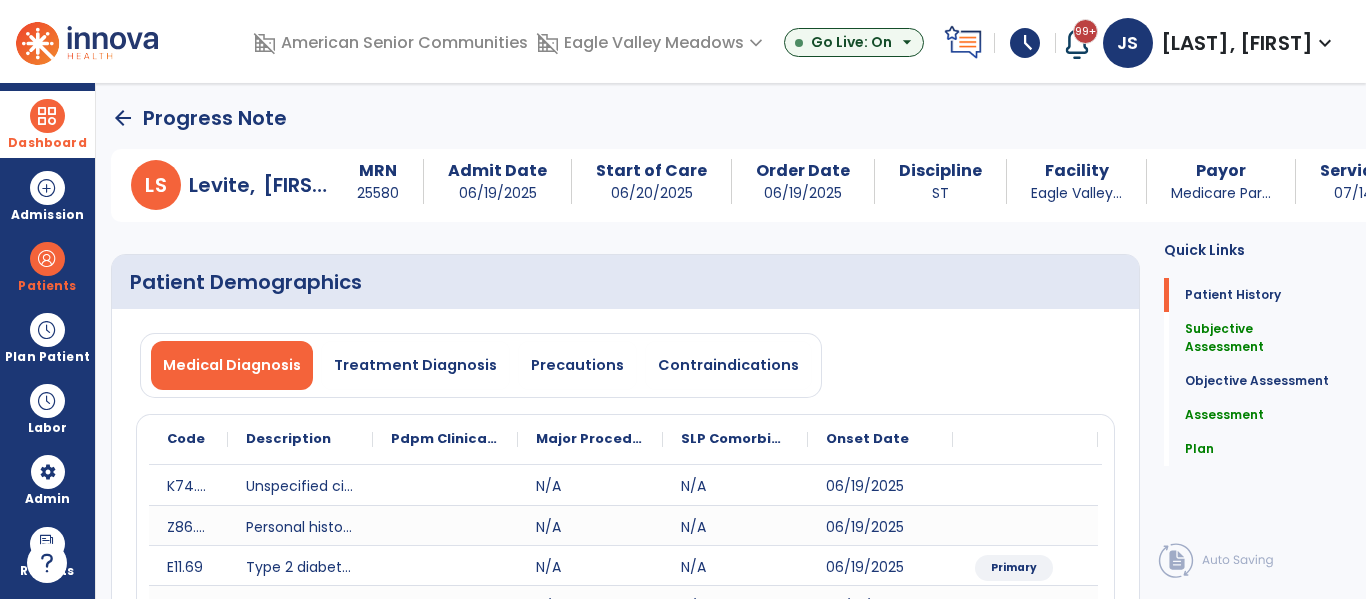 click on "arrow_back" 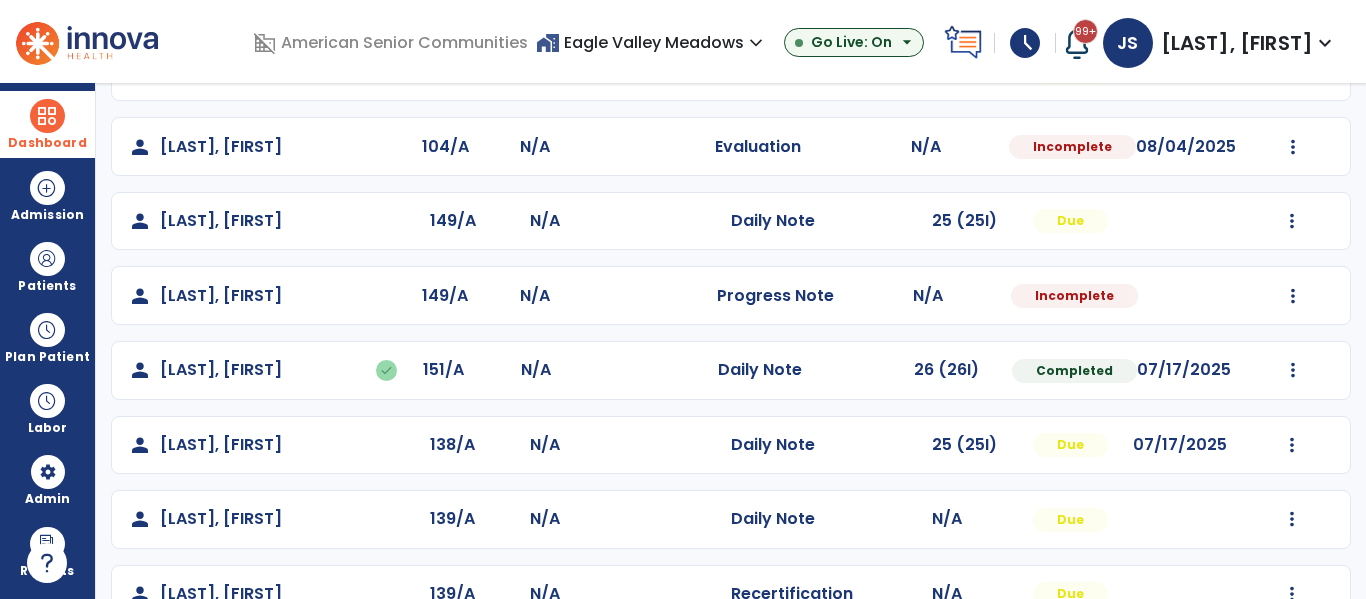 scroll, scrollTop: 279, scrollLeft: 0, axis: vertical 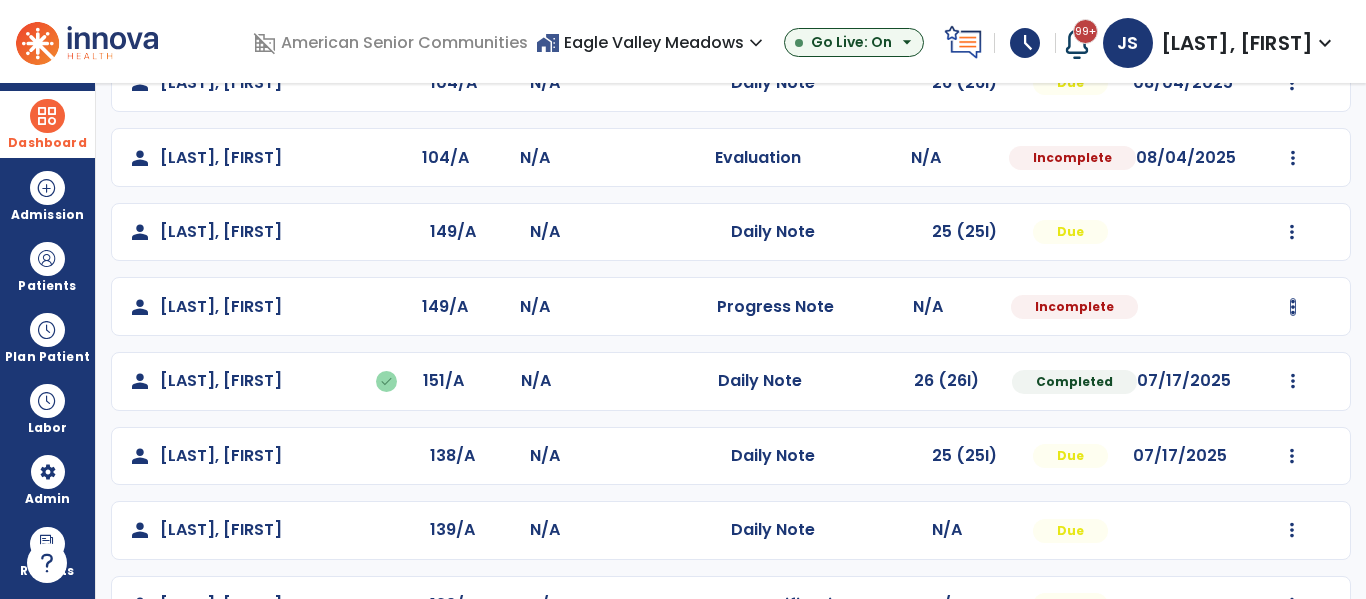 click at bounding box center [1292, 83] 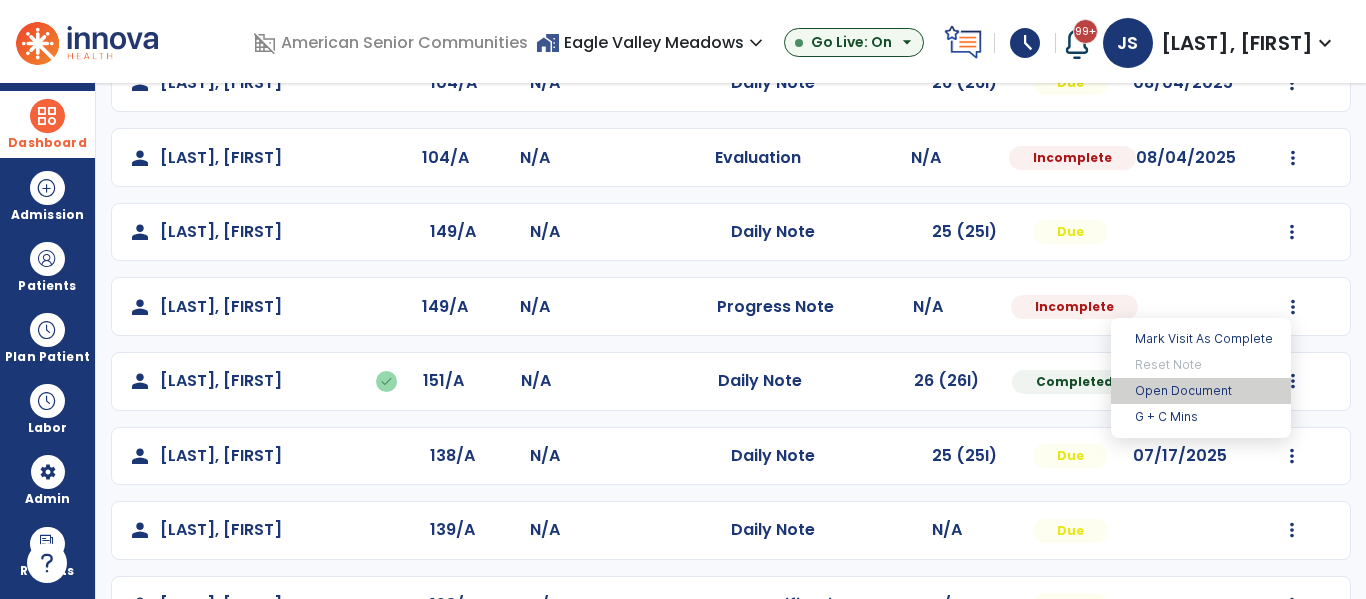 click on "Open Document" at bounding box center (1201, 391) 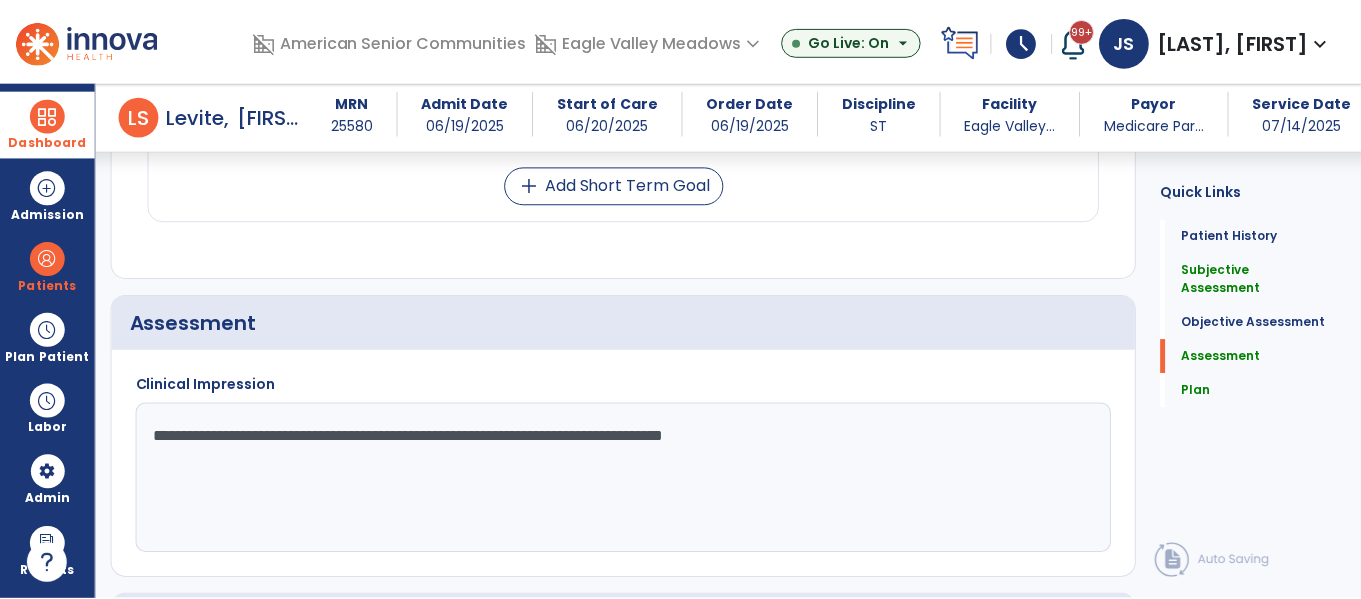 scroll, scrollTop: 2526, scrollLeft: 0, axis: vertical 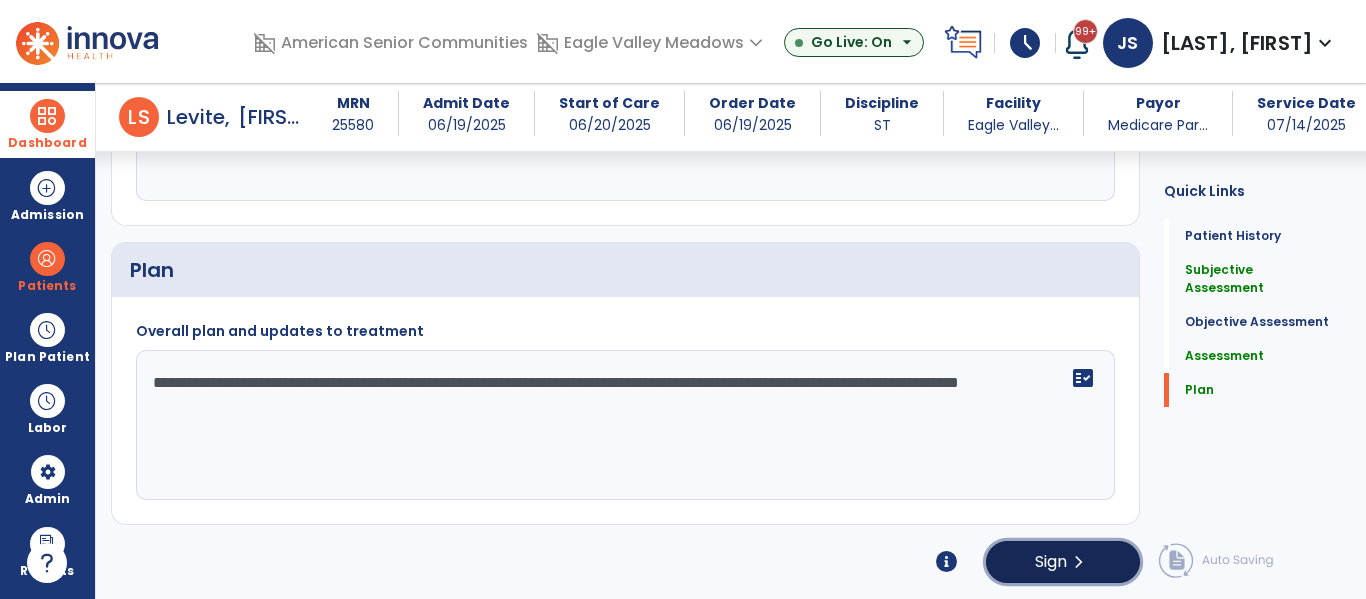 click on "chevron_right" 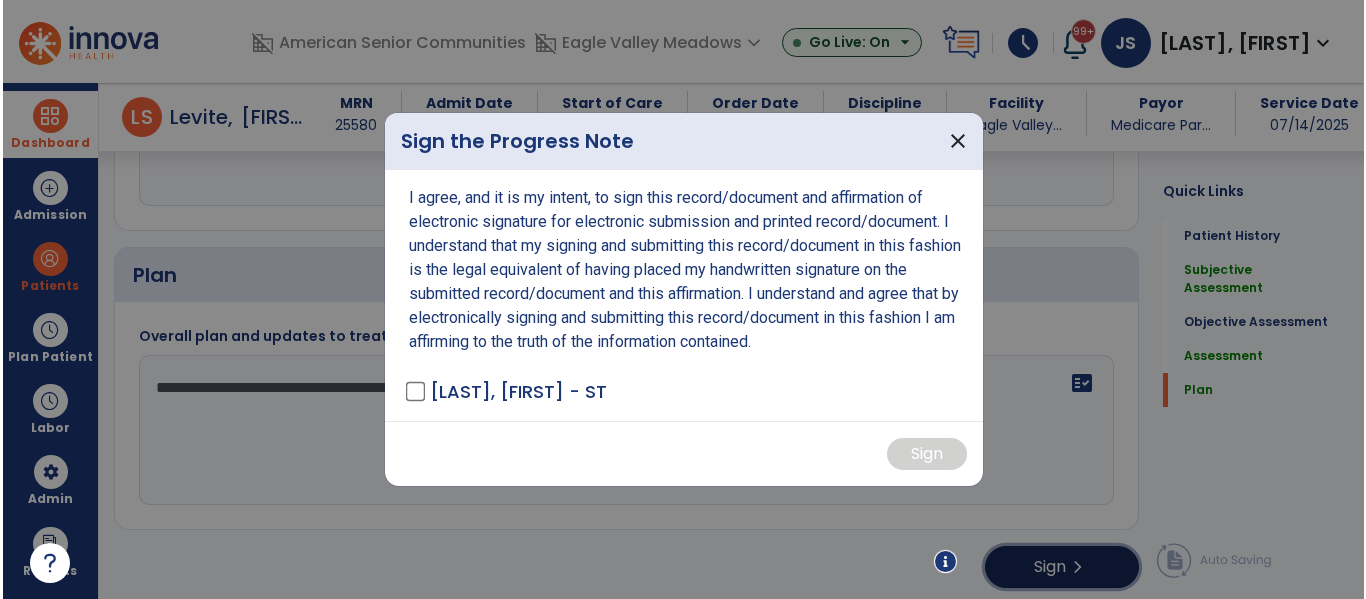 scroll, scrollTop: 2526, scrollLeft: 0, axis: vertical 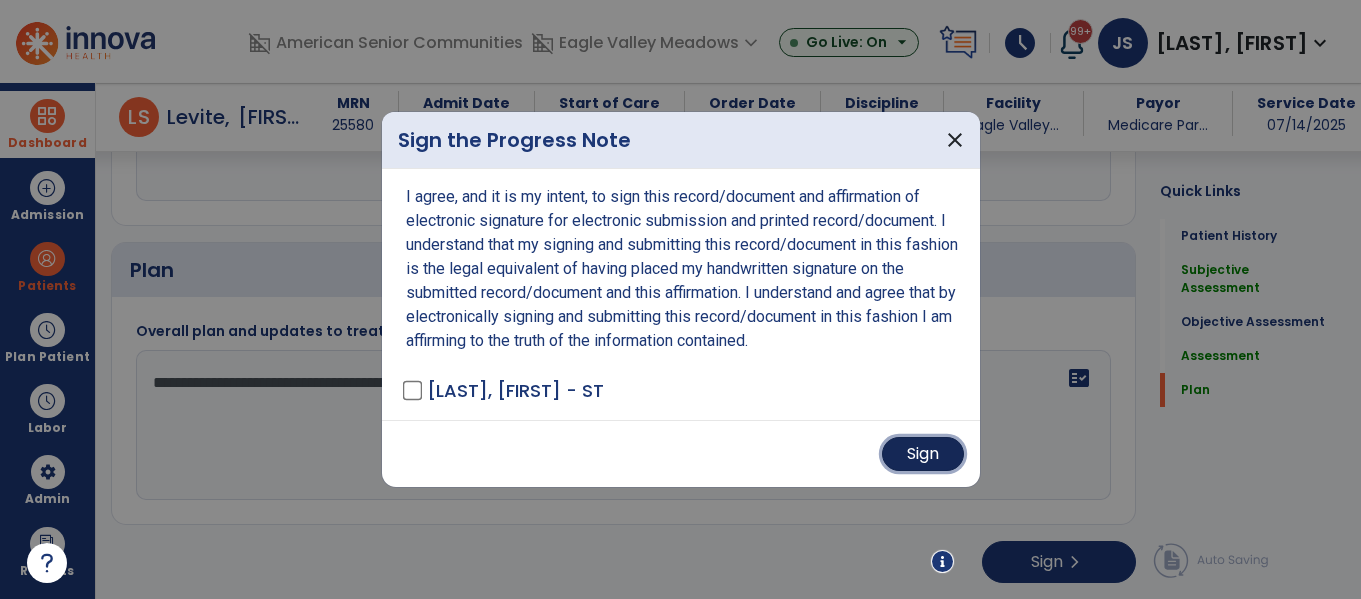 click on "Sign" at bounding box center [923, 454] 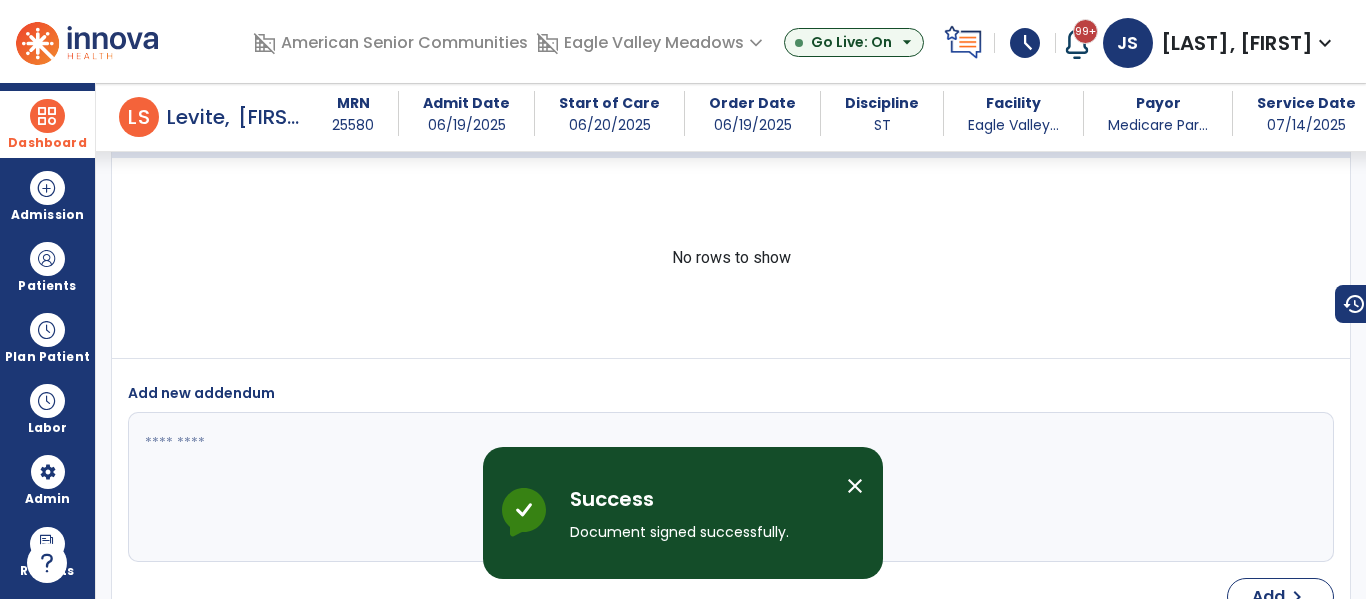 scroll, scrollTop: 3693, scrollLeft: 0, axis: vertical 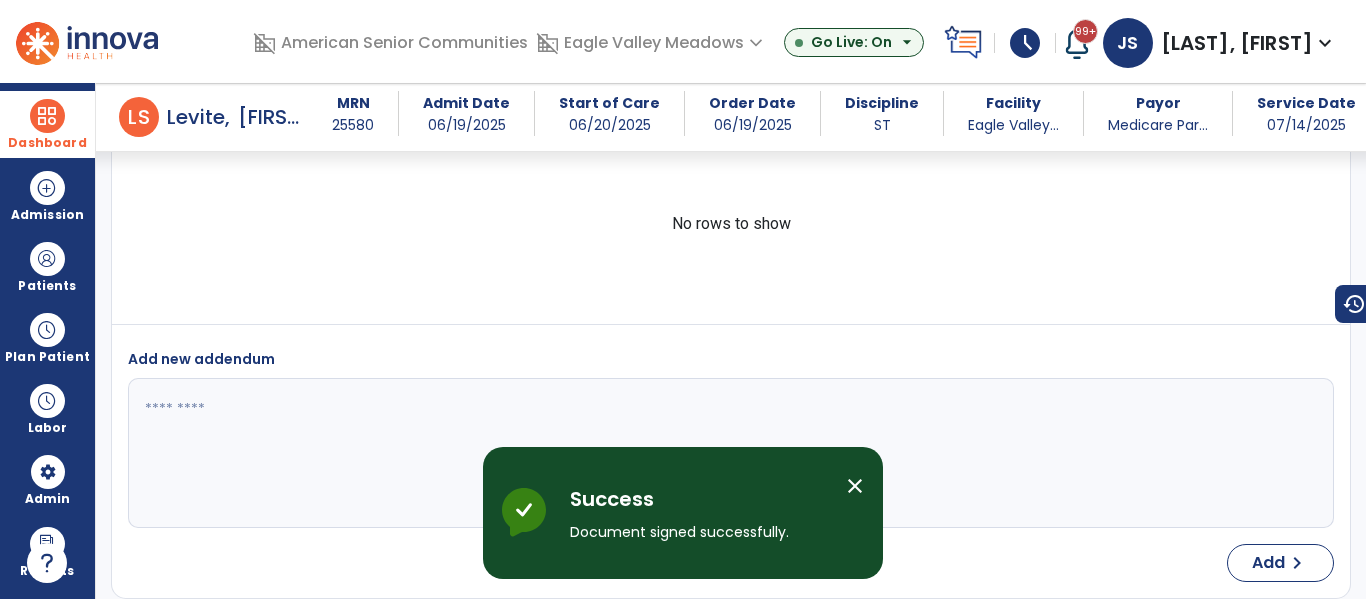 click on "close" at bounding box center [855, 486] 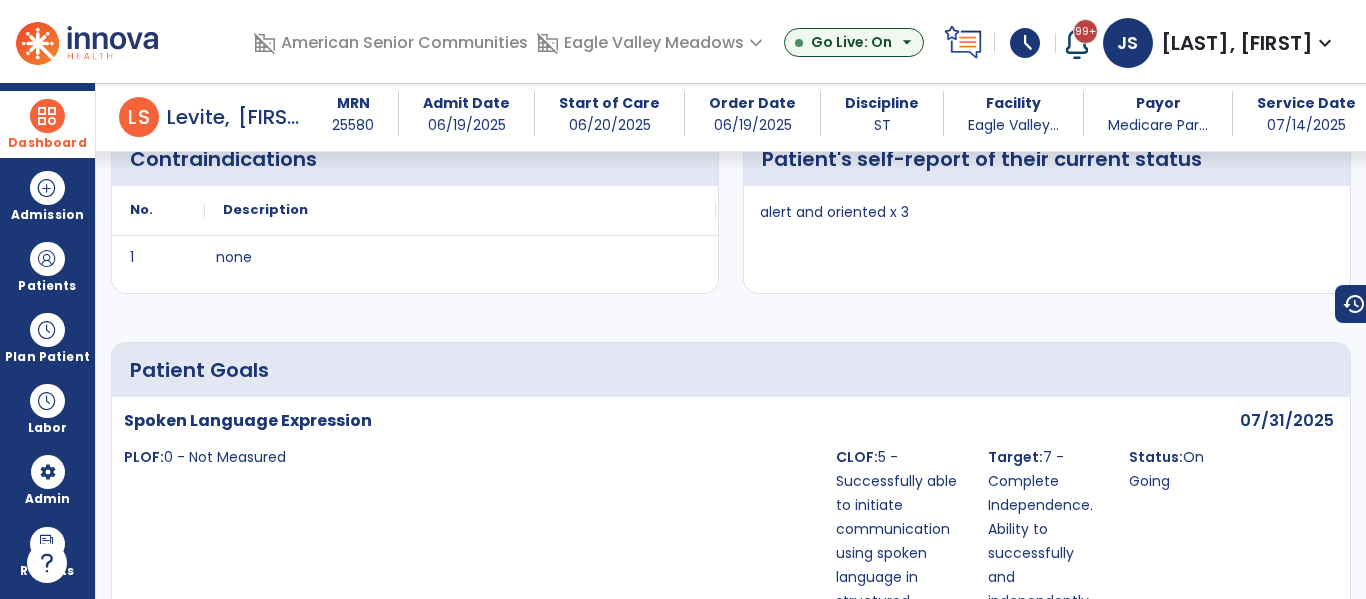 scroll, scrollTop: 0, scrollLeft: 0, axis: both 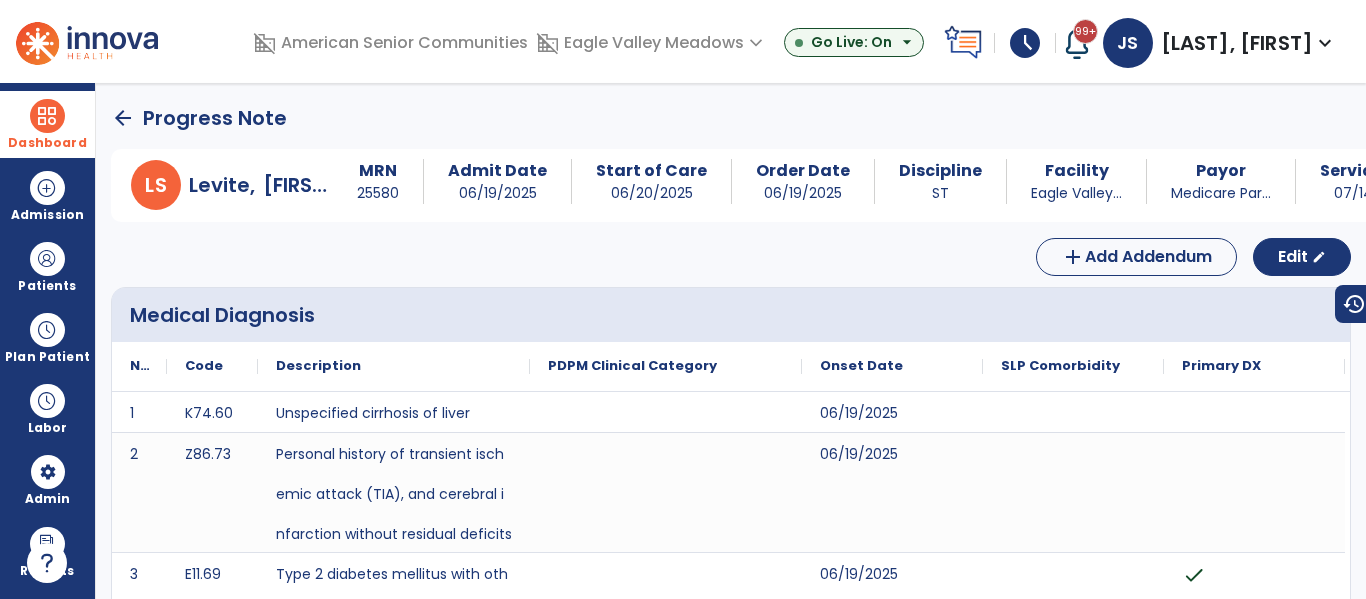 click on "arrow_back" 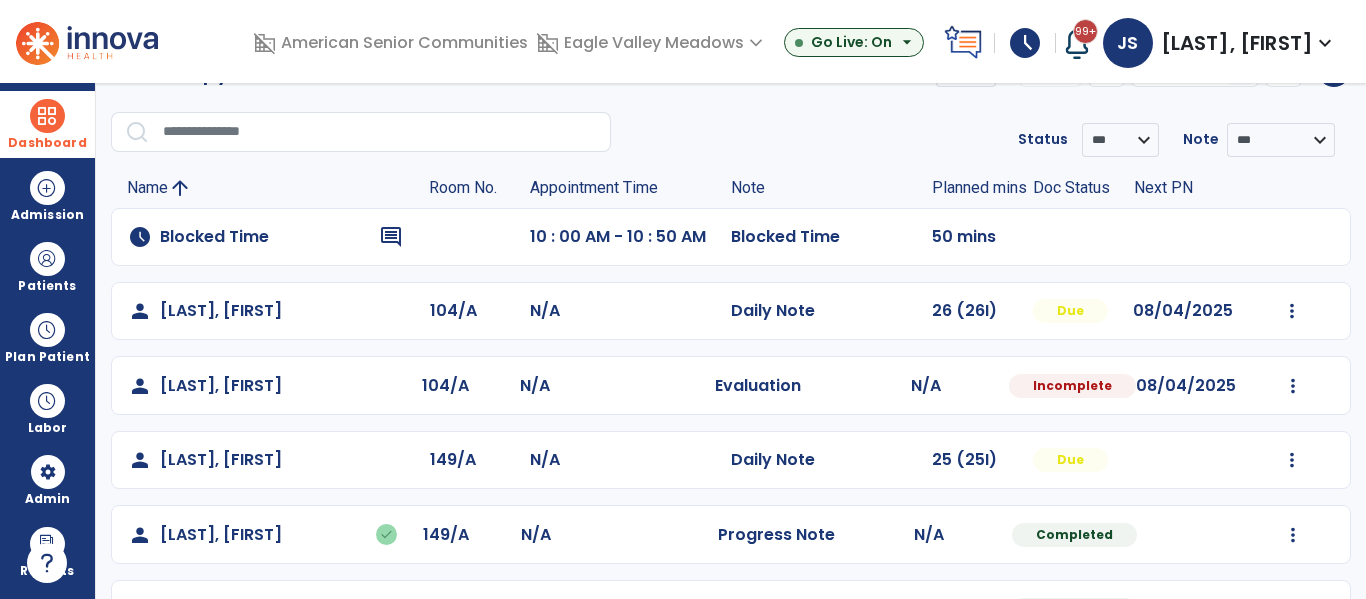 scroll, scrollTop: 26, scrollLeft: 0, axis: vertical 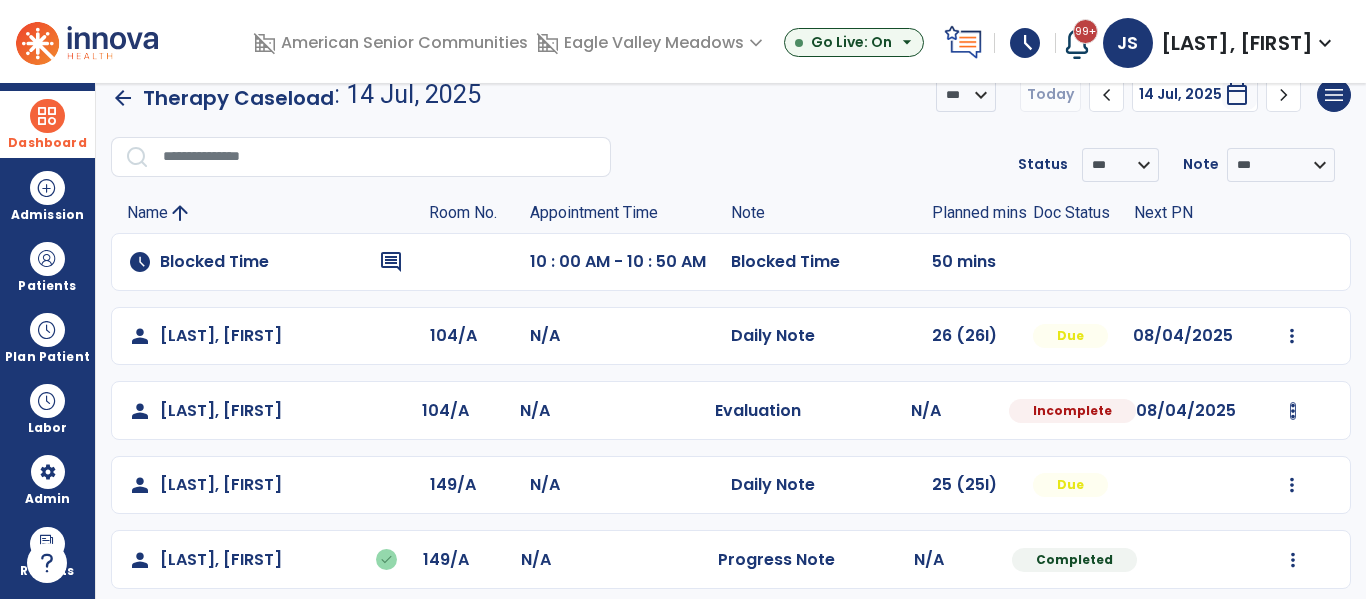 click at bounding box center (1292, 336) 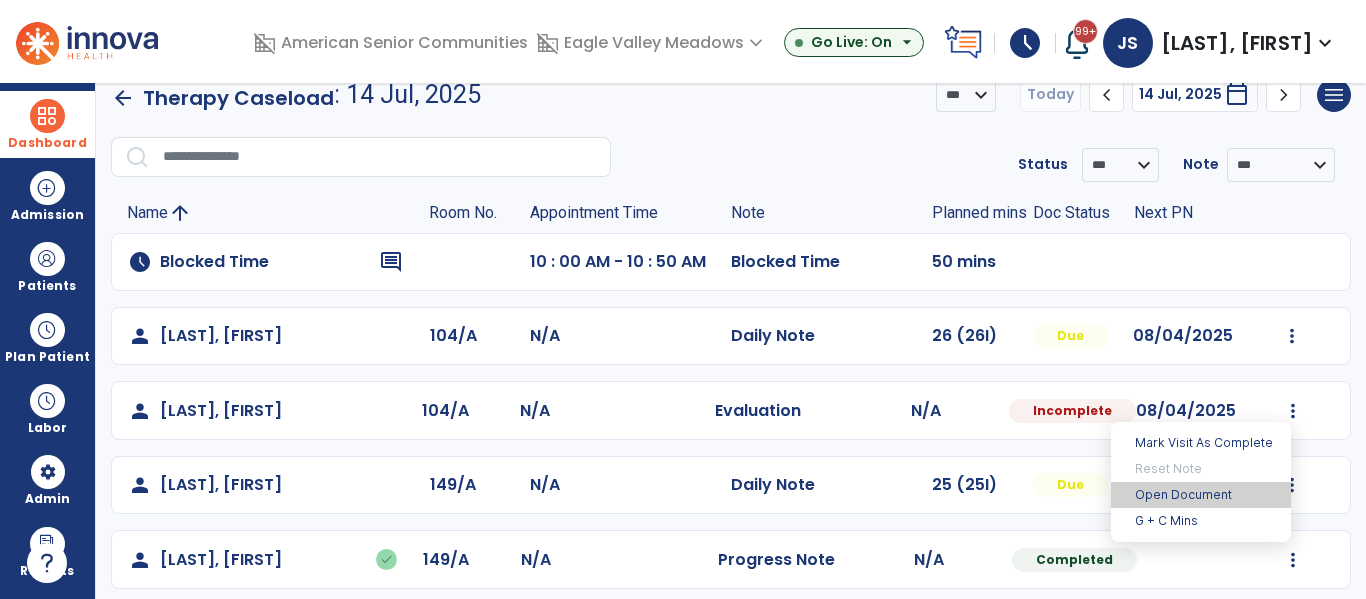 click on "Open Document" at bounding box center [1201, 495] 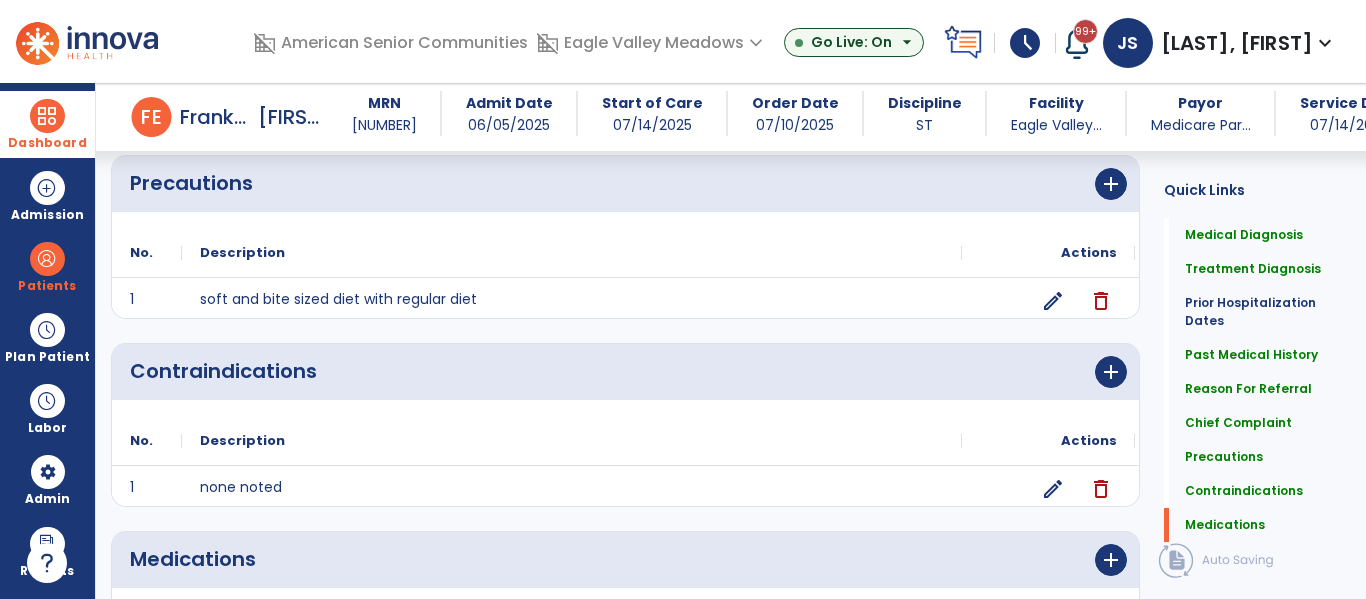 scroll, scrollTop: 1779, scrollLeft: 0, axis: vertical 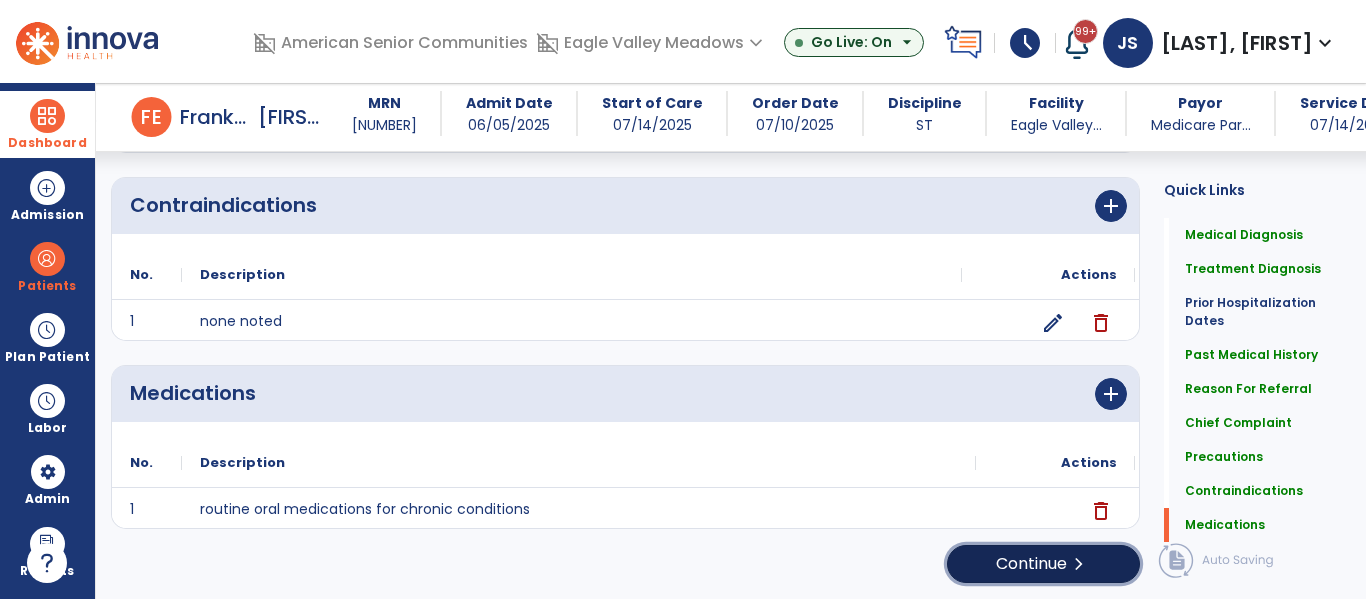 click on "Continue  chevron_right" 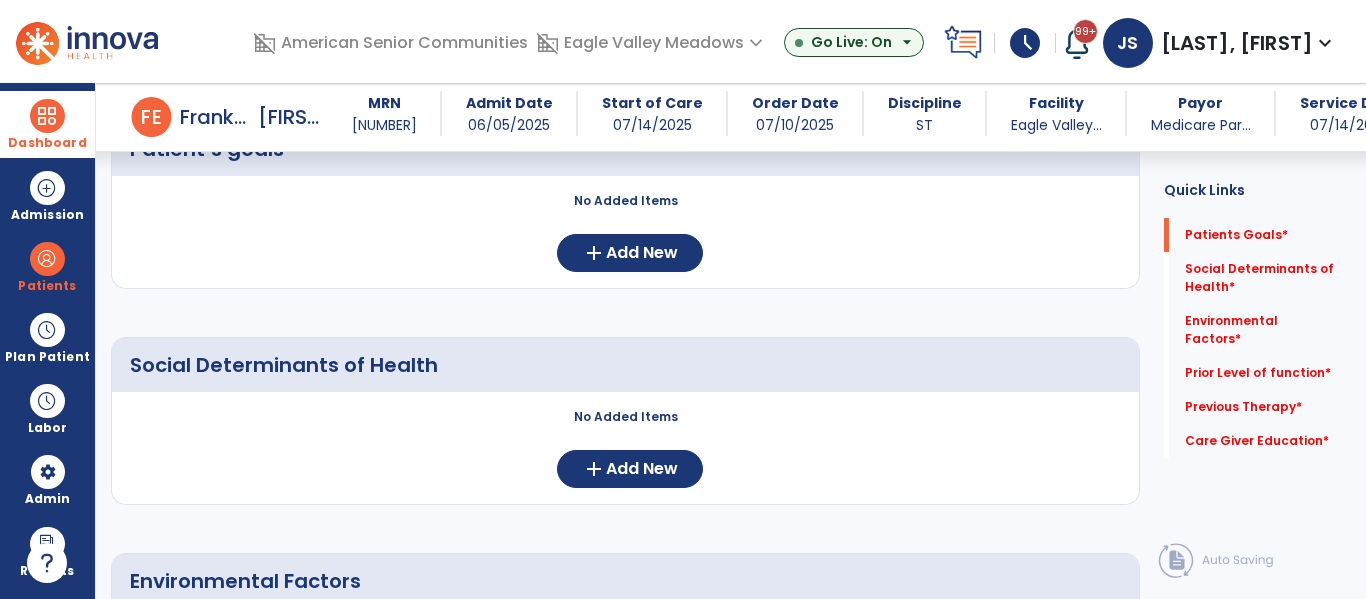 scroll, scrollTop: 215, scrollLeft: 0, axis: vertical 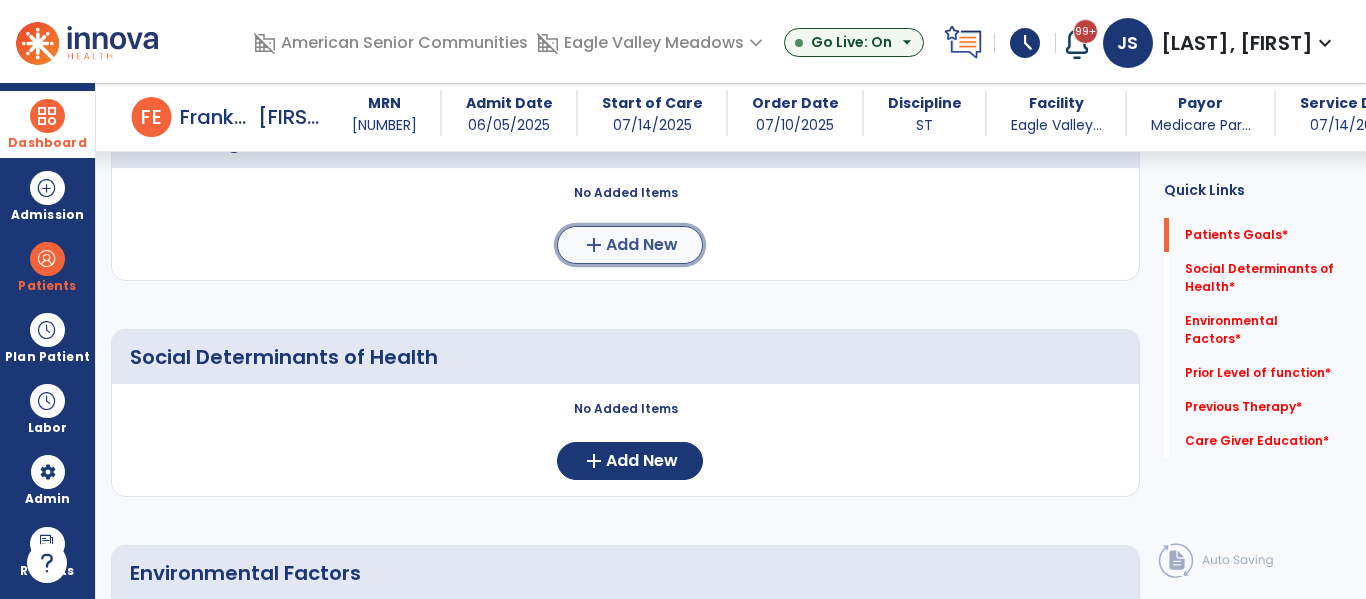 click on "add" 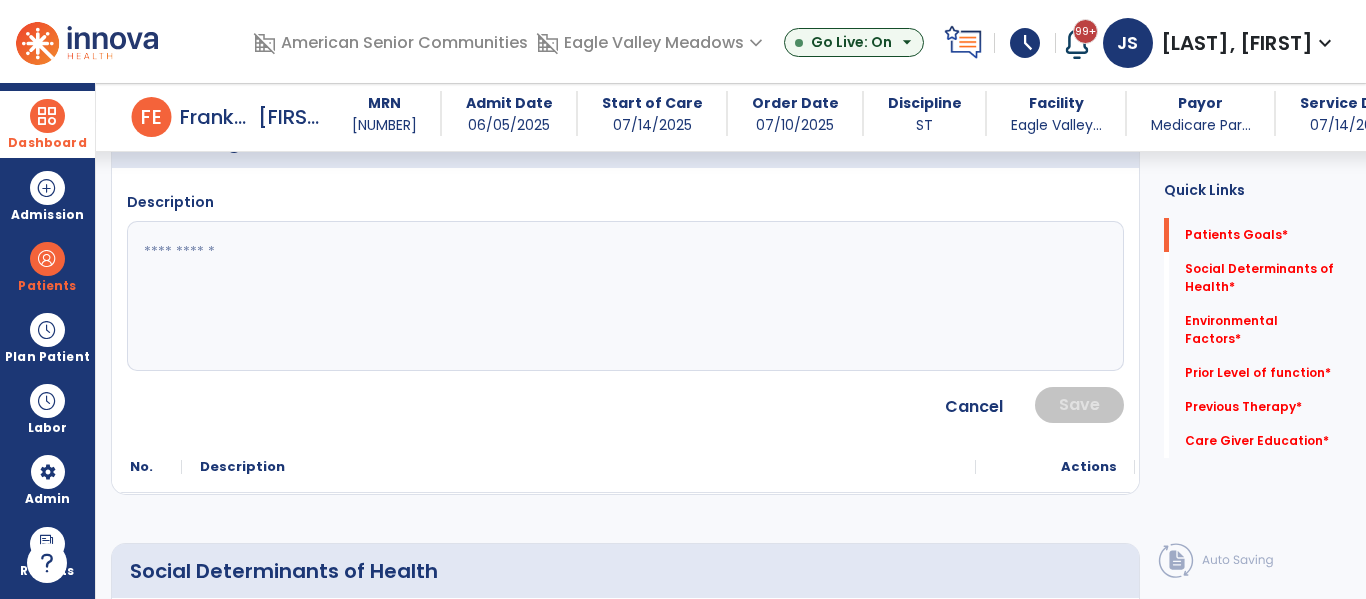 click 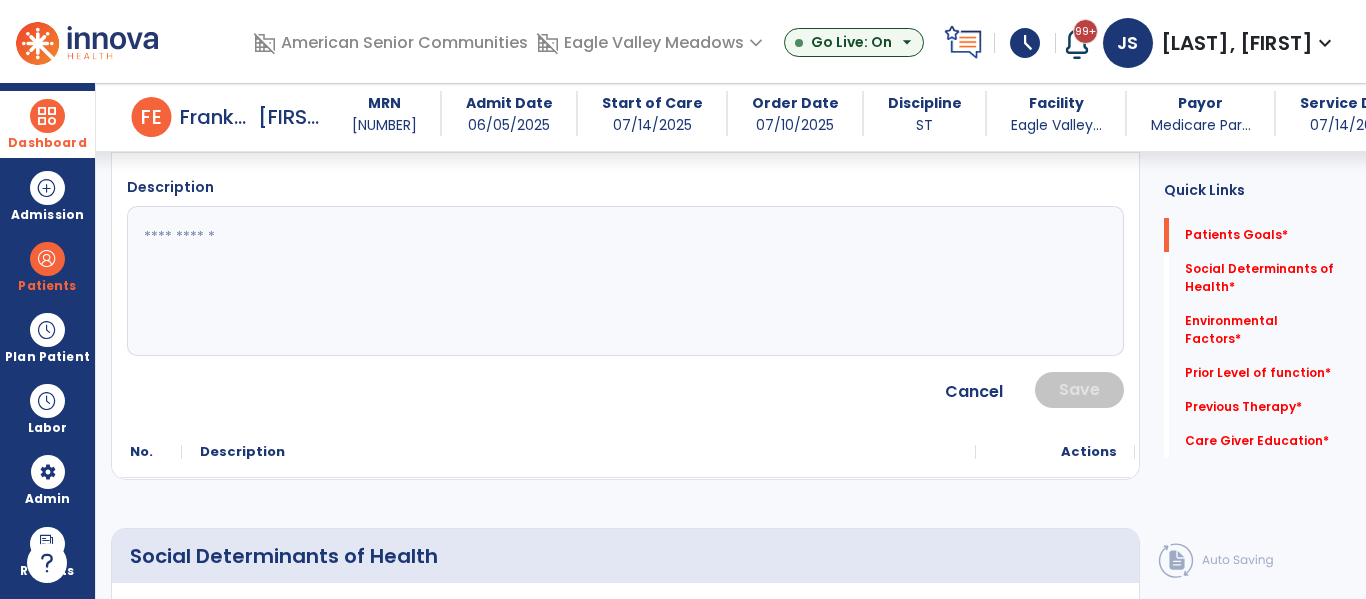 scroll, scrollTop: 227, scrollLeft: 0, axis: vertical 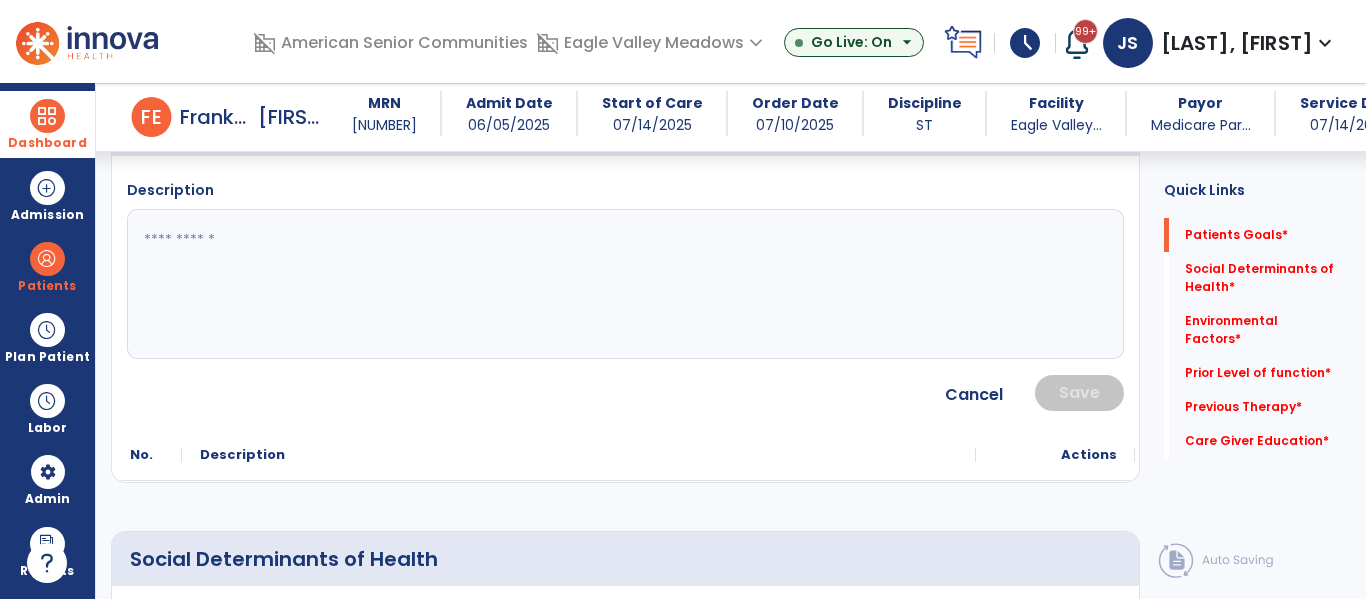 click 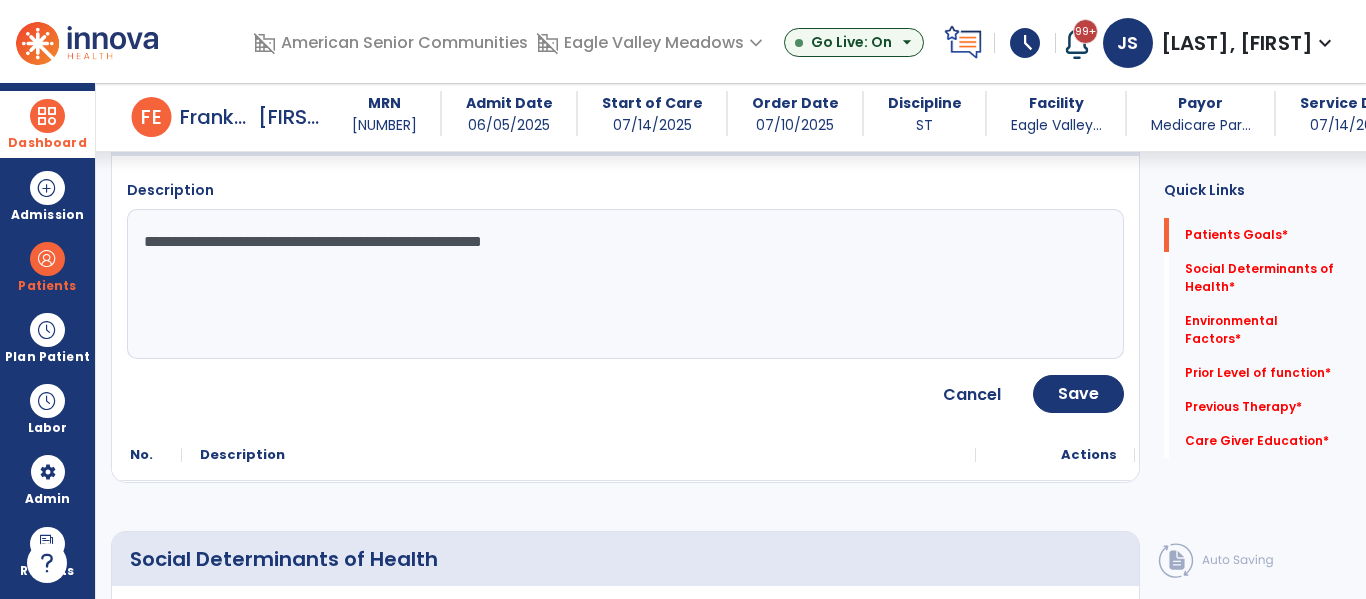 type on "**********" 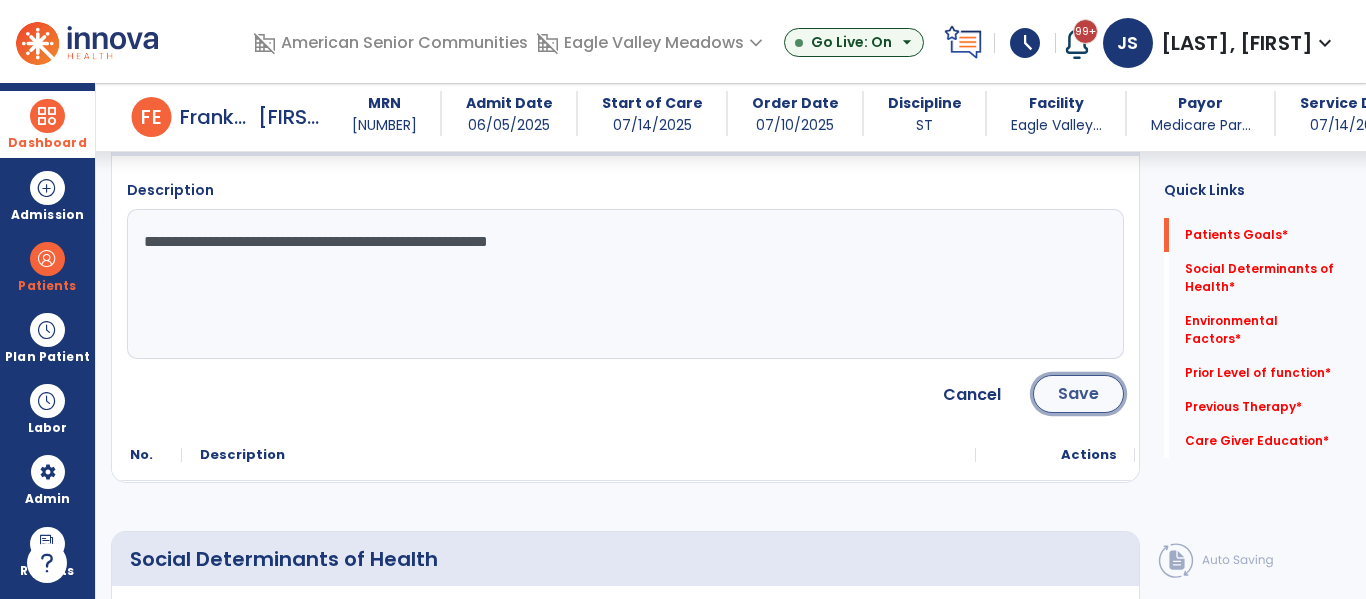 click on "Save" 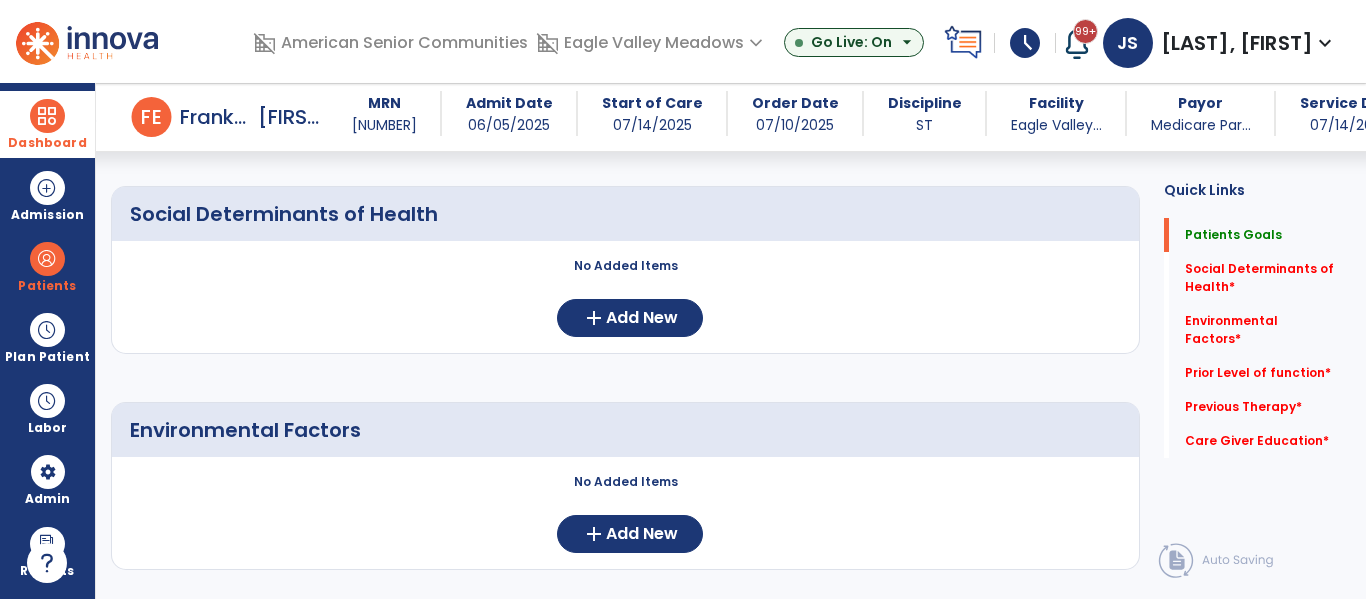 scroll, scrollTop: 353, scrollLeft: 0, axis: vertical 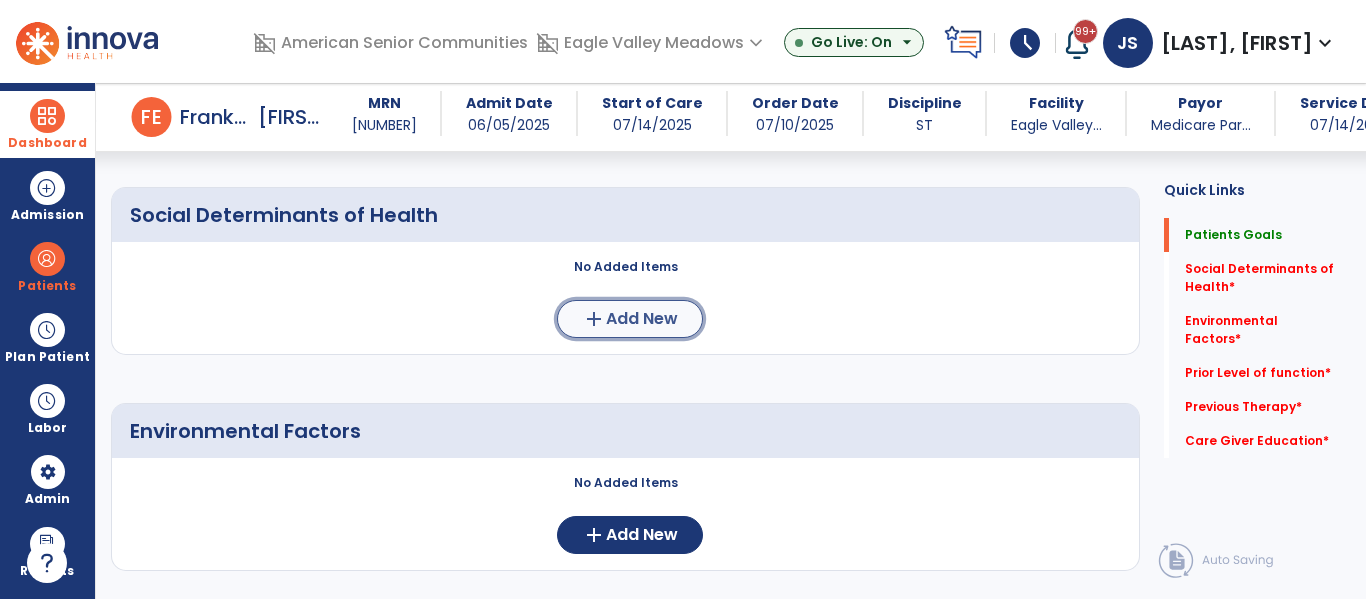 click on "add  Add New" 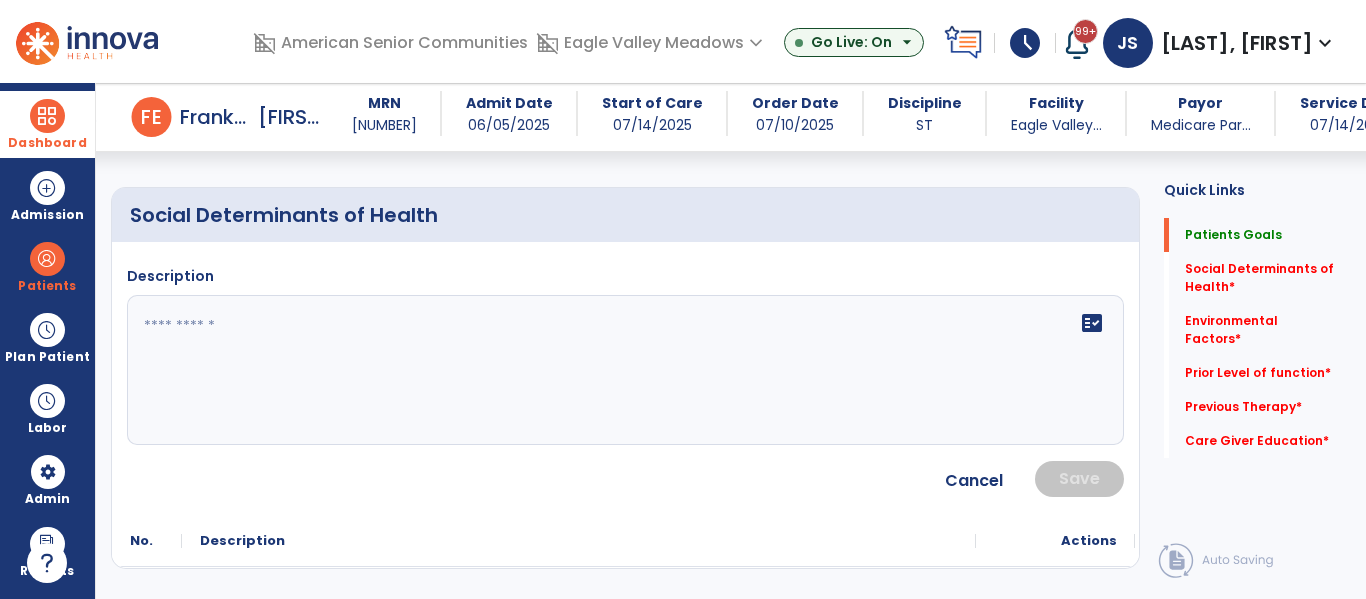click on "fact_check" 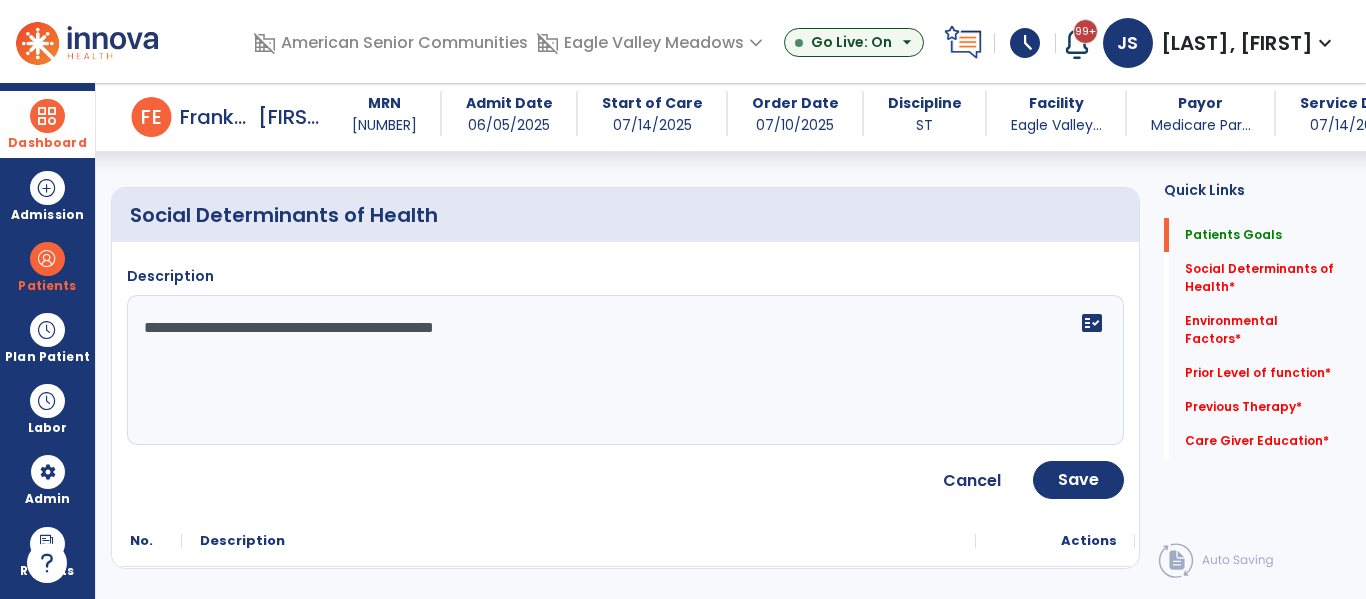 type on "**********" 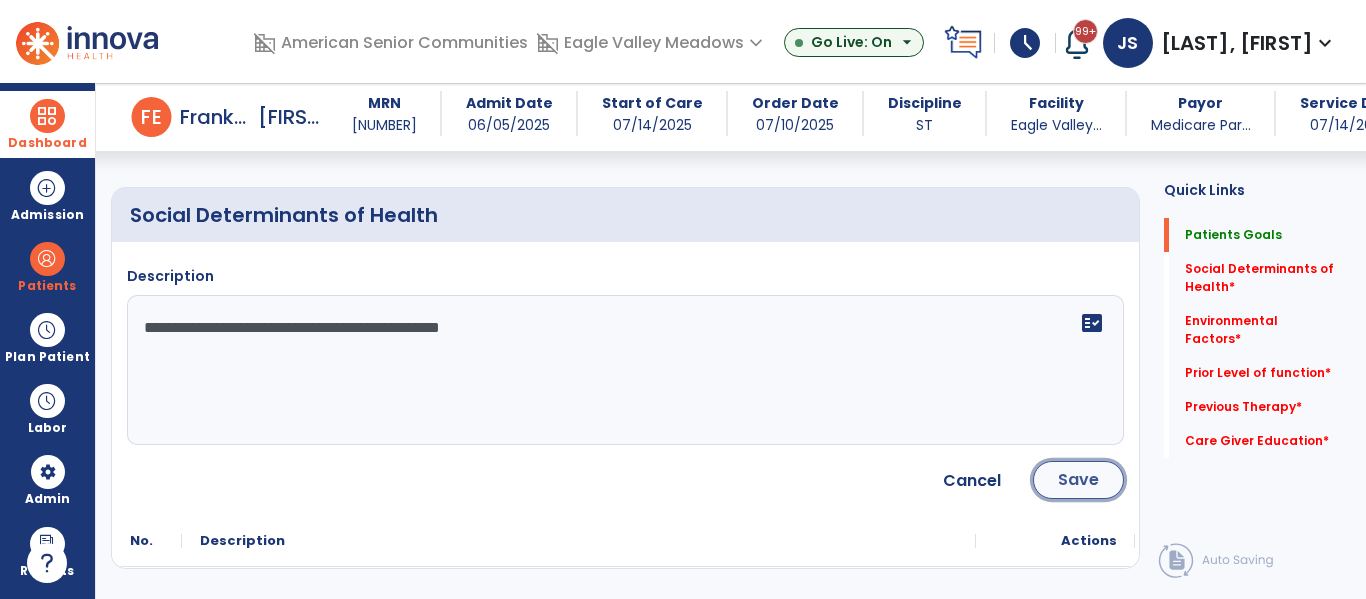 click on "Save" 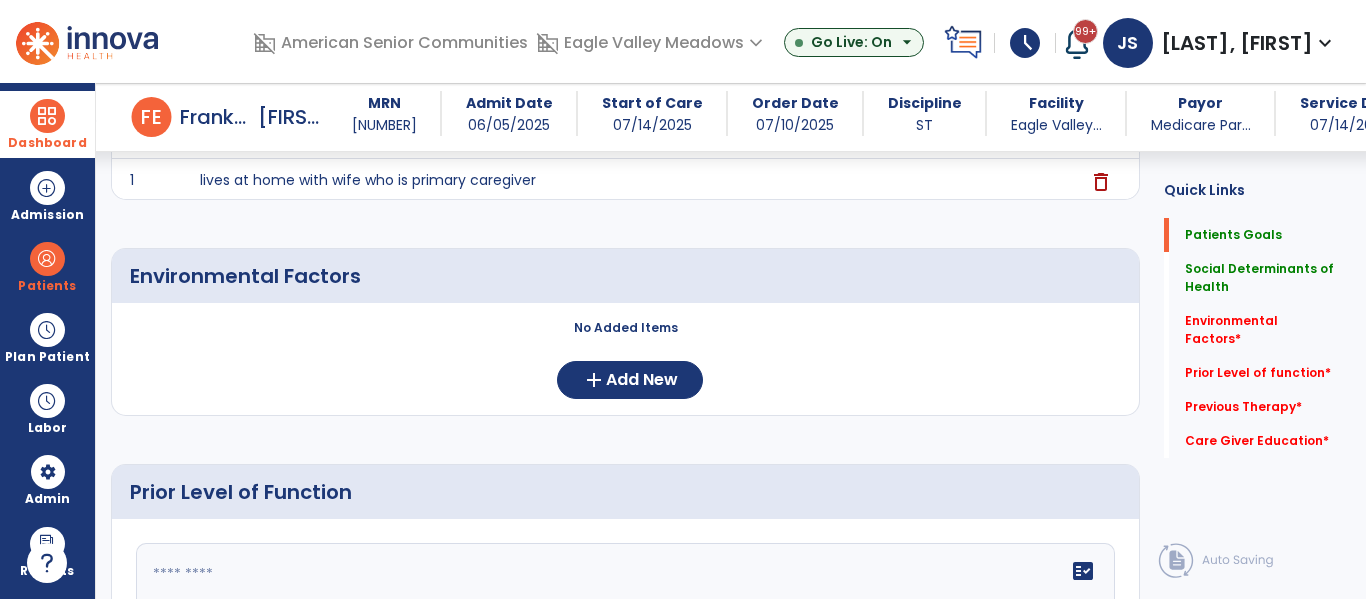 scroll, scrollTop: 514, scrollLeft: 0, axis: vertical 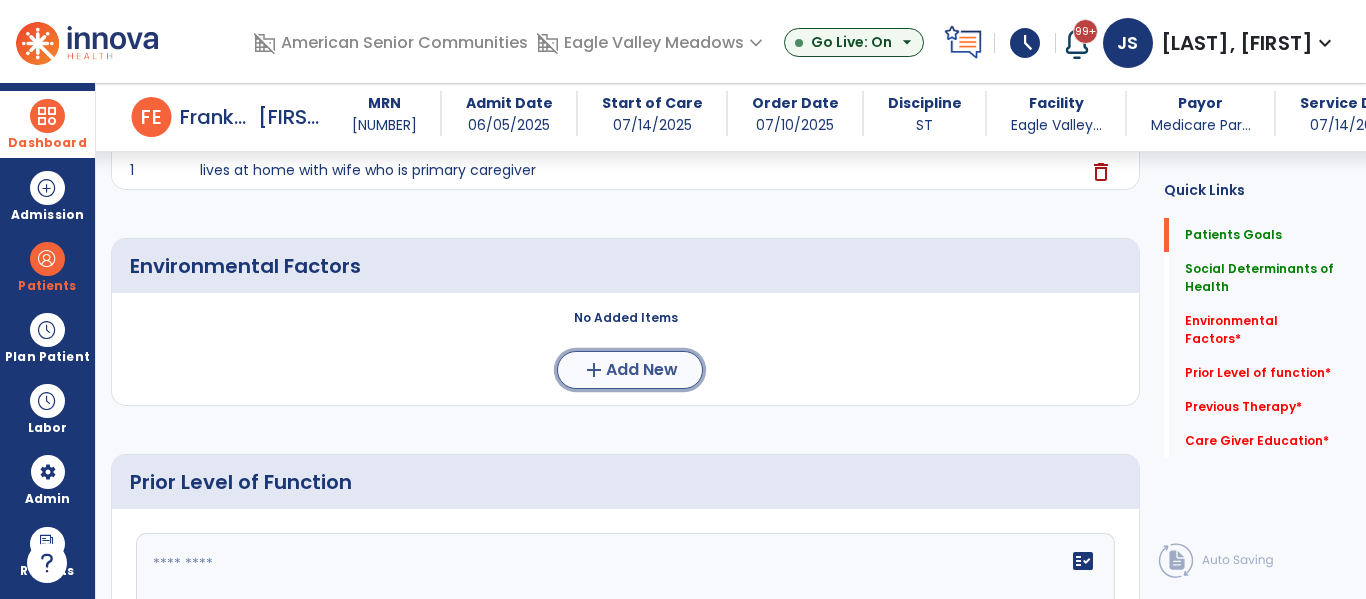 click on "add" 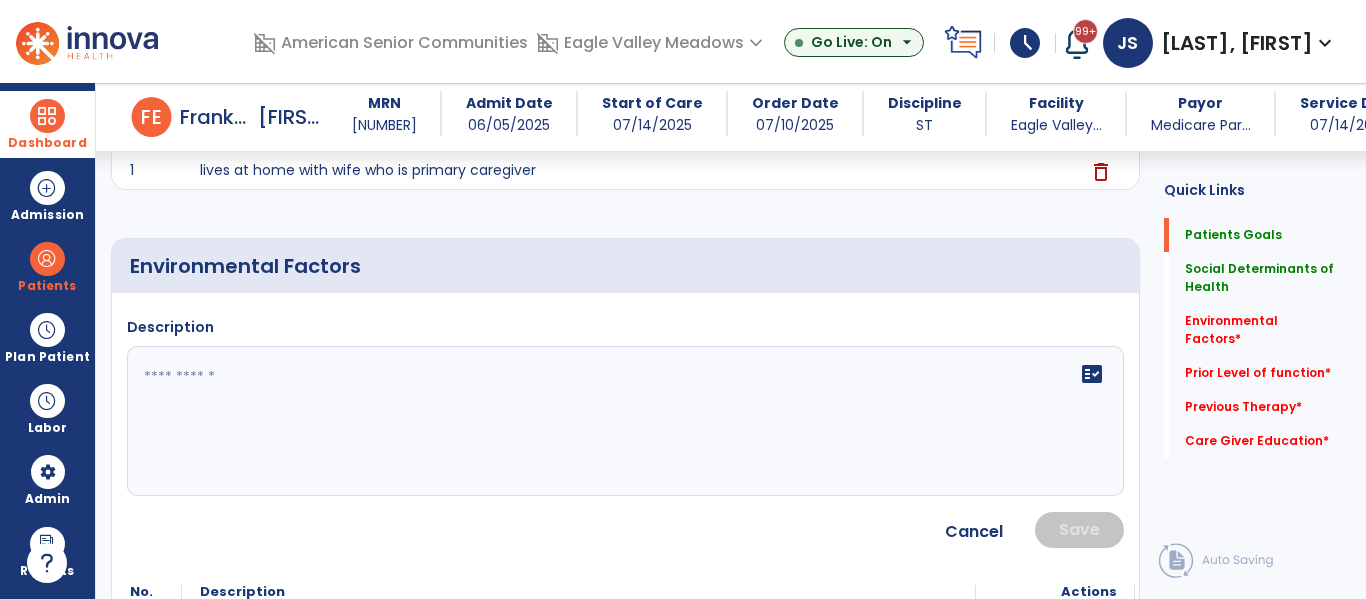 click on "fact_check" 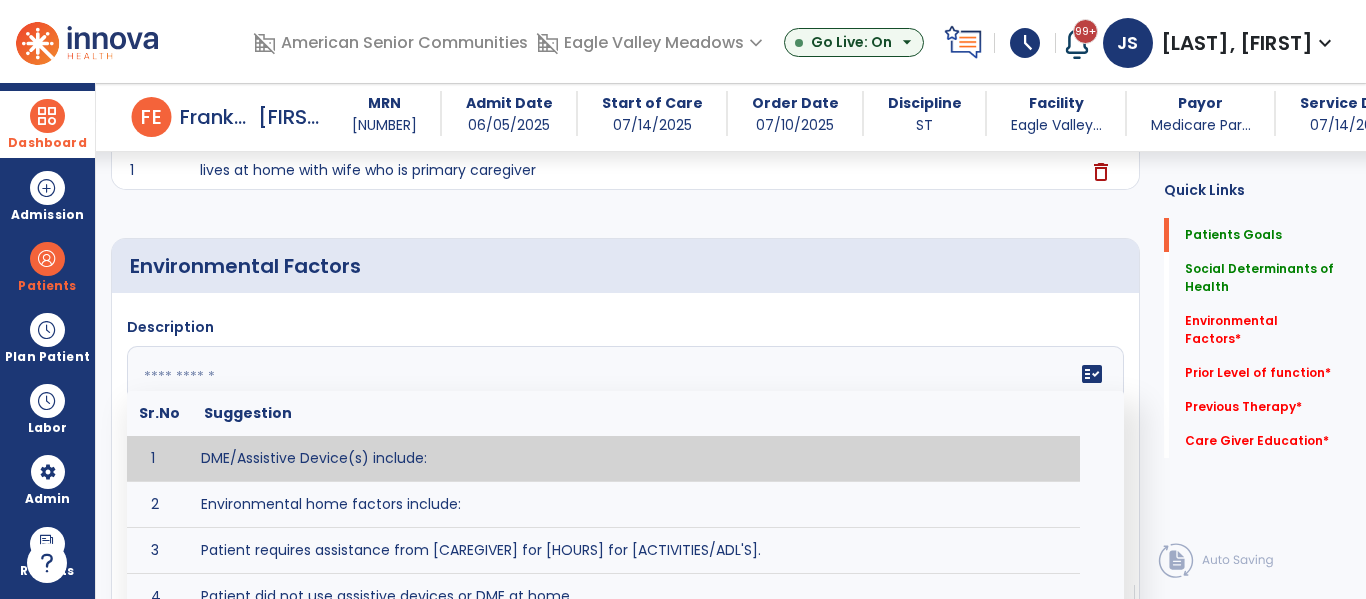 click 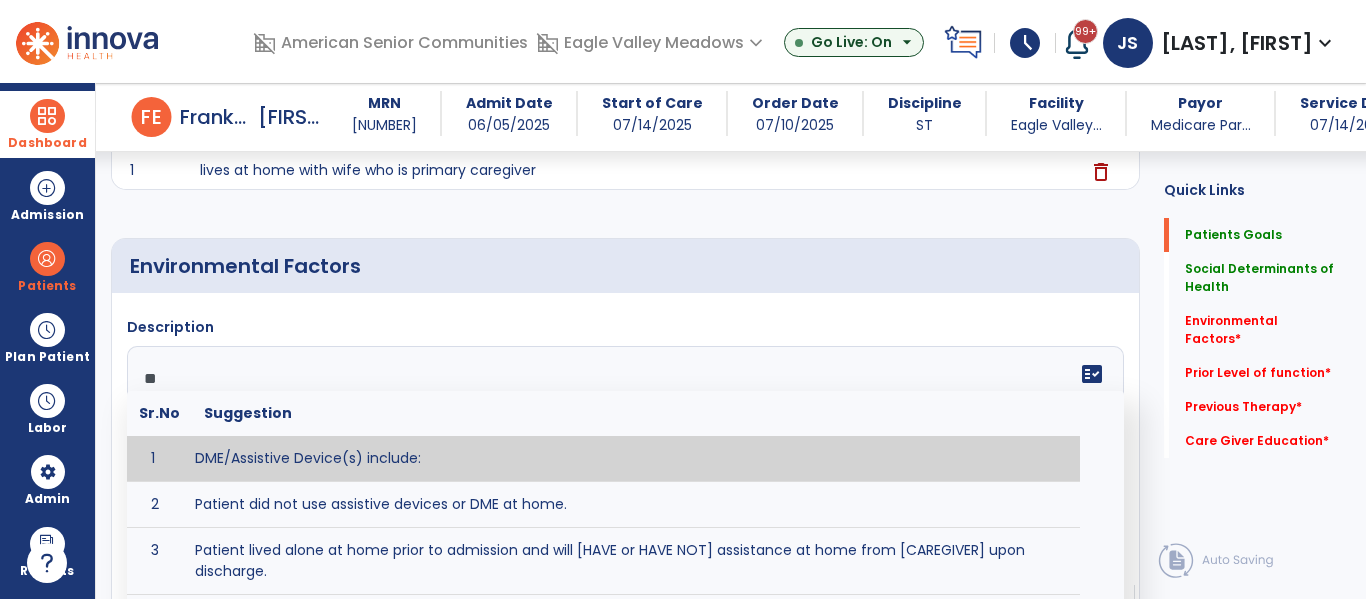 type on "*" 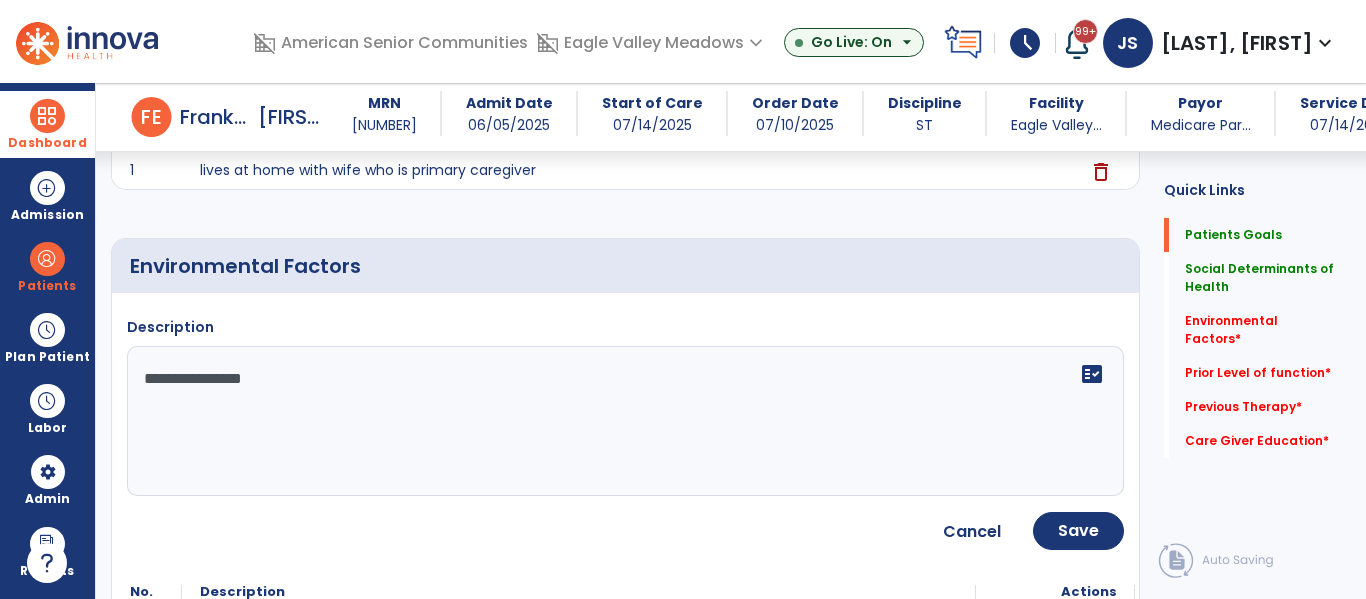 click on "**********" 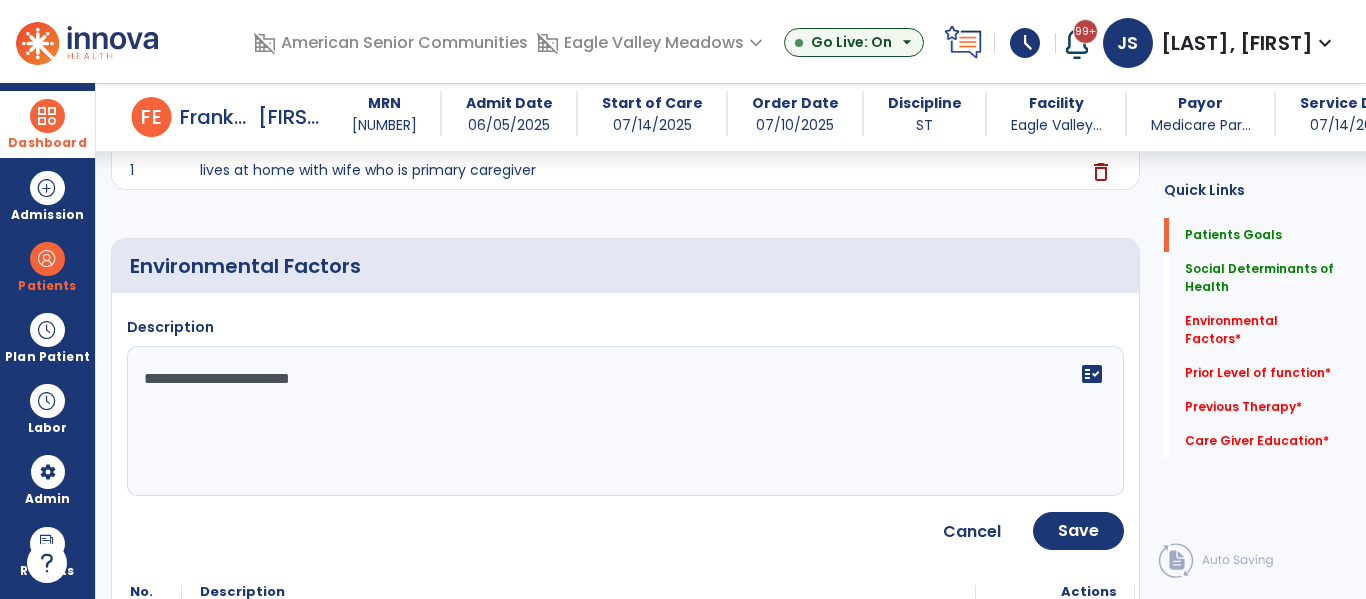 type on "**********" 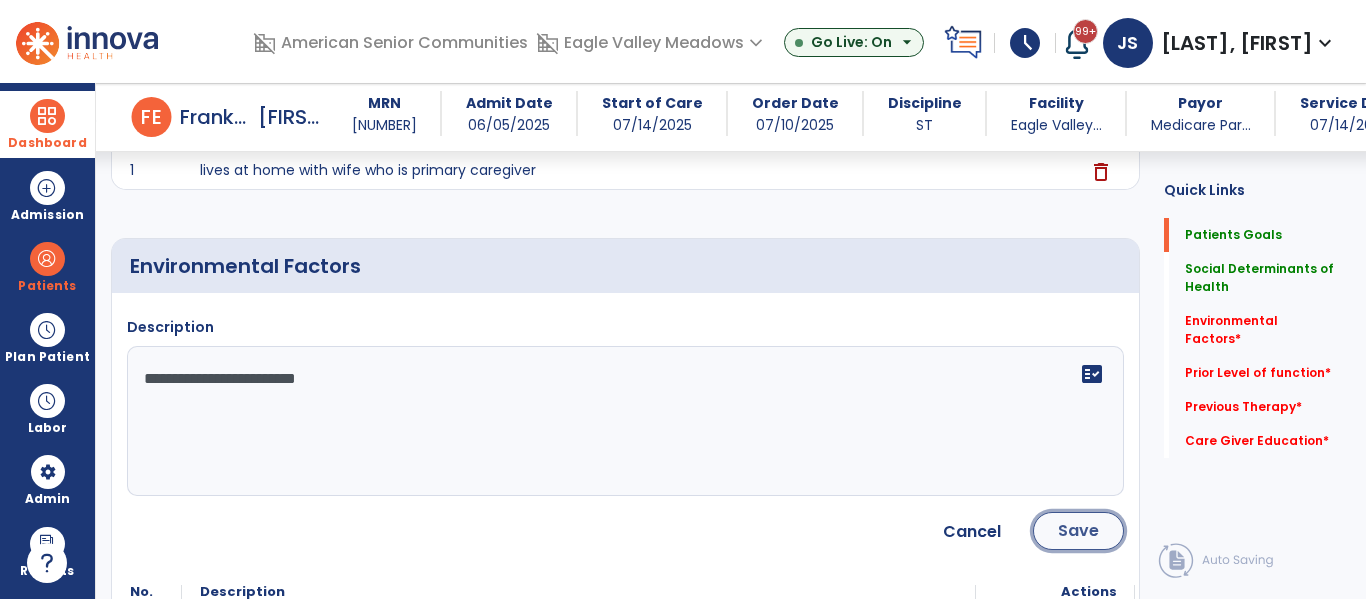 click on "Save" 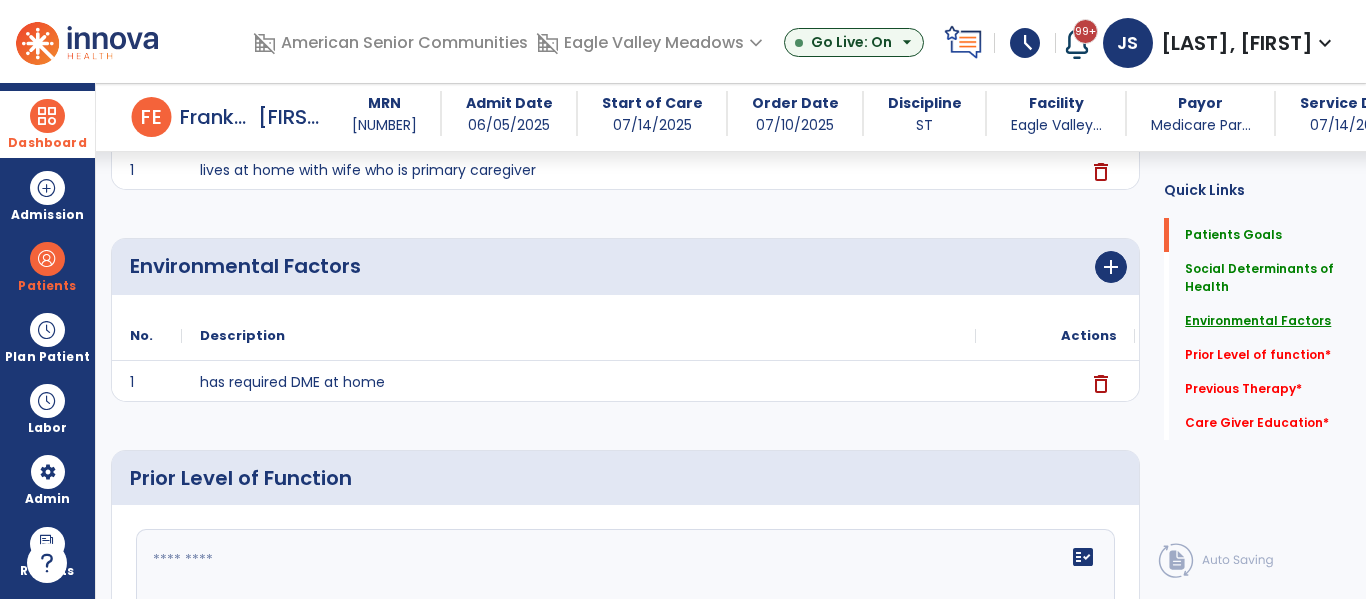 click on "Environmental Factors" 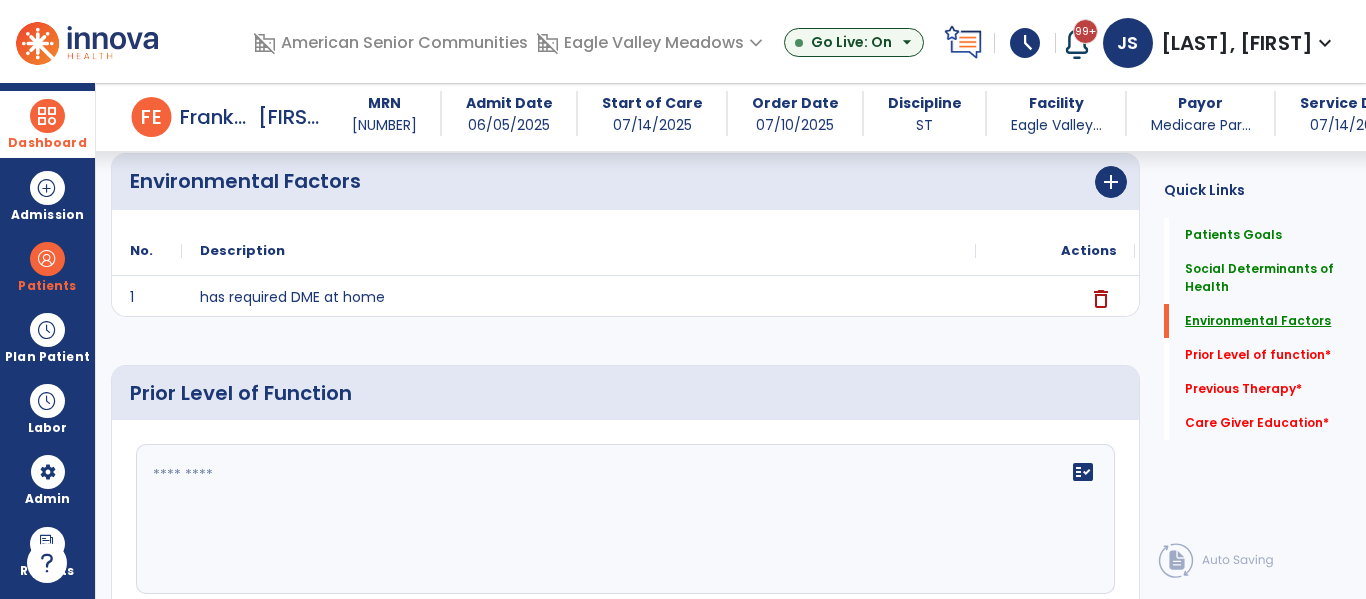 scroll, scrollTop: 690, scrollLeft: 0, axis: vertical 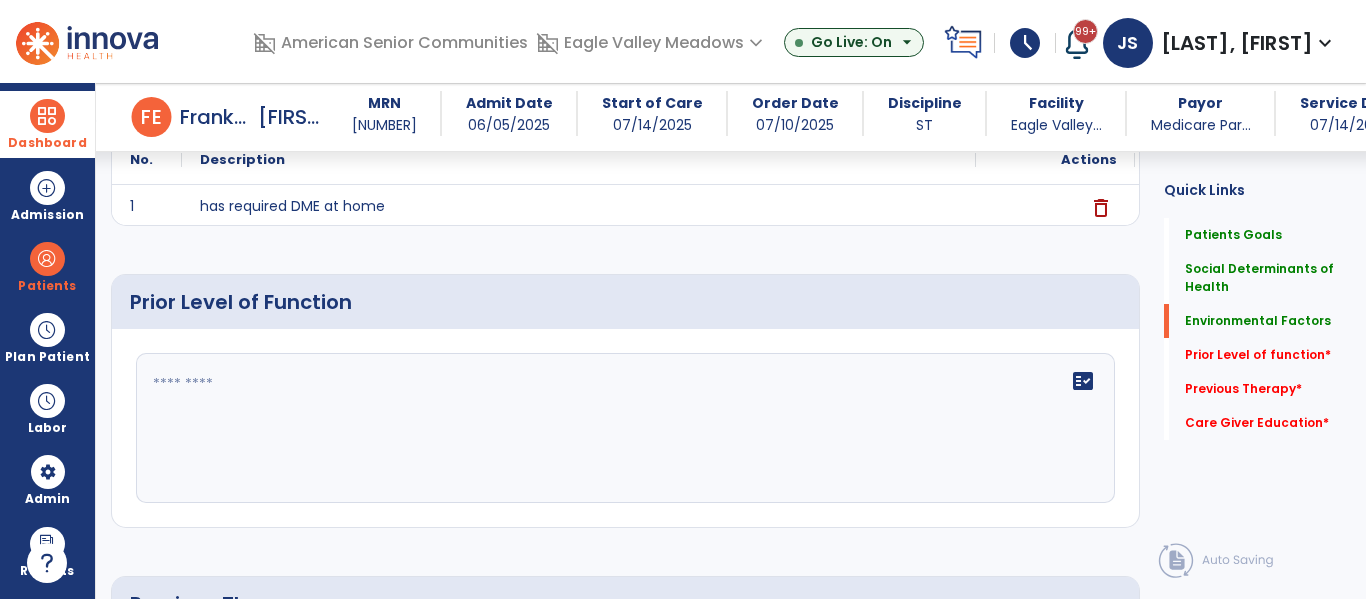 click on "fact_check" 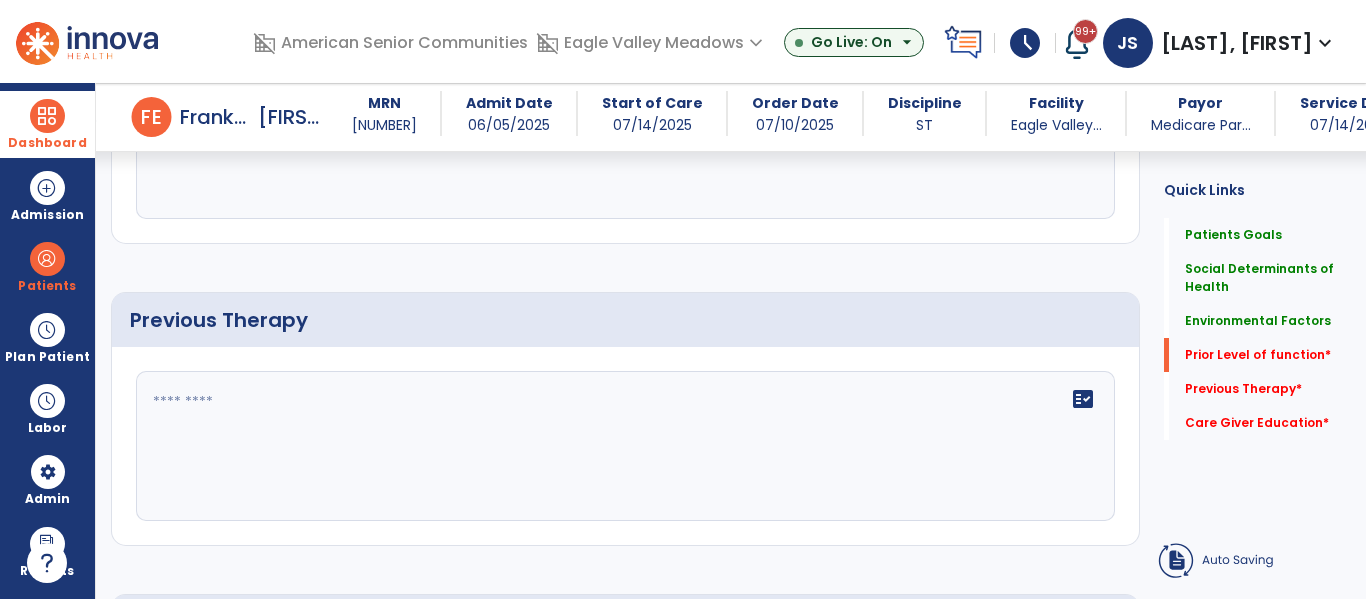 scroll, scrollTop: 971, scrollLeft: 0, axis: vertical 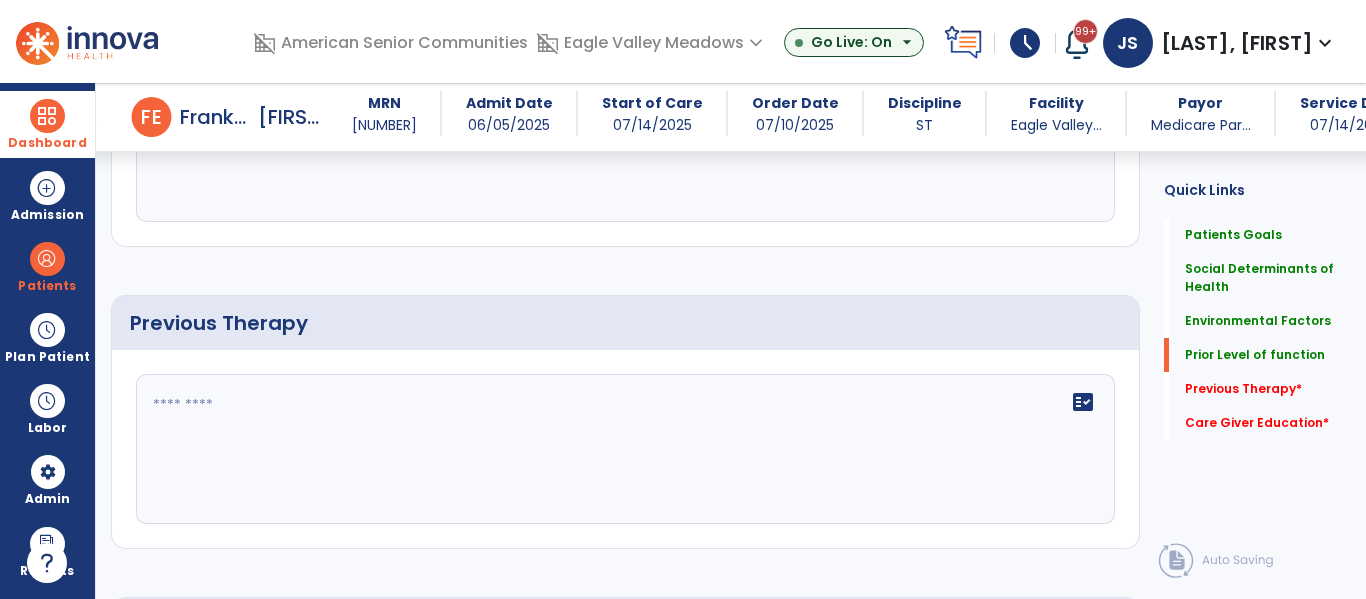 type on "**********" 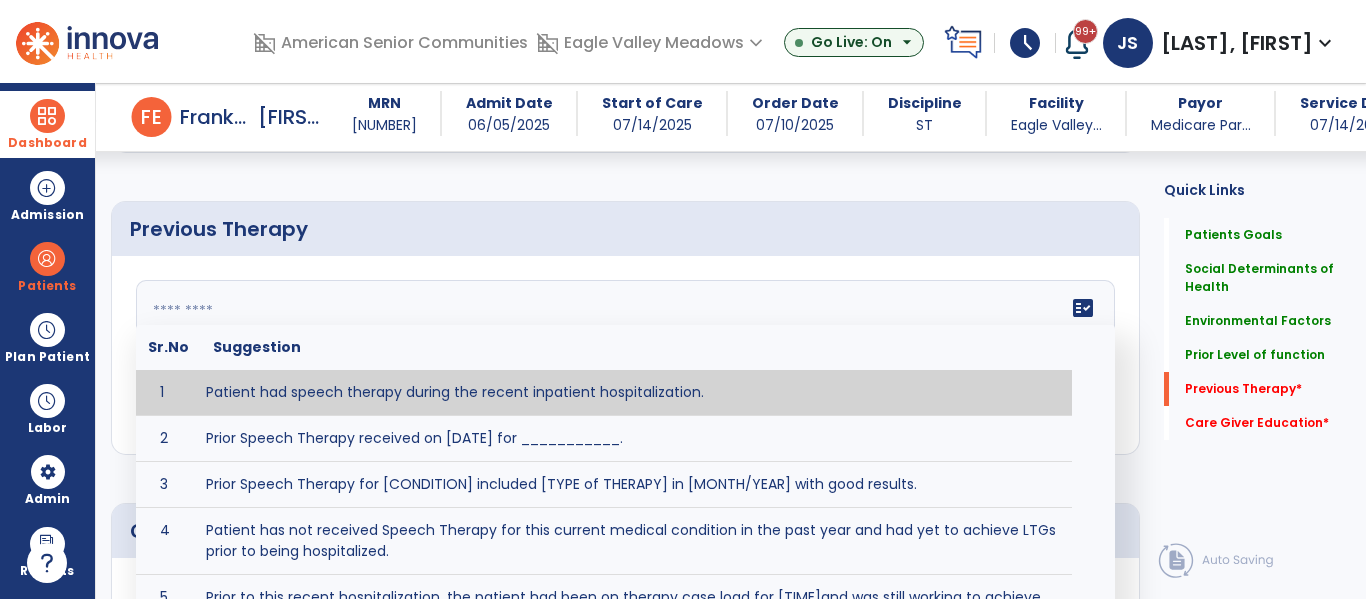 scroll, scrollTop: 1080, scrollLeft: 0, axis: vertical 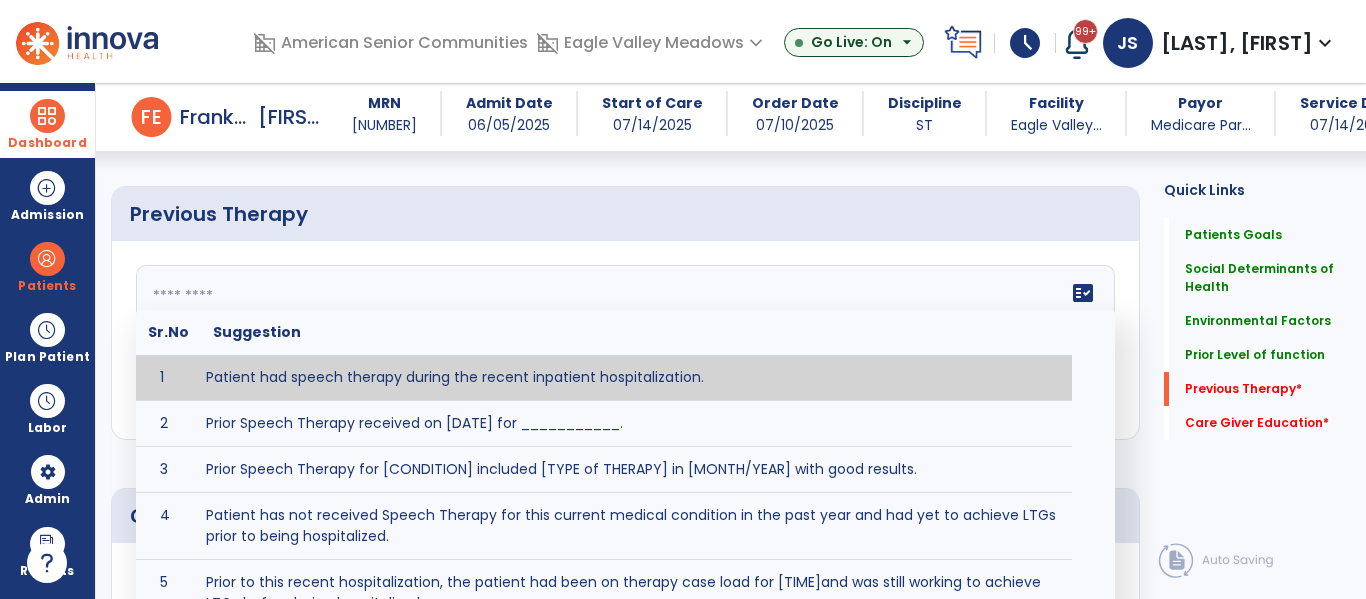 click 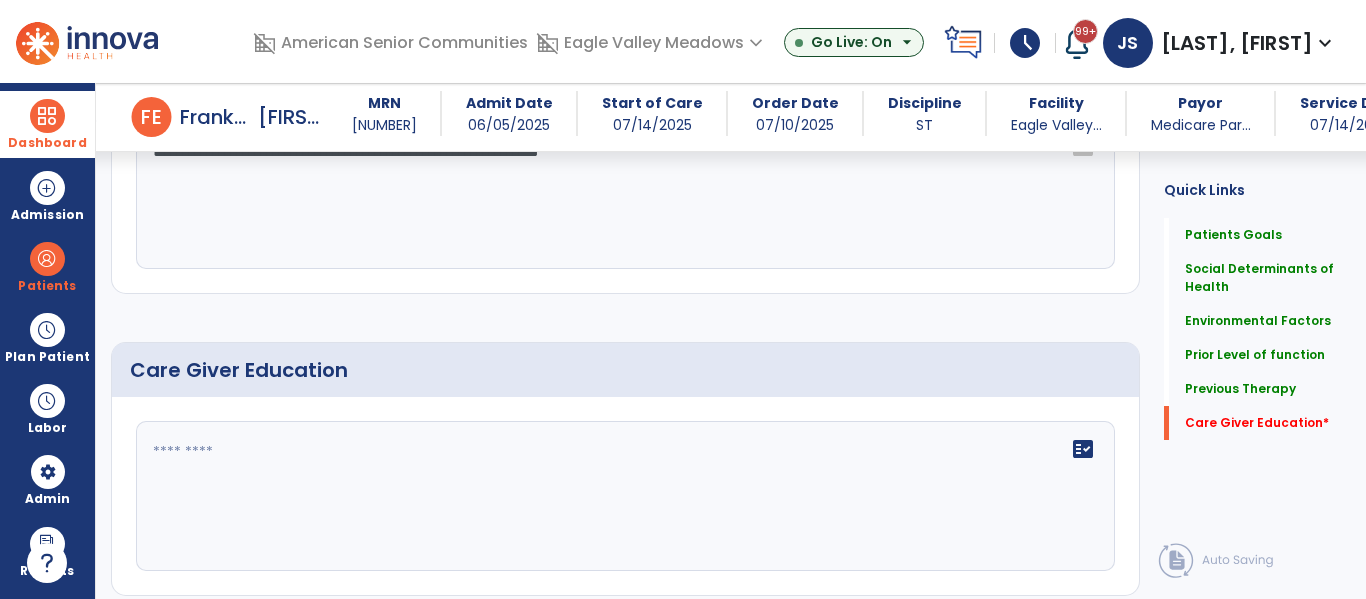 scroll, scrollTop: 1212, scrollLeft: 0, axis: vertical 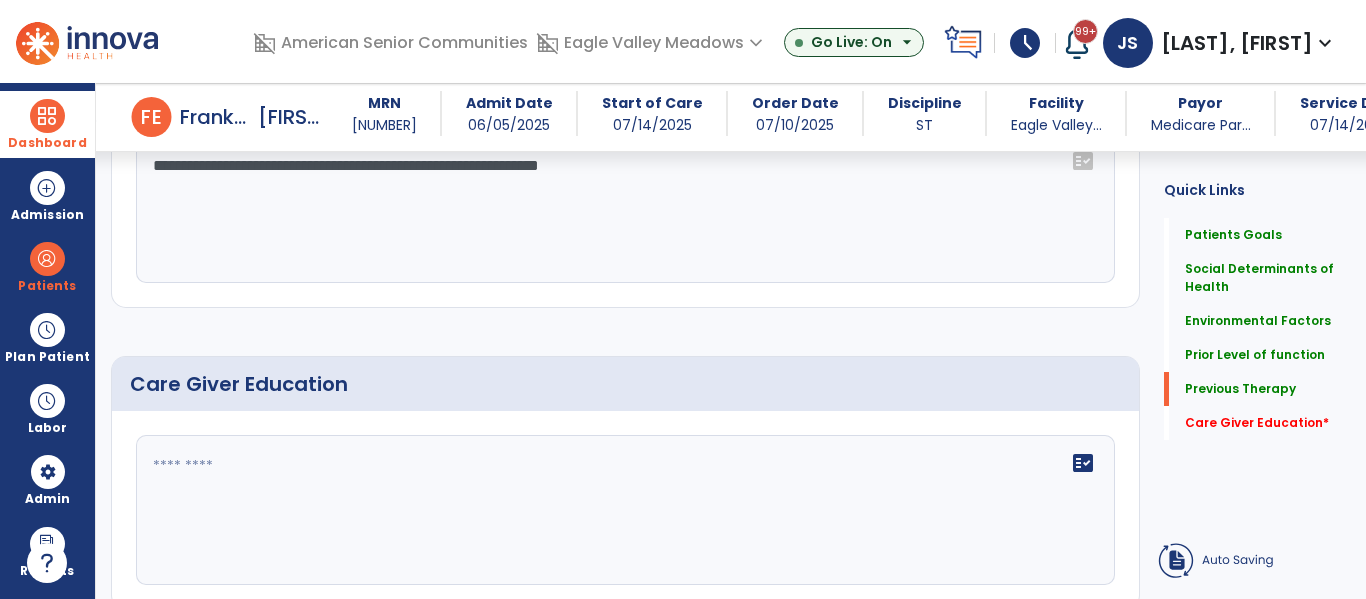 type on "**********" 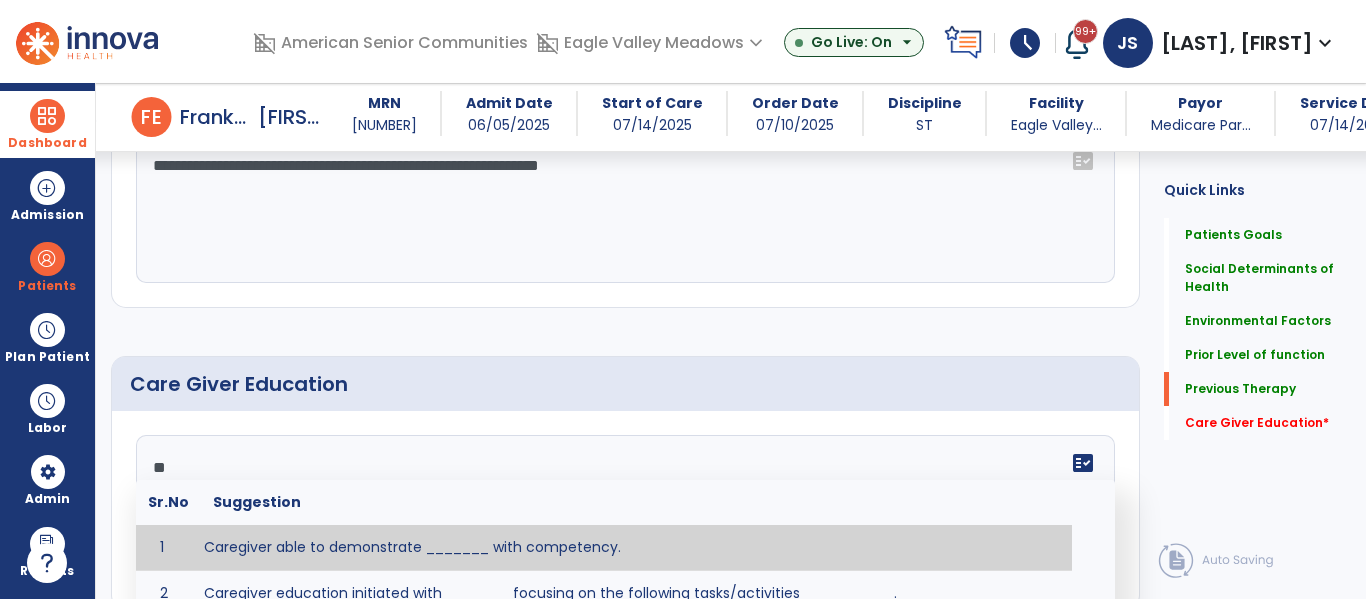 type on "*" 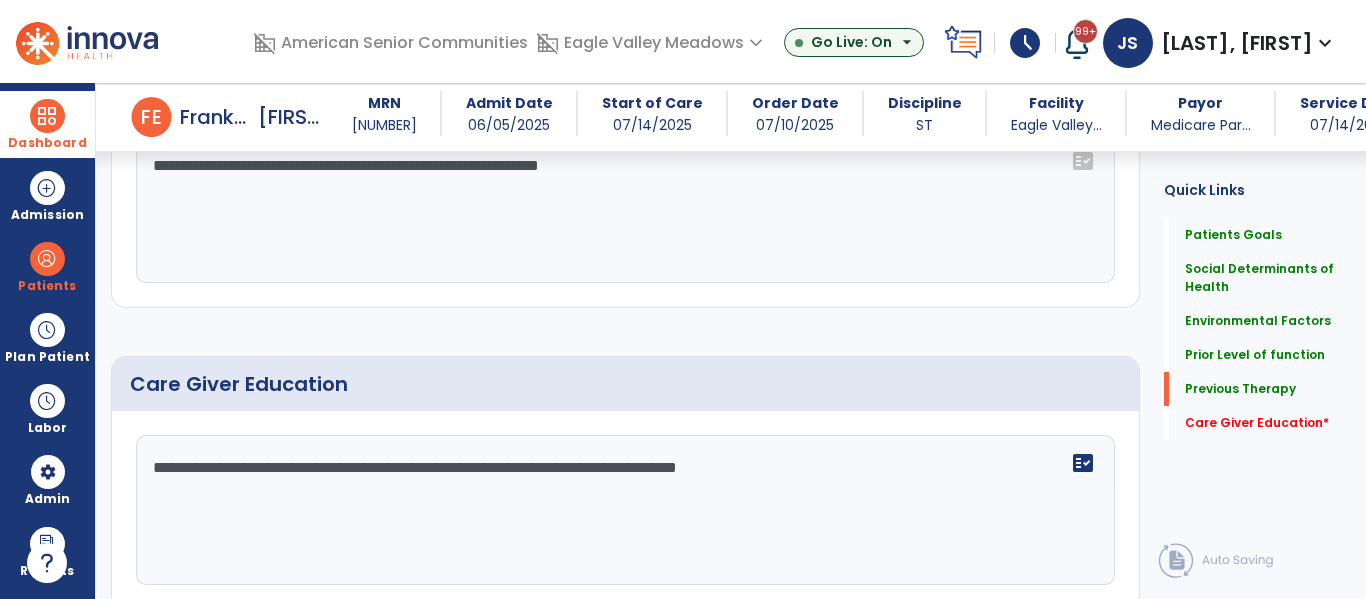 click on "**********" 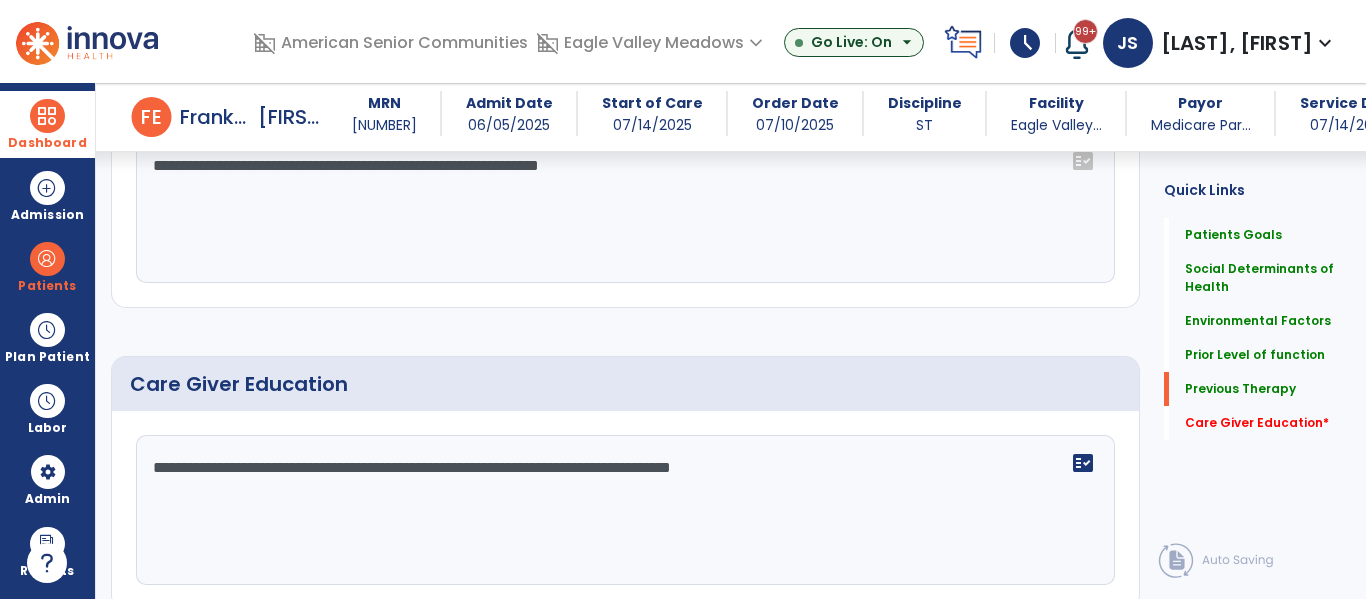 click on "**********" 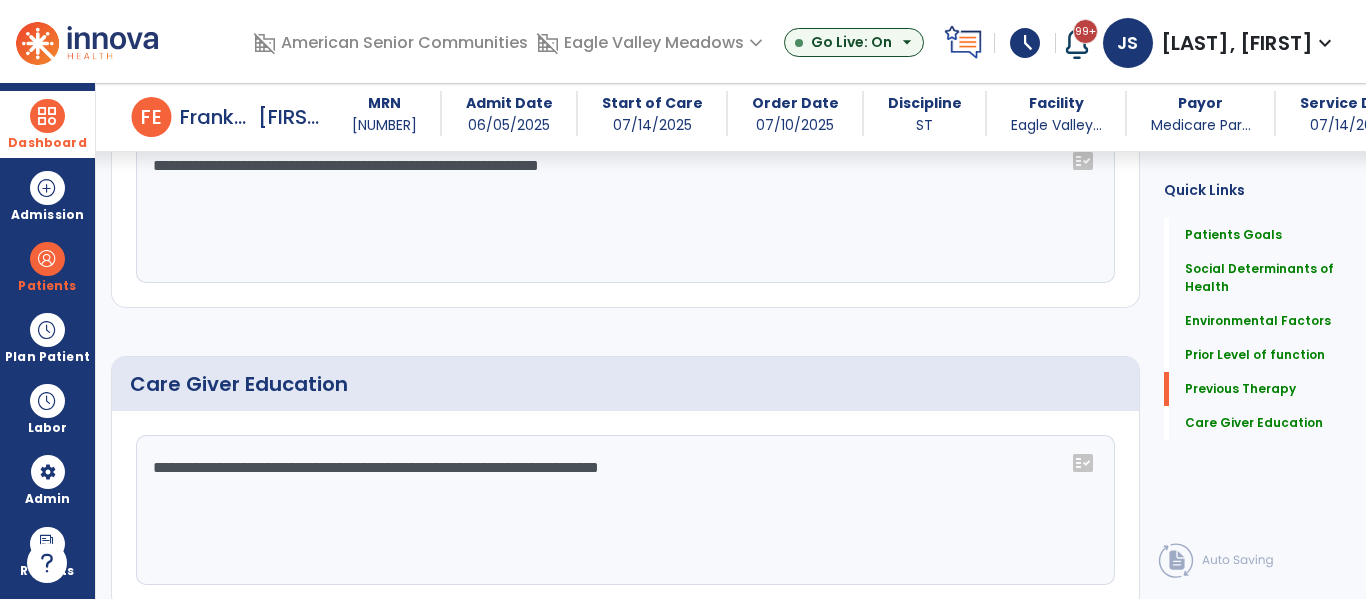 type on "**********" 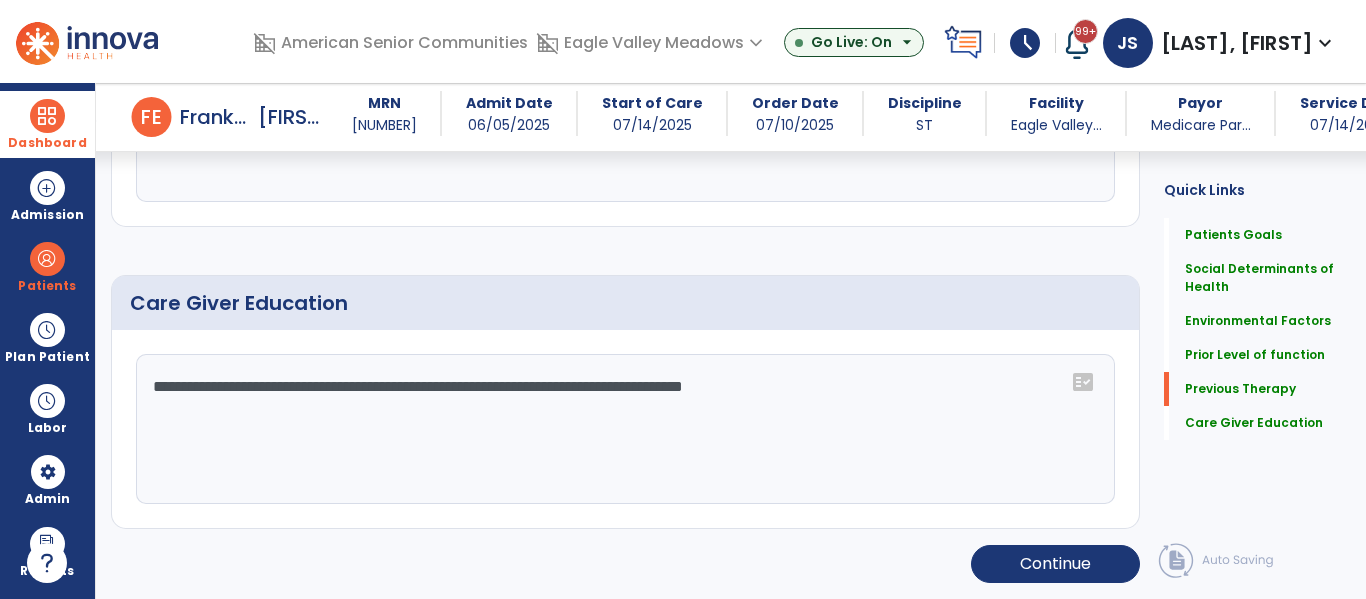 scroll, scrollTop: 1293, scrollLeft: 0, axis: vertical 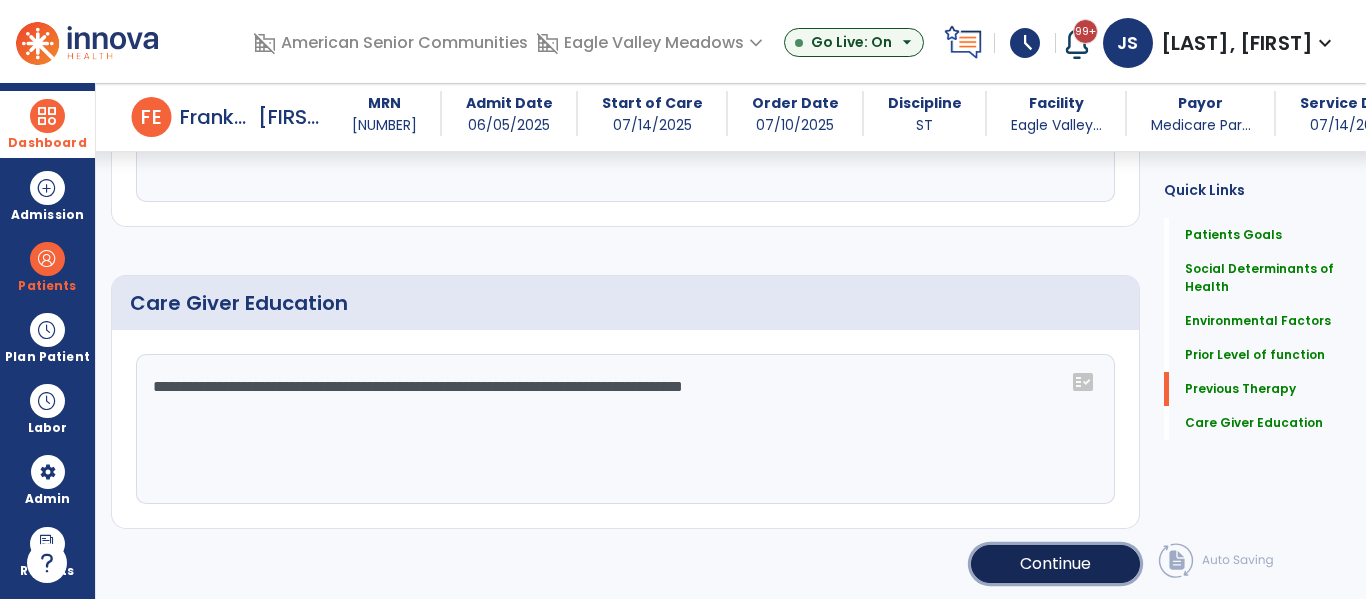 click on "Continue" 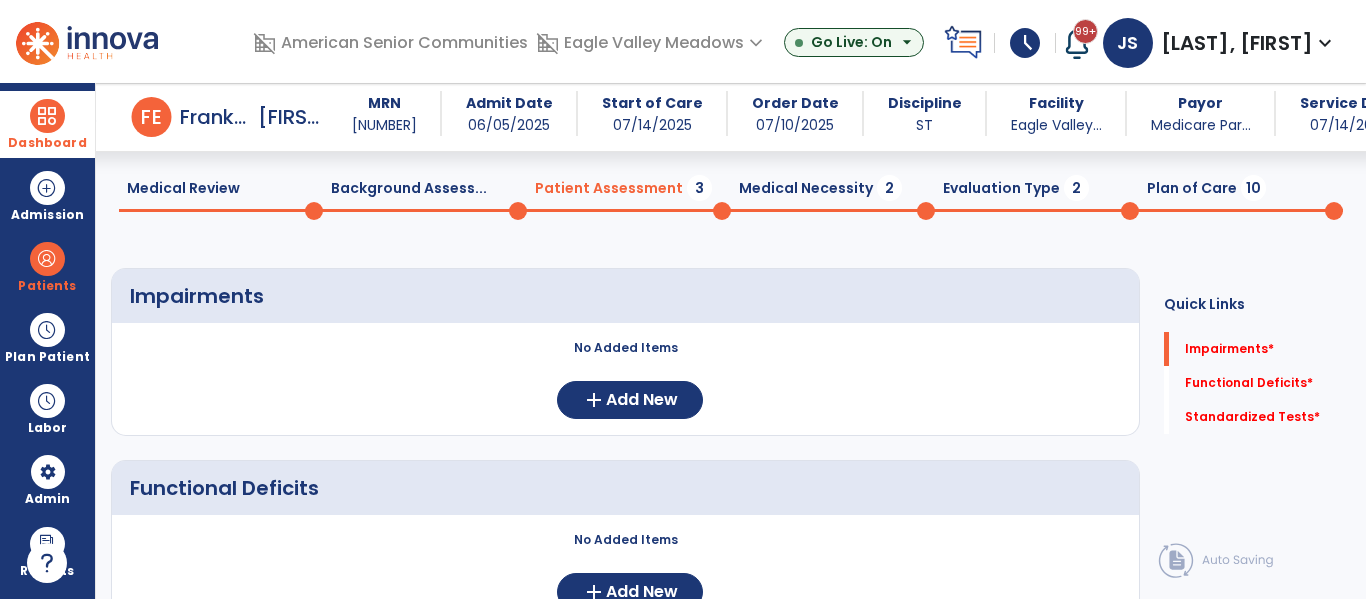 scroll, scrollTop: 70, scrollLeft: 0, axis: vertical 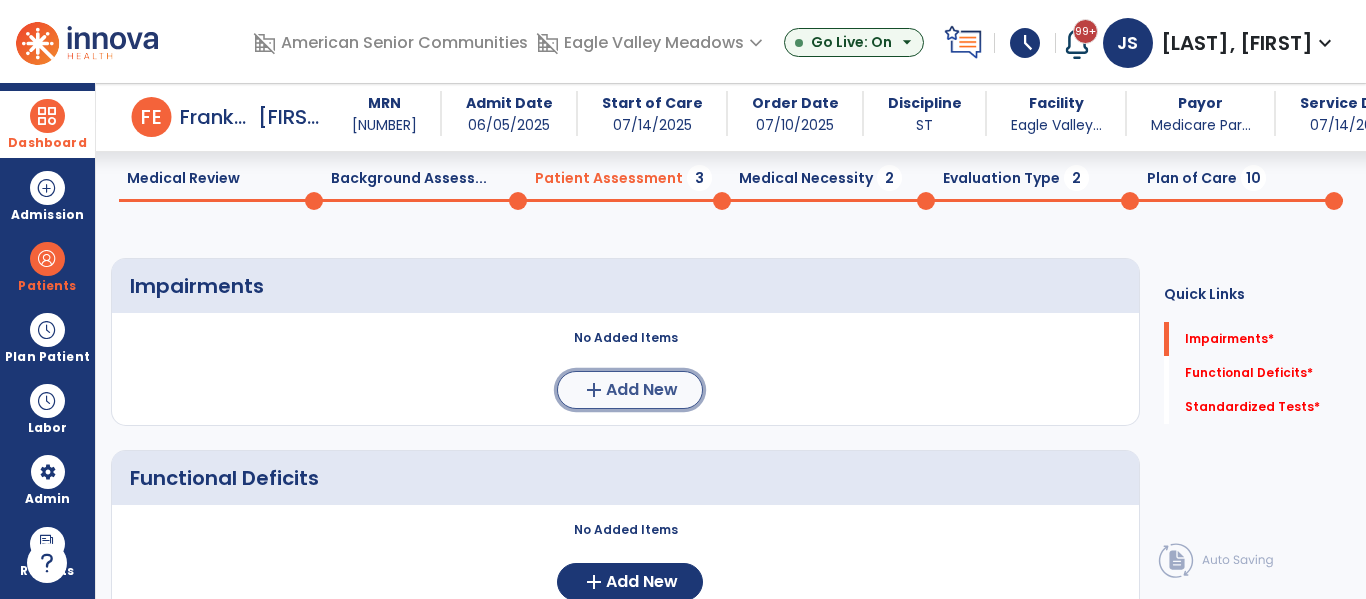 click on "Add New" 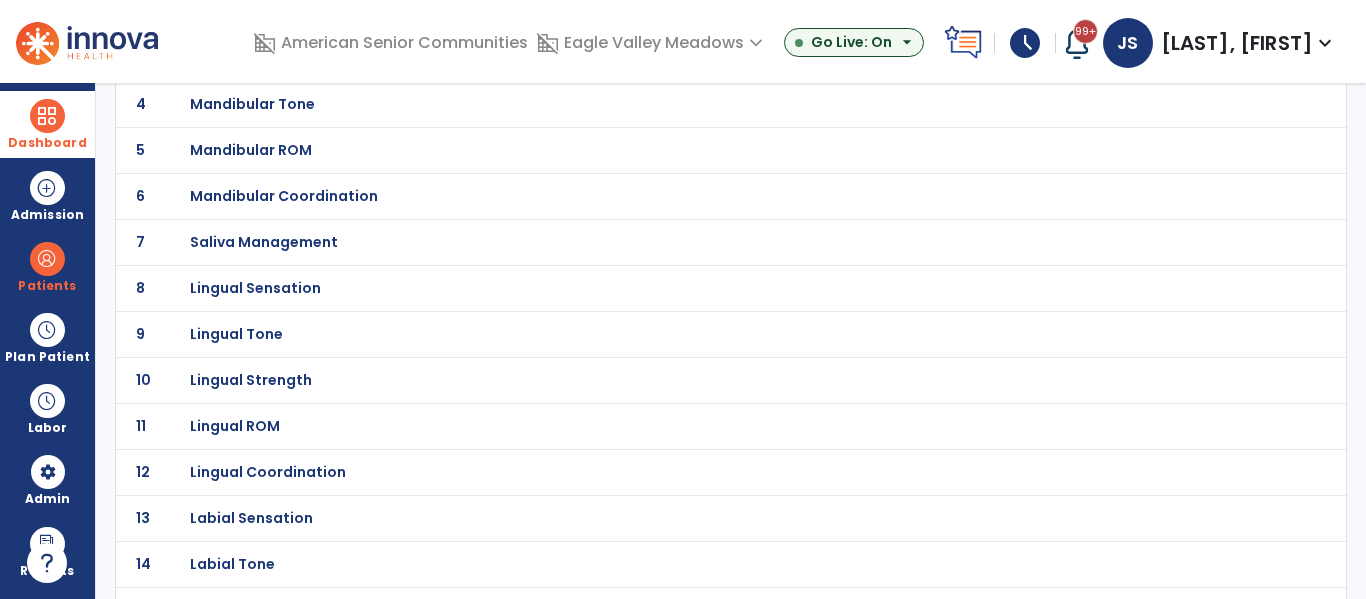 scroll, scrollTop: 312, scrollLeft: 0, axis: vertical 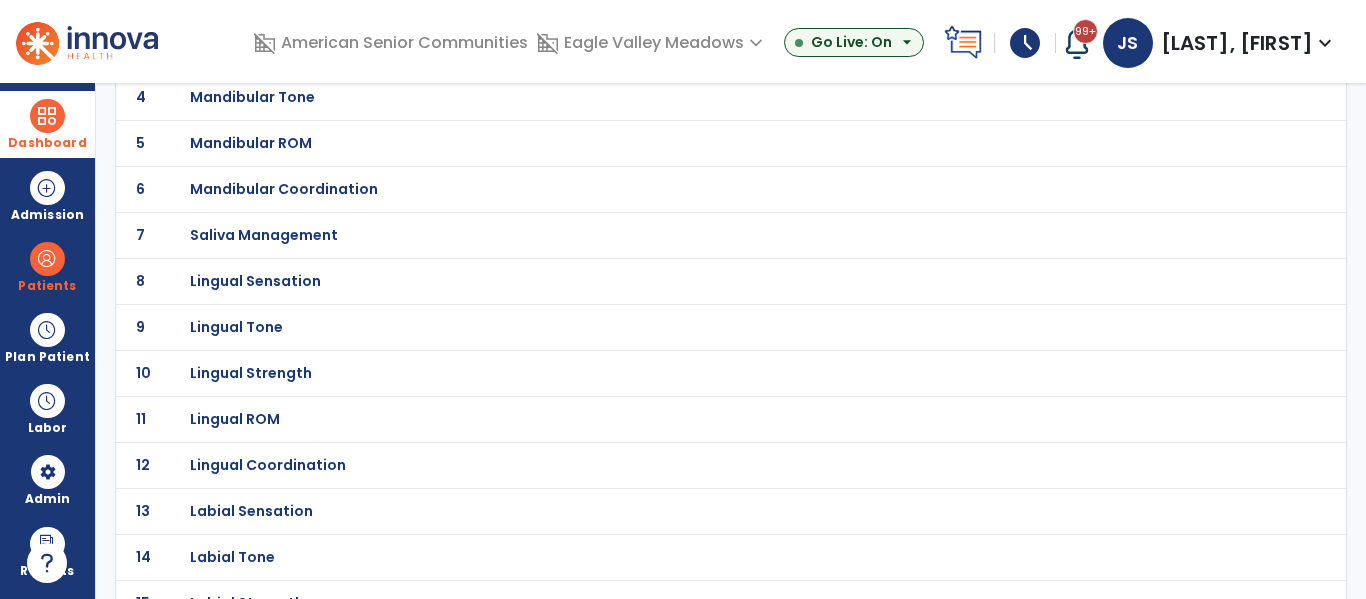 click on "Lingual Coordination" at bounding box center (687, -41) 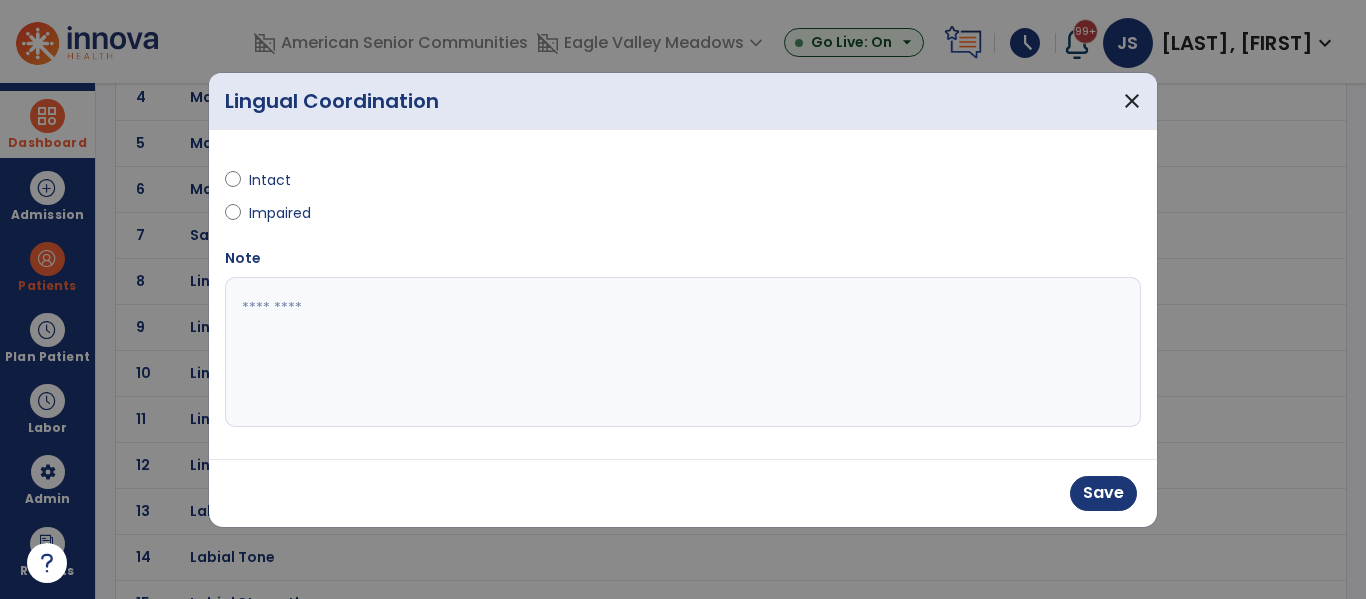 click at bounding box center [683, 352] 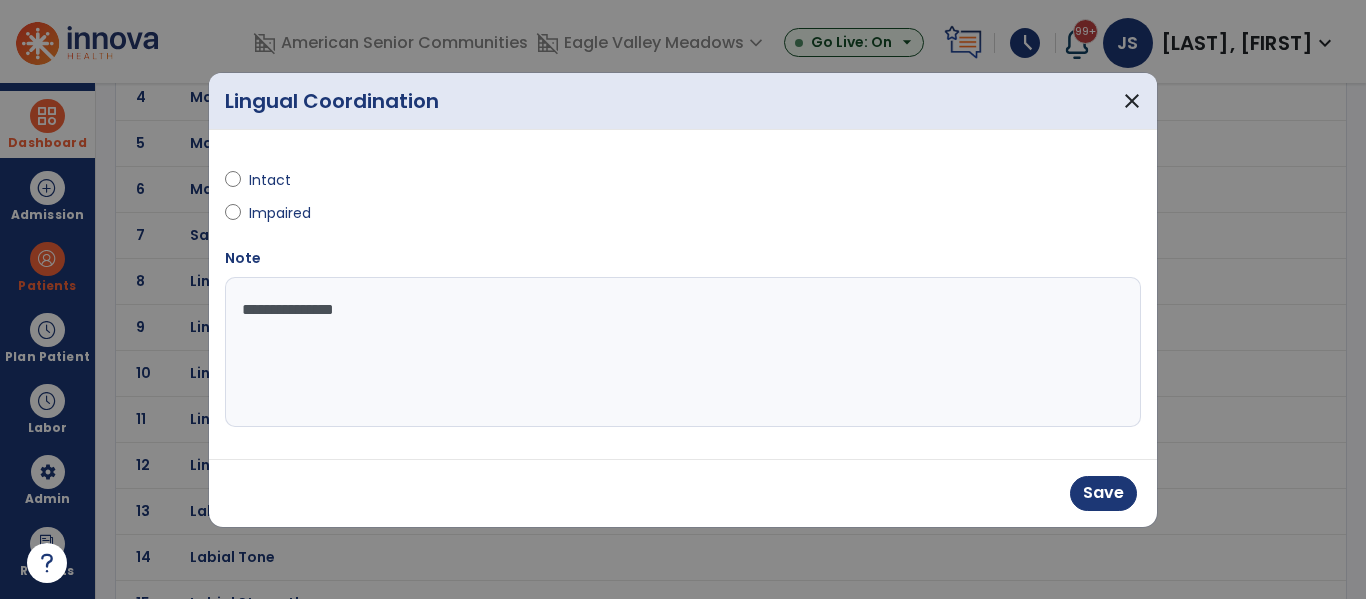 type on "**********" 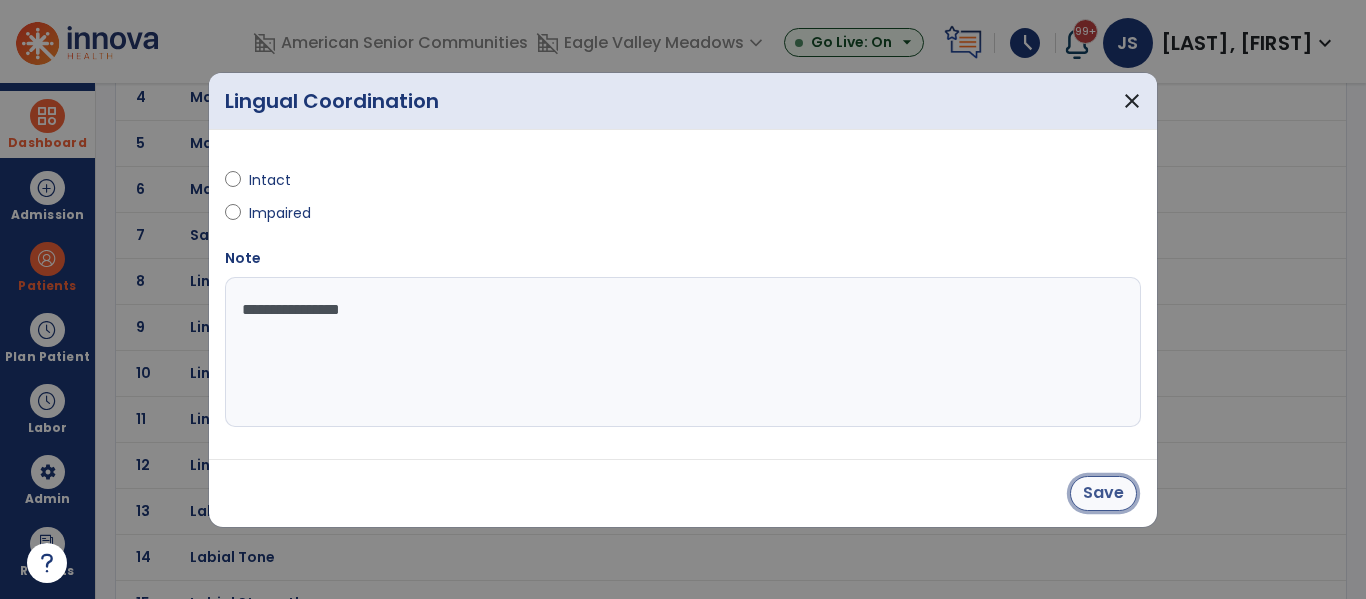click on "Save" at bounding box center [1103, 493] 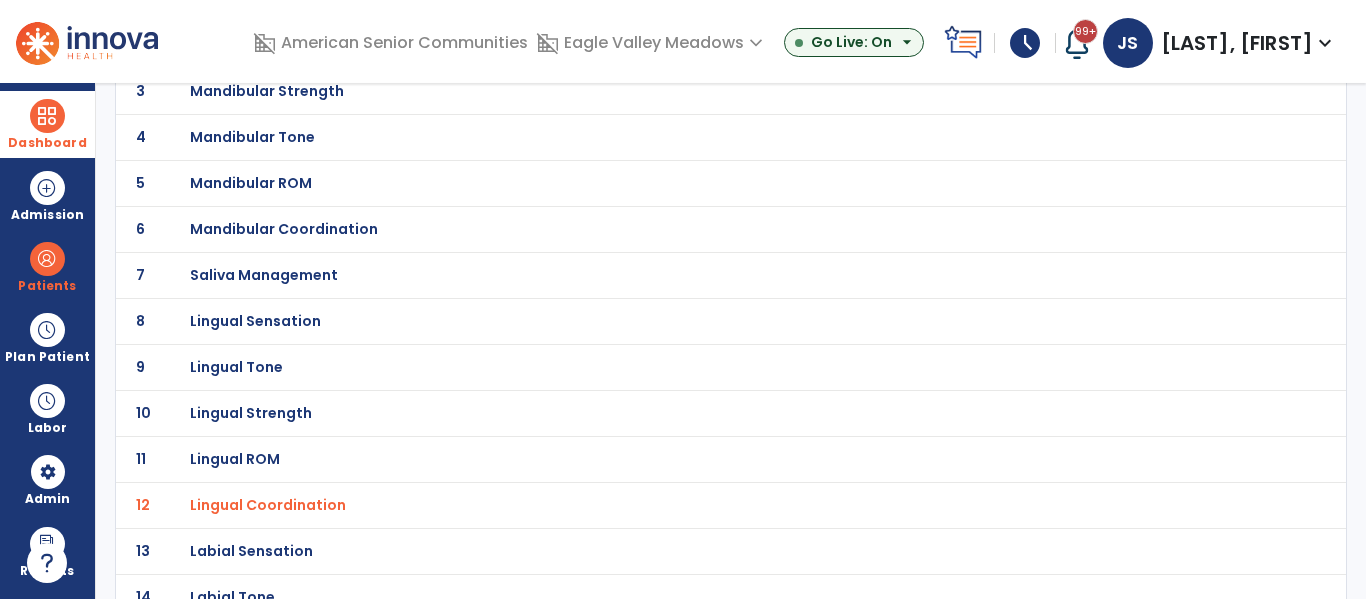 scroll, scrollTop: 275, scrollLeft: 0, axis: vertical 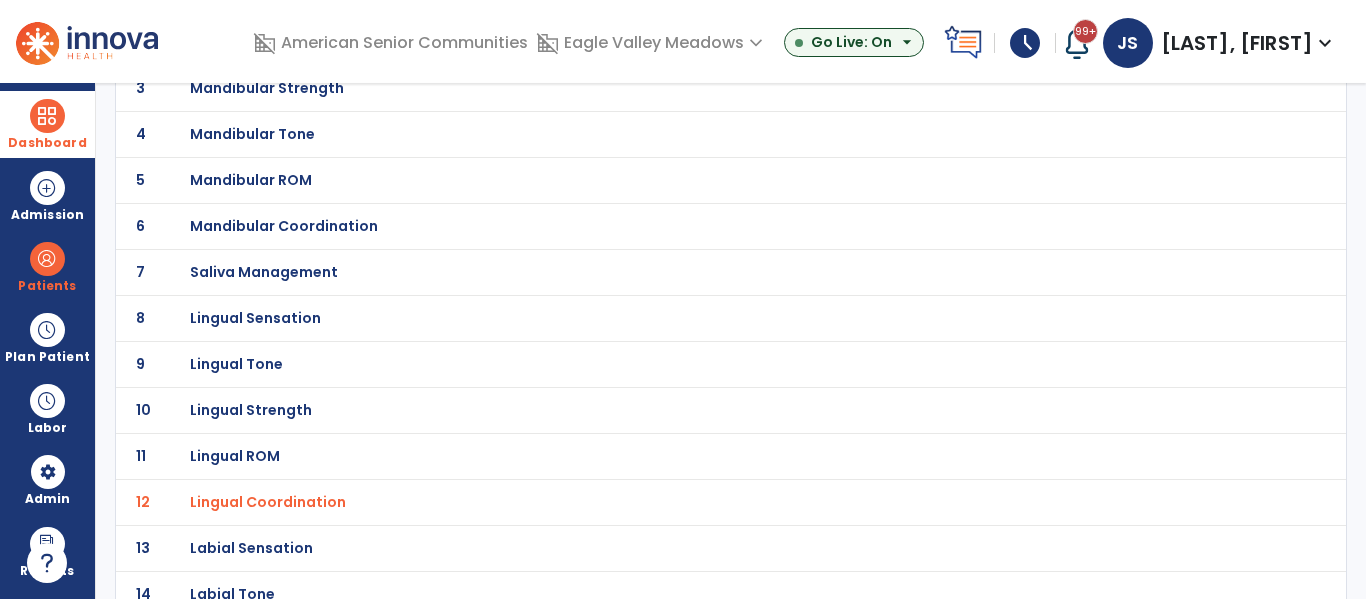 click on "Lingual Strength" at bounding box center (687, -4) 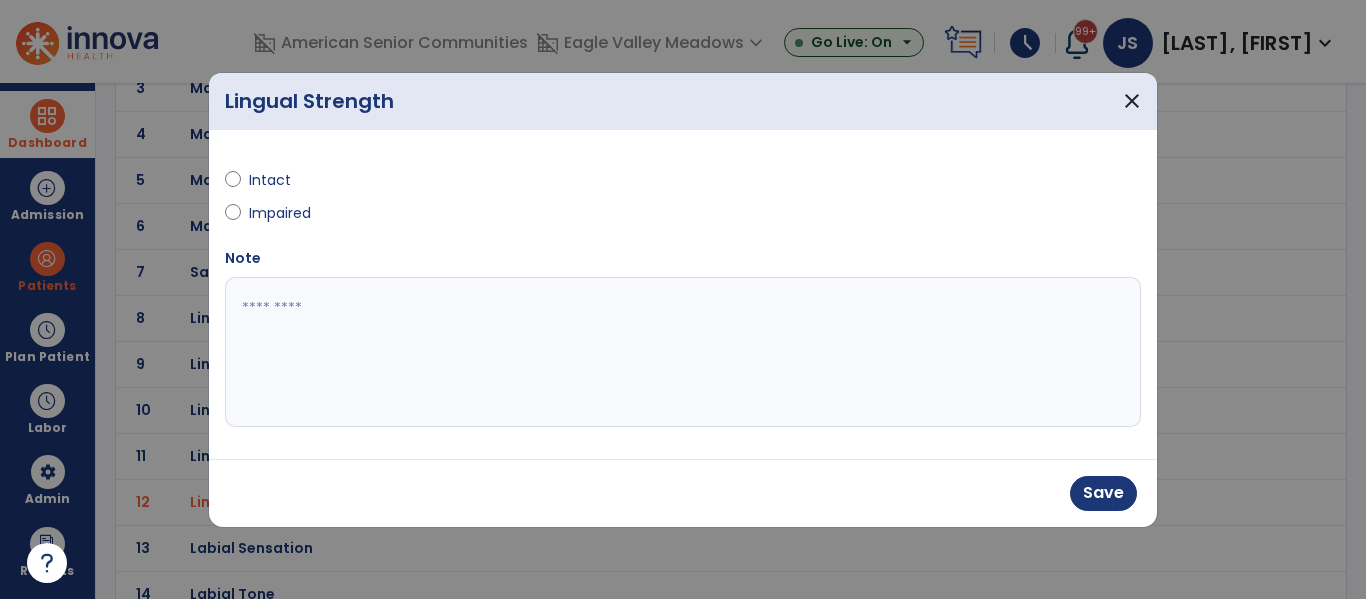 click at bounding box center (683, 352) 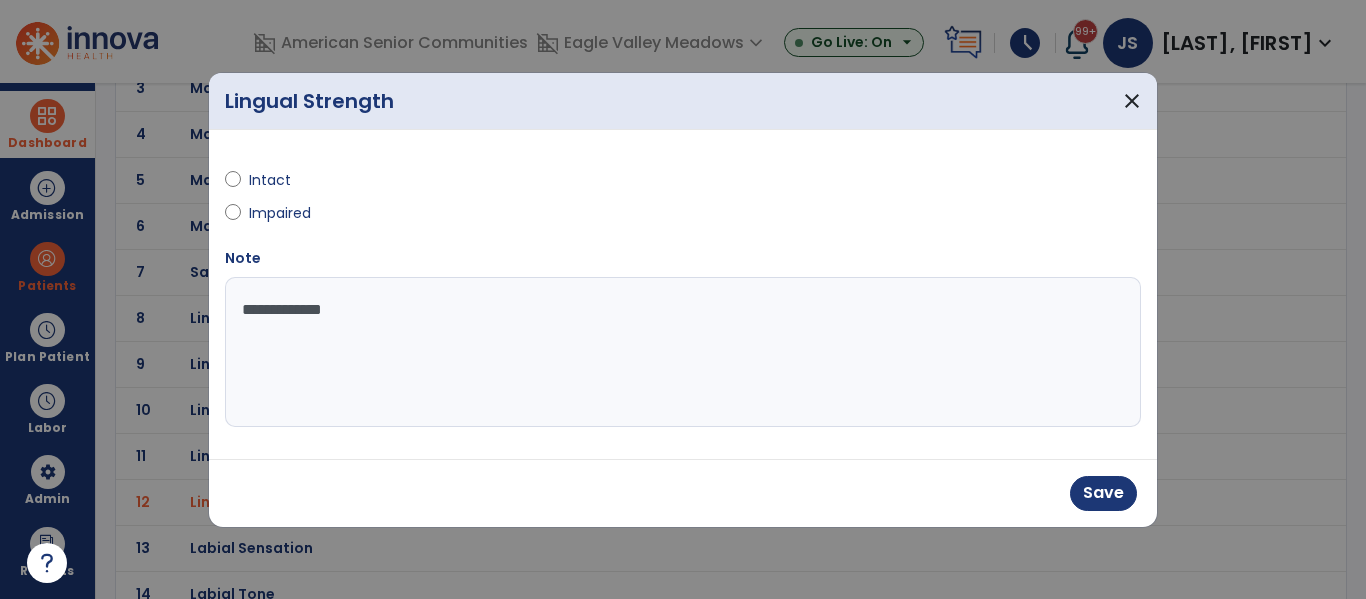 type on "**********" 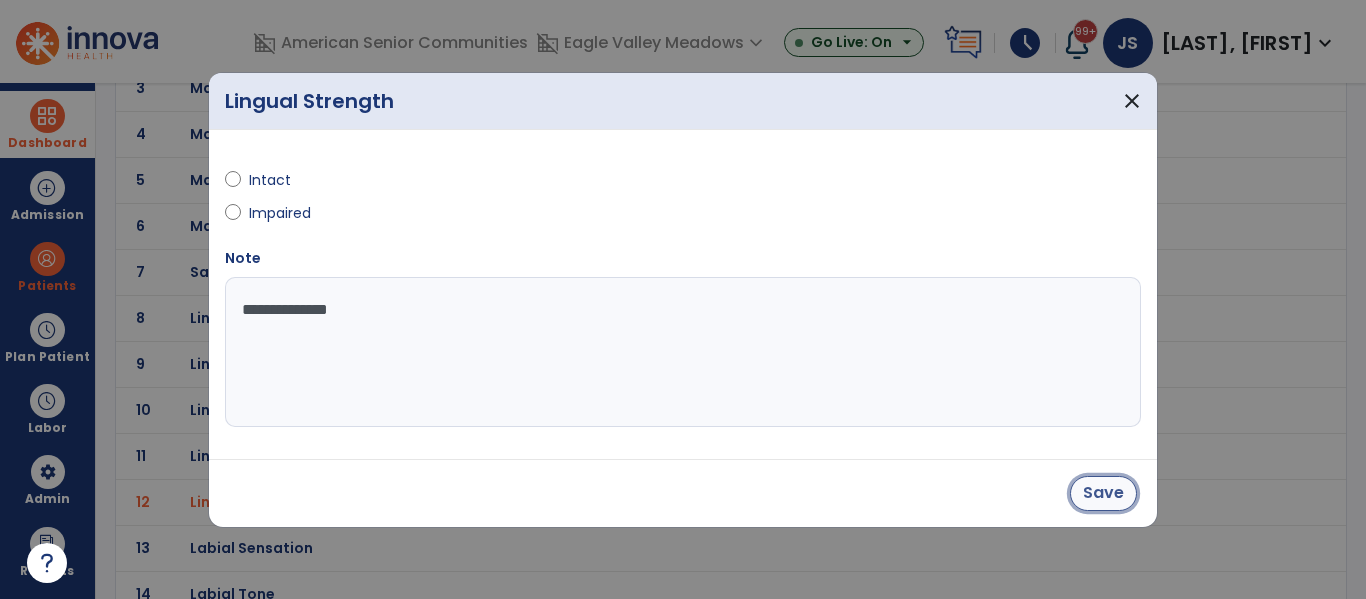 click on "Save" at bounding box center (1103, 493) 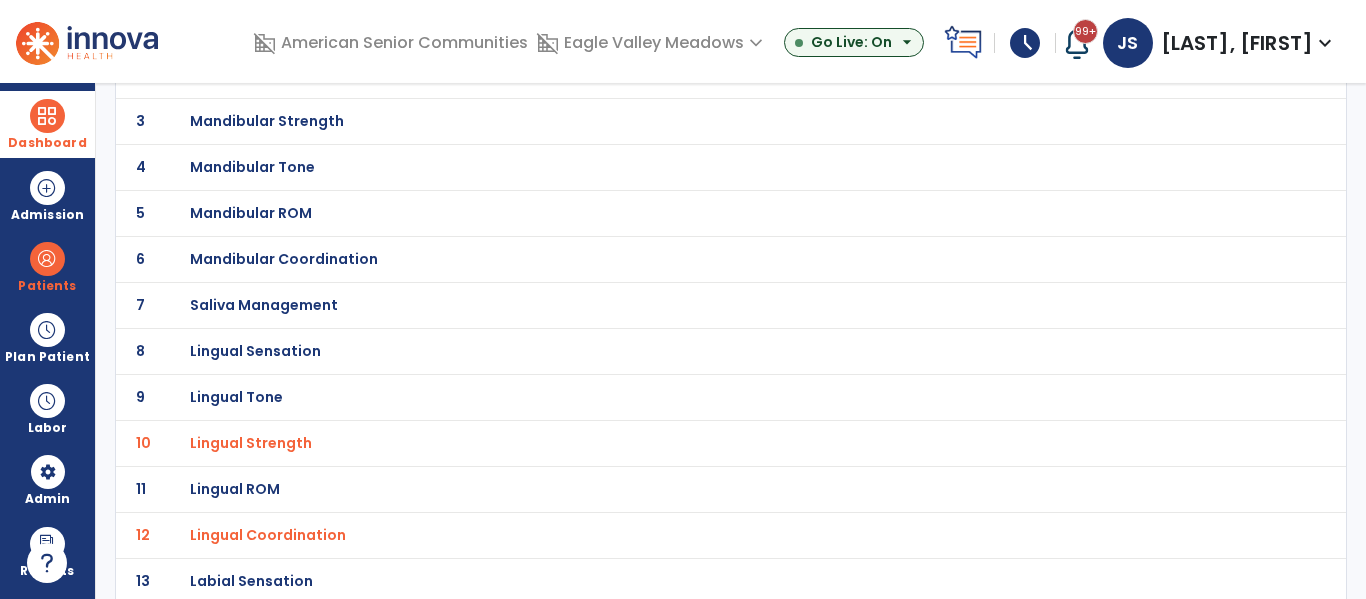 scroll, scrollTop: 0, scrollLeft: 0, axis: both 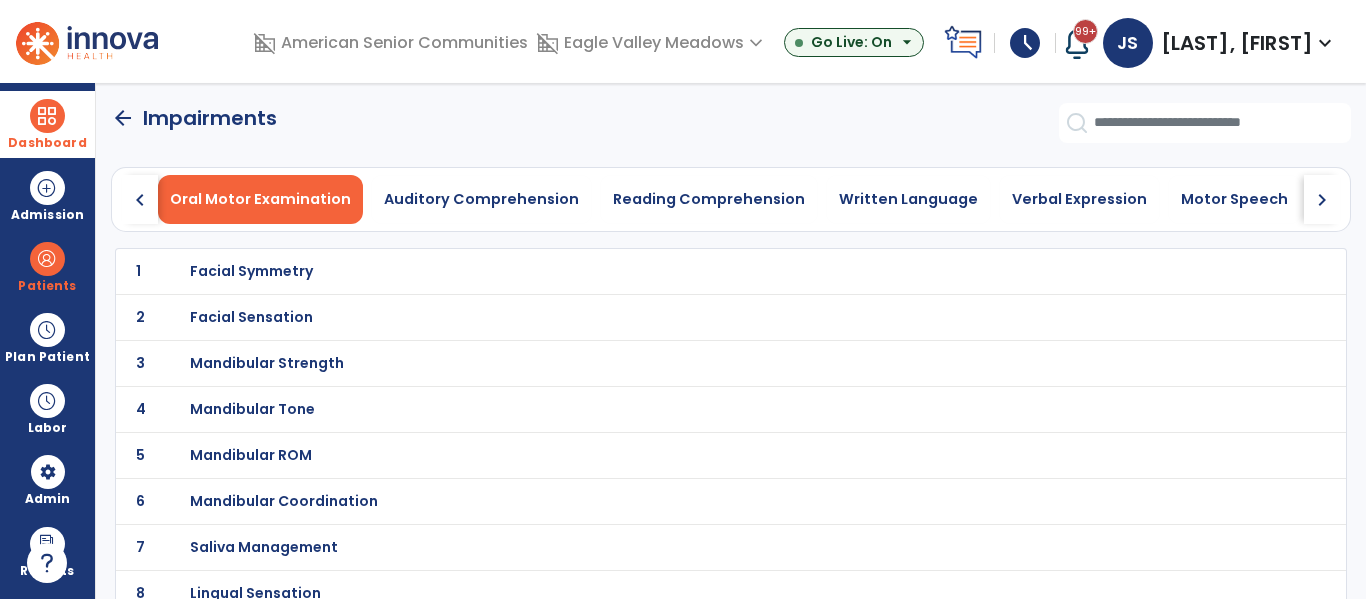 click on "arrow_back" 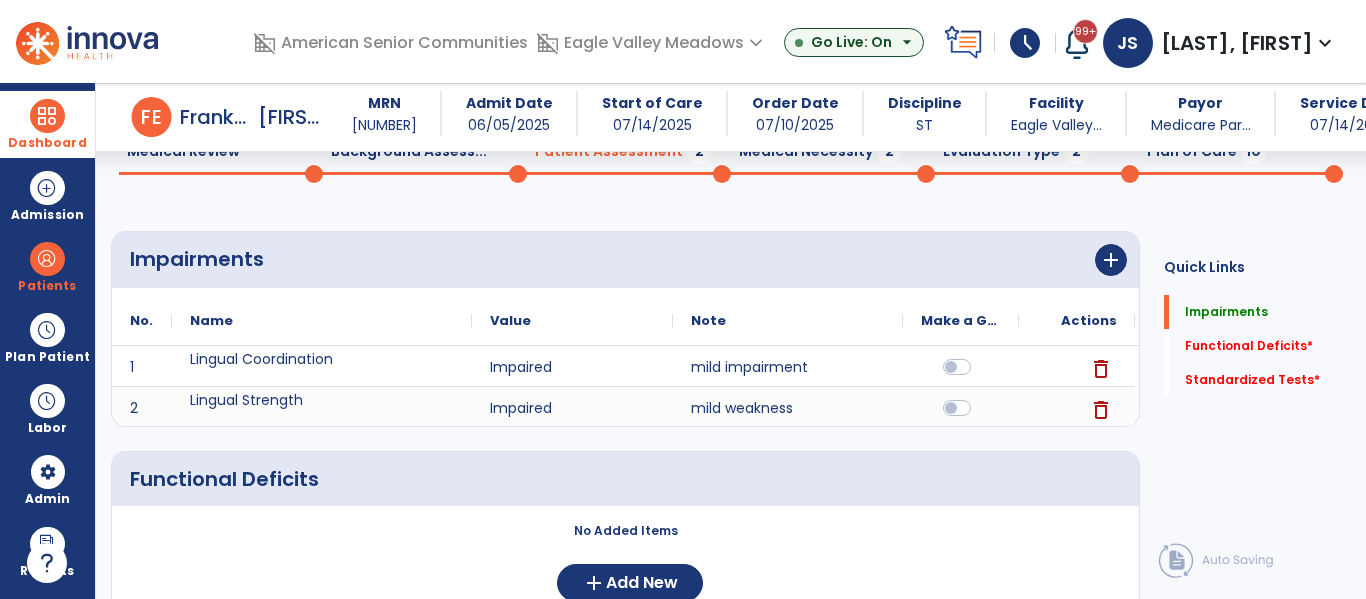 scroll, scrollTop: 87, scrollLeft: 0, axis: vertical 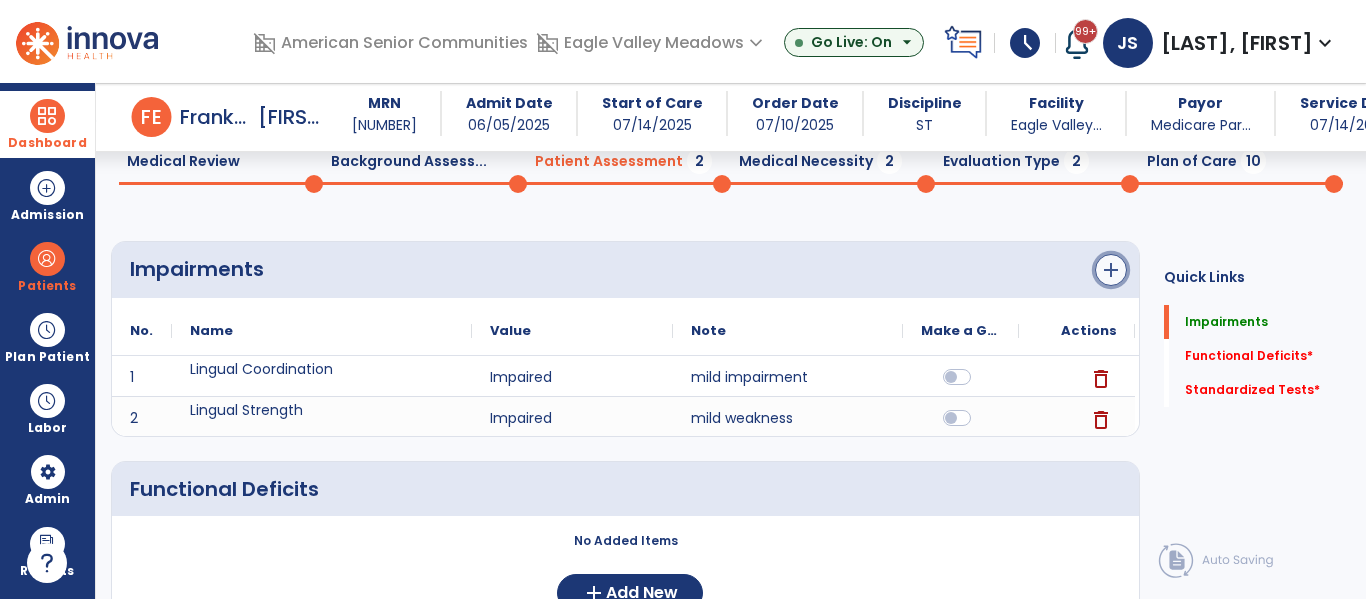click on "add" 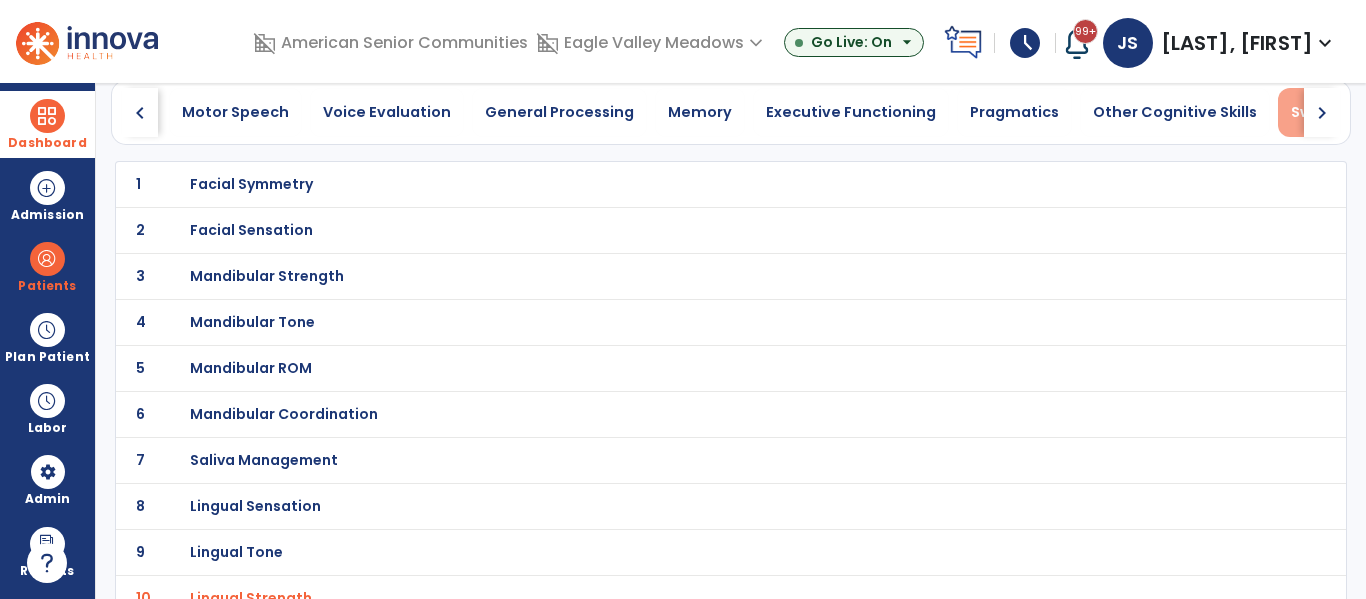 click on "Swallowing" at bounding box center (1333, 112) 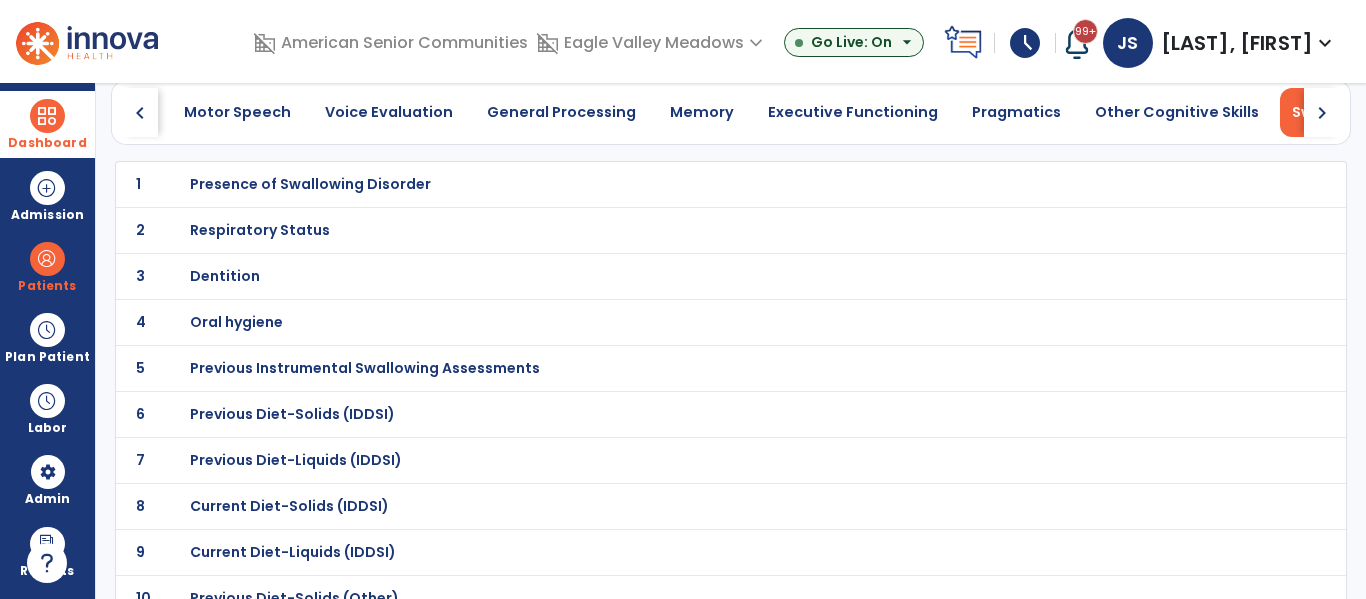 scroll, scrollTop: 0, scrollLeft: 997, axis: horizontal 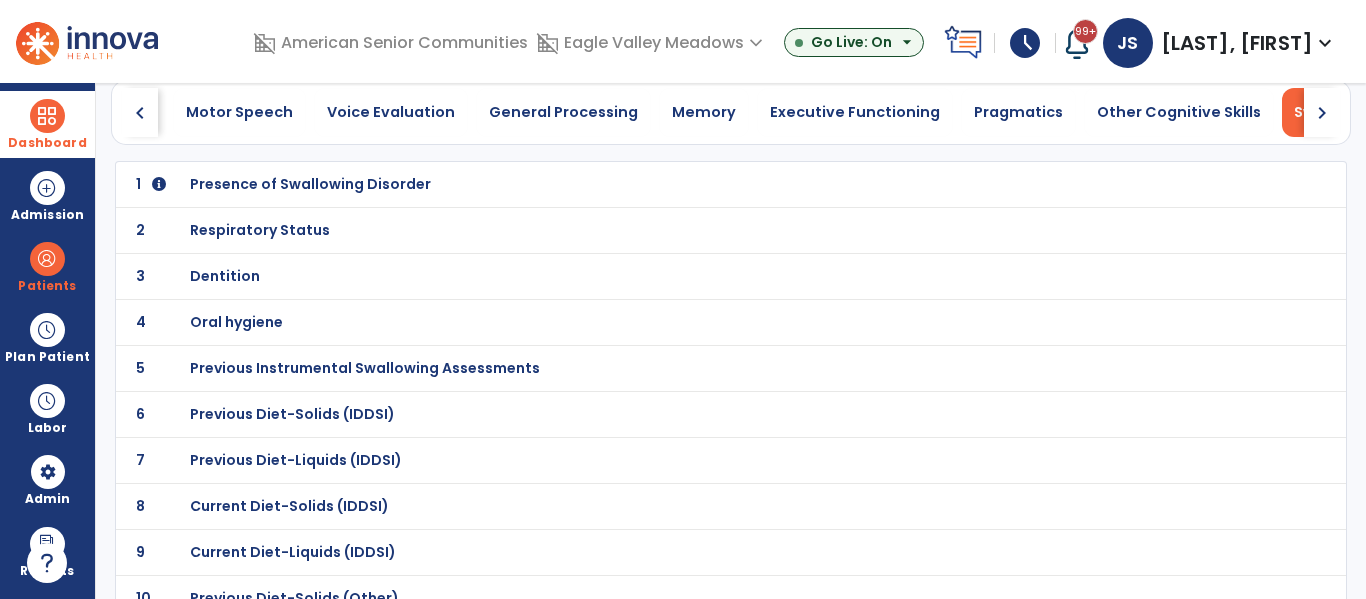 click on "1 Presence of Swallowing Disorder" 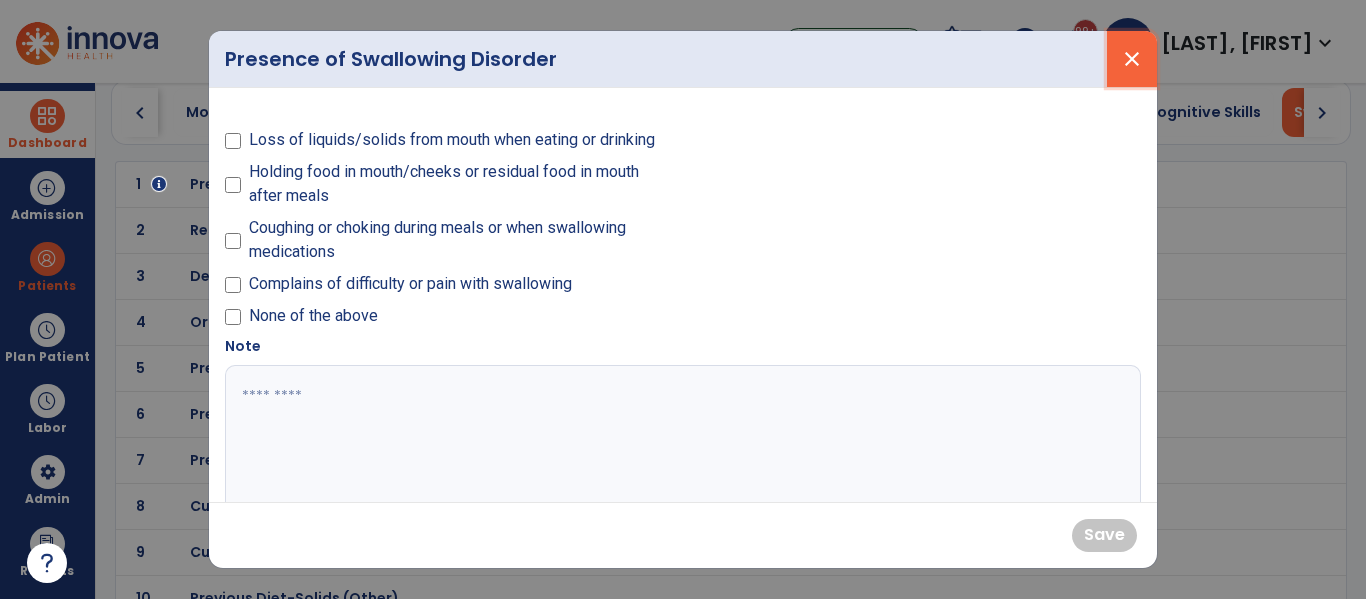 click on "close" at bounding box center (1132, 59) 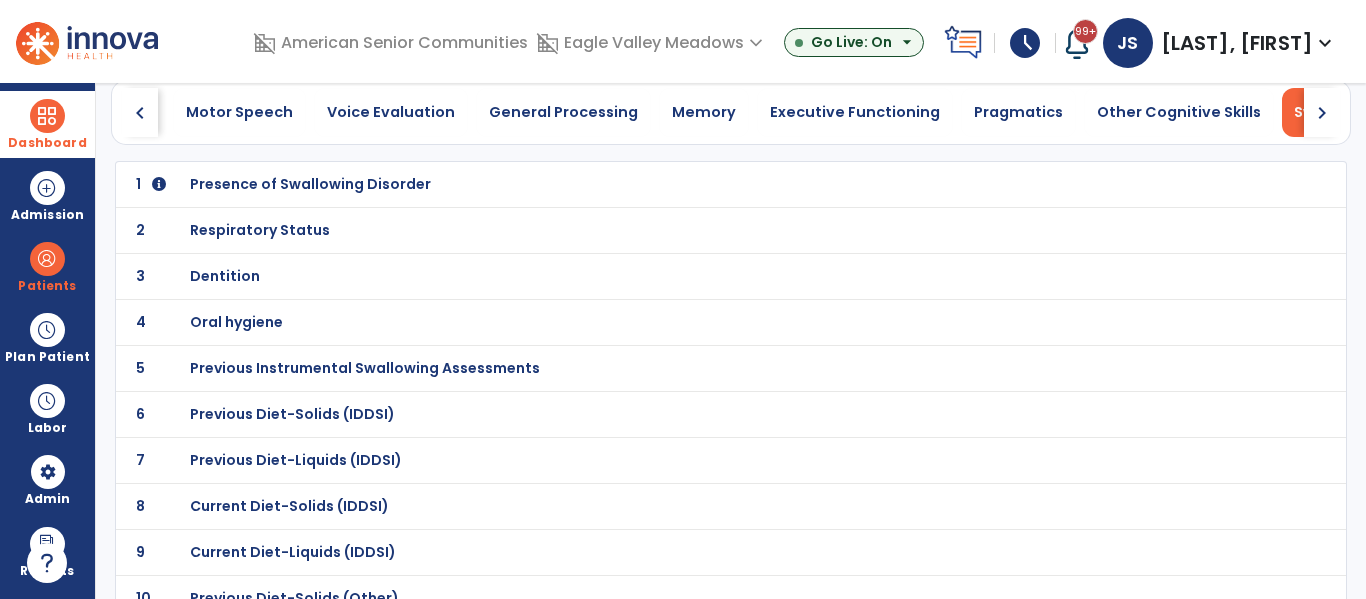 click on "Respiratory Status" at bounding box center (687, 184) 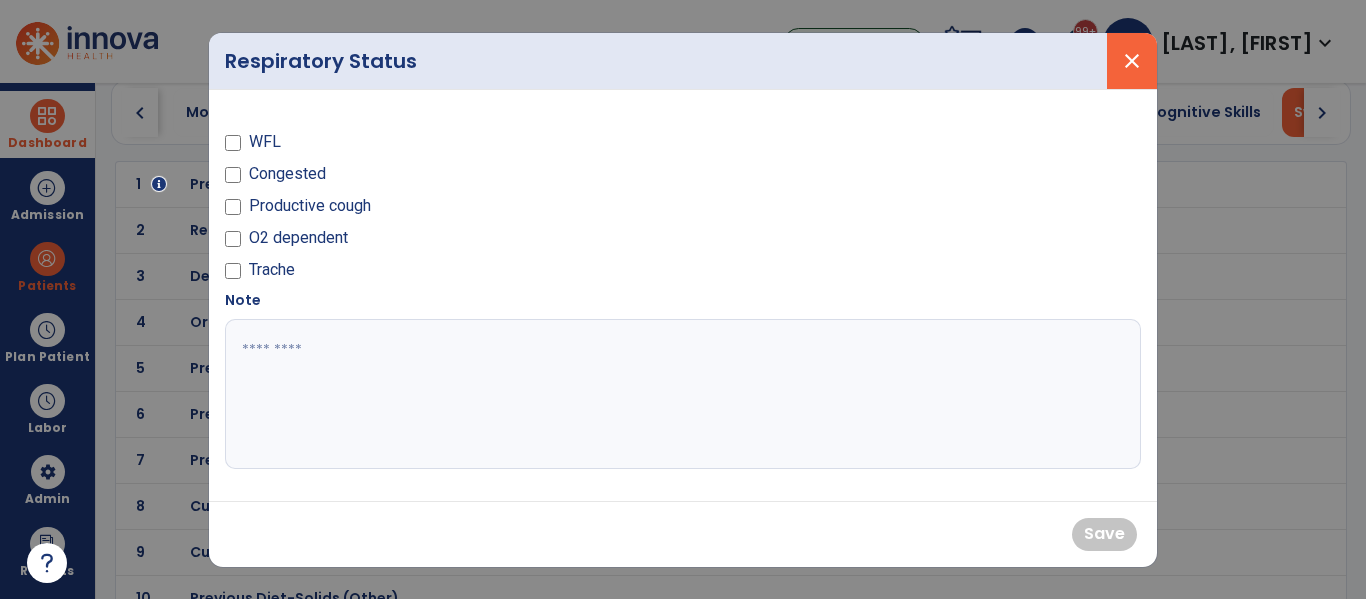 click on "close" at bounding box center (1132, 61) 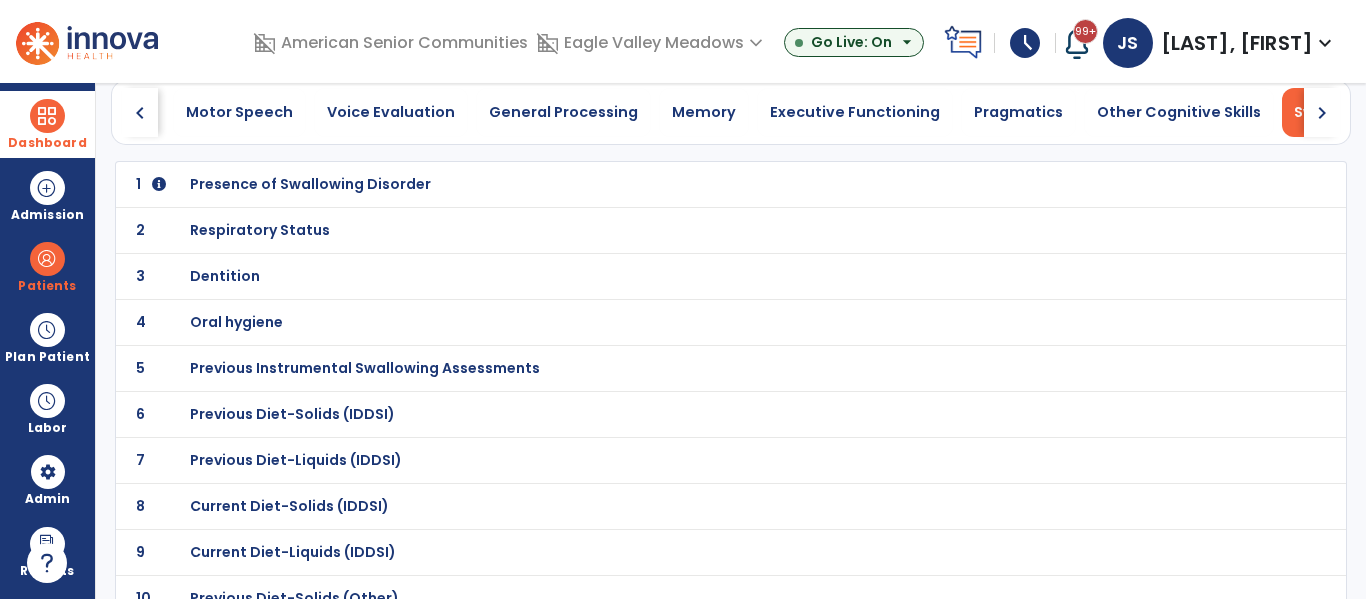 click on "Dentition" at bounding box center [687, 184] 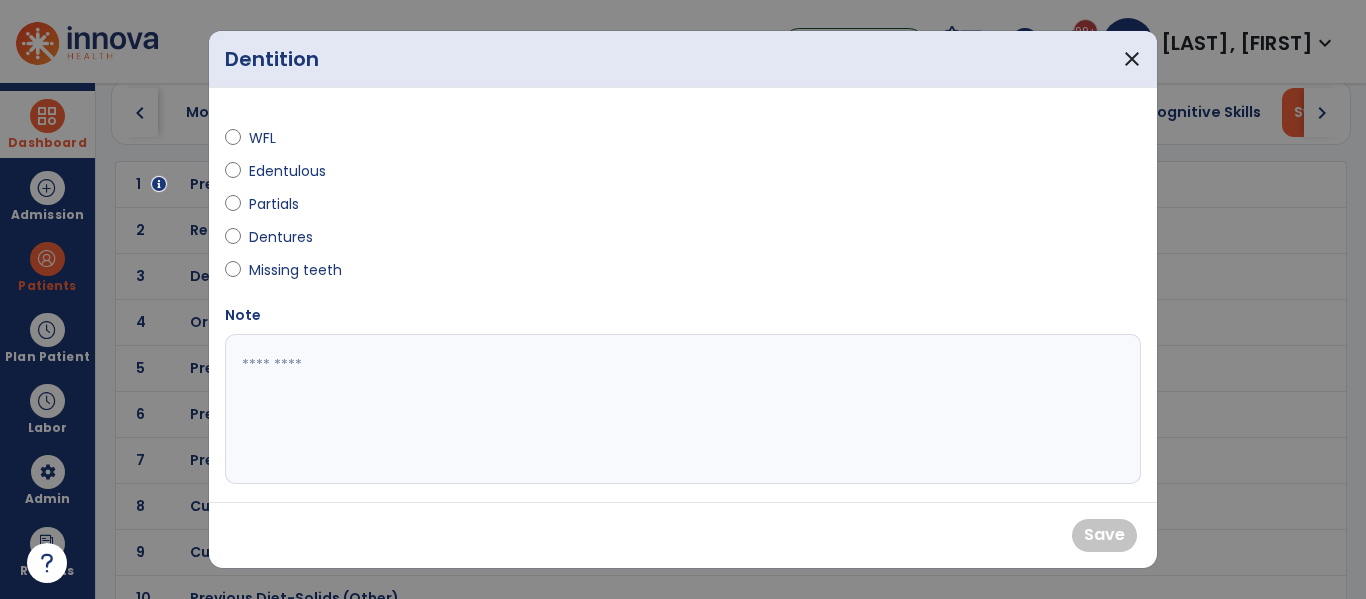 click on "Edentulous" at bounding box center [287, 171] 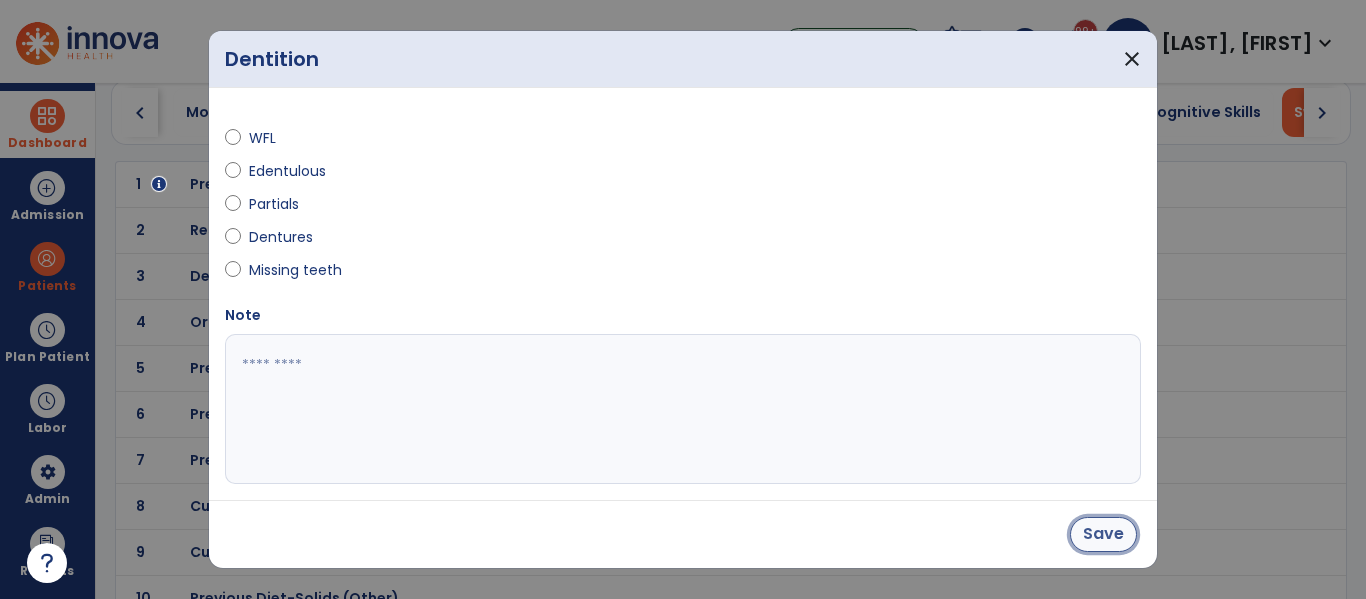 click on "Save" at bounding box center [1103, 534] 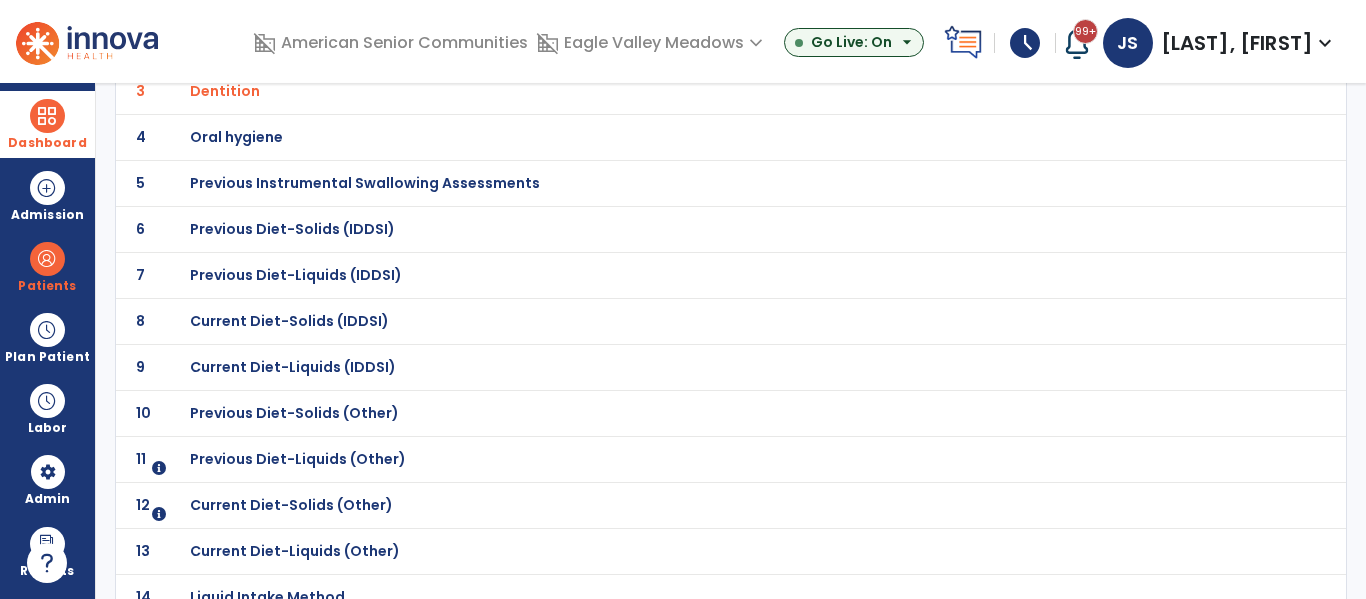 scroll, scrollTop: 310, scrollLeft: 0, axis: vertical 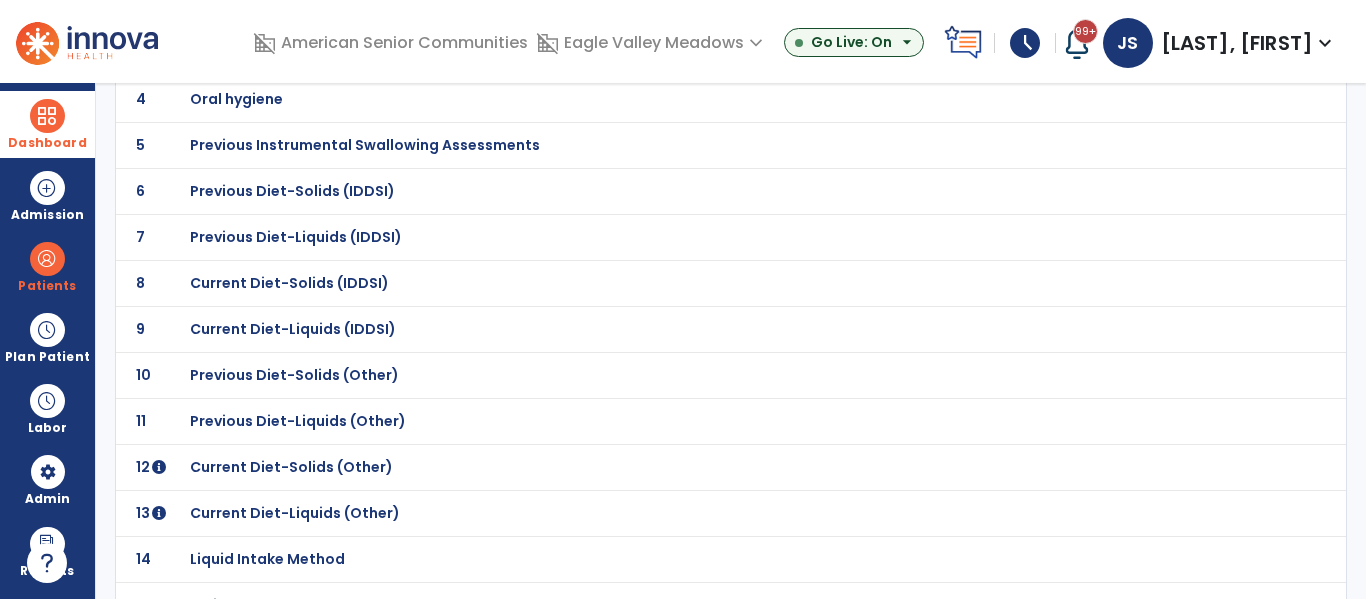 click on "Current Diet-Solids (IDDSI)" at bounding box center (310, -39) 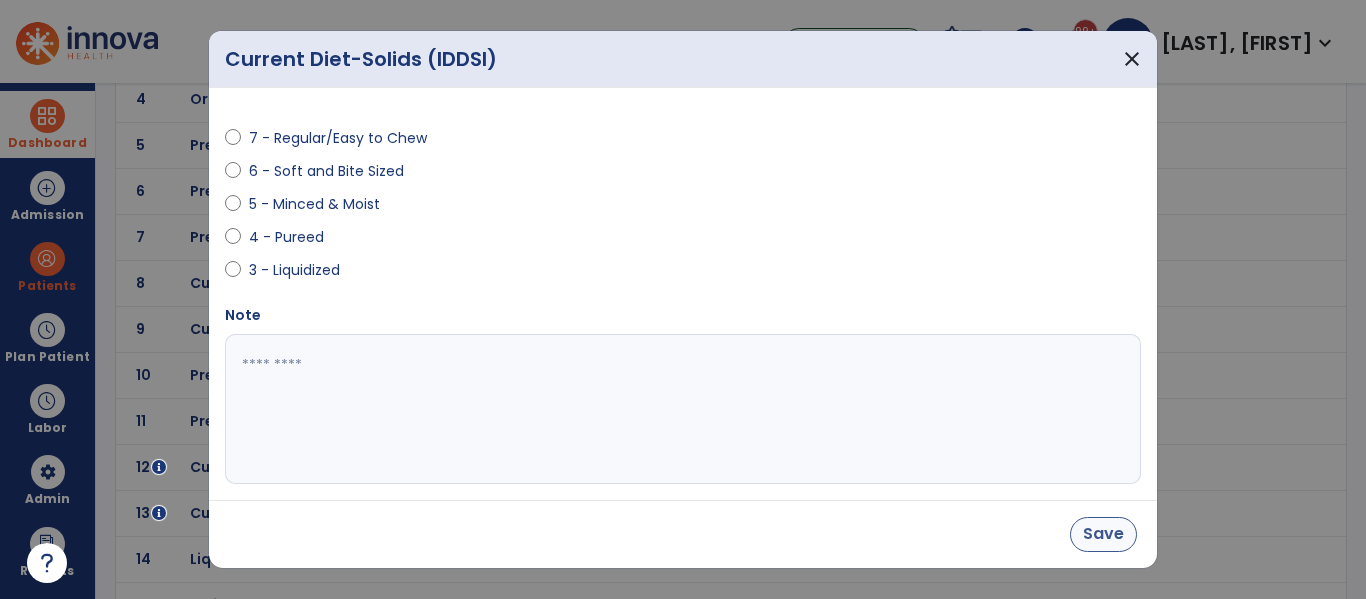 click on "Save" at bounding box center [1103, 534] 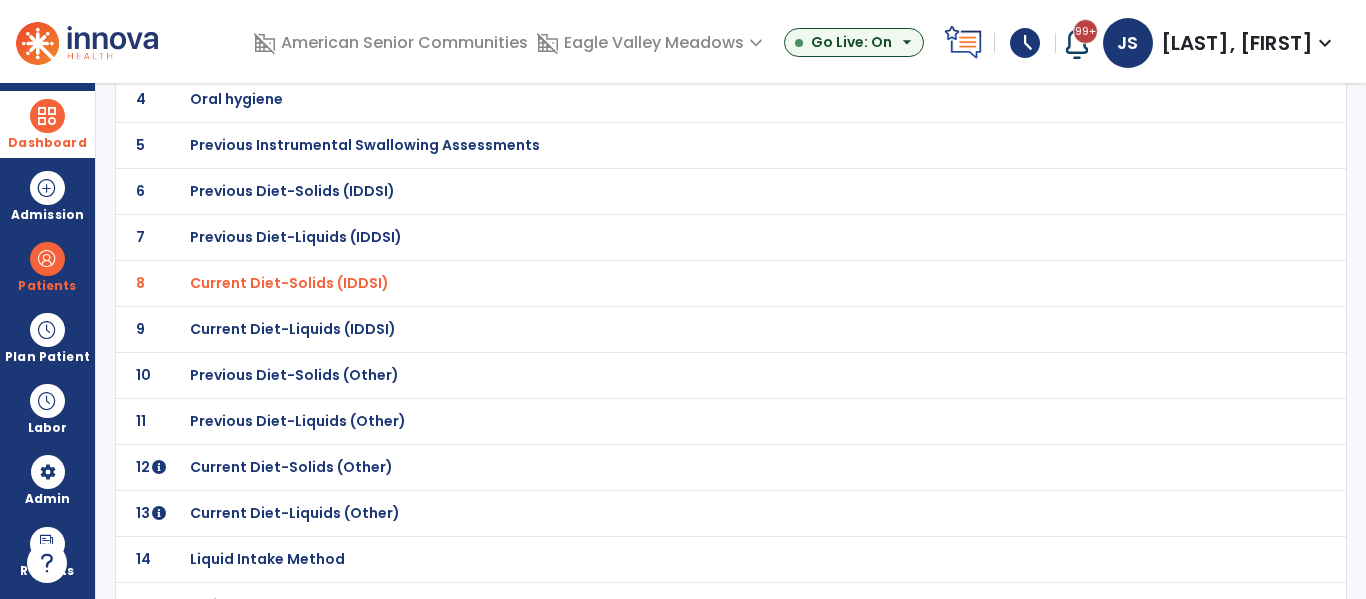 click on "Previous Diet-Solids (IDDSI)" at bounding box center (310, -39) 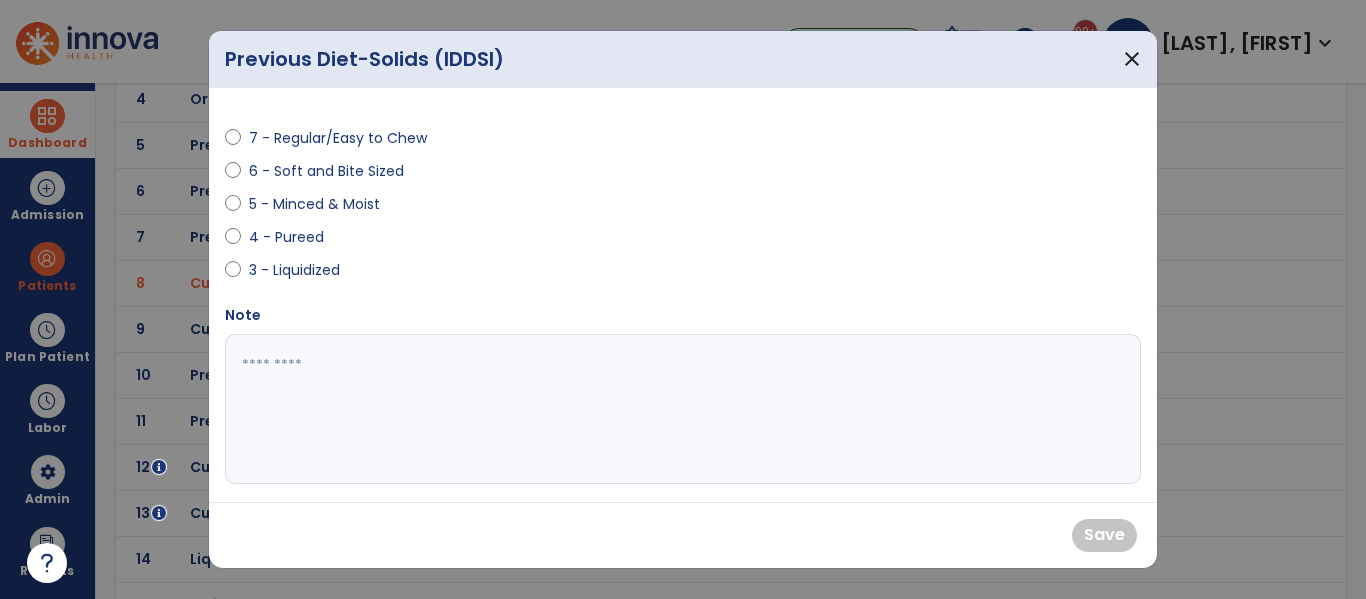 click on "7 - Regular/Easy to Chew 6 - Soft and Bite Sized 5 - Minced & Moist 4 - Pureed 3 - Liquidized" at bounding box center (448, 204) 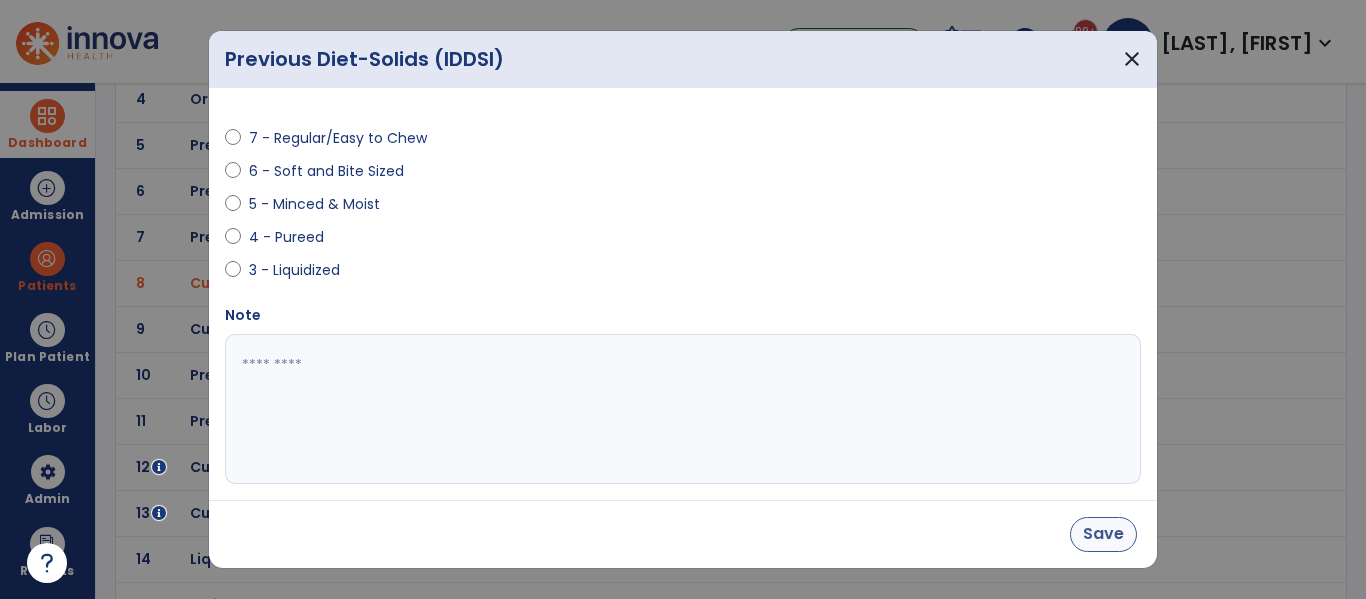 click on "Save" at bounding box center (1103, 534) 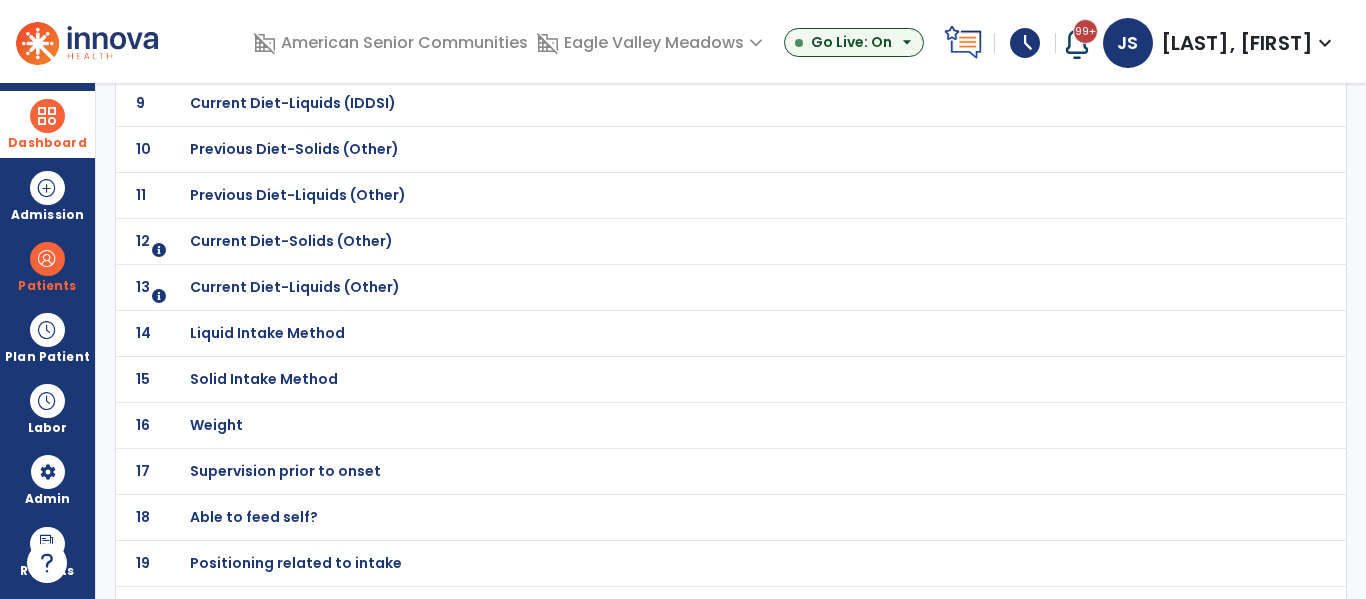 scroll, scrollTop: 570, scrollLeft: 0, axis: vertical 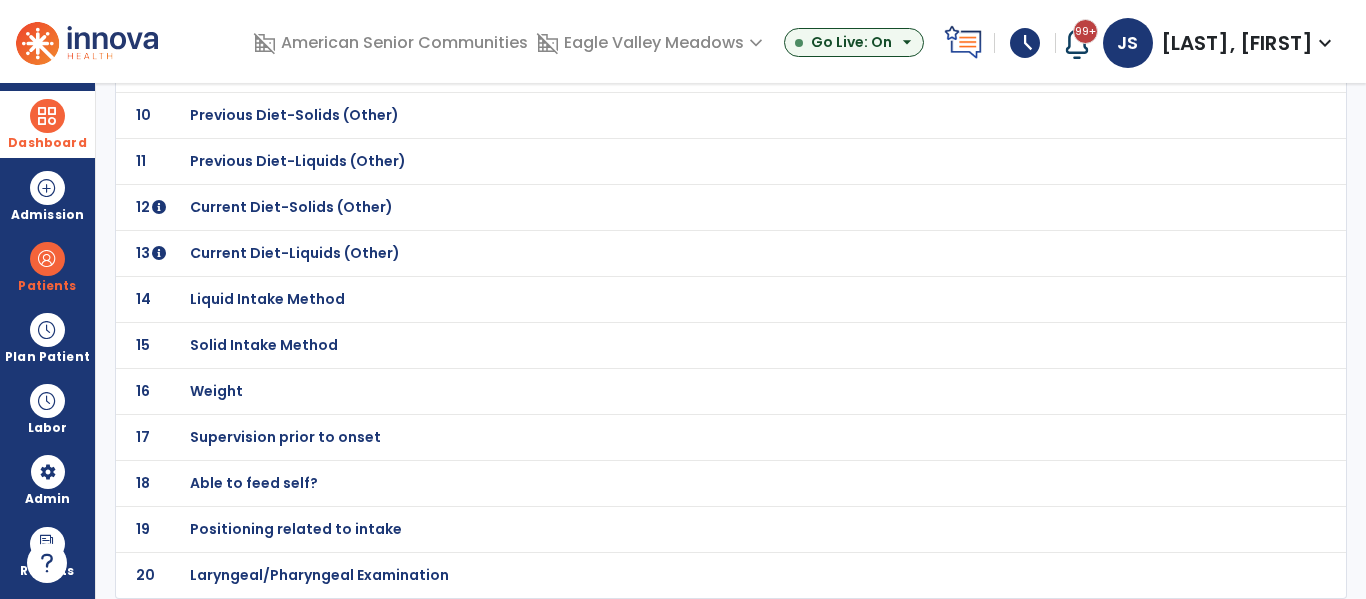 click on "Weight" at bounding box center (687, -299) 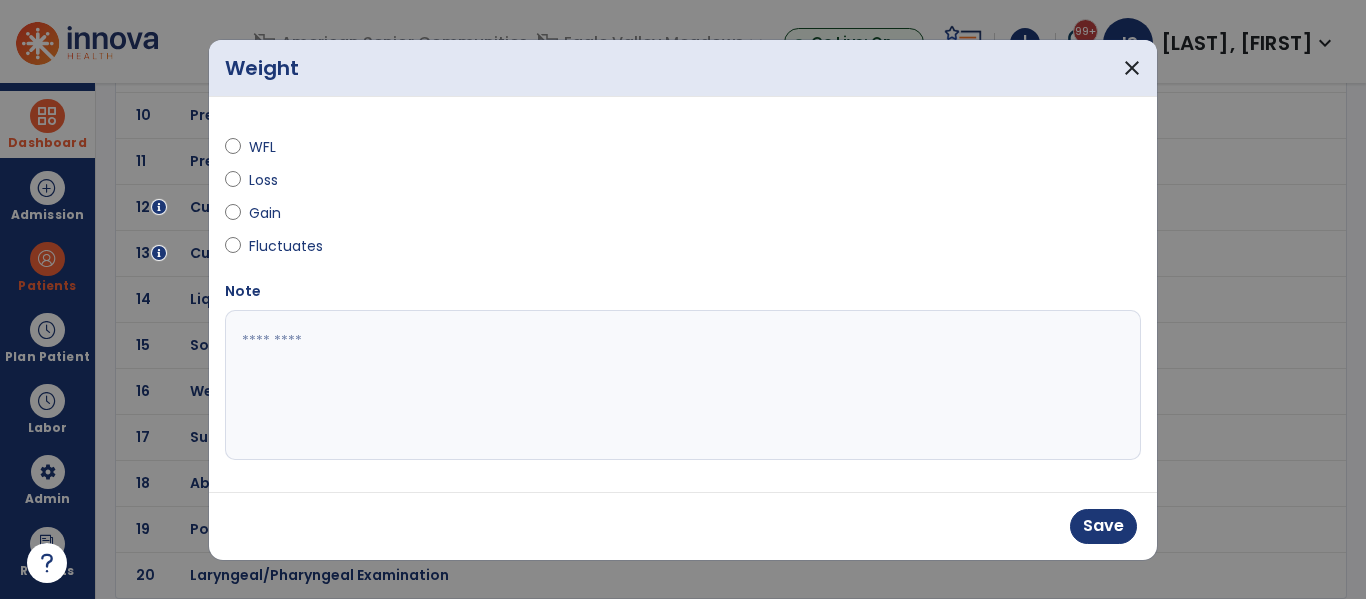 click on "WFL Loss Gain Fluctuates" at bounding box center (448, 197) 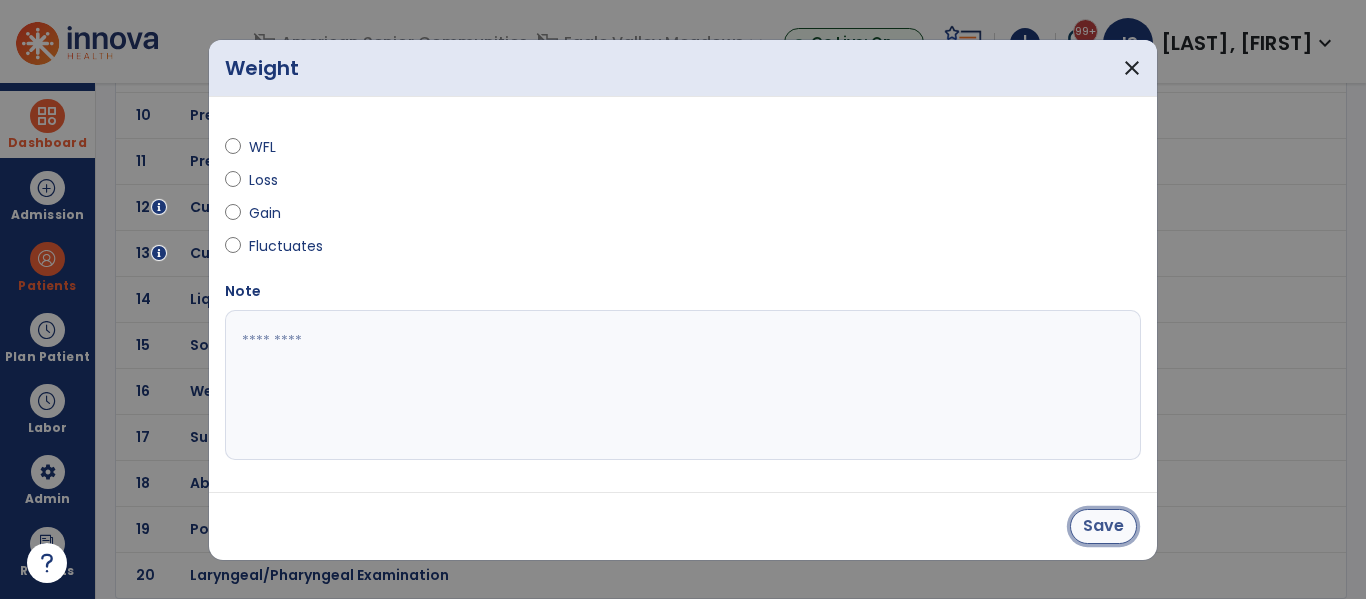 click on "Save" at bounding box center [1103, 526] 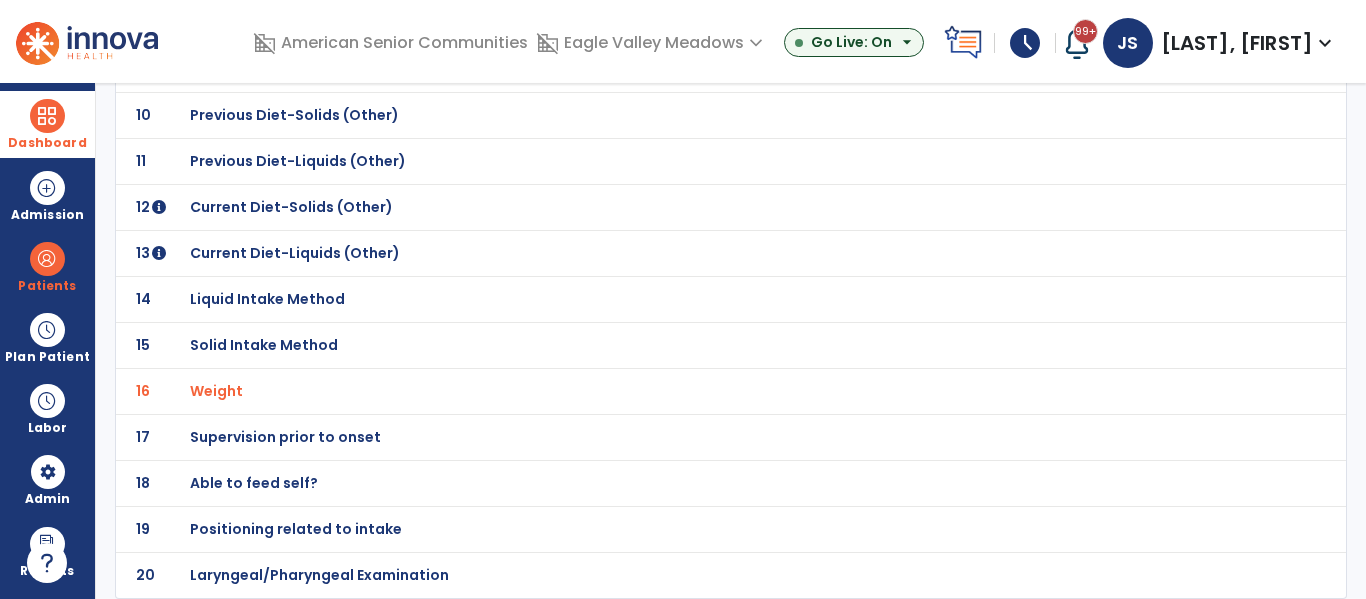 click on "Able to feed self?" at bounding box center (687, -299) 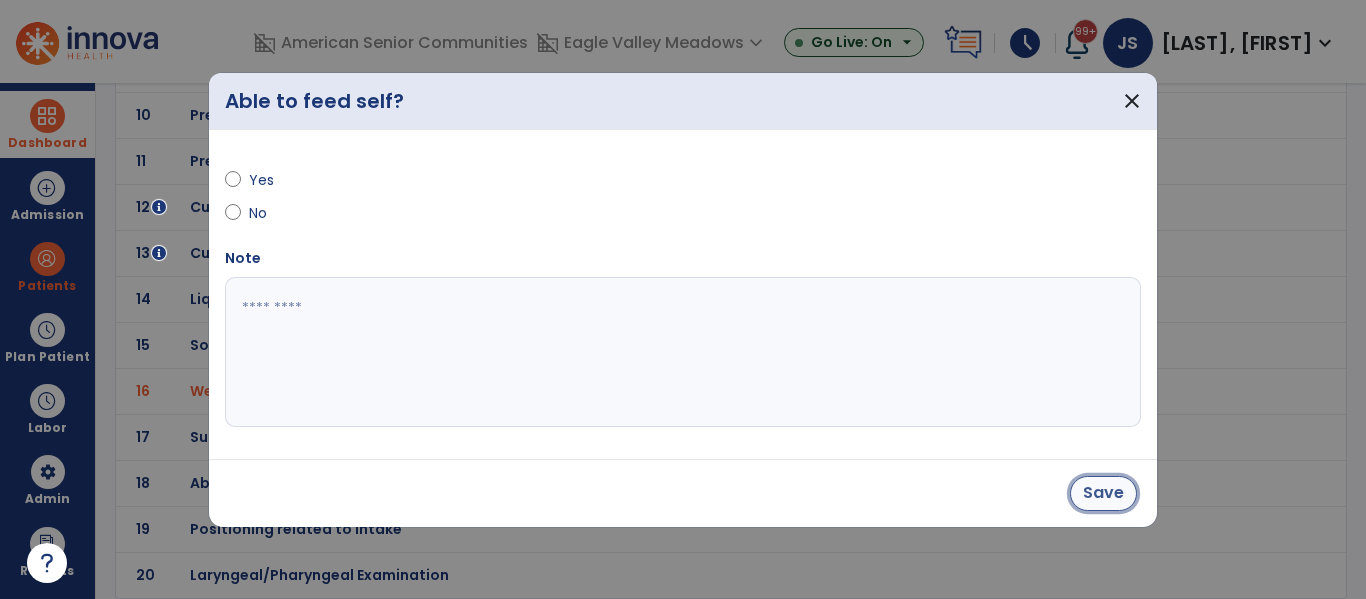 click on "Save" at bounding box center [1103, 493] 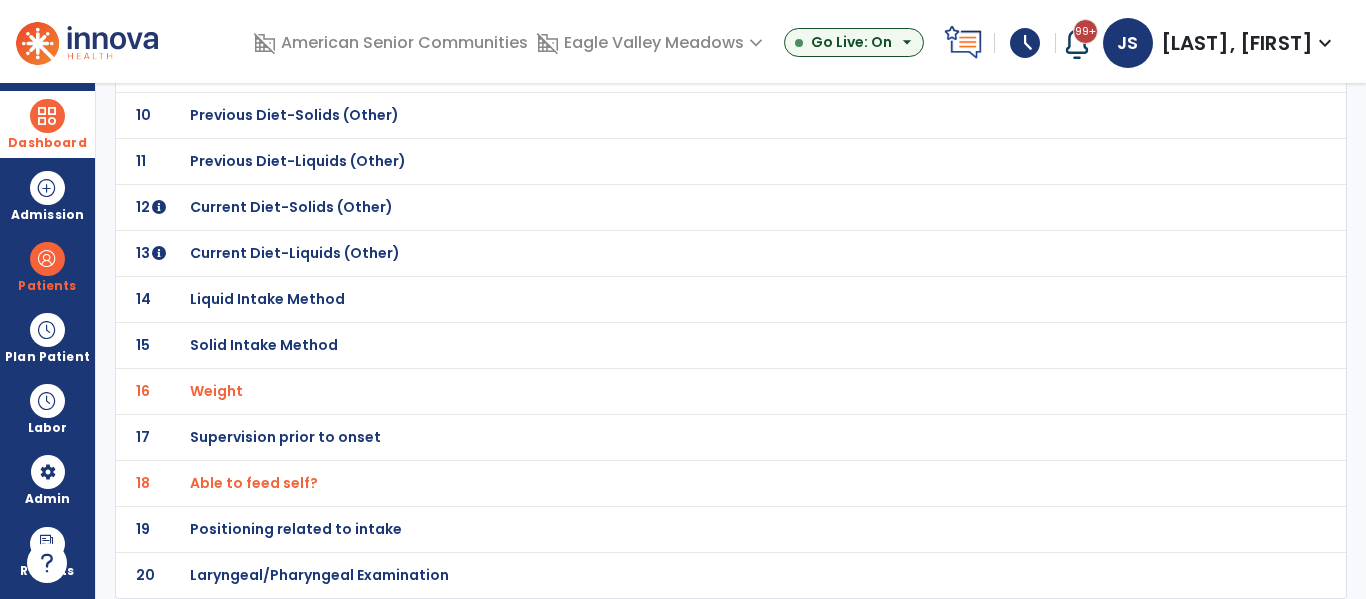 click on "Positioning related to intake" at bounding box center [687, -299] 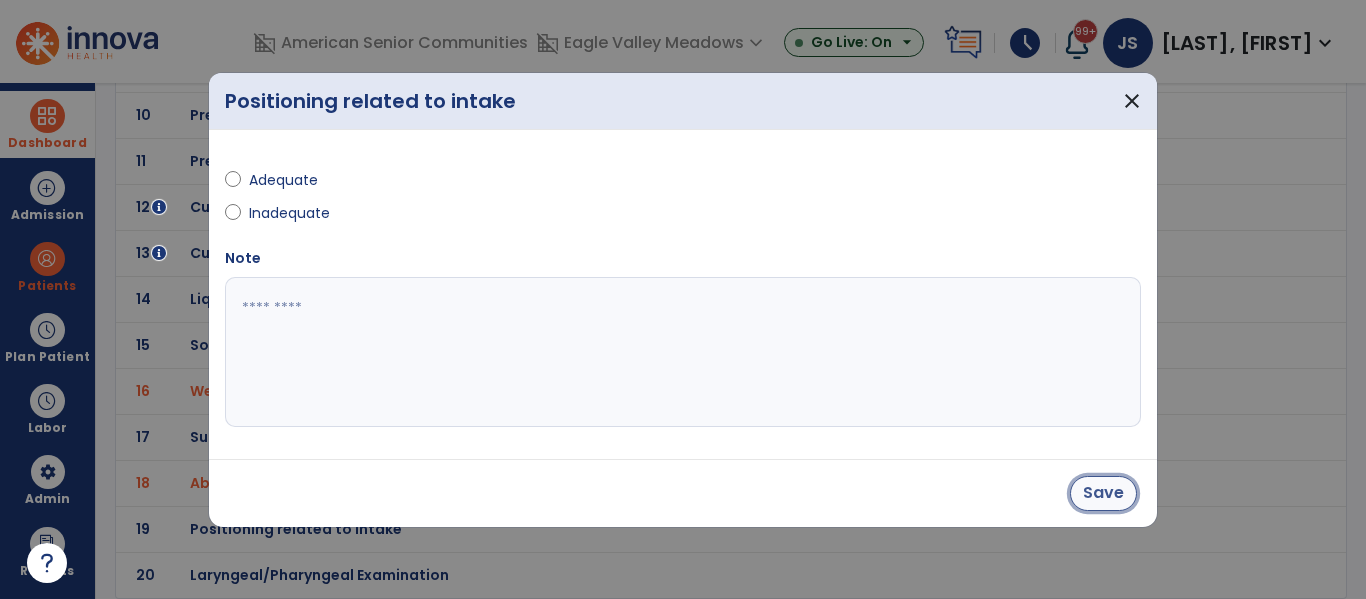 click on "Save" at bounding box center [1103, 493] 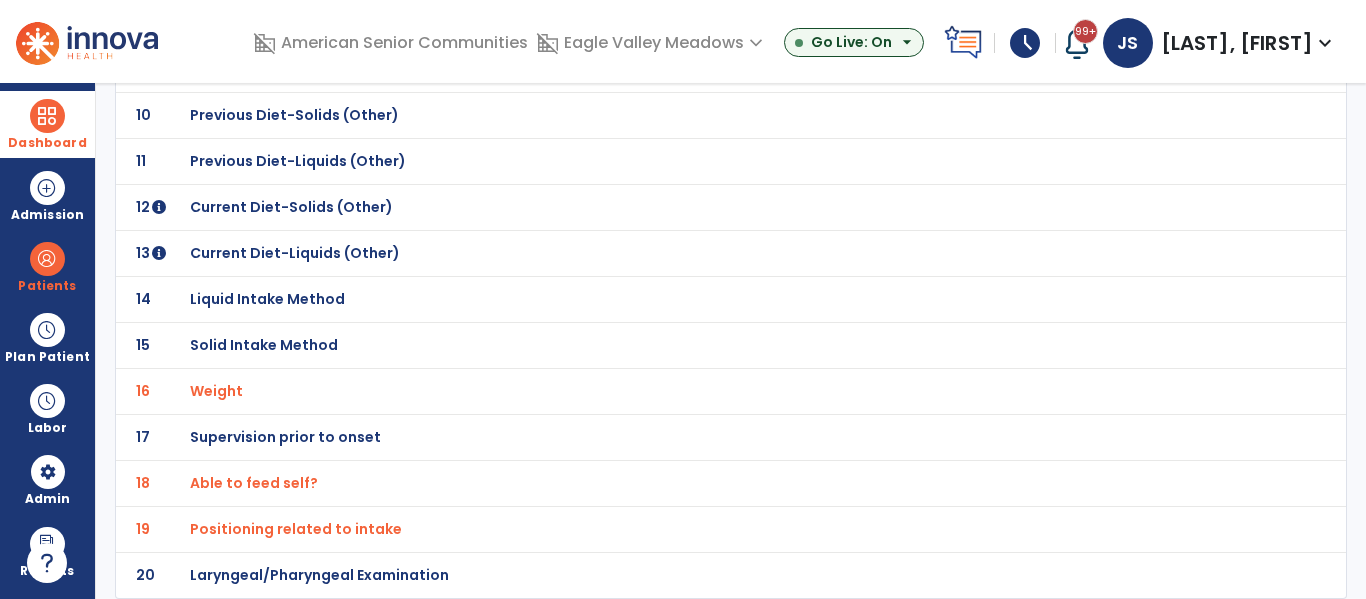 click on "Laryngeal/Pharyngeal Examination" at bounding box center (310, -299) 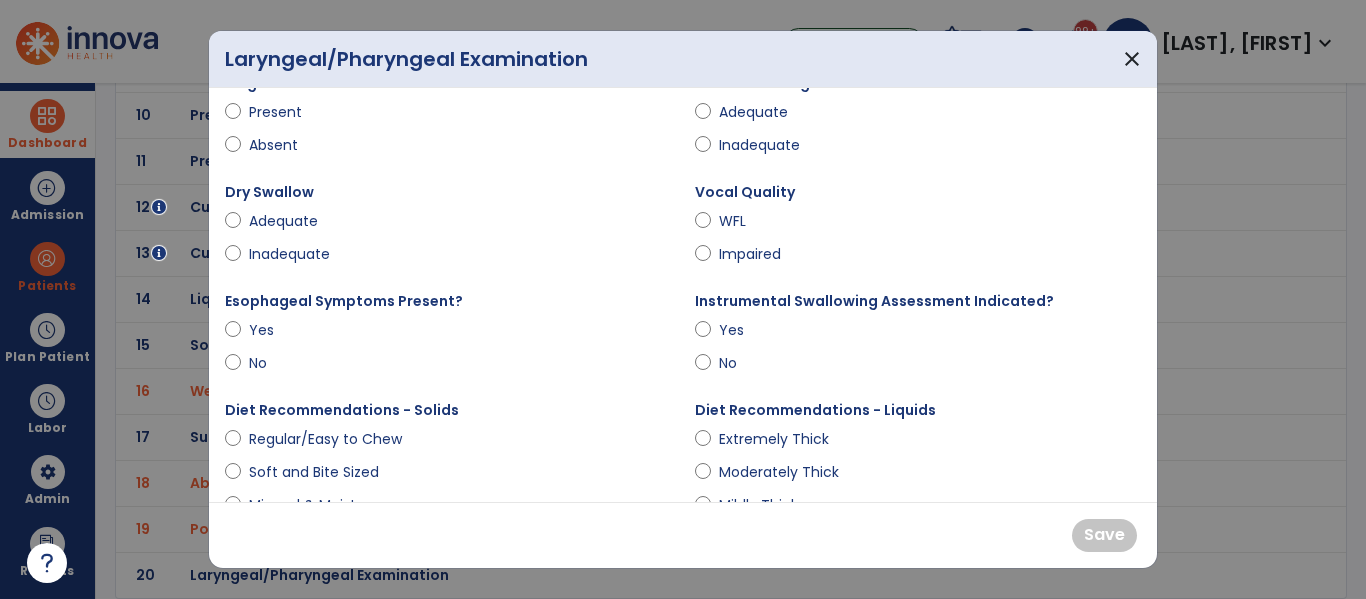 scroll, scrollTop: 82, scrollLeft: 0, axis: vertical 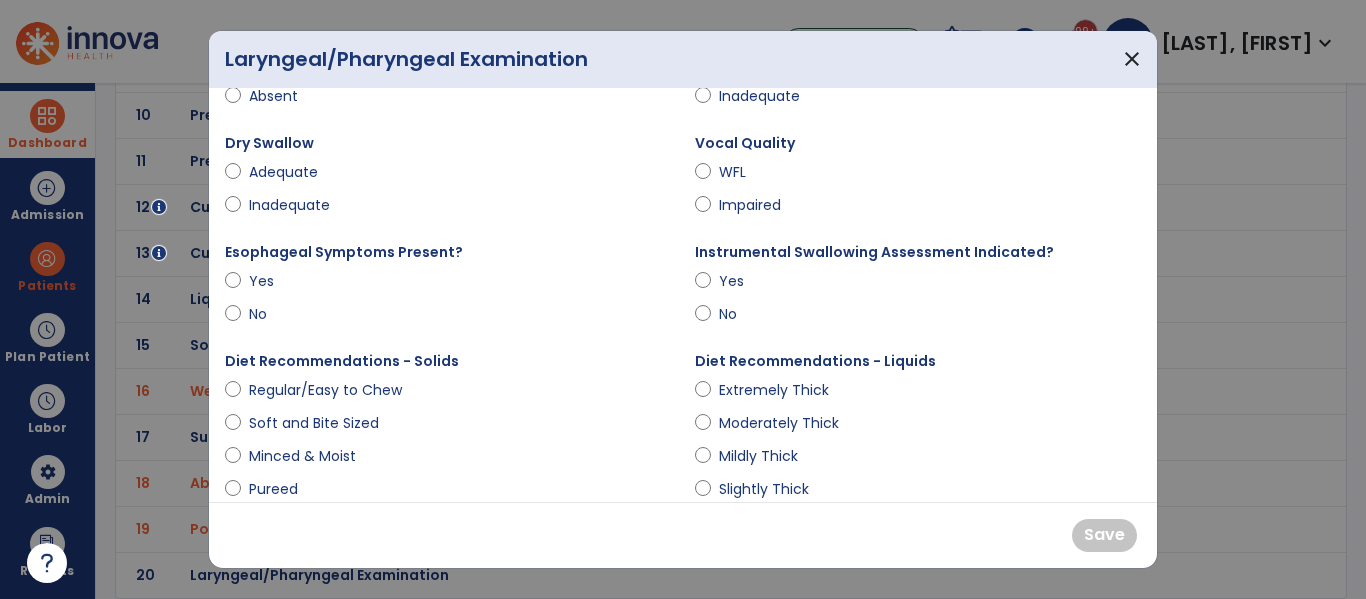 click on "Adequate" at bounding box center [284, 172] 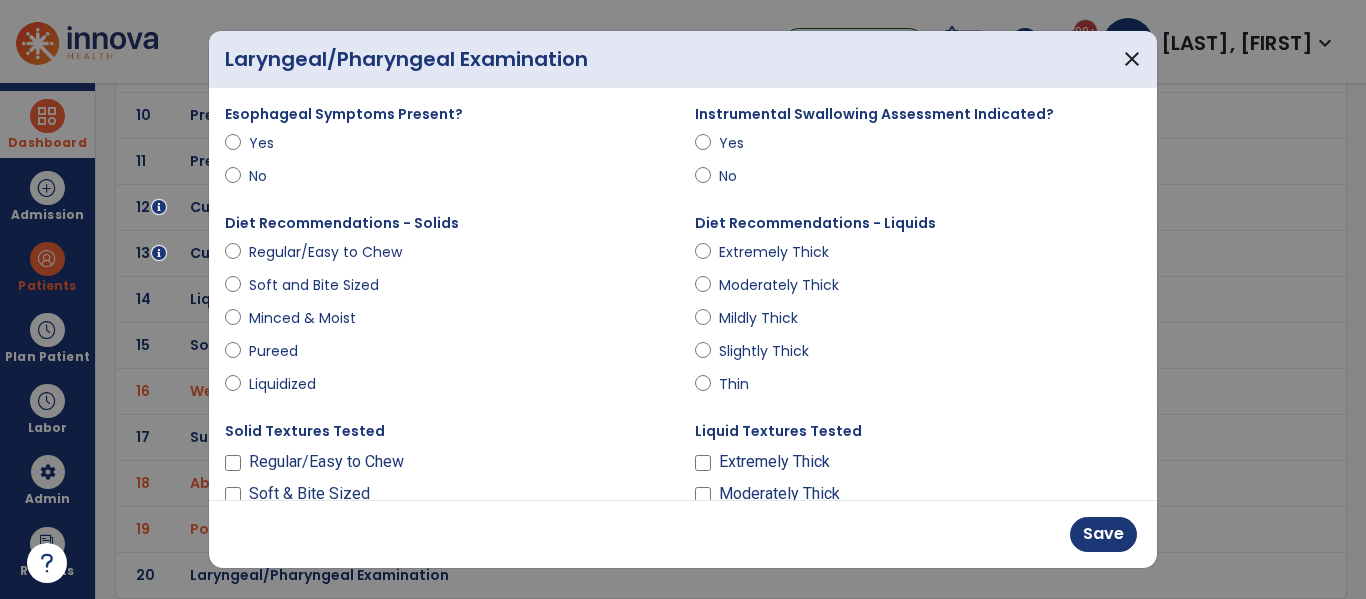 scroll, scrollTop: 280, scrollLeft: 0, axis: vertical 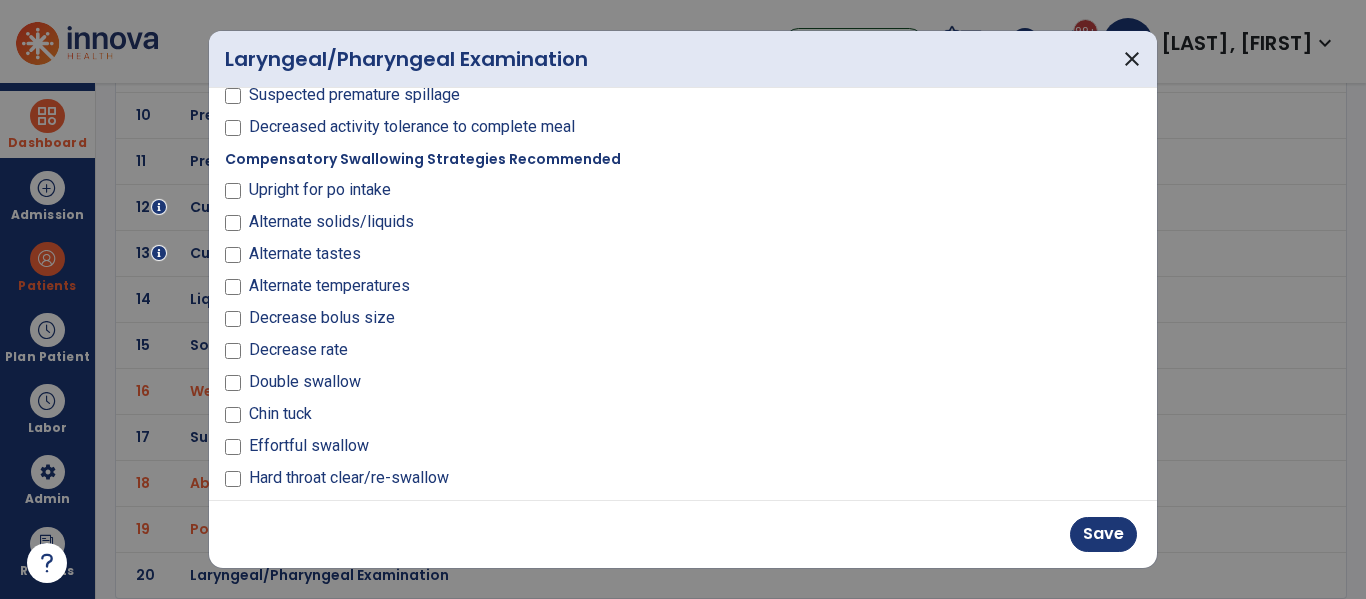 click on "Compensatory Swallowing Strategies Recommended     Upright for po intake      Alternate solids/liquids      Alternate tastes      Alternate temperatures      Decrease bolus size      Decrease rate      Double swallow      Chin tuck      Effortful swallow      Hard throat clear/re-swallow      Lingual sweep      Supraglottic swallow      Turn head to affected side      Turn head to unaffected side" at bounding box center [448, 386] 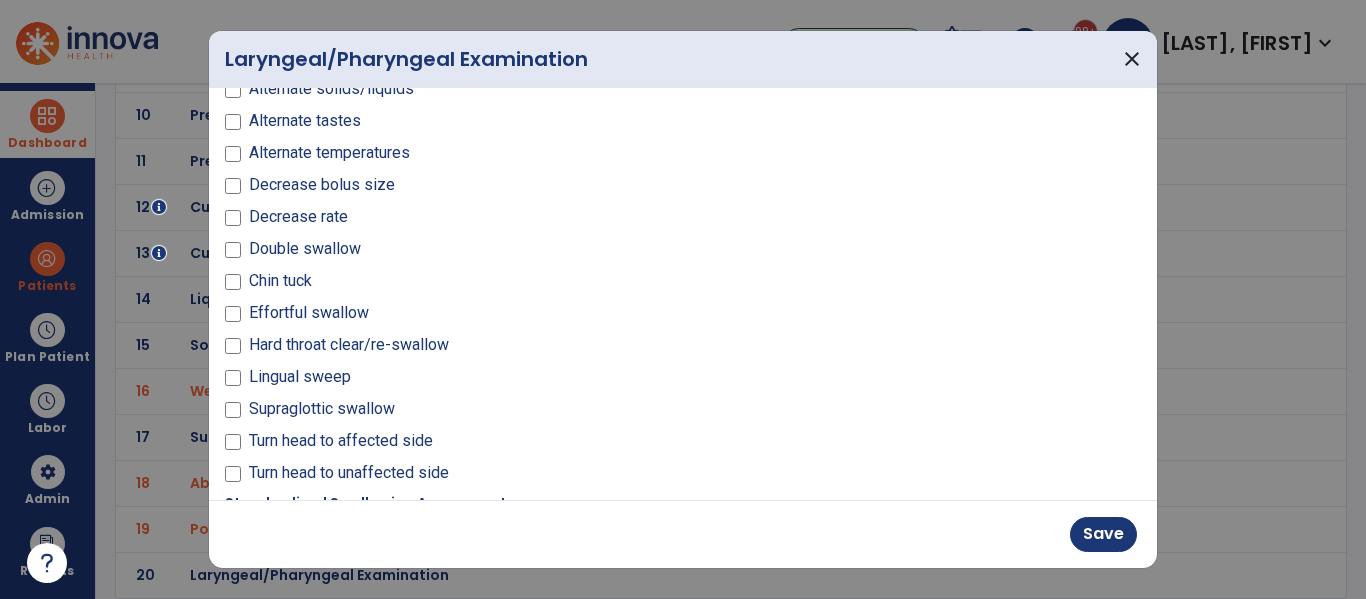 scroll, scrollTop: 1265, scrollLeft: 0, axis: vertical 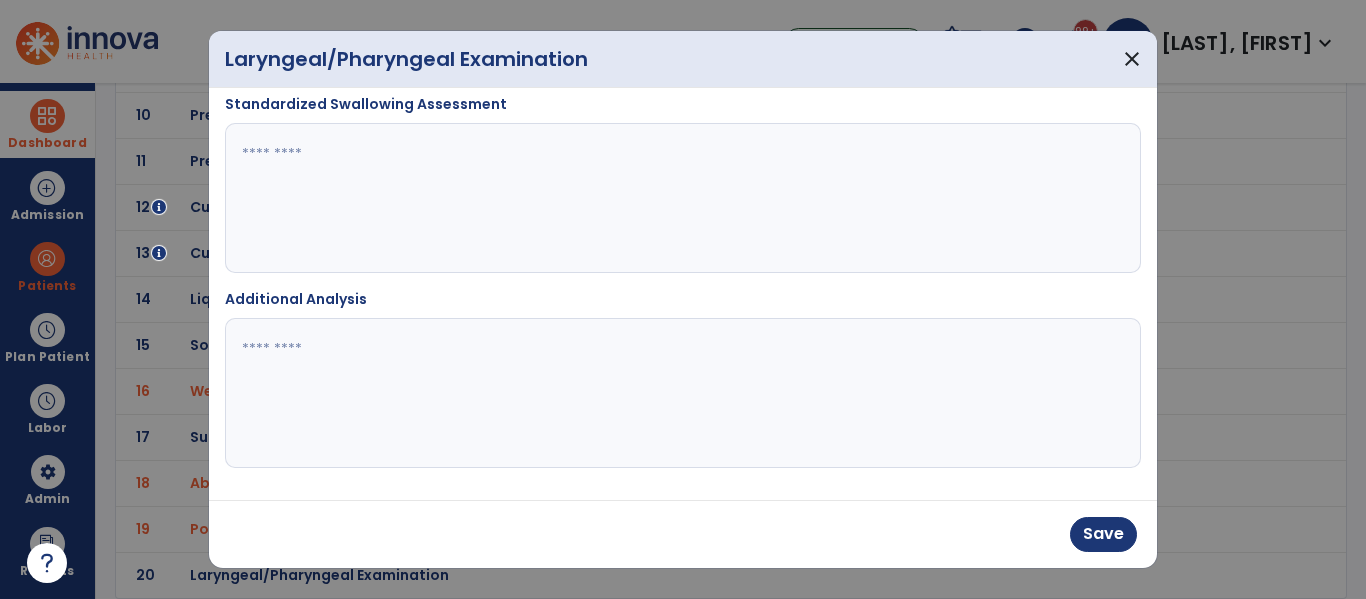 click at bounding box center (680, 393) 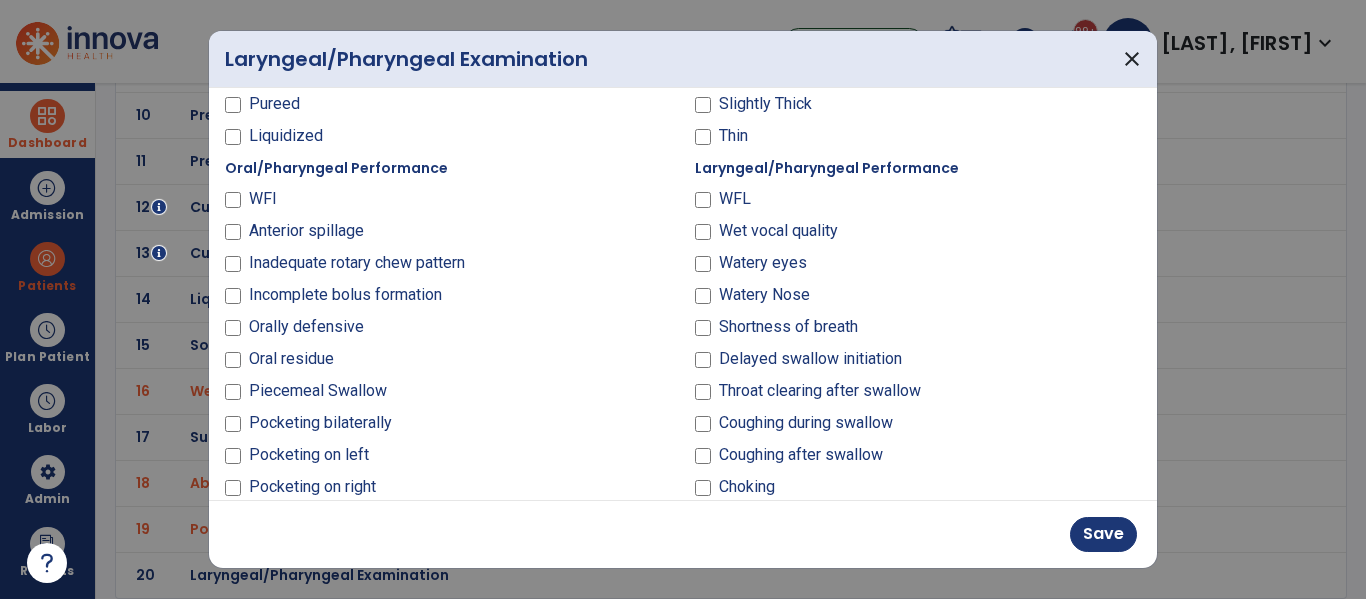 scroll, scrollTop: 750, scrollLeft: 0, axis: vertical 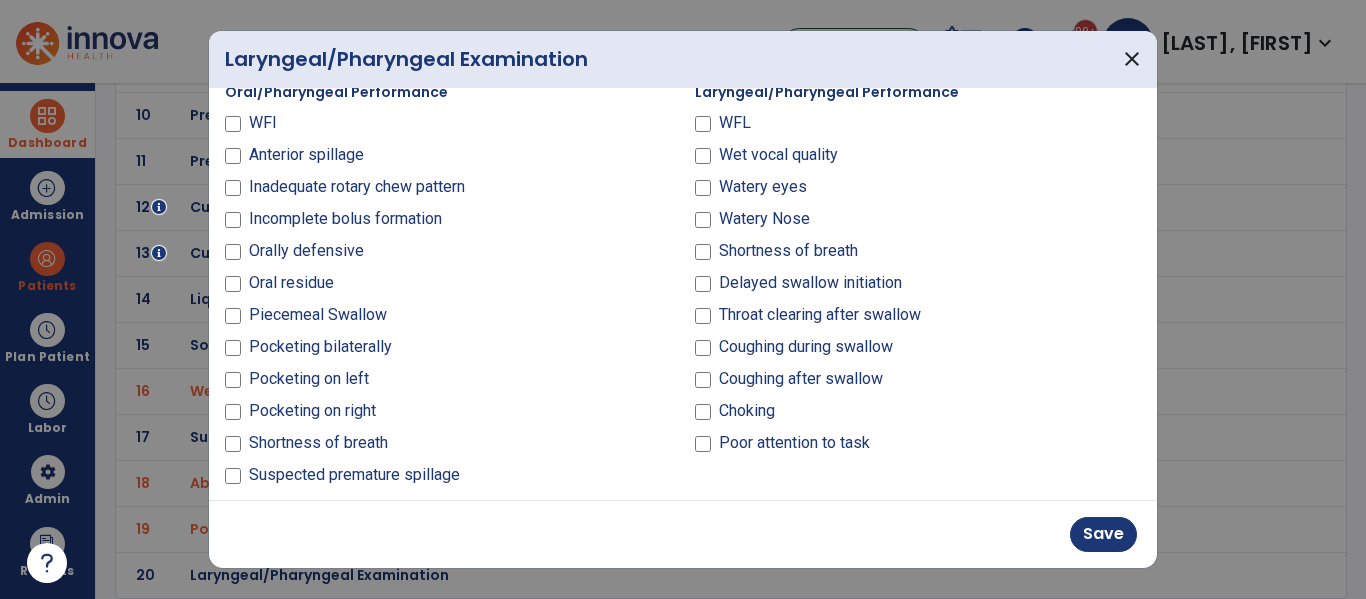 type on "**********" 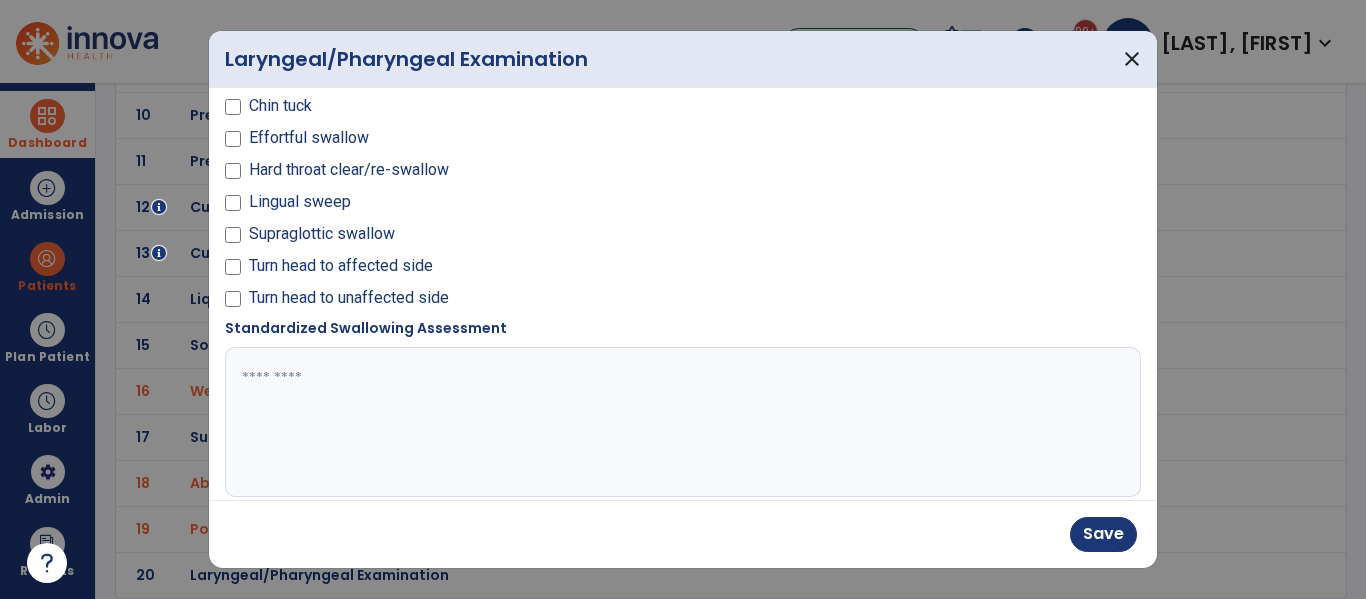 scroll, scrollTop: 1662, scrollLeft: 0, axis: vertical 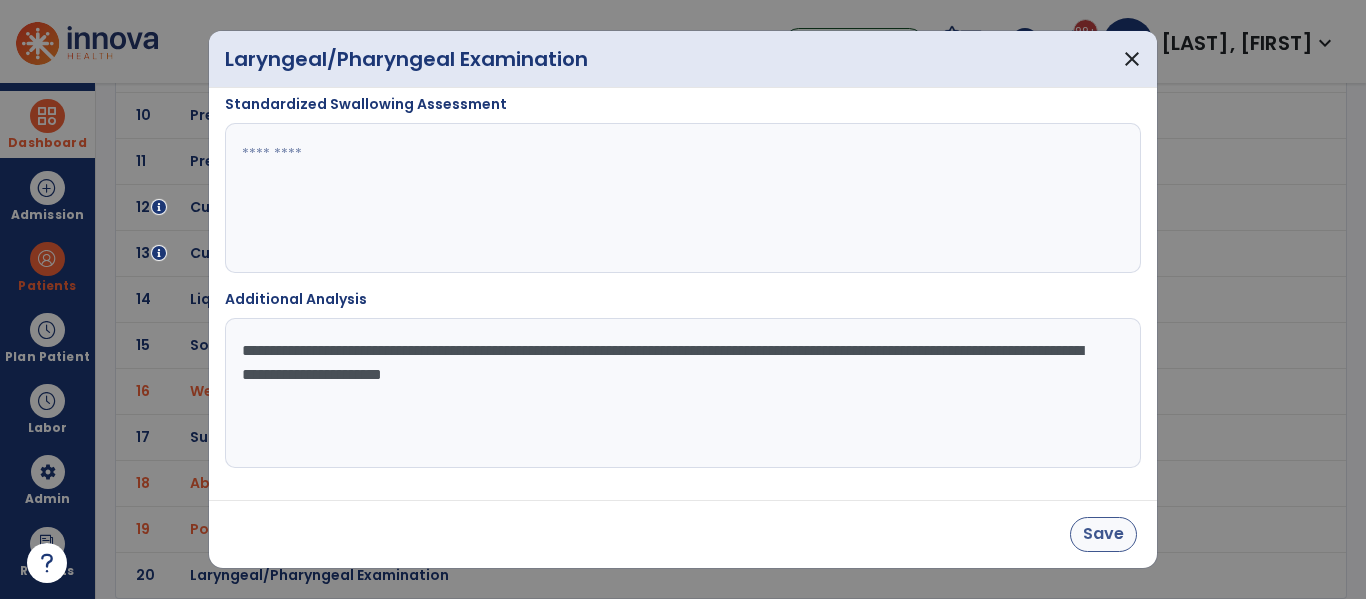 click on "Save" at bounding box center (1103, 534) 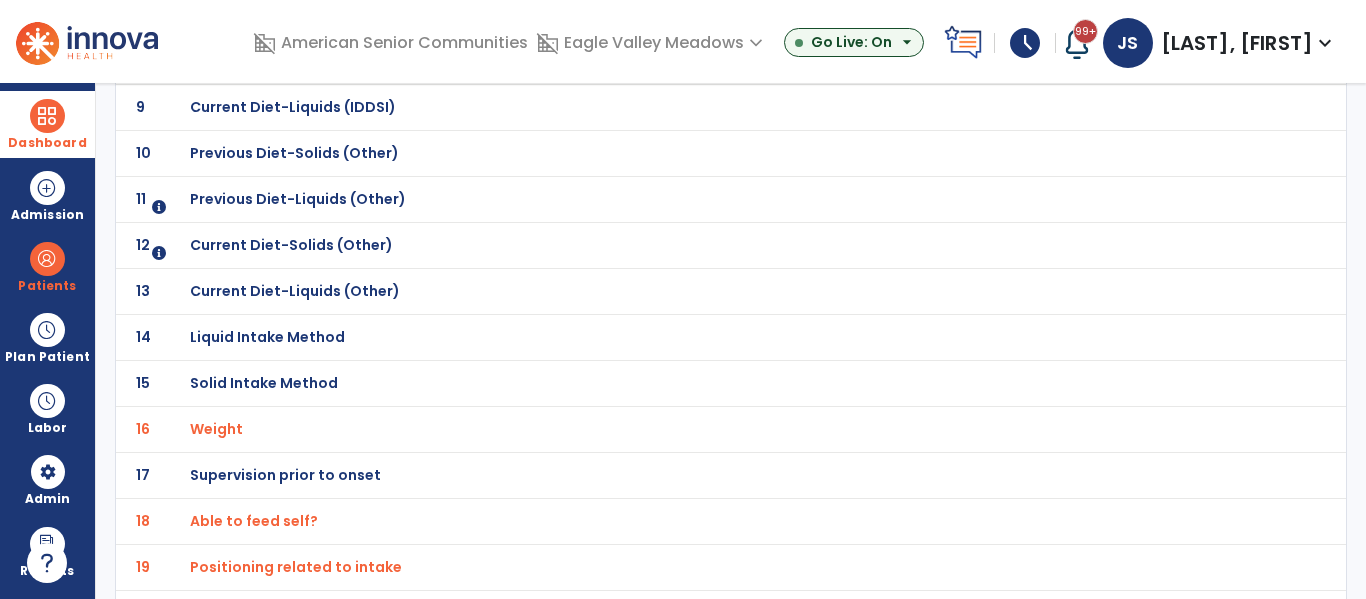 scroll, scrollTop: 570, scrollLeft: 0, axis: vertical 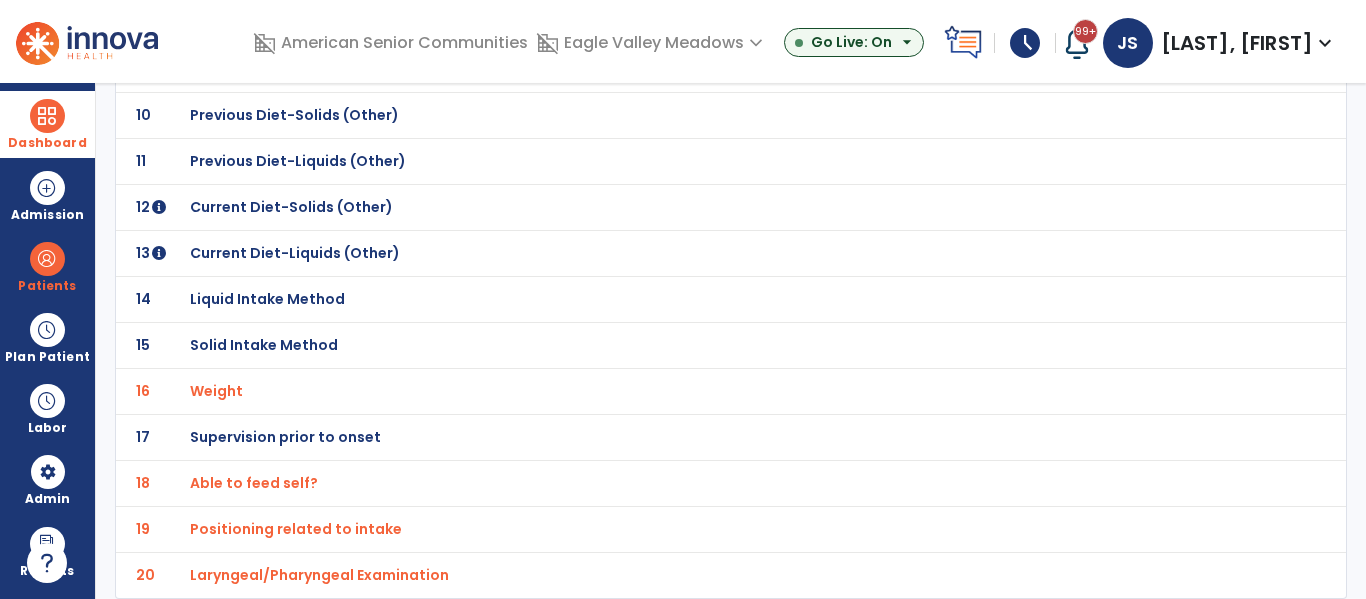 click on "Laryngeal/Pharyngeal Examination" at bounding box center (225, -207) 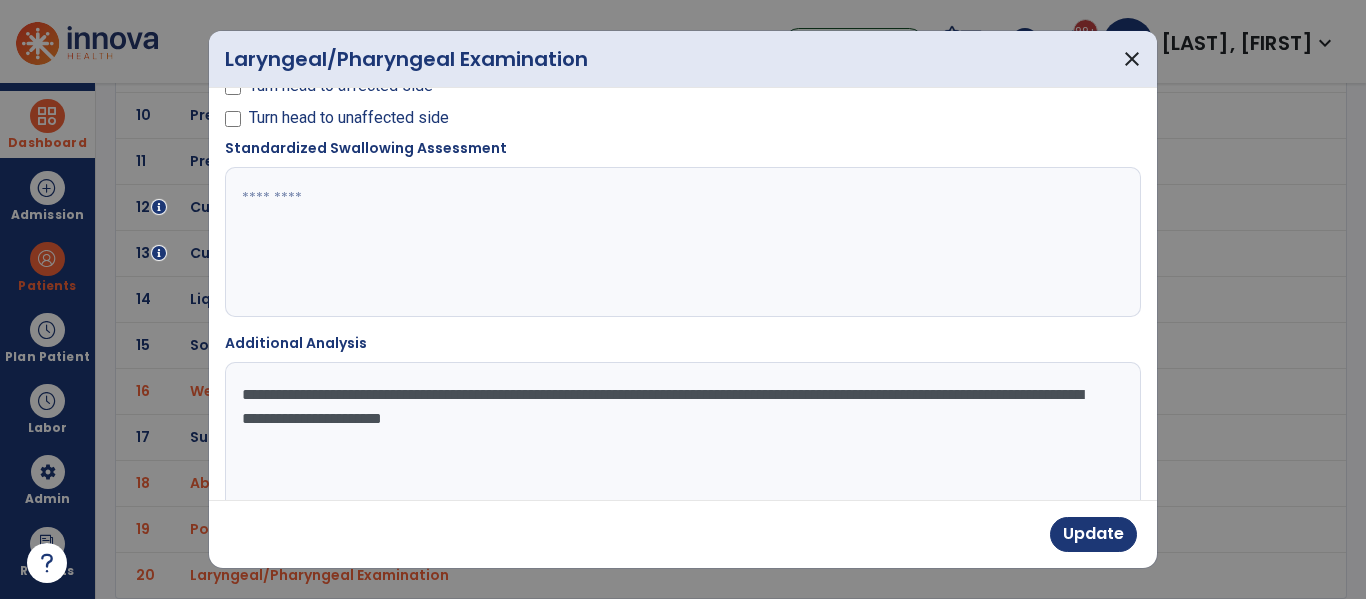 scroll, scrollTop: 1620, scrollLeft: 0, axis: vertical 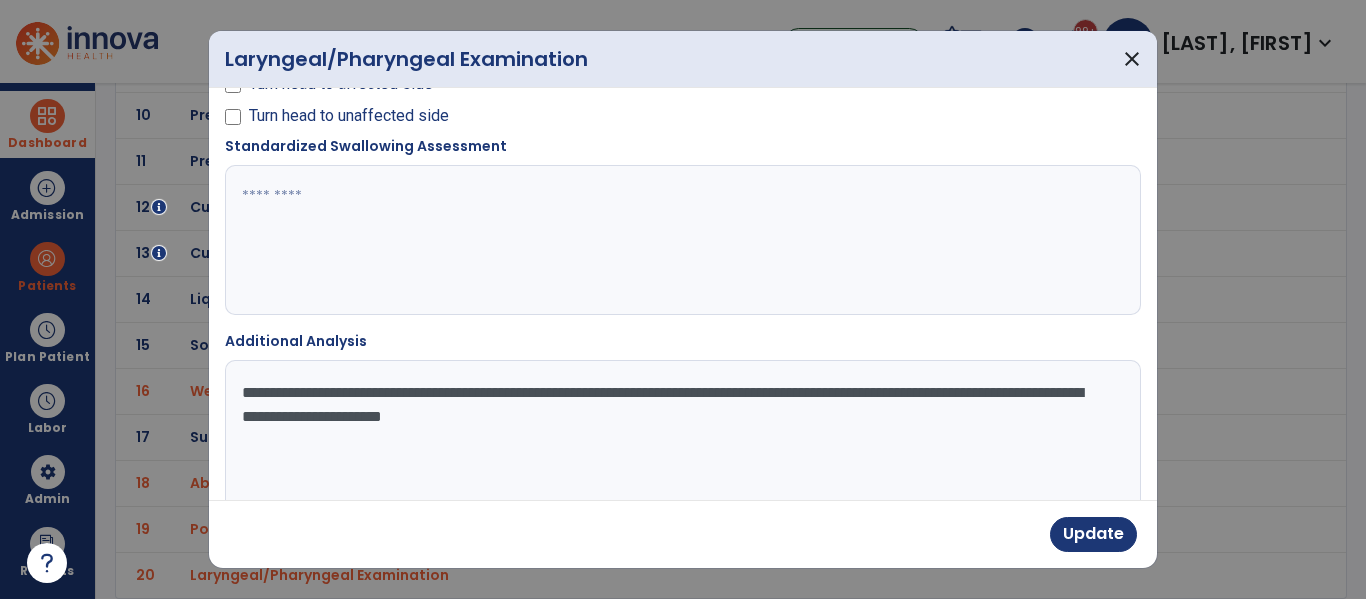 click on "**********" at bounding box center (680, 435) 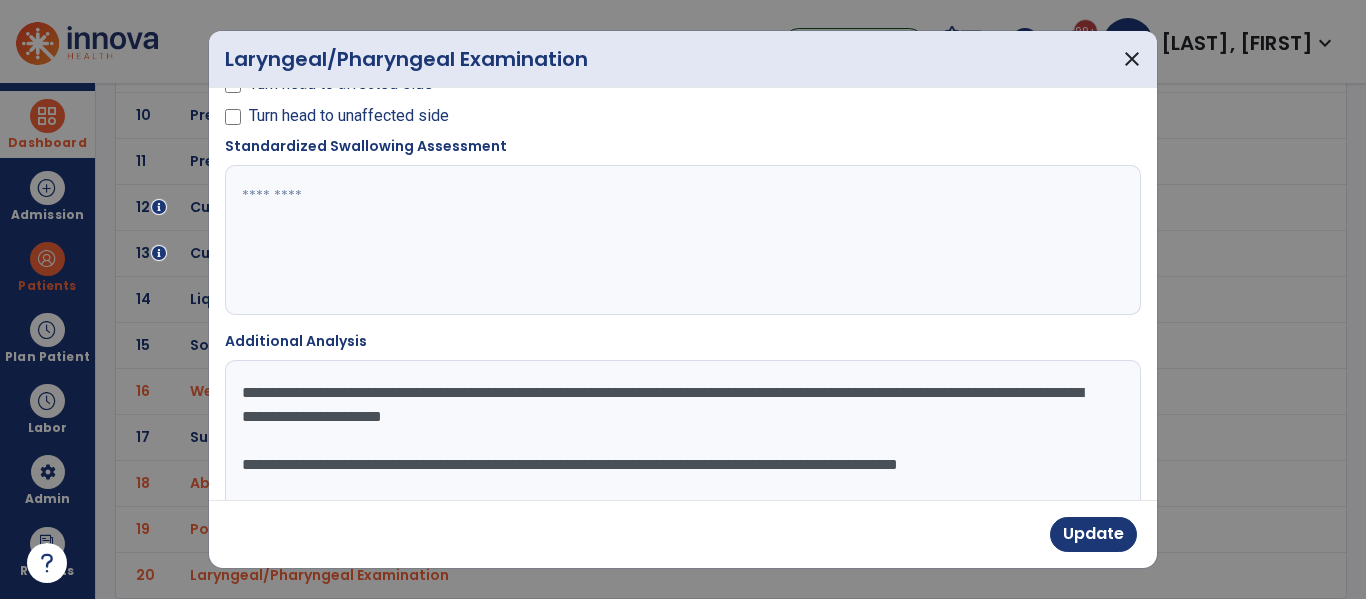 type on "**********" 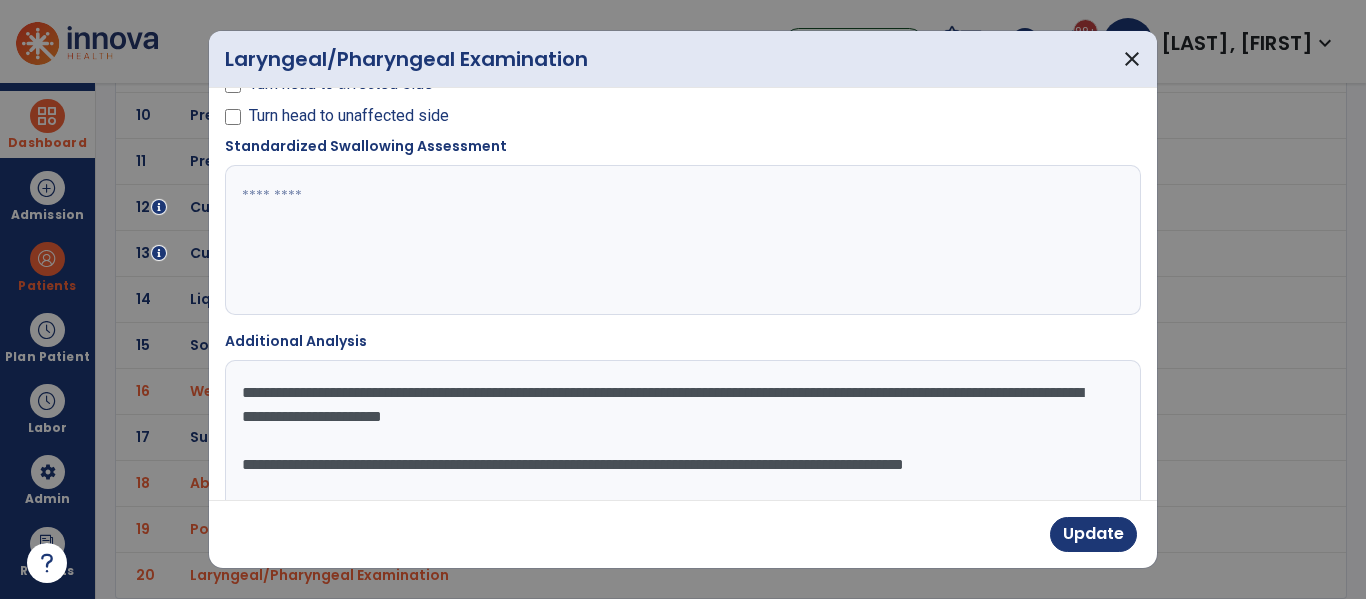 click on "**********" at bounding box center (680, 435) 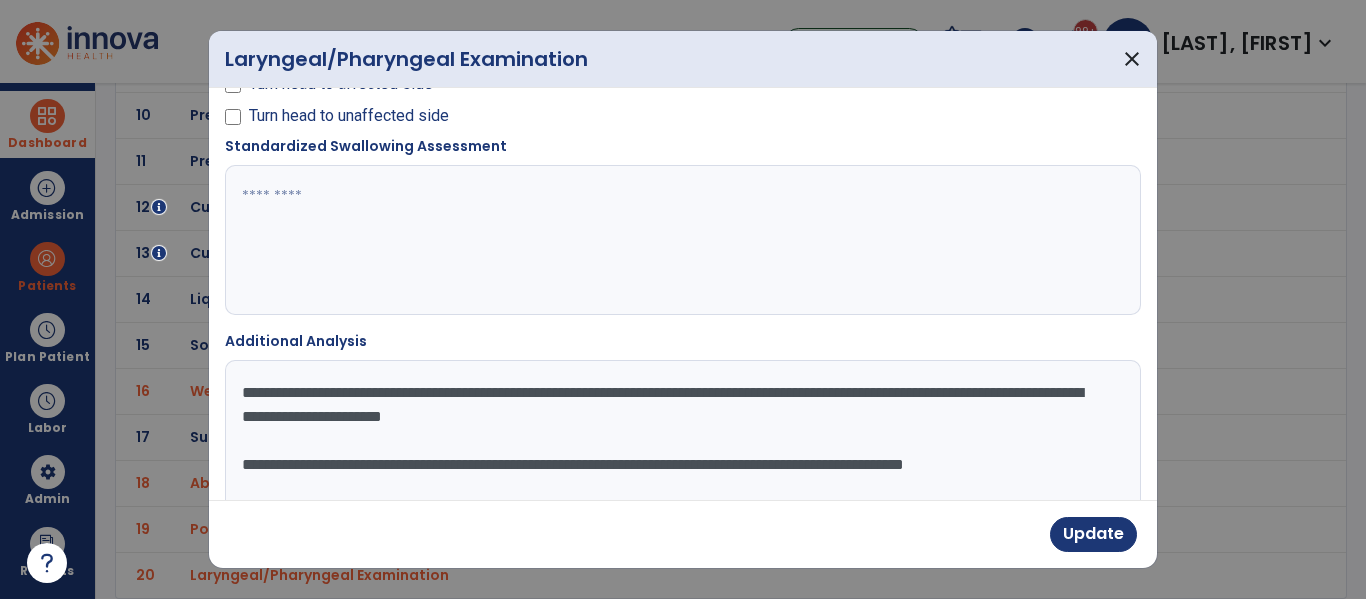 scroll, scrollTop: 1646, scrollLeft: 0, axis: vertical 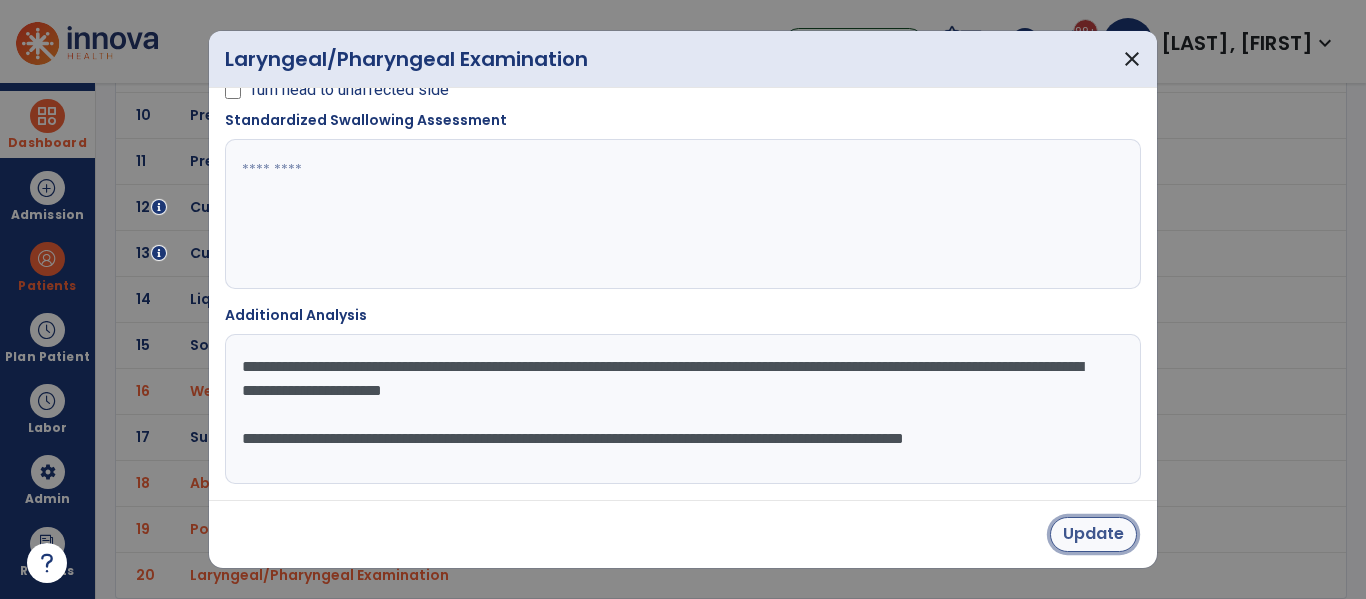 click on "Update" at bounding box center (1093, 534) 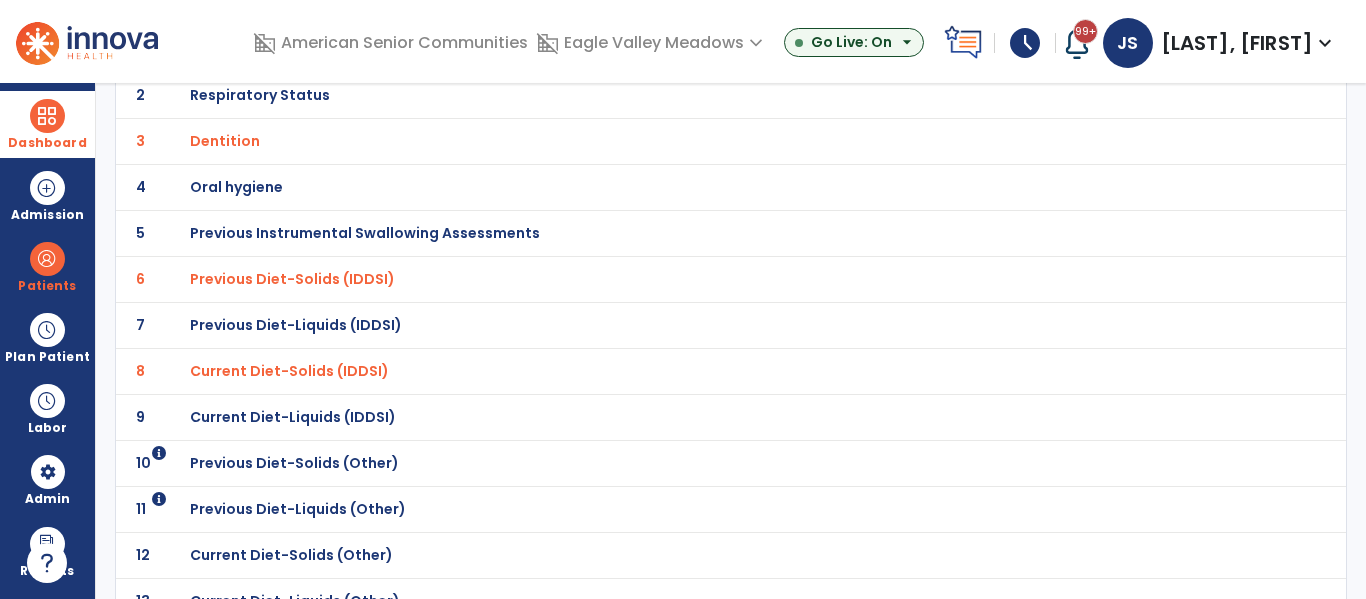 scroll, scrollTop: 0, scrollLeft: 0, axis: both 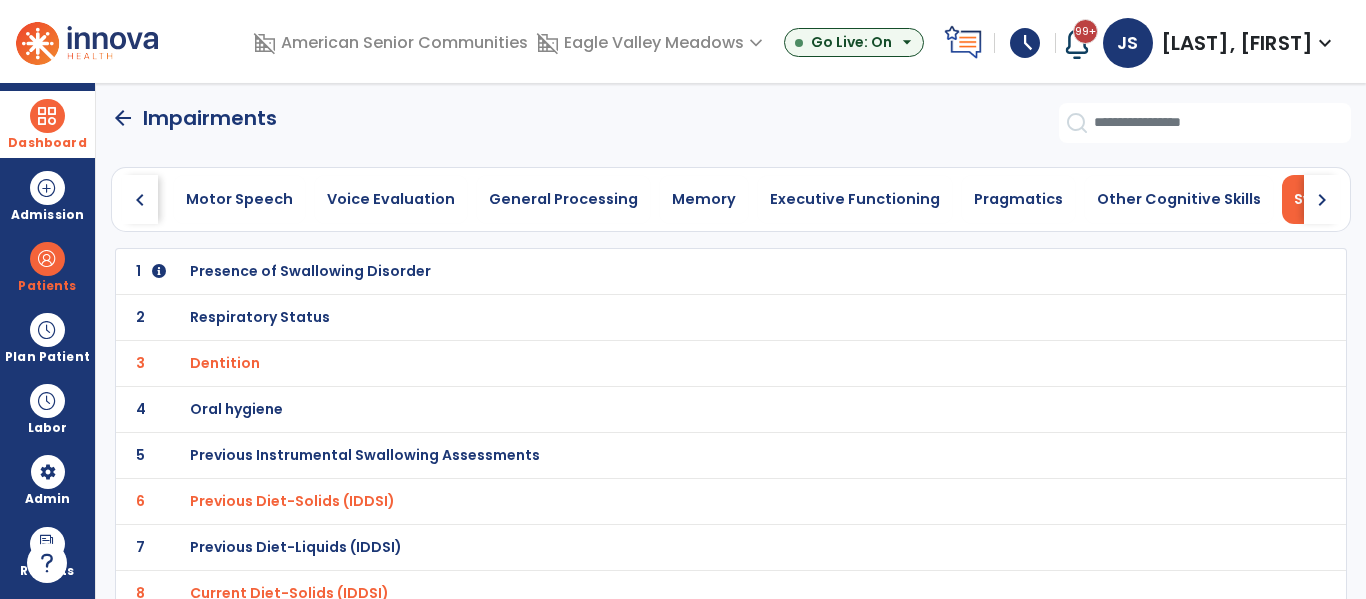 click on "arrow_back" 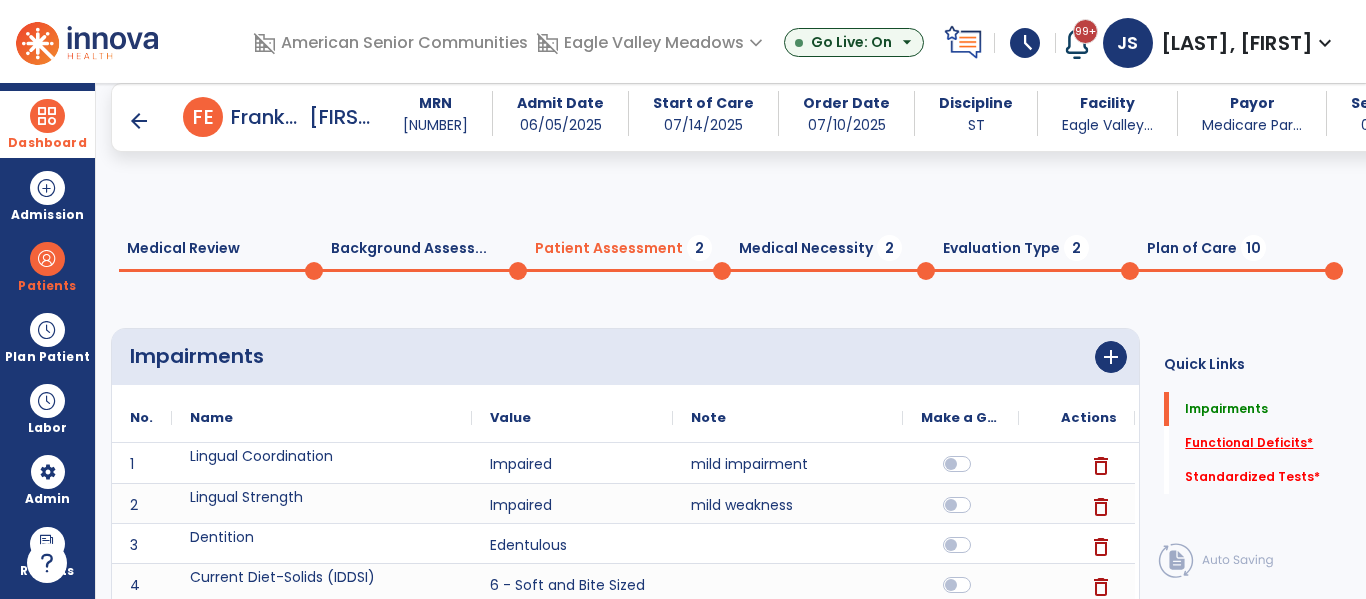 click on "Functional Deficits   *" 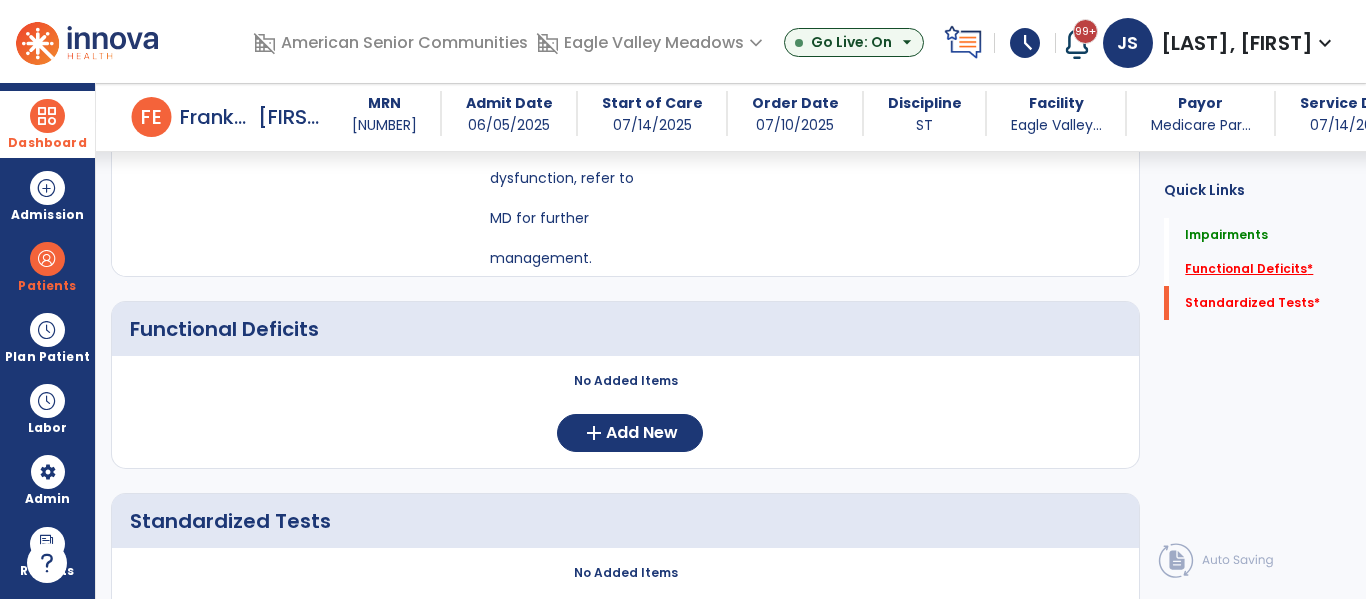 scroll, scrollTop: 2049, scrollLeft: 0, axis: vertical 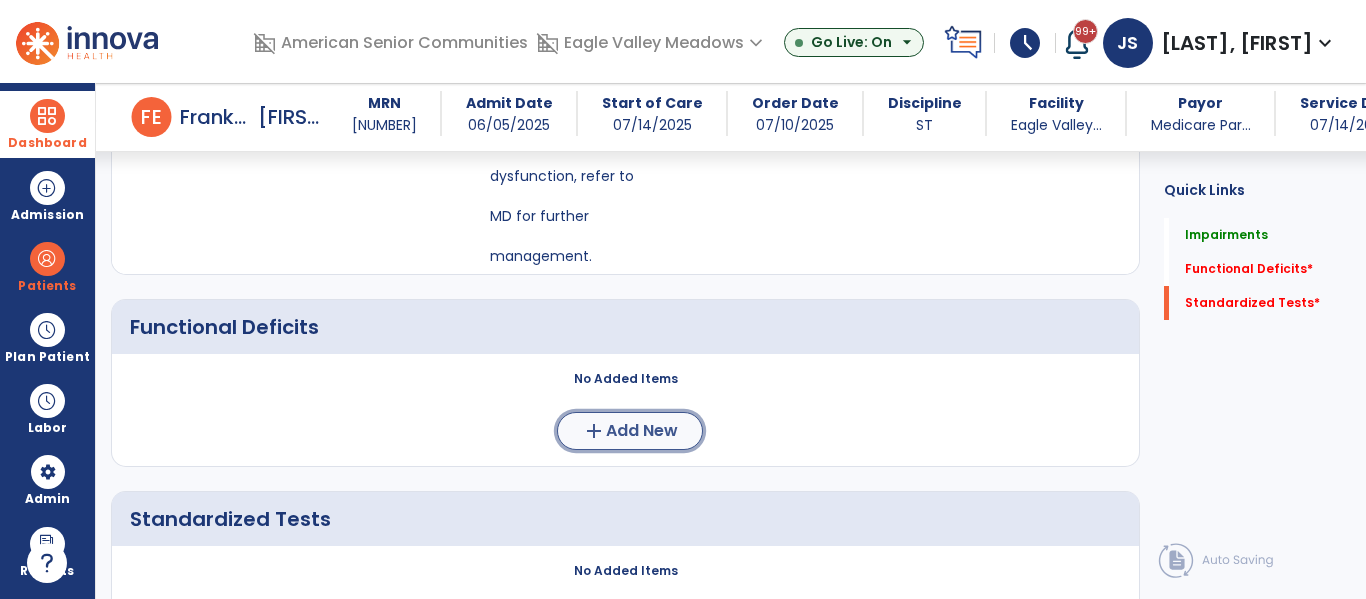 click on "Add New" 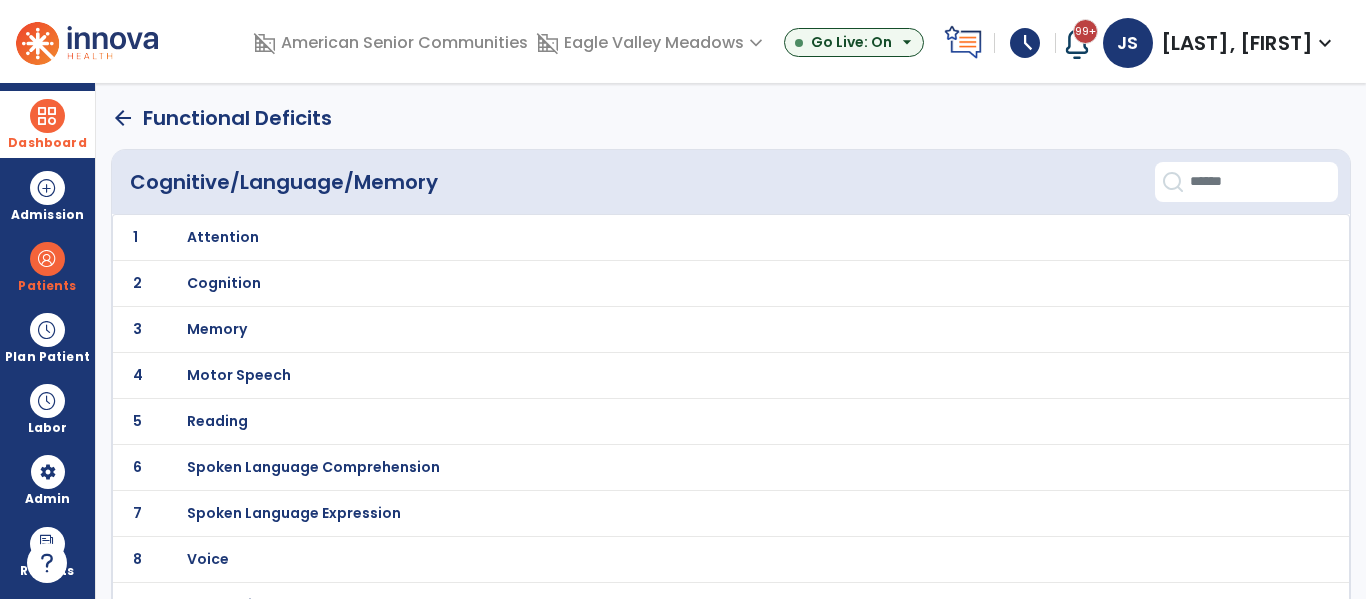 scroll, scrollTop: 31, scrollLeft: 0, axis: vertical 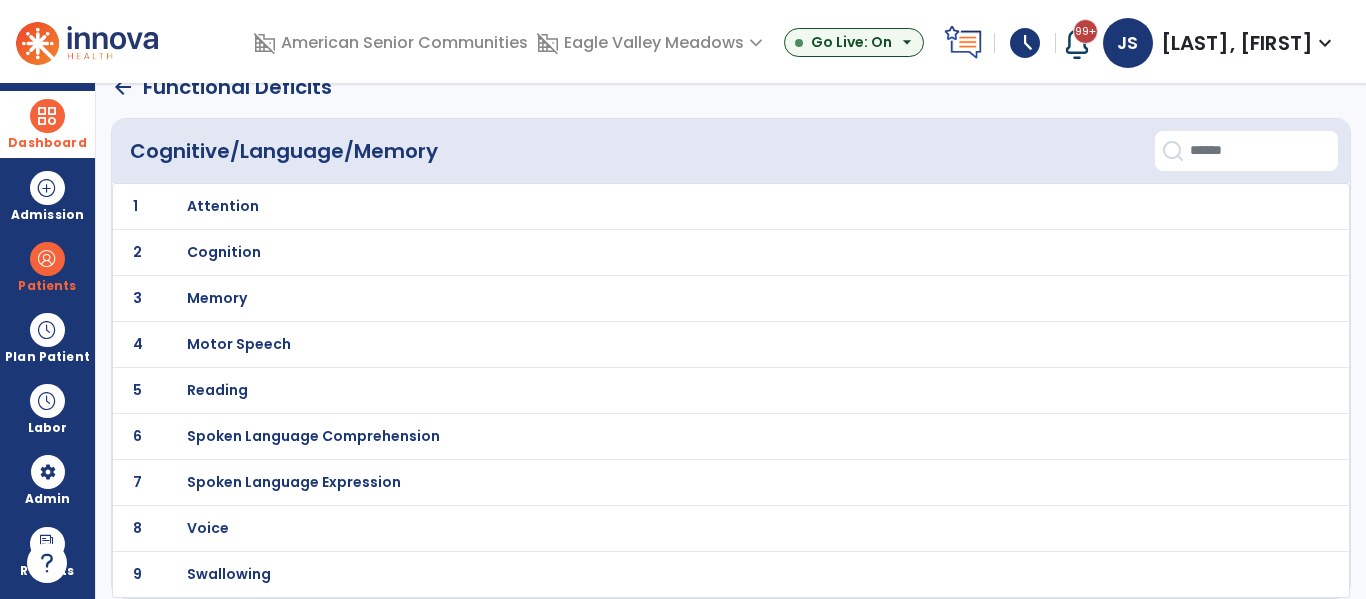 click on "Swallowing" at bounding box center (223, 206) 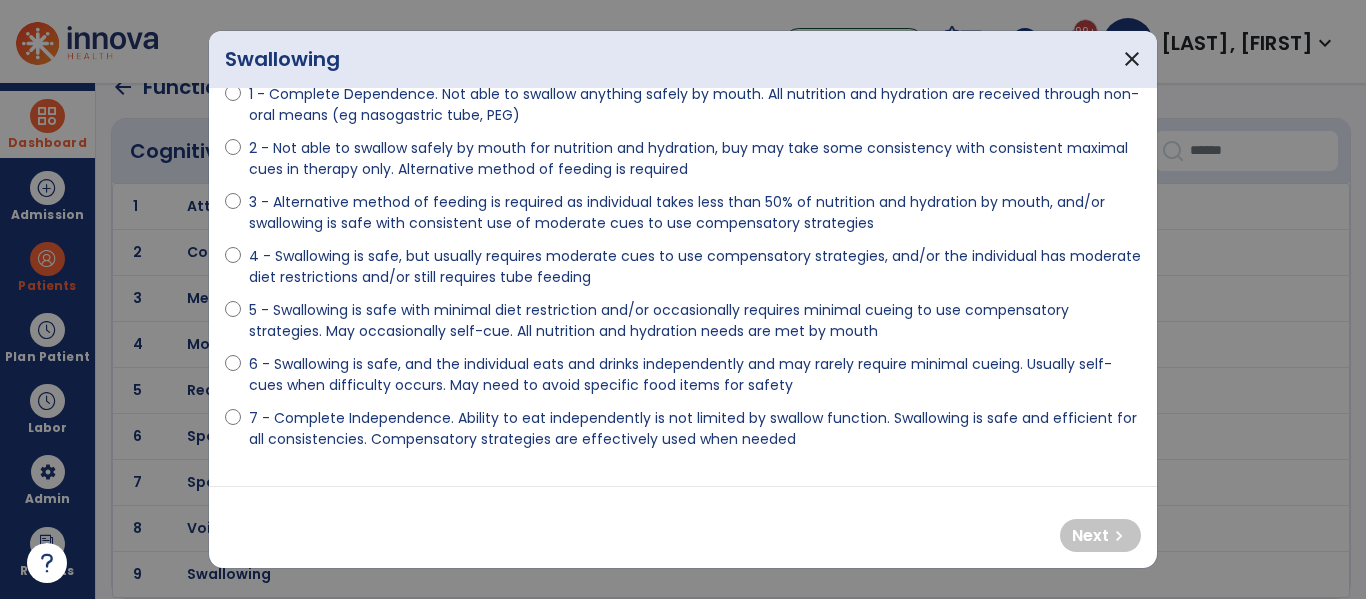 scroll, scrollTop: 152, scrollLeft: 0, axis: vertical 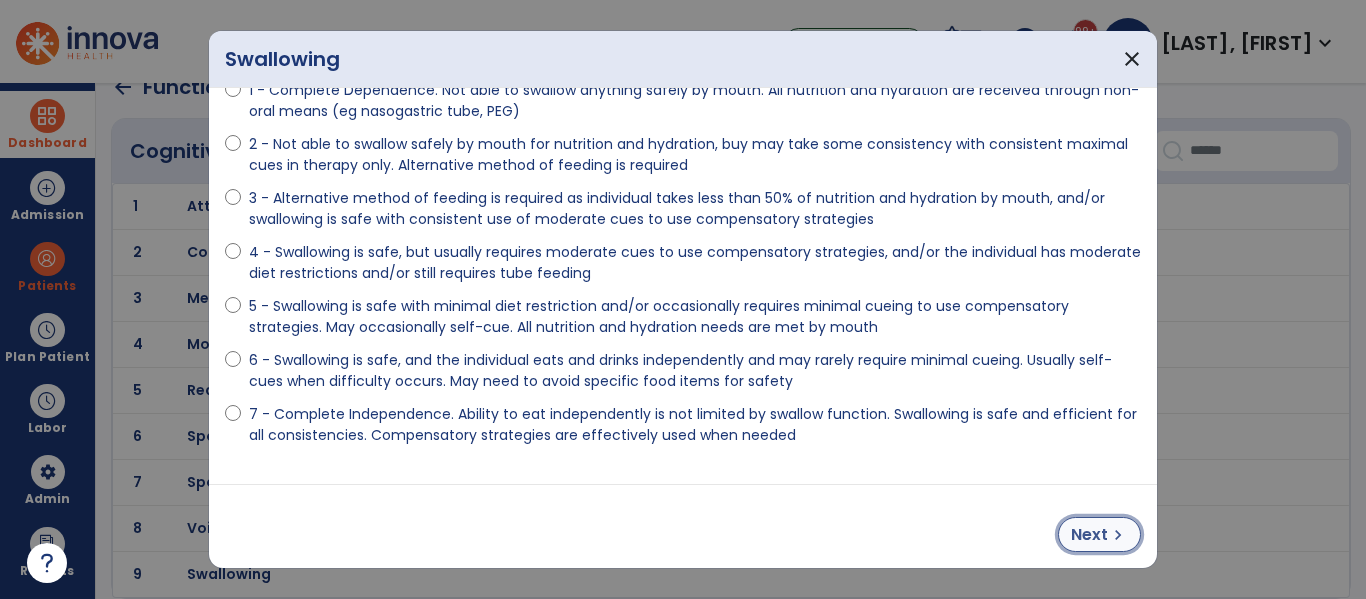 click on "Next" at bounding box center (1089, 535) 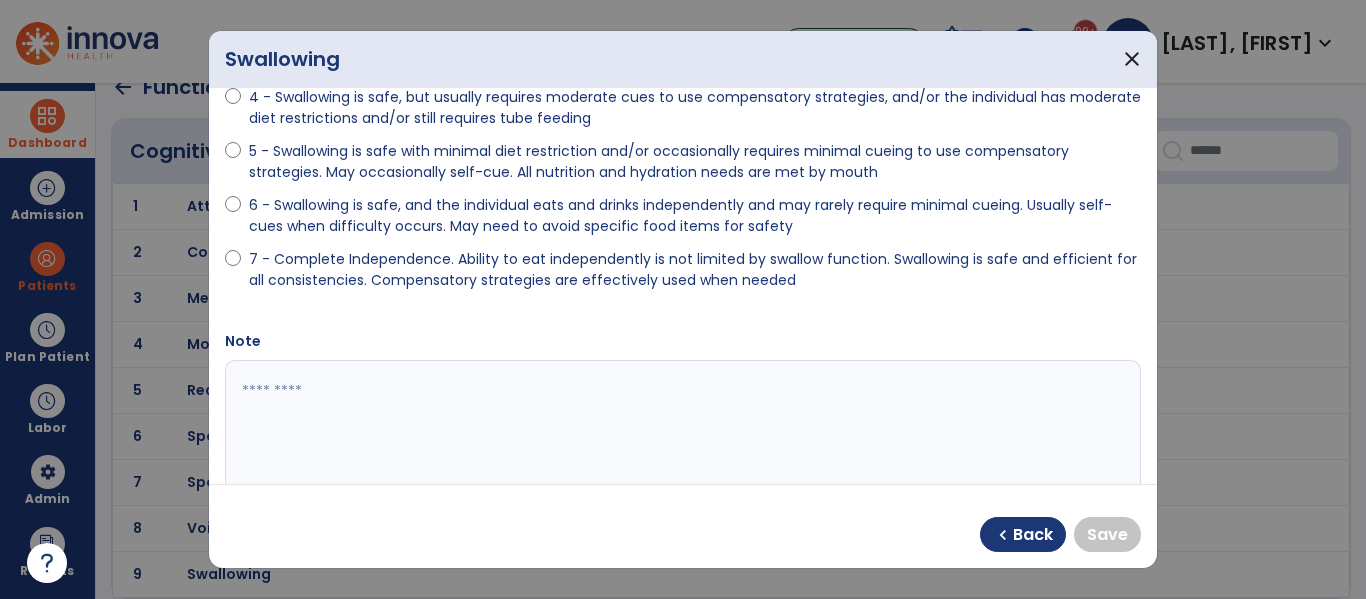 scroll, scrollTop: 308, scrollLeft: 0, axis: vertical 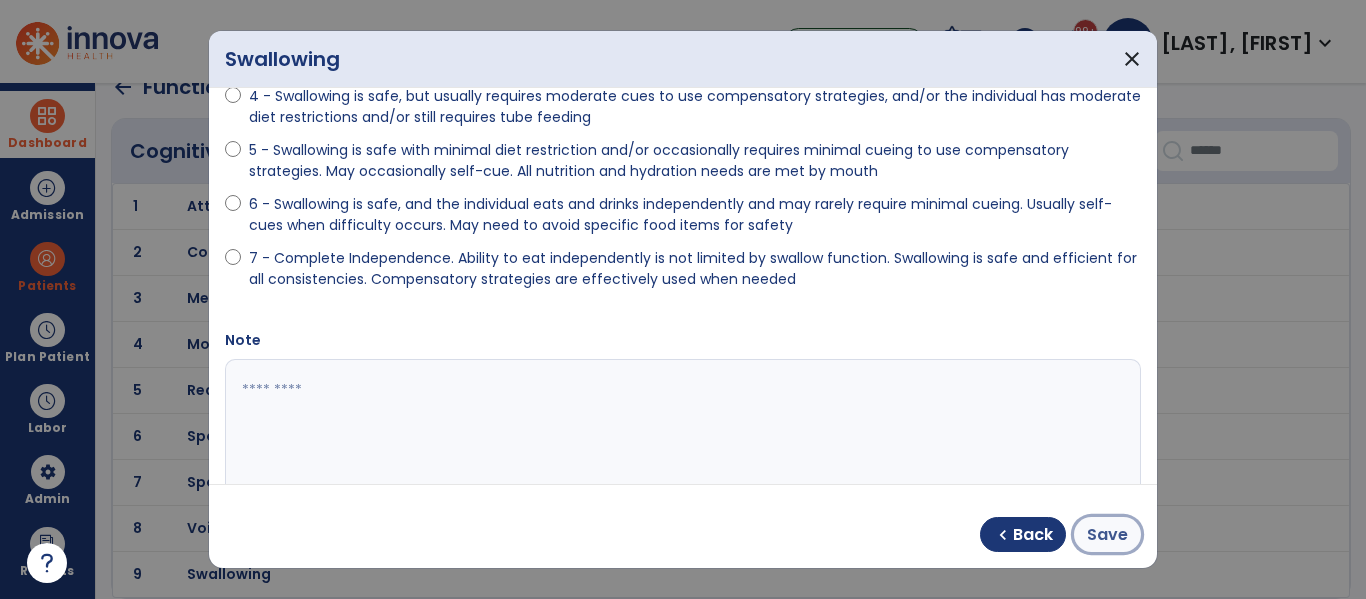 click on "Save" at bounding box center [1107, 534] 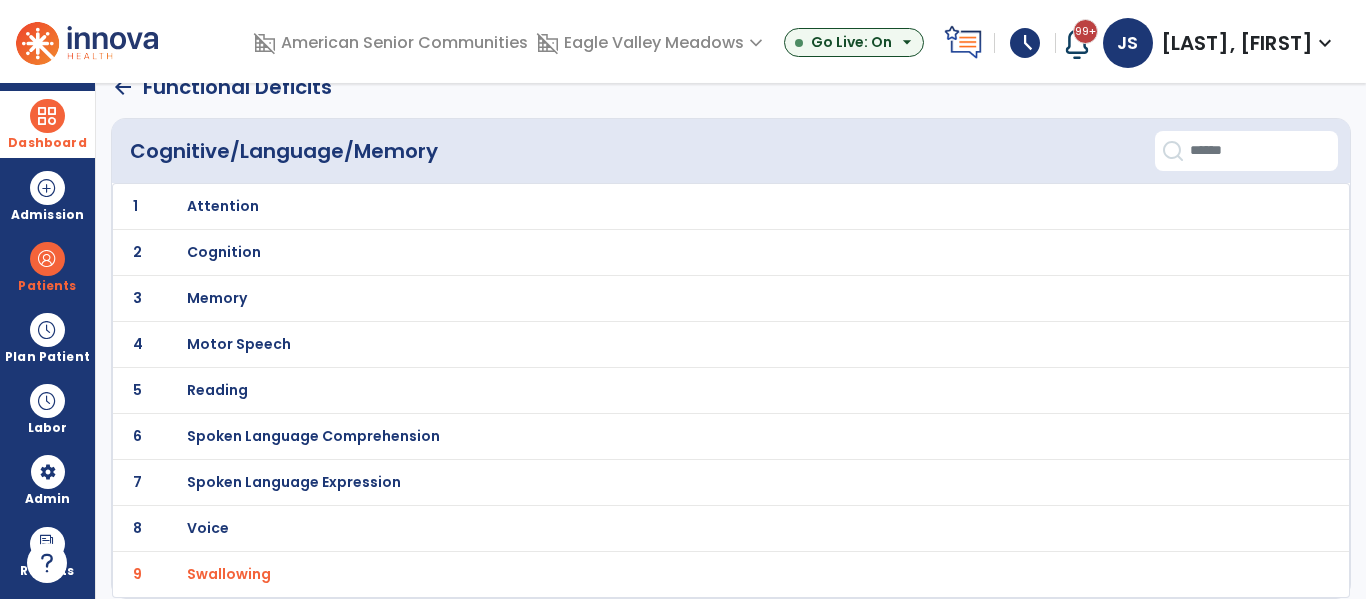 scroll, scrollTop: 0, scrollLeft: 0, axis: both 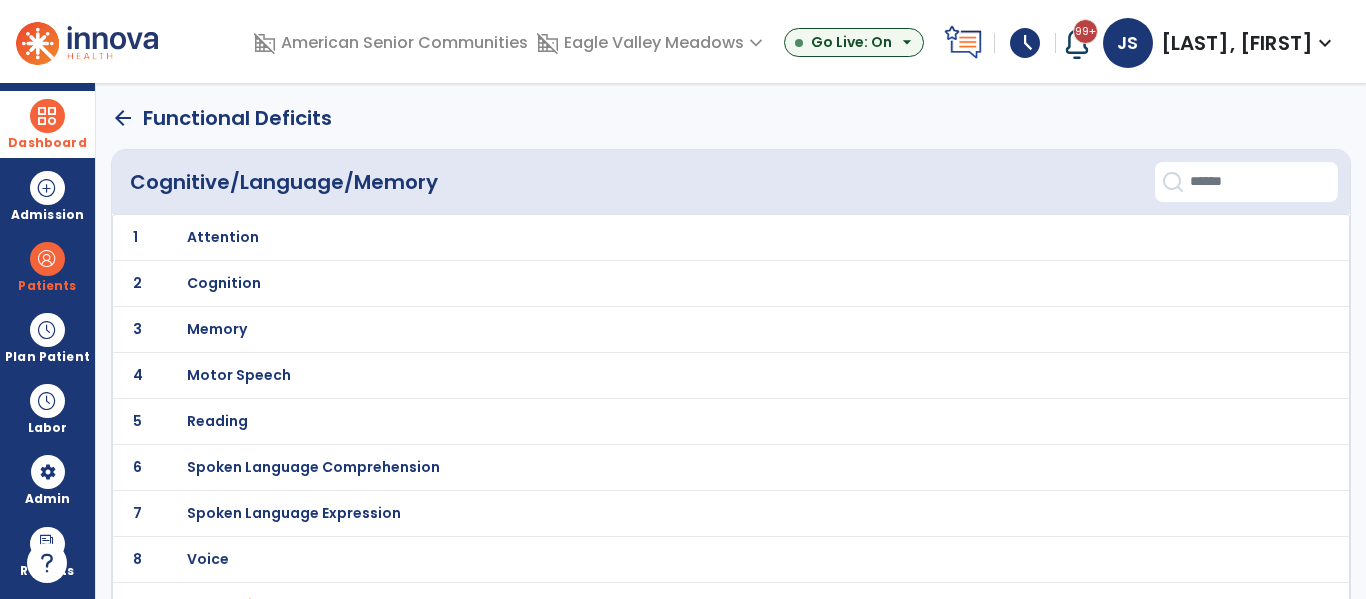click on "arrow_back" 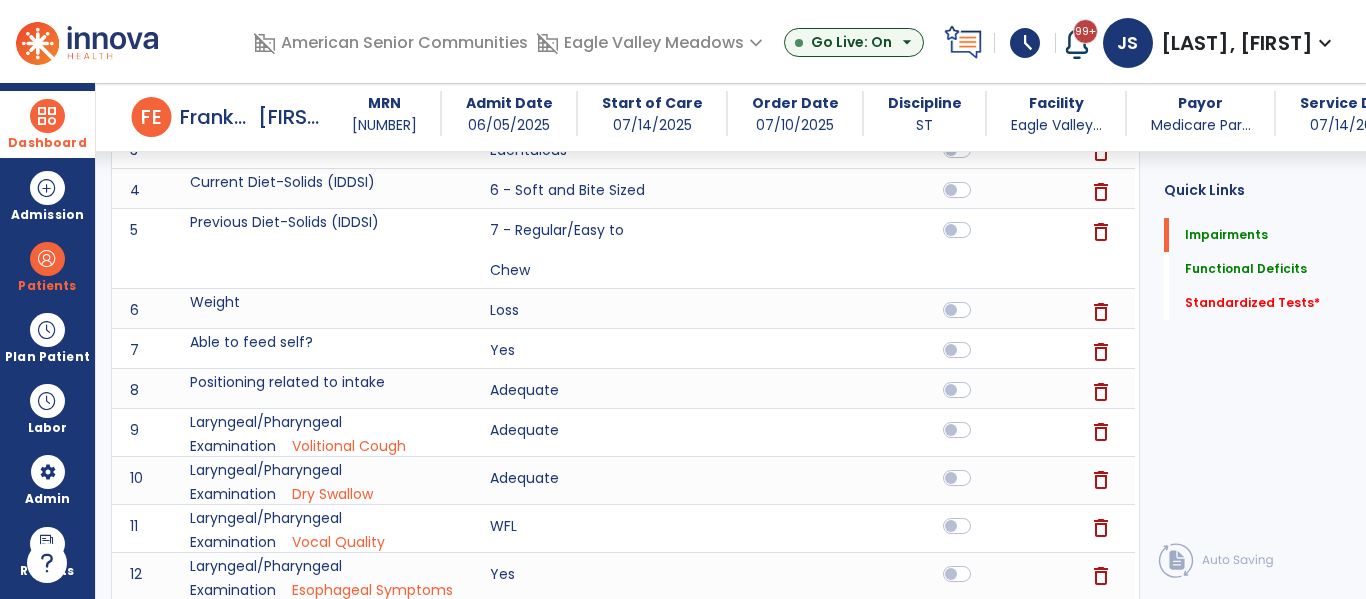 scroll, scrollTop: 409, scrollLeft: 0, axis: vertical 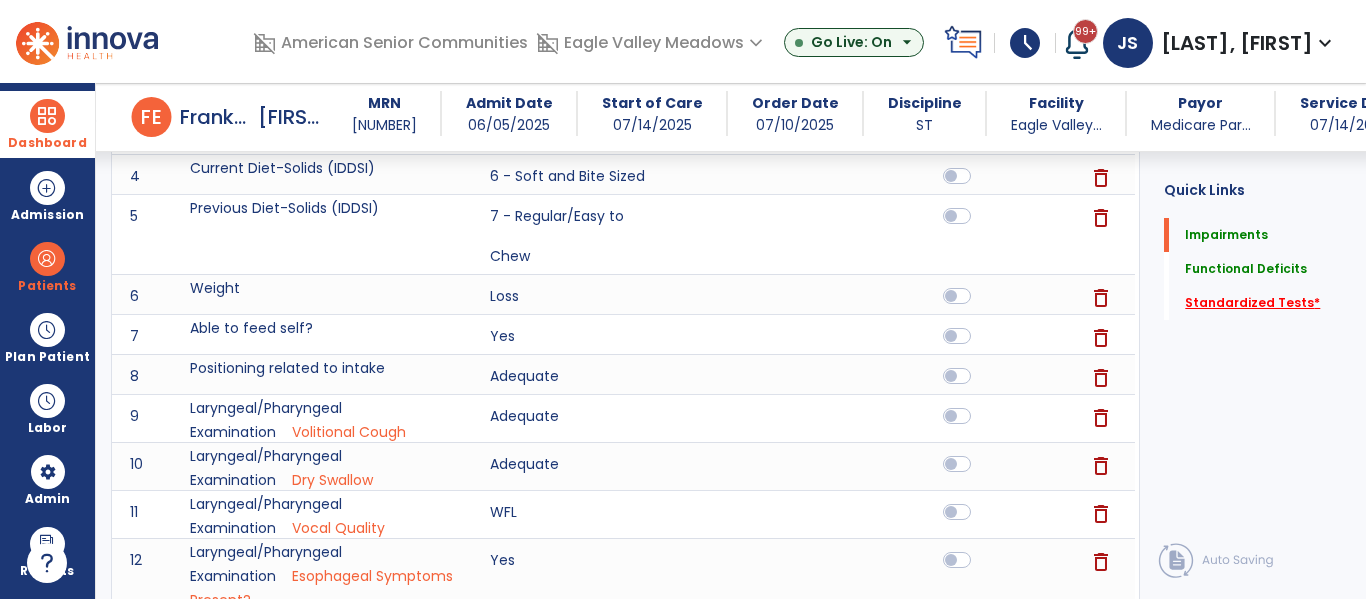 click on "Standardized Tests   *" 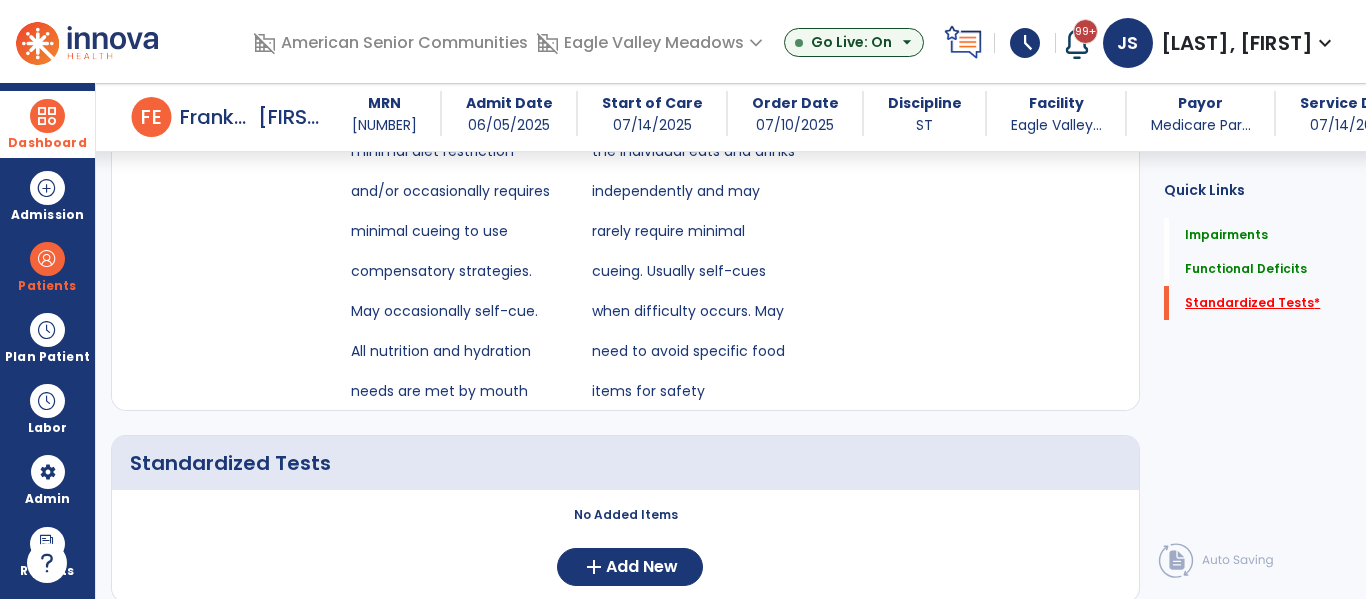 scroll, scrollTop: 2447, scrollLeft: 0, axis: vertical 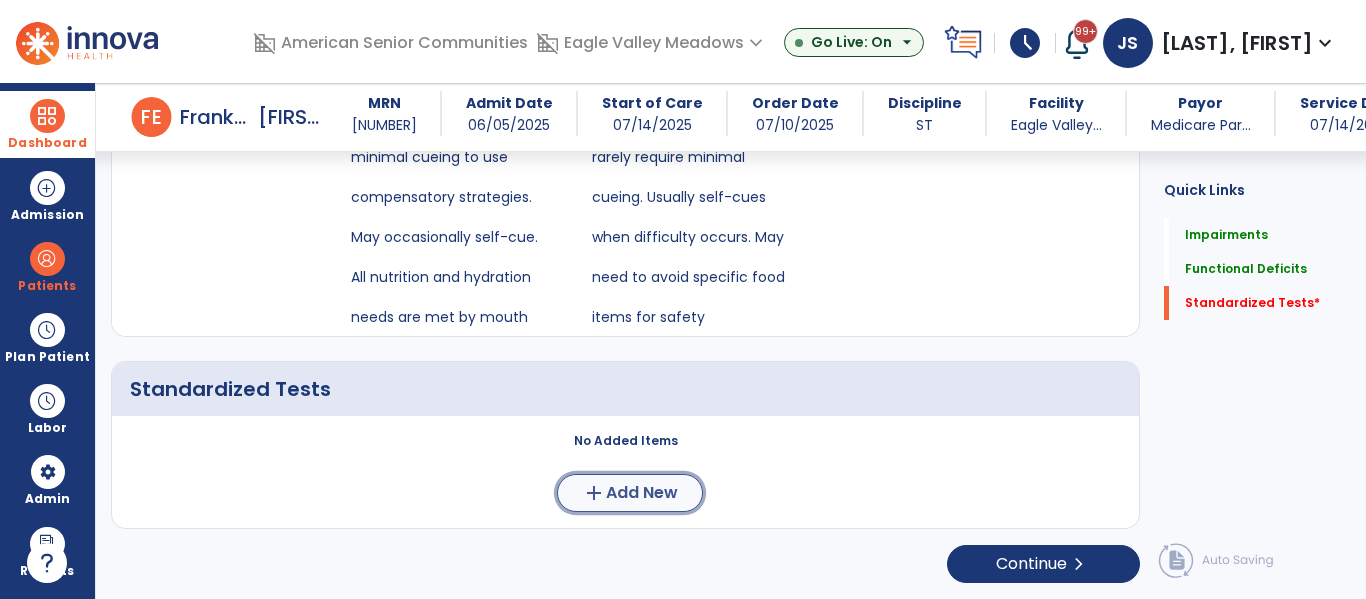 click on "add  Add New" 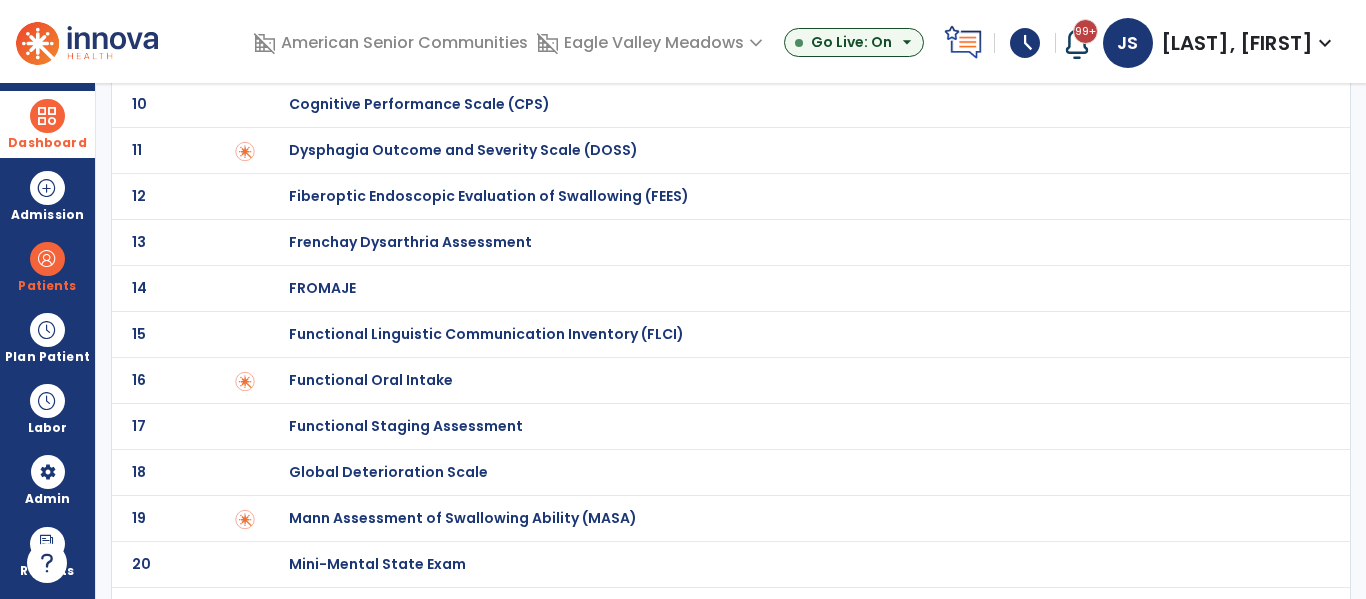 scroll, scrollTop: 520, scrollLeft: 0, axis: vertical 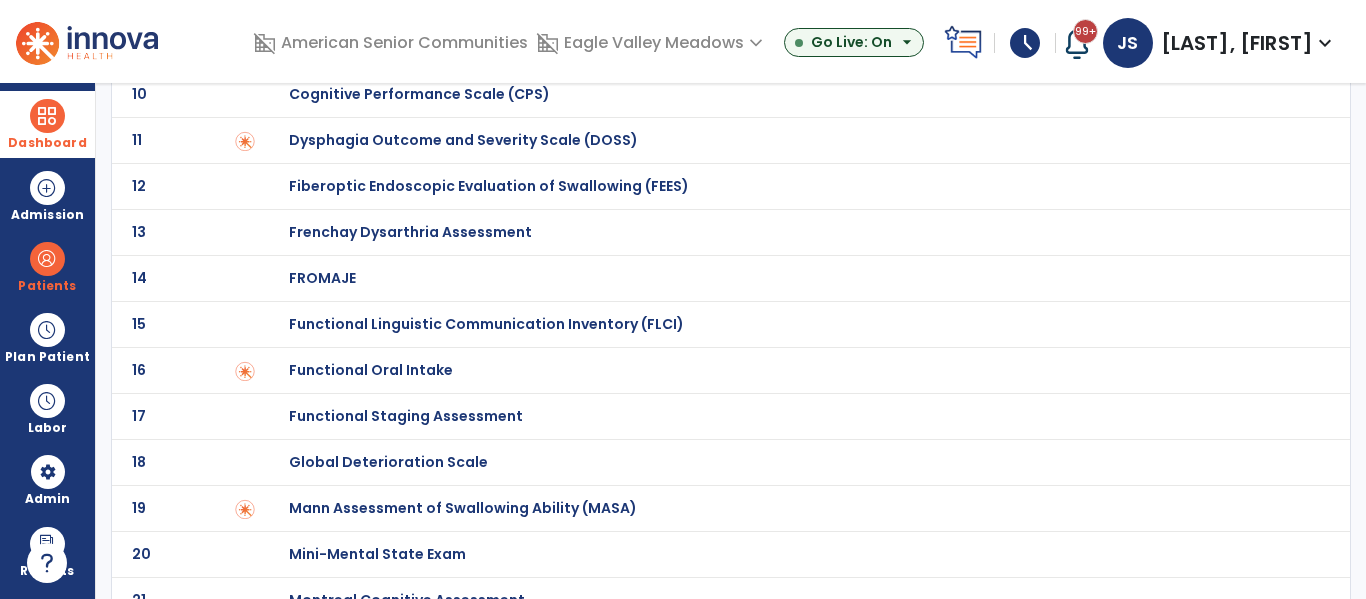 click on "Functional Oral Intake" at bounding box center (368, -320) 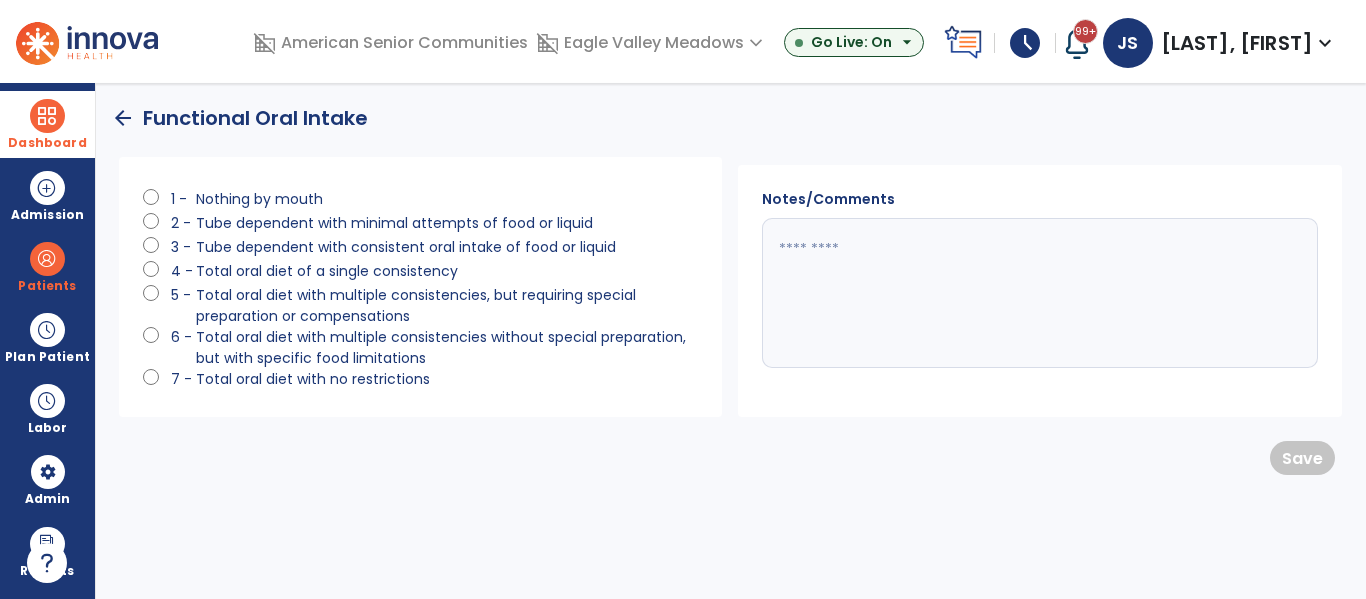 scroll, scrollTop: 0, scrollLeft: 0, axis: both 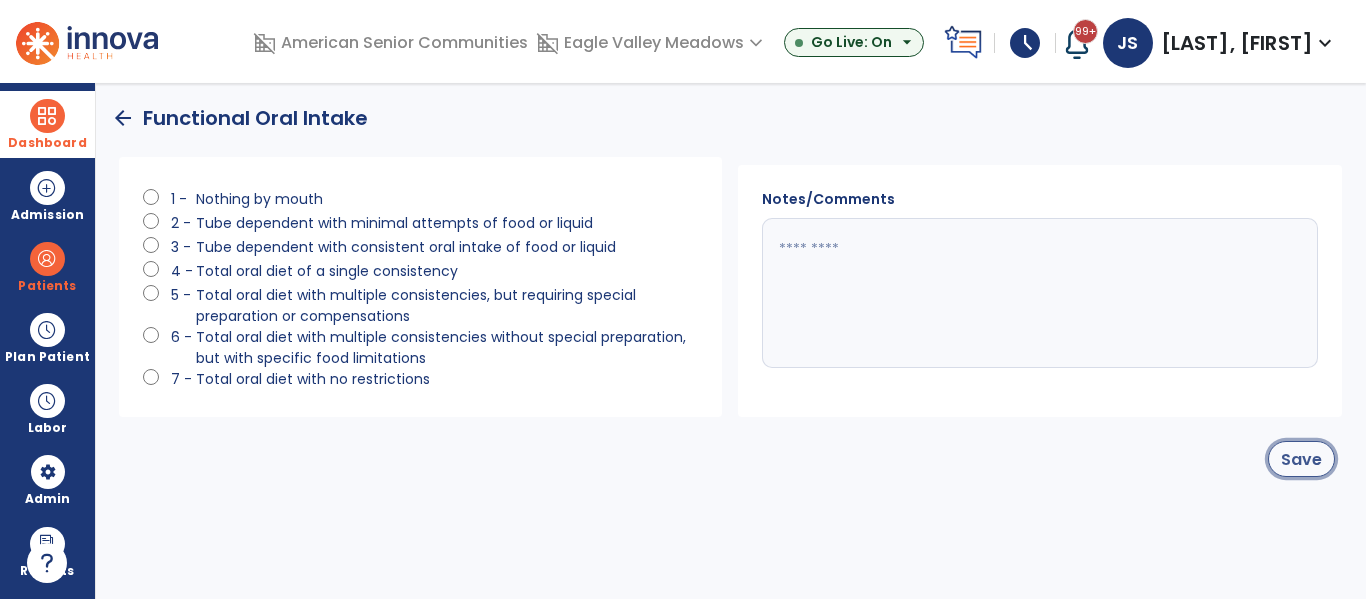 click on "Save" 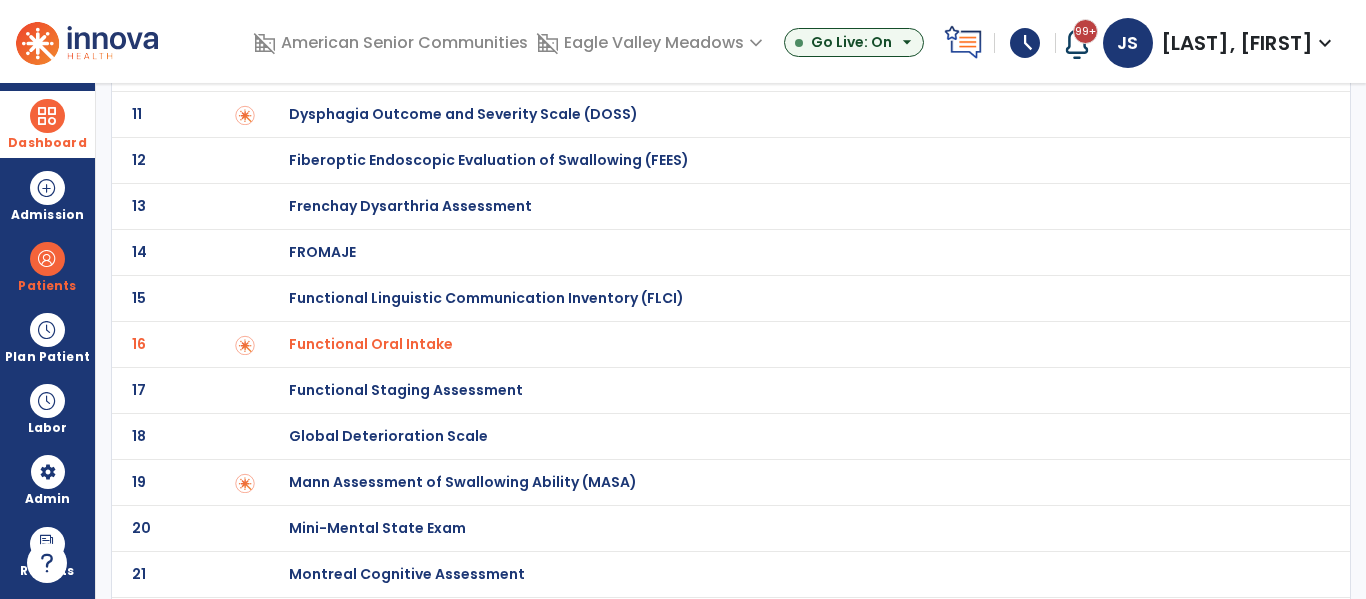 scroll, scrollTop: 544, scrollLeft: 0, axis: vertical 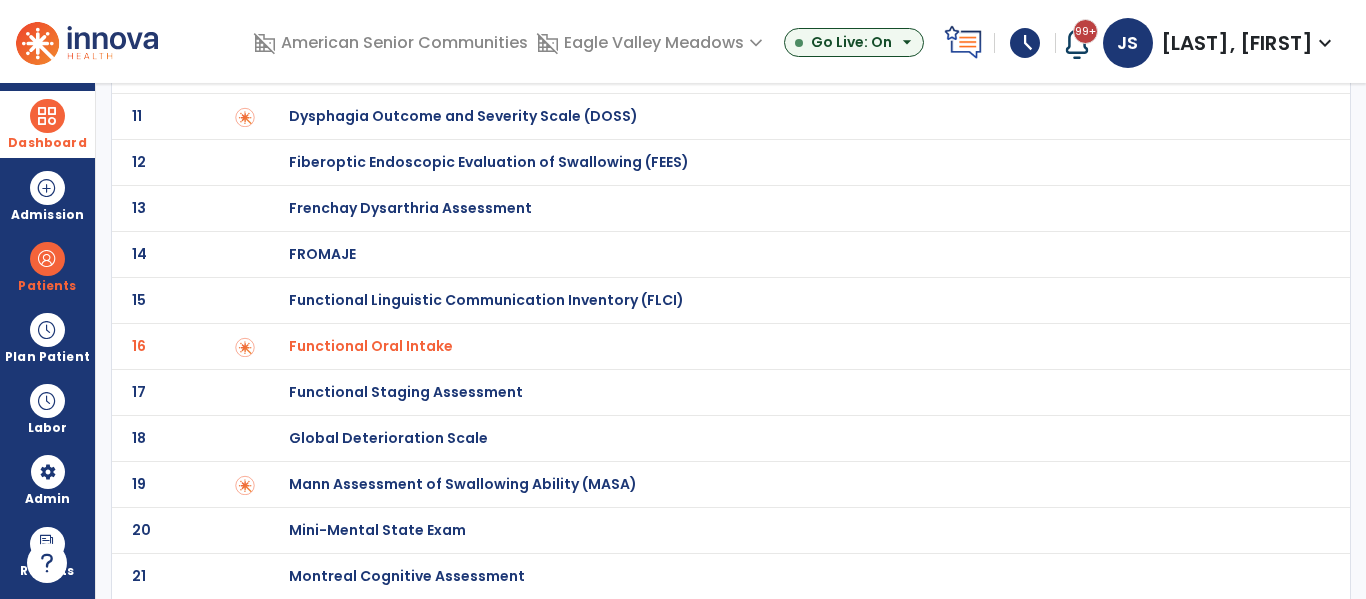 click on "16 Functional Oral Intake" 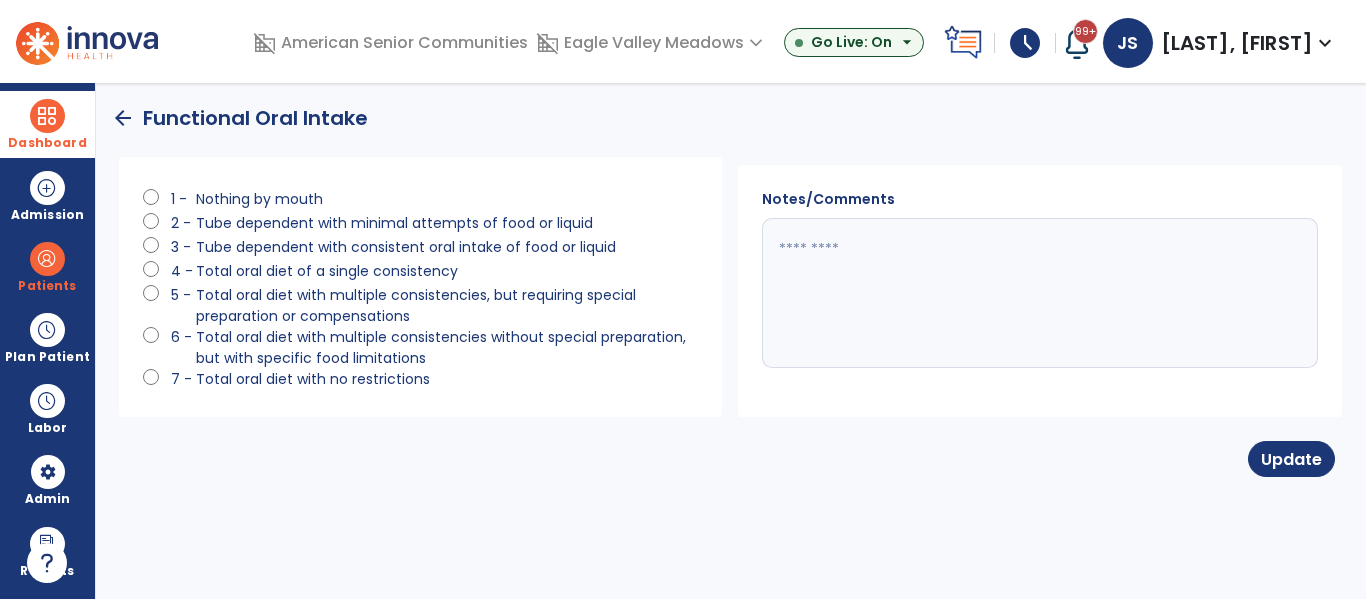 scroll, scrollTop: 0, scrollLeft: 0, axis: both 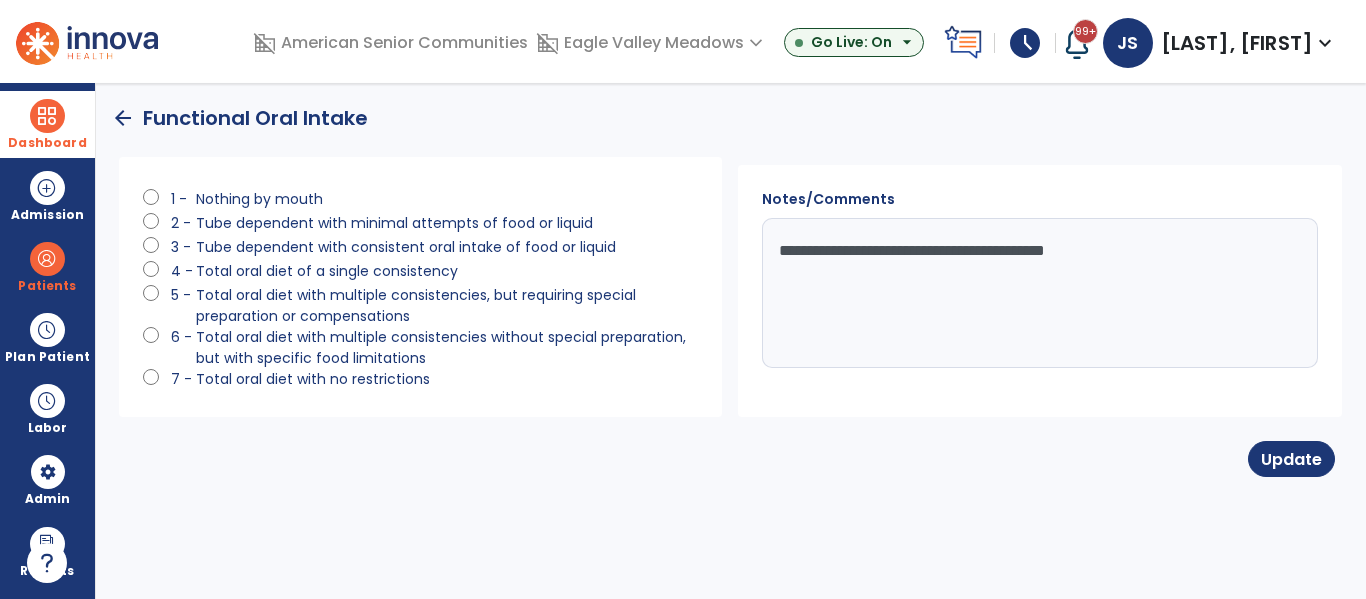 type on "**********" 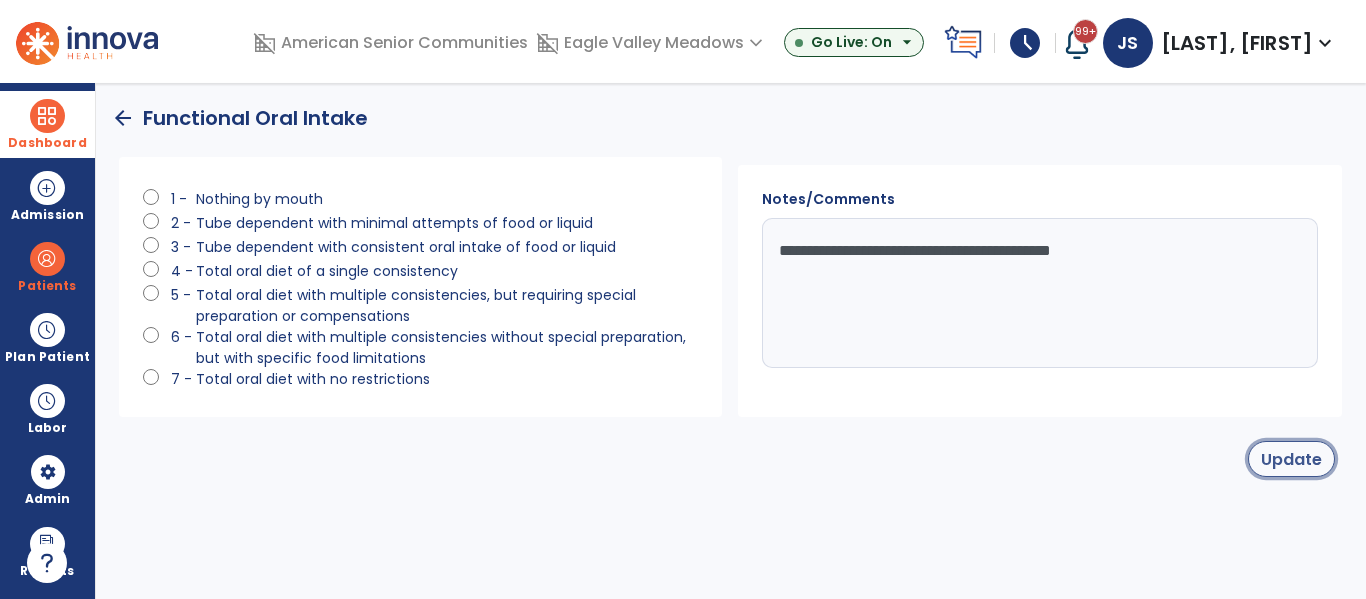 click on "Update" 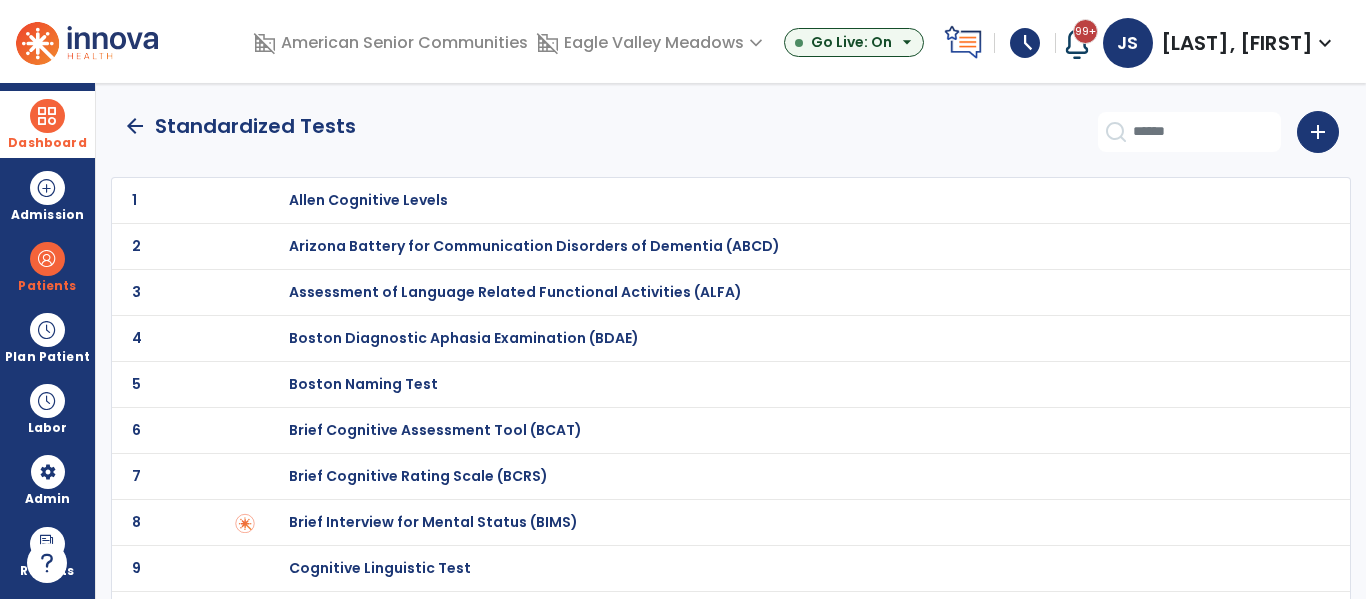 click on "arrow_back" 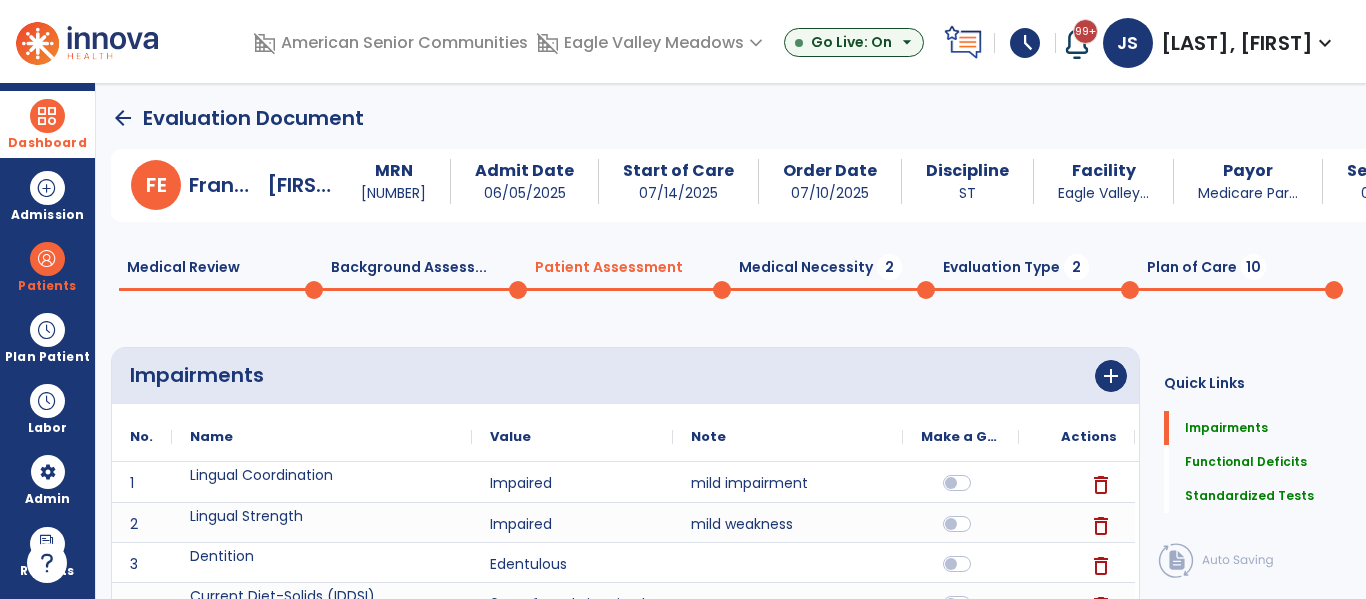 scroll, scrollTop: 20, scrollLeft: 0, axis: vertical 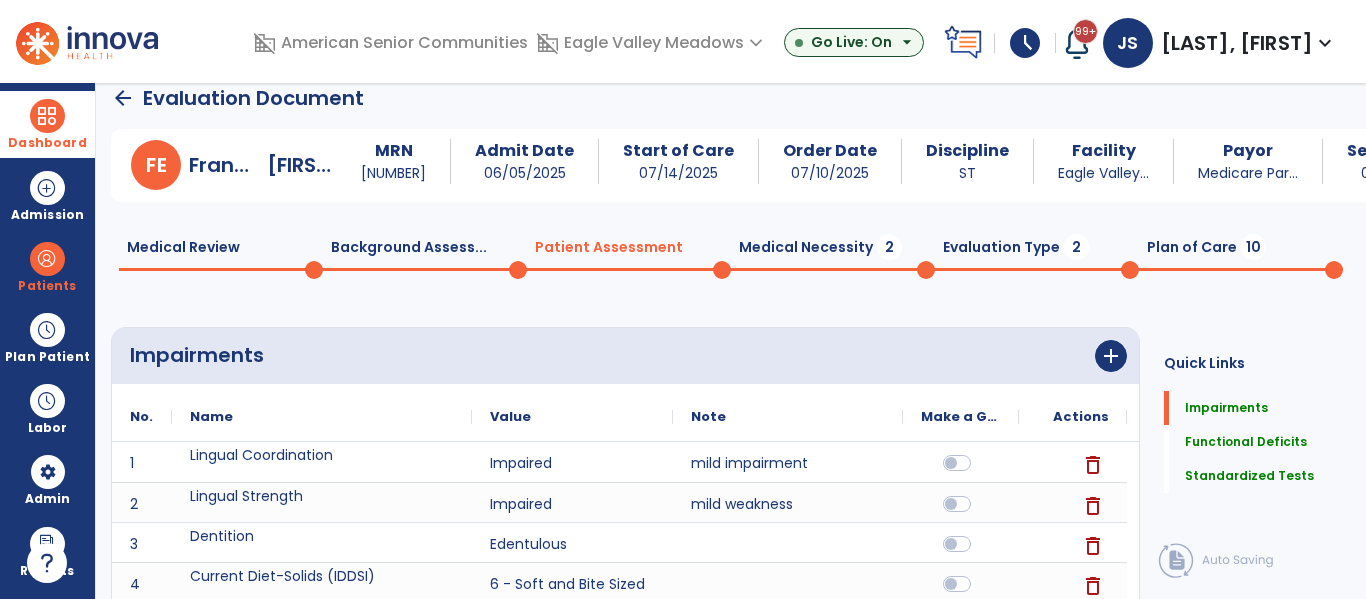 click on "arrow_back" 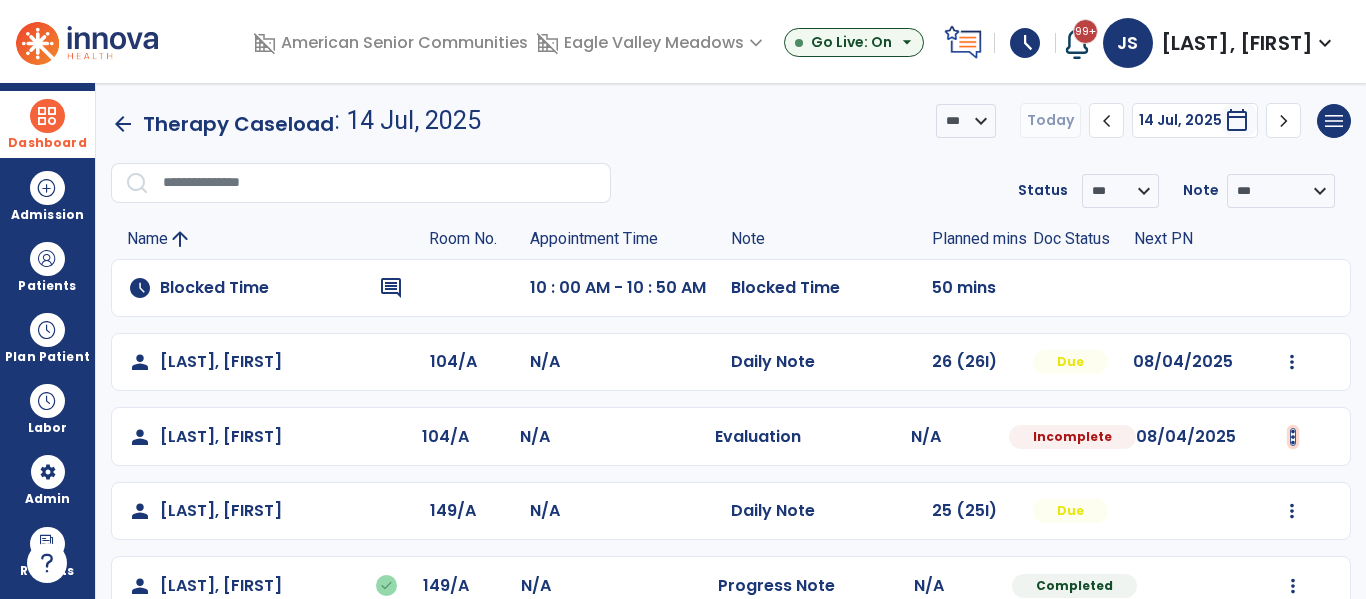 click at bounding box center [1292, 362] 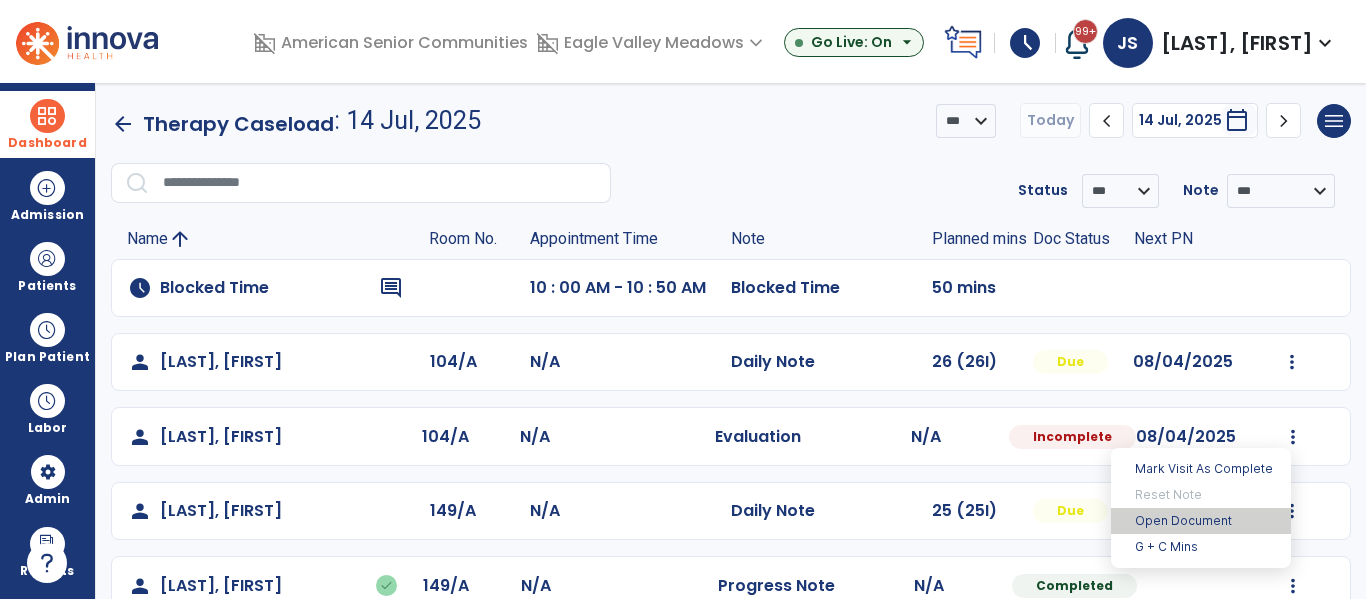 click on "Open Document" at bounding box center [1201, 521] 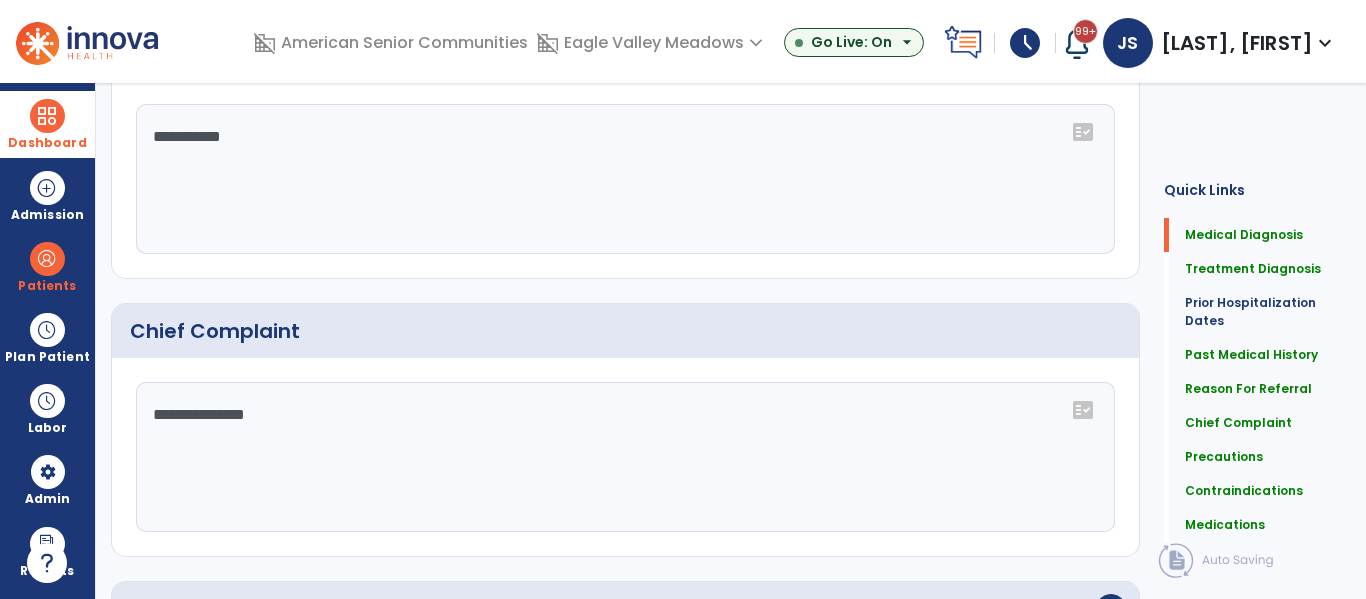 scroll, scrollTop: 0, scrollLeft: 0, axis: both 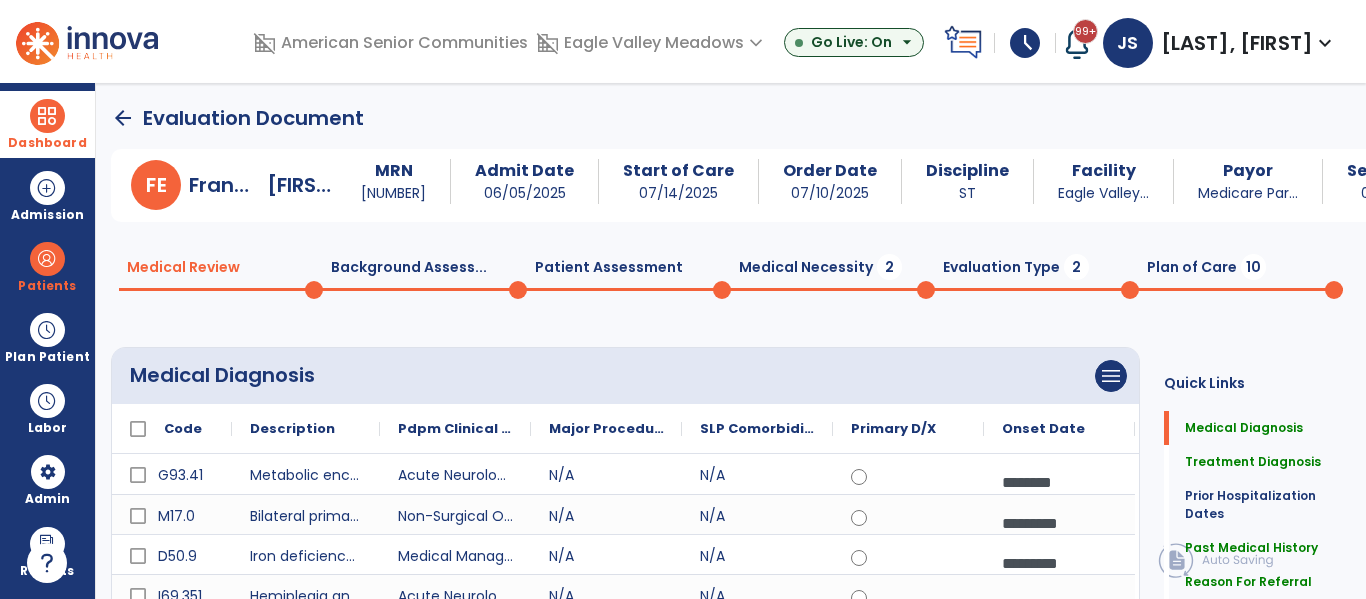click on "Medical Necessity  2" 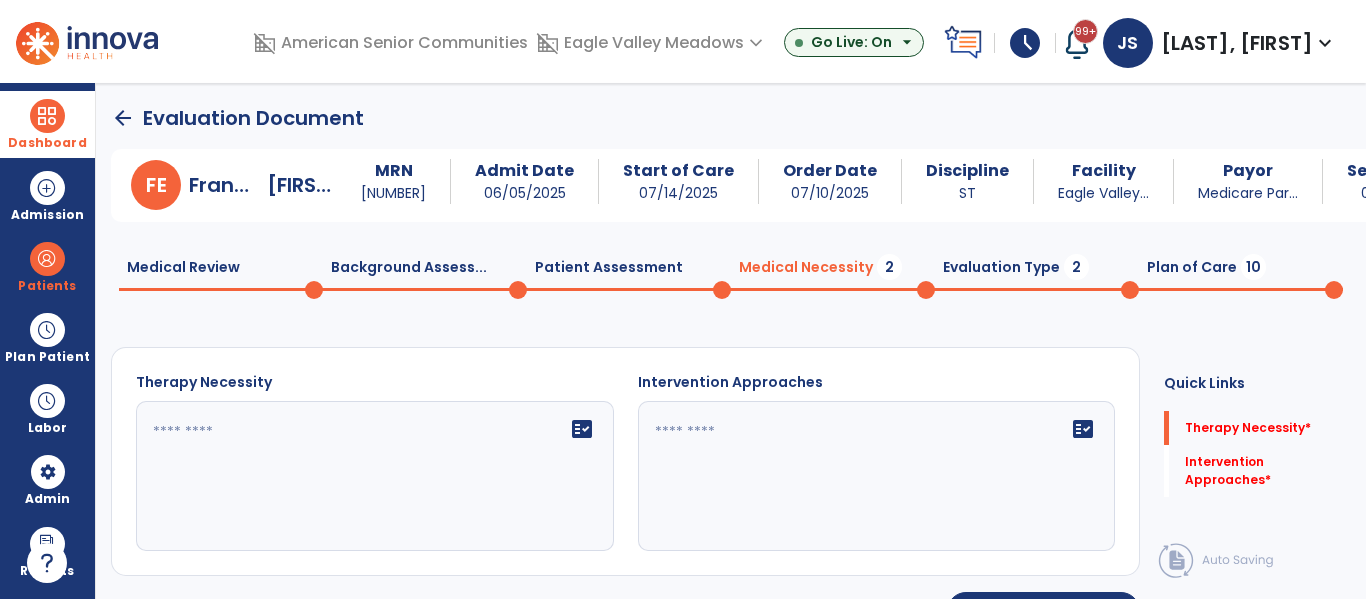 click on "Patient Assessment  0" 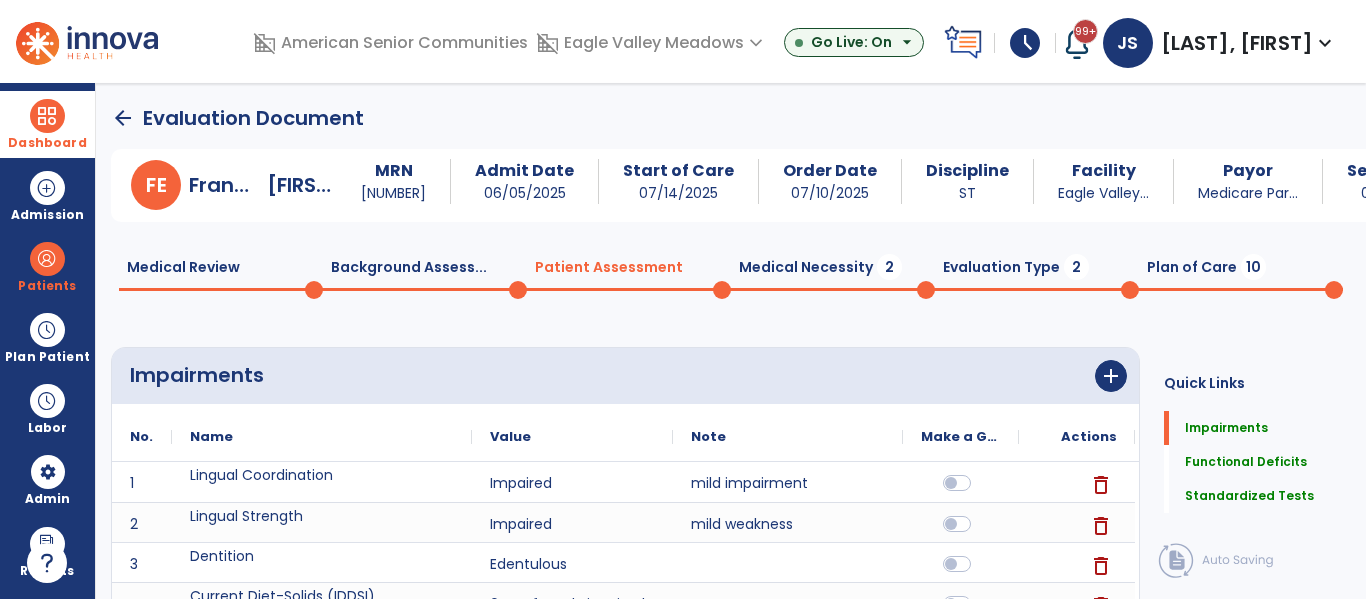 click on "Background Assess...  0" 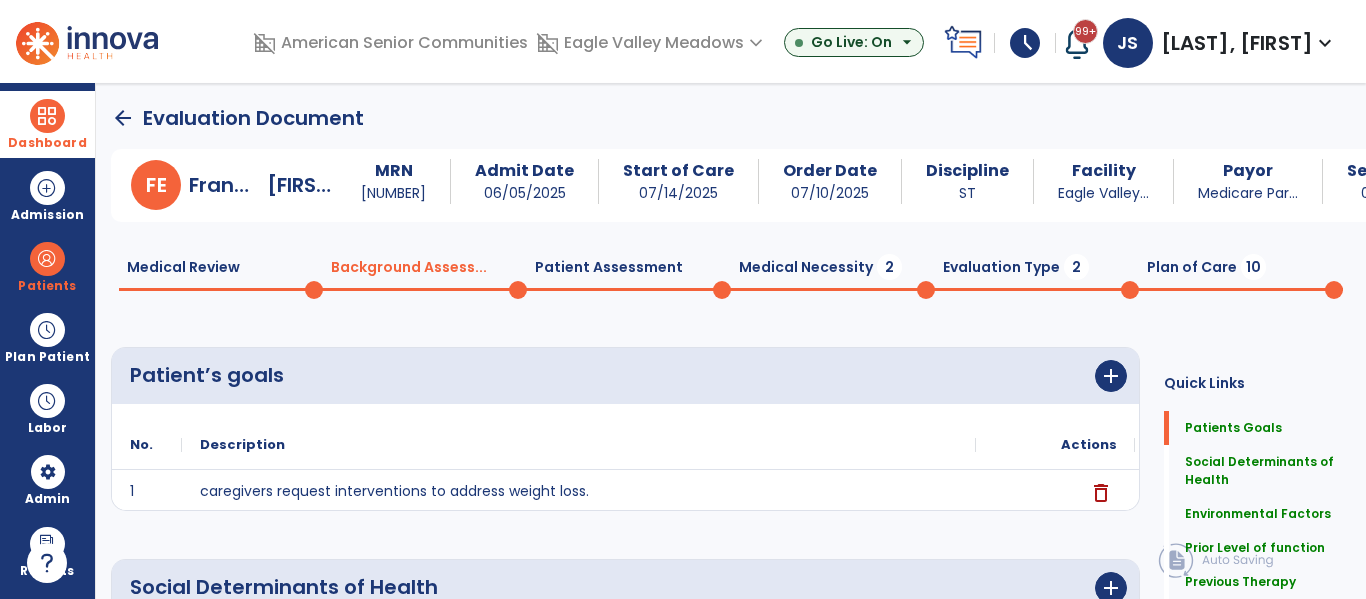 click on "Medical Necessity  2" 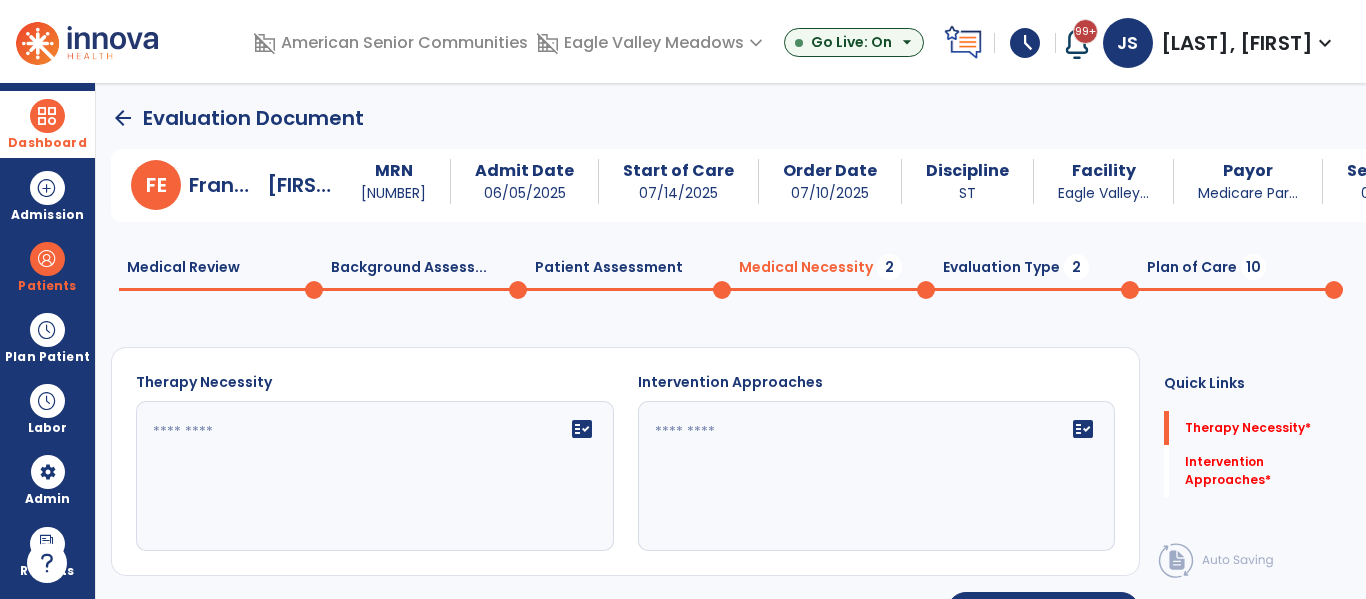 click 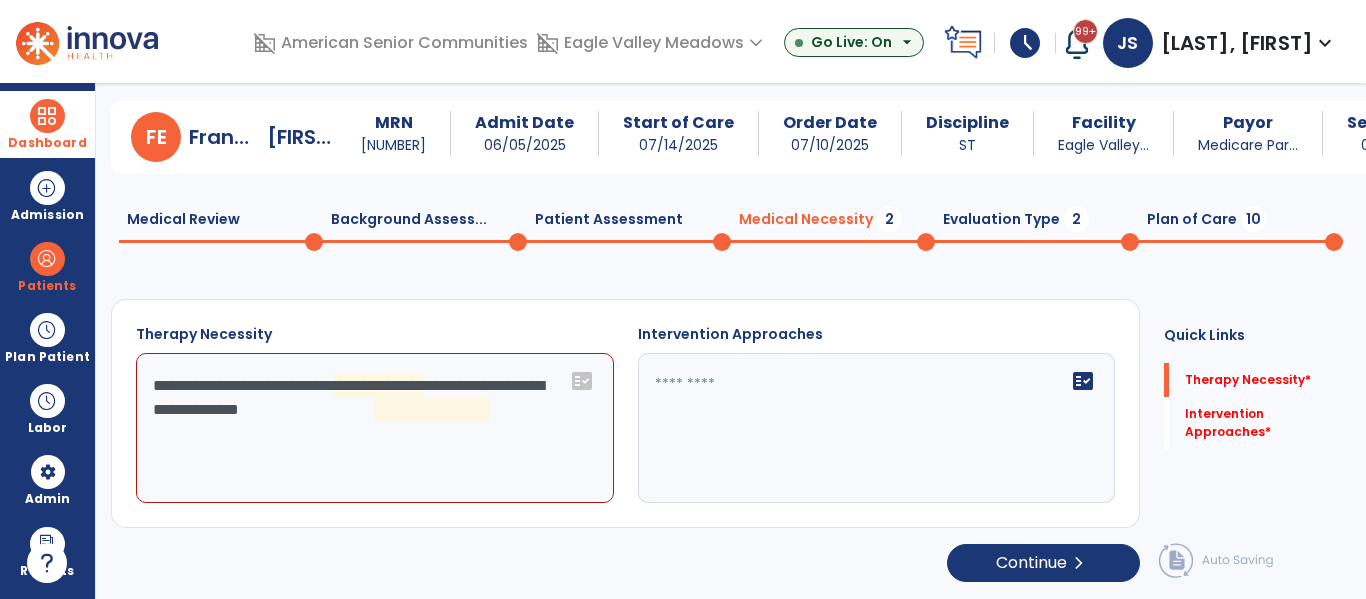 scroll, scrollTop: 29, scrollLeft: 0, axis: vertical 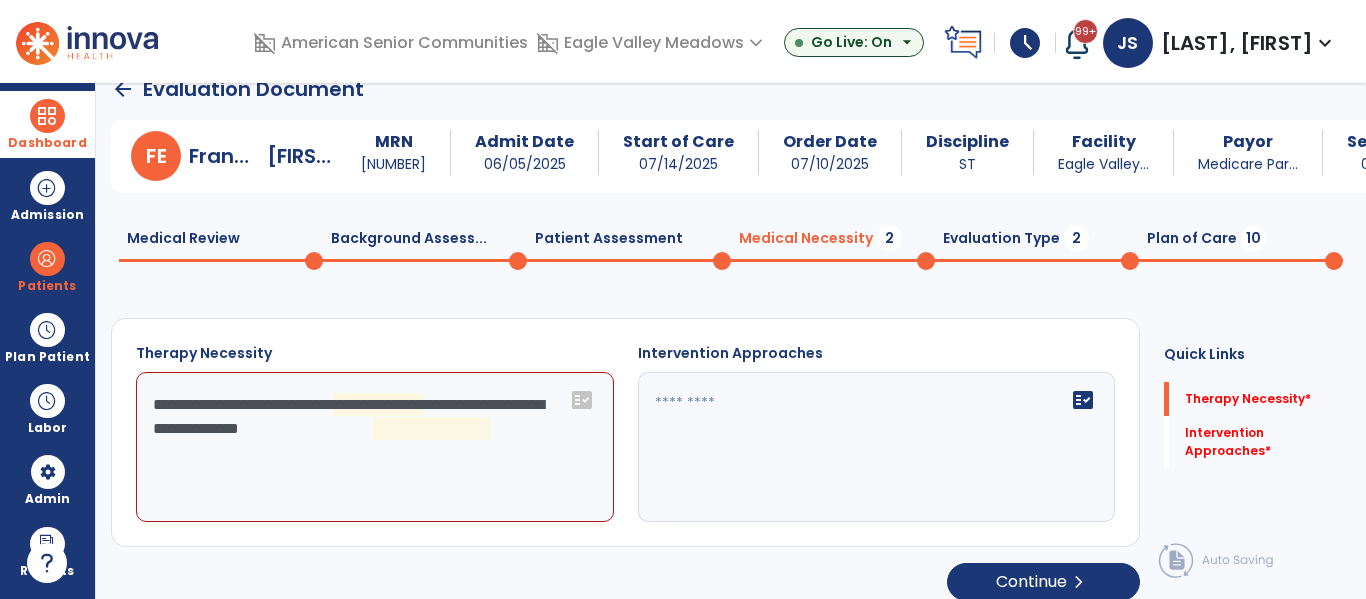 click on "**********" 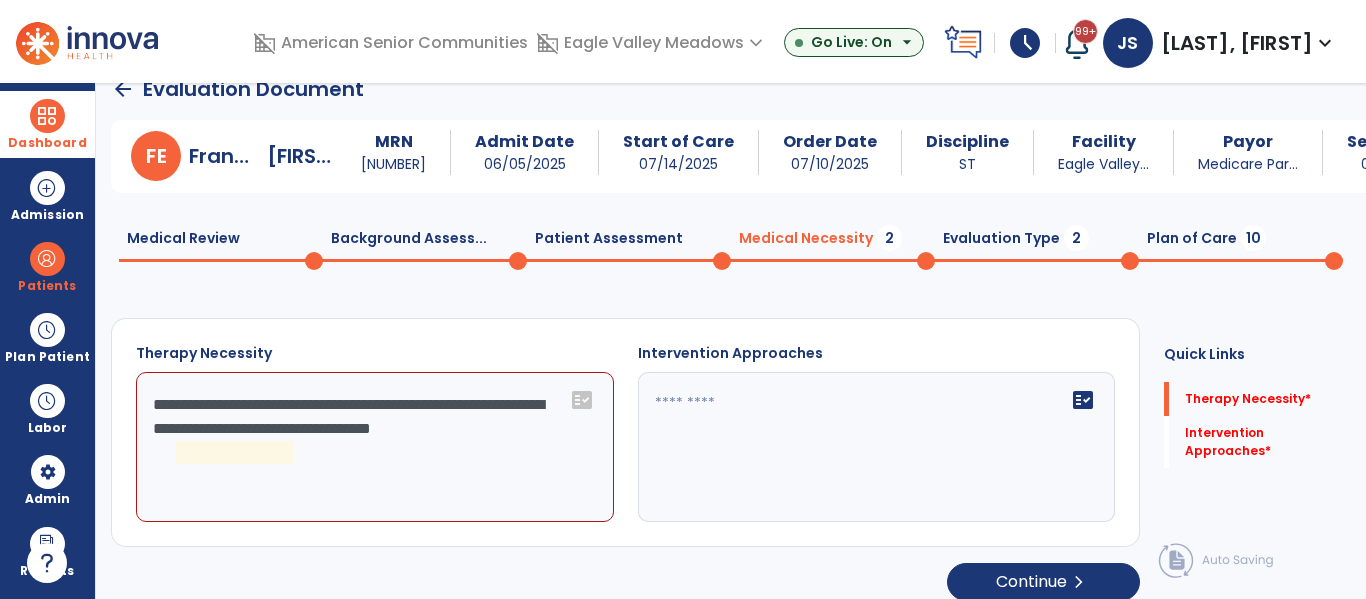 click on "**********" 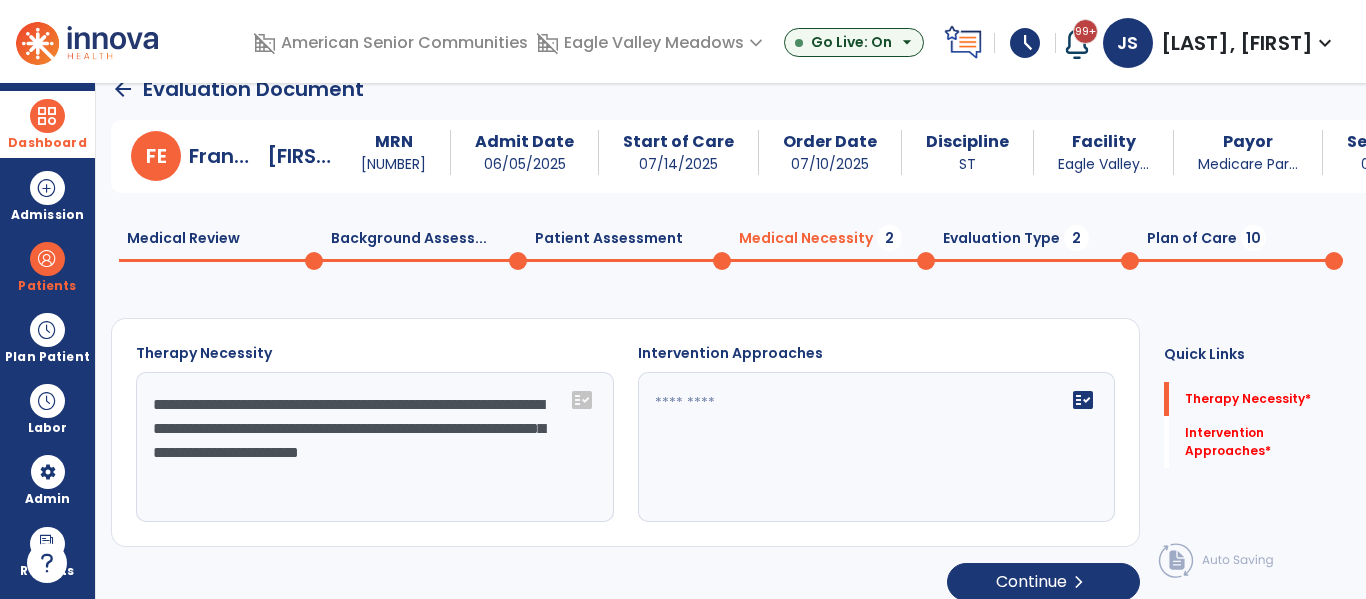 type on "**********" 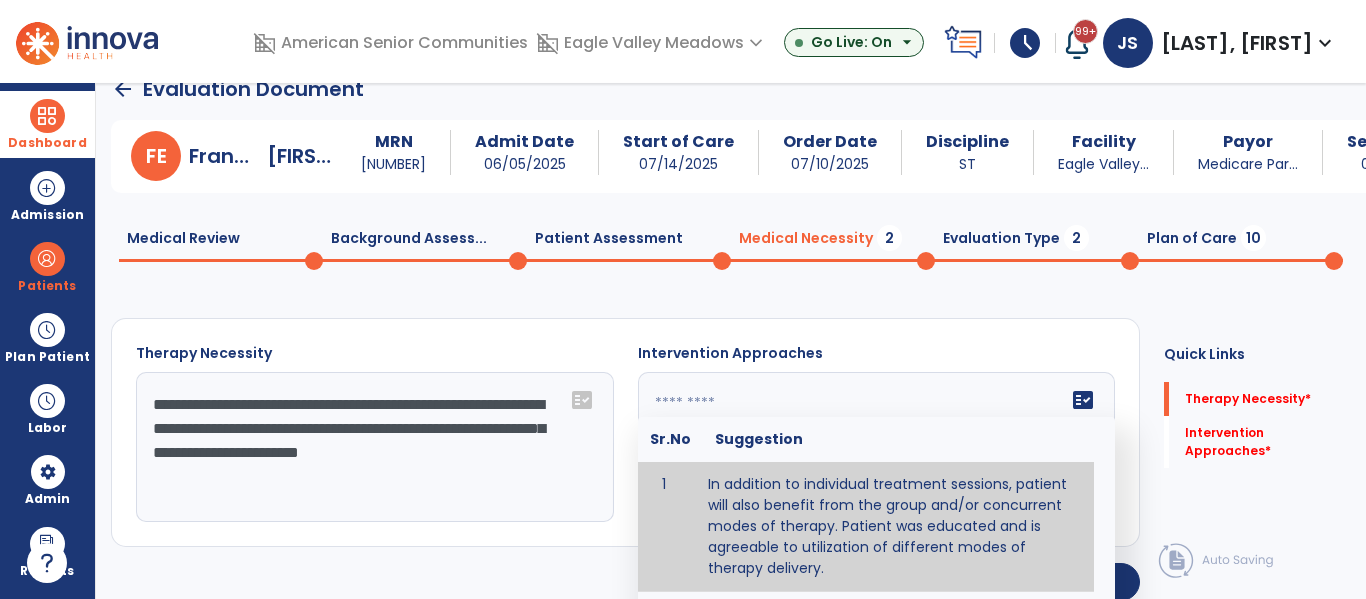 type on "**********" 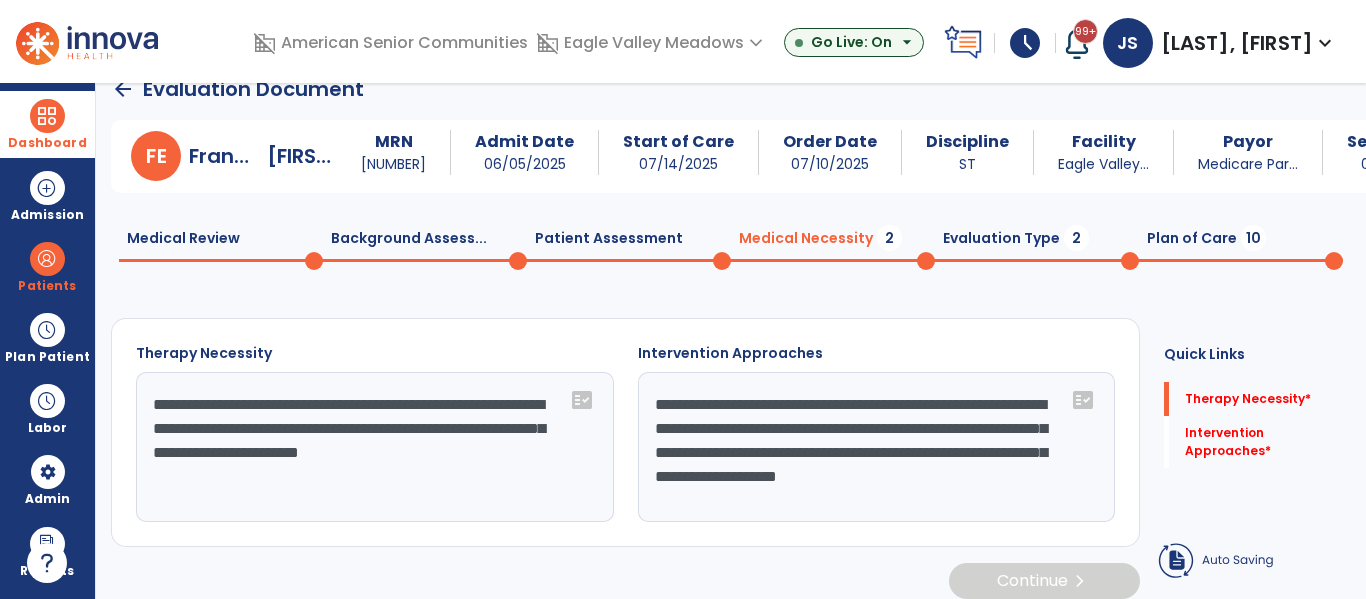 type on "**********" 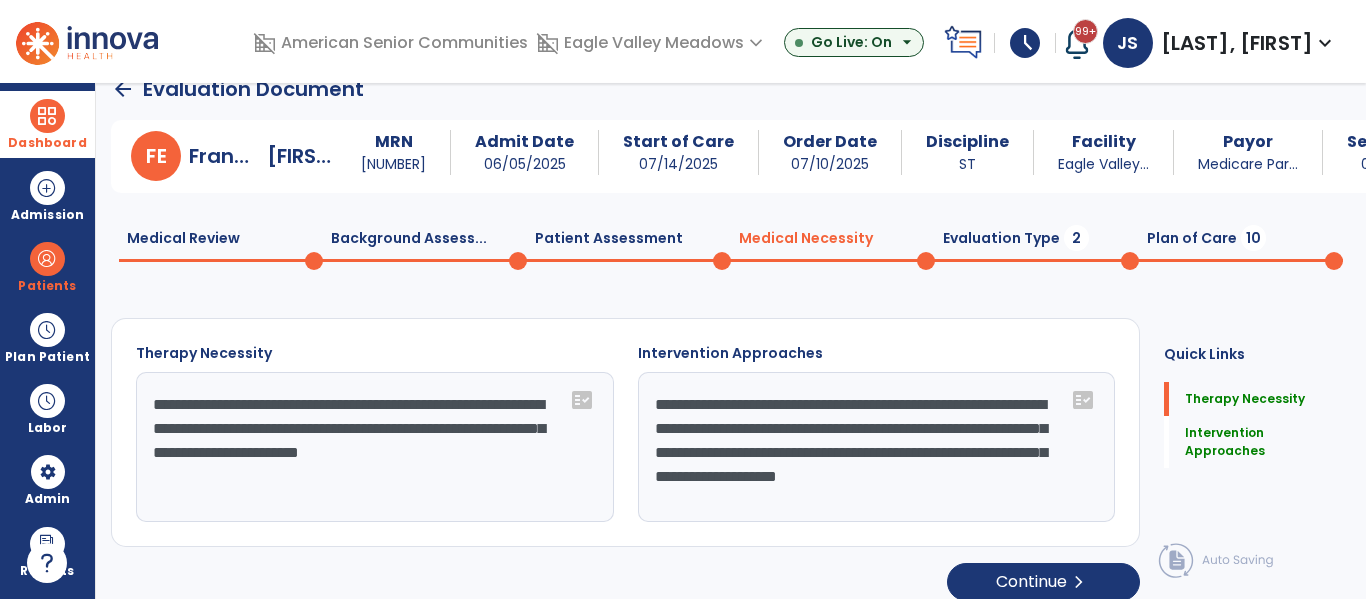 scroll, scrollTop: 47, scrollLeft: 0, axis: vertical 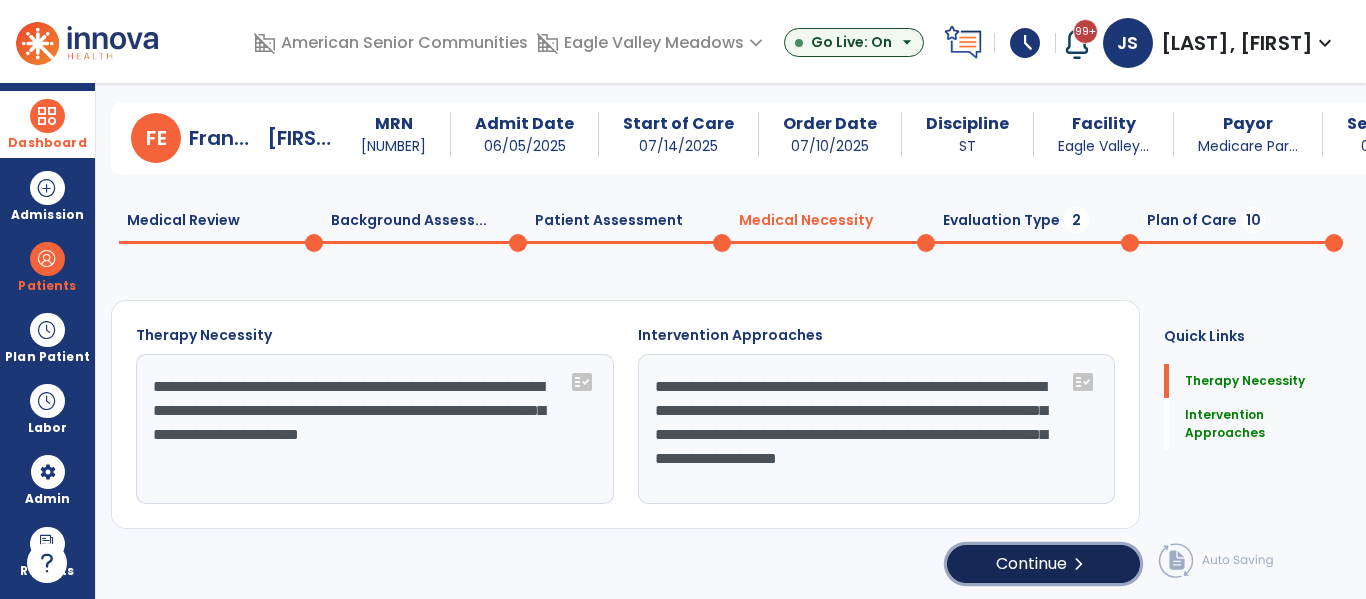 click on "chevron_right" 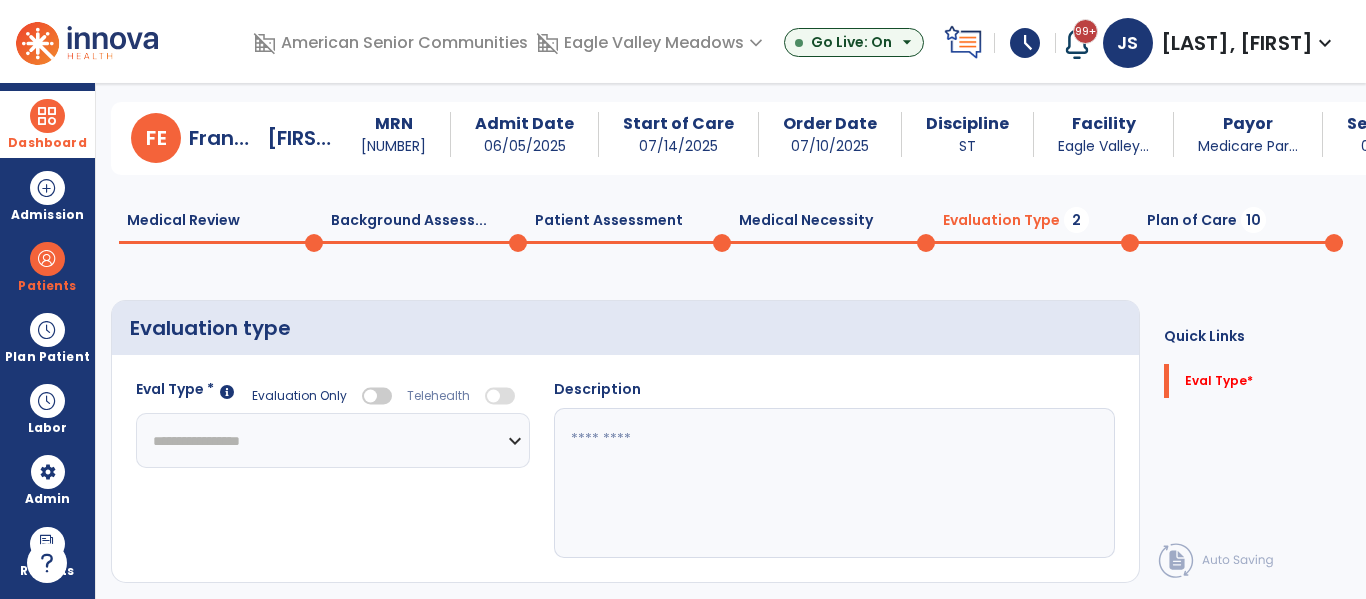 click on "**********" 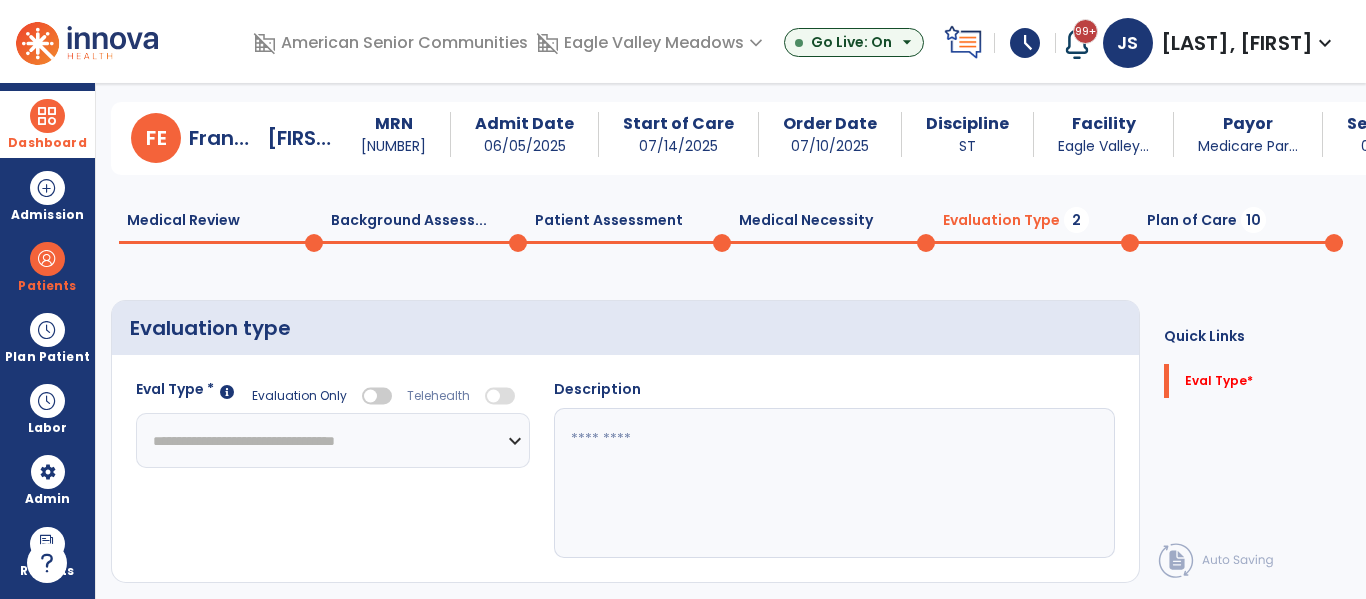 click on "**********" 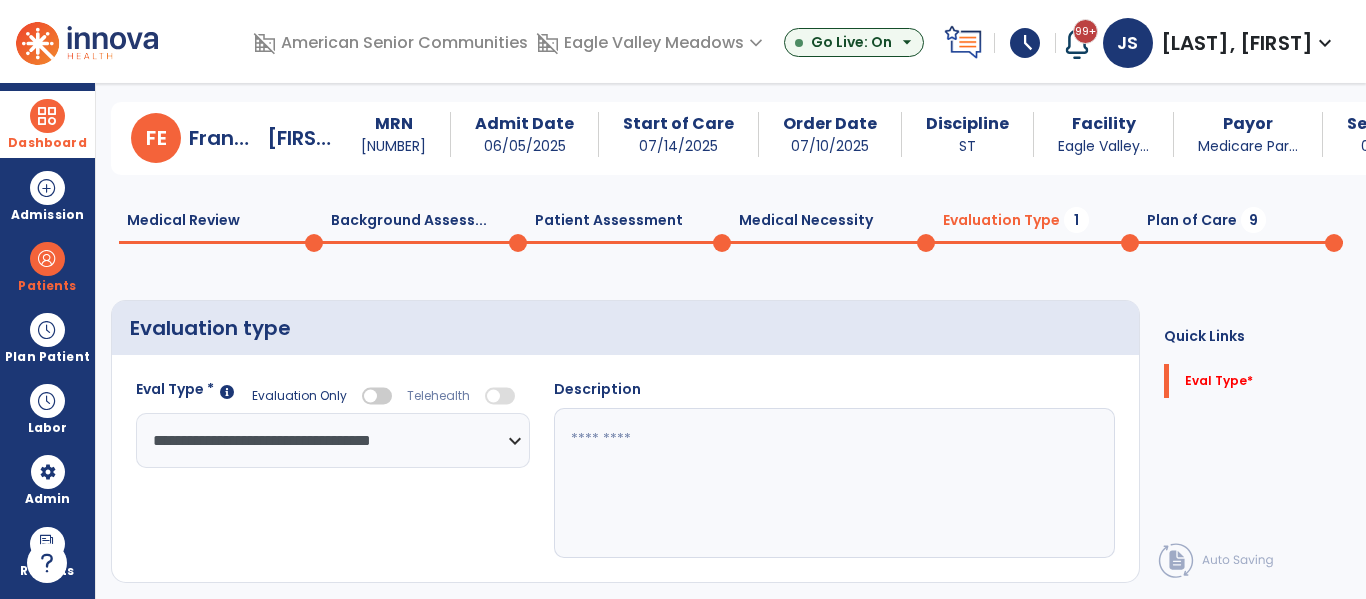 click 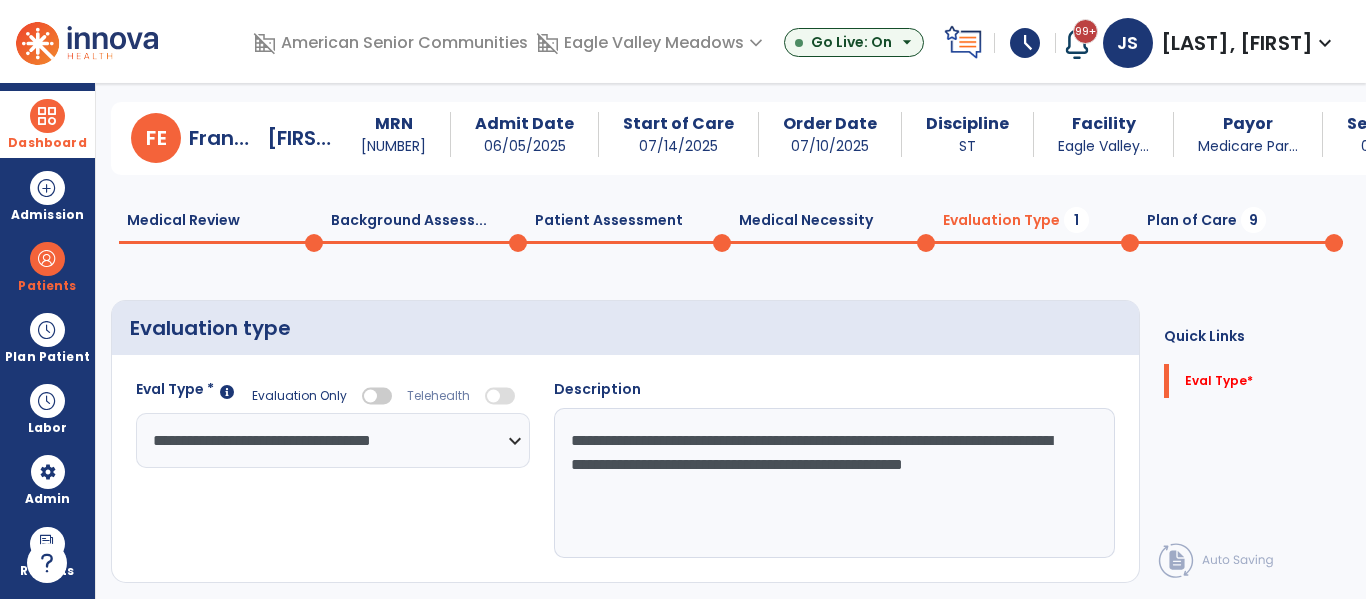 scroll, scrollTop: 64, scrollLeft: 0, axis: vertical 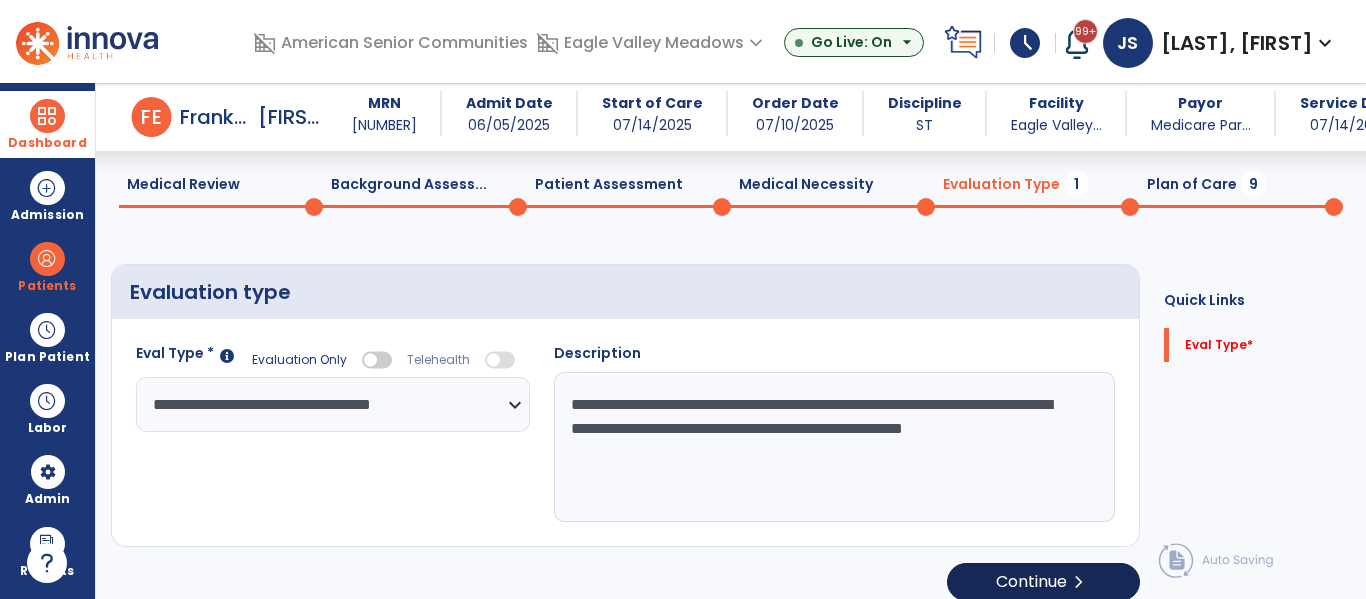 type on "**********" 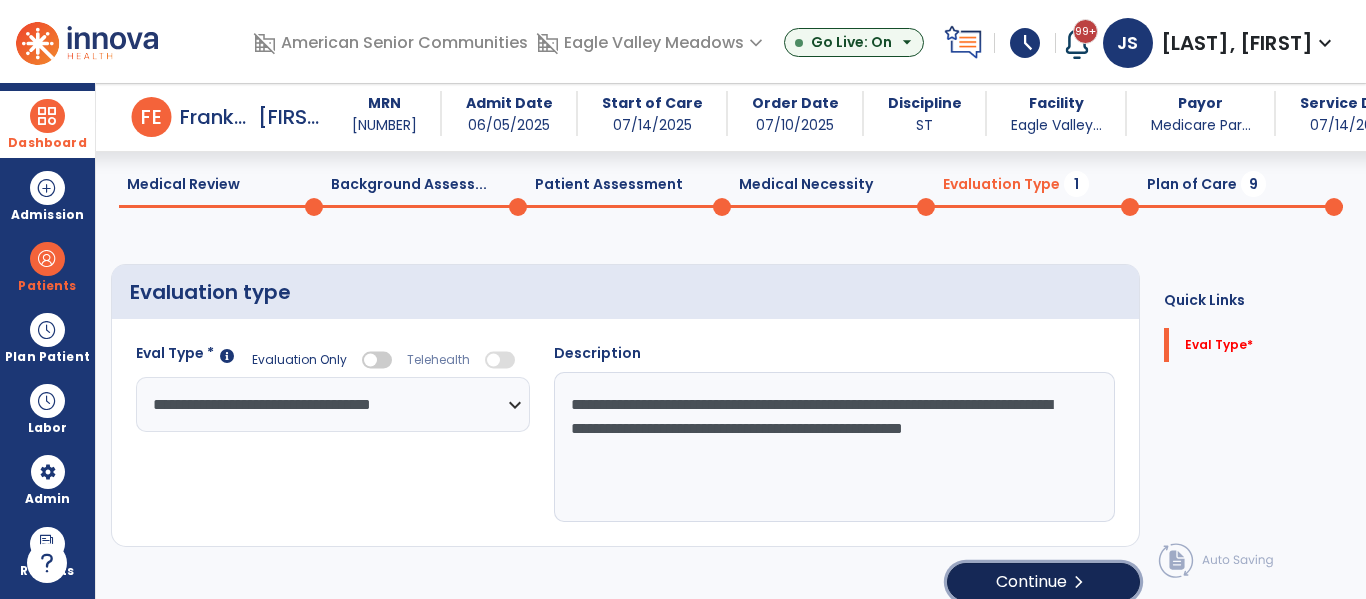 click on "Continue  chevron_right" 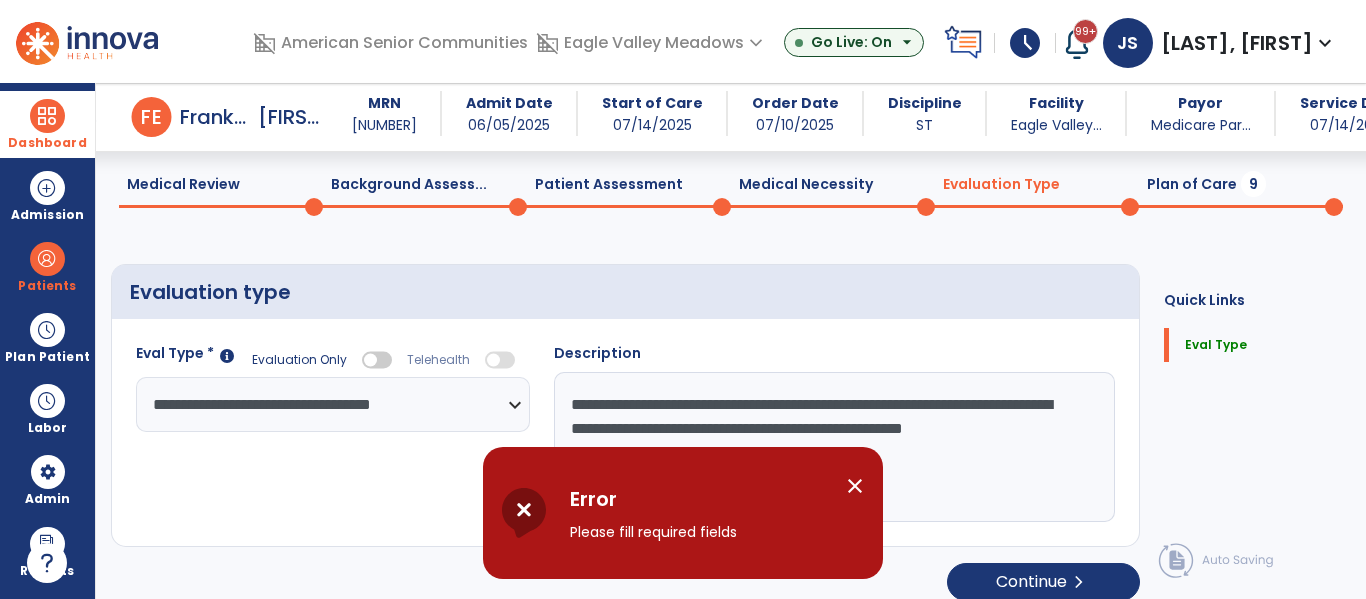 click on "close" at bounding box center (855, 486) 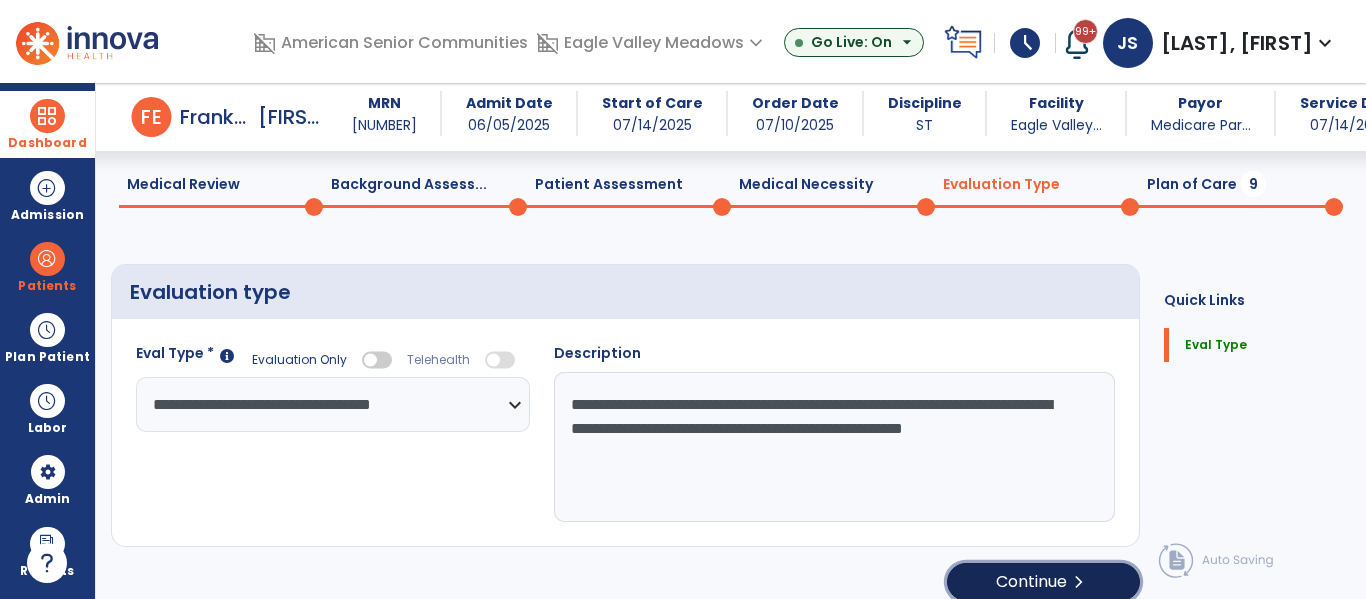 click on "Continue  chevron_right" 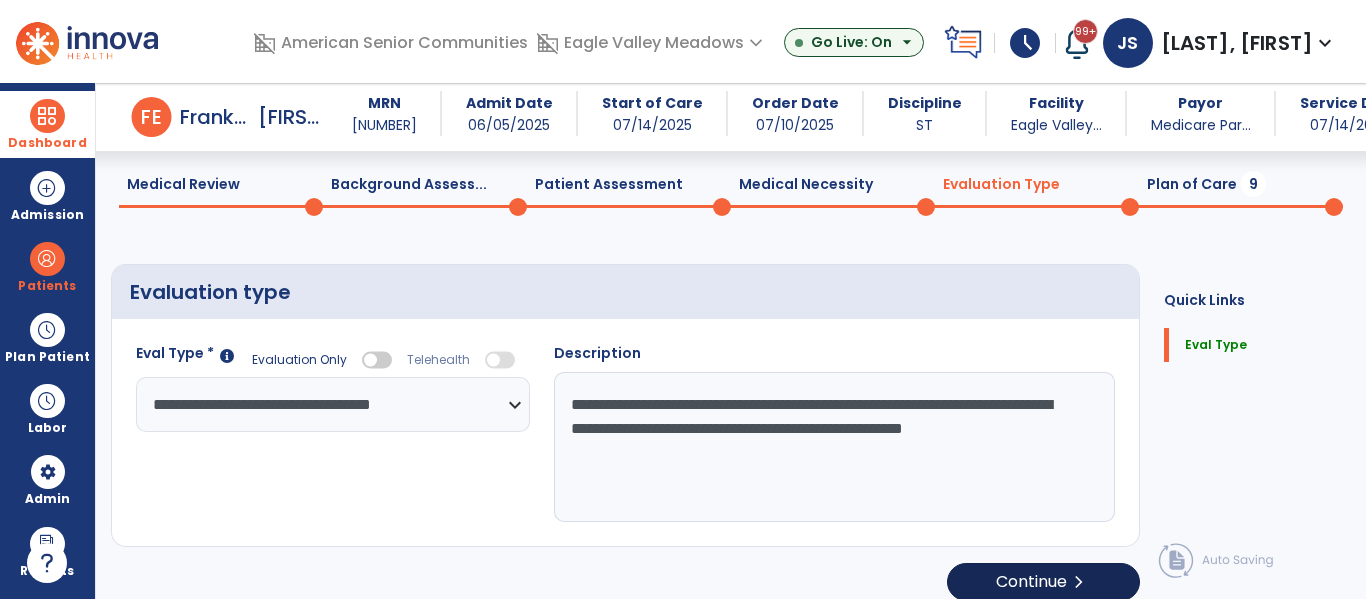 select on "*****" 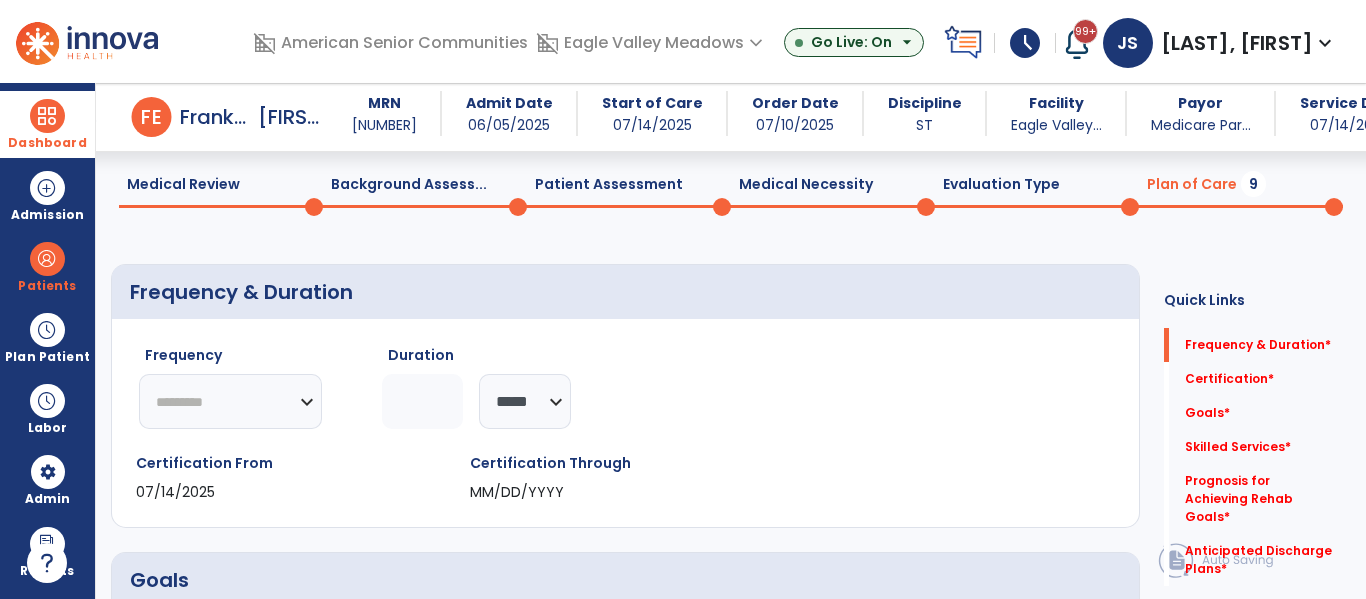 click on "********* ** ** ** ** ** ** **" 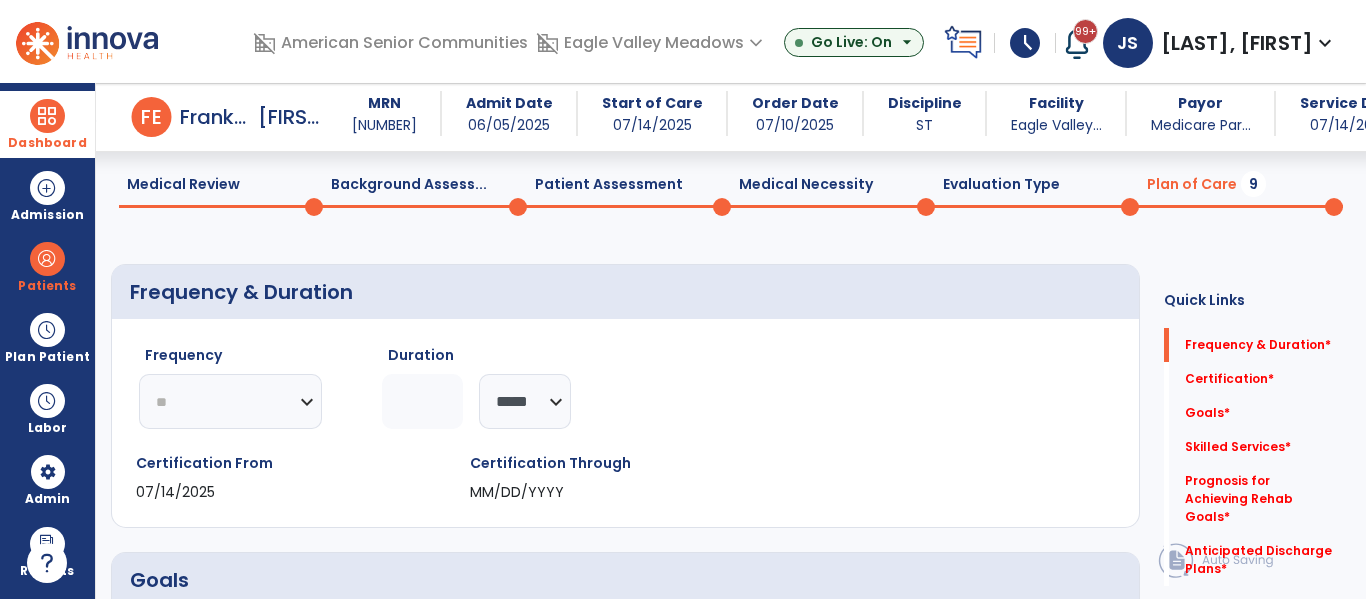 click on "********* ** ** ** ** ** ** **" 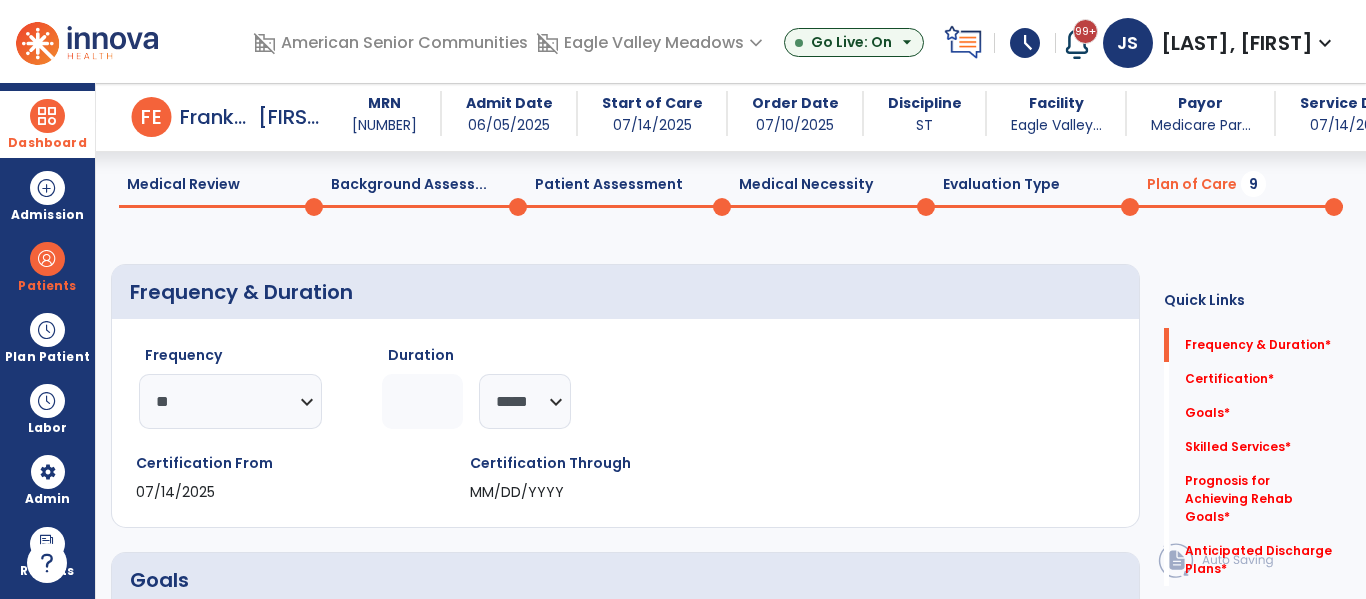 click 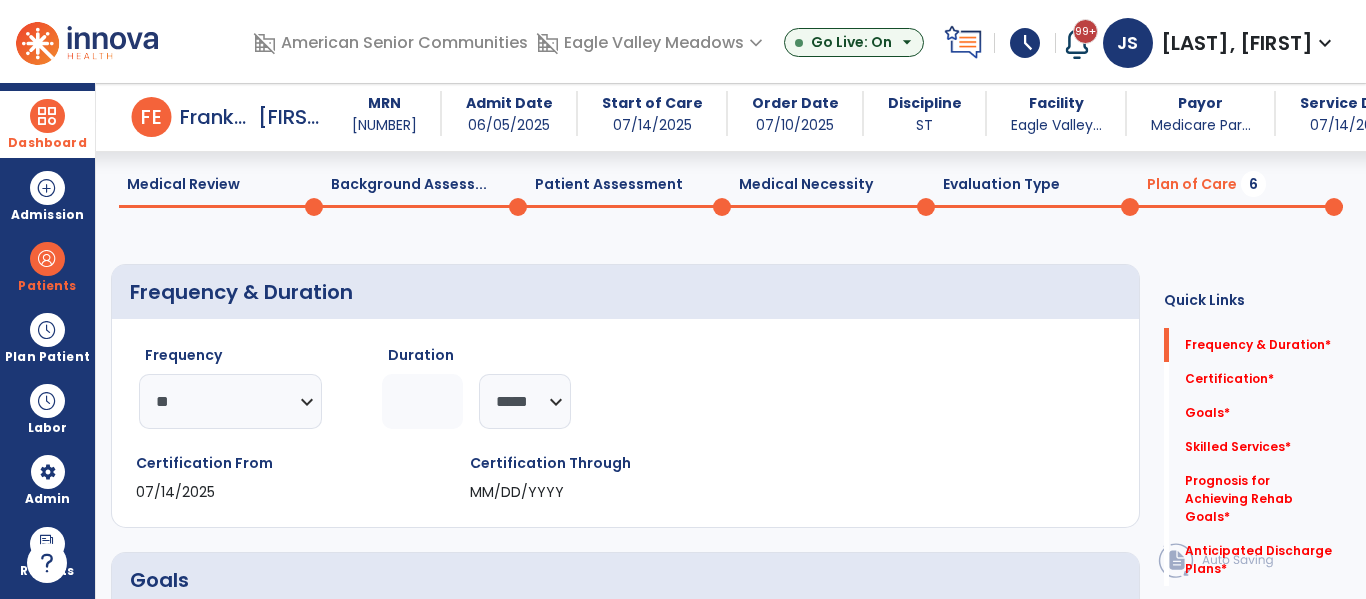 click 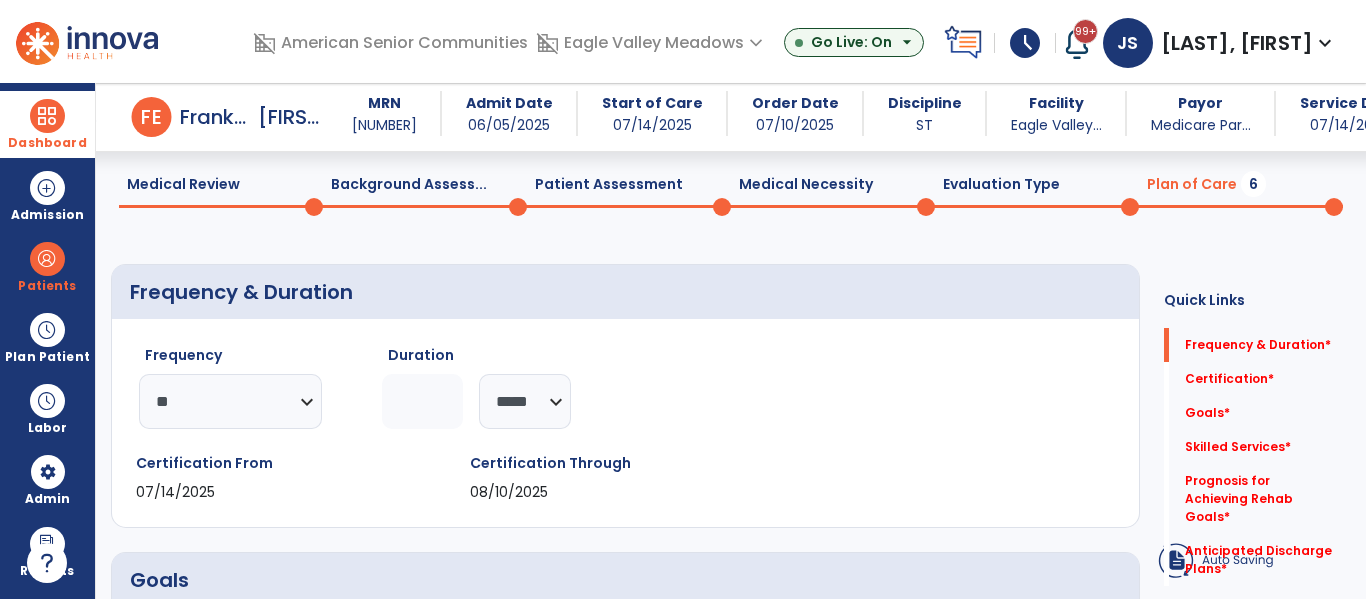 type on "*" 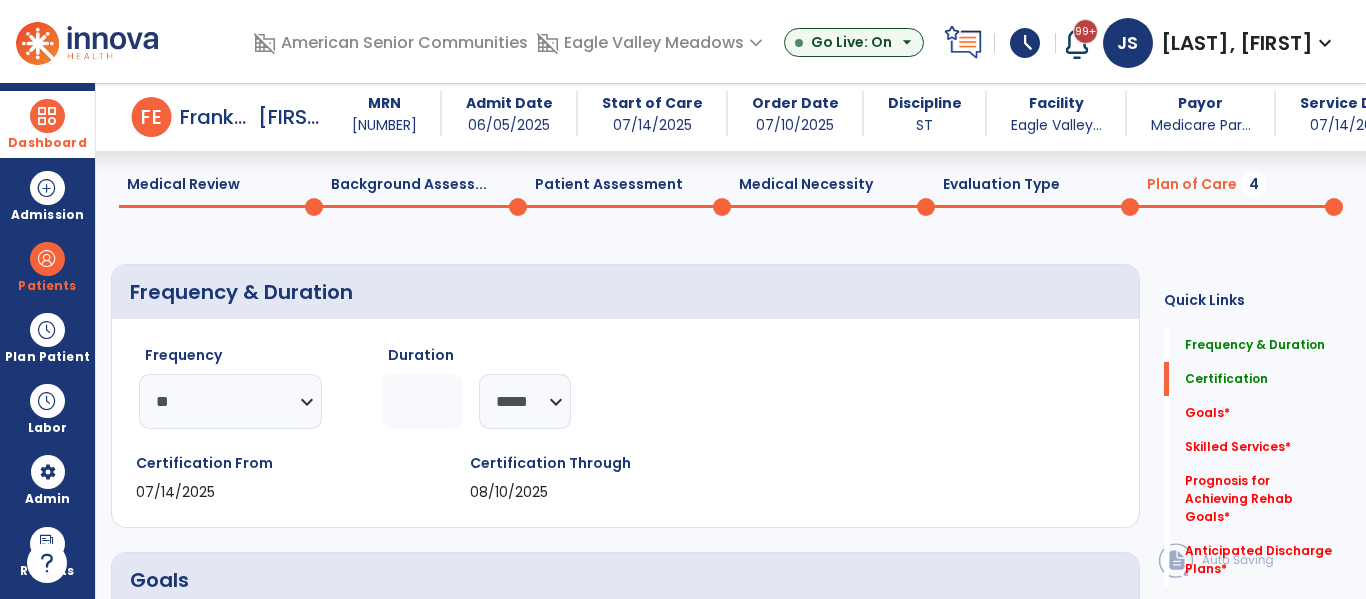 scroll, scrollTop: 186, scrollLeft: 0, axis: vertical 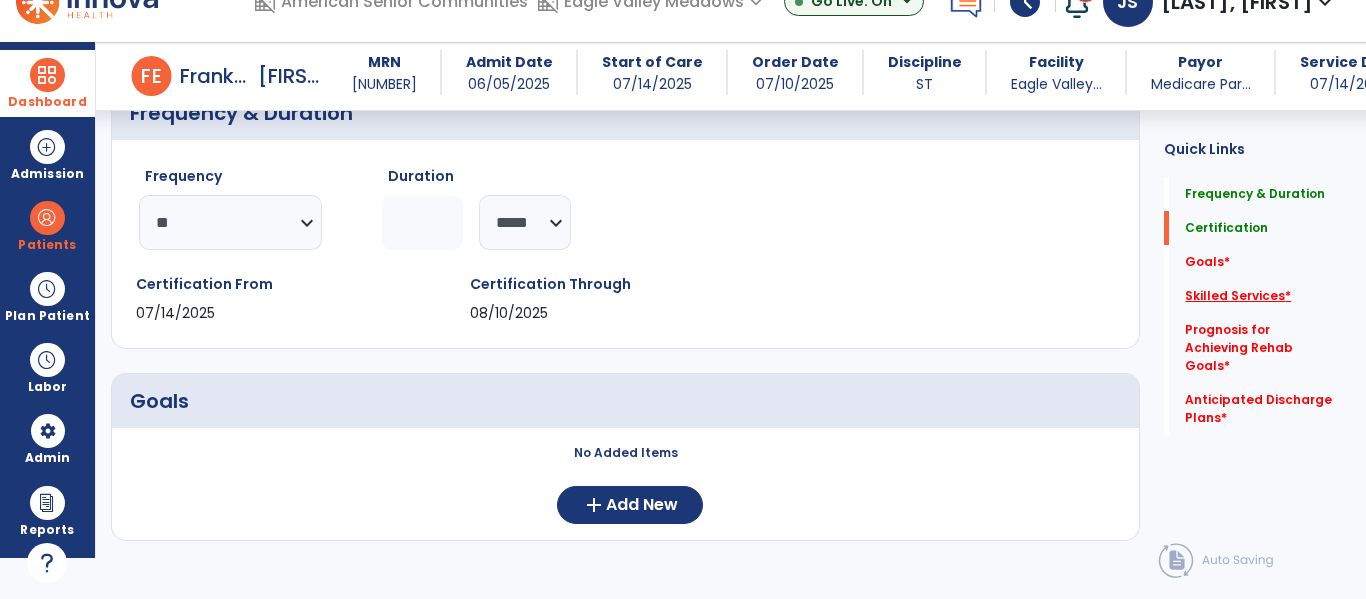 click on "Skilled Services   *" 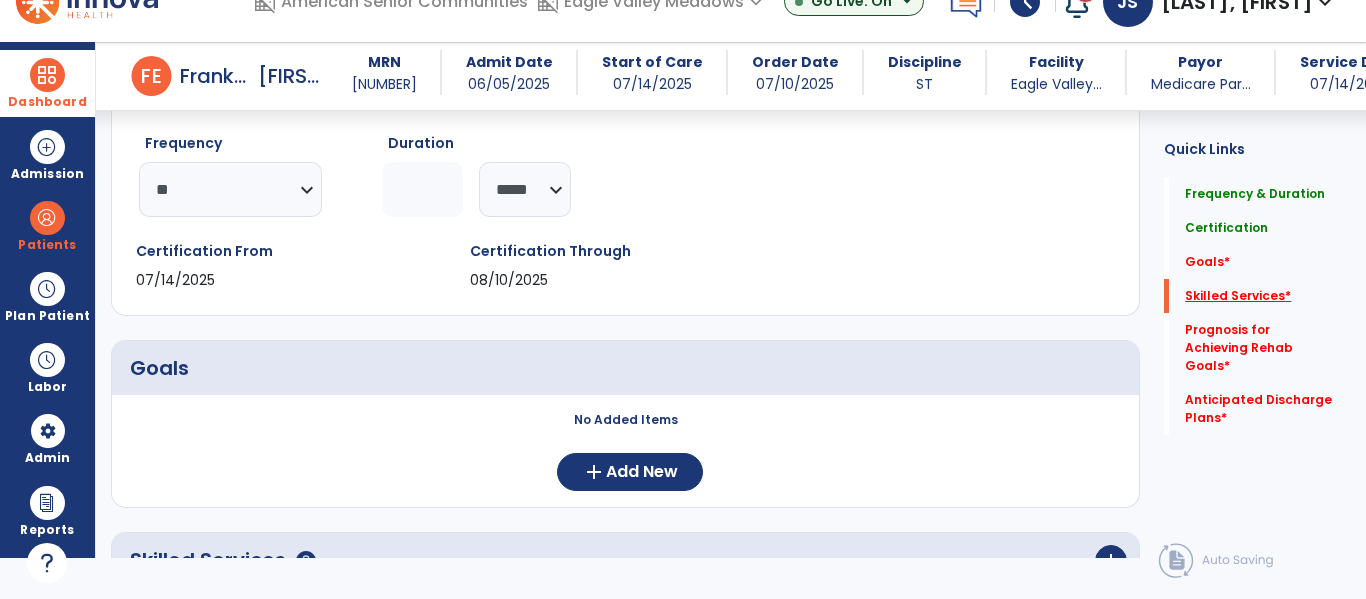 scroll, scrollTop: 542, scrollLeft: 0, axis: vertical 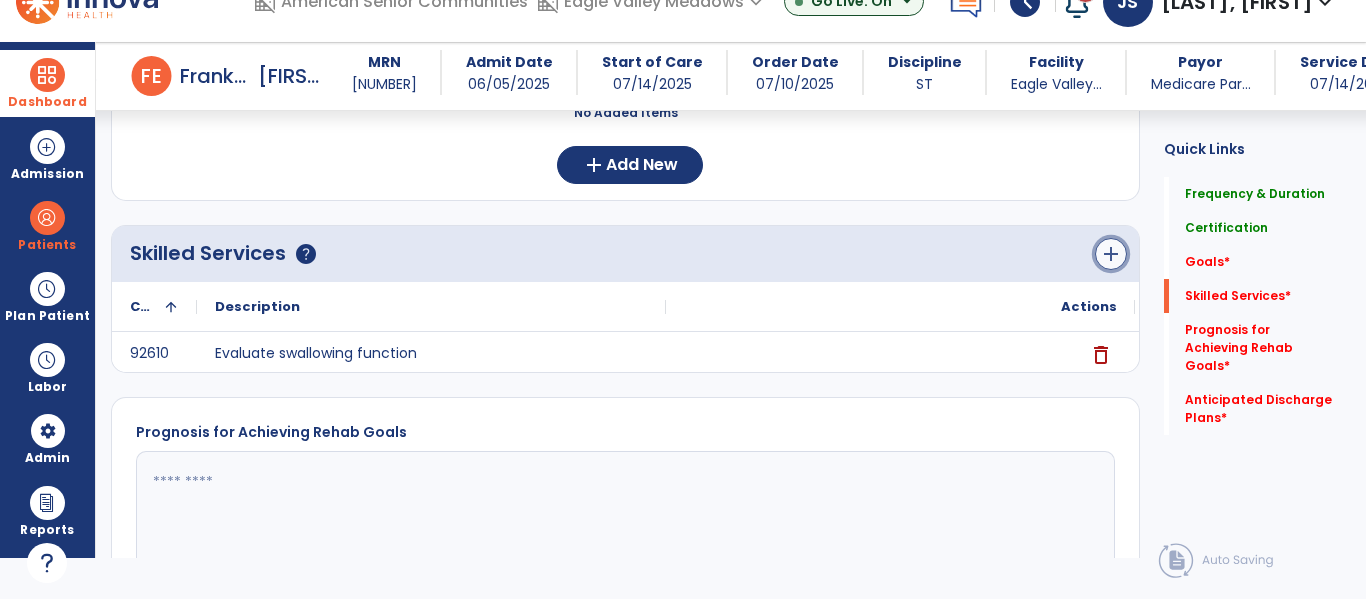 click on "add" 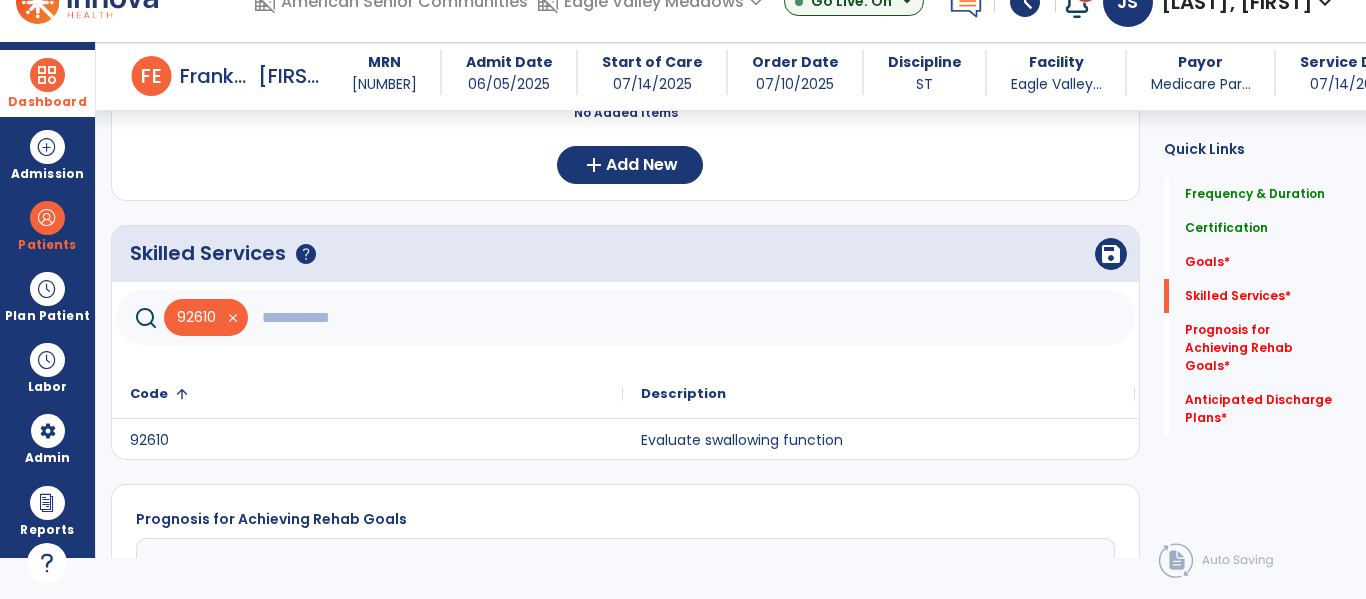 click 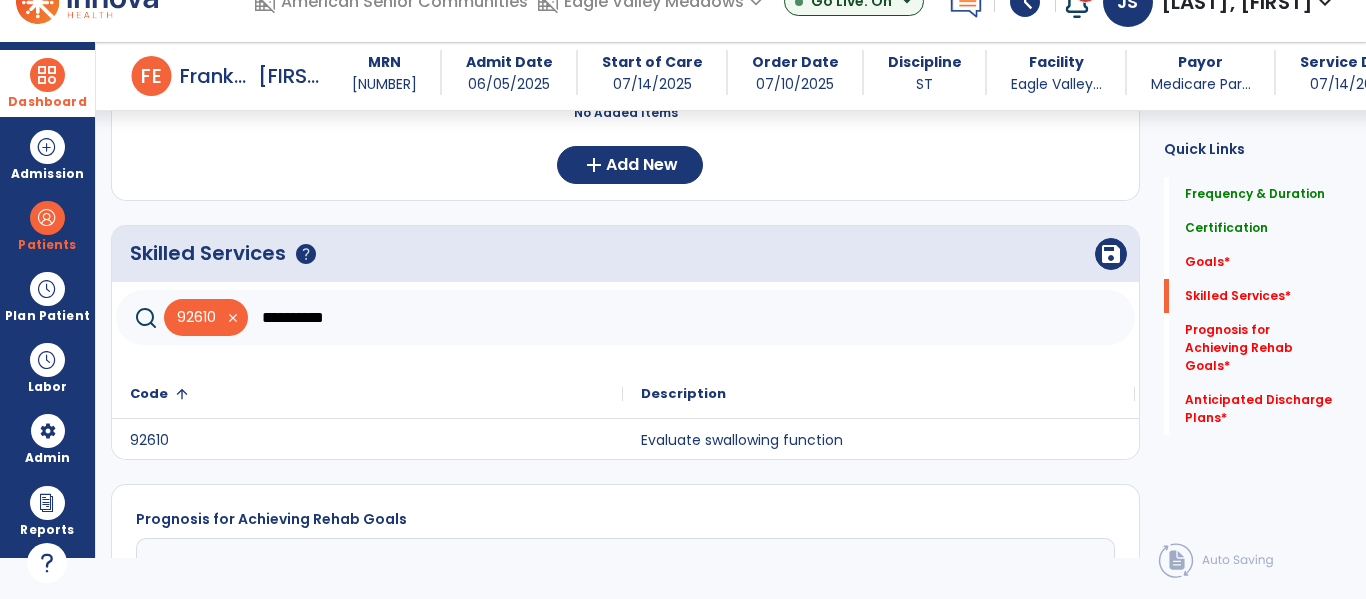 type on "**********" 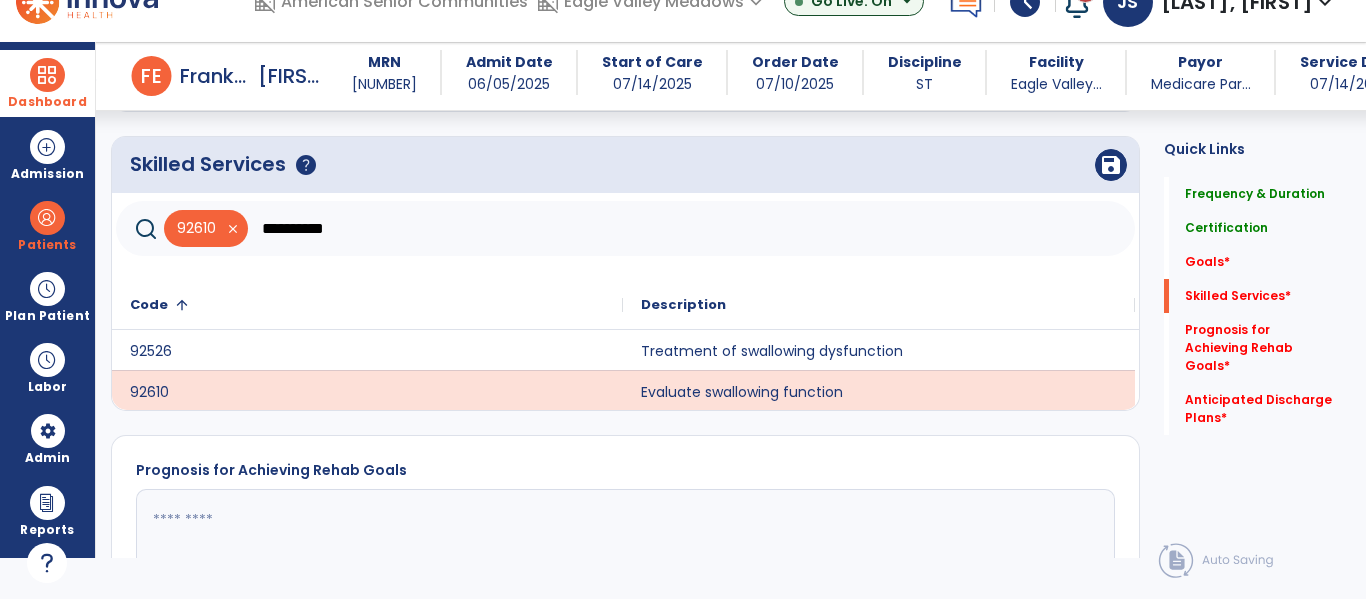 scroll, scrollTop: 636, scrollLeft: 0, axis: vertical 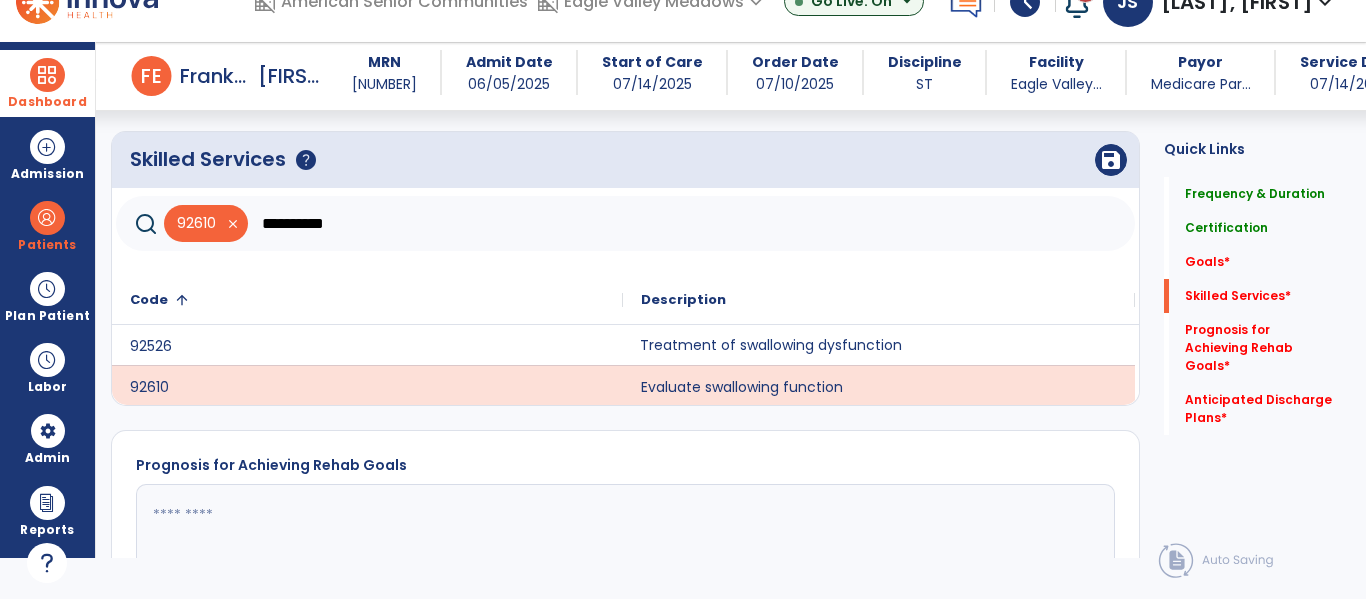 click on "Treatment of swallowing dysfunction" 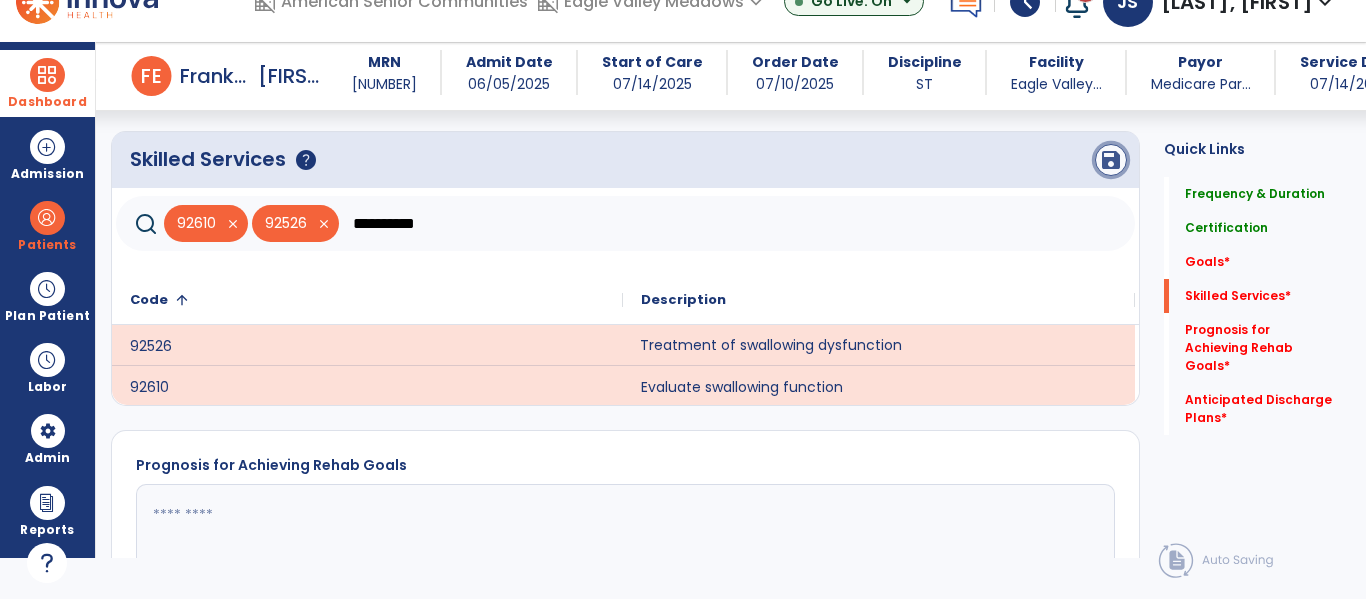 click on "save" 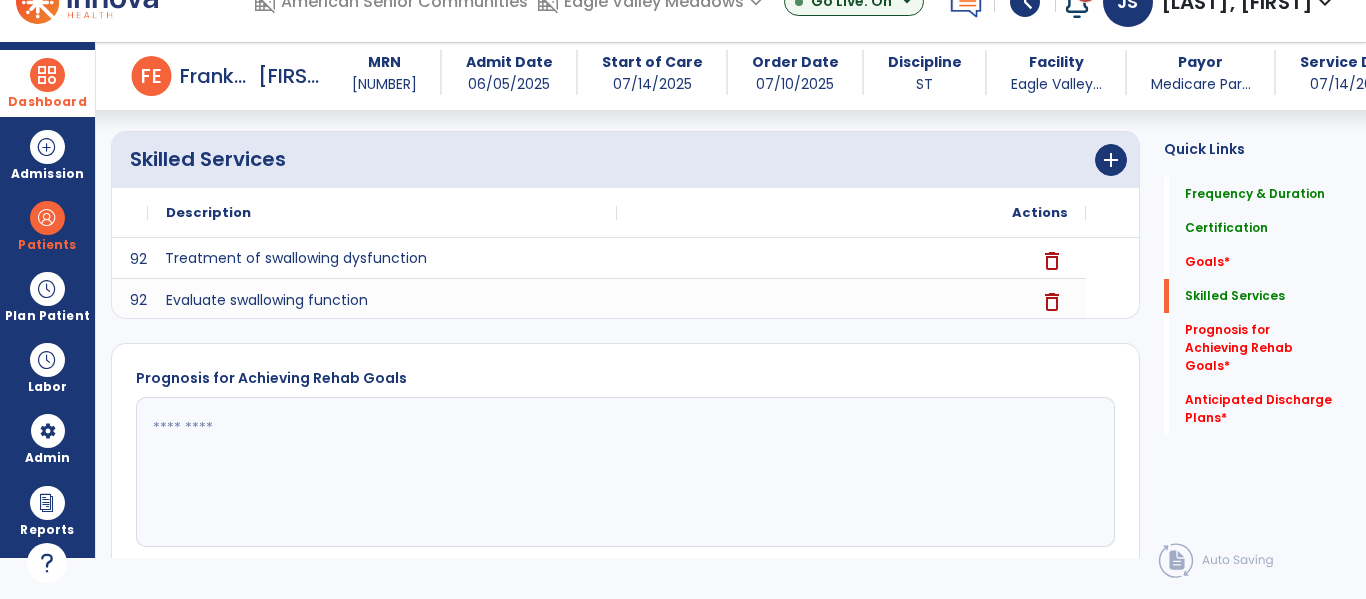 click 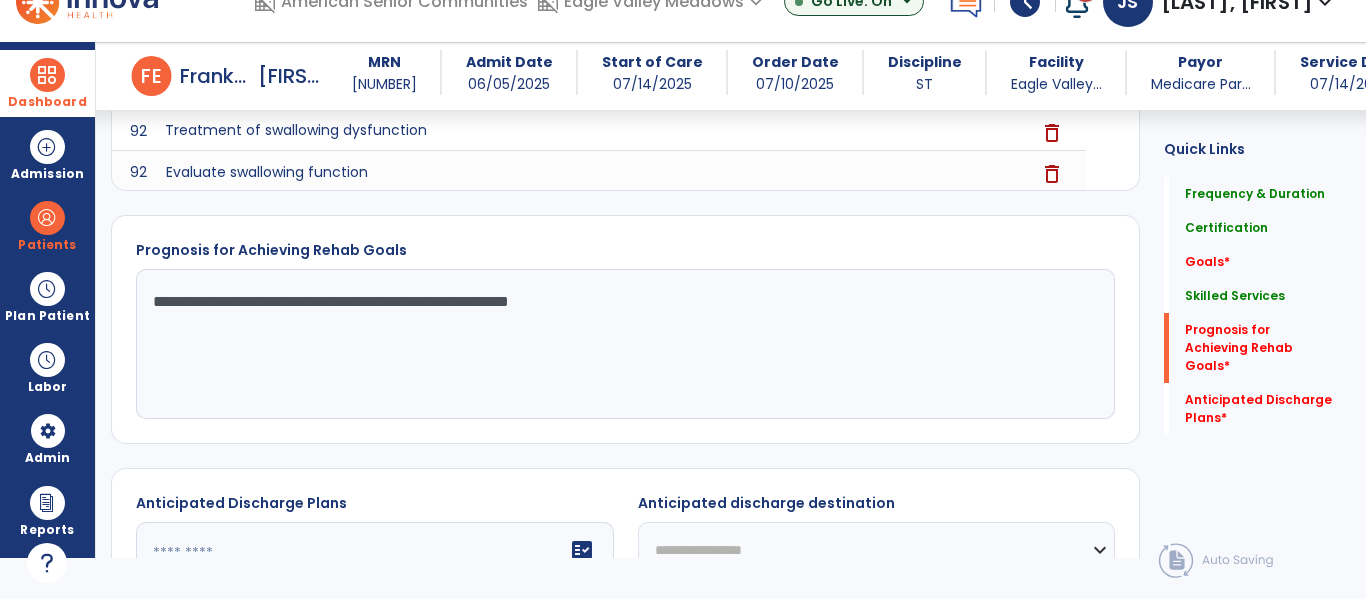 scroll, scrollTop: 34, scrollLeft: 0, axis: vertical 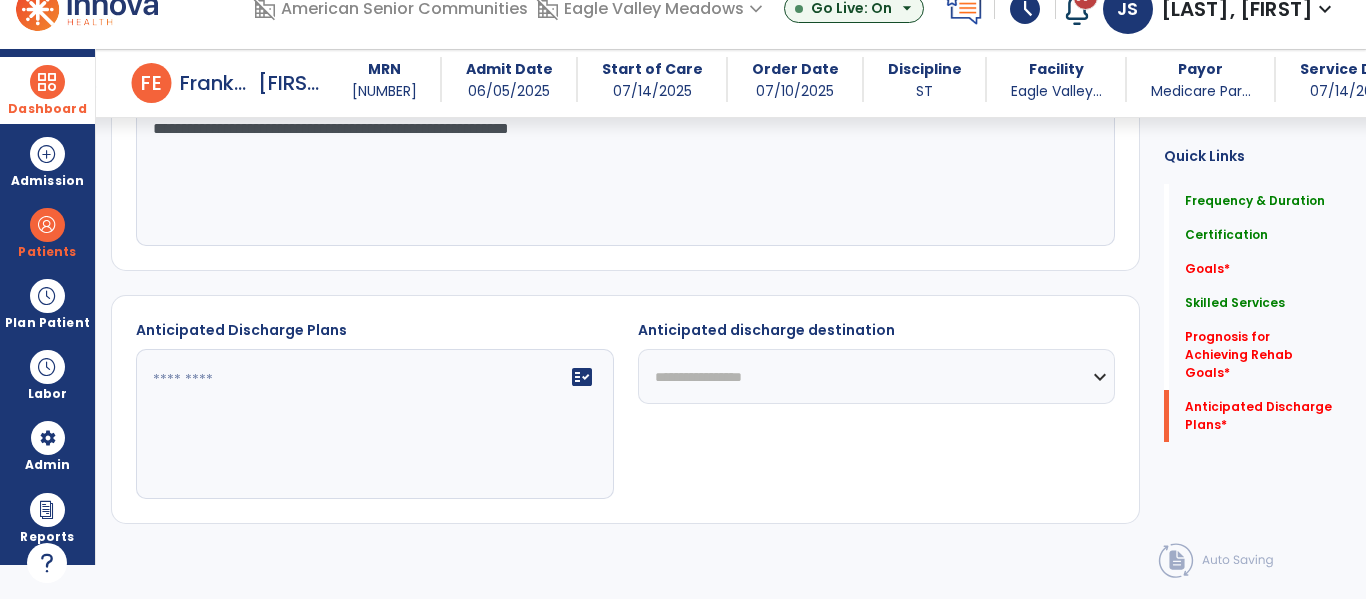 type on "**********" 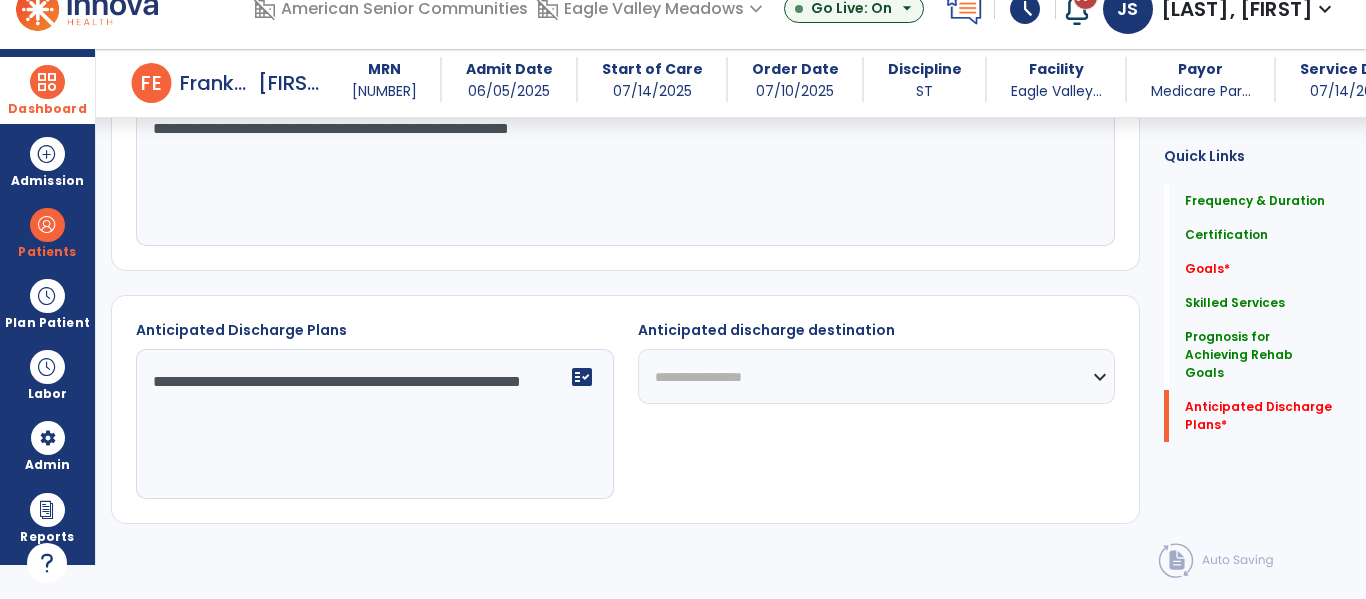 type on "**********" 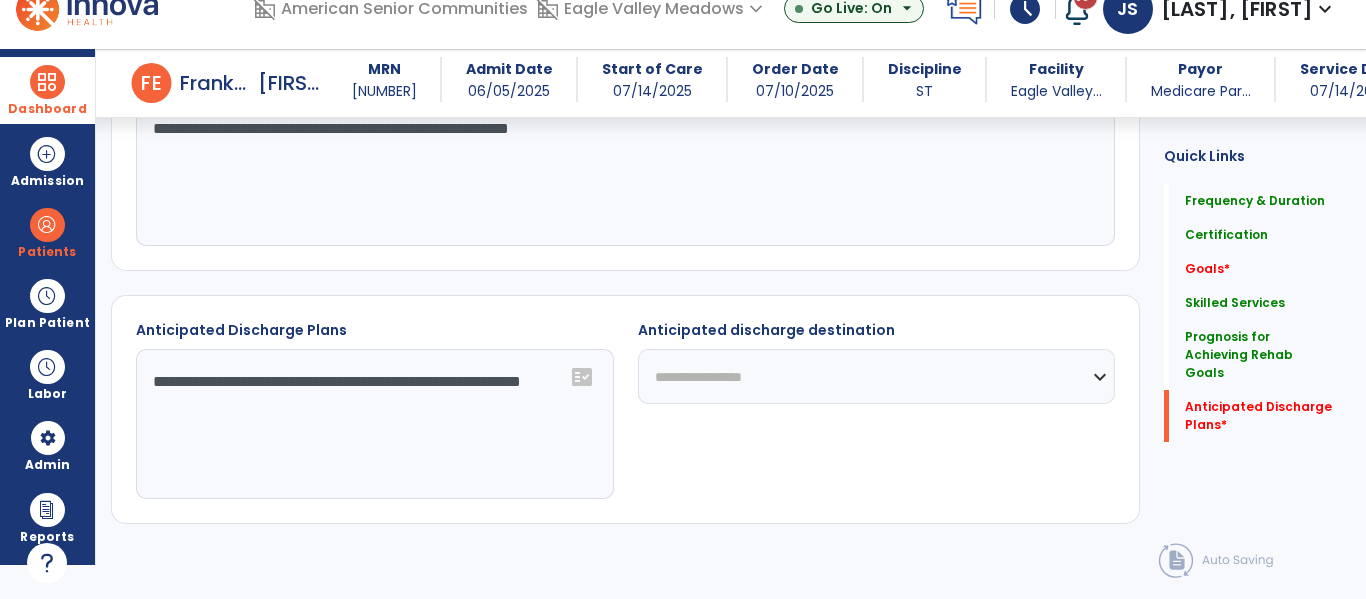 select on "****" 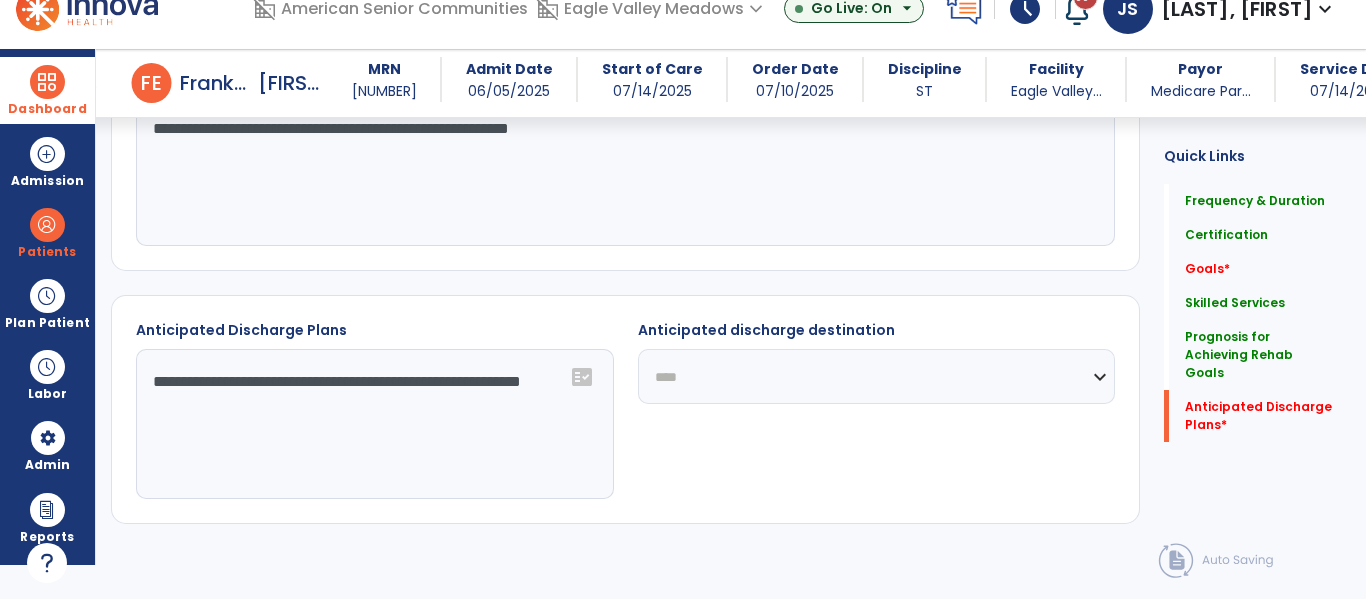 click on "**********" 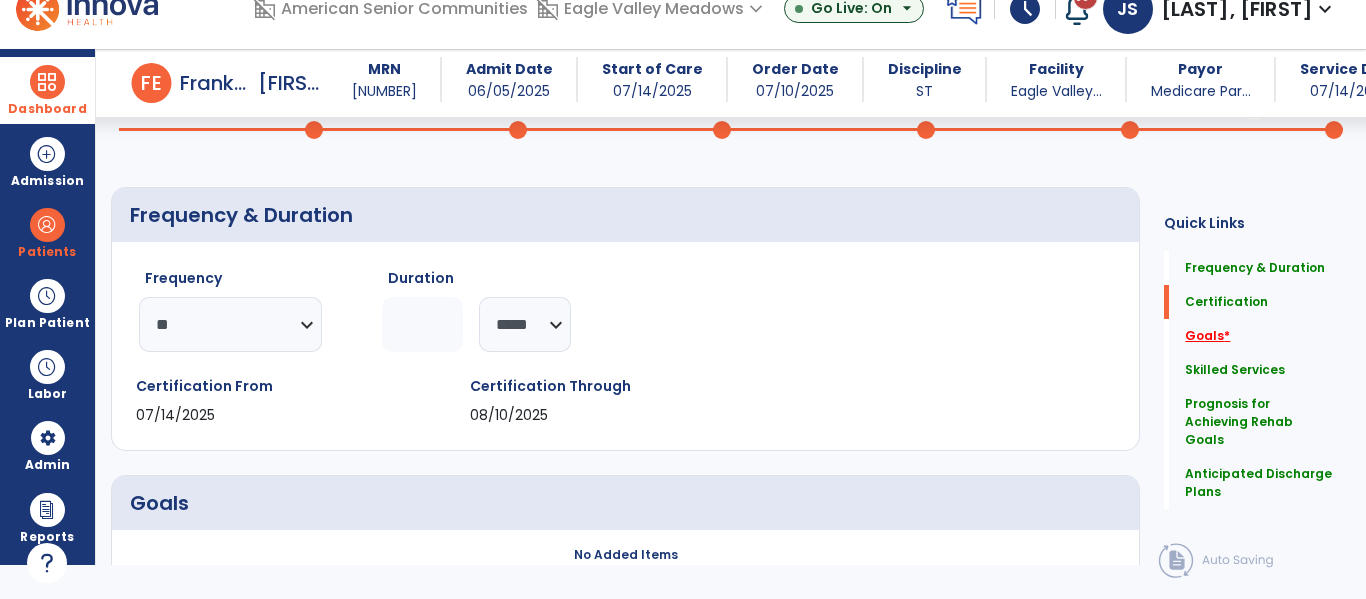 click on "Goals   *" 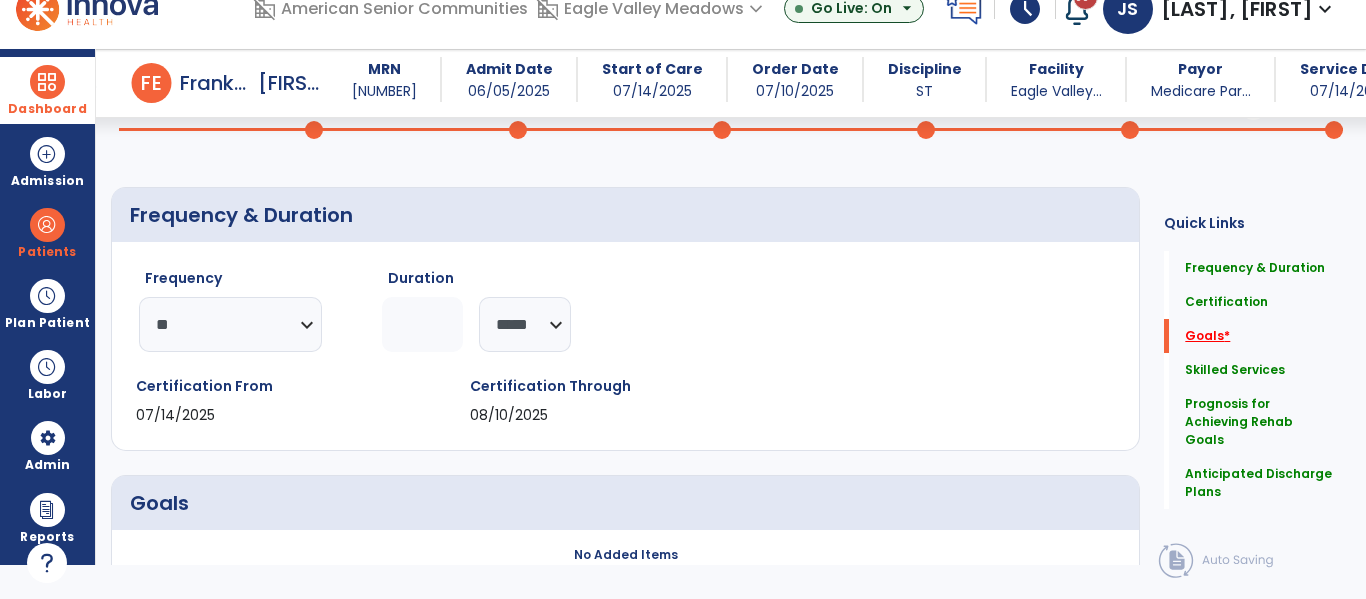 scroll, scrollTop: 287, scrollLeft: 0, axis: vertical 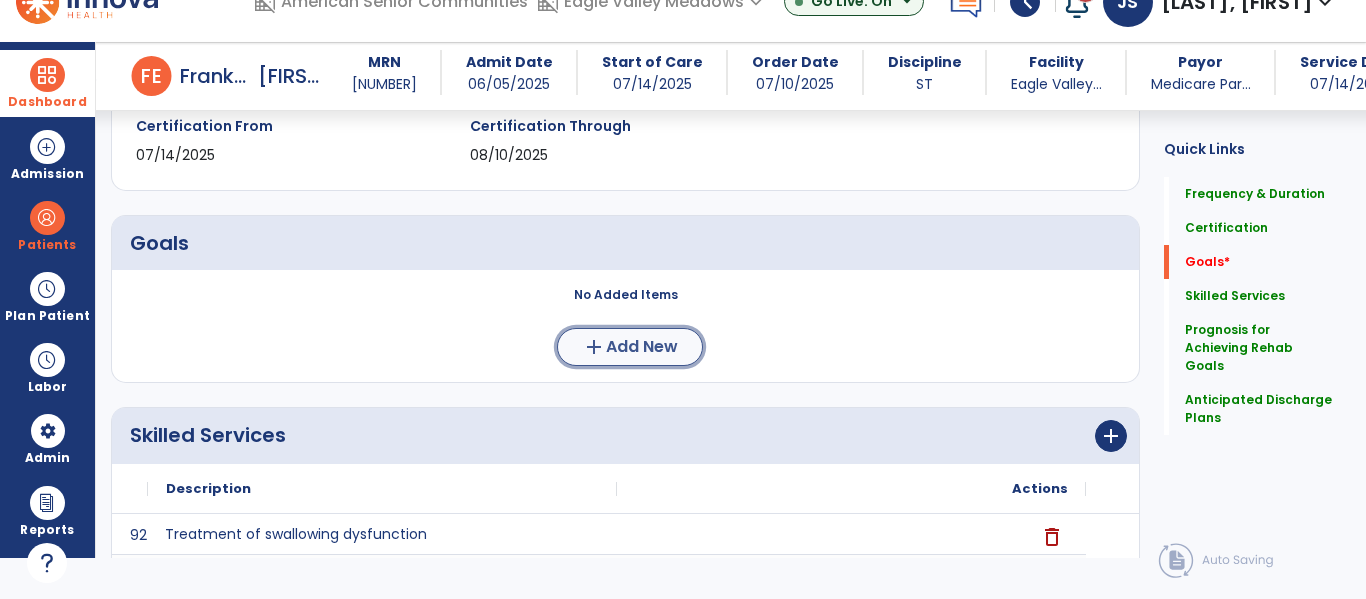 click on "Add New" at bounding box center [642, 347] 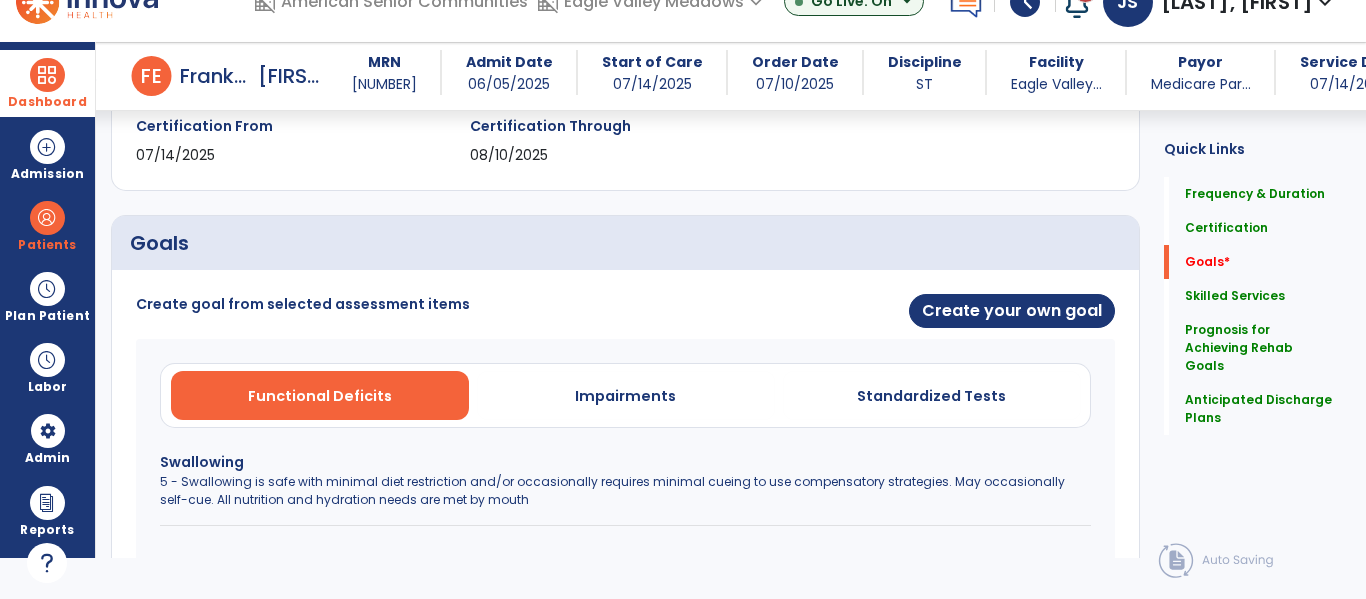 click on "5 - Swallowing is safe with minimal diet restriction and/or occasionally requires minimal cueing to use compensatory strategies. May occasionally self-cue. All nutrition and hydration needs are met by mouth" at bounding box center [625, 491] 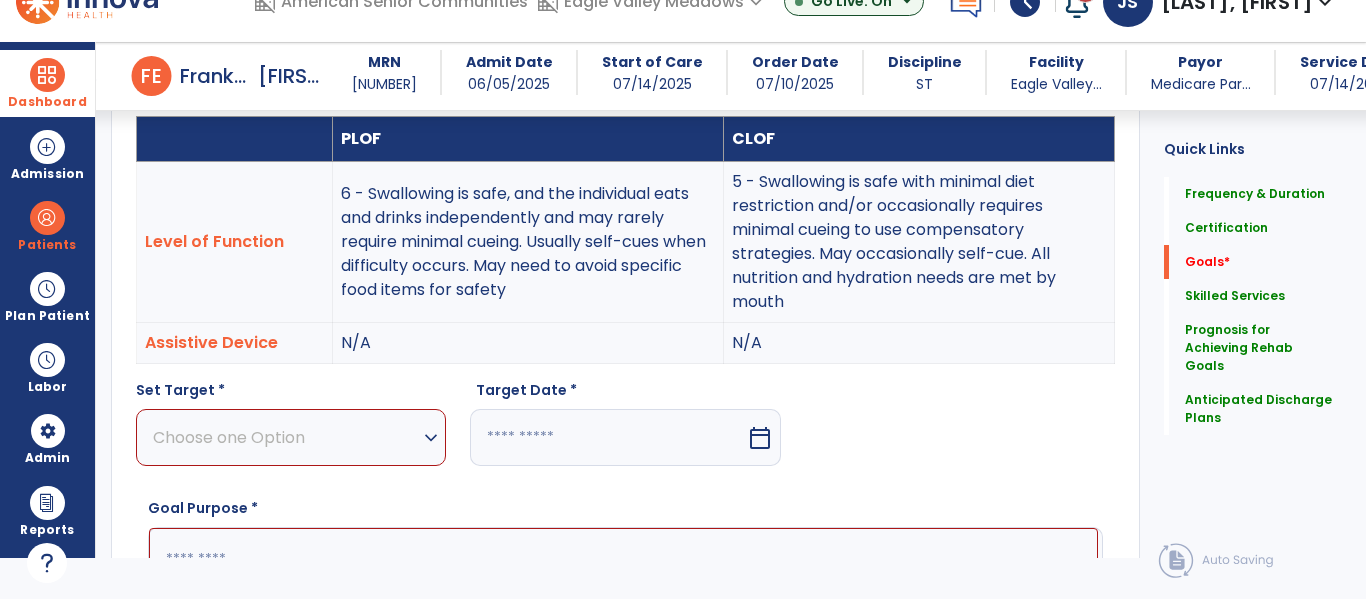 scroll, scrollTop: 578, scrollLeft: 0, axis: vertical 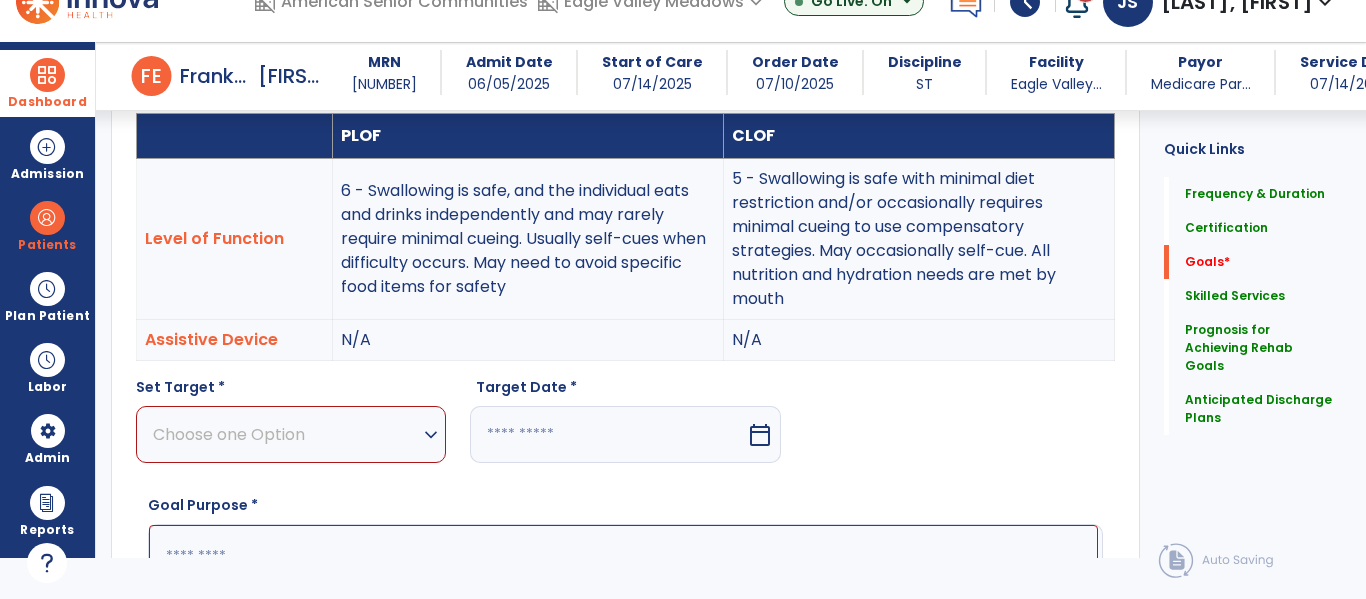 click on "Choose one Option" at bounding box center [286, 434] 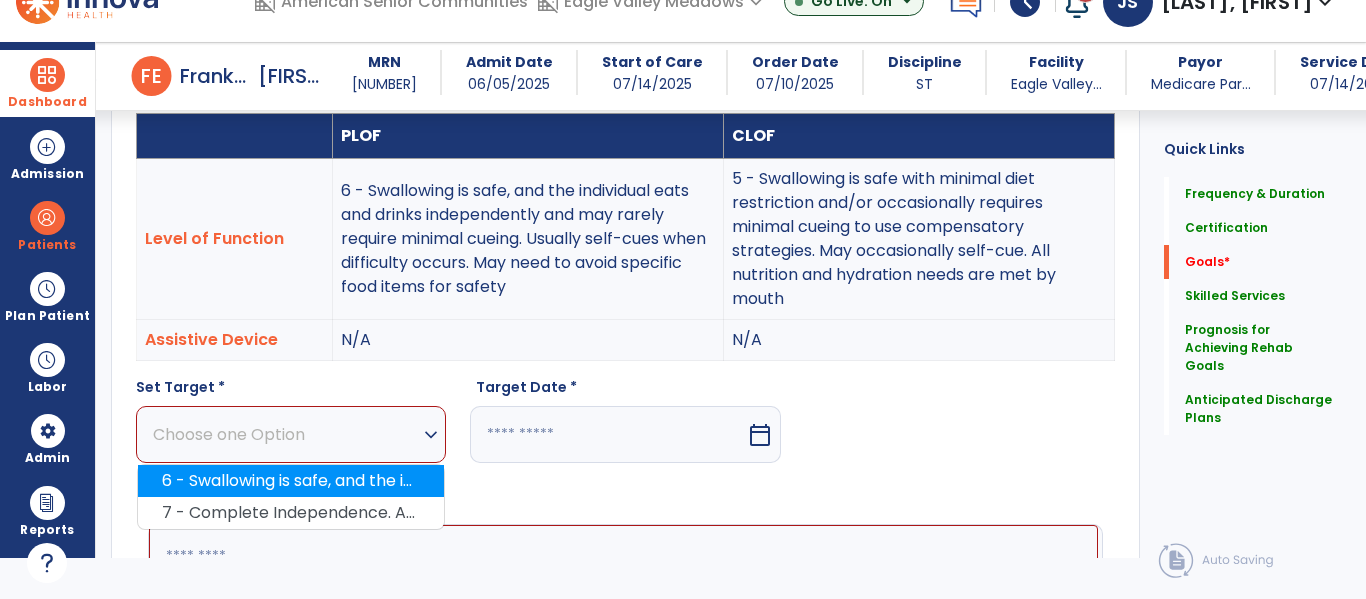click on "6 - Swallowing is safe, and the individual eats and drinks independently and may rarely require minimal cueing. Usually self-cues when difficulty occurs. May need to avoid specific food items for safety" at bounding box center [291, 481] 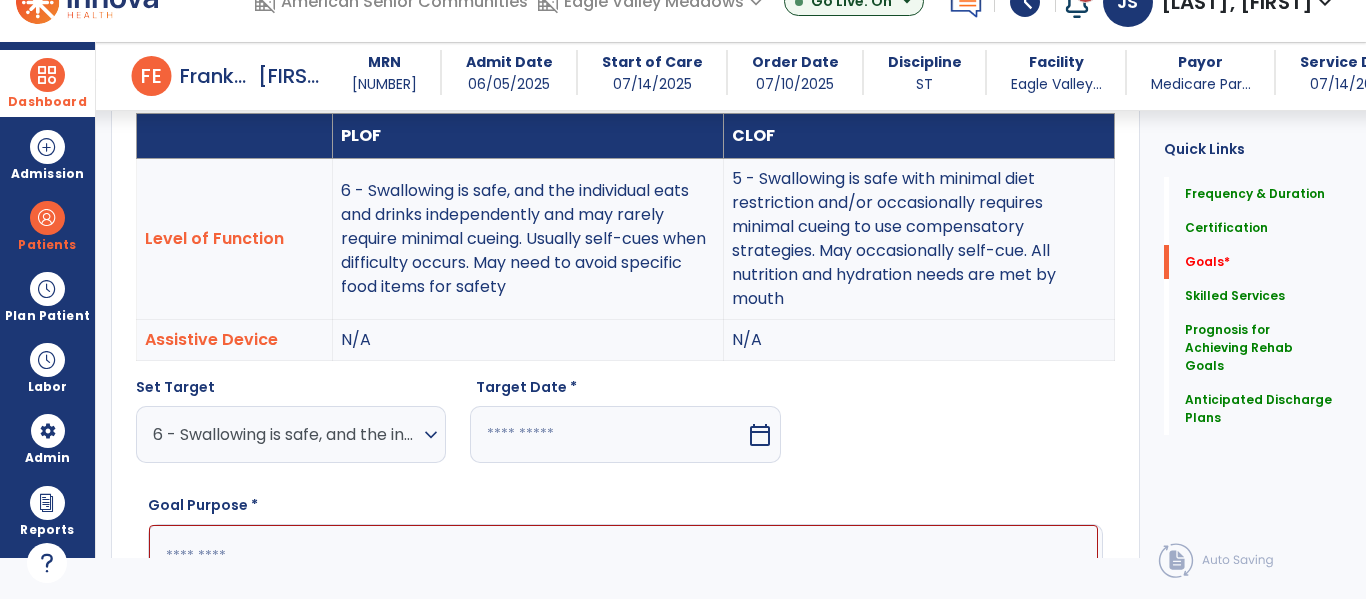 click at bounding box center (607, 434) 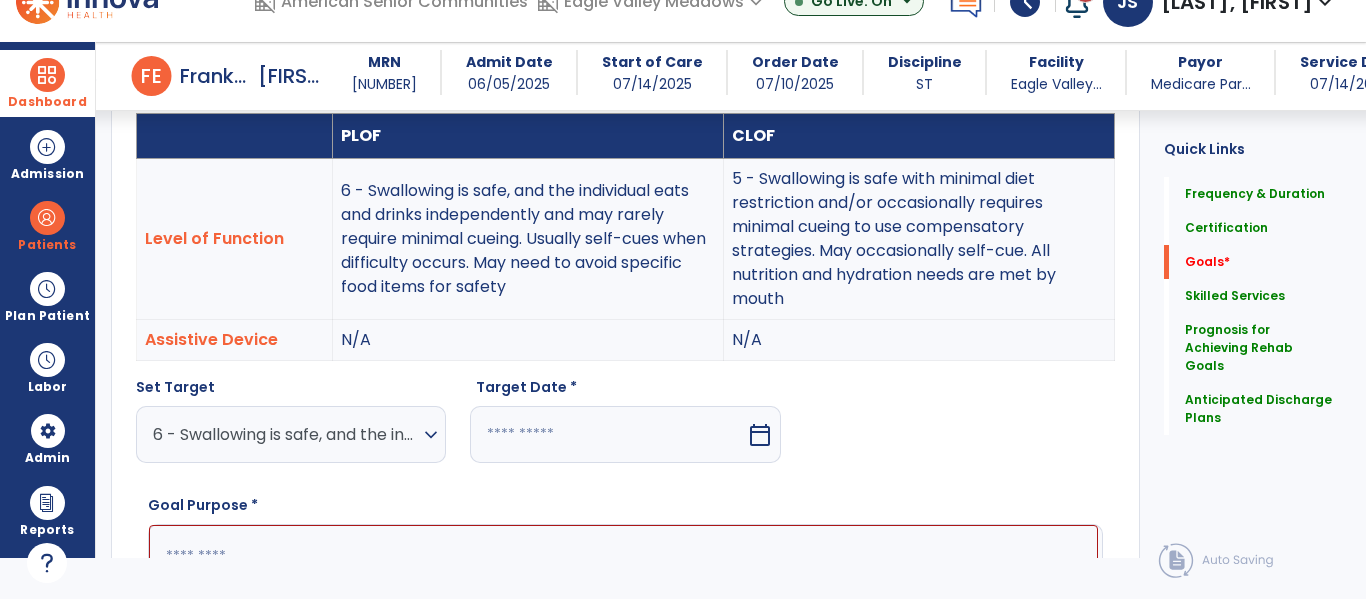 select on "*" 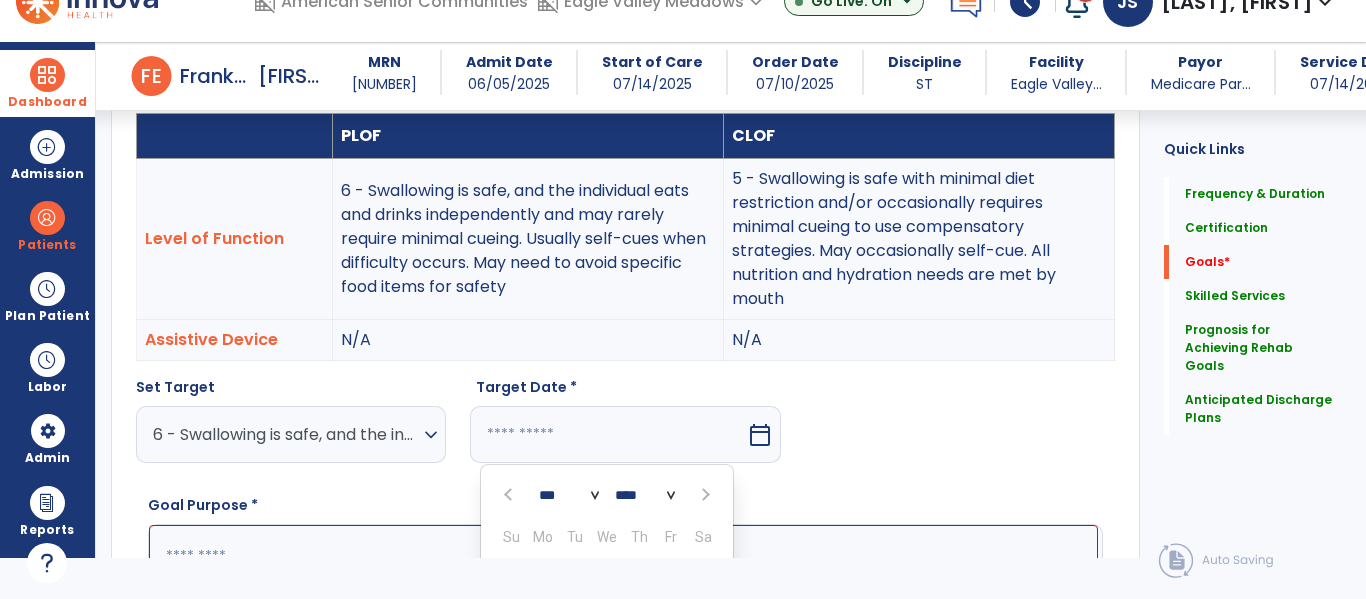 scroll, scrollTop: 912, scrollLeft: 0, axis: vertical 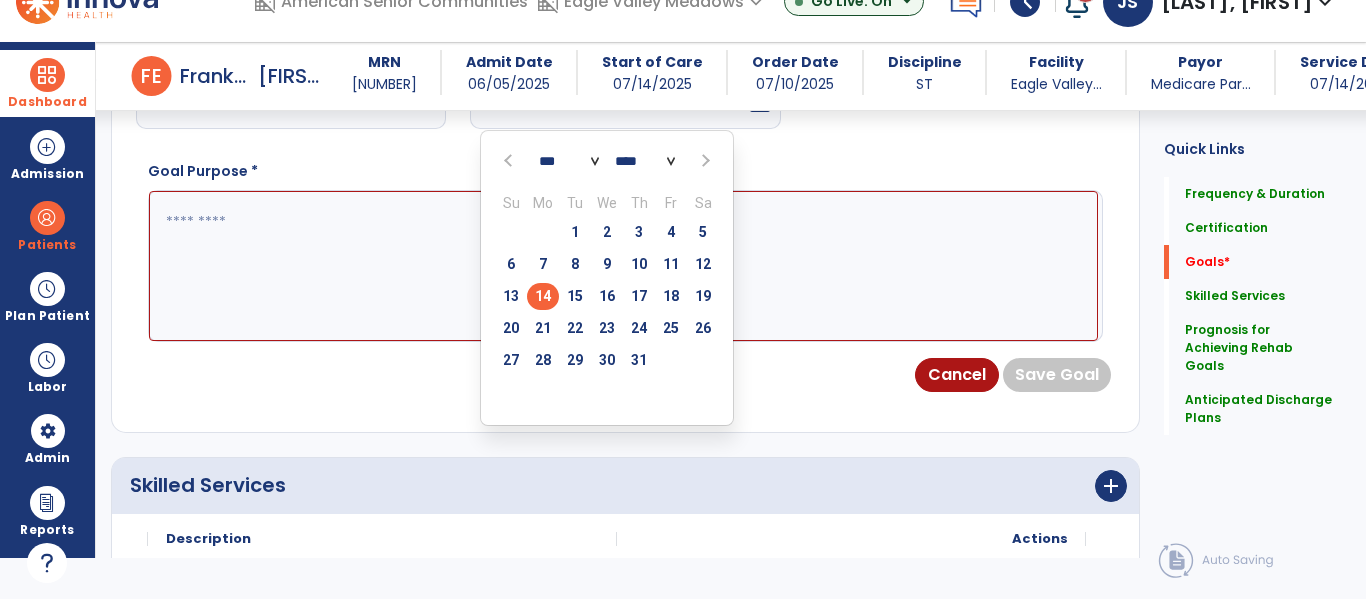 click at bounding box center (704, 161) 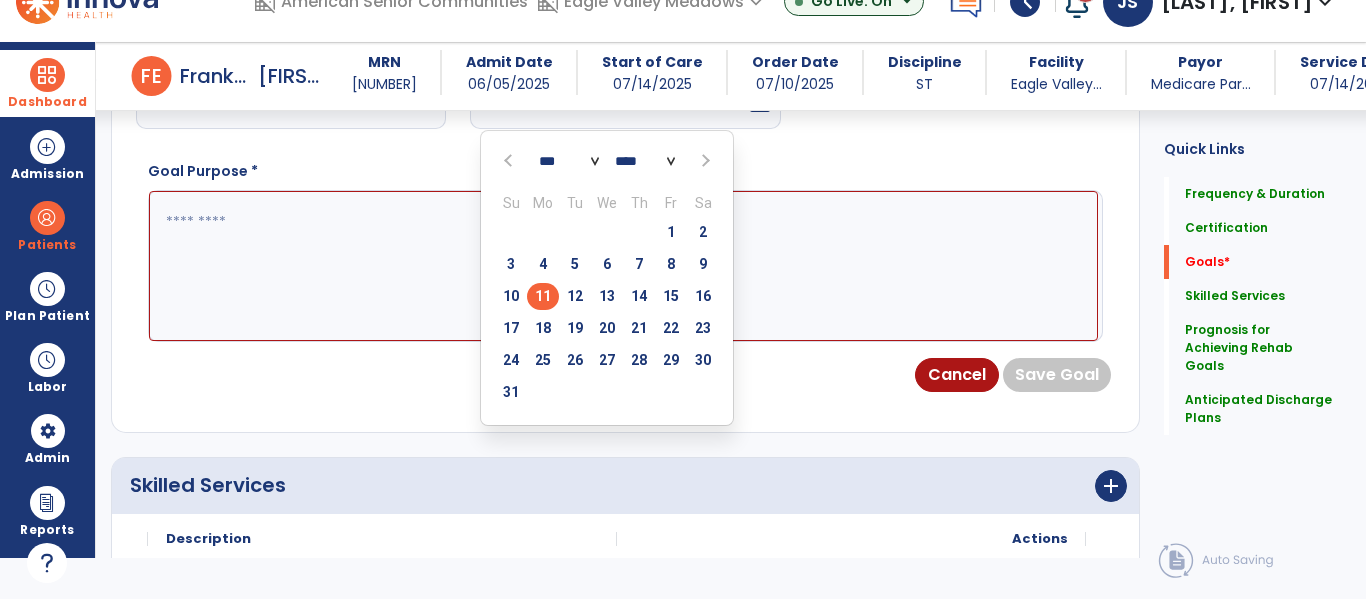 click on "11" at bounding box center [543, 296] 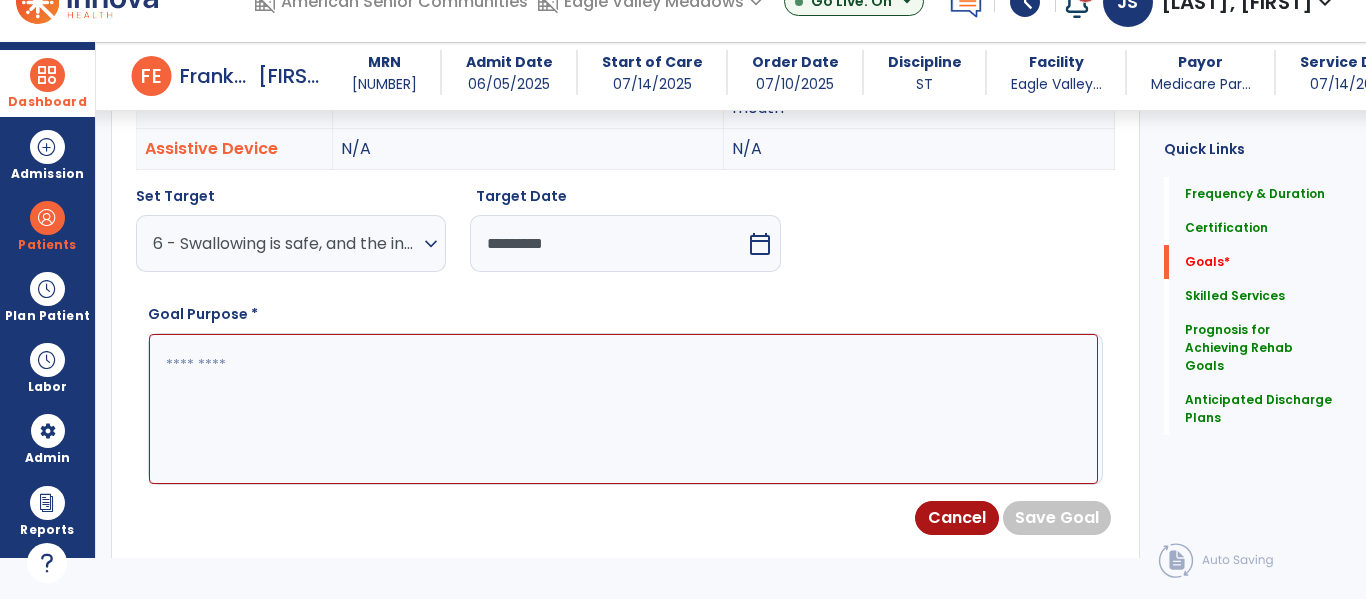 scroll, scrollTop: 763, scrollLeft: 0, axis: vertical 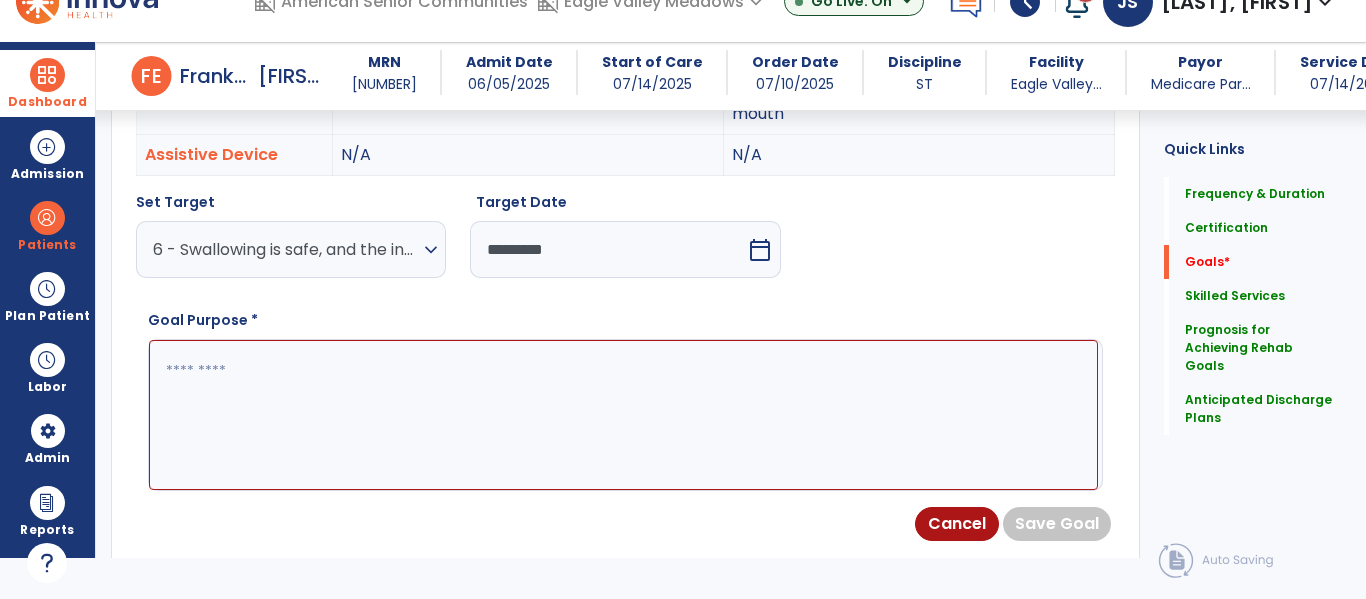 click at bounding box center (623, 415) 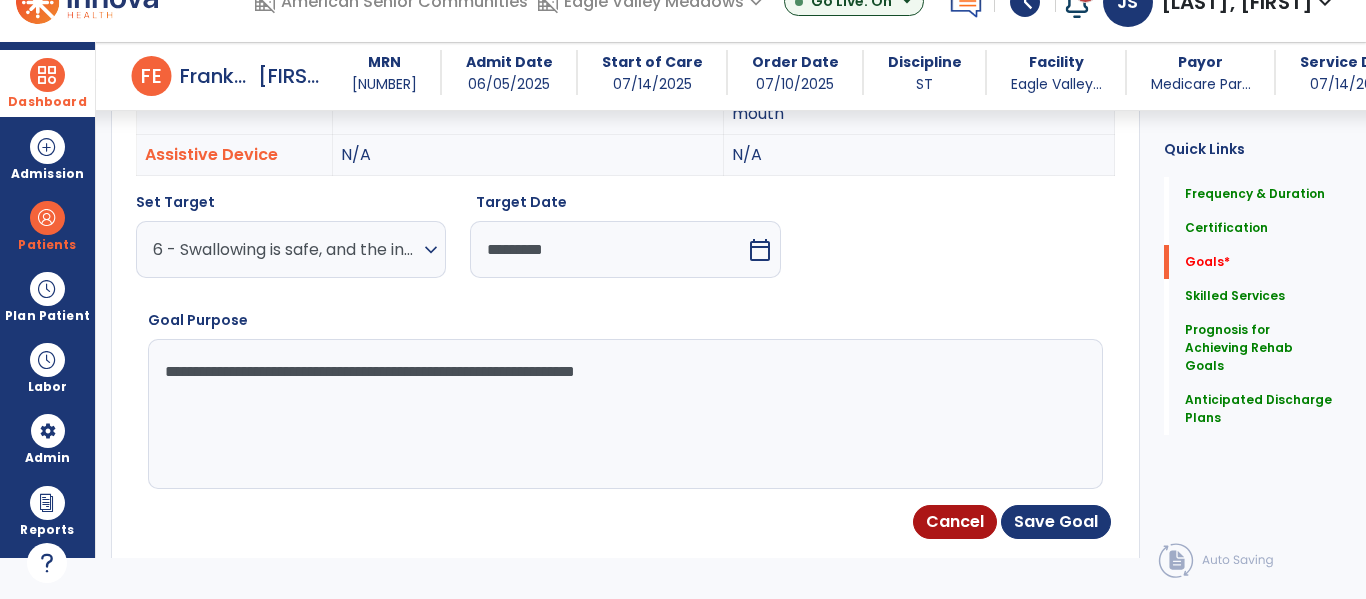 type on "**********" 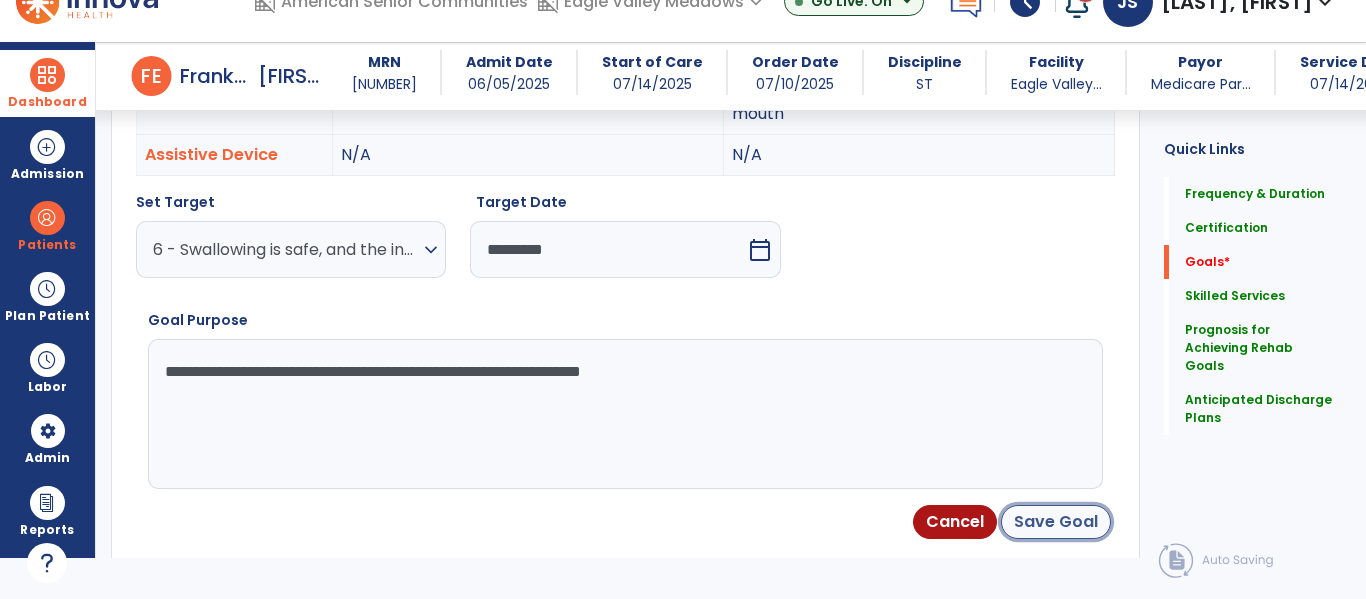 click on "Save Goal" at bounding box center [1056, 522] 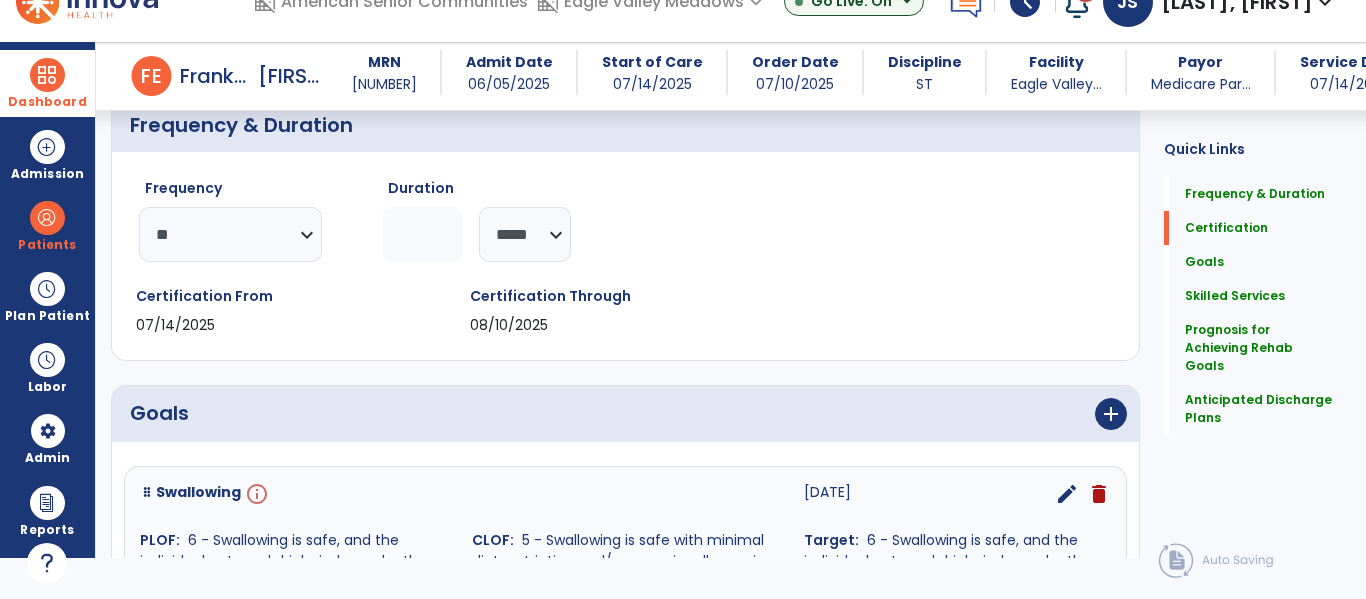 scroll, scrollTop: 250, scrollLeft: 0, axis: vertical 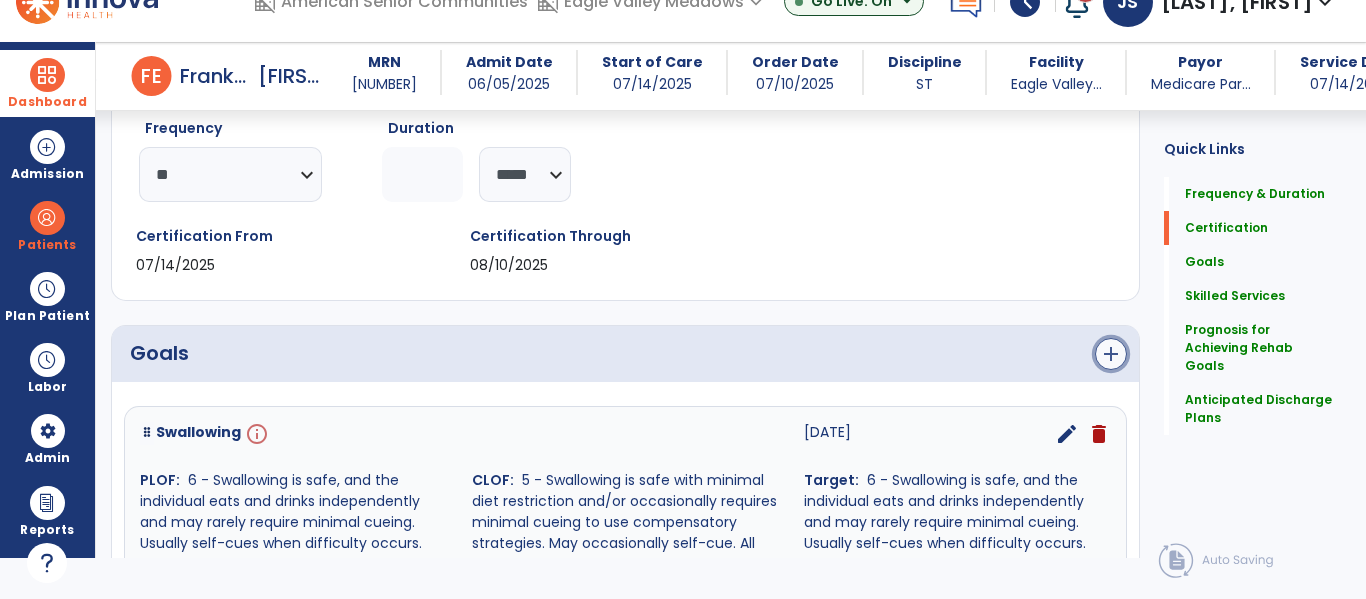 click on "add" at bounding box center (1111, 354) 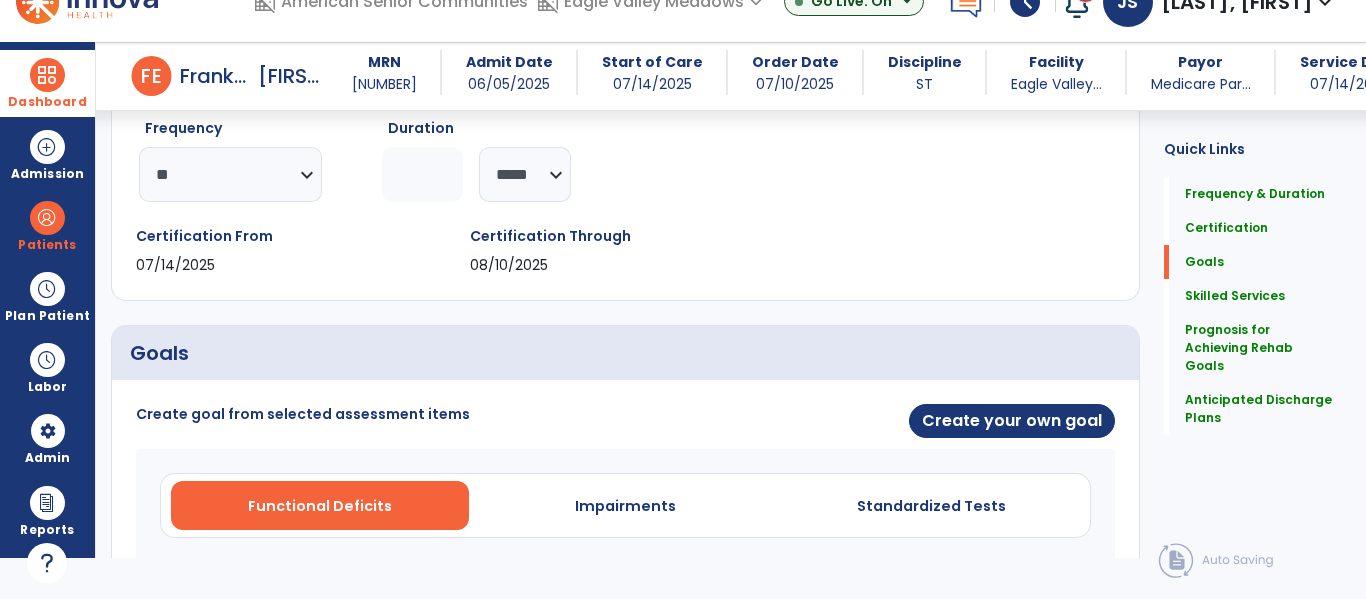 scroll, scrollTop: 469, scrollLeft: 0, axis: vertical 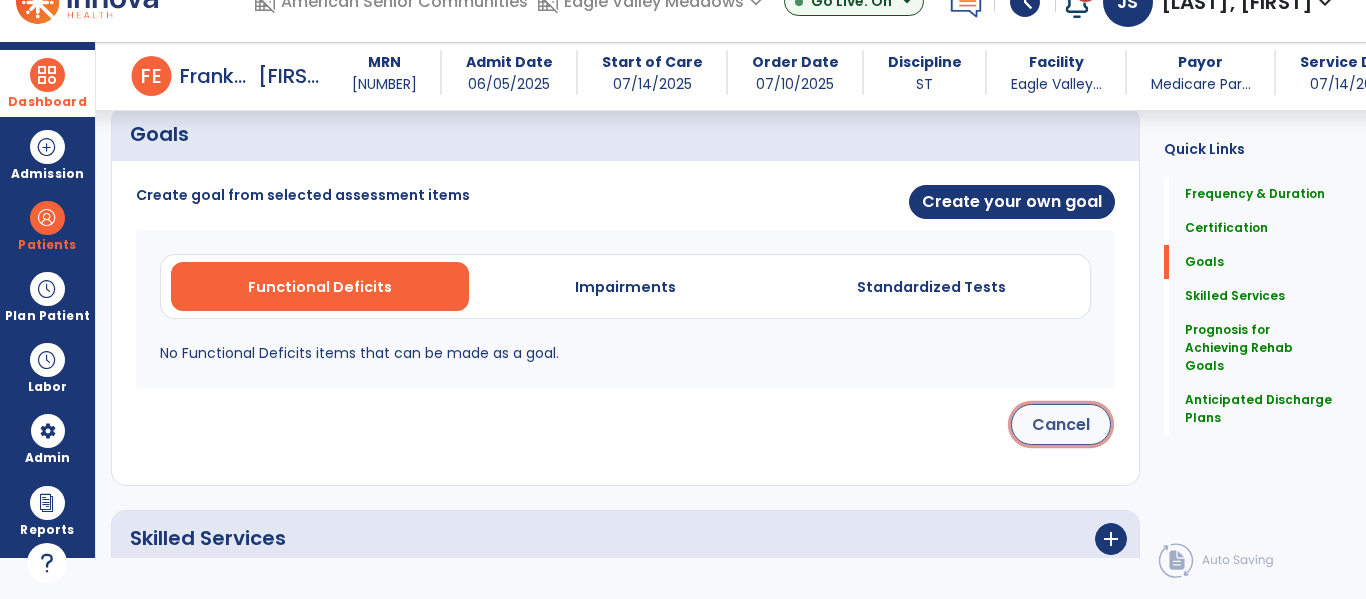 click on "Cancel" at bounding box center (1061, 424) 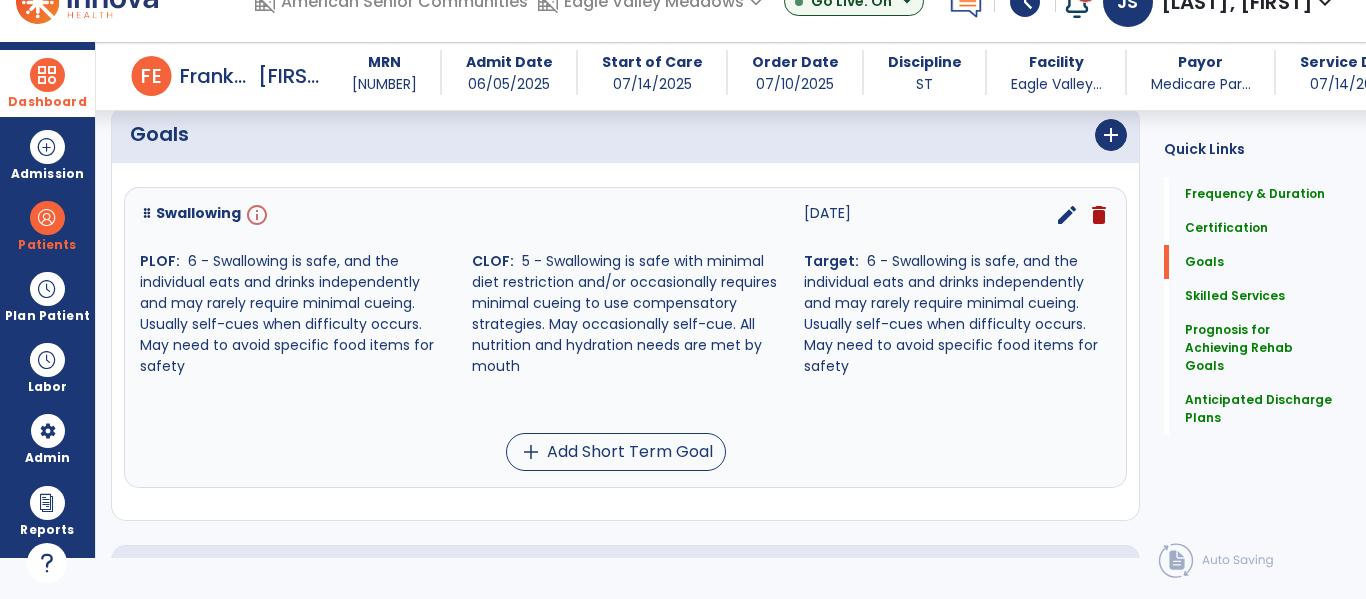 click on "edit" at bounding box center [1067, 215] 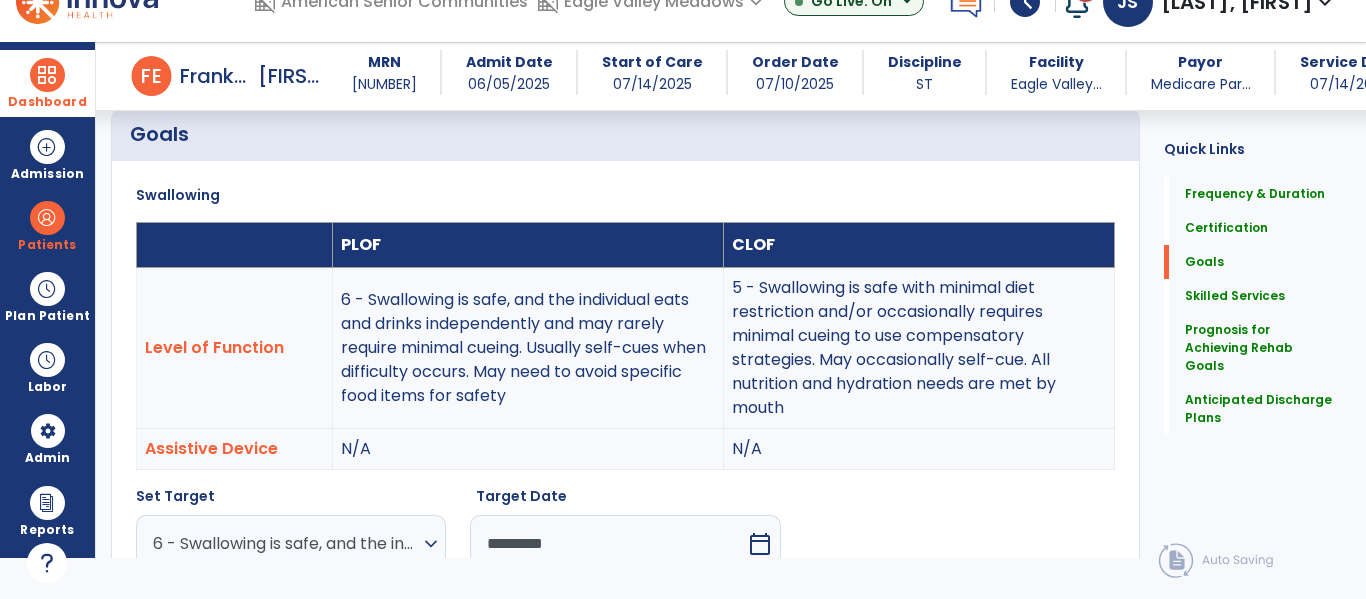 scroll, scrollTop: 82, scrollLeft: 0, axis: vertical 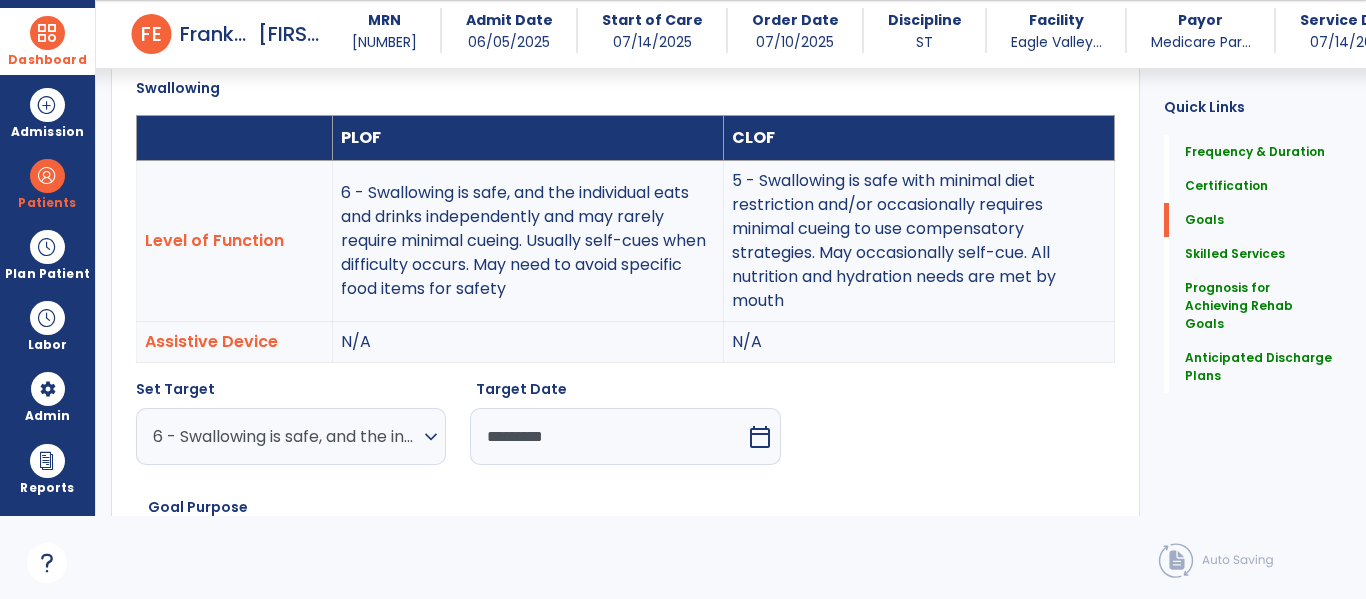 click on "*********" at bounding box center [607, 436] 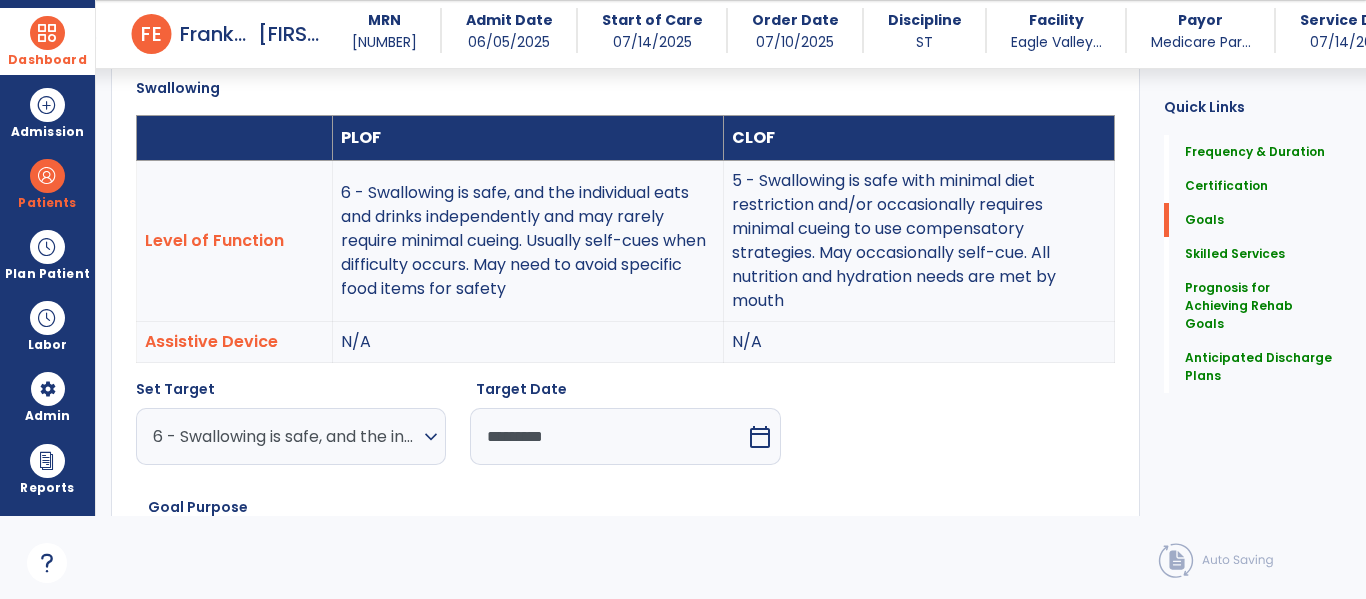 select on "*" 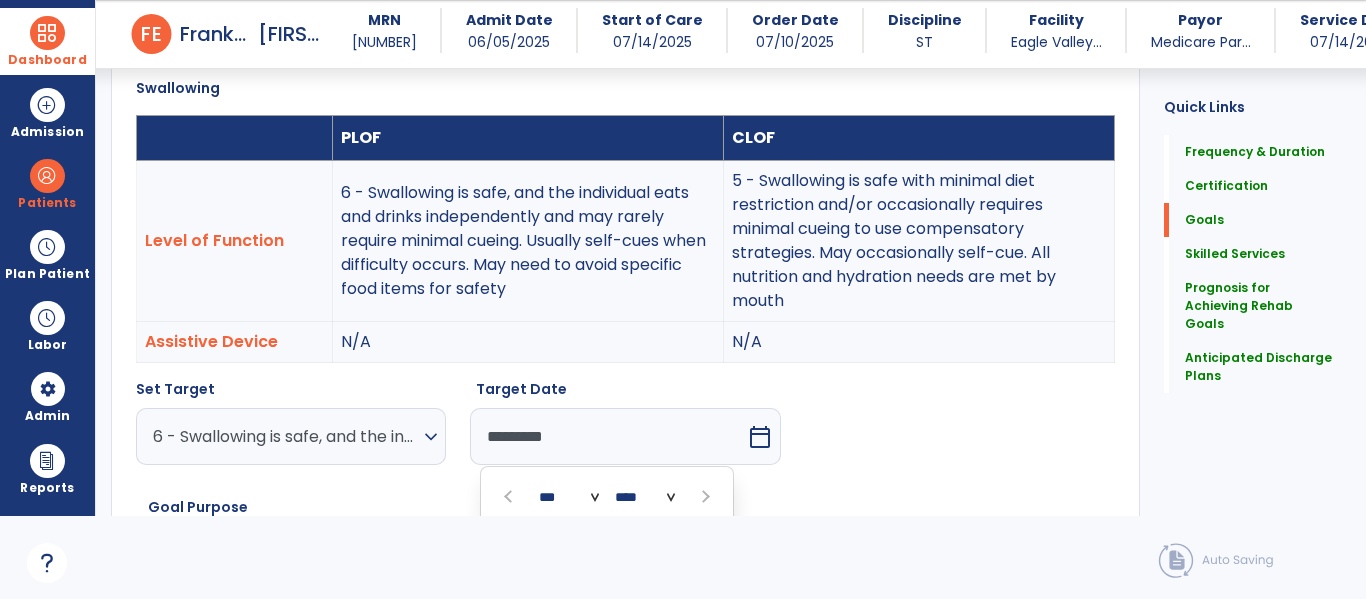scroll, scrollTop: 912, scrollLeft: 0, axis: vertical 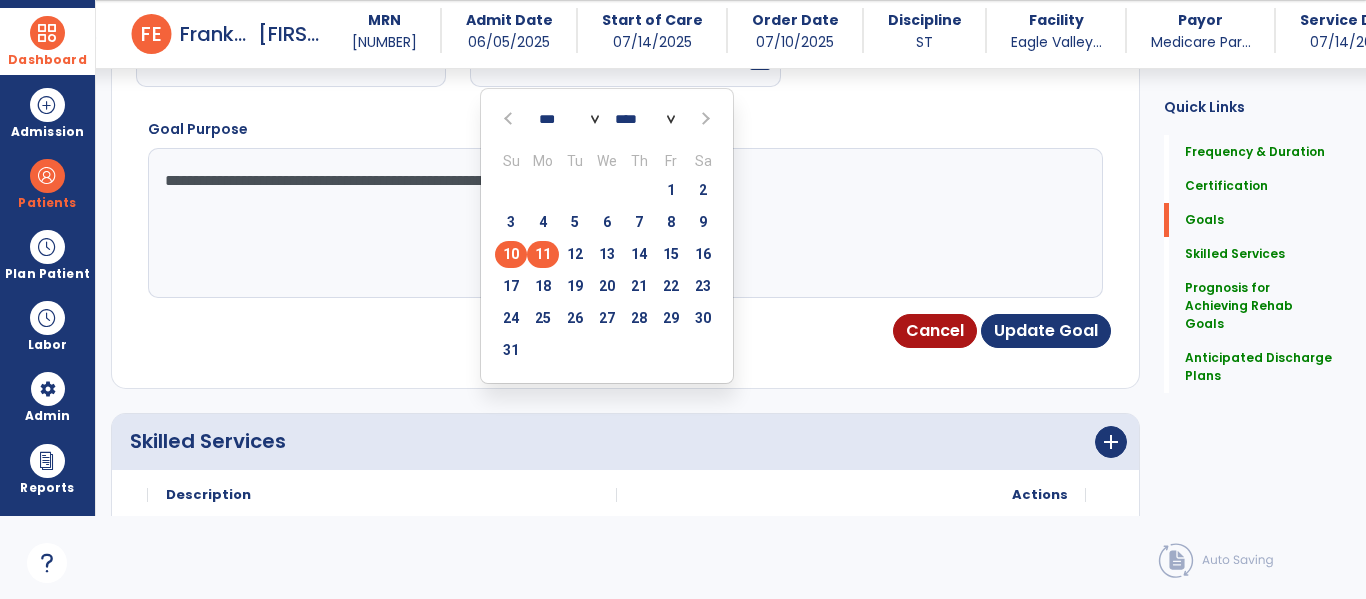 click on "10" at bounding box center (511, 254) 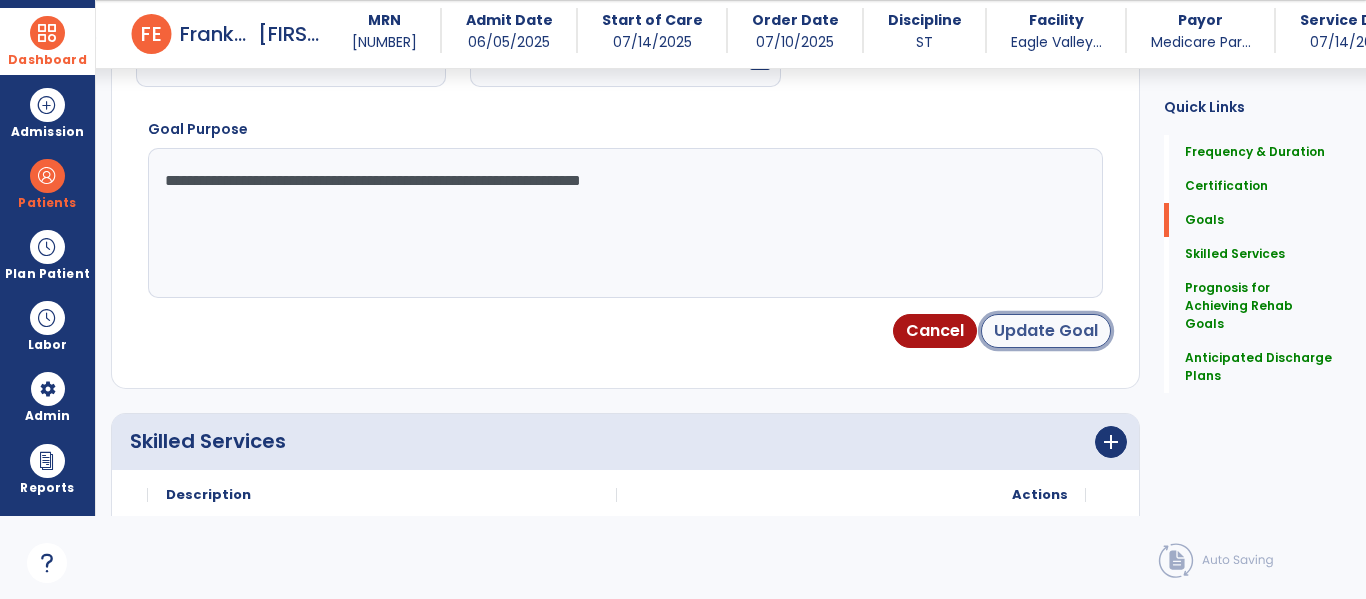 click on "Update Goal" at bounding box center (1046, 331) 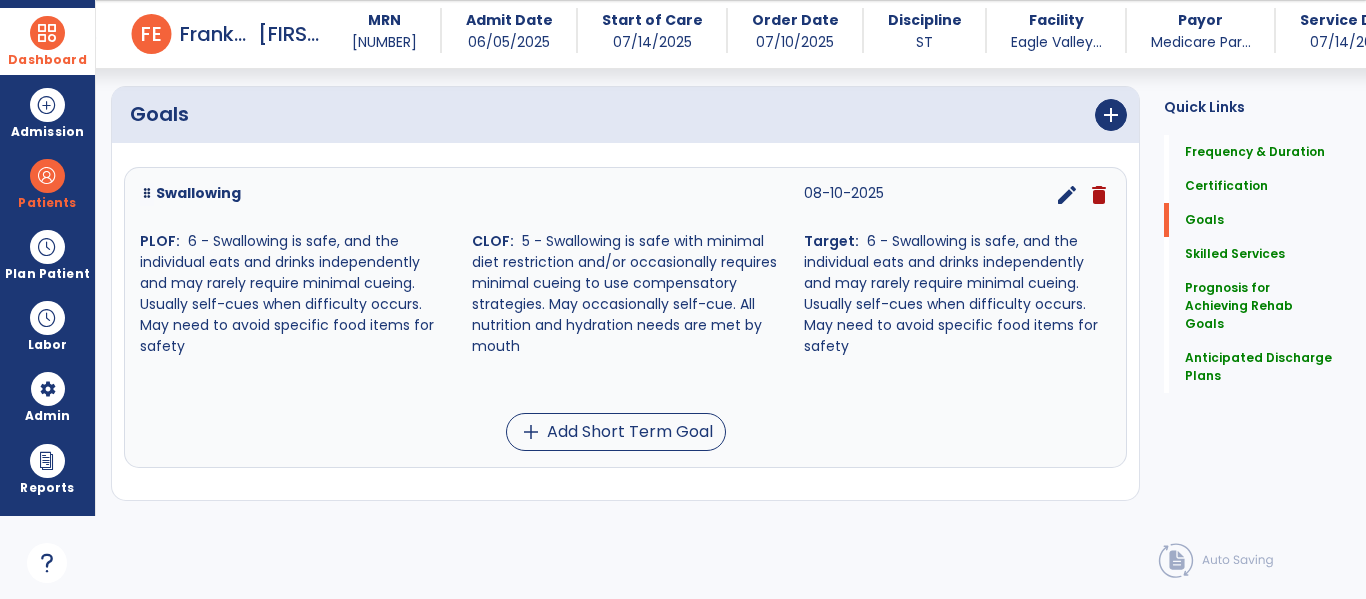 scroll, scrollTop: 453, scrollLeft: 0, axis: vertical 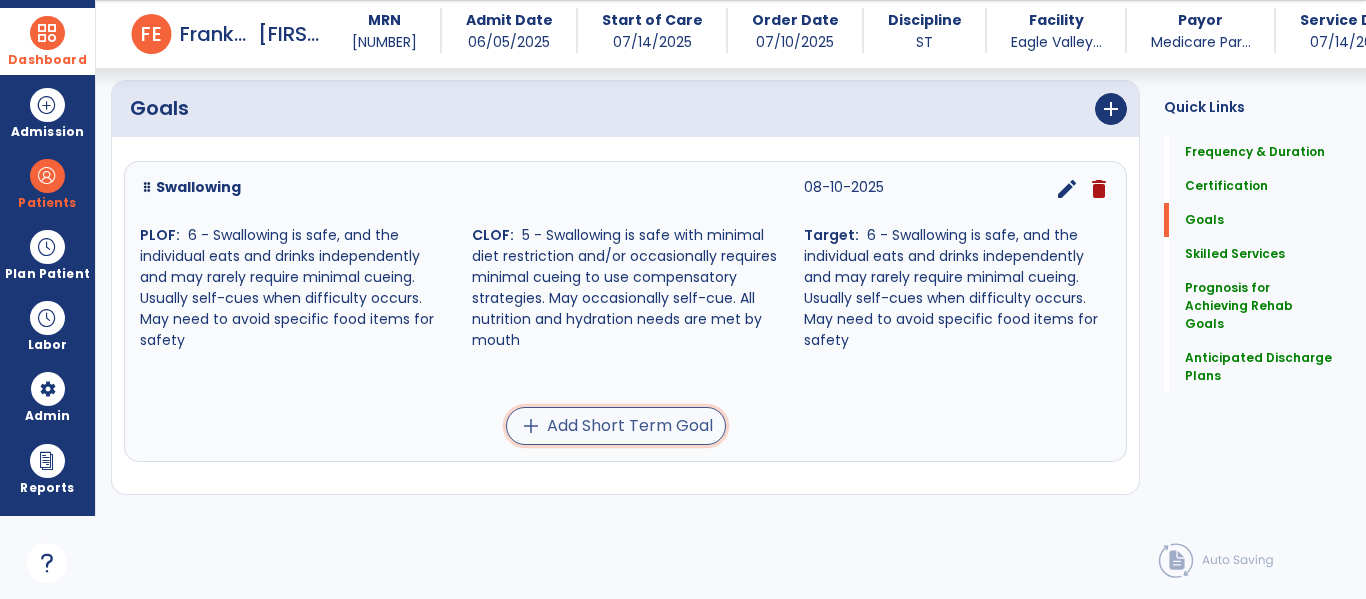click on "add  Add Short Term Goal" at bounding box center [616, 426] 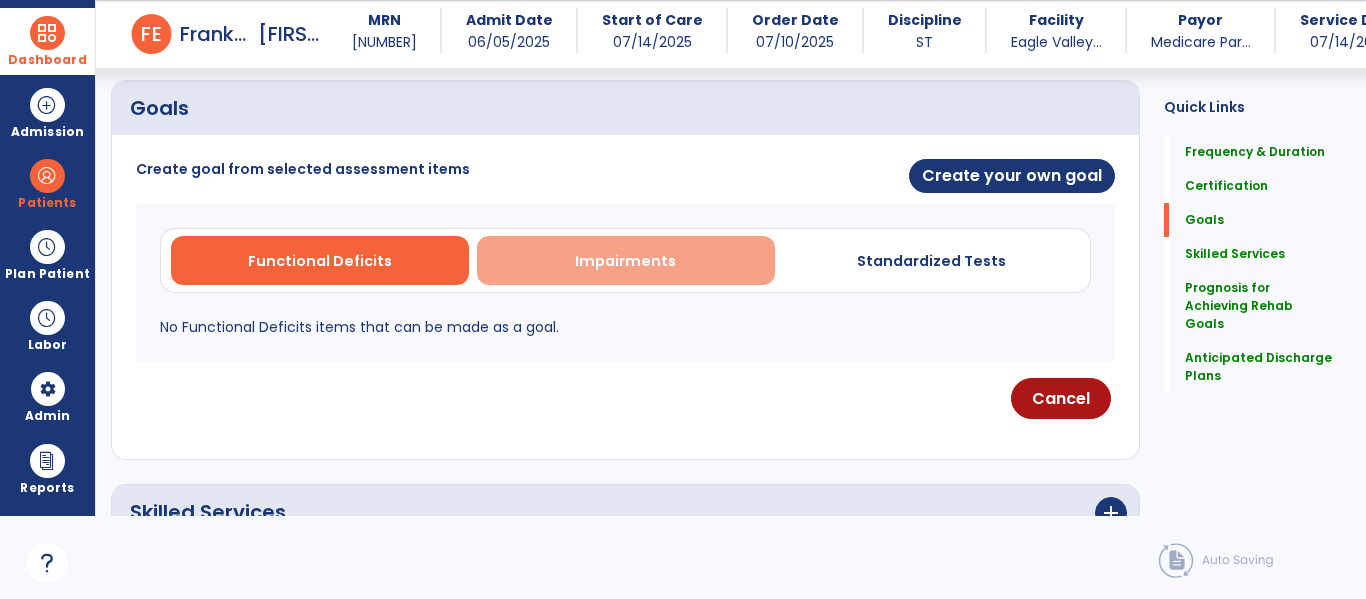click on "Impairments" at bounding box center (626, 260) 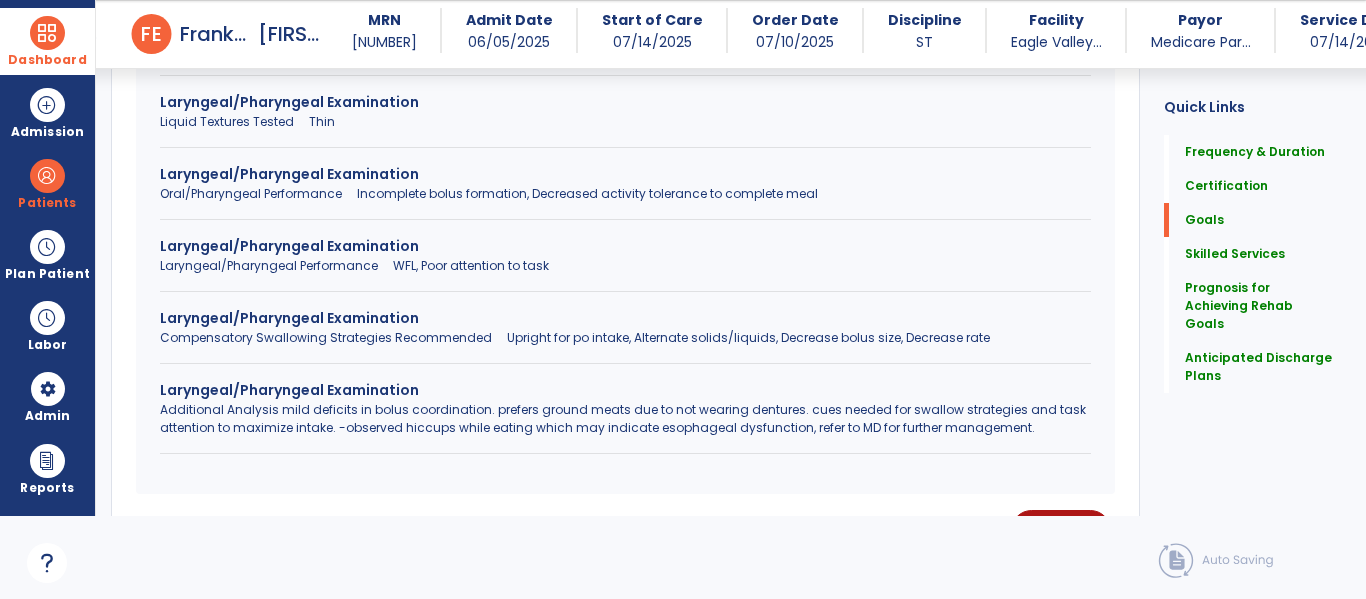 scroll, scrollTop: 1831, scrollLeft: 0, axis: vertical 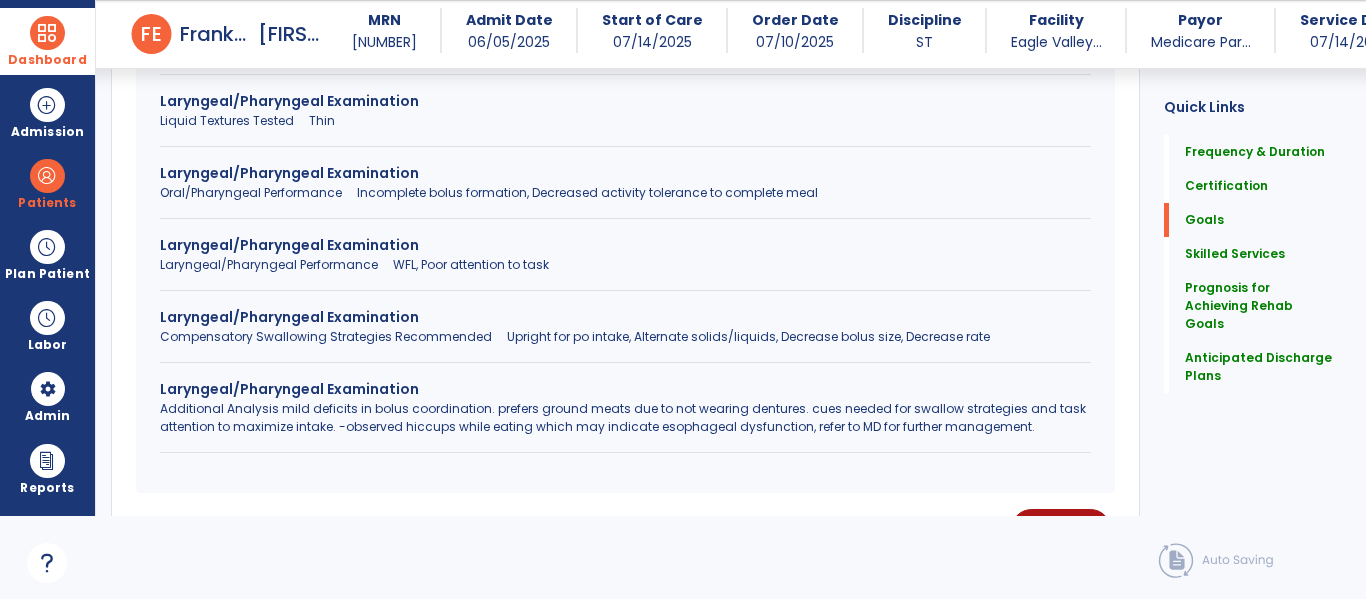click on "Compensatory Swallowing Strategies Recommended      Upright for po intake, Alternate solids/liquids, Decrease bolus size, Decrease rate" at bounding box center [625, 337] 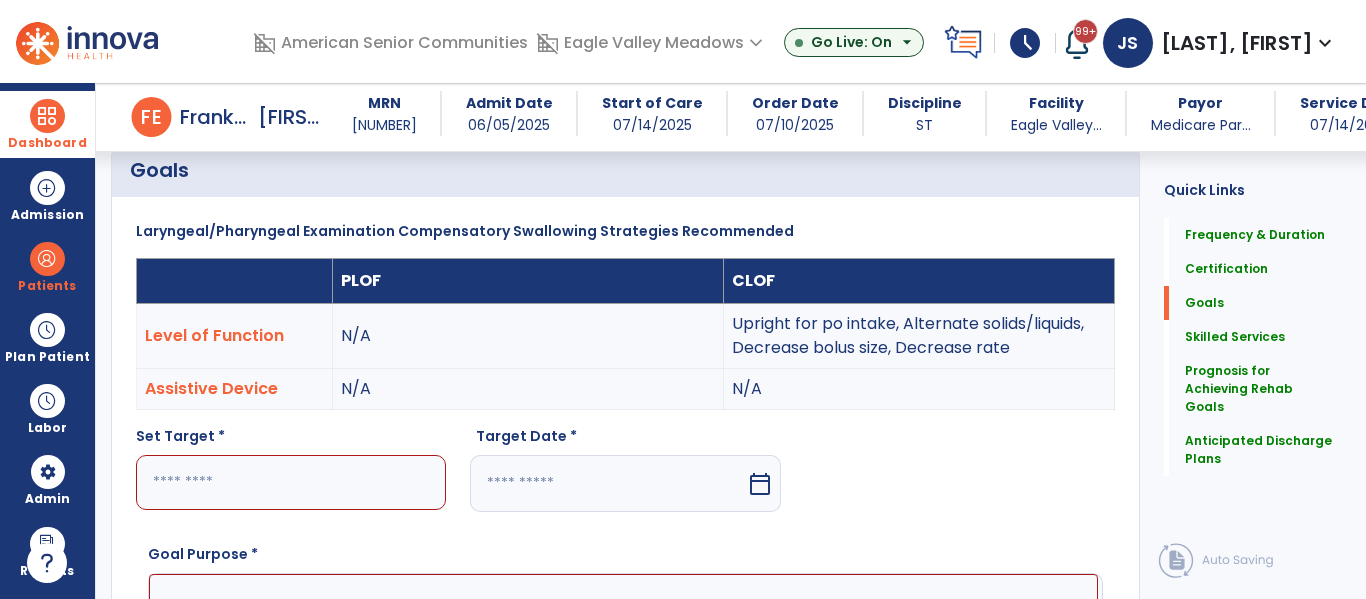 scroll, scrollTop: 456, scrollLeft: 0, axis: vertical 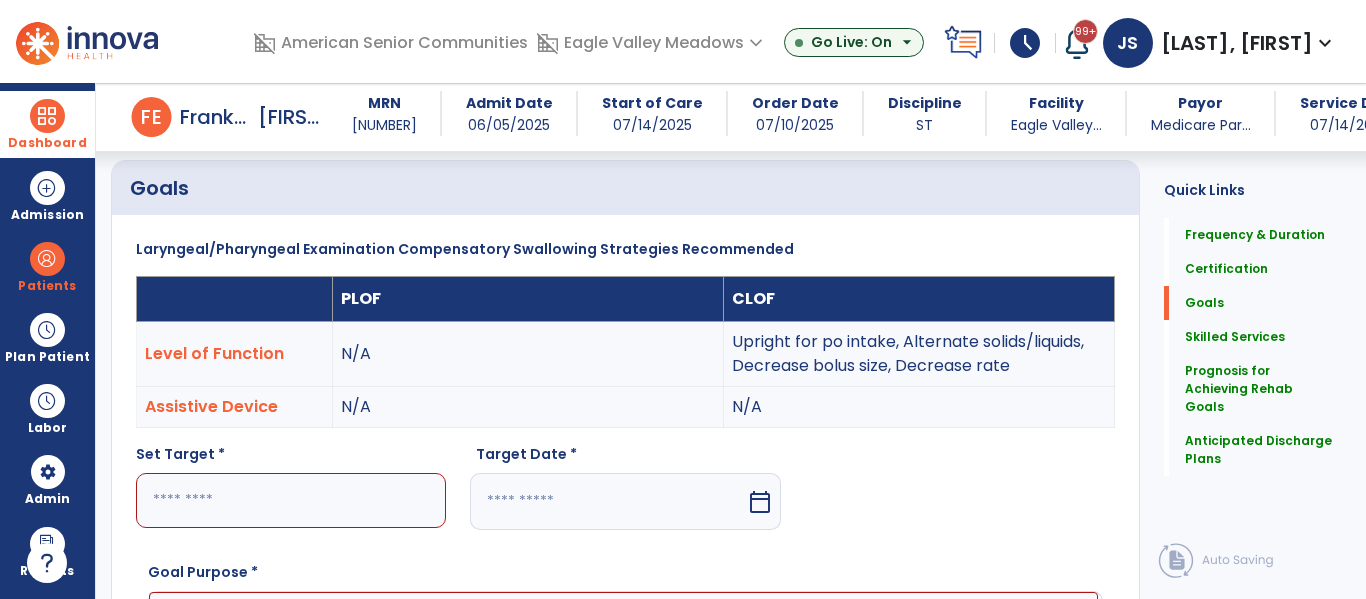 click at bounding box center (291, 500) 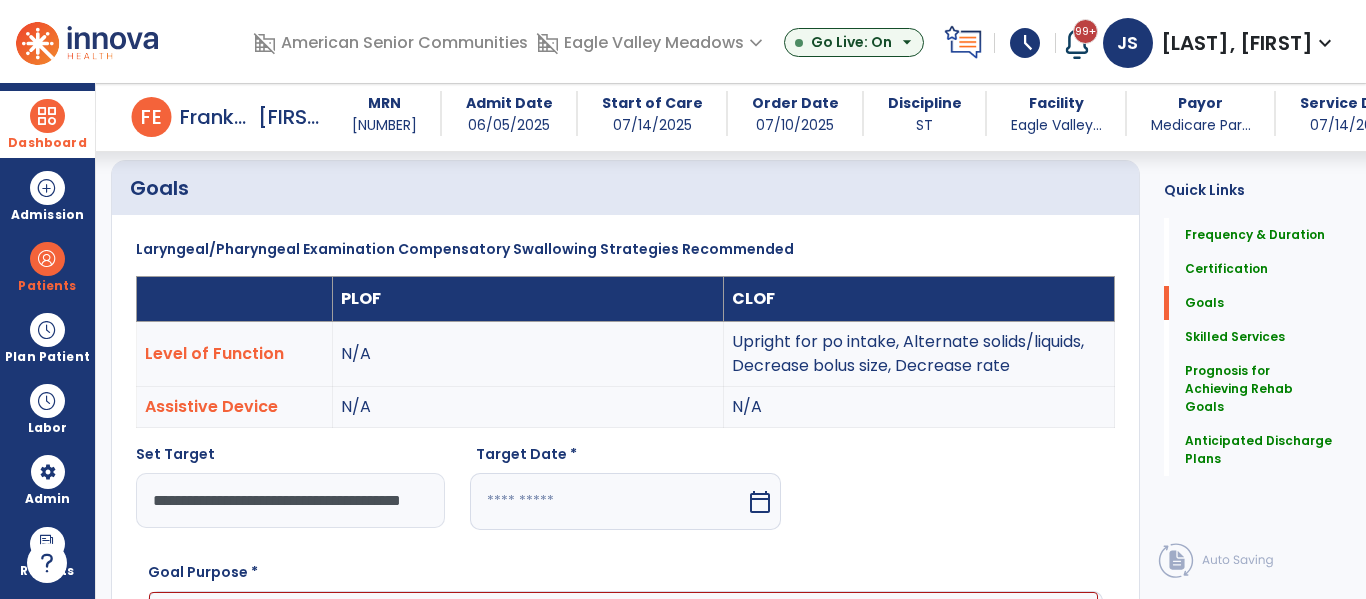 scroll, scrollTop: 0, scrollLeft: 37, axis: horizontal 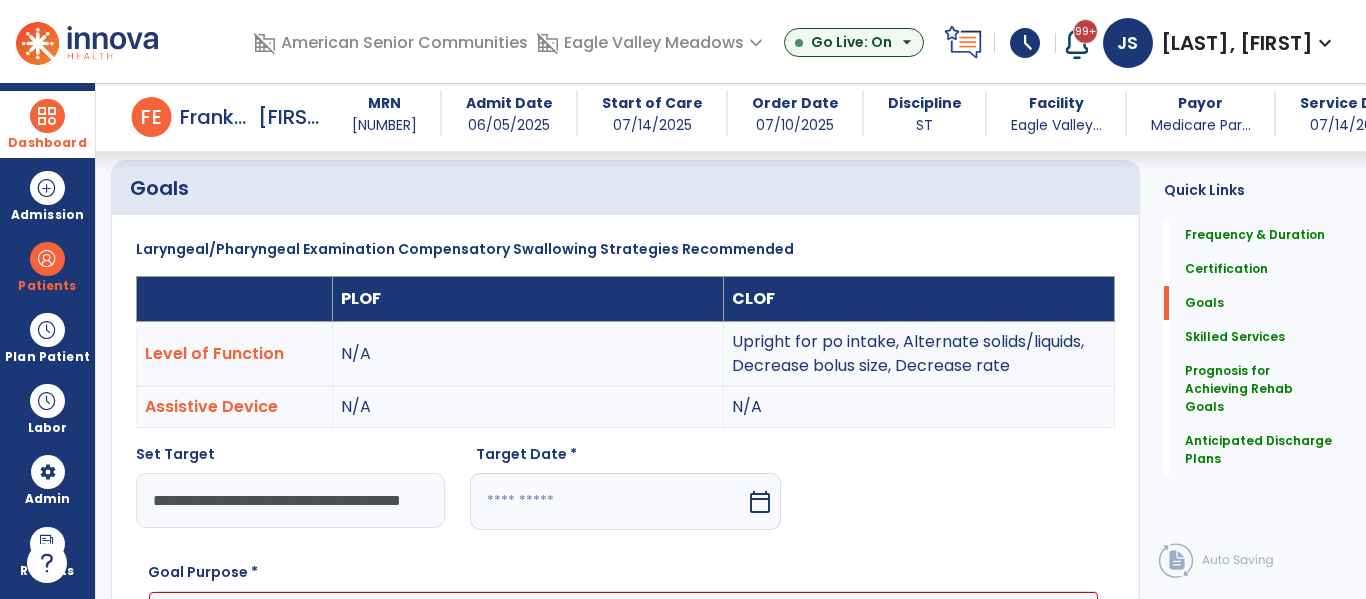 click at bounding box center (607, 501) 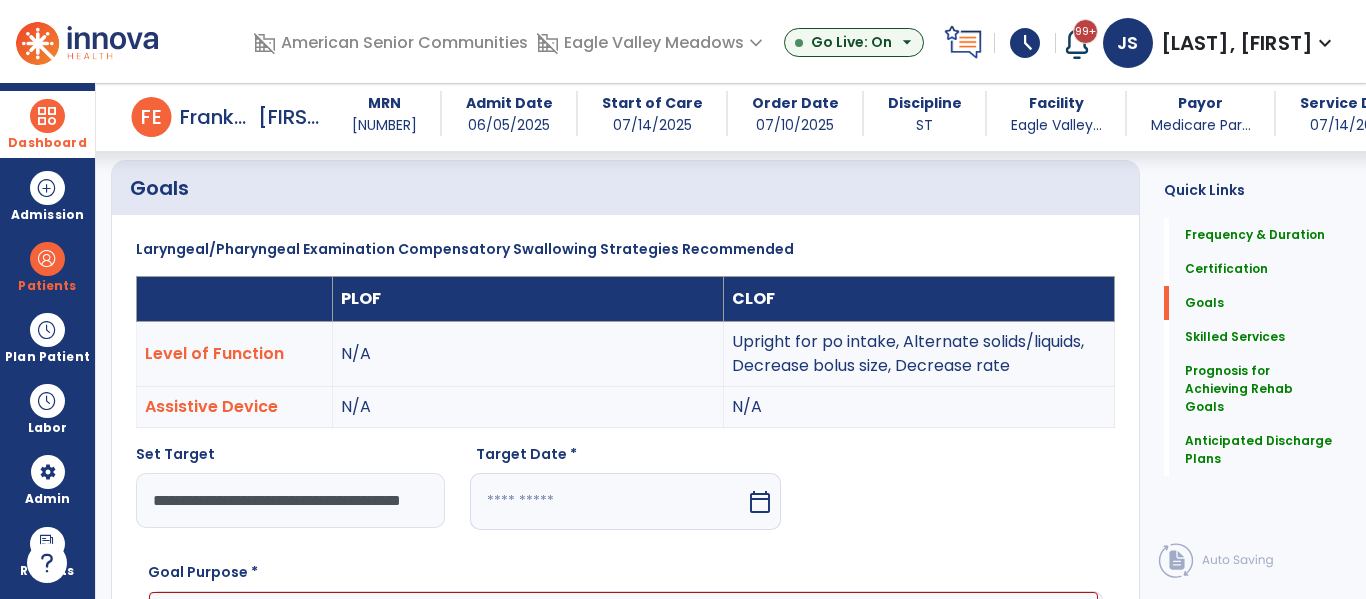 scroll, scrollTop: 0, scrollLeft: 0, axis: both 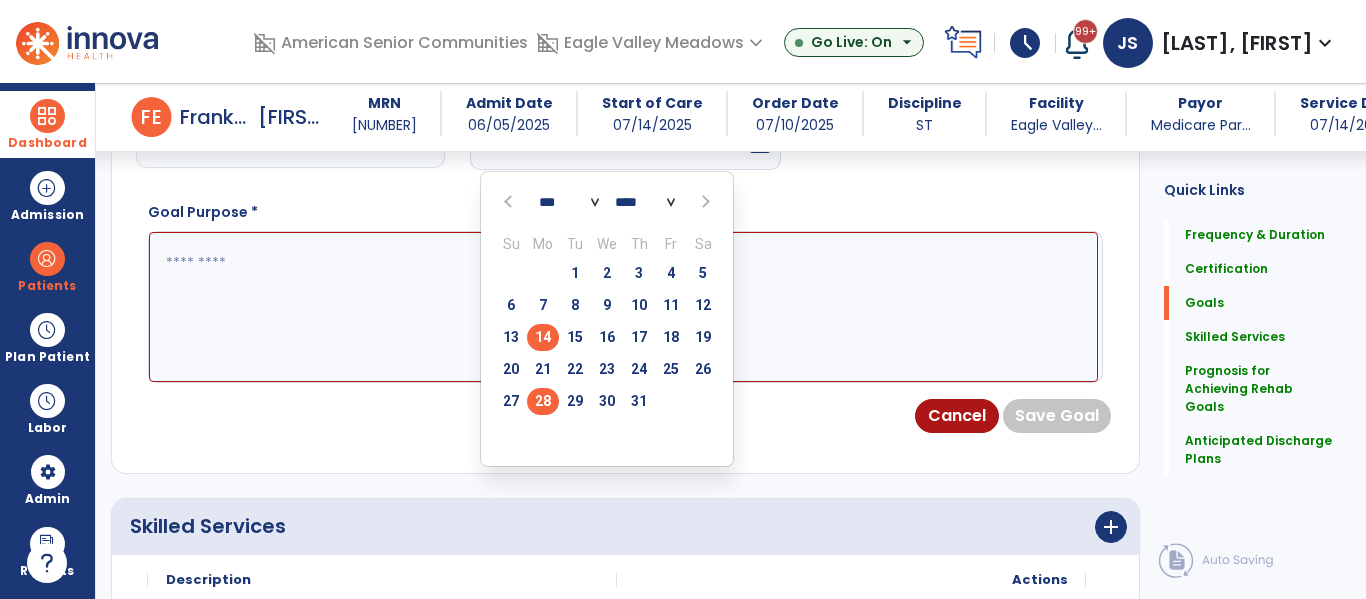 click on "28" at bounding box center (543, 401) 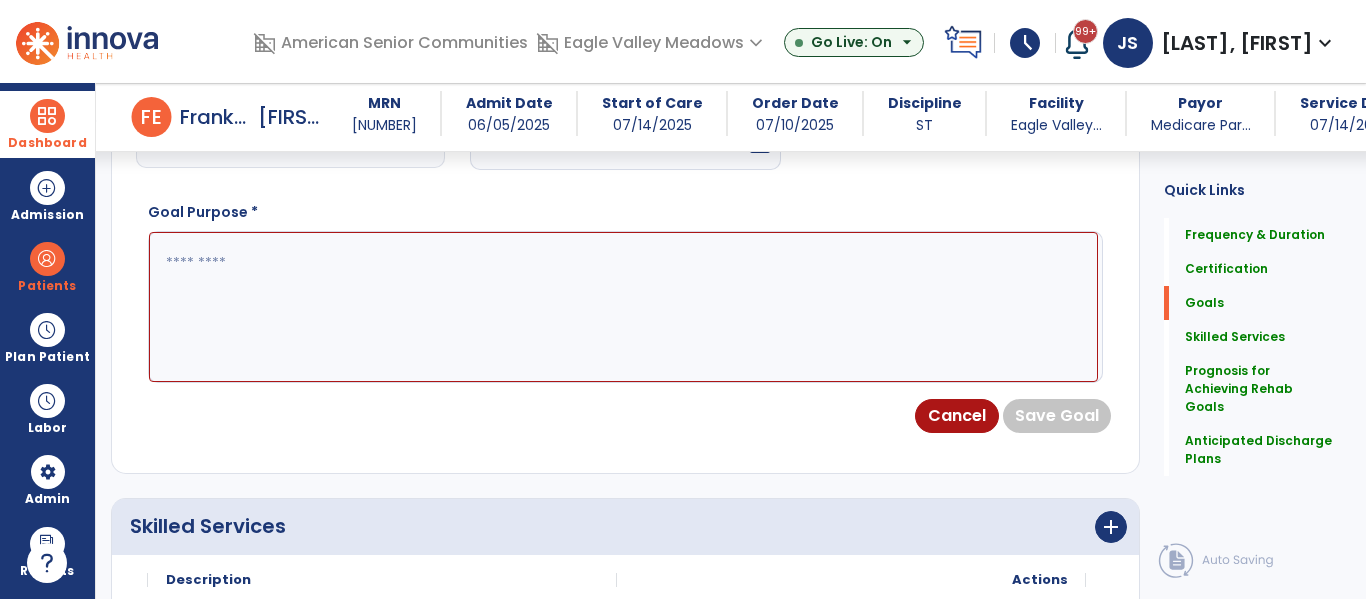 click at bounding box center [623, 307] 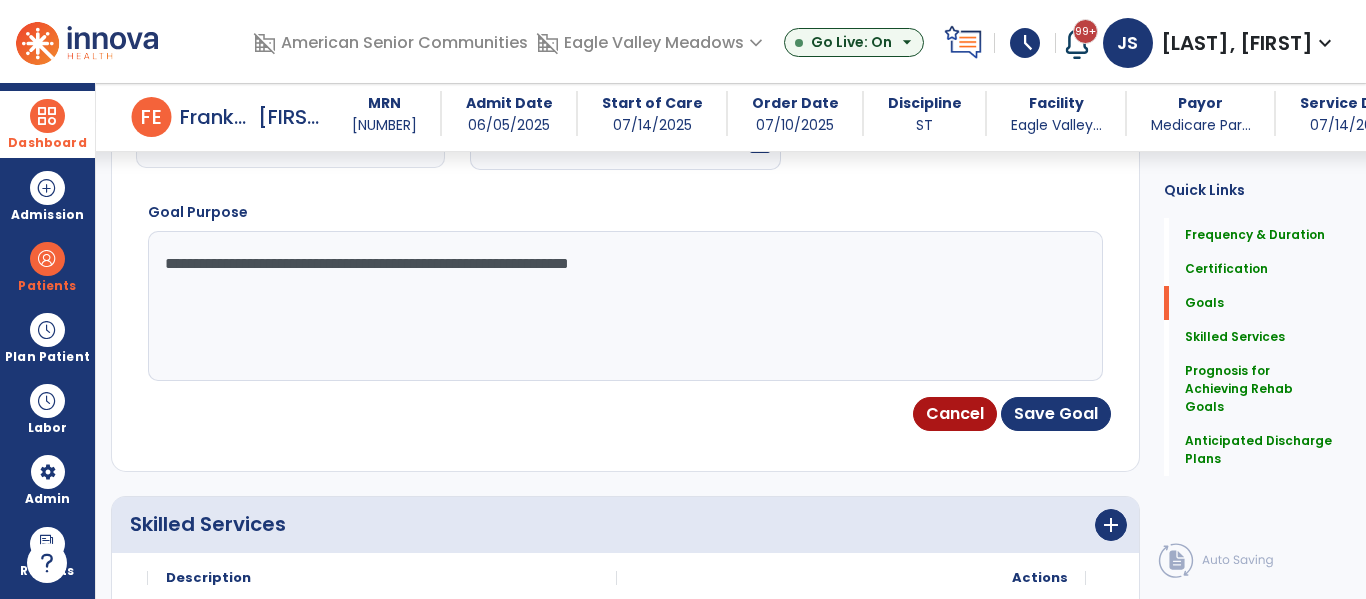 type on "**********" 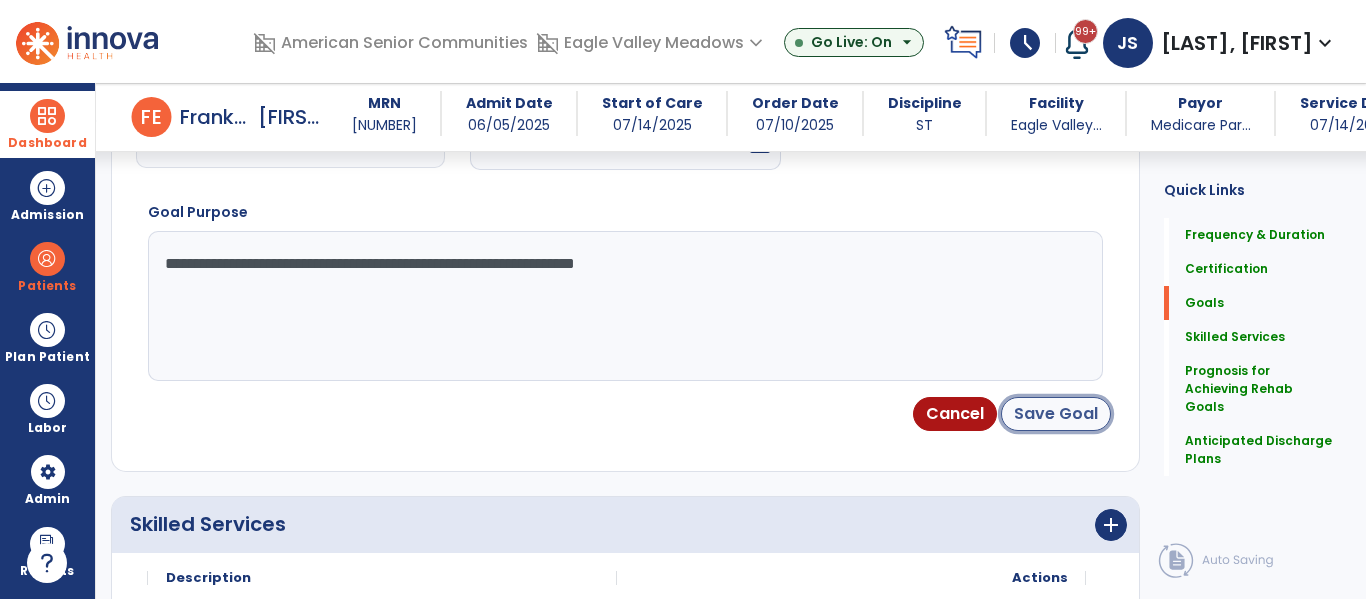 click on "Save Goal" at bounding box center [1056, 414] 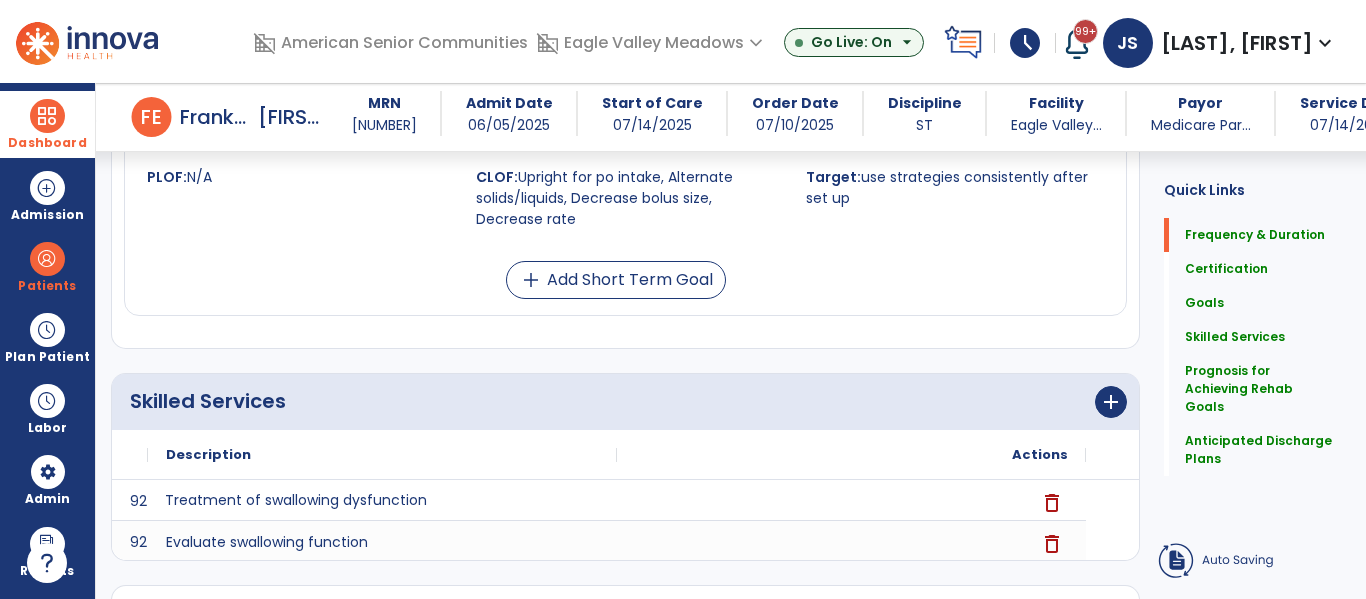 scroll, scrollTop: 202, scrollLeft: 0, axis: vertical 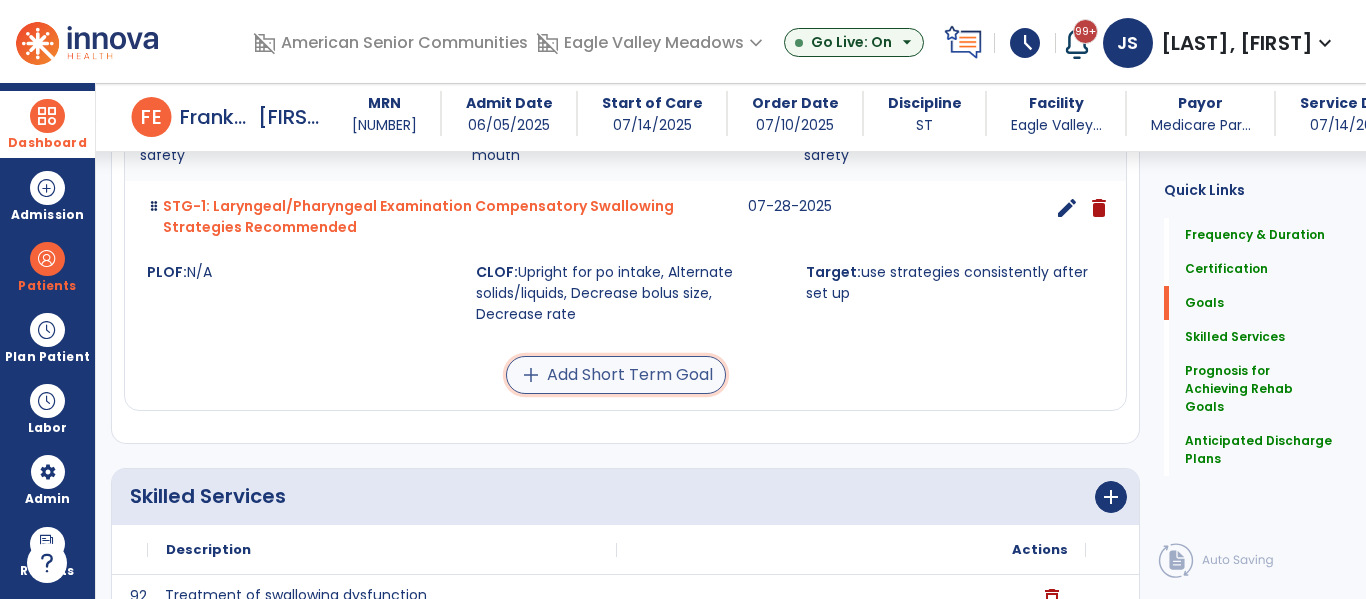 click on "add  Add Short Term Goal" at bounding box center (616, 375) 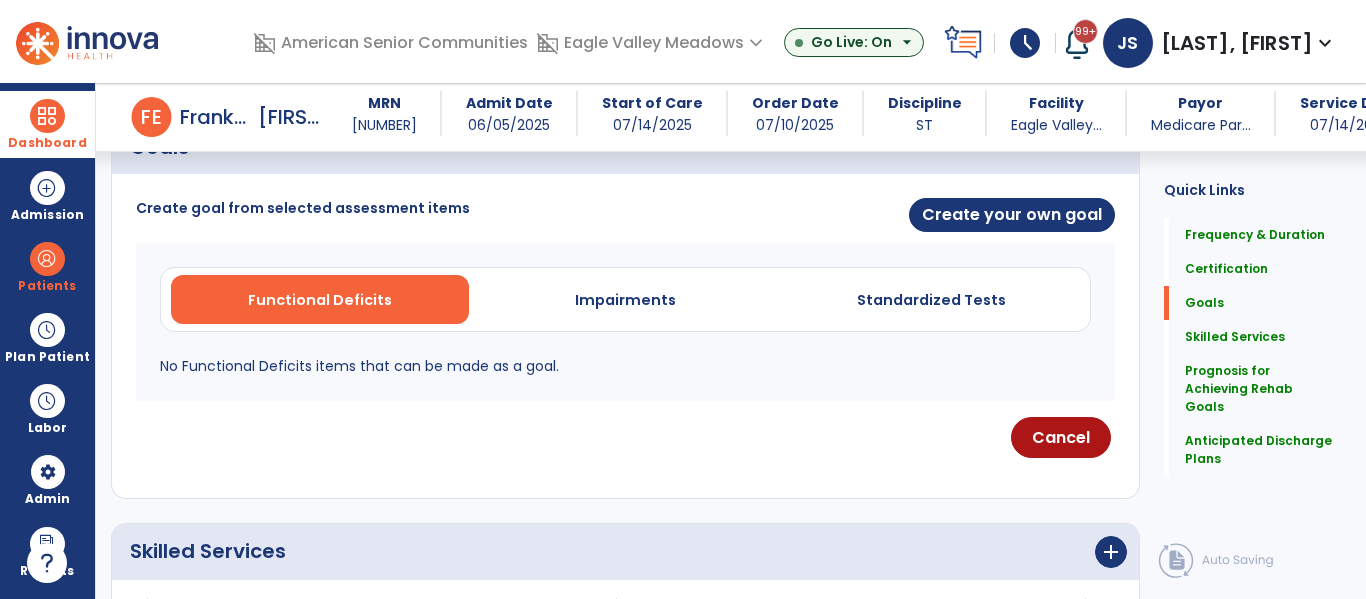 scroll, scrollTop: 491, scrollLeft: 0, axis: vertical 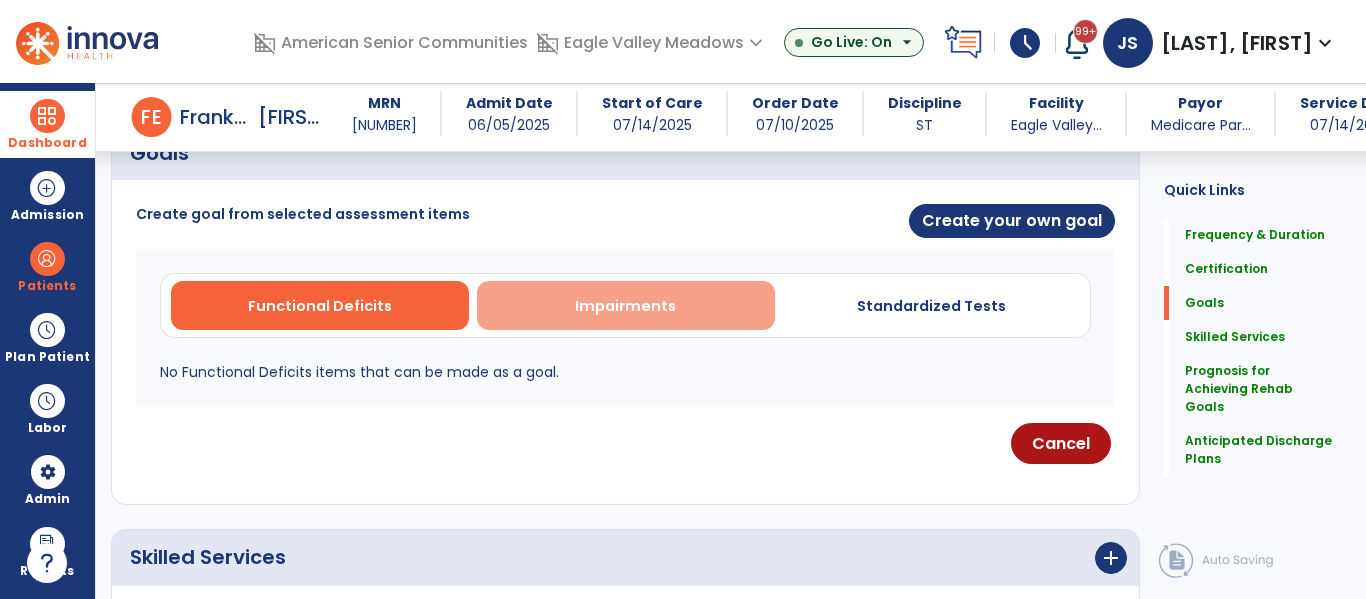 click on "Impairments" at bounding box center (625, 306) 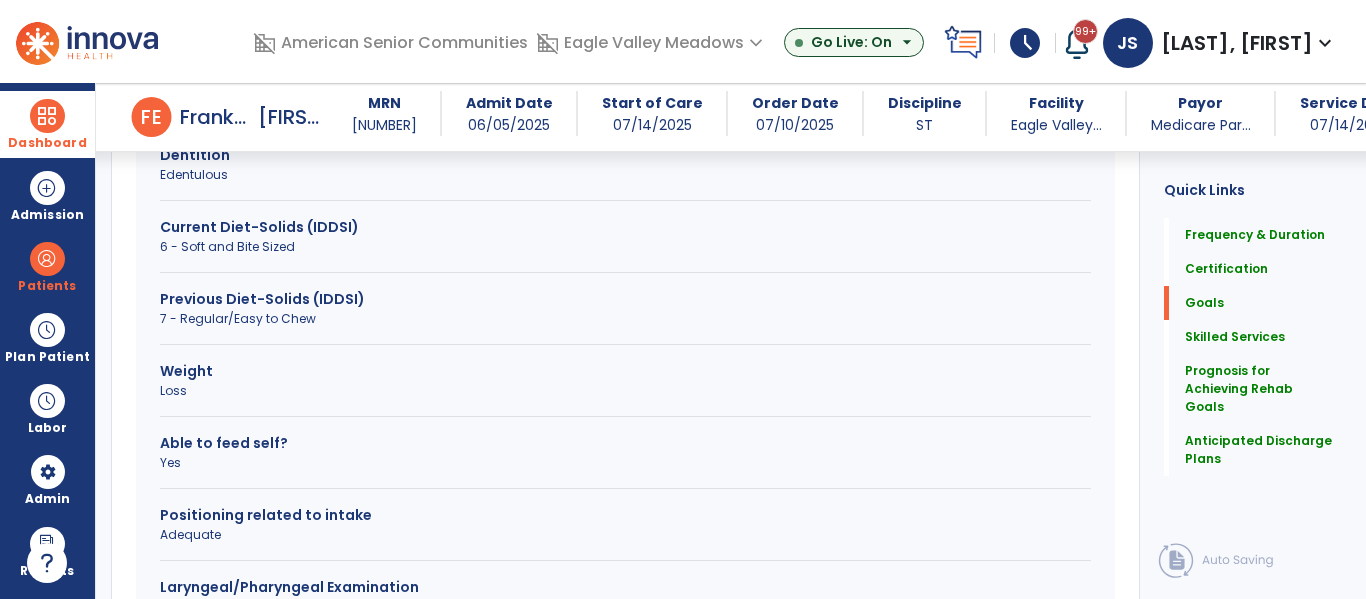 scroll, scrollTop: 853, scrollLeft: 0, axis: vertical 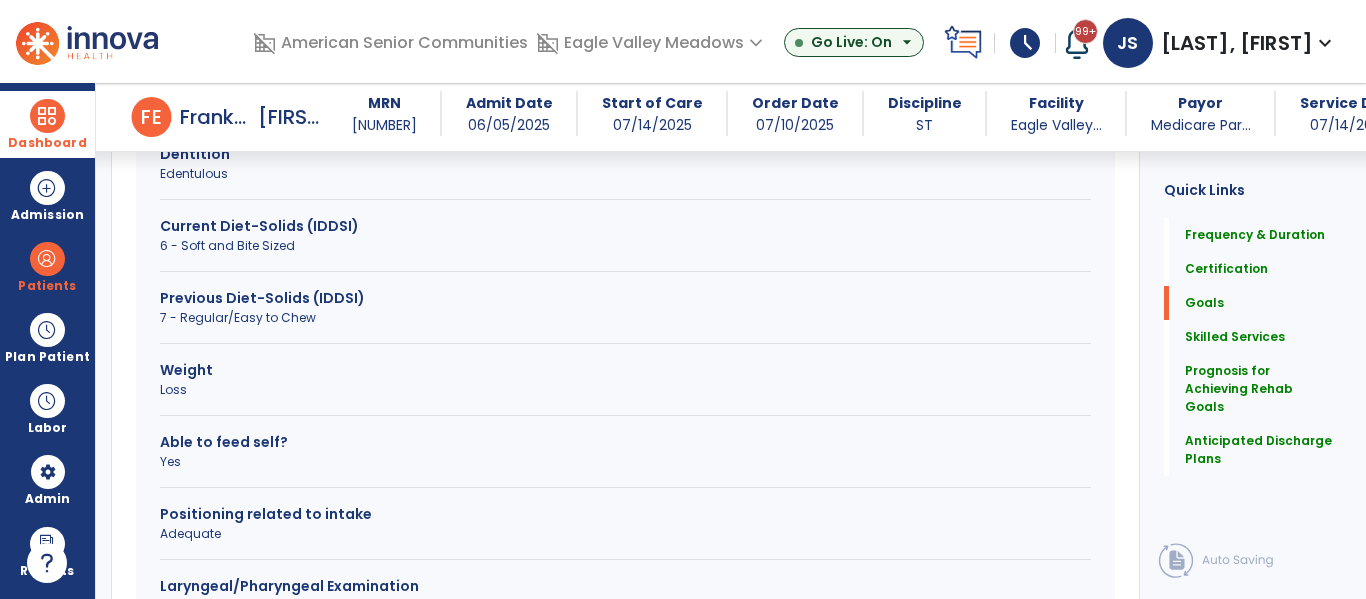 click on "Weight" at bounding box center (625, 370) 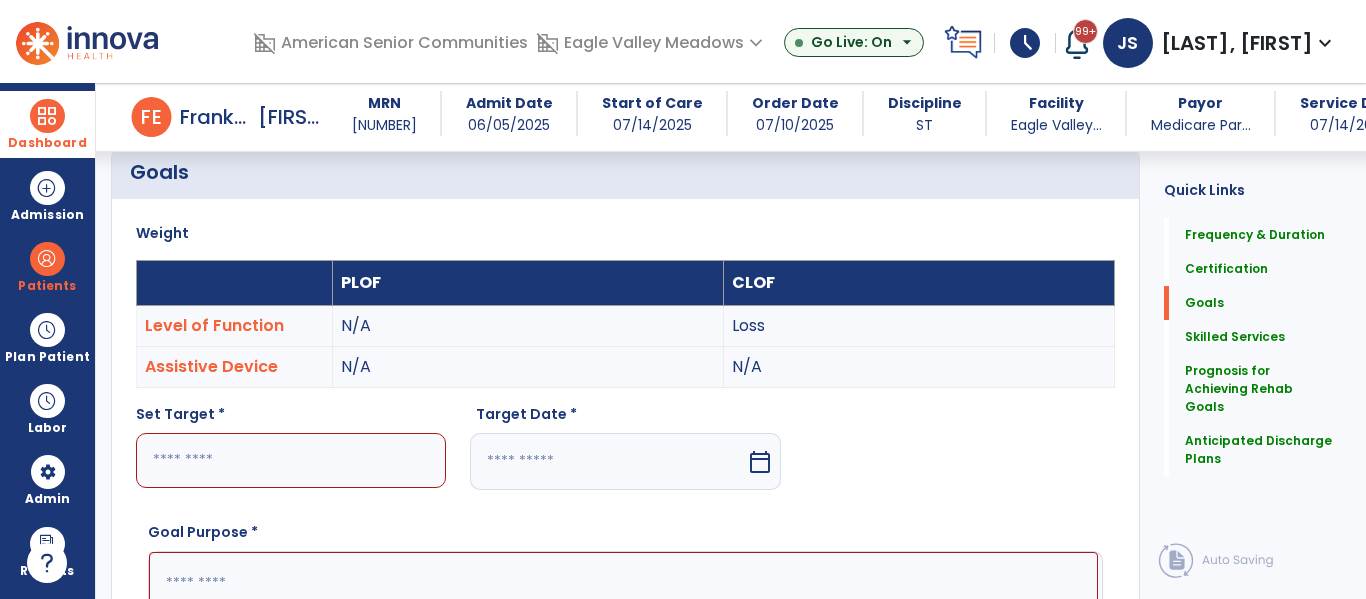 scroll, scrollTop: 489, scrollLeft: 0, axis: vertical 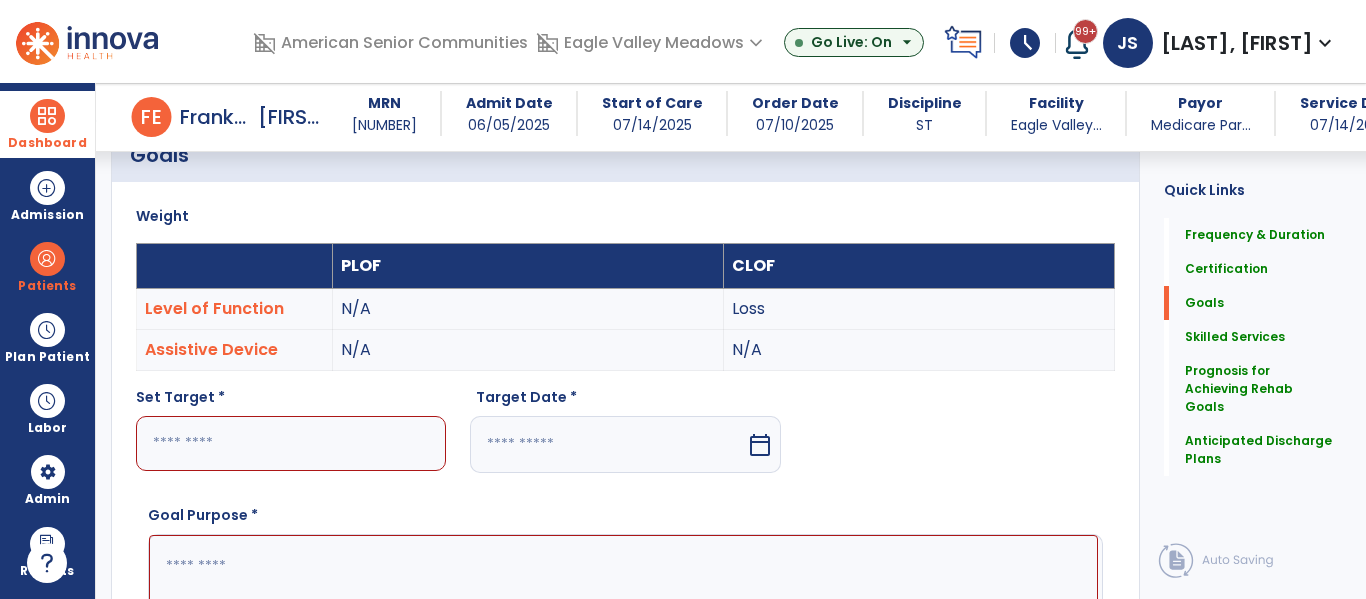 click at bounding box center [291, 443] 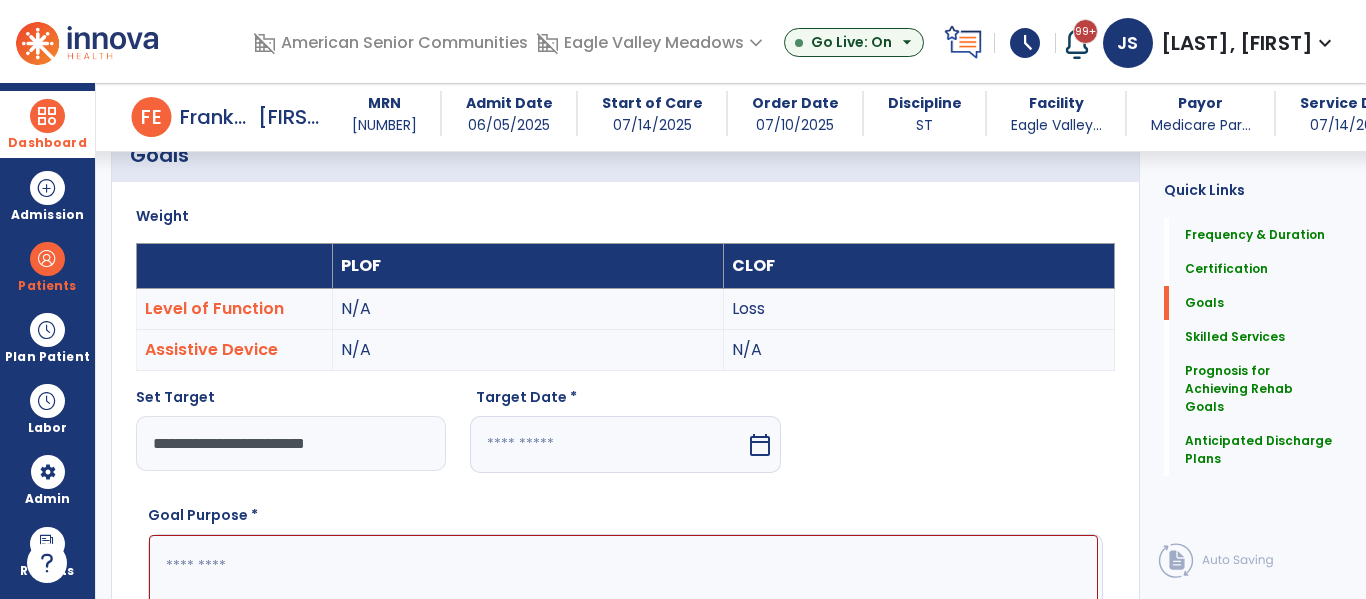 type on "**********" 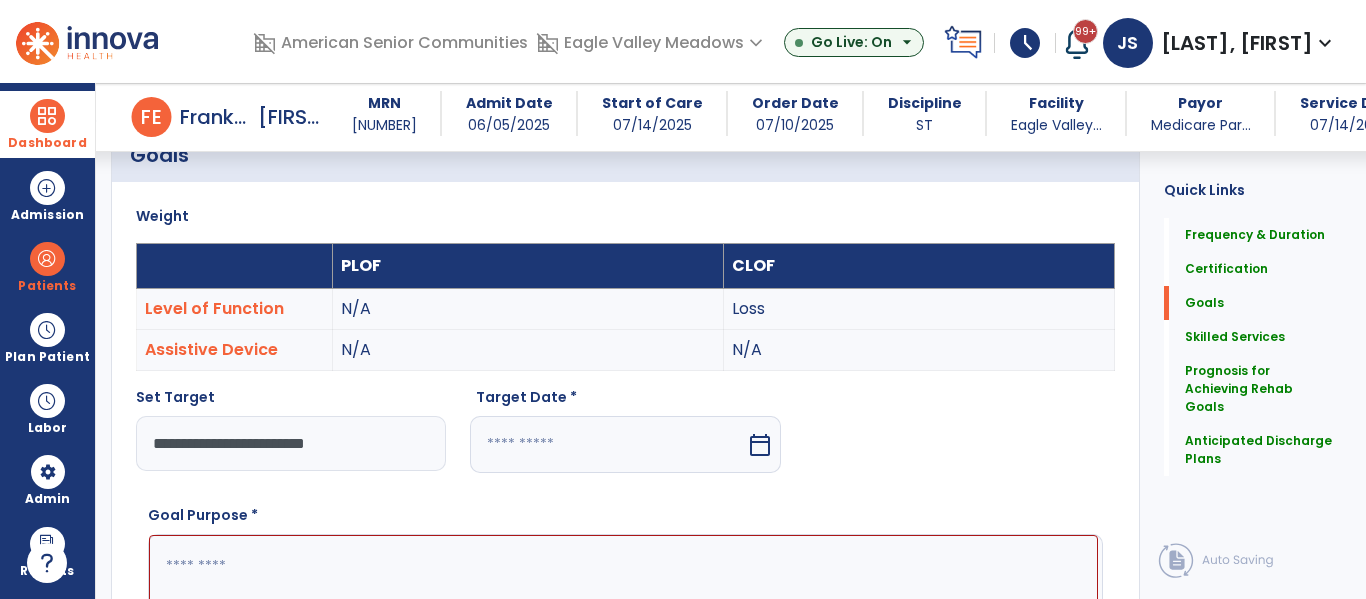 click at bounding box center (607, 444) 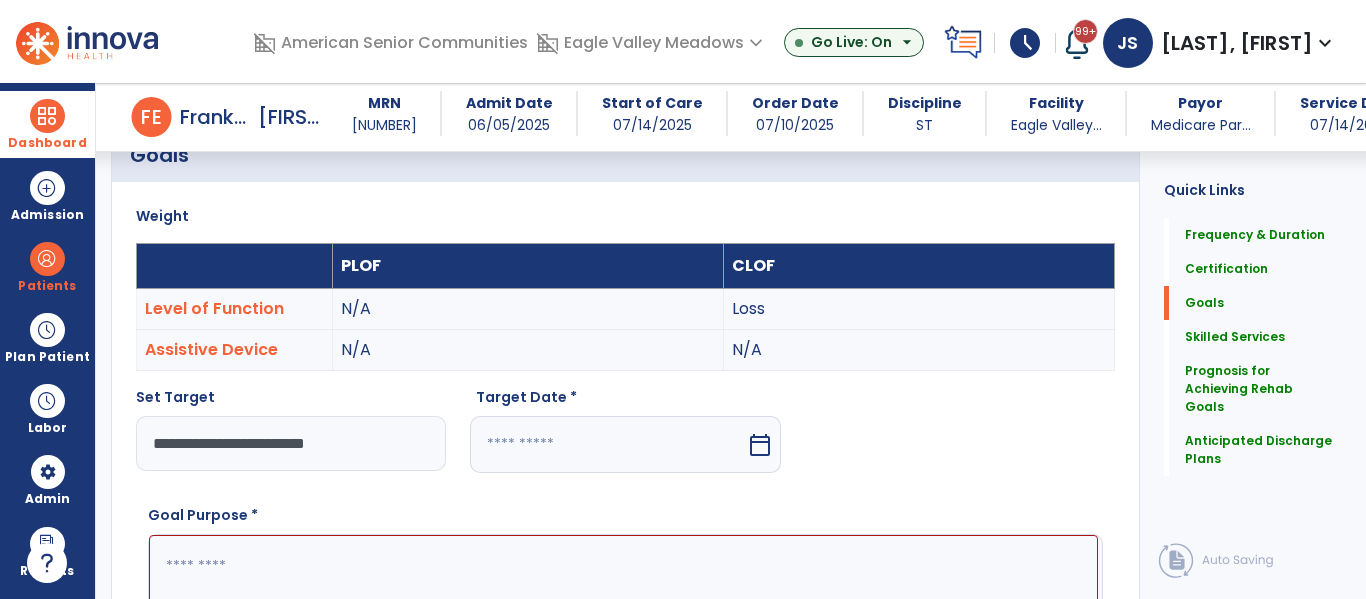 select on "*" 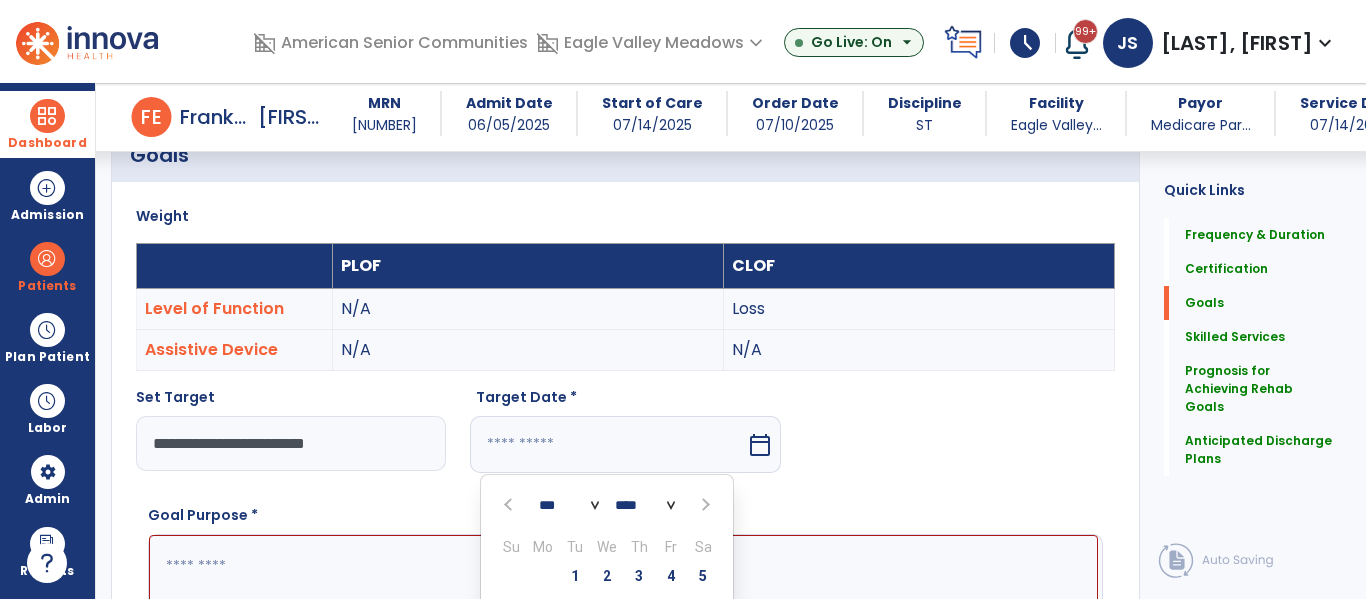scroll, scrollTop: 792, scrollLeft: 0, axis: vertical 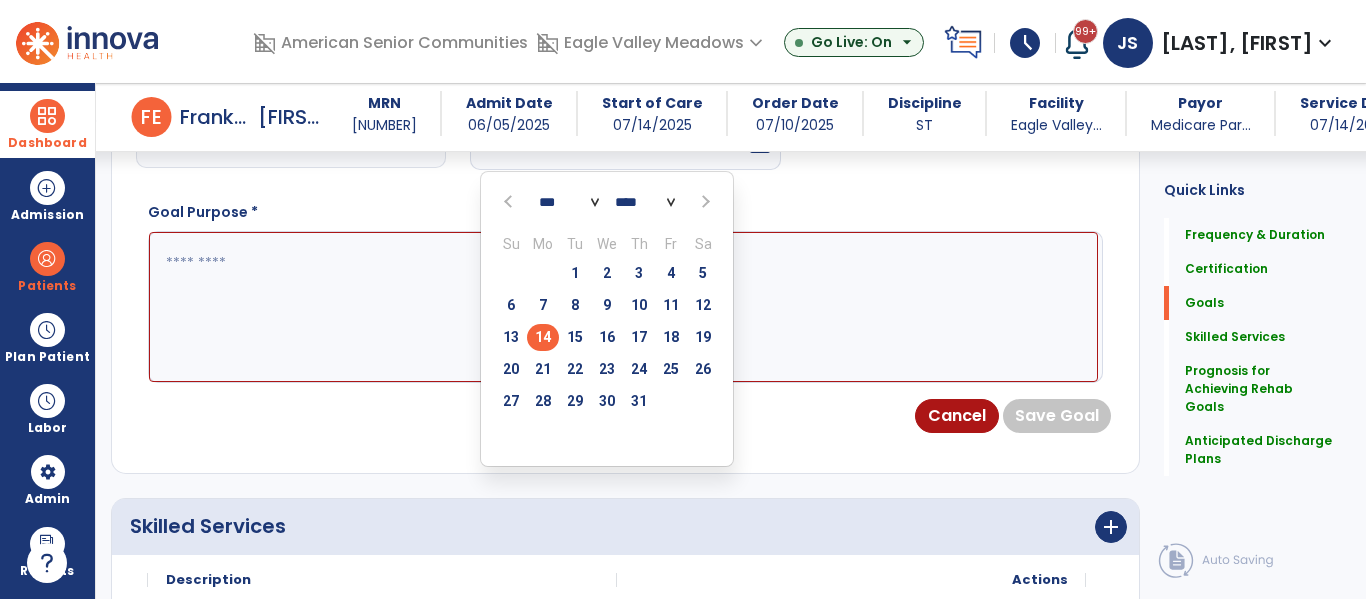 click at bounding box center [704, 202] 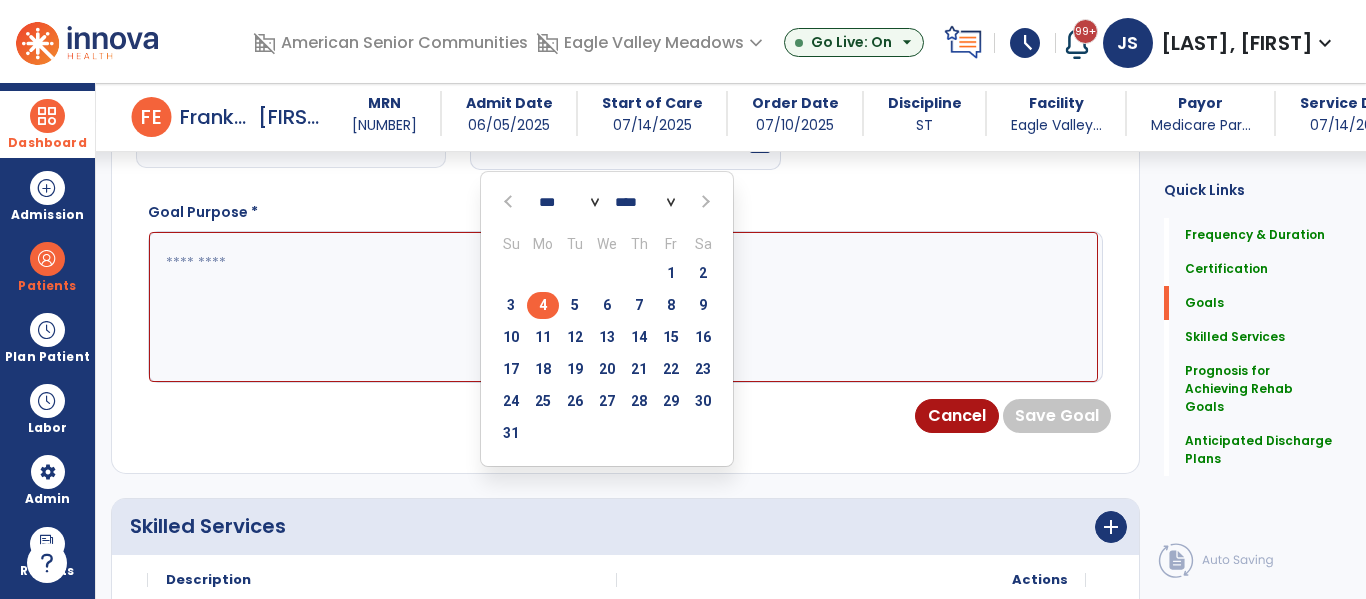click on "4" at bounding box center (543, 305) 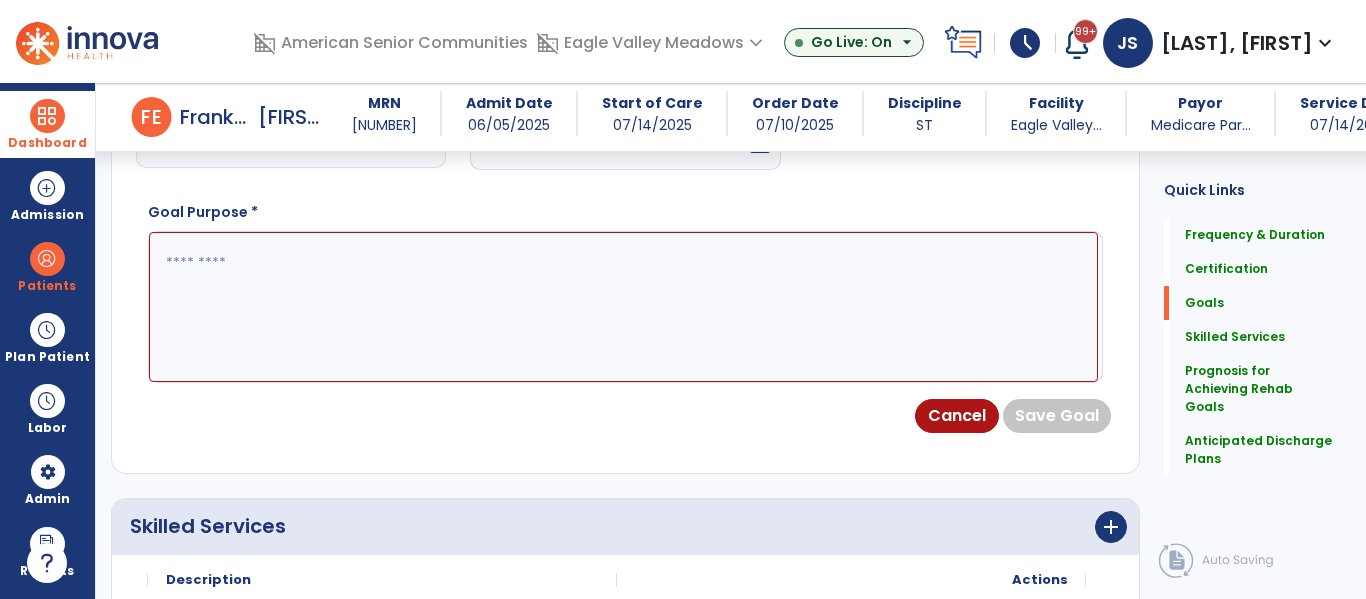 click at bounding box center (623, 307) 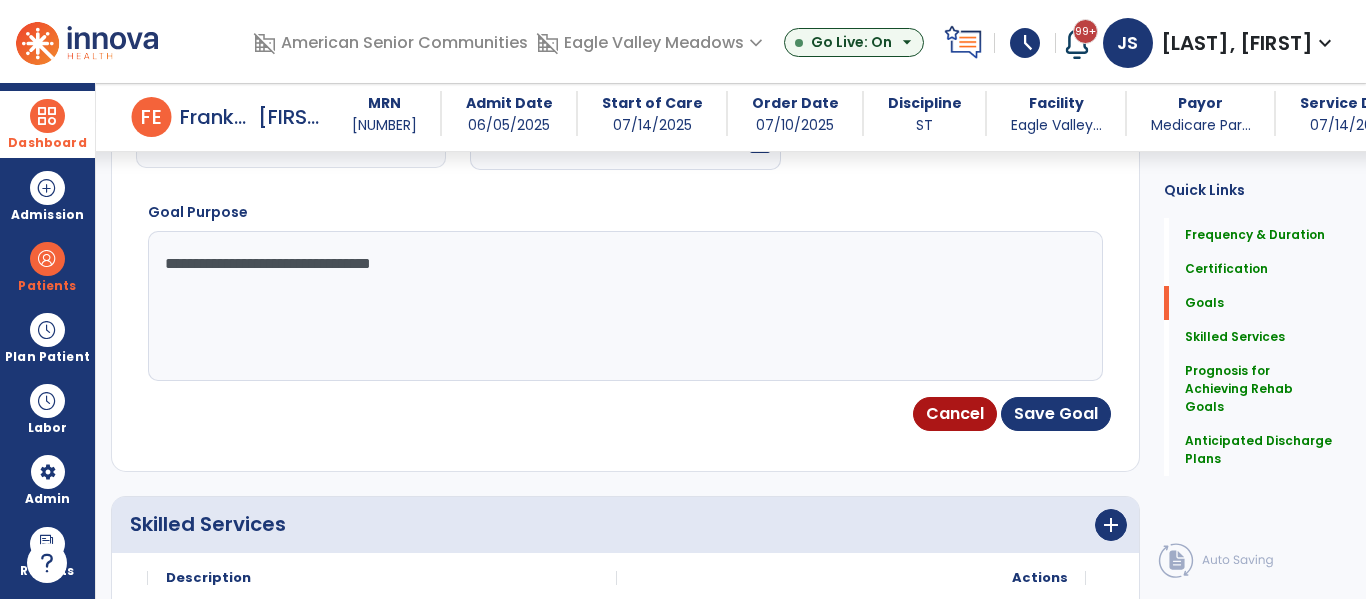 type on "**********" 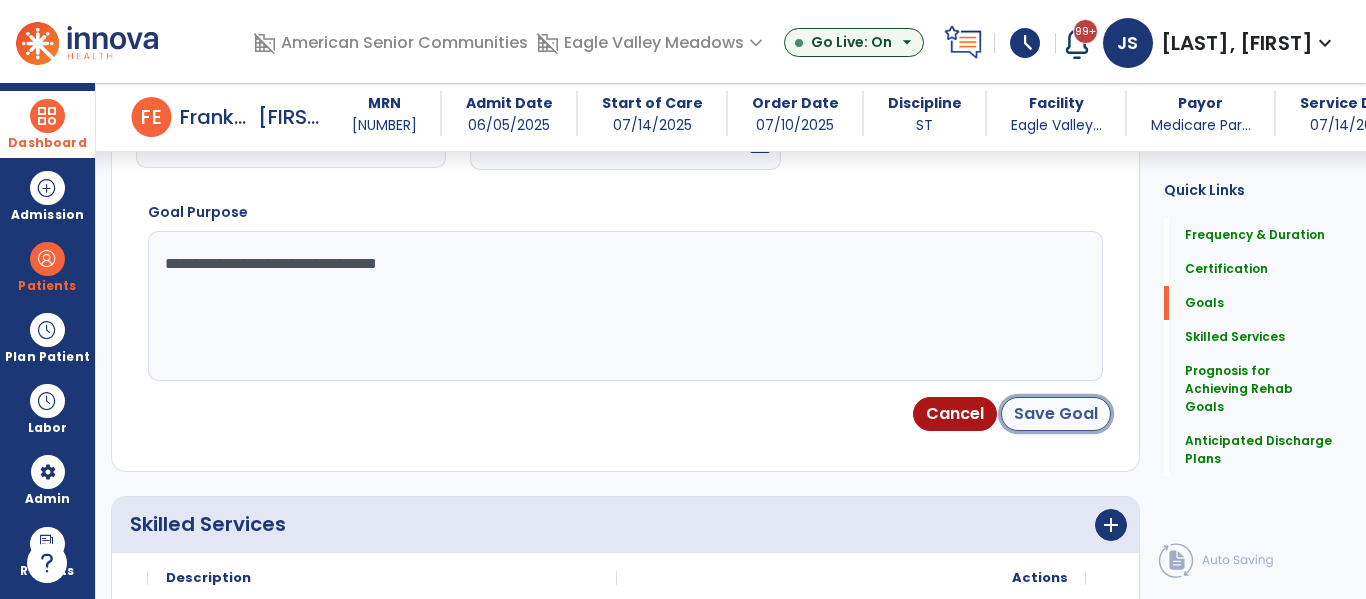 click on "Save Goal" at bounding box center [1056, 414] 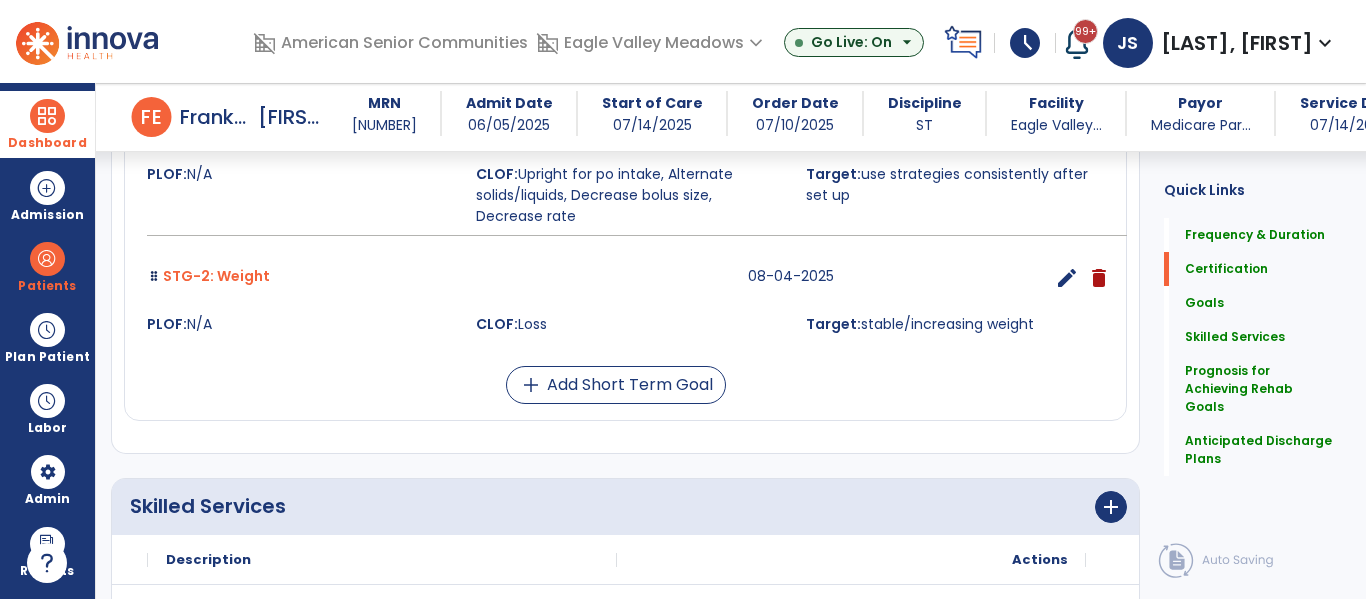 scroll, scrollTop: 821, scrollLeft: 0, axis: vertical 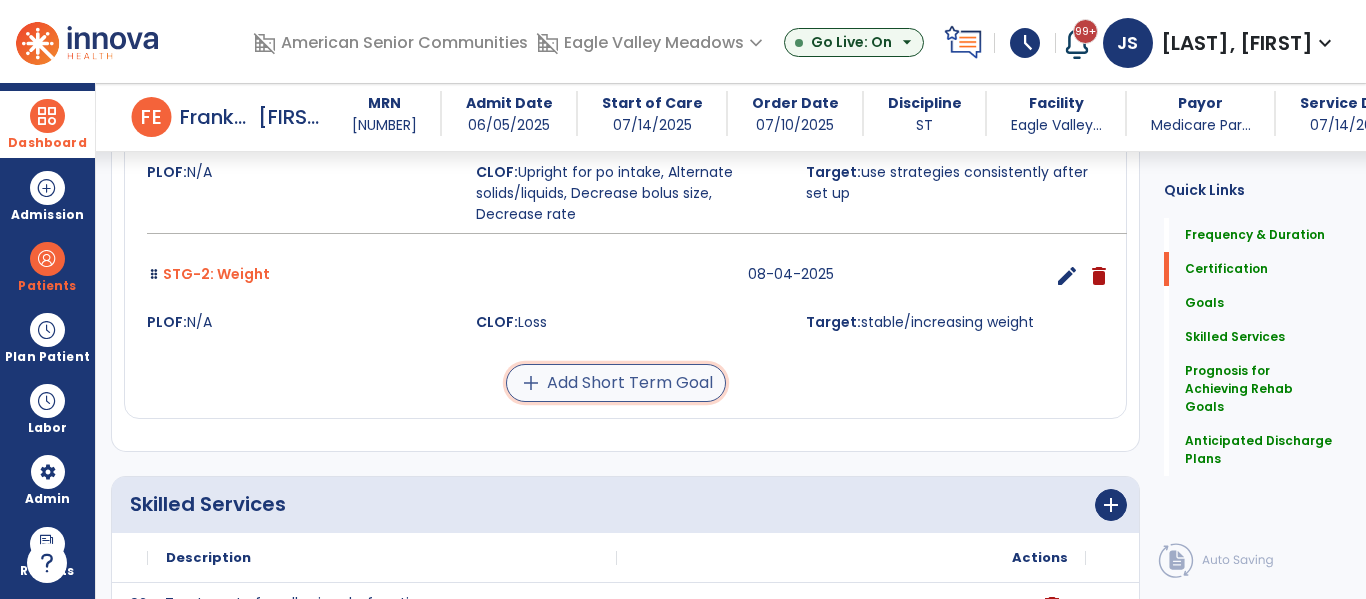 click on "add  Add Short Term Goal" at bounding box center (616, 383) 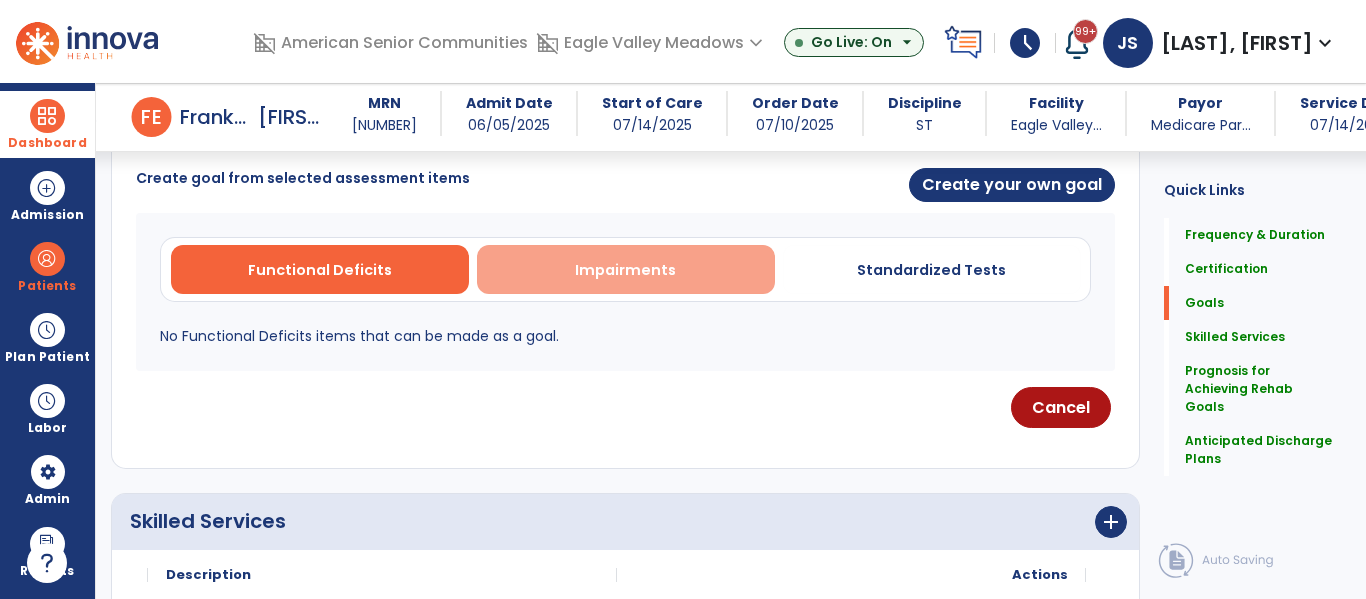click on "Impairments" at bounding box center (626, 269) 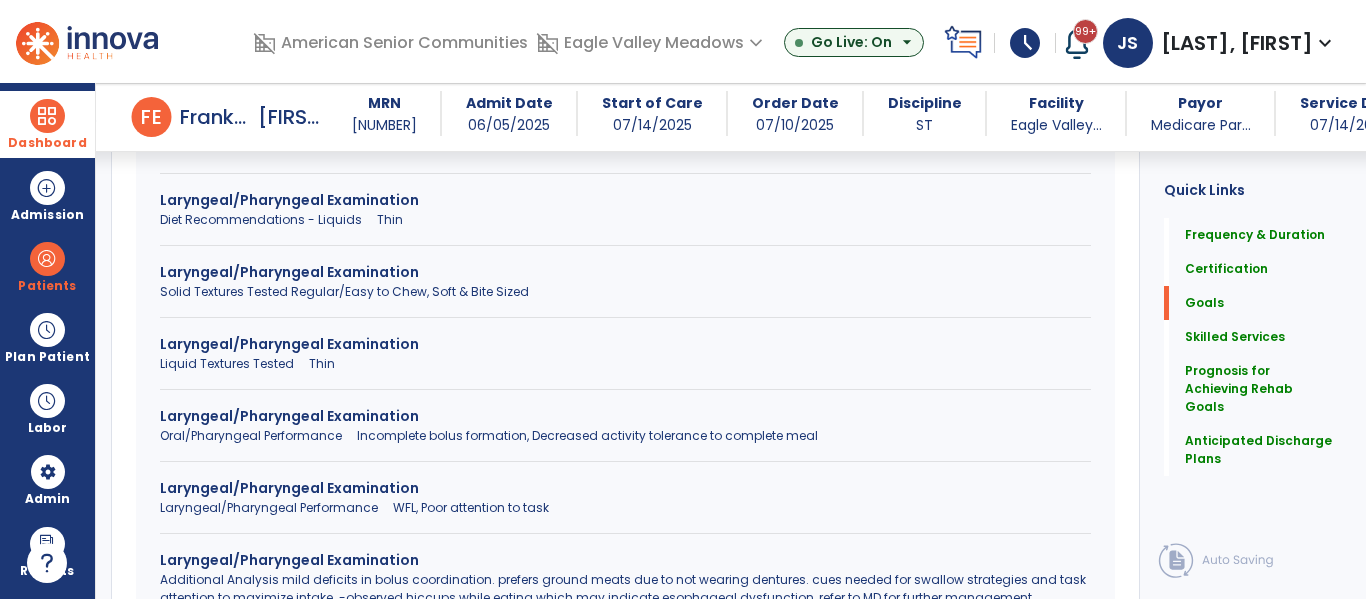 scroll, scrollTop: 1602, scrollLeft: 0, axis: vertical 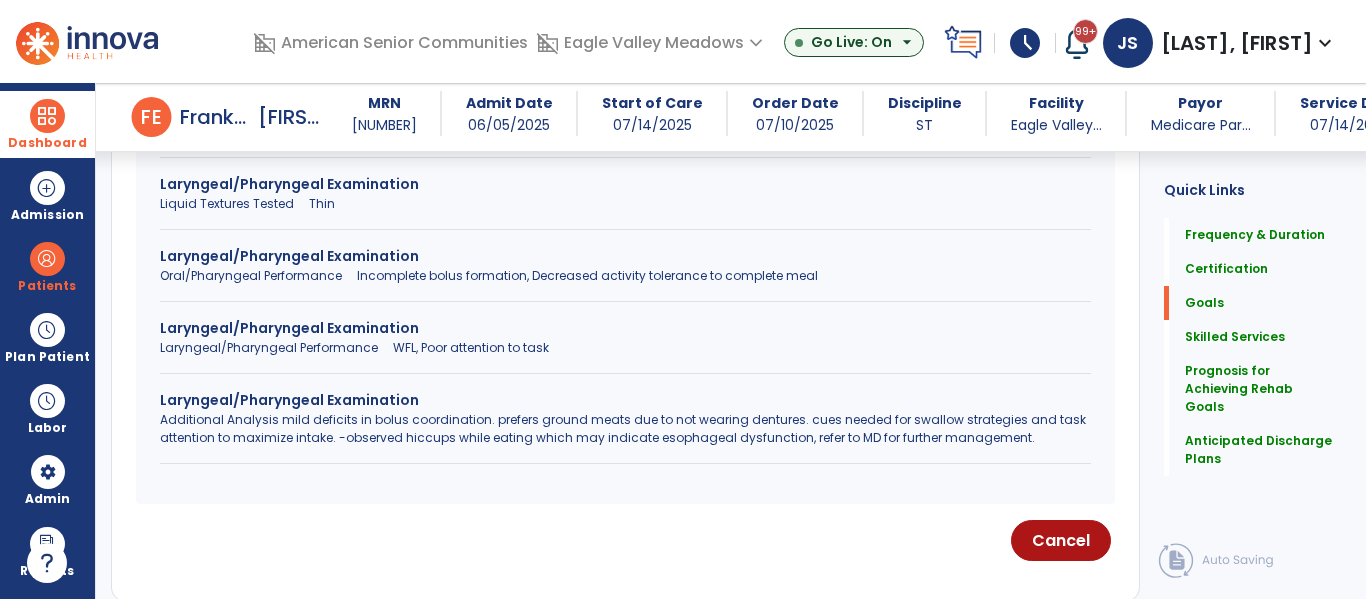 click on "Oral/Pharyngeal Performance      Incomplete bolus formation, Decreased activity tolerance to complete meal" at bounding box center (625, 276) 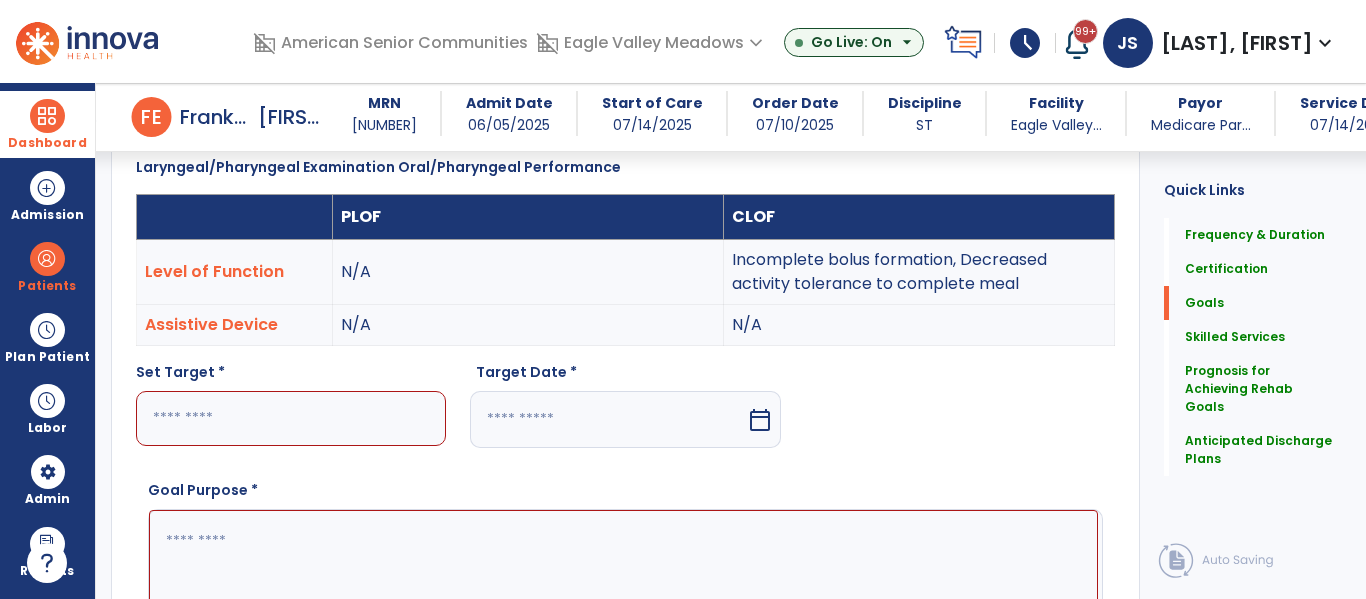 scroll, scrollTop: 563, scrollLeft: 0, axis: vertical 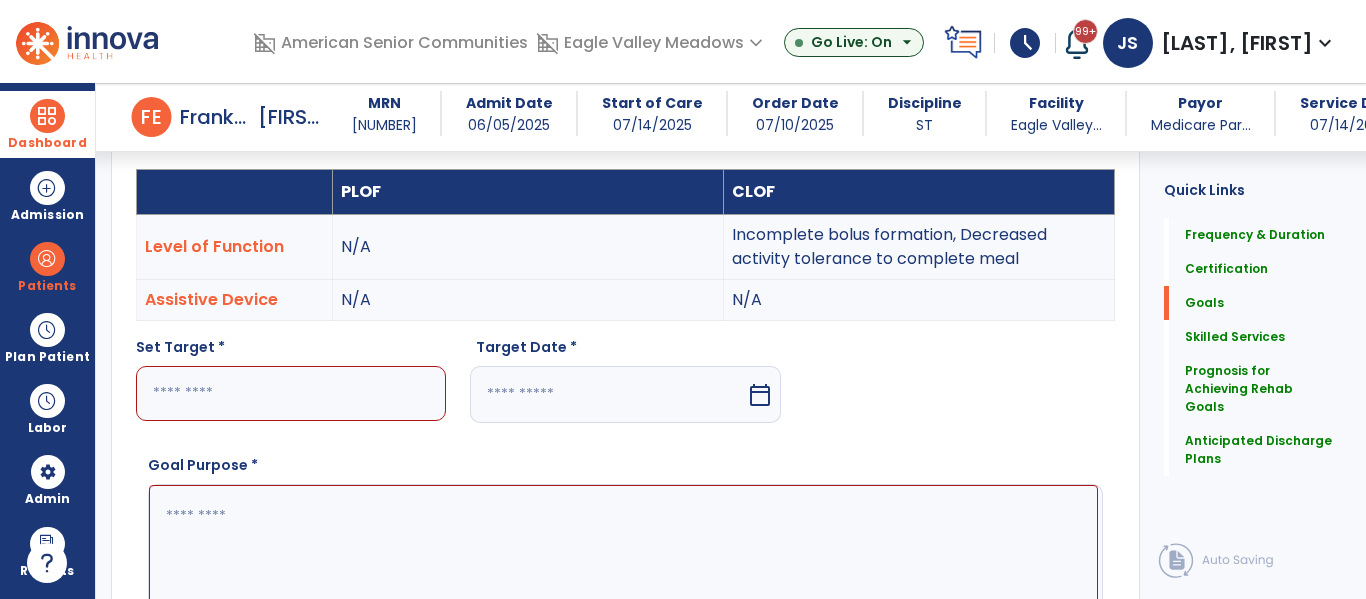 click at bounding box center (291, 393) 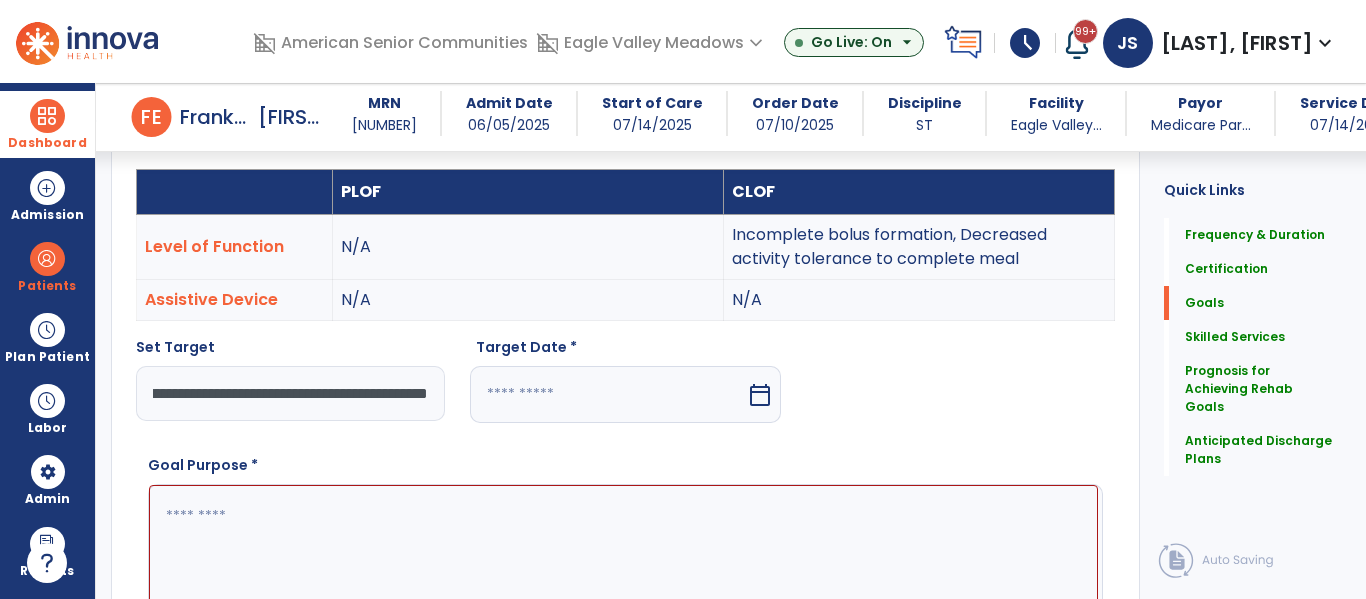 scroll, scrollTop: 0, scrollLeft: 126, axis: horizontal 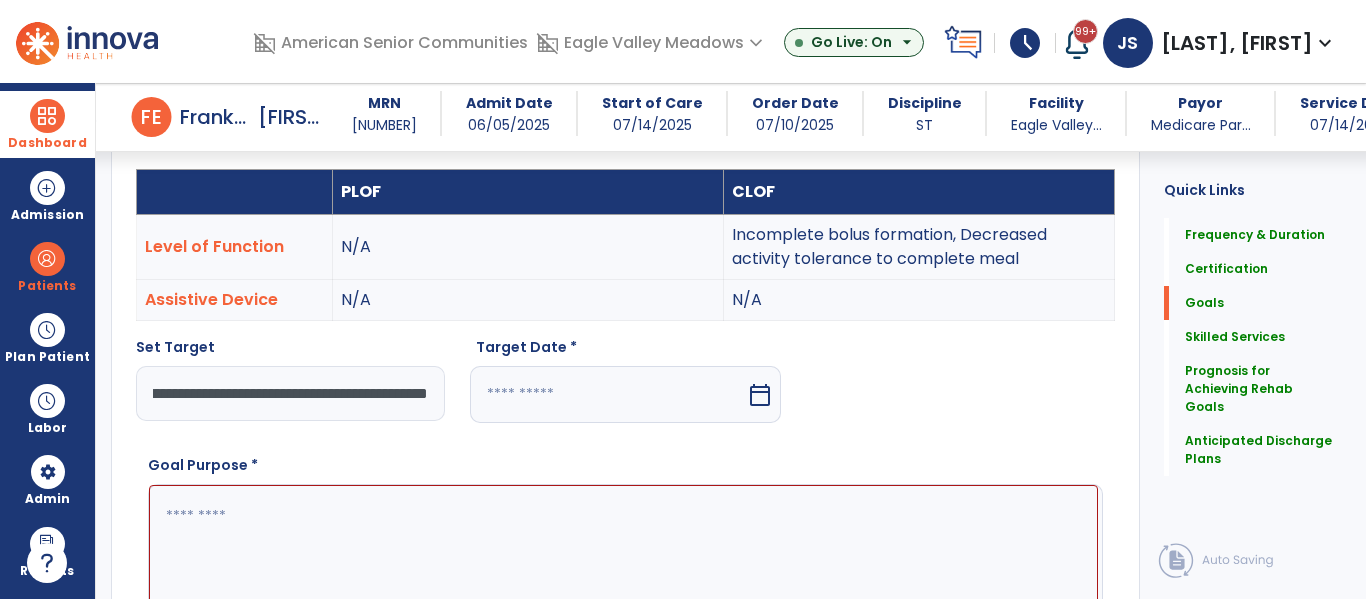 type on "**********" 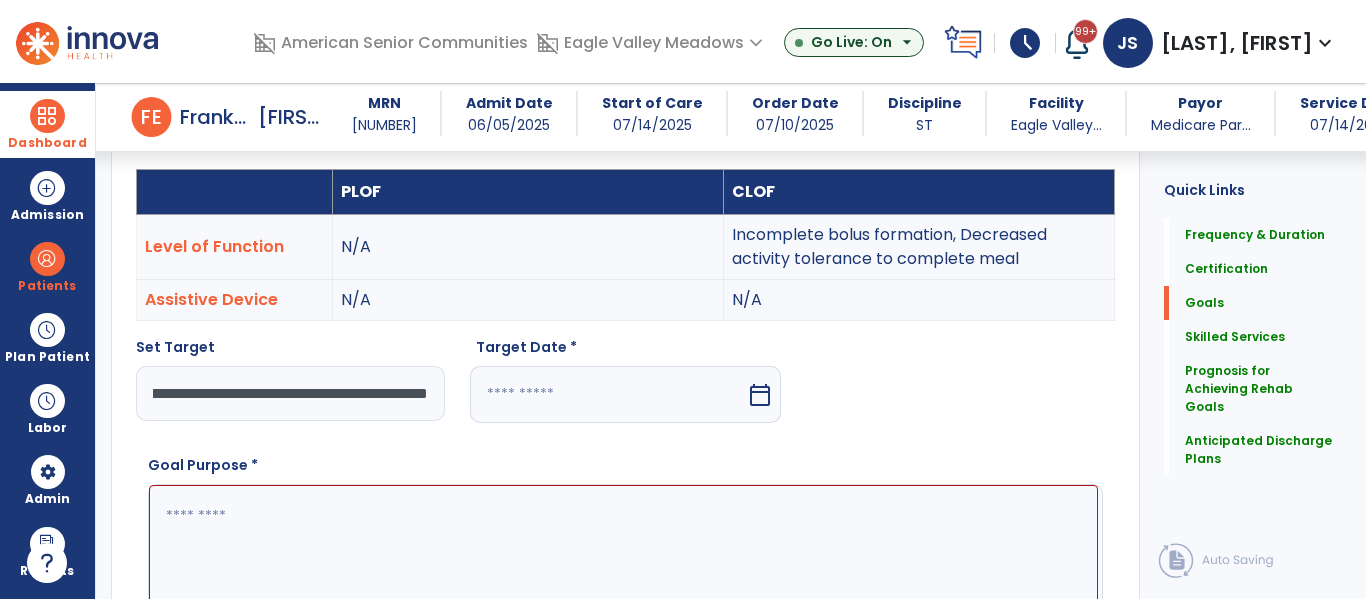click at bounding box center (607, 394) 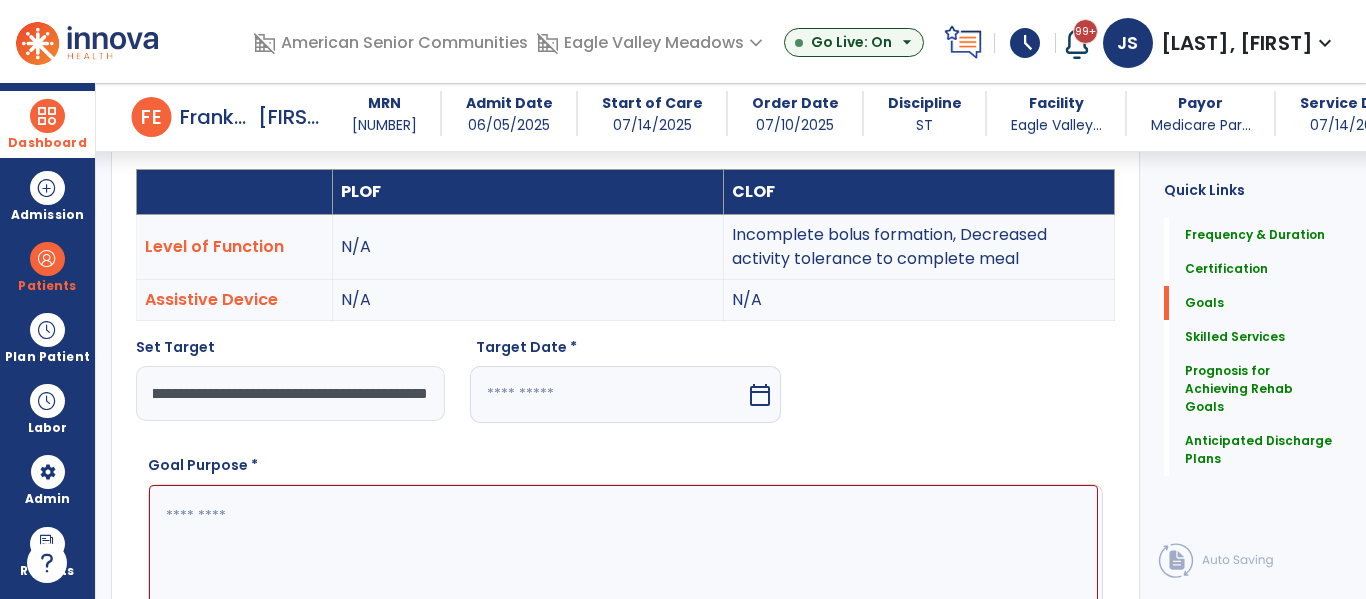 select on "*" 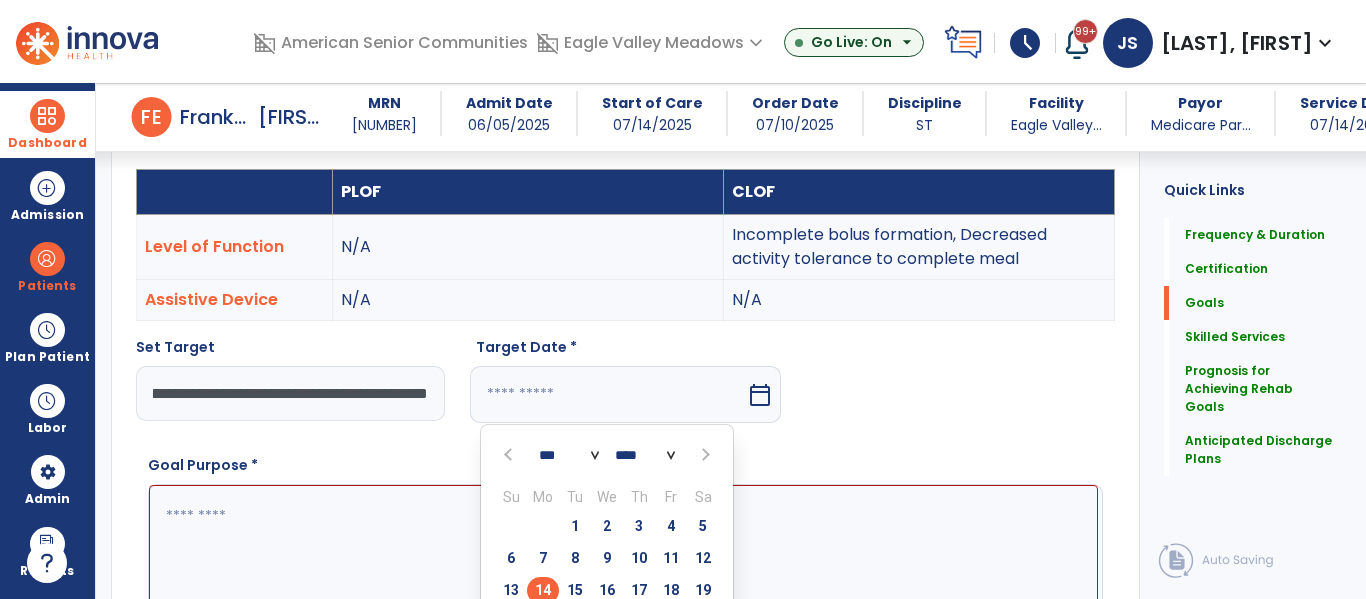 scroll, scrollTop: 0, scrollLeft: 0, axis: both 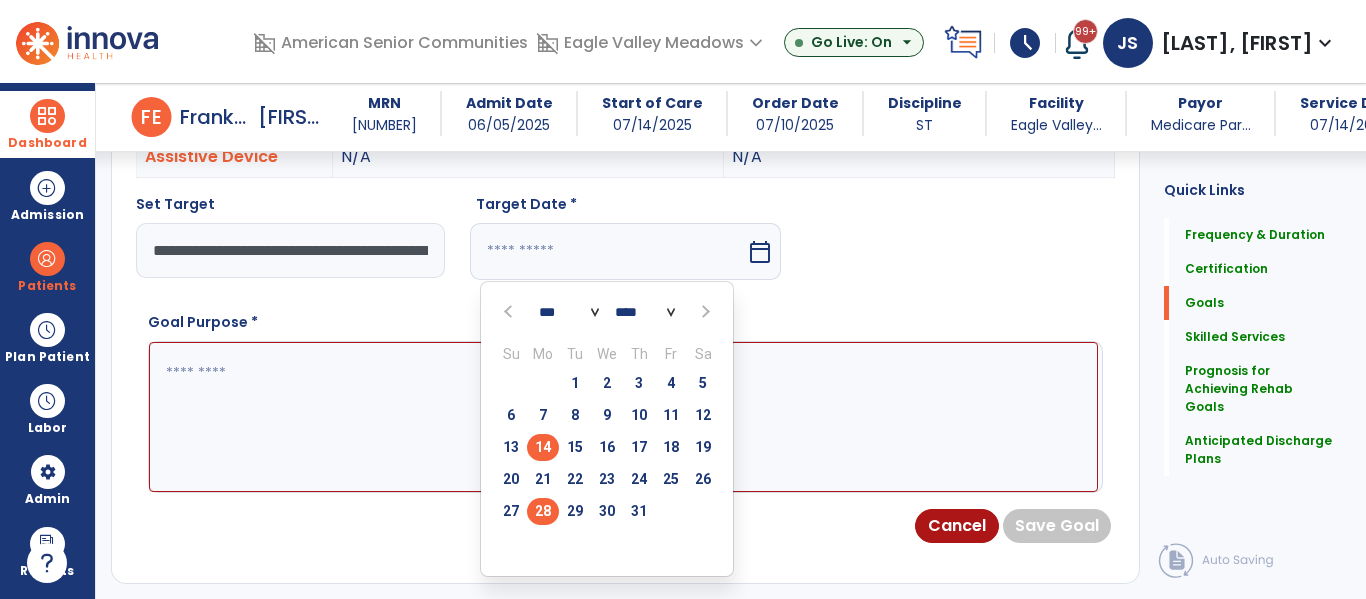 click on "28" at bounding box center (543, 511) 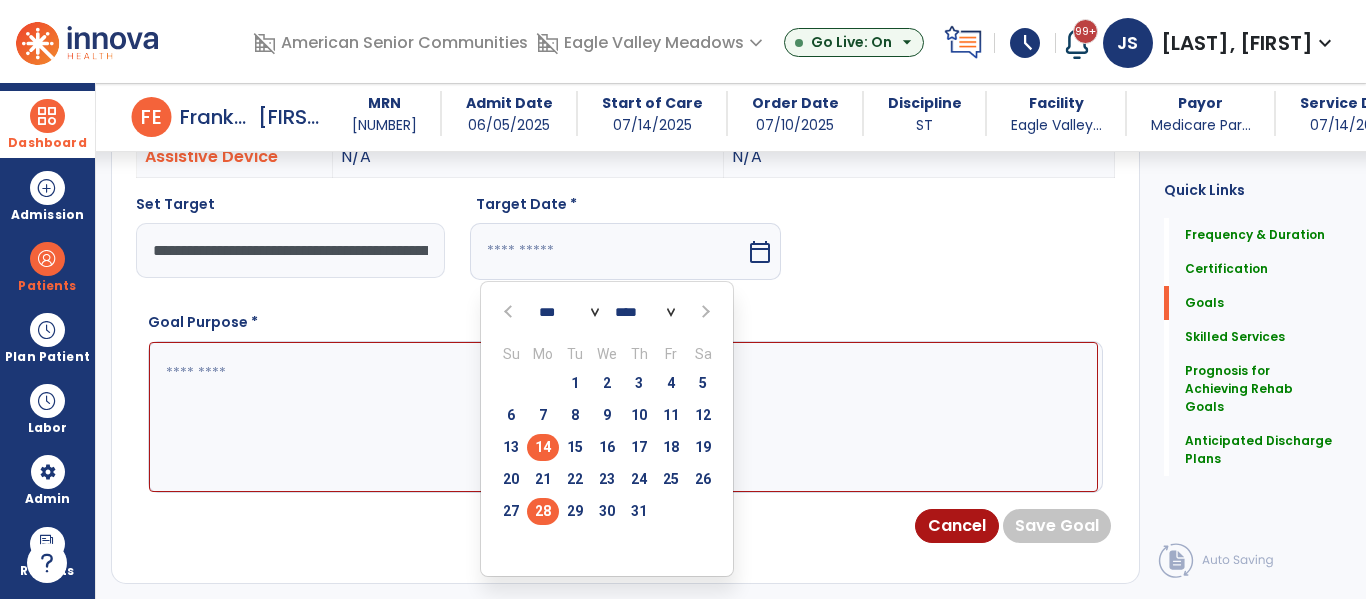 type on "*********" 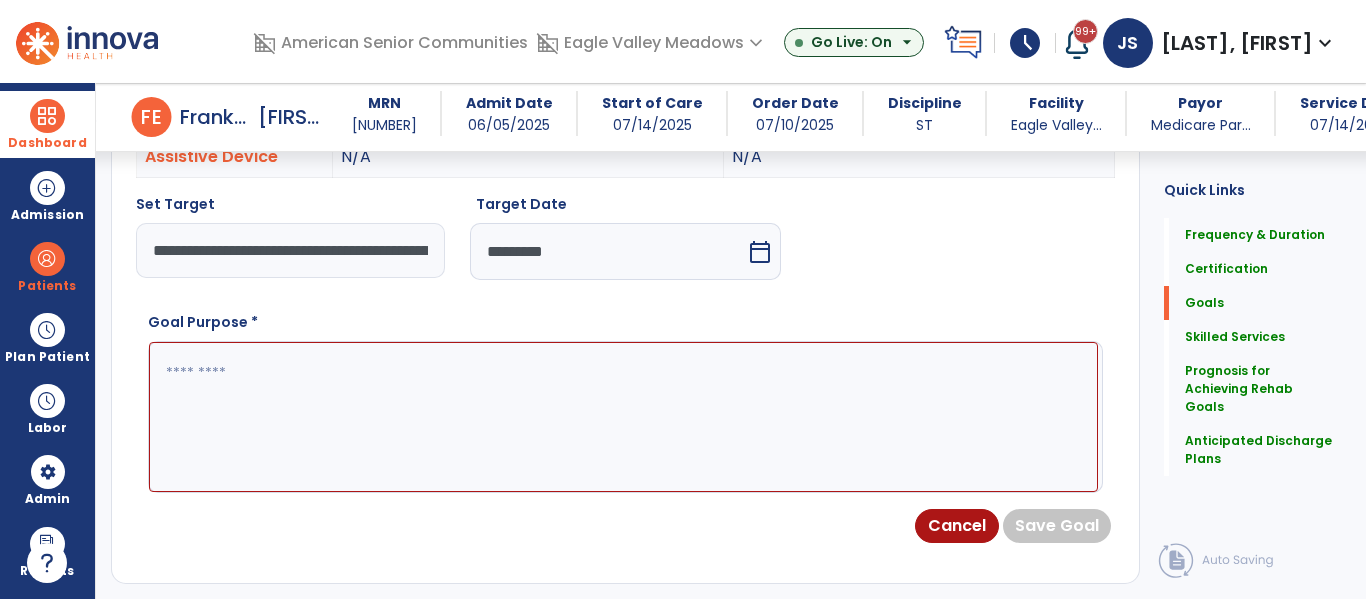click at bounding box center [623, 417] 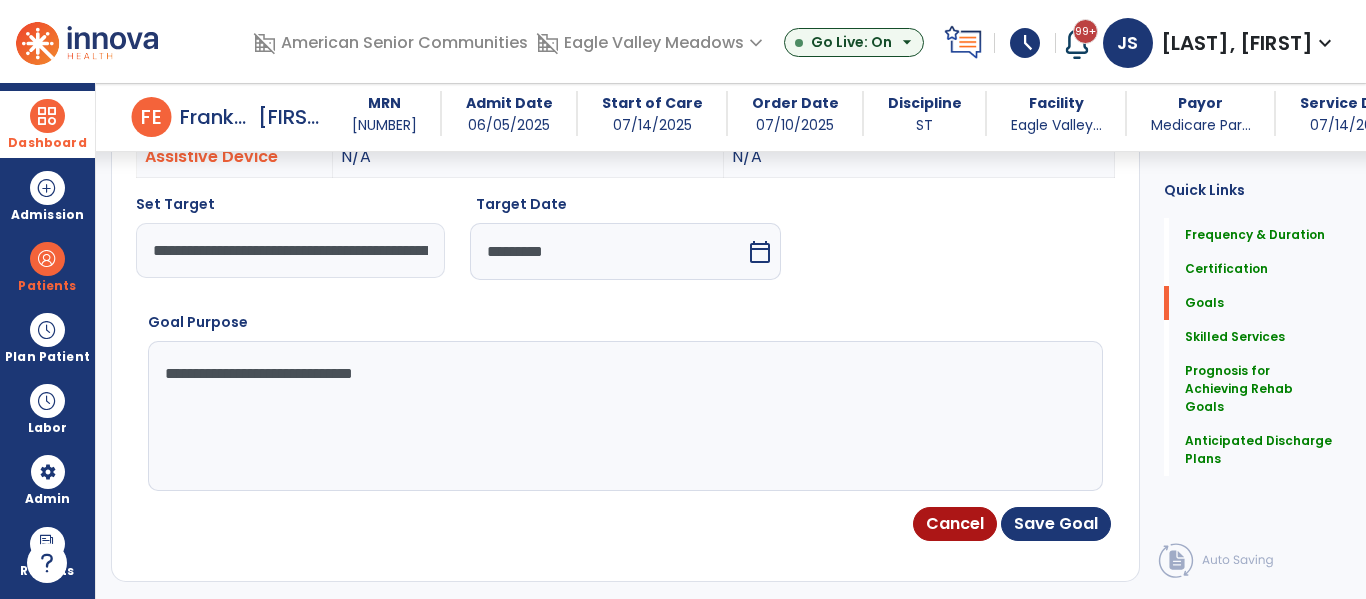 type on "**********" 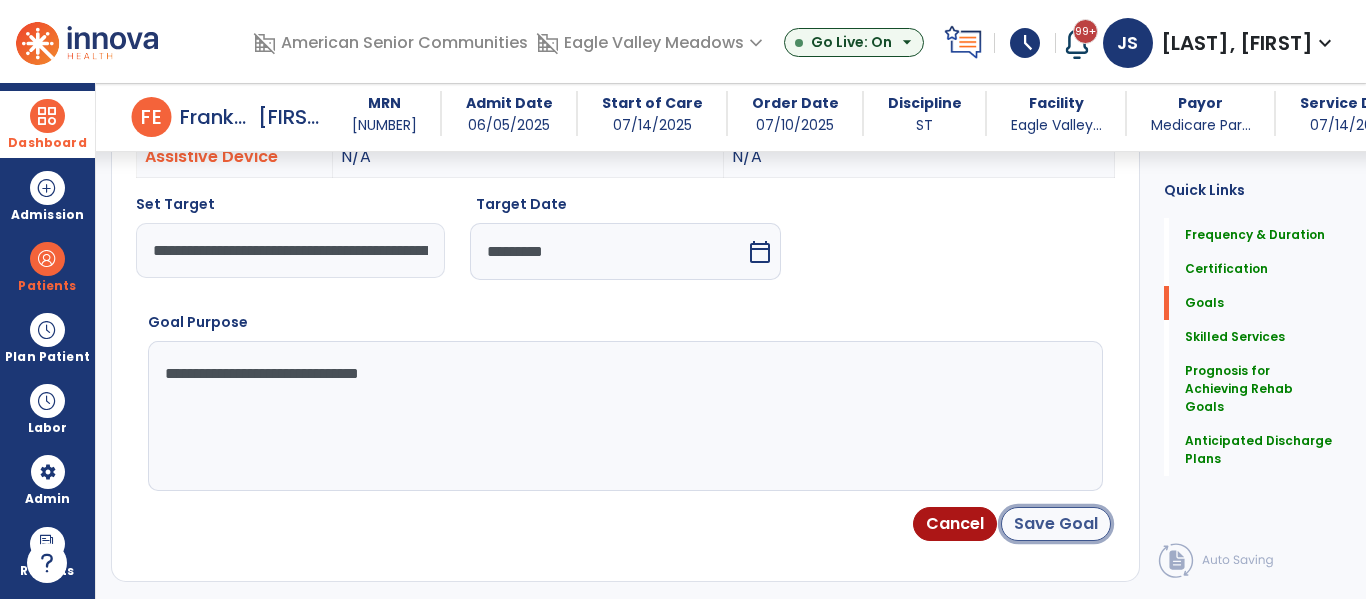 click on "Save Goal" at bounding box center (1056, 524) 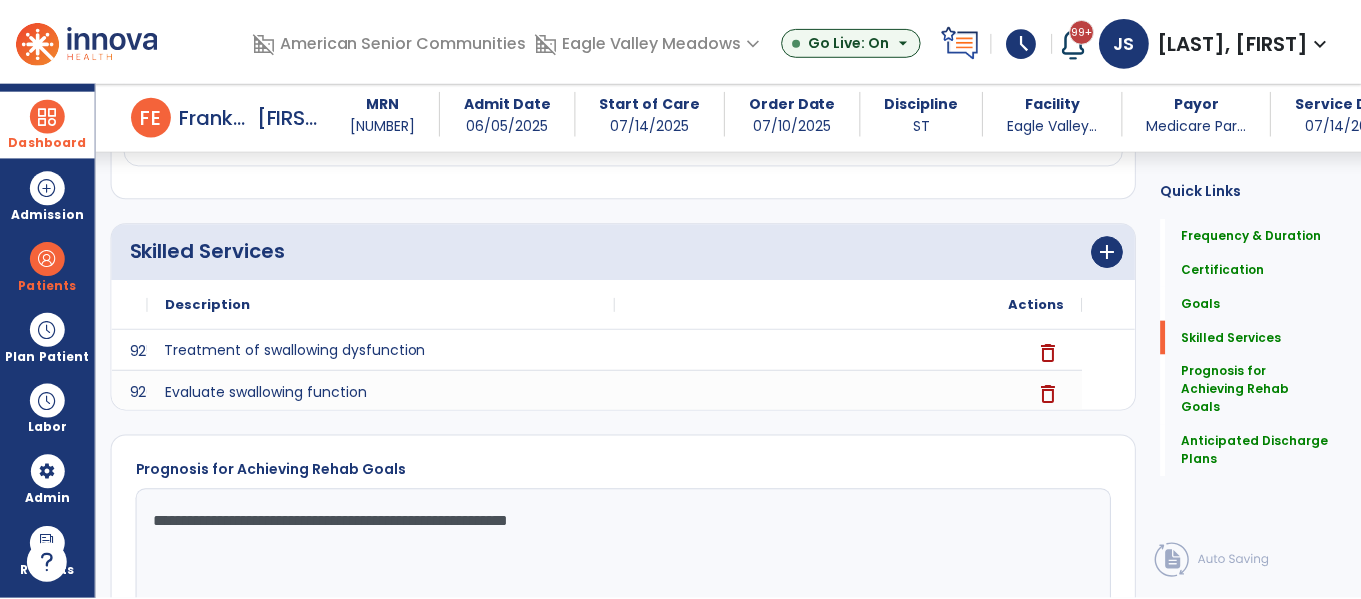 scroll, scrollTop: 1640, scrollLeft: 0, axis: vertical 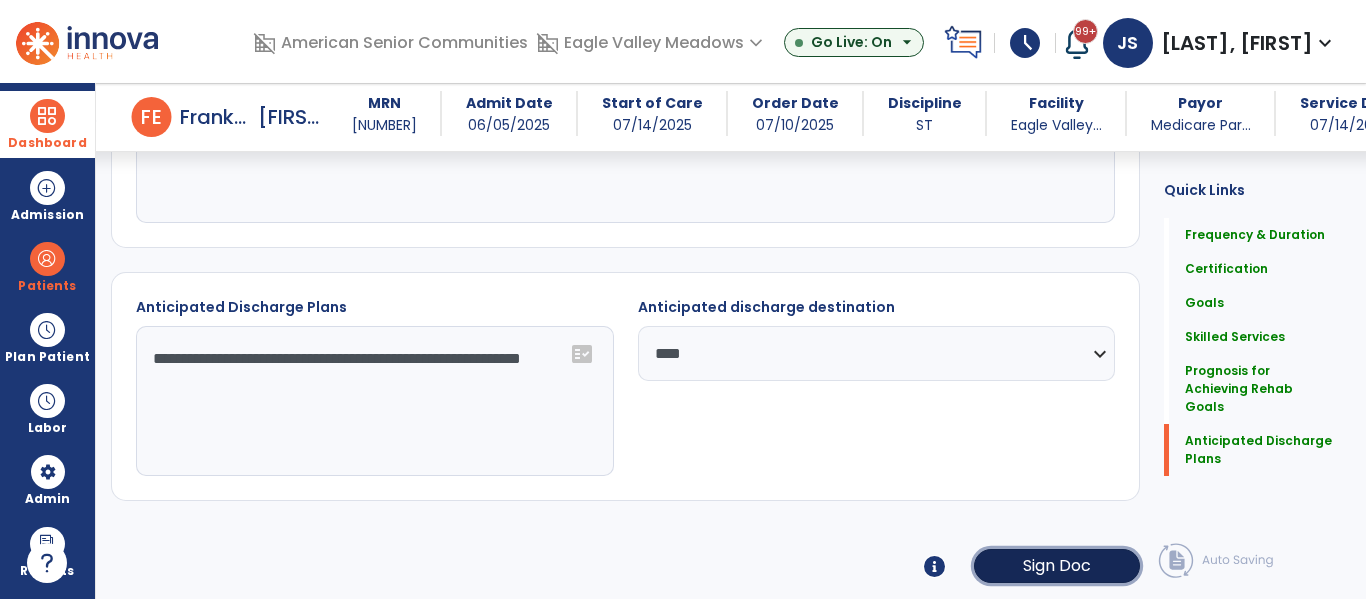 click on "Sign Doc" 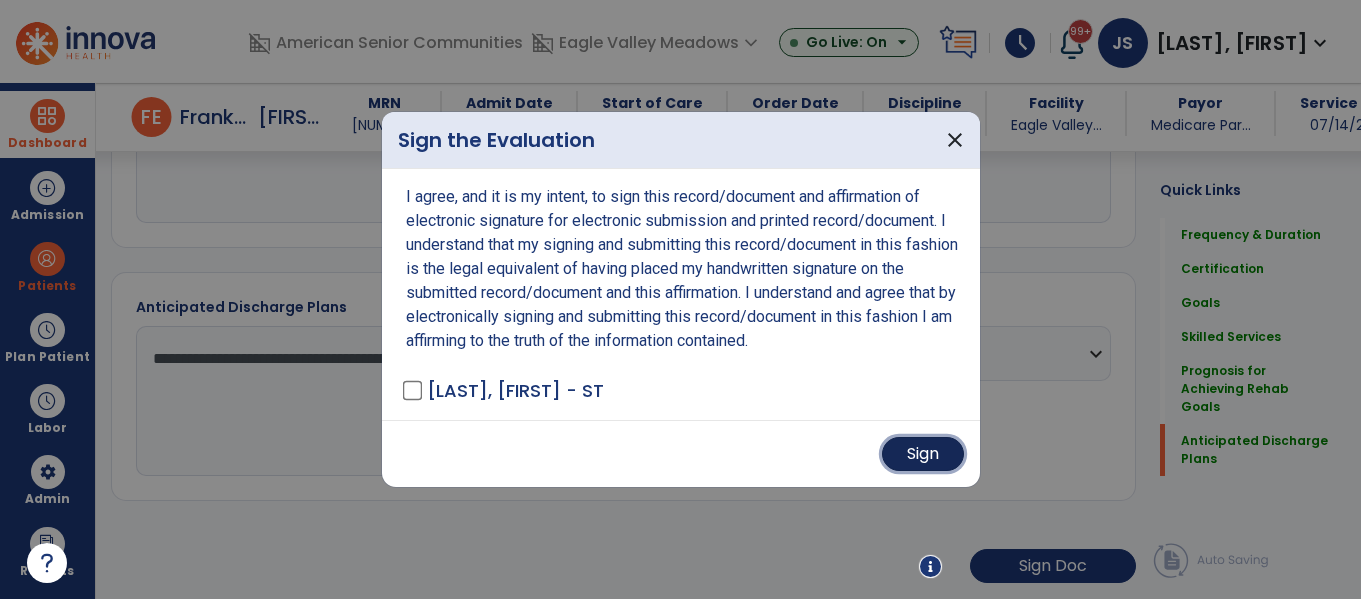 click on "Sign" at bounding box center (923, 454) 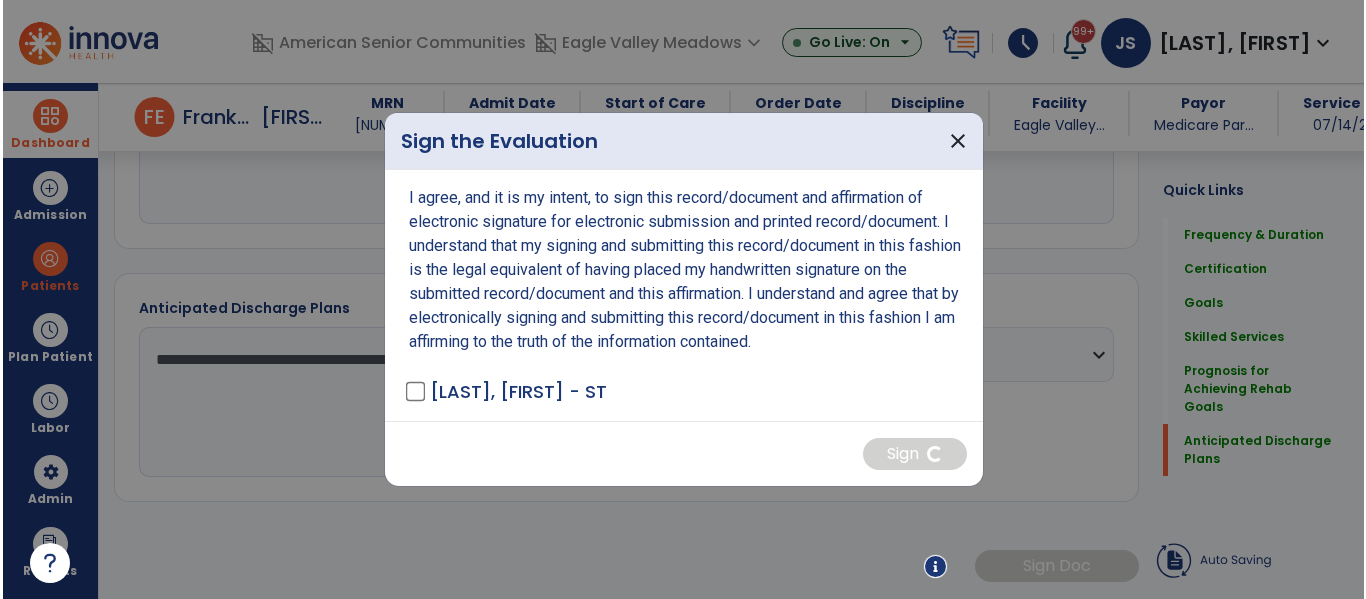 scroll, scrollTop: 1639, scrollLeft: 0, axis: vertical 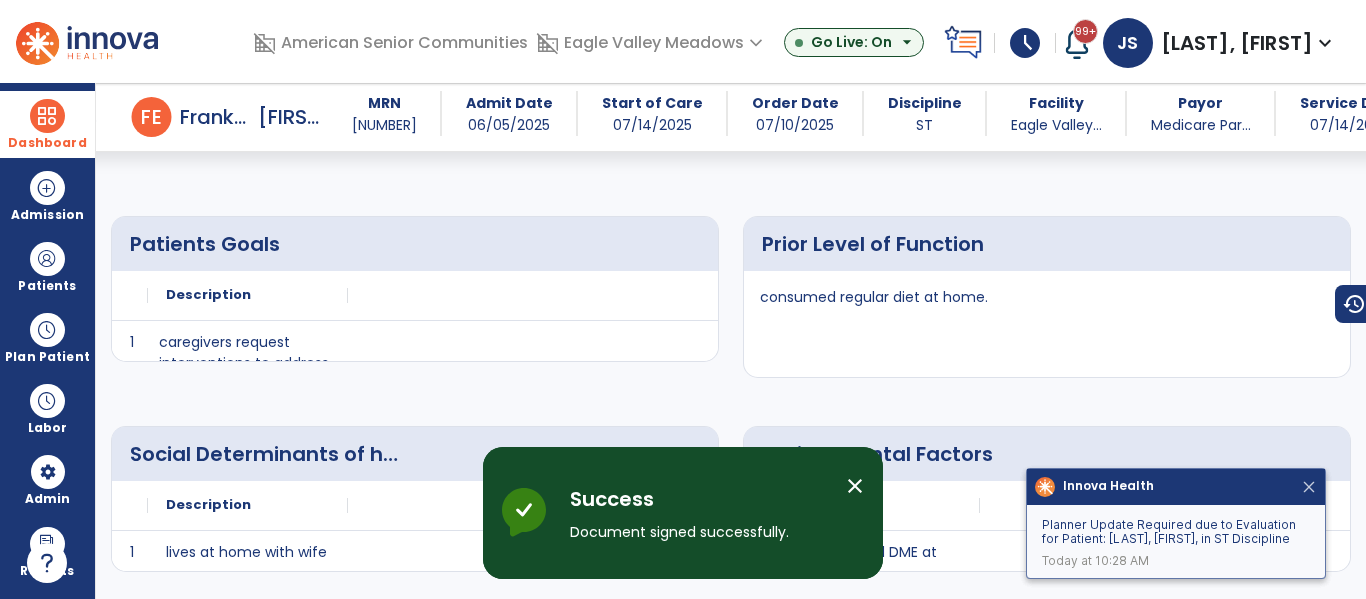click at bounding box center [1309, 487] 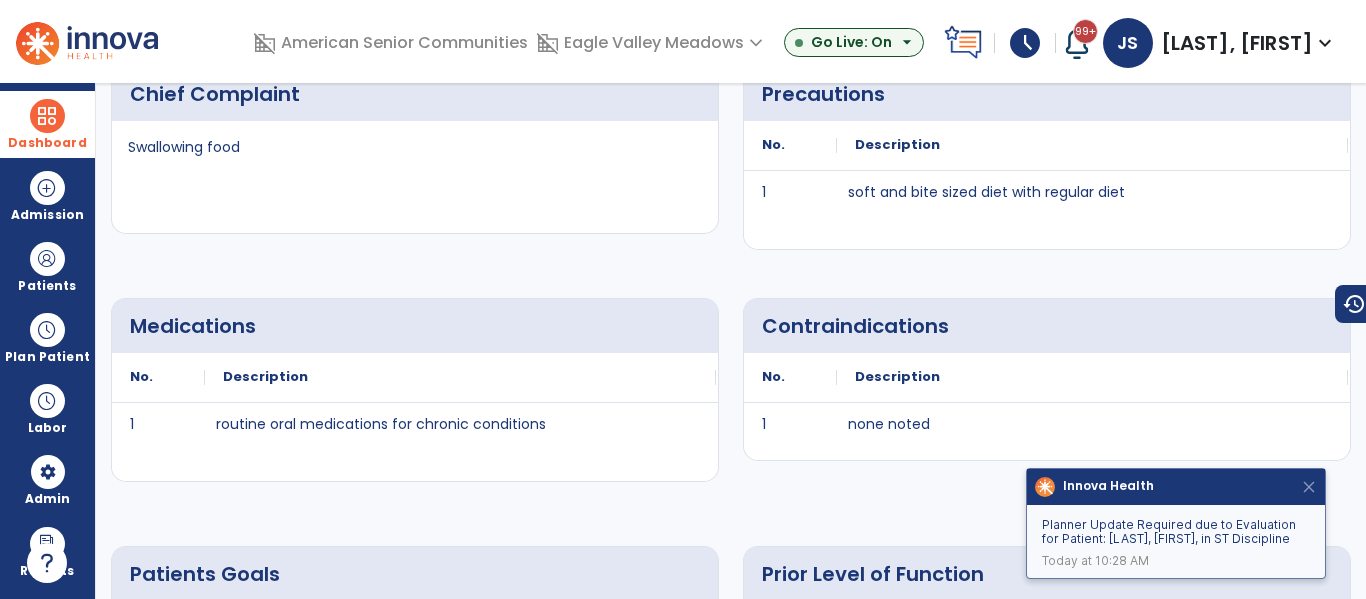 click on "arrow_back" 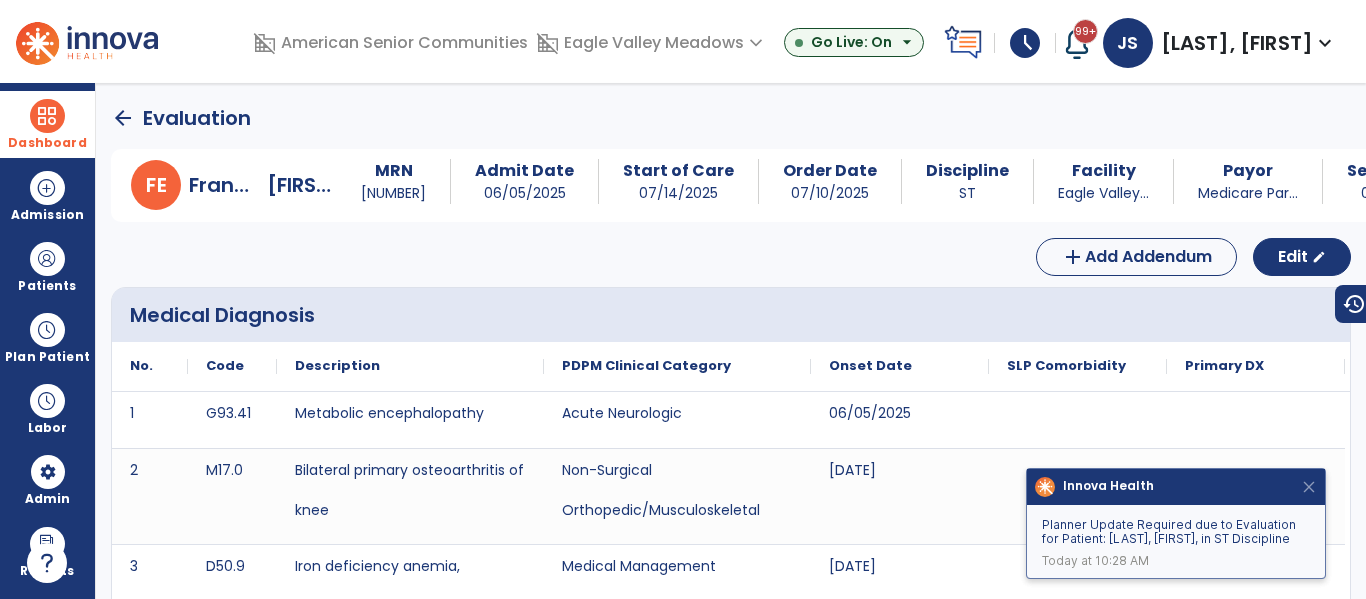 select on "****" 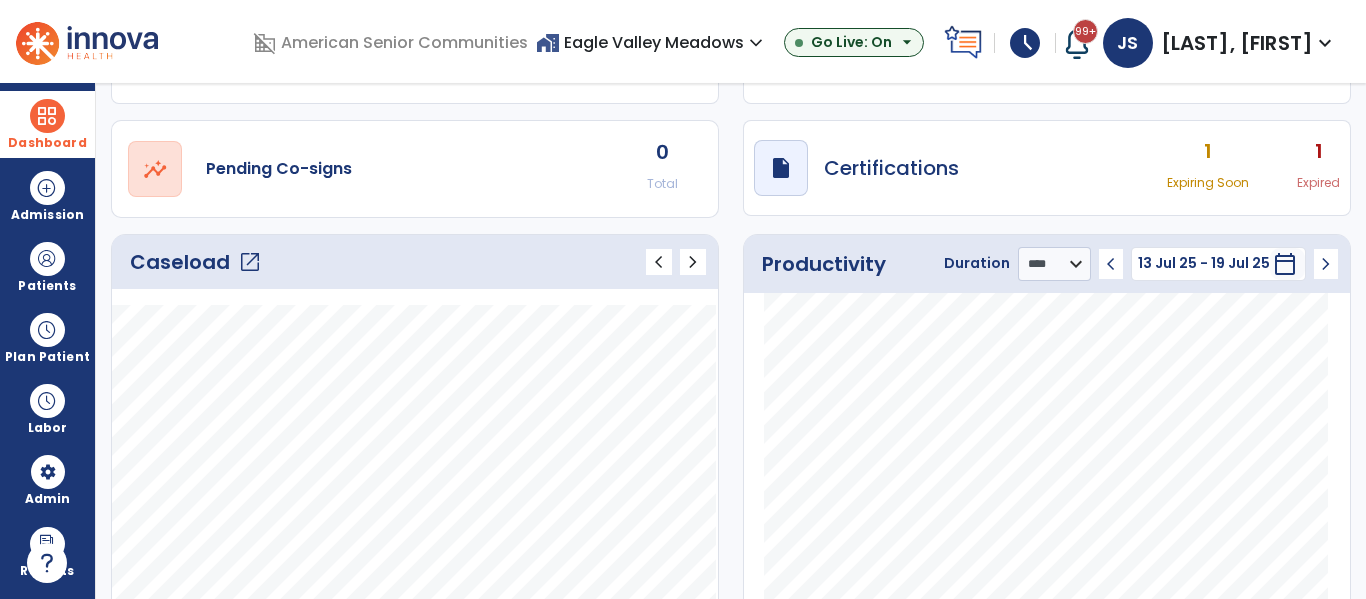 scroll, scrollTop: 0, scrollLeft: 0, axis: both 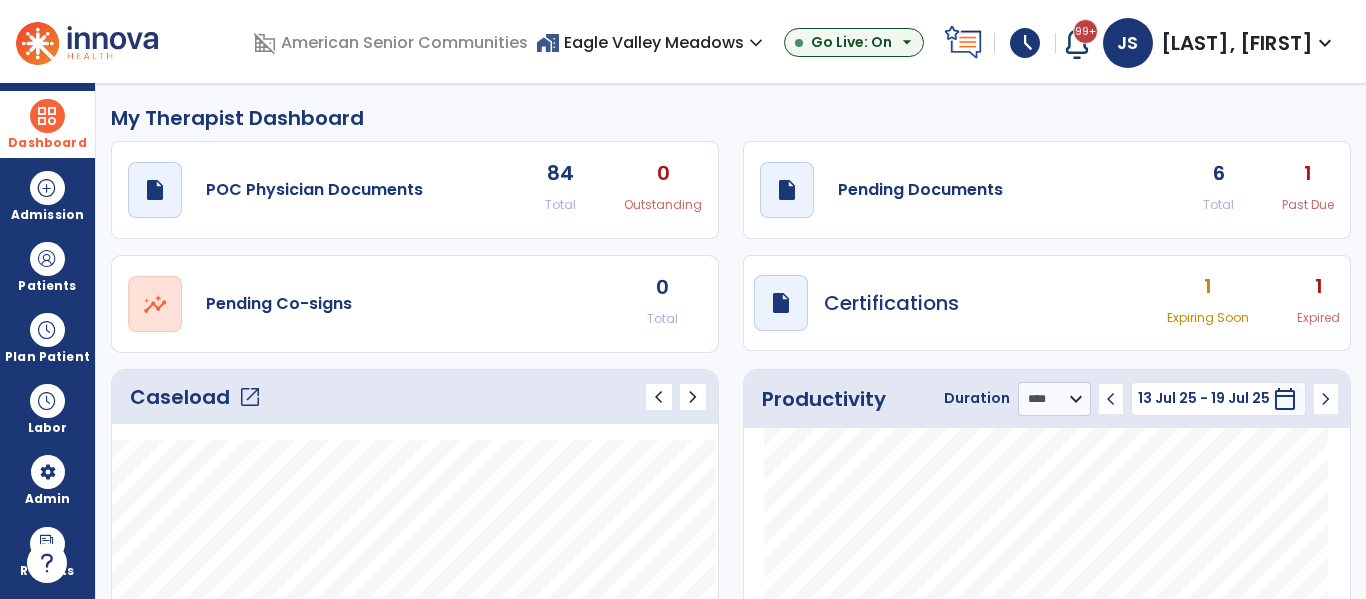 click at bounding box center [47, 116] 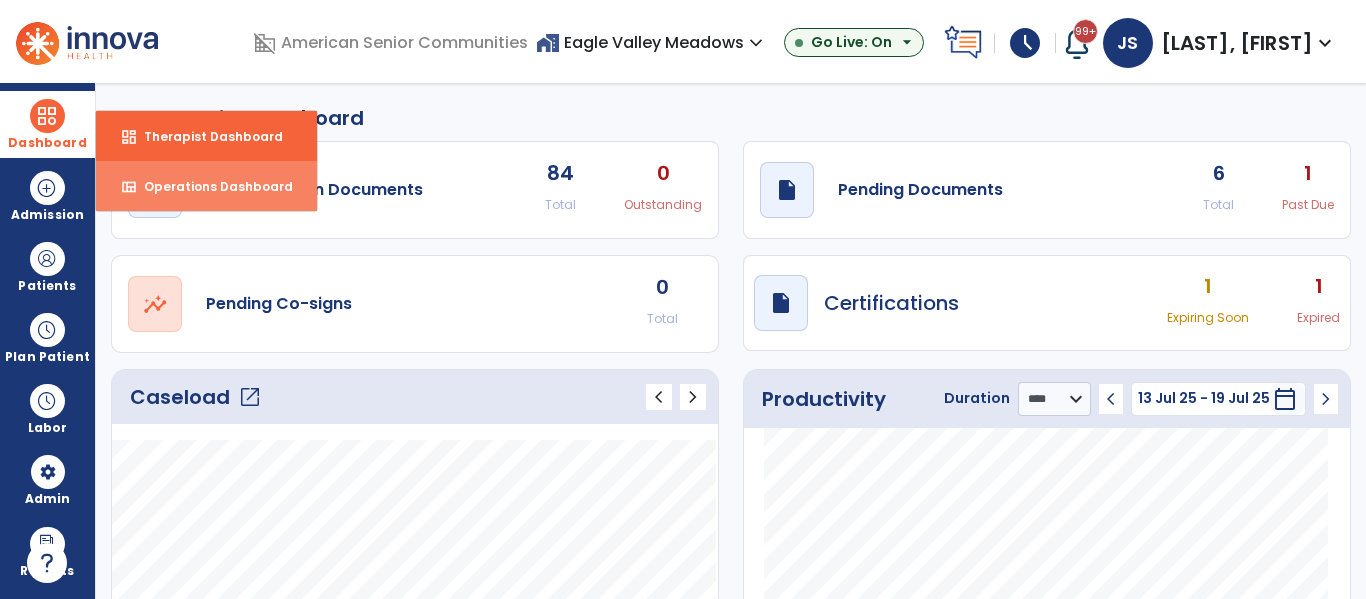 click on "view_quilt  Operations Dashboard" at bounding box center [206, 186] 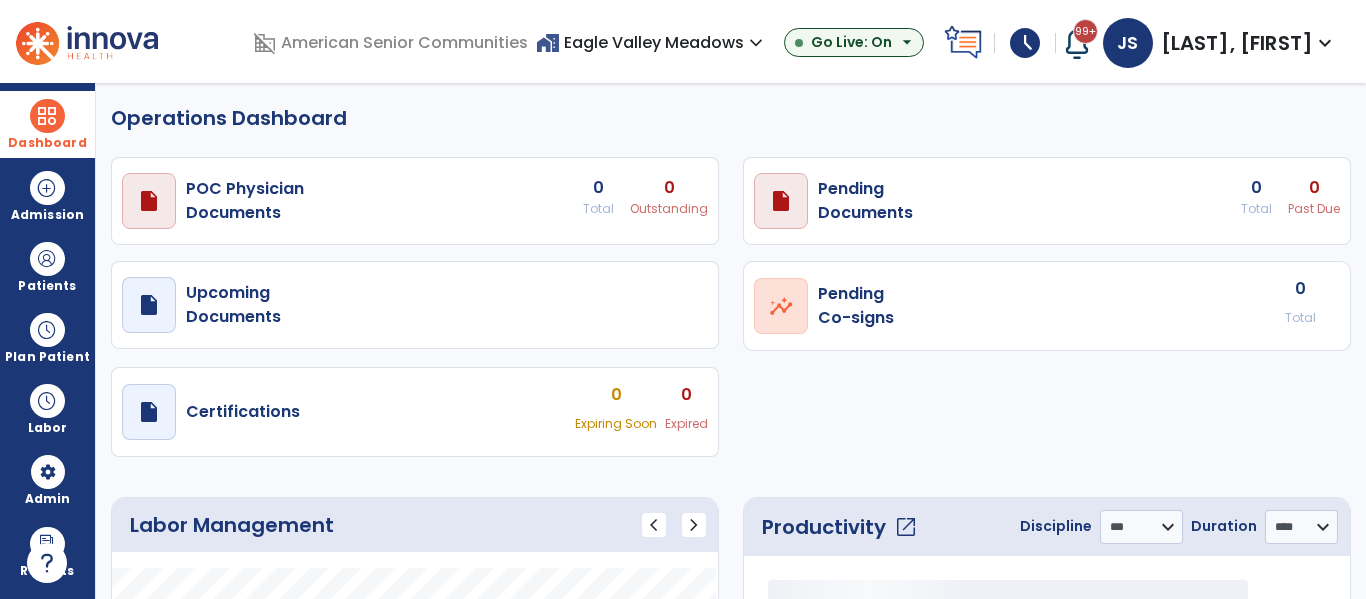 select on "***" 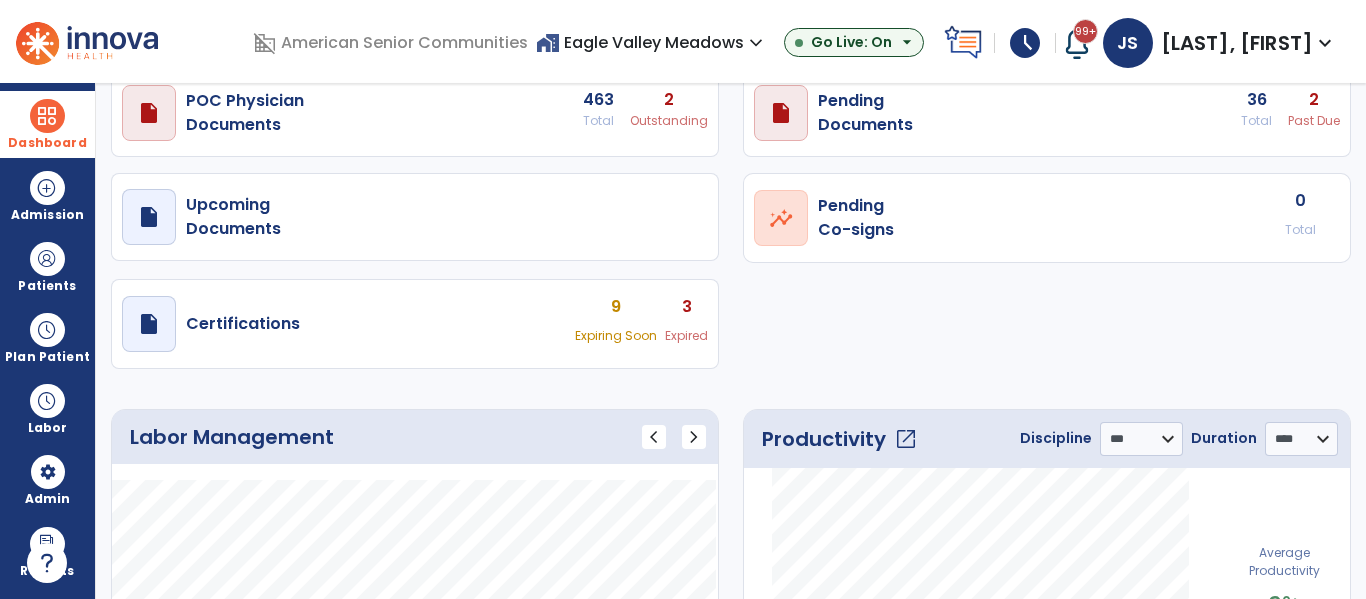 scroll, scrollTop: 92, scrollLeft: 0, axis: vertical 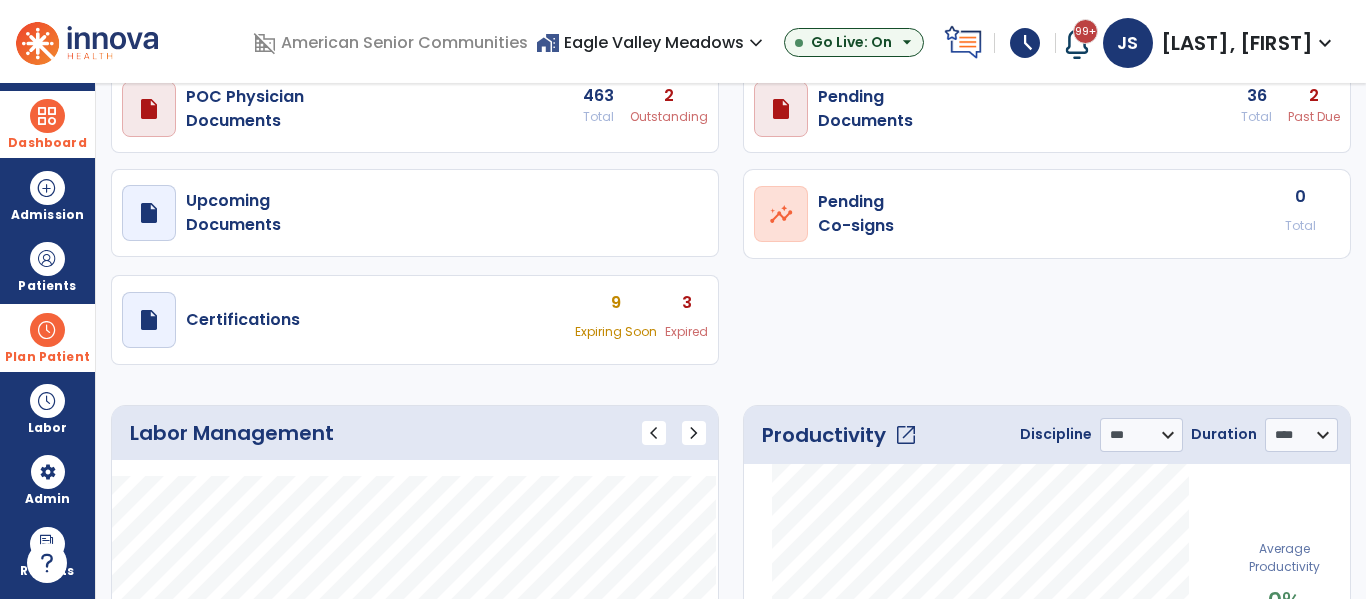 click at bounding box center (47, 330) 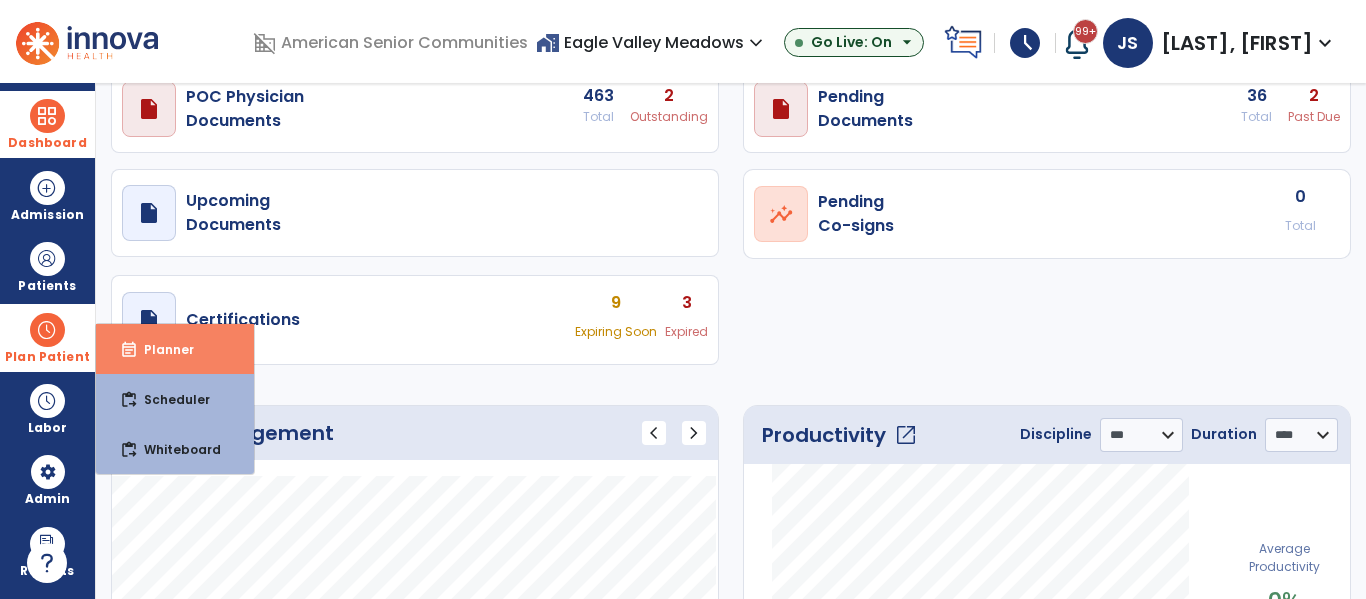 click on "event_note  Planner" at bounding box center [175, 349] 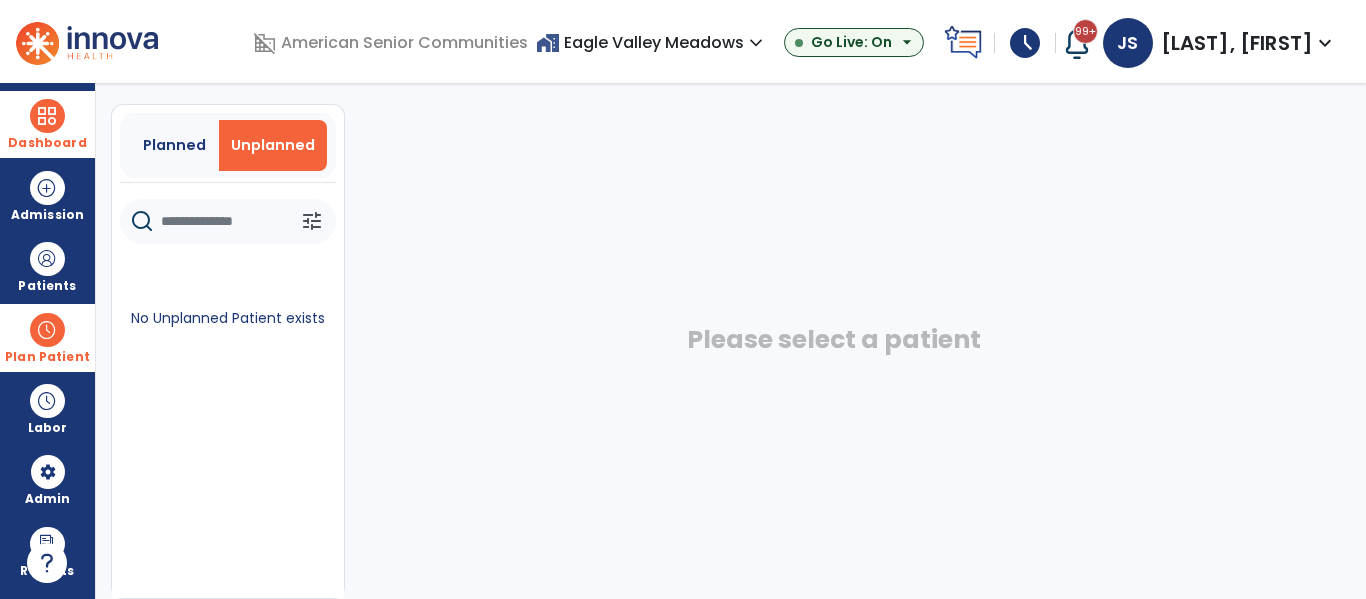 click 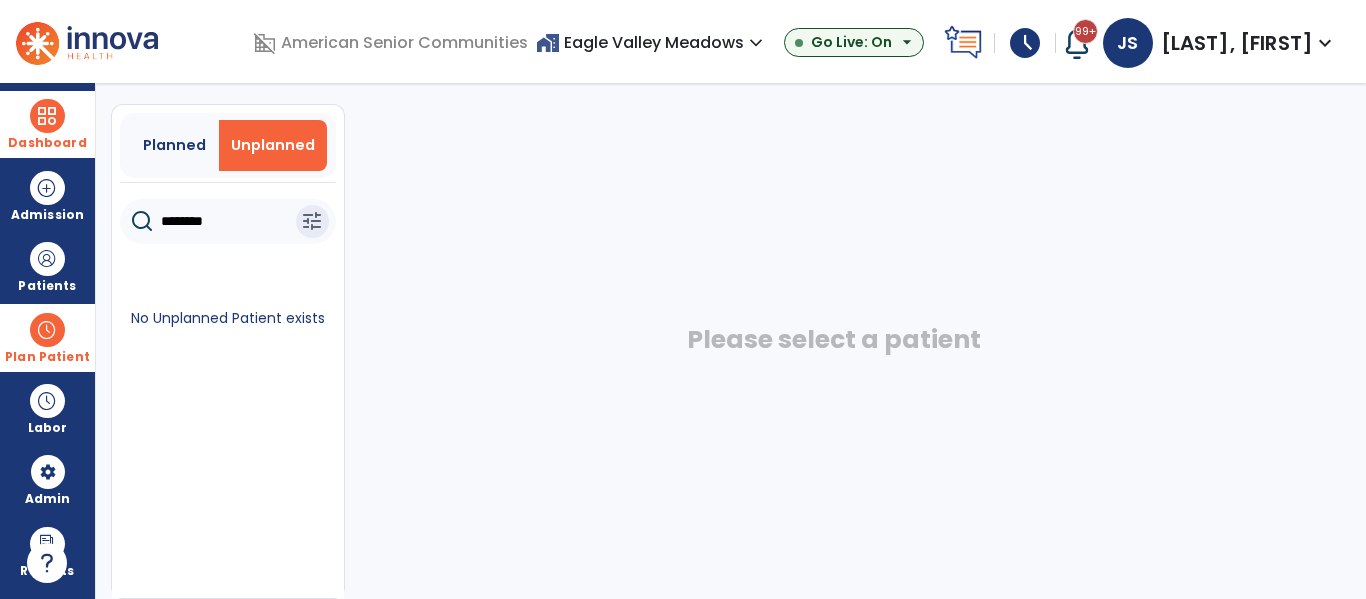 type on "********" 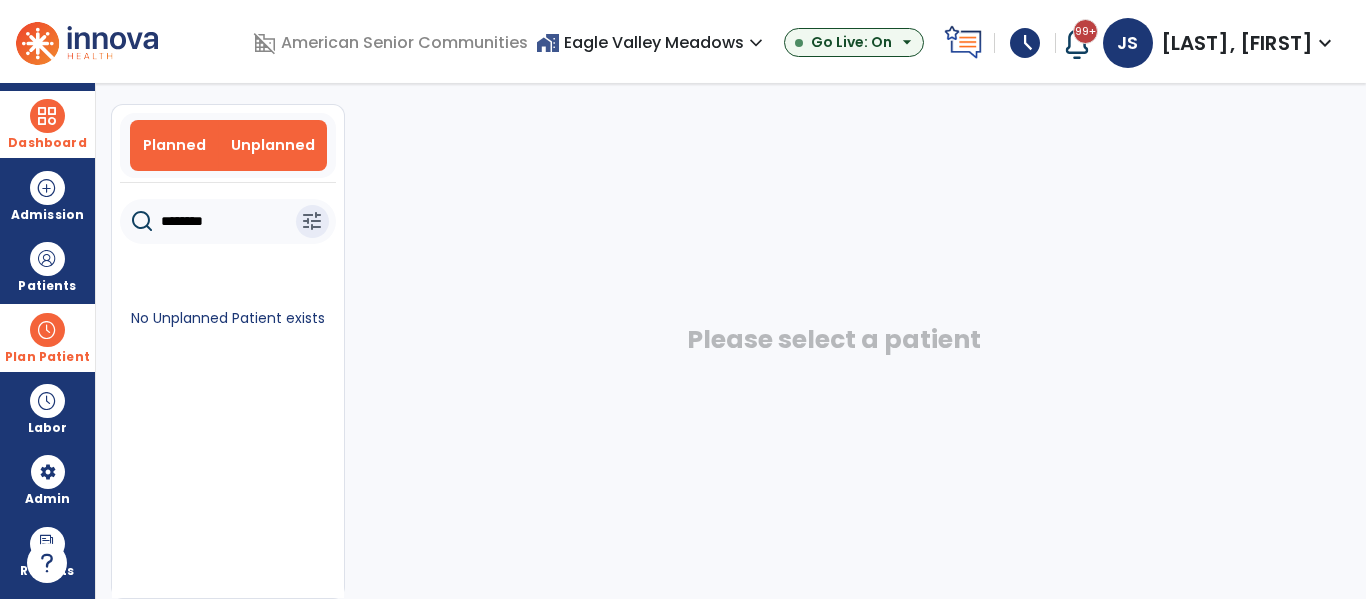click on "Planned" at bounding box center (174, 145) 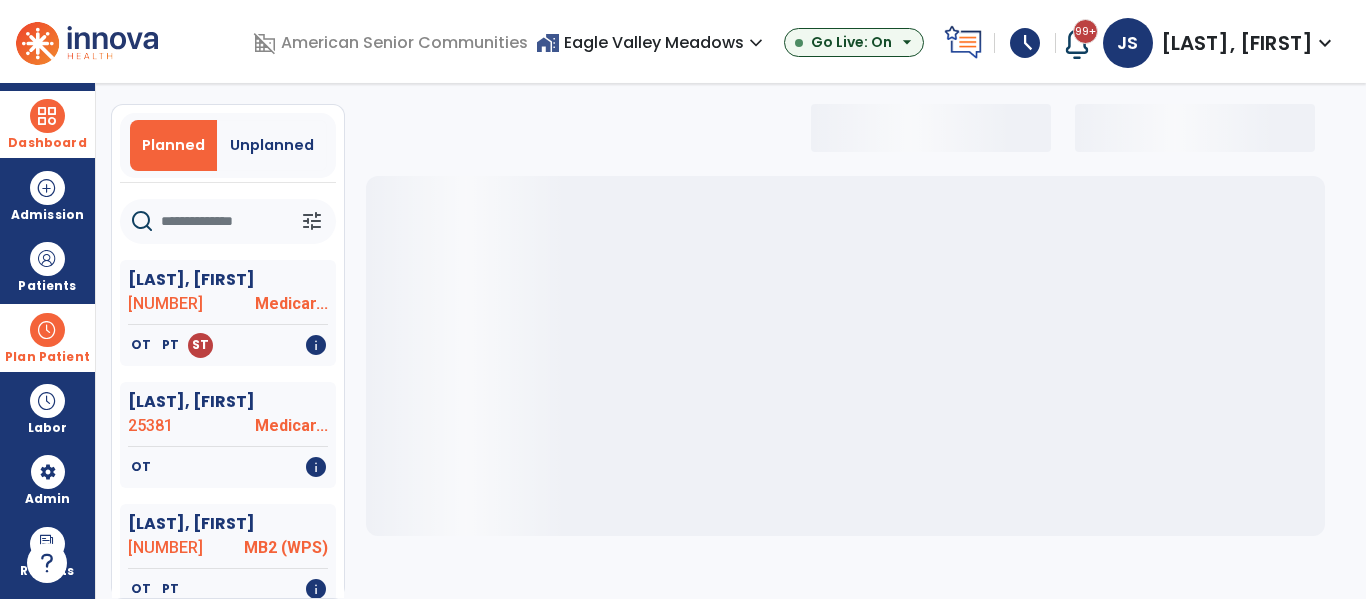 select on "***" 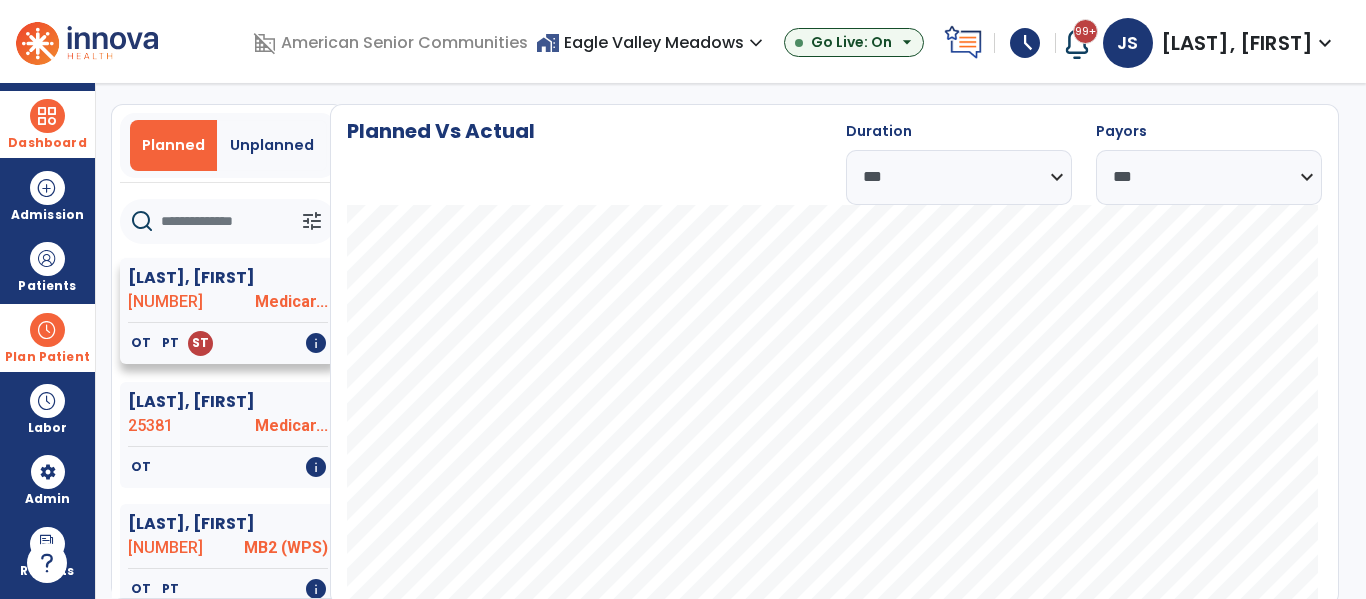click on "info" 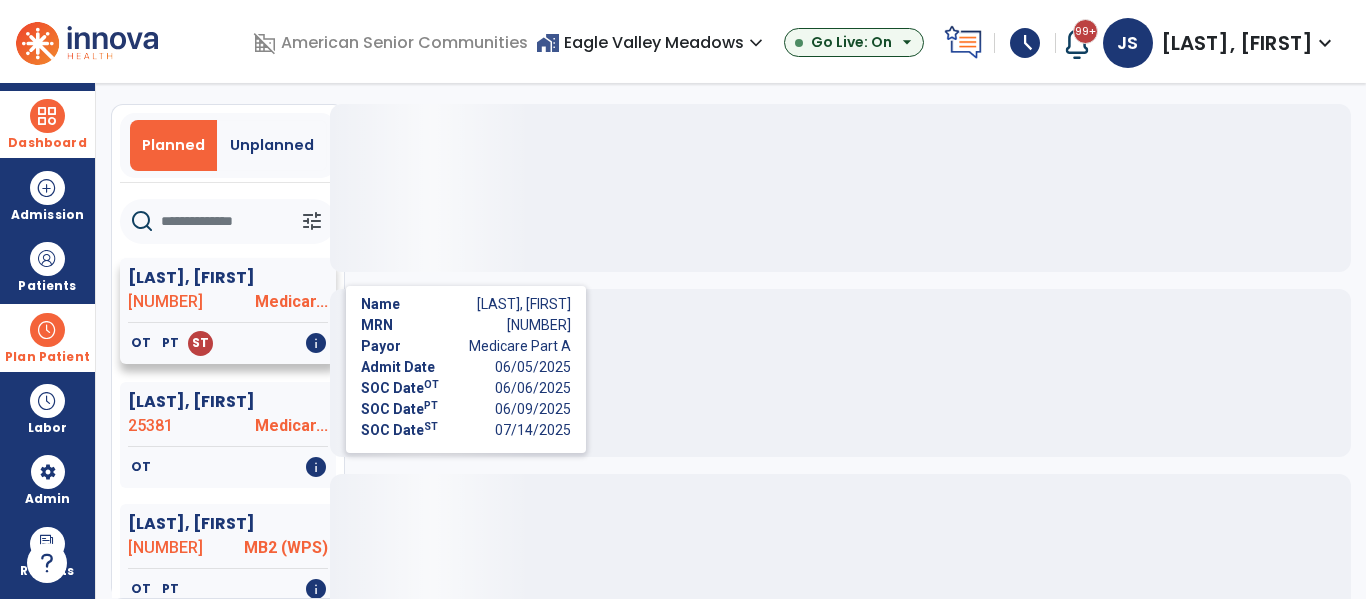 click on "ST" 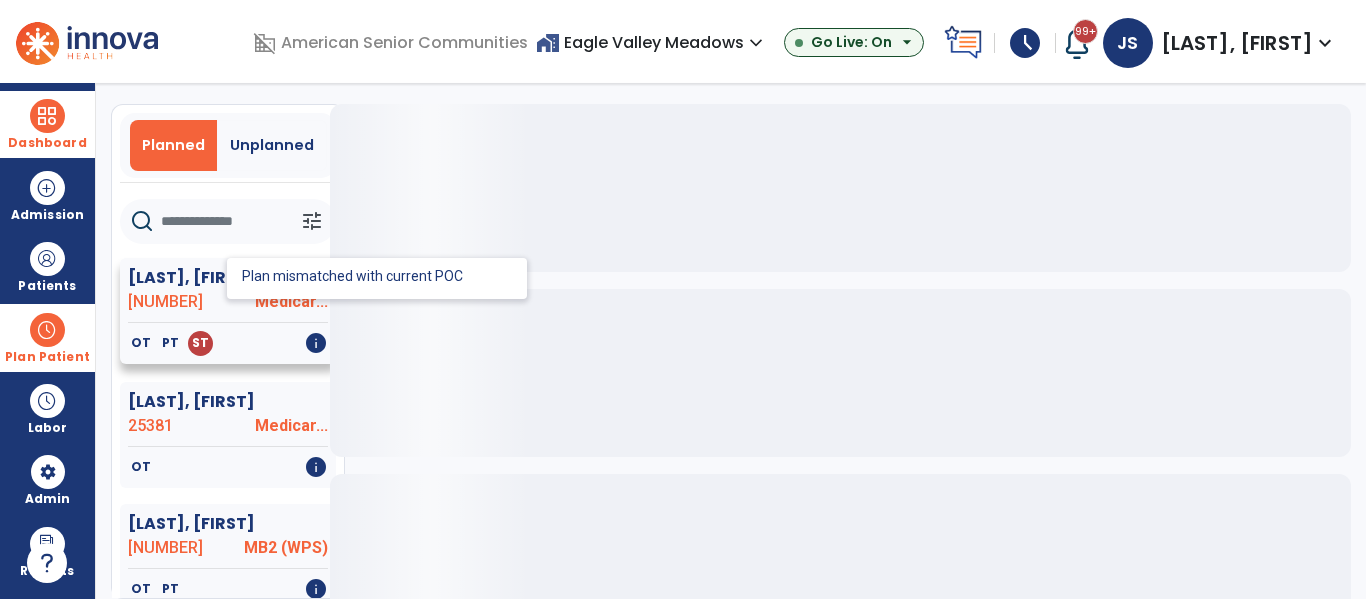 click on "25547" 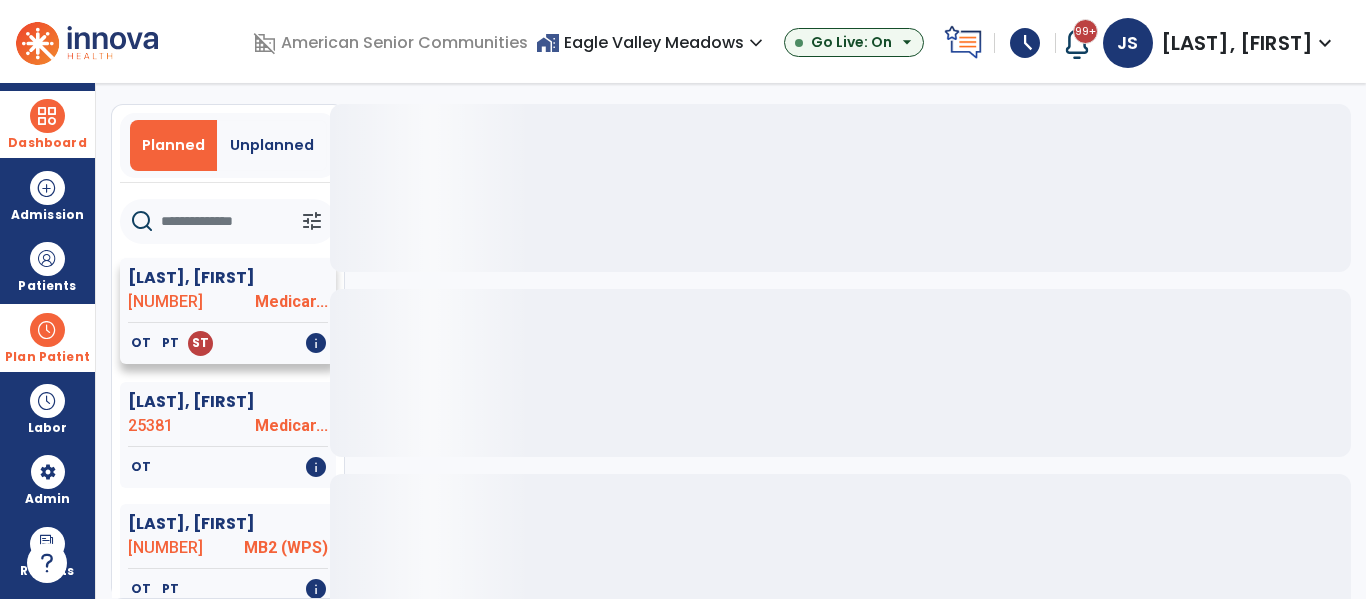 click on "Franklin, Elex" 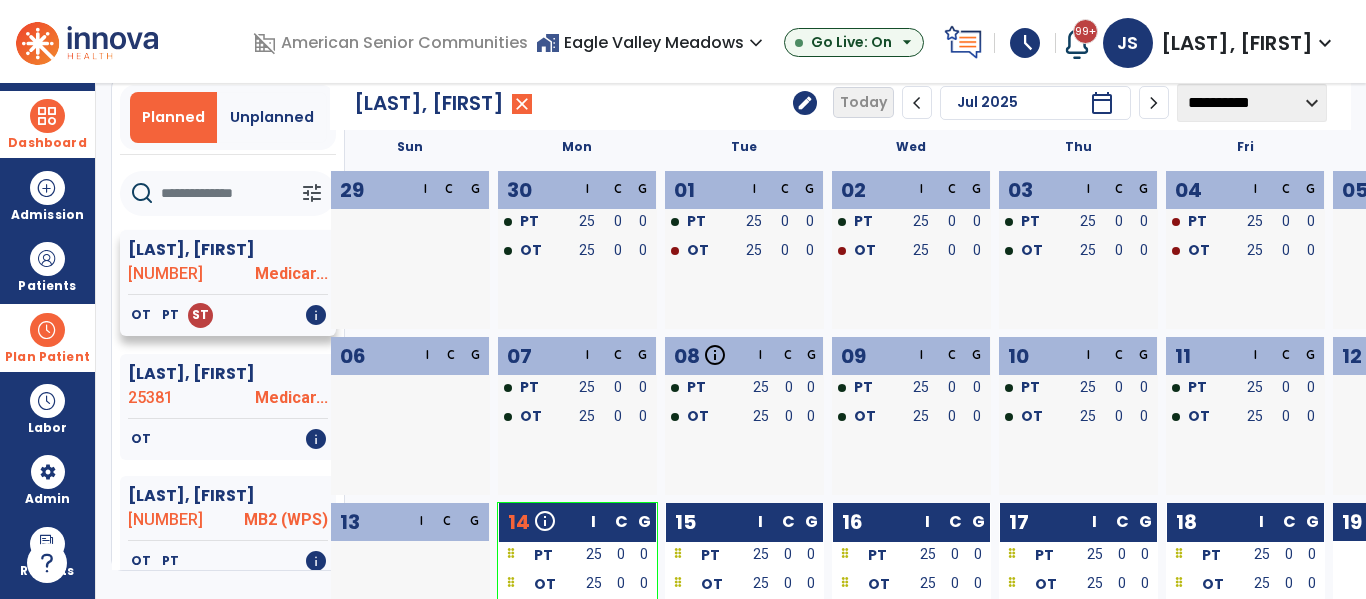 scroll, scrollTop: 53, scrollLeft: 0, axis: vertical 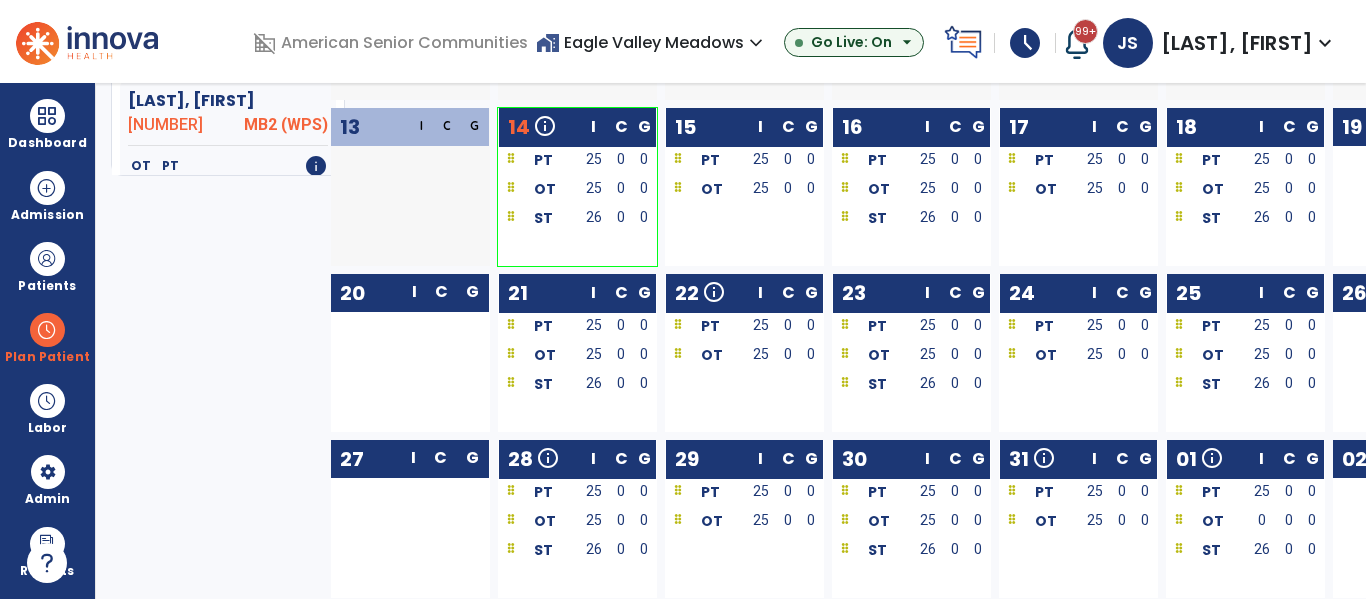 click on "I" 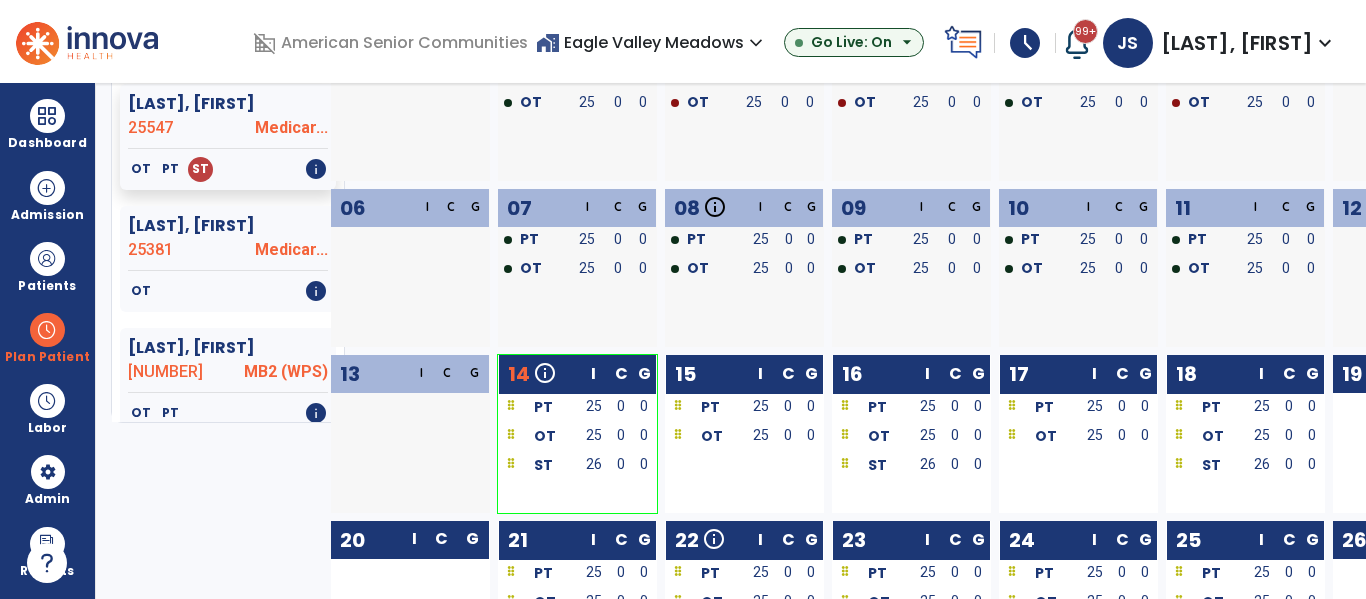 scroll, scrollTop: 239, scrollLeft: 0, axis: vertical 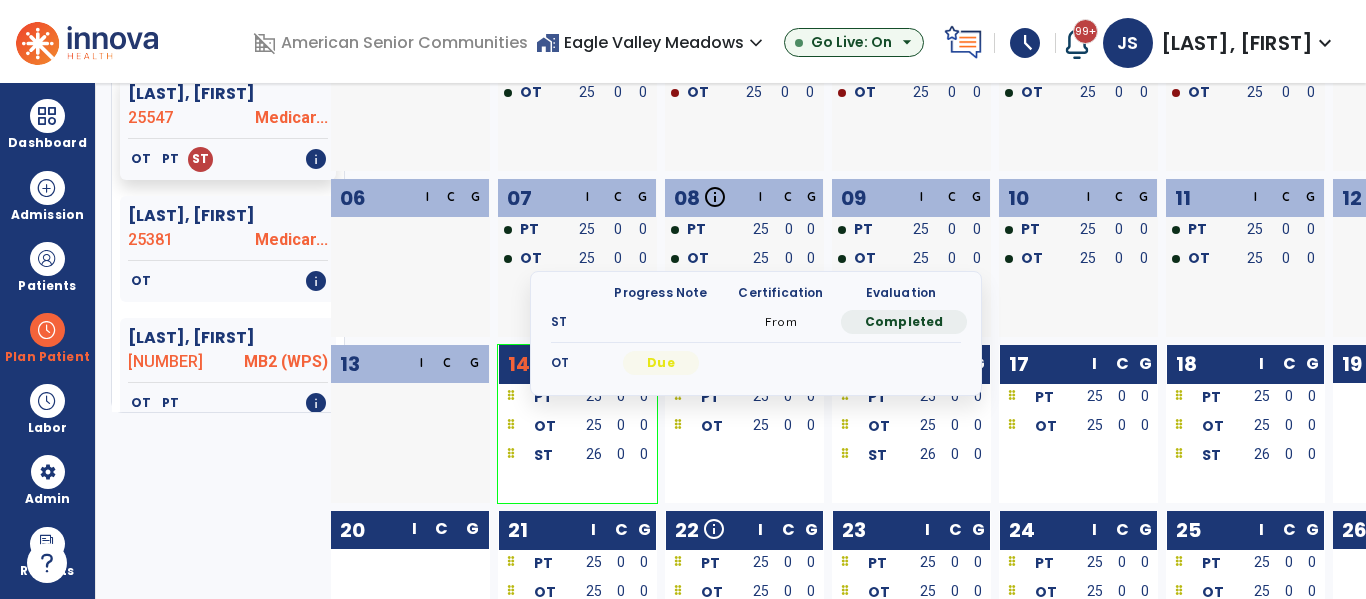click on "ST" 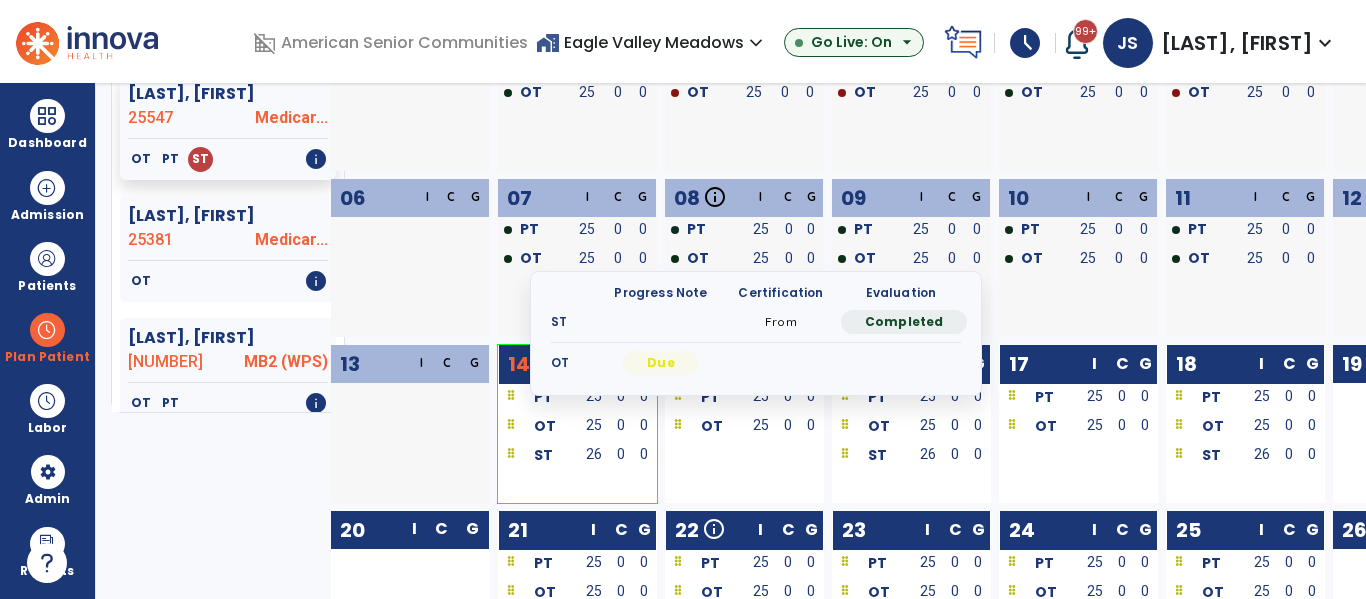 click on "ST" 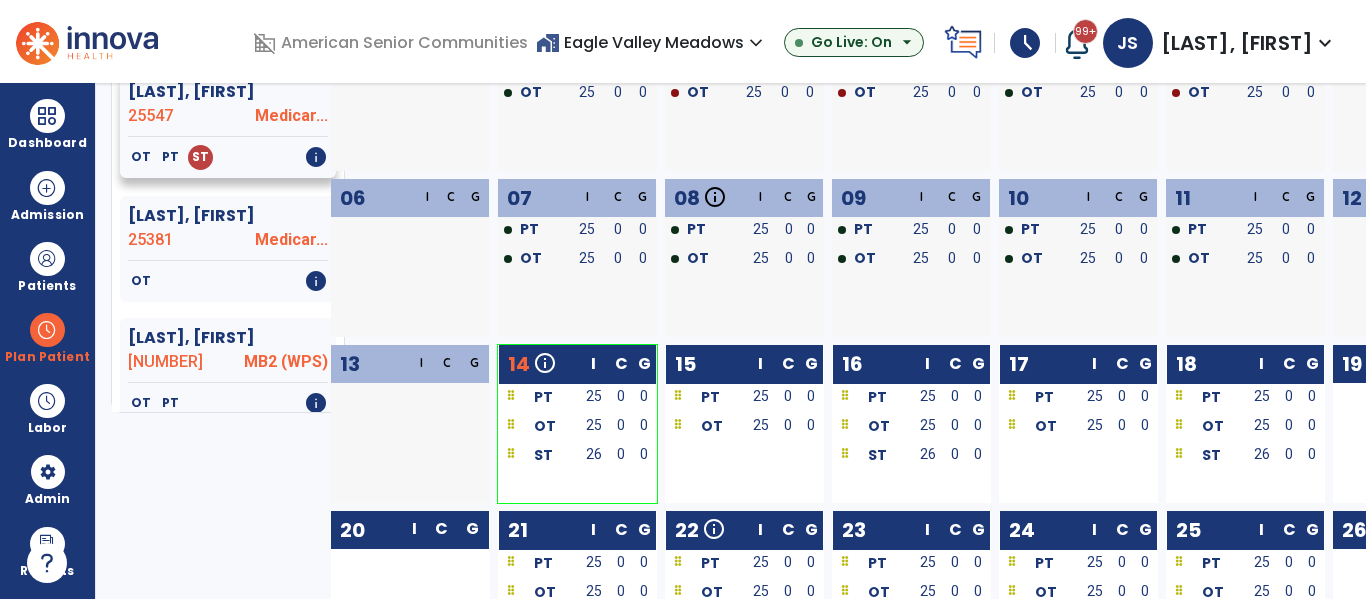 click on "ST" 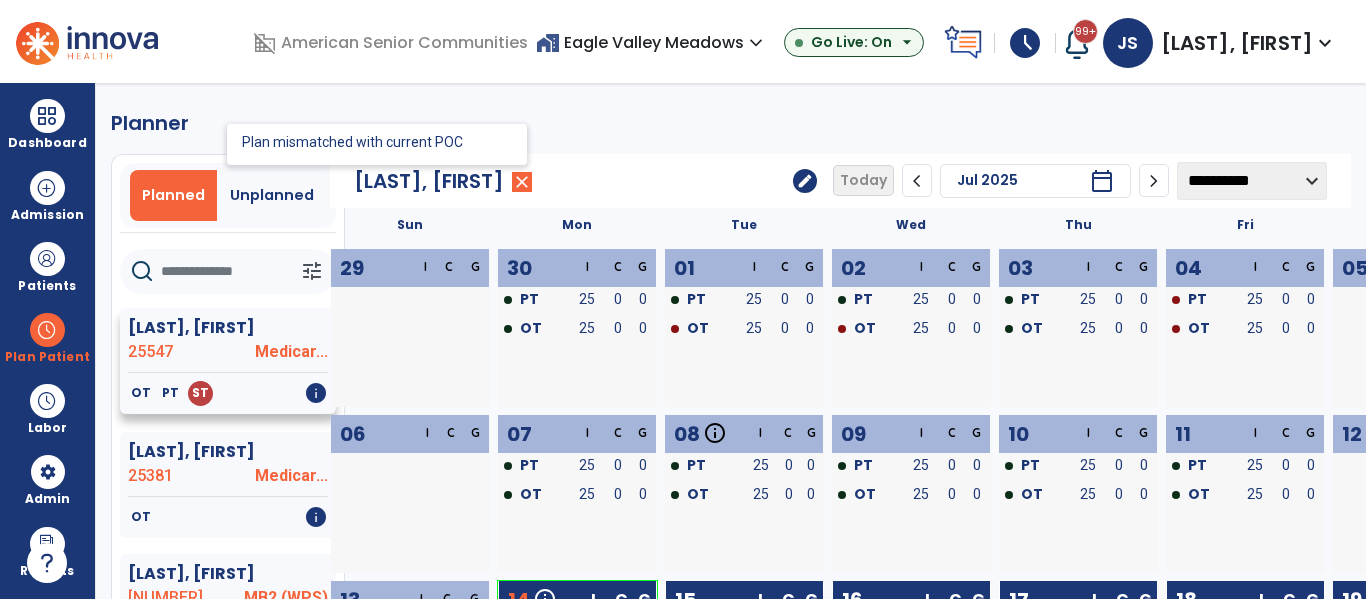 scroll, scrollTop: 7, scrollLeft: 0, axis: vertical 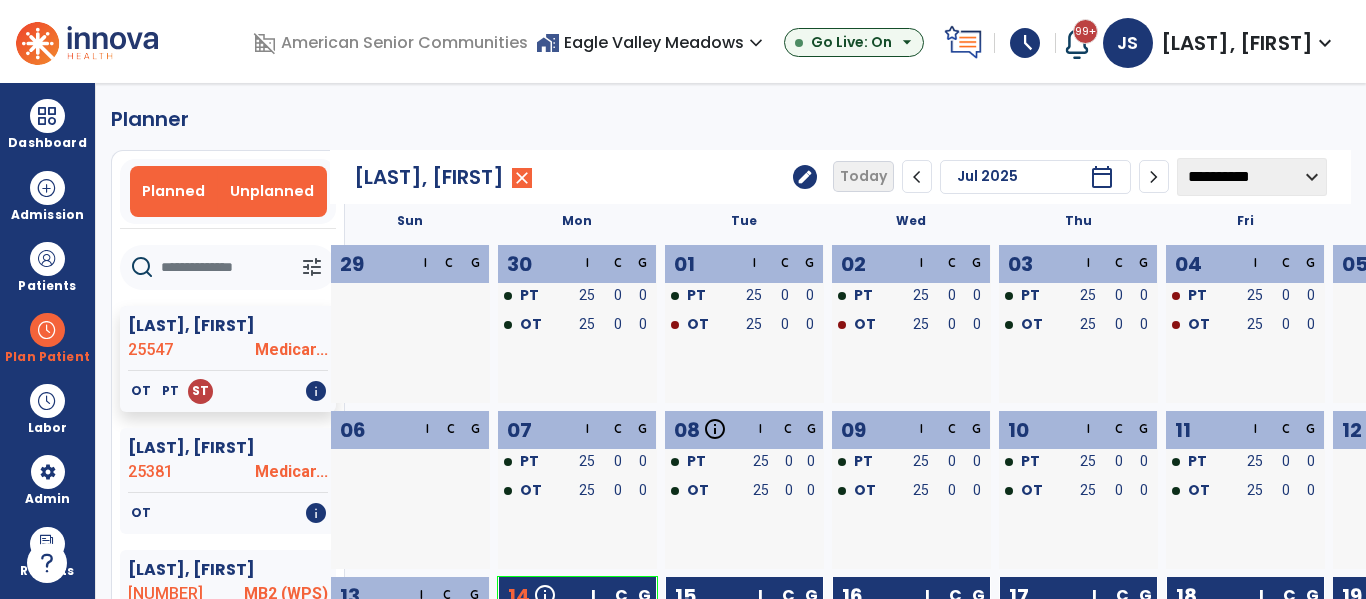 click on "Unplanned" at bounding box center [272, 191] 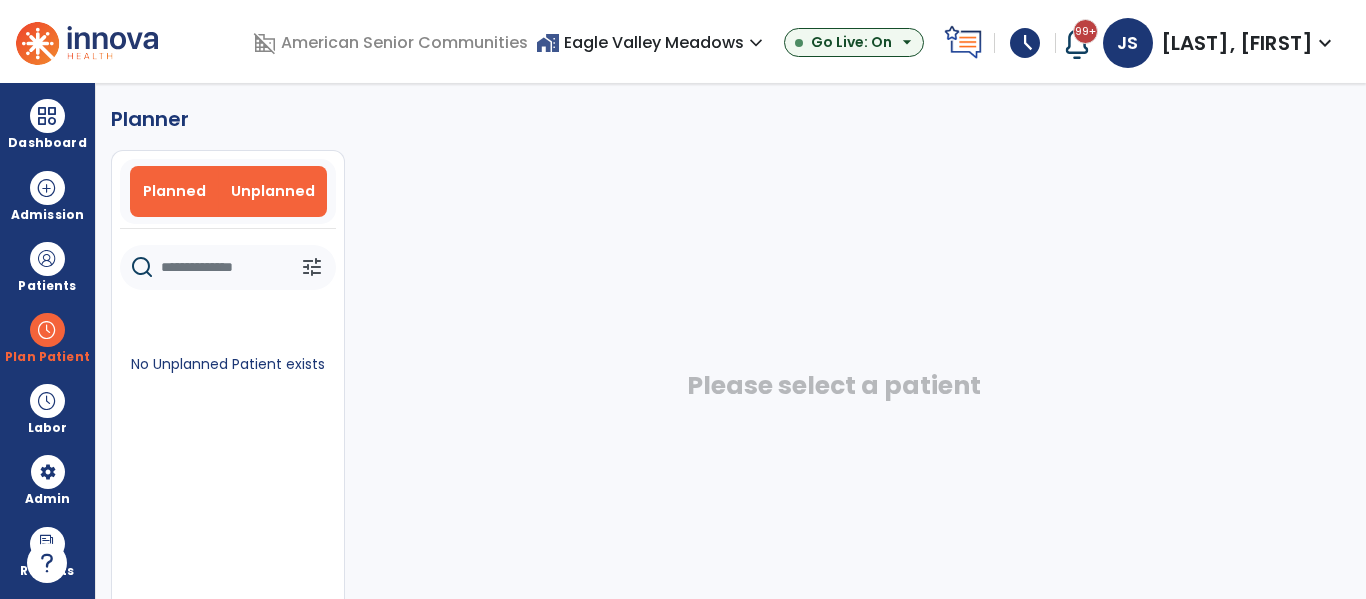 click on "Planned" at bounding box center [174, 191] 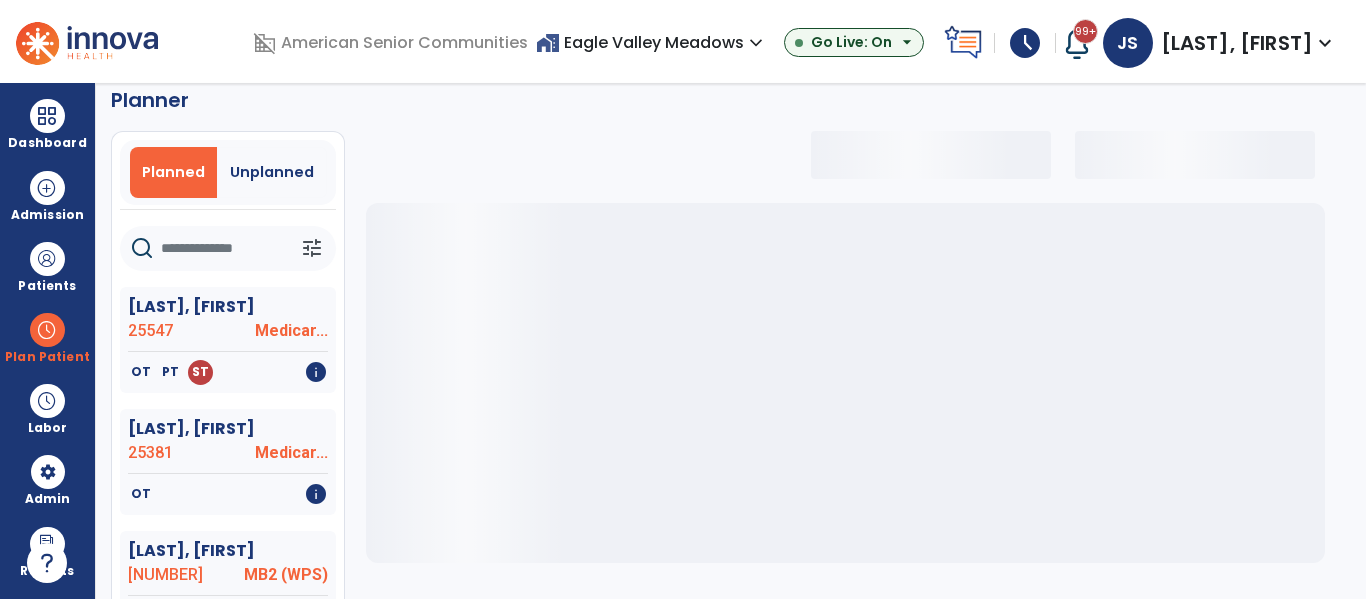 scroll, scrollTop: 0, scrollLeft: 0, axis: both 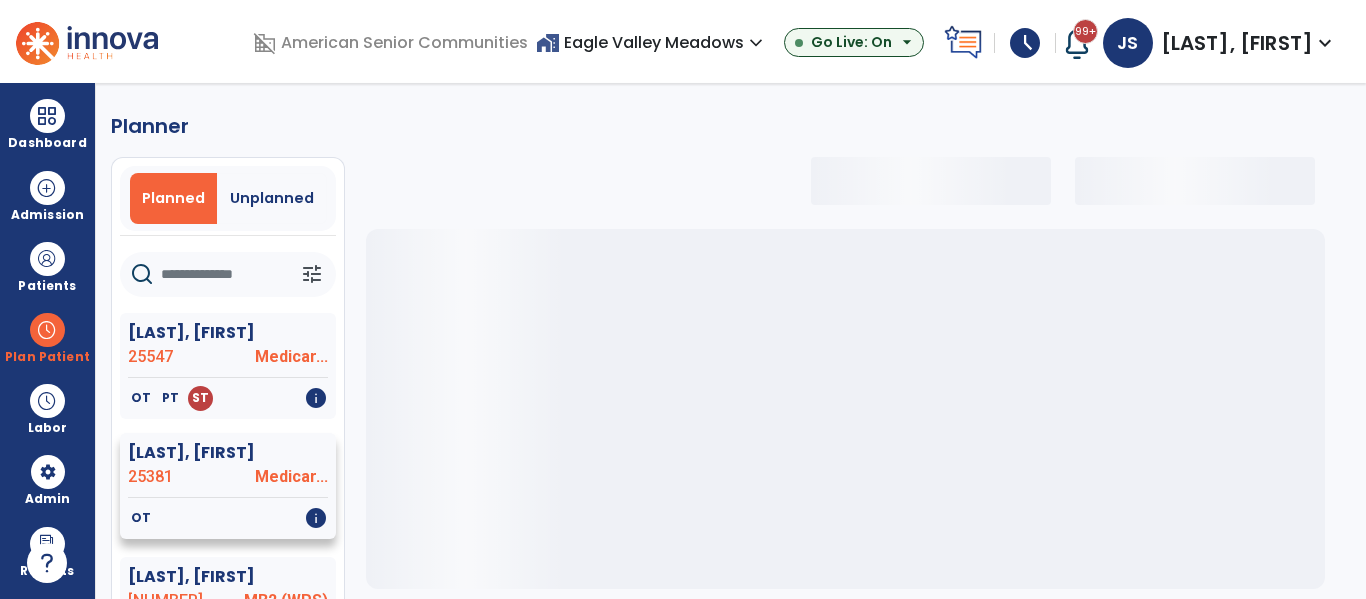 select on "***" 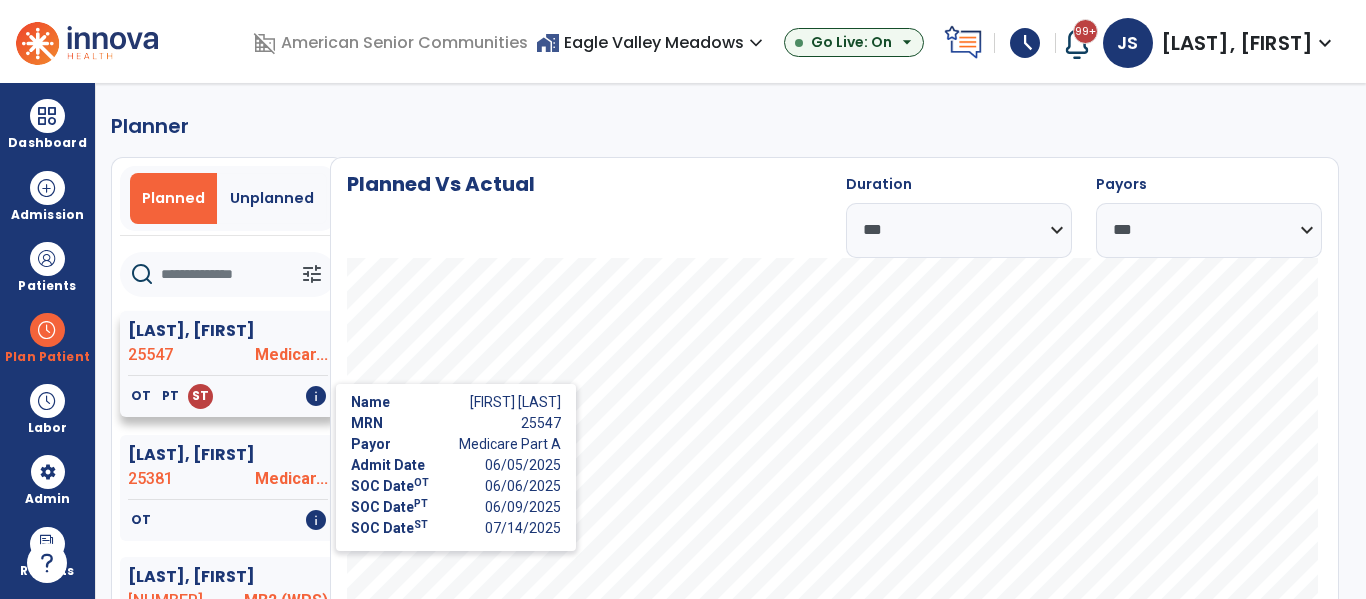 click on "info" 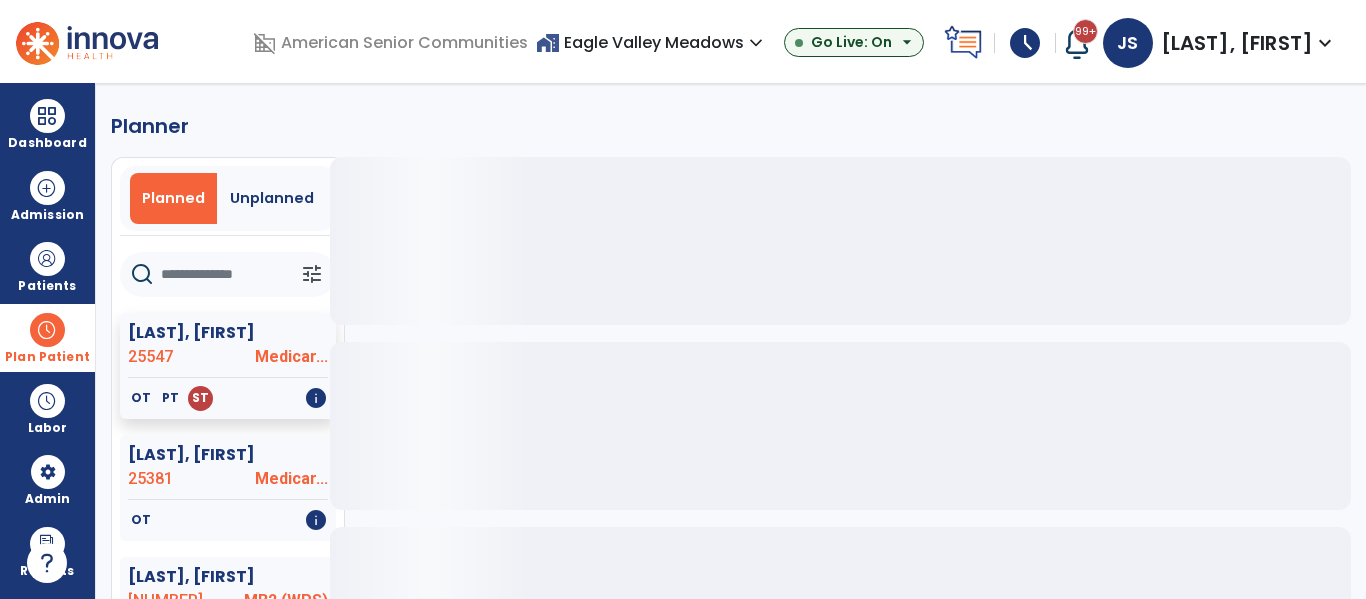 click at bounding box center (47, 330) 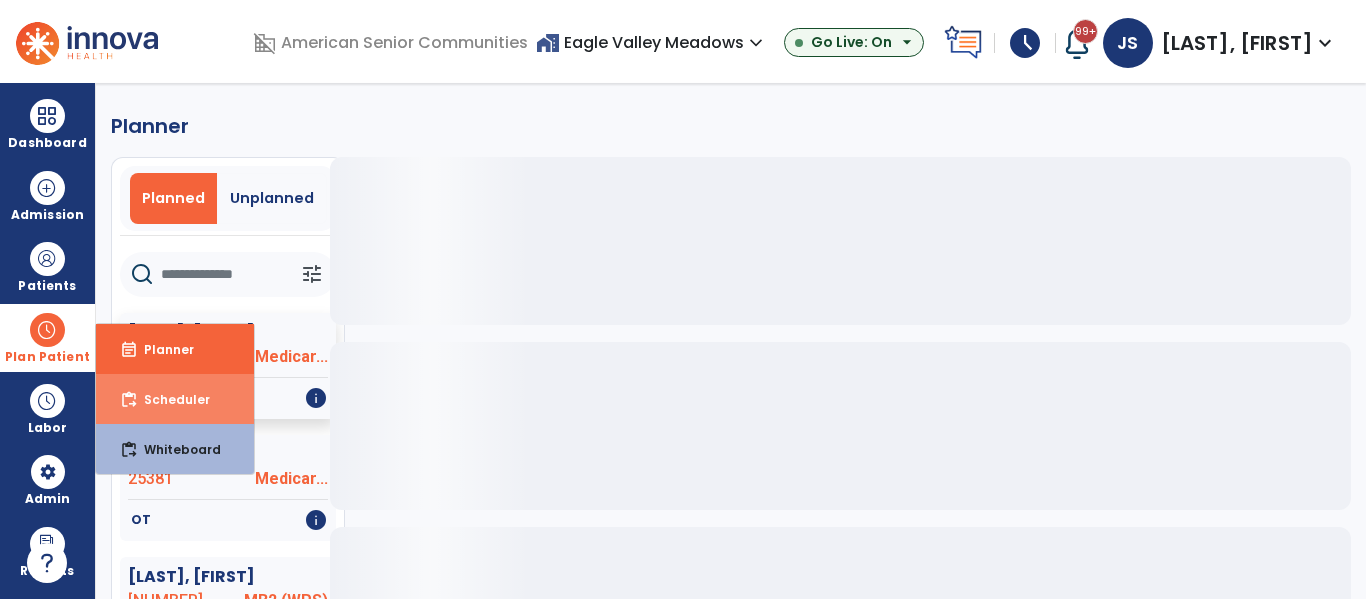 click on "Scheduler" at bounding box center (169, 399) 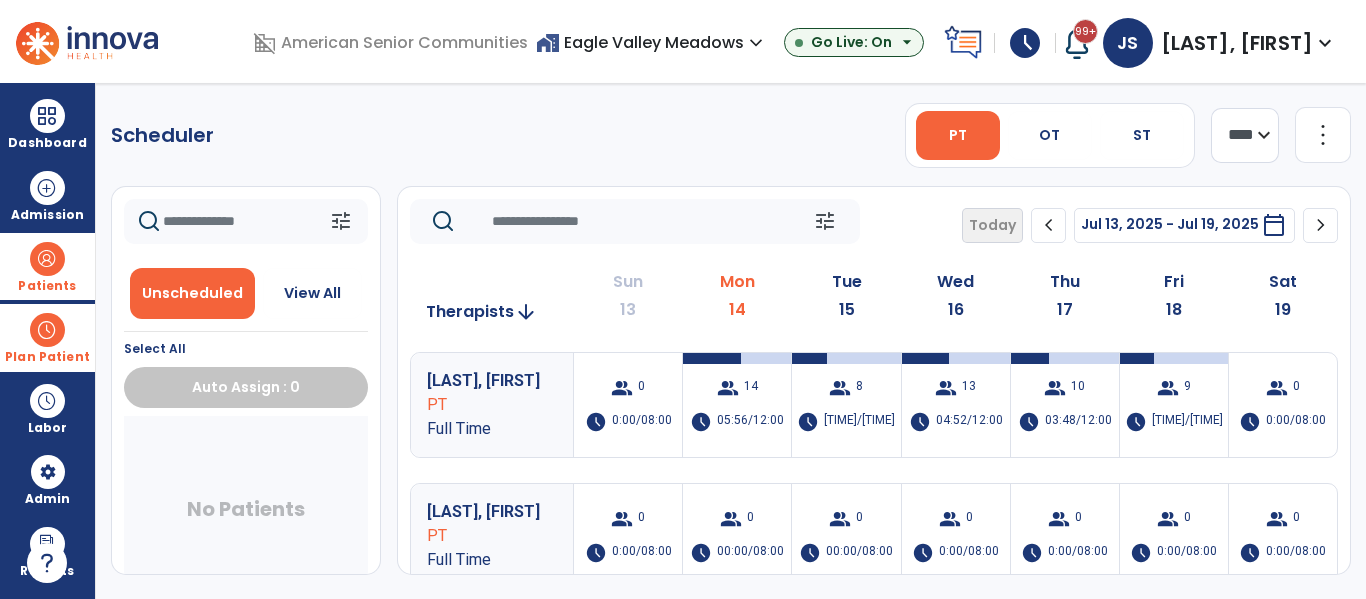 click on "Patients" at bounding box center [47, 286] 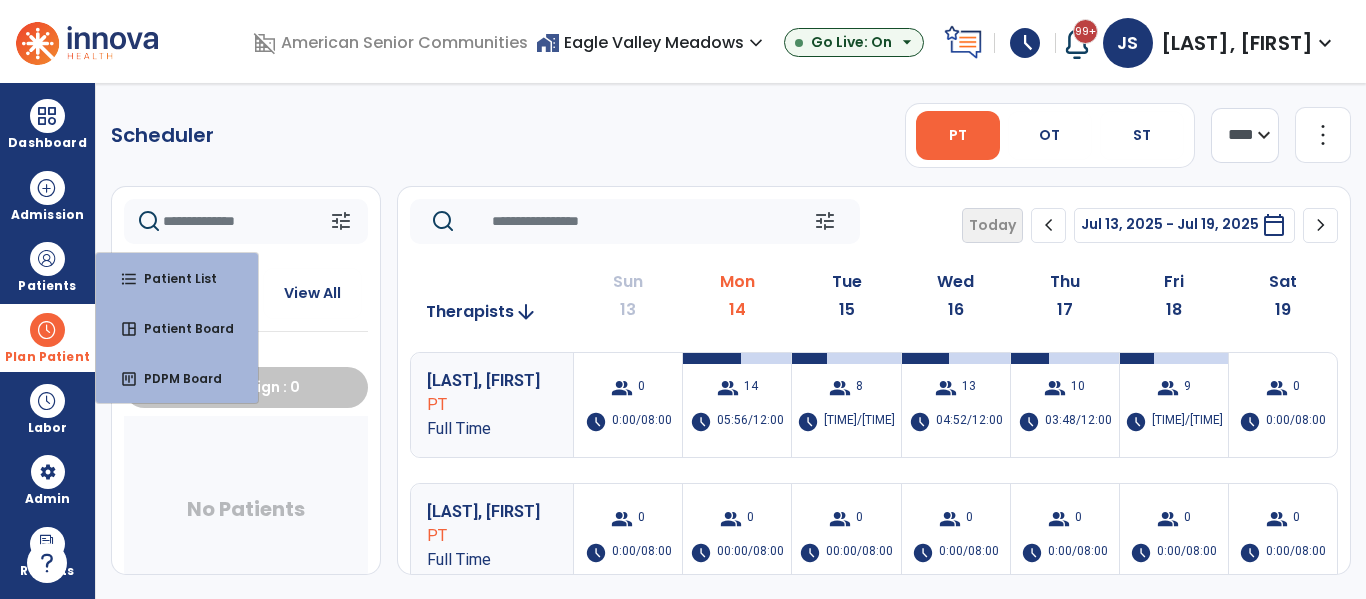 click on "Plan Patient" at bounding box center [47, 357] 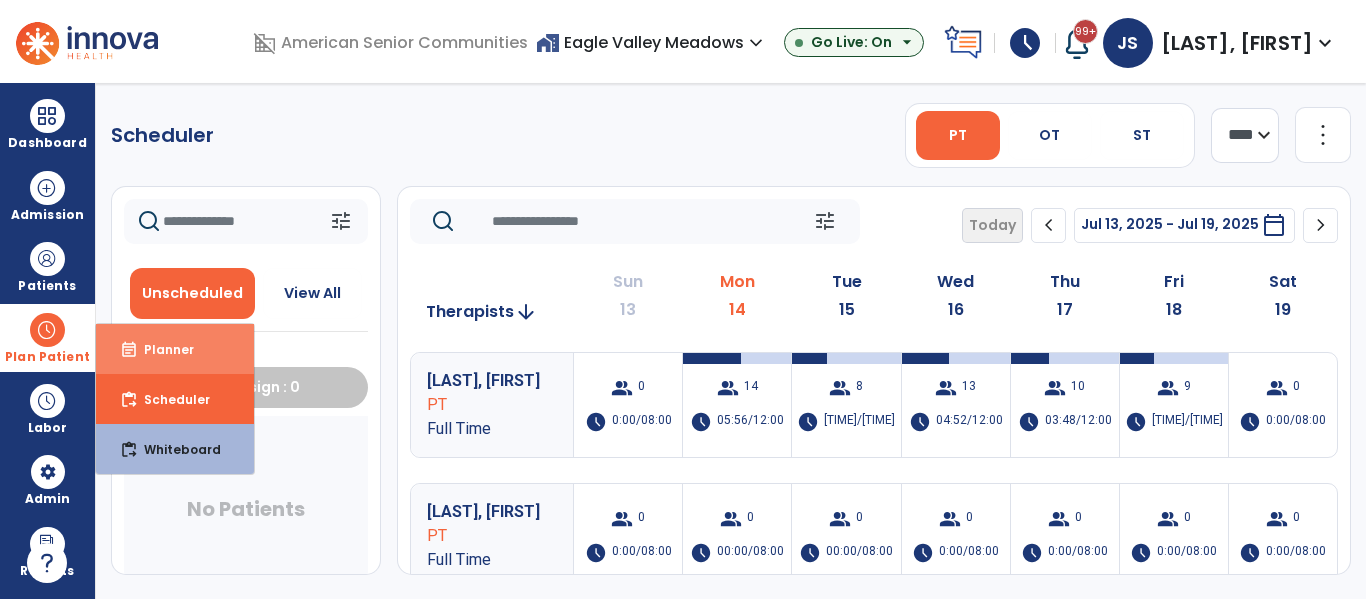 click on "event_note  Planner" at bounding box center (175, 349) 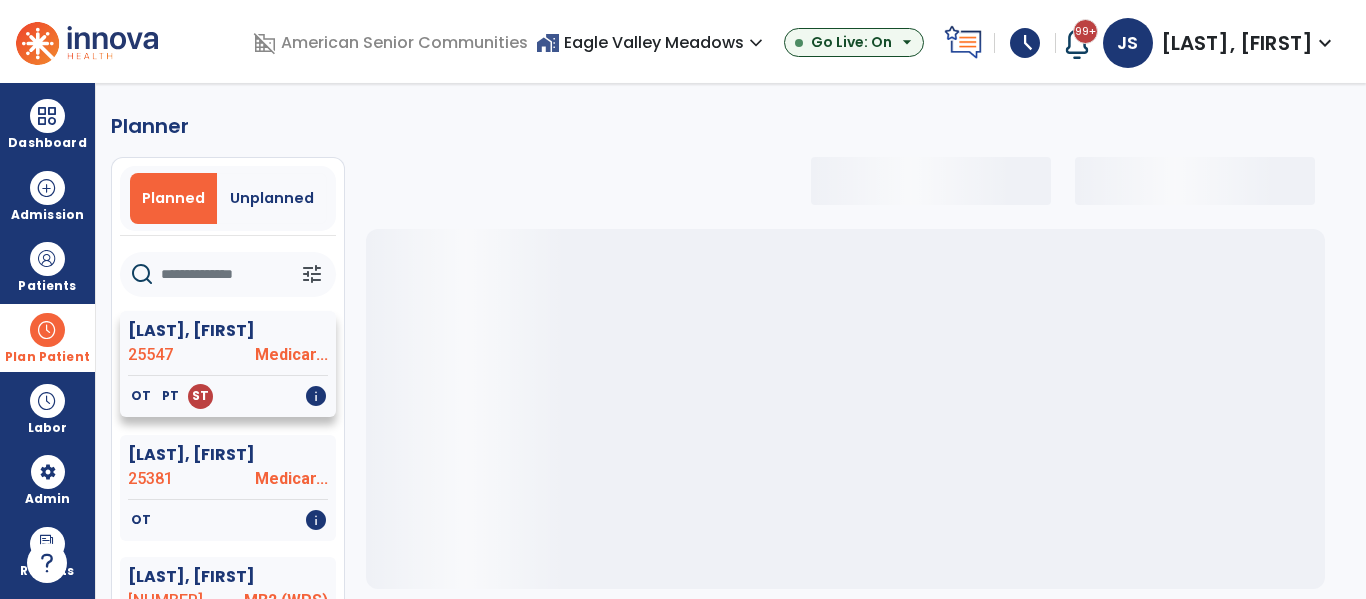 select on "***" 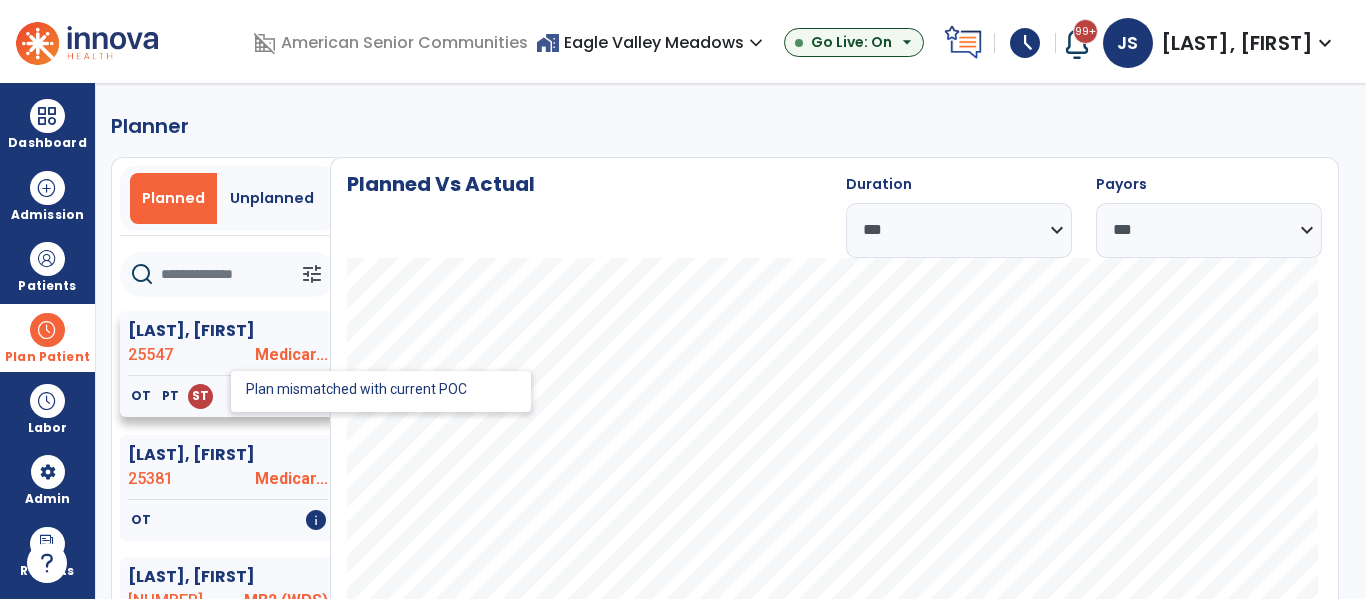 click on "ST" 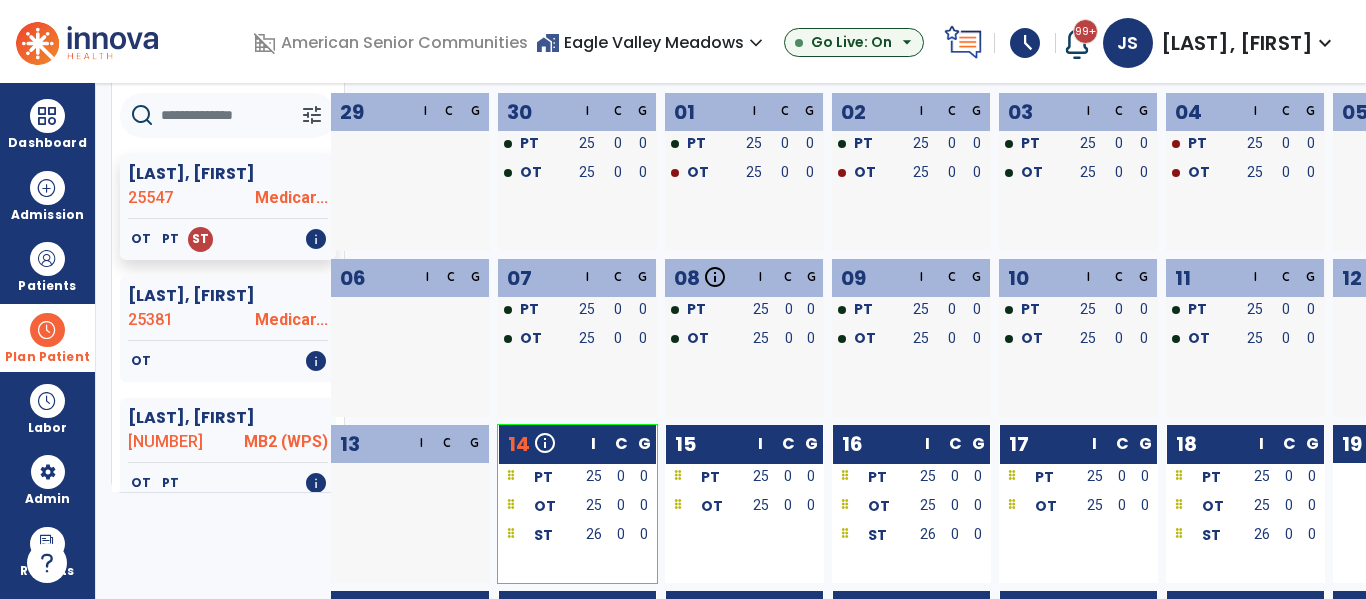 scroll, scrollTop: 285, scrollLeft: 0, axis: vertical 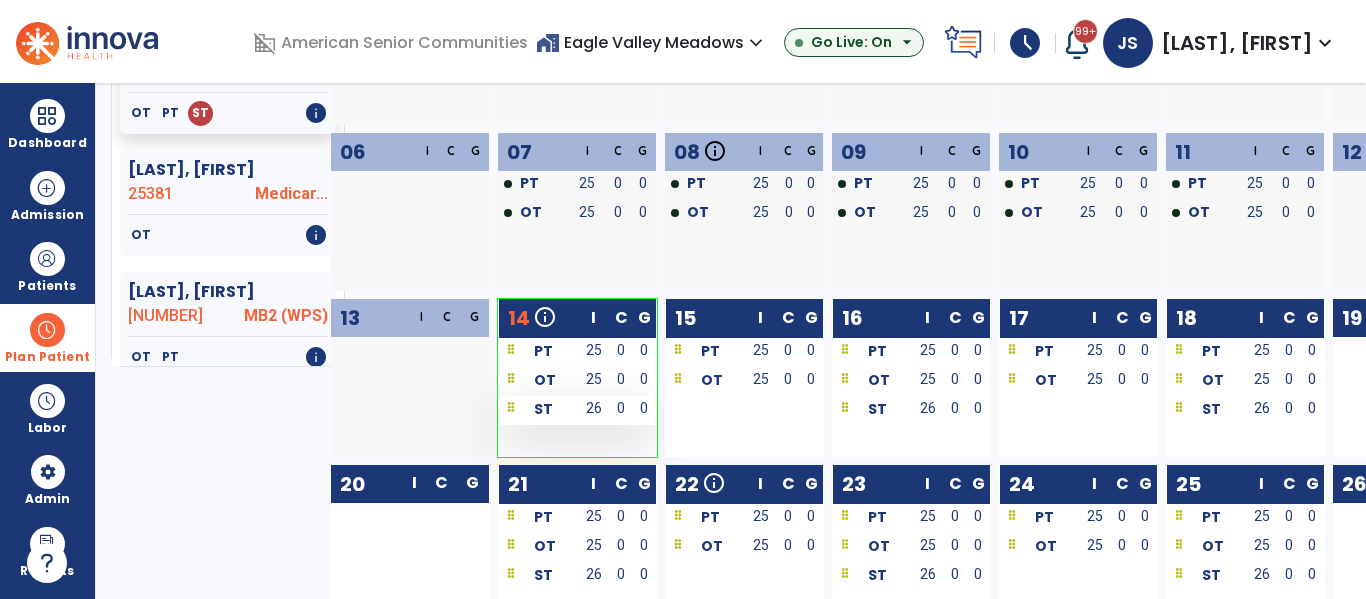 click on "ST" at bounding box center [543, 409] 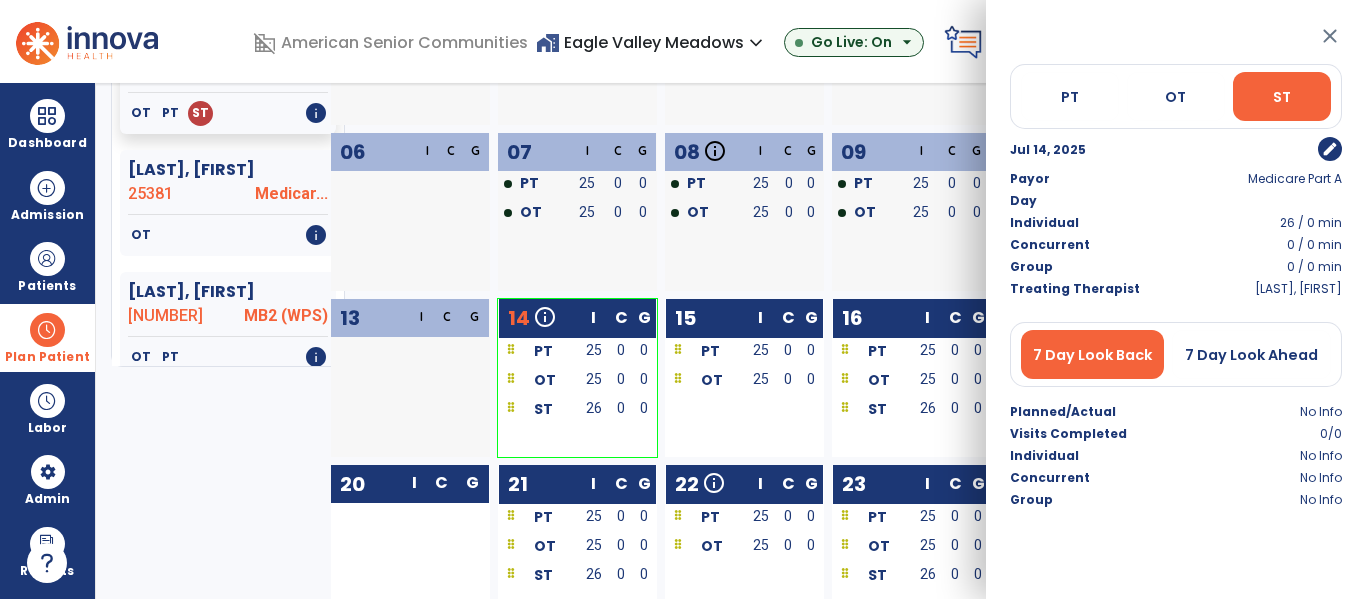 click on "ST" at bounding box center [1282, 96] 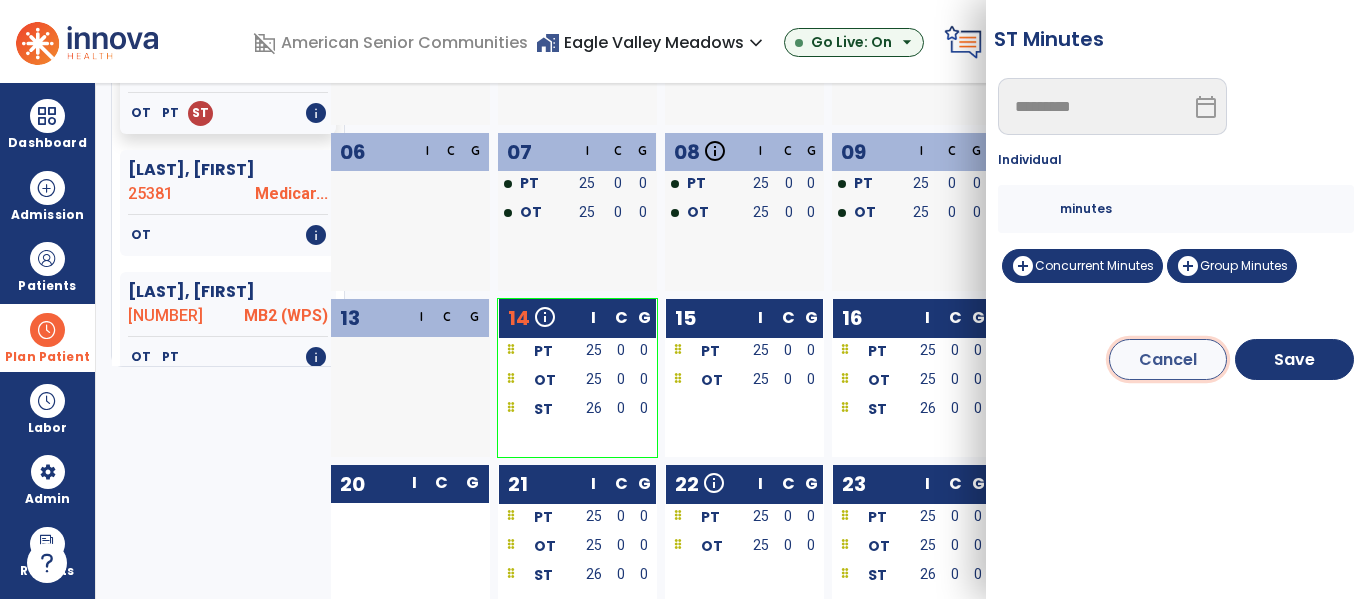 click on "Cancel" at bounding box center (1168, 359) 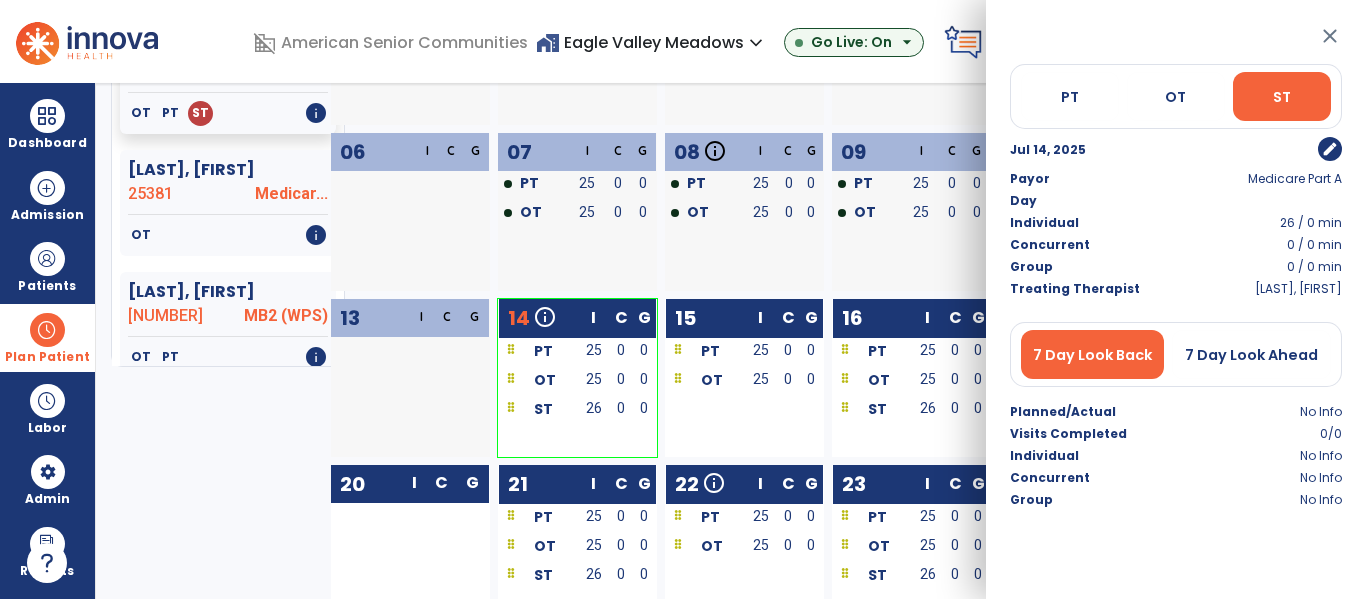 click on "close" at bounding box center [1330, 36] 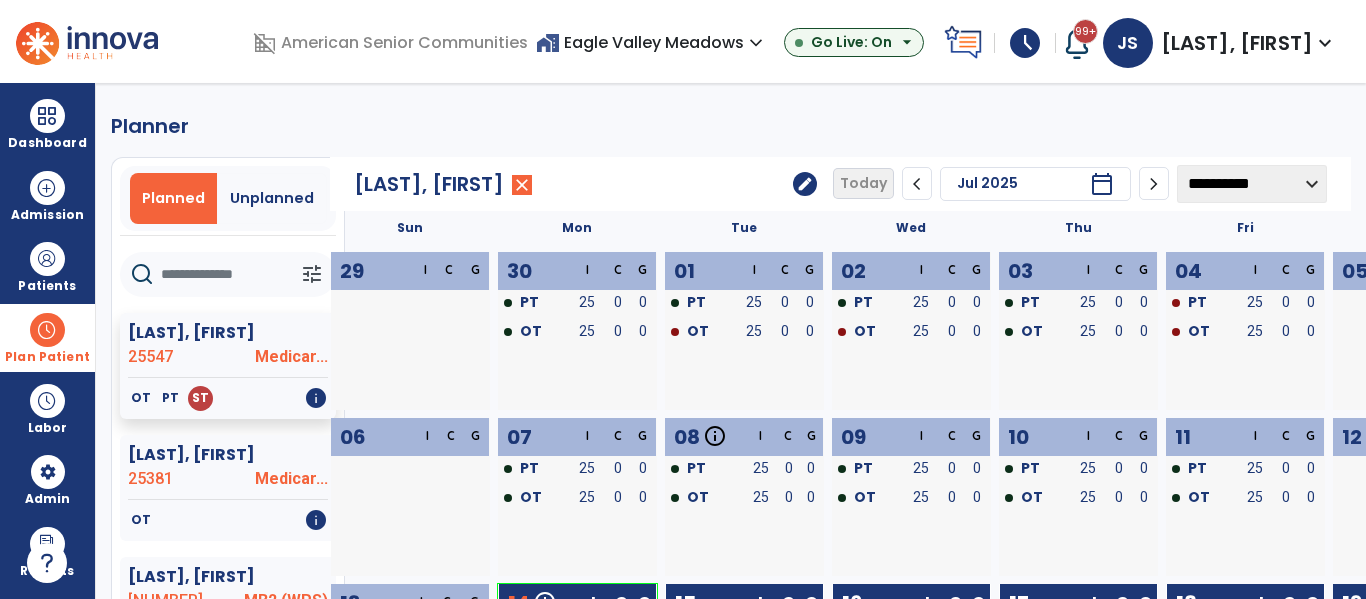 scroll, scrollTop: 1, scrollLeft: 0, axis: vertical 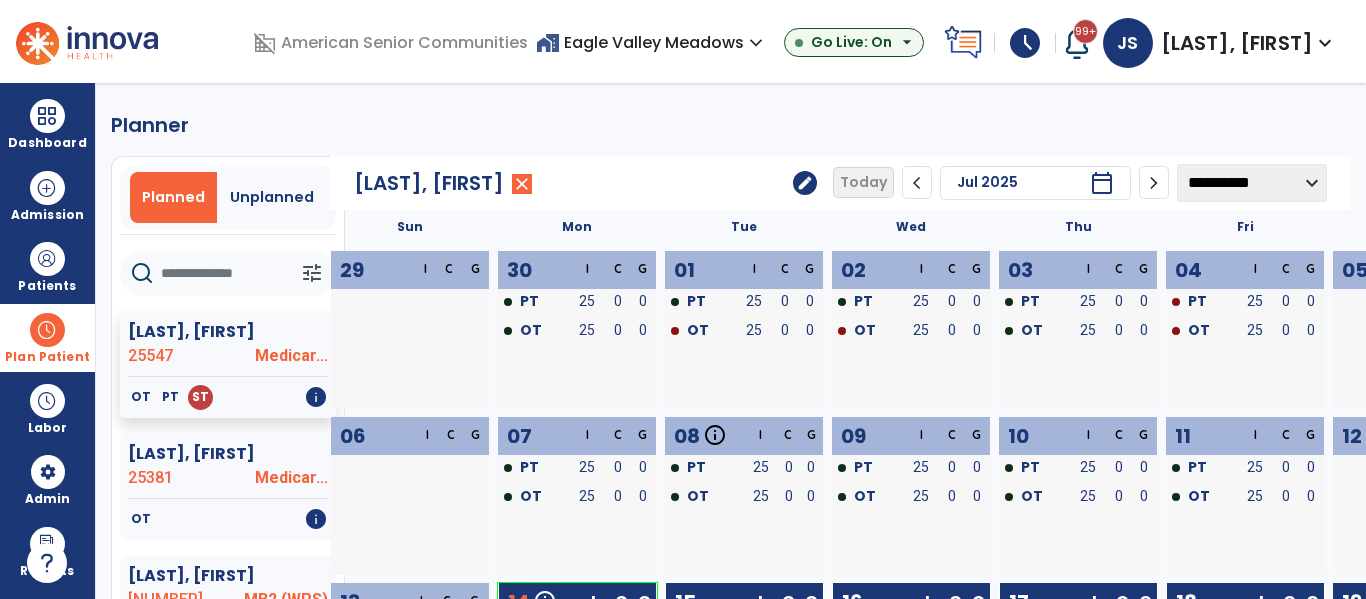 click on "edit" 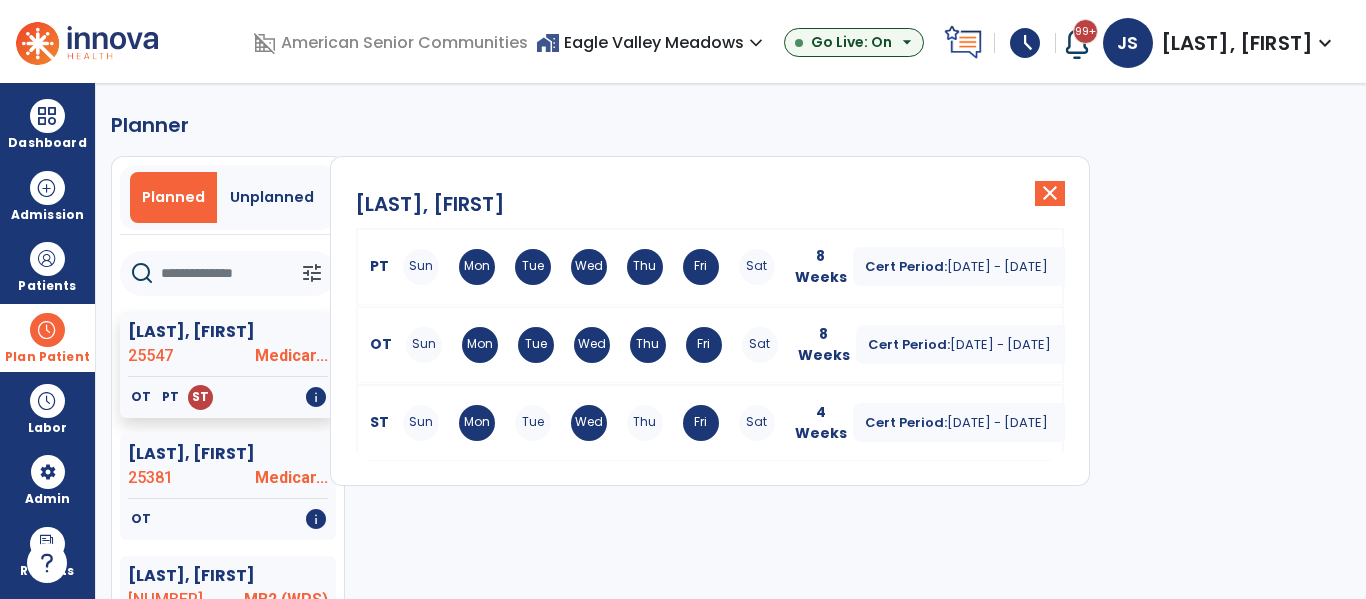click on "Tue" at bounding box center (533, 423) 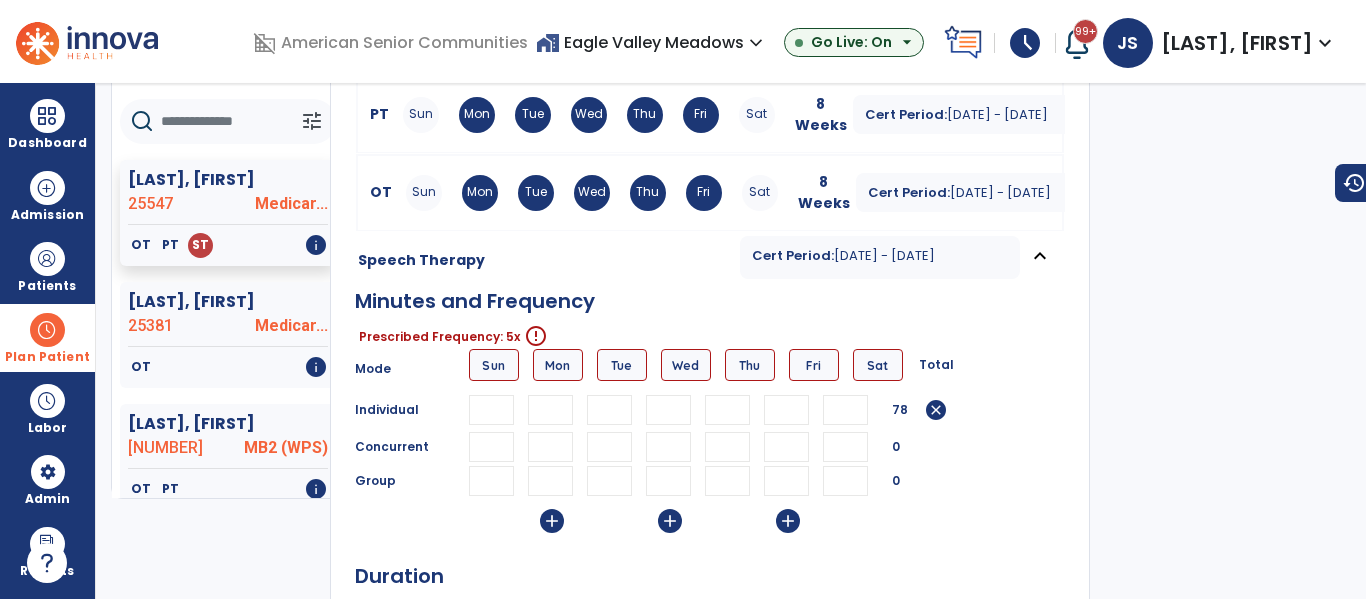 scroll, scrollTop: 159, scrollLeft: 0, axis: vertical 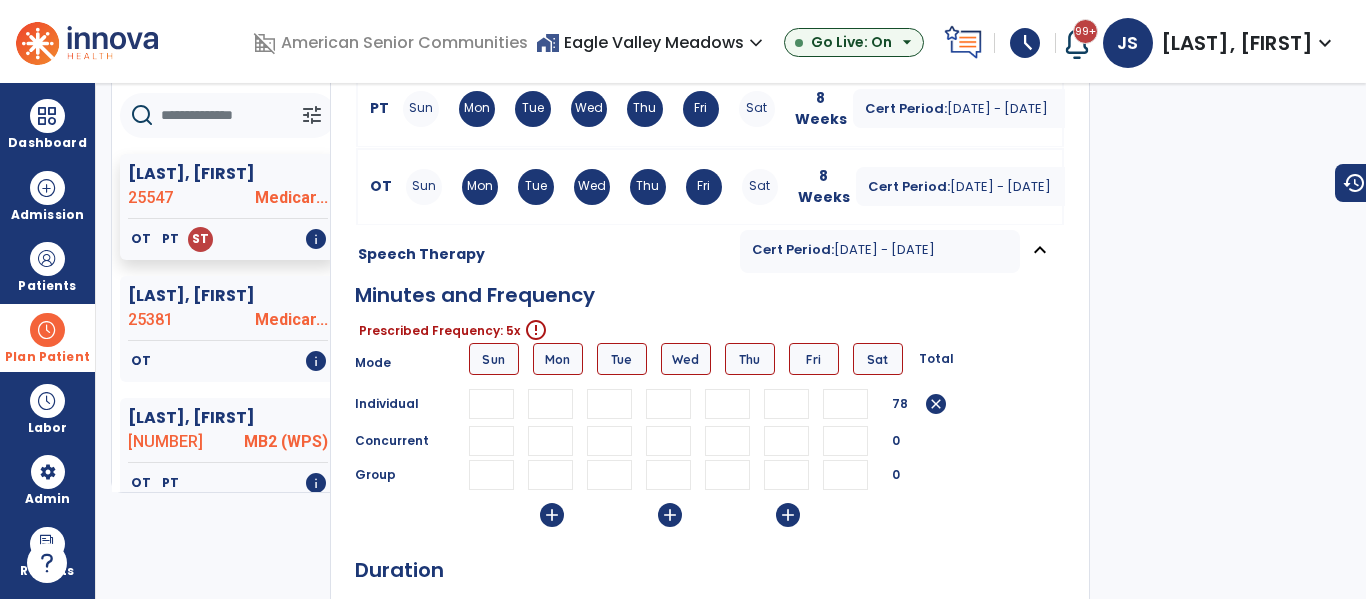 click at bounding box center [609, 404] 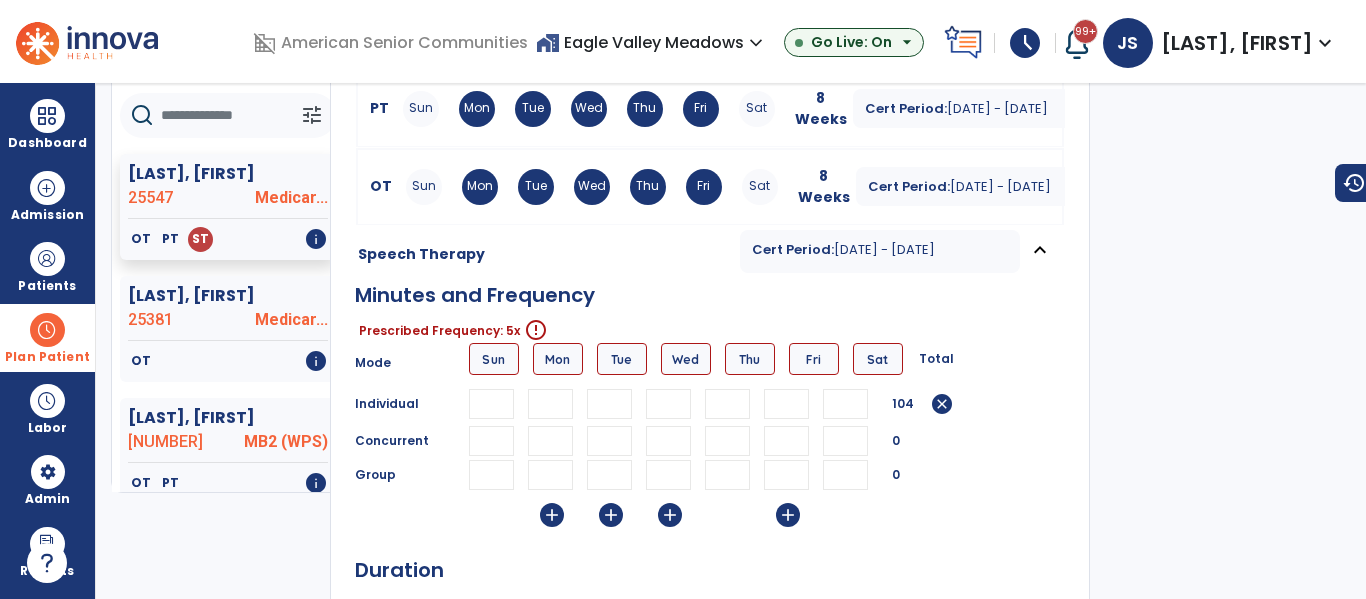 type on "**" 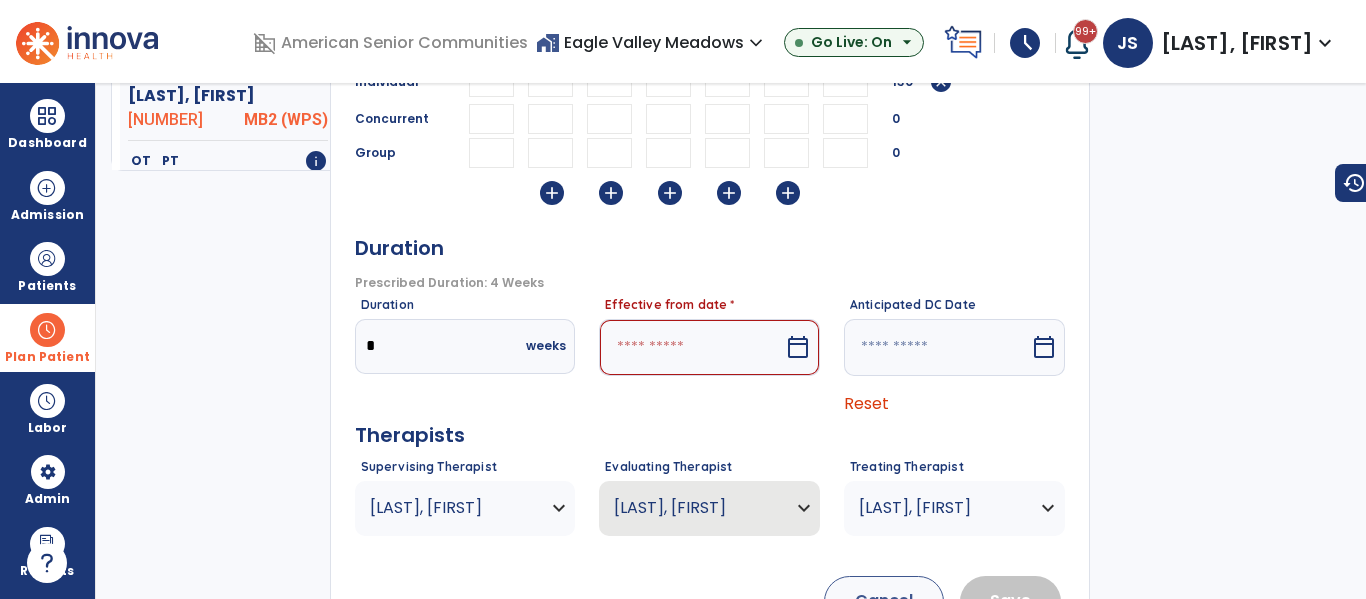 scroll, scrollTop: 488, scrollLeft: 0, axis: vertical 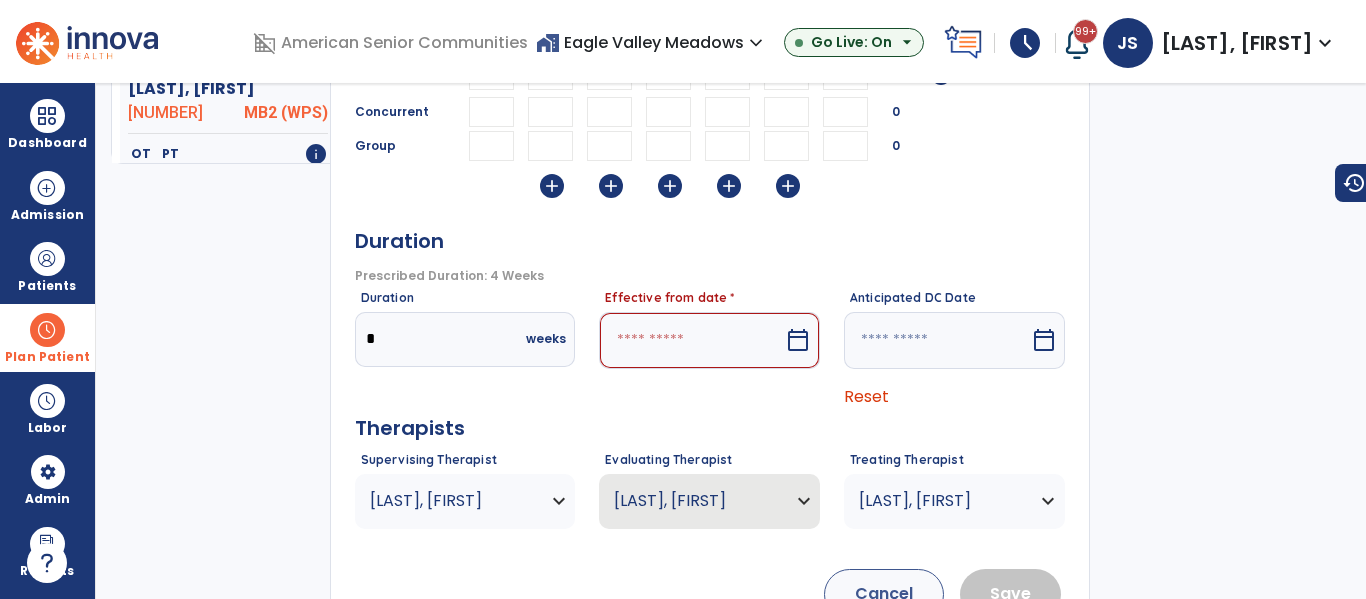 type on "**" 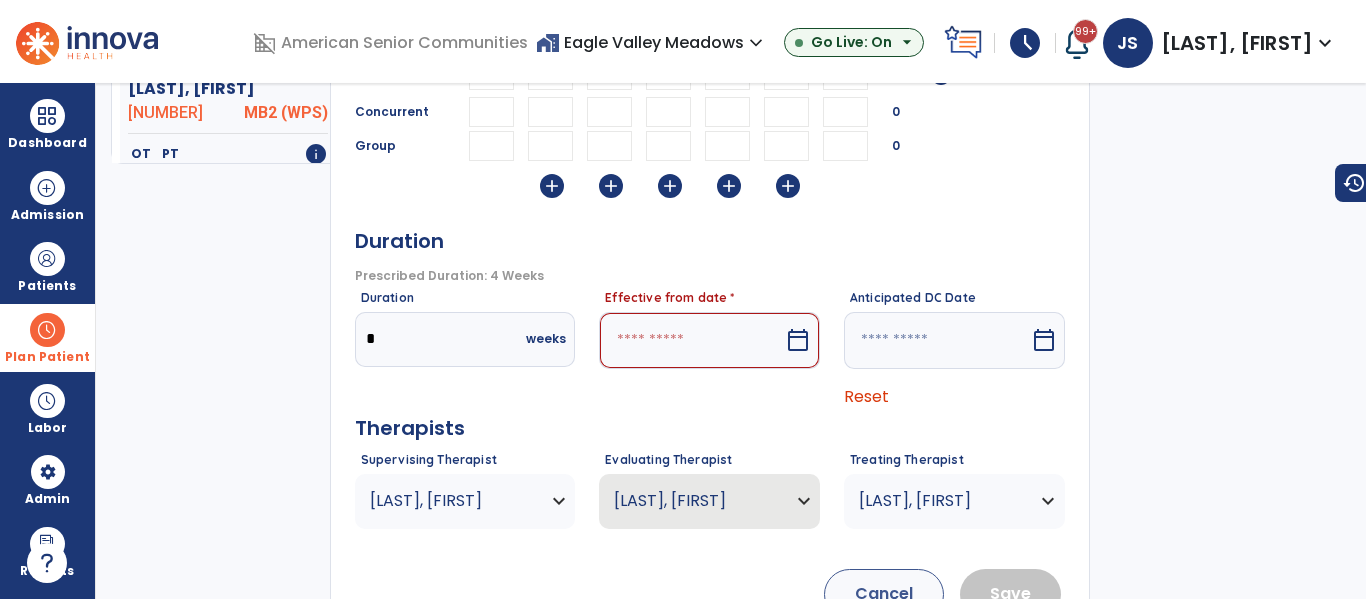 click at bounding box center (691, 340) 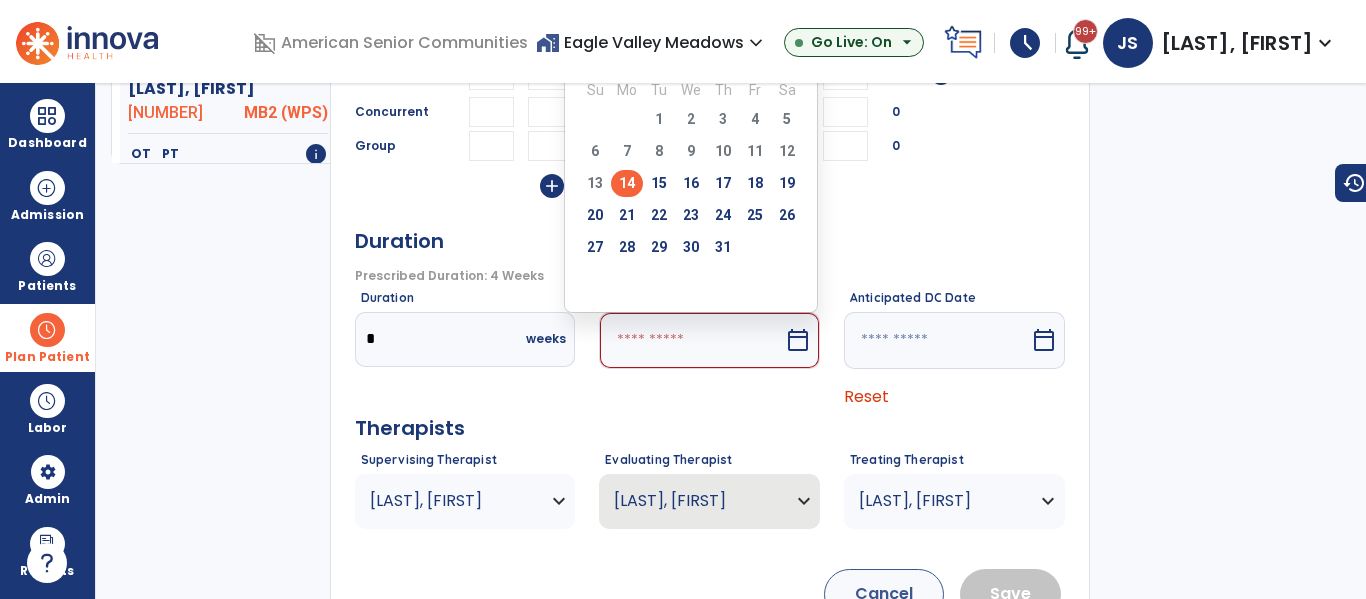 click on "14" at bounding box center (627, 183) 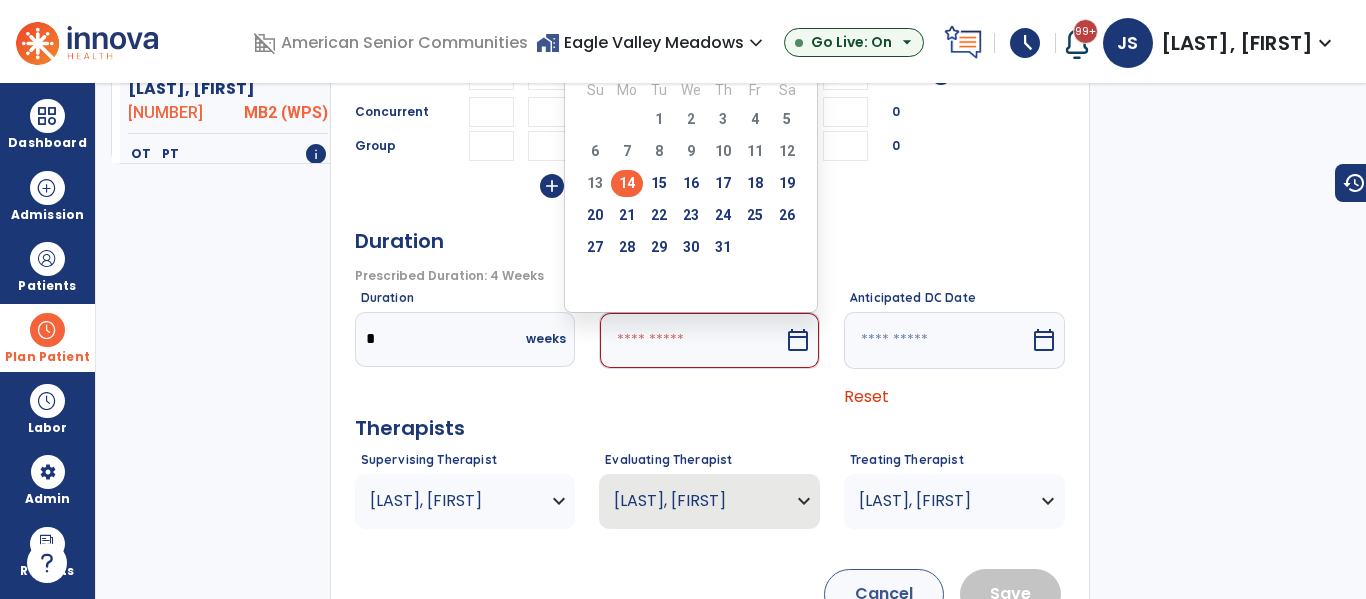 type on "*********" 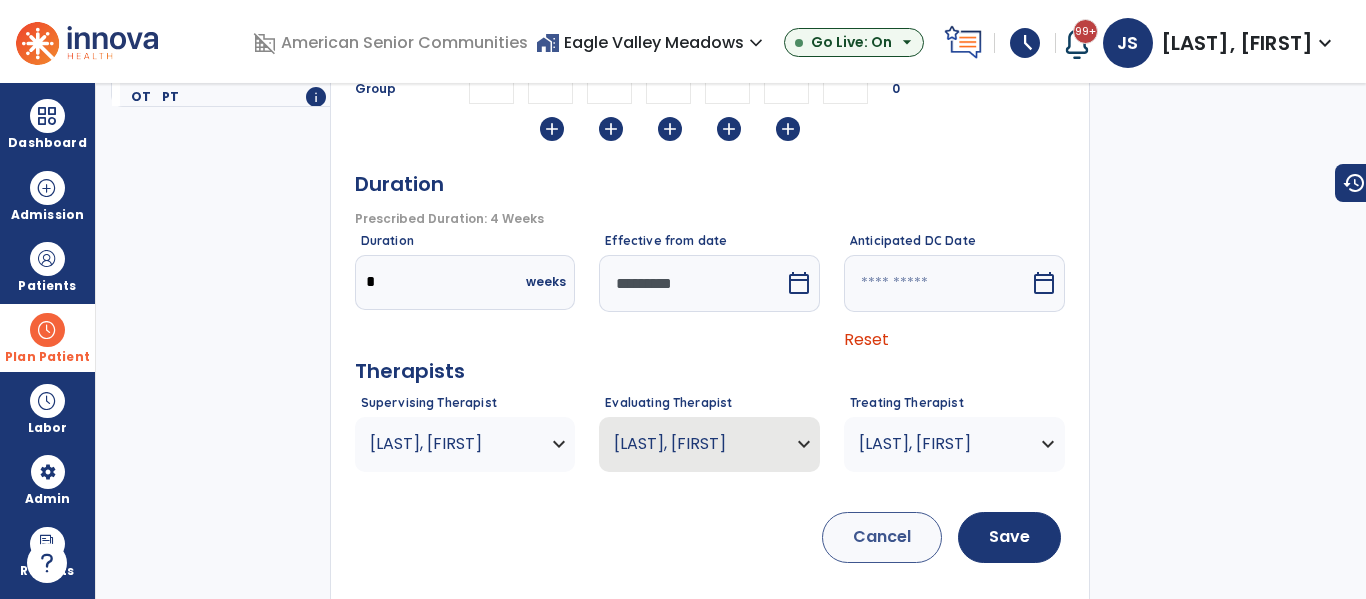 scroll, scrollTop: 558, scrollLeft: 0, axis: vertical 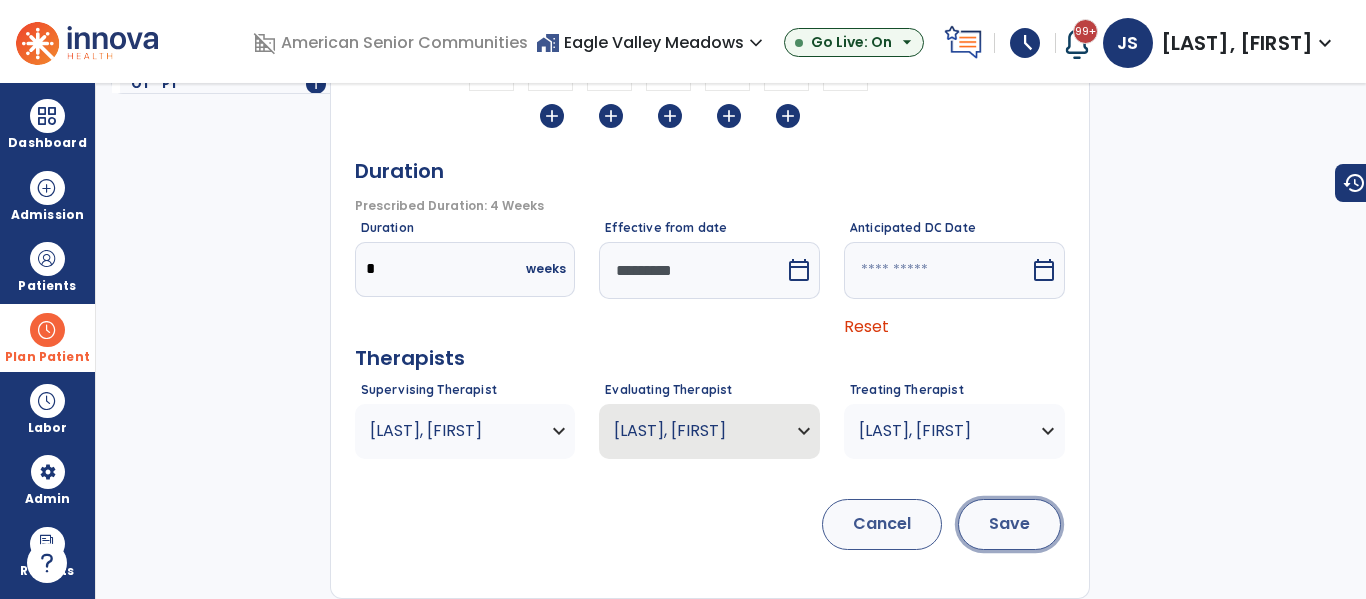 click on "Save" at bounding box center [1009, 524] 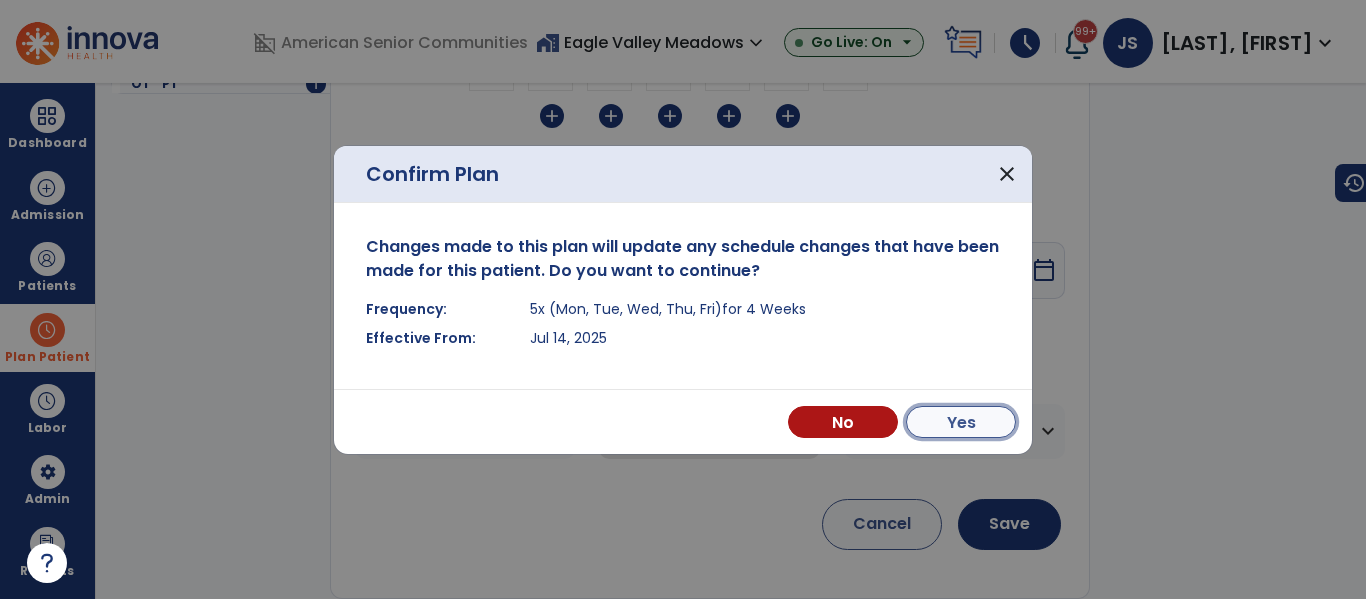 click on "Yes" at bounding box center (961, 422) 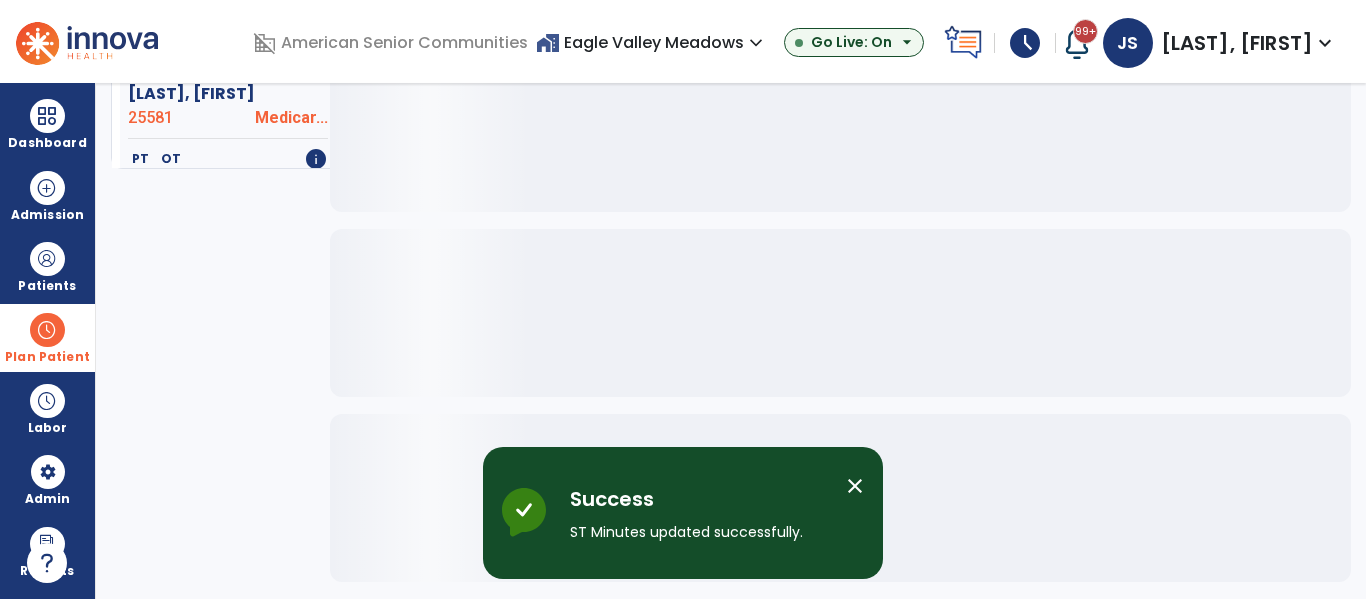 scroll, scrollTop: 483, scrollLeft: 0, axis: vertical 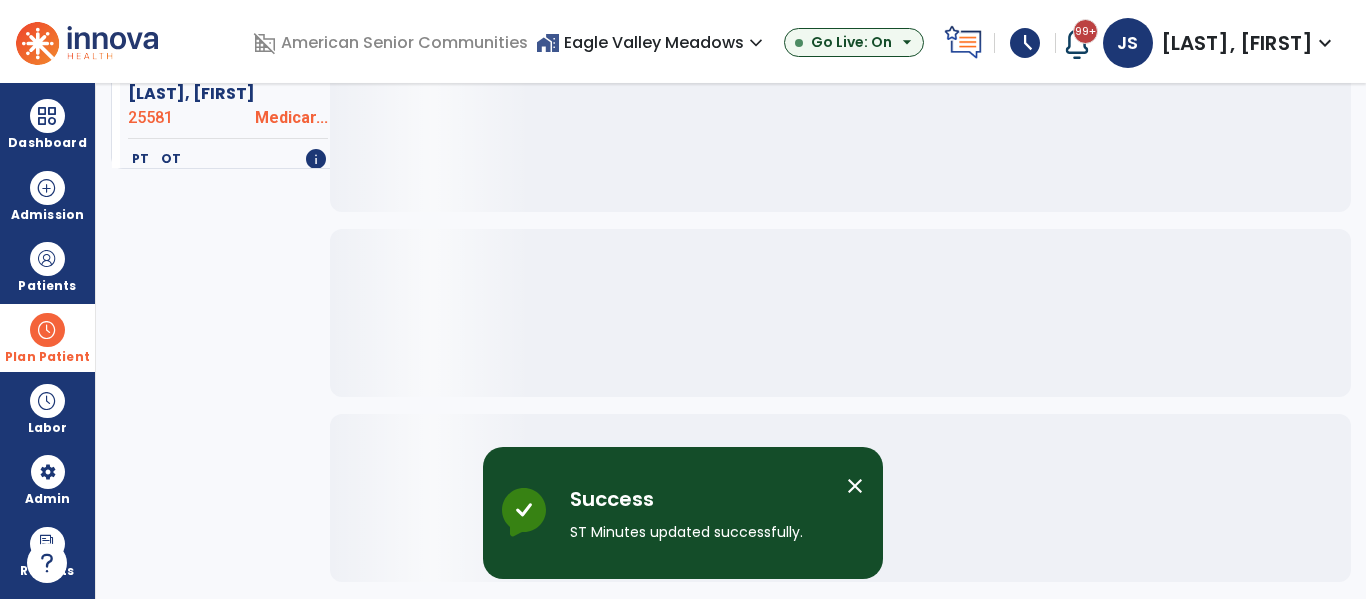 click on "close" at bounding box center (855, 486) 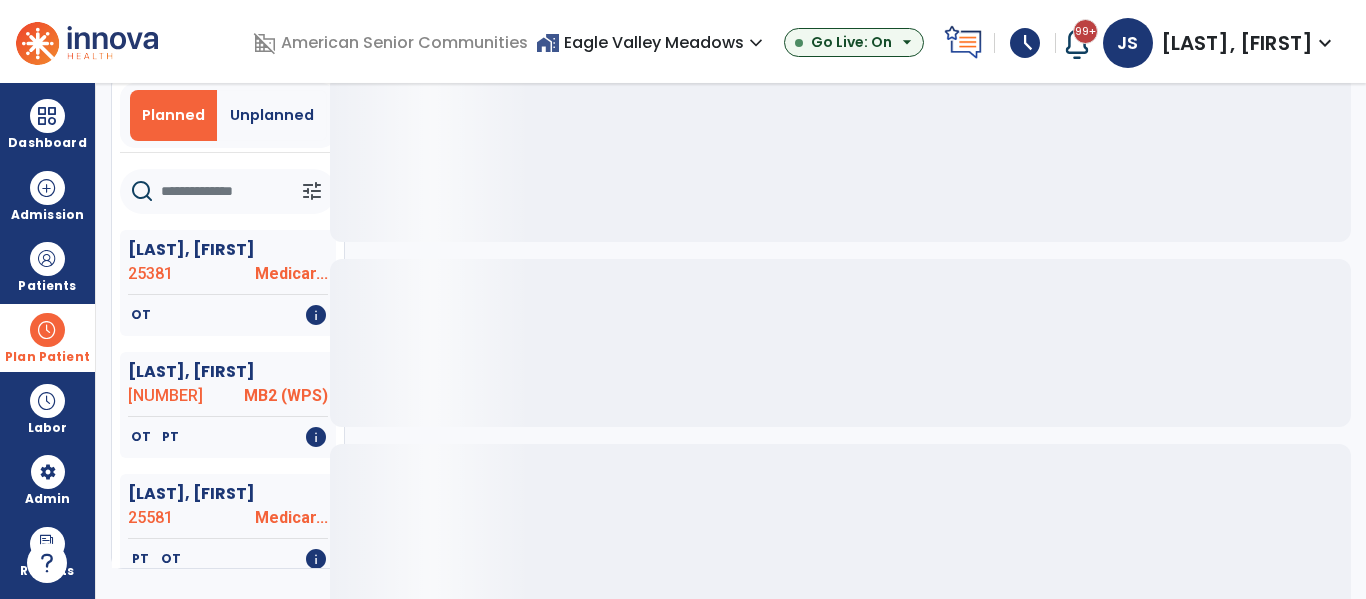 scroll, scrollTop: 0, scrollLeft: 0, axis: both 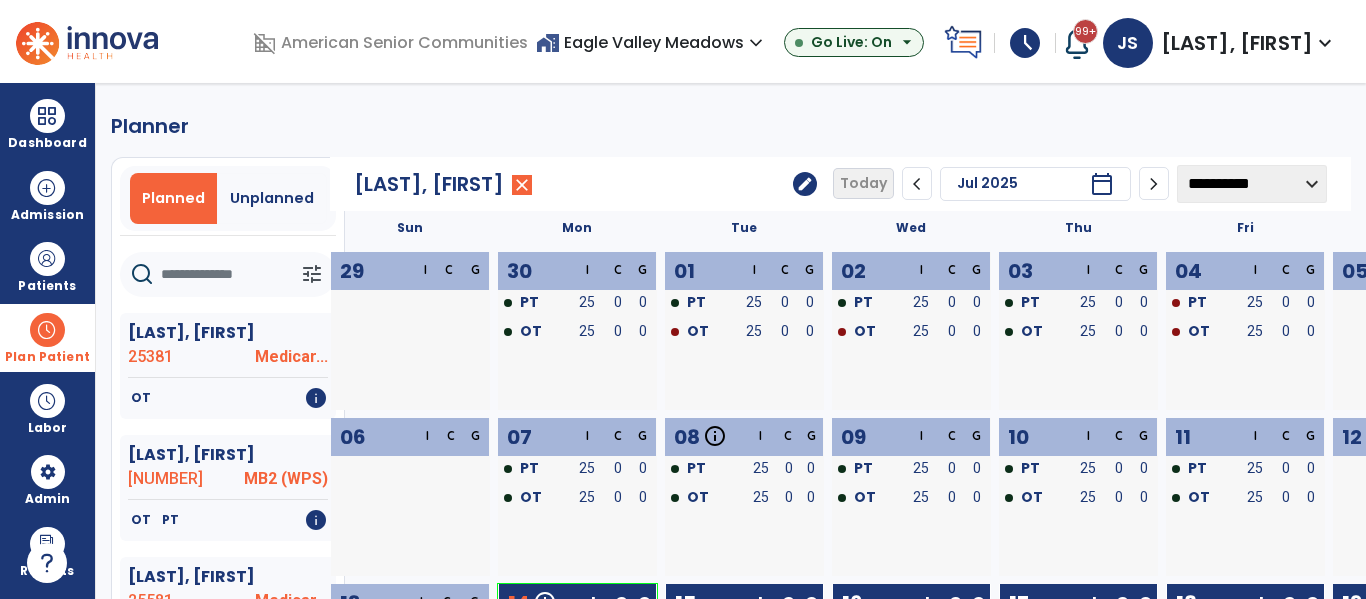 click on "home_work   Eagle Valley Meadows   expand_more" at bounding box center (652, 42) 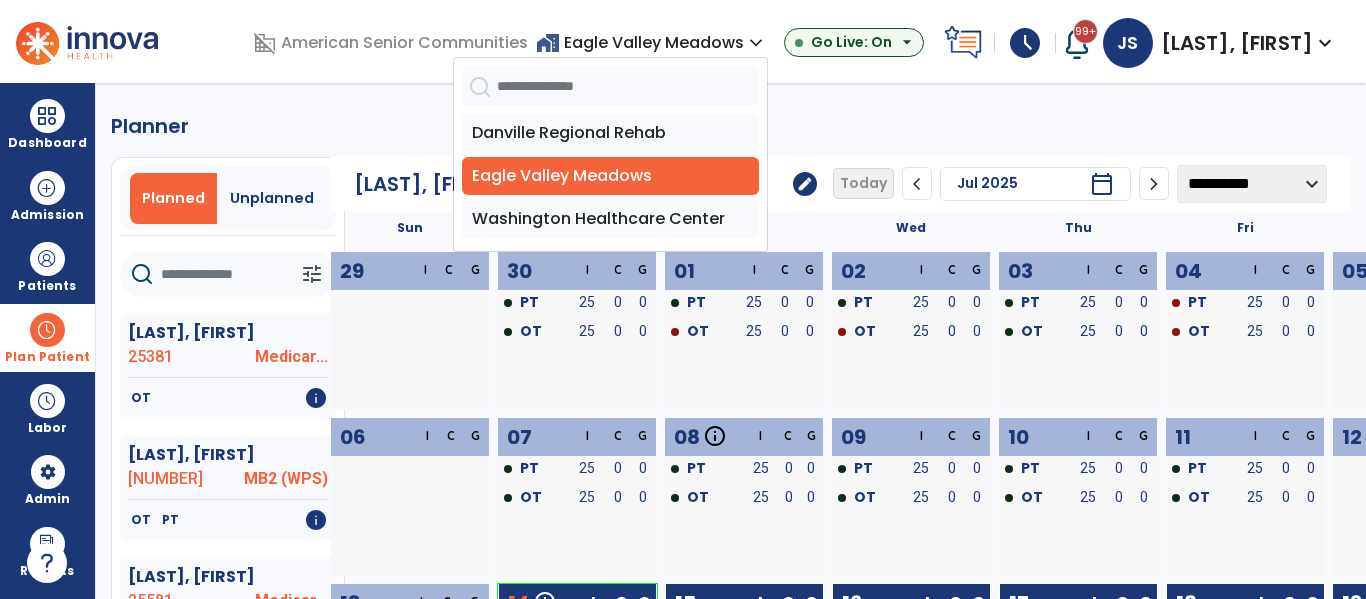 click on "Danville Regional Rehab   Eagle Valley Meadows   Washington Healthcare Center" at bounding box center (610, 176) 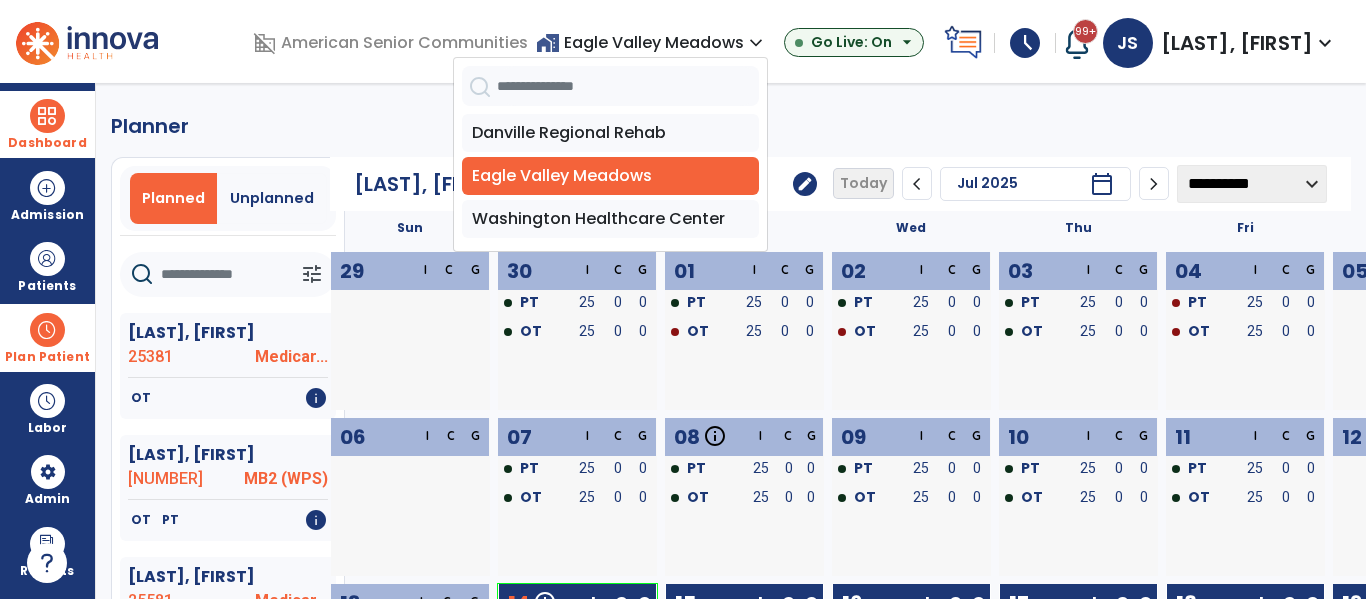 click at bounding box center (47, 116) 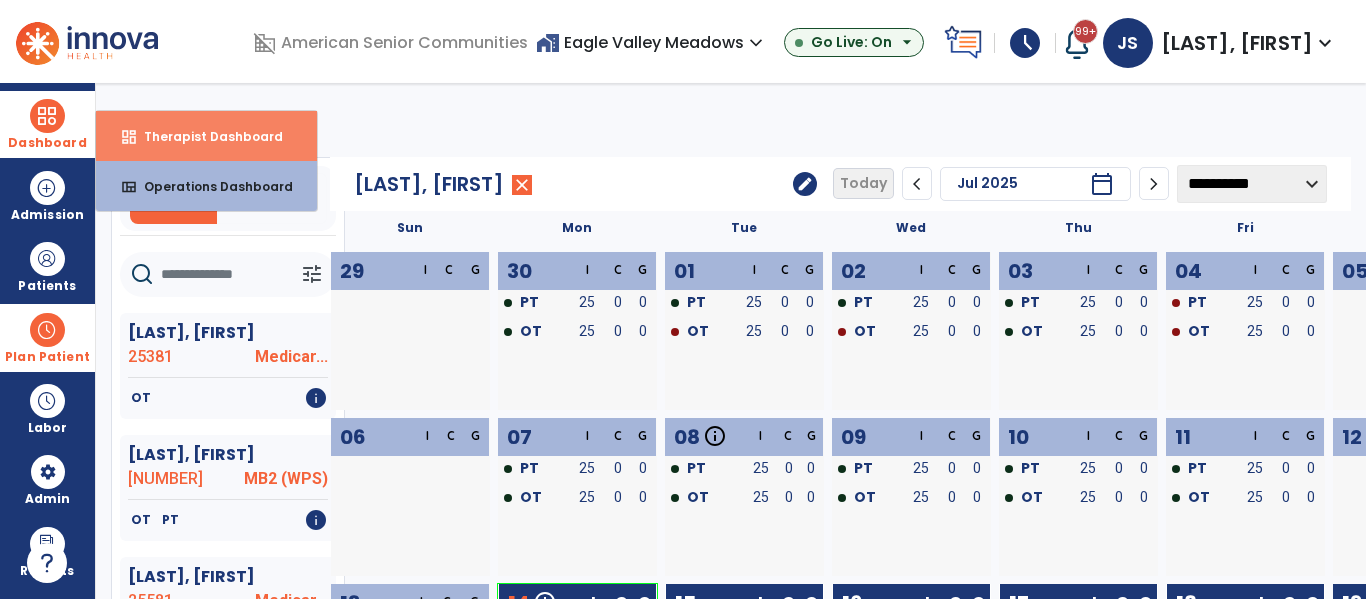 click on "Therapist Dashboard" at bounding box center (205, 136) 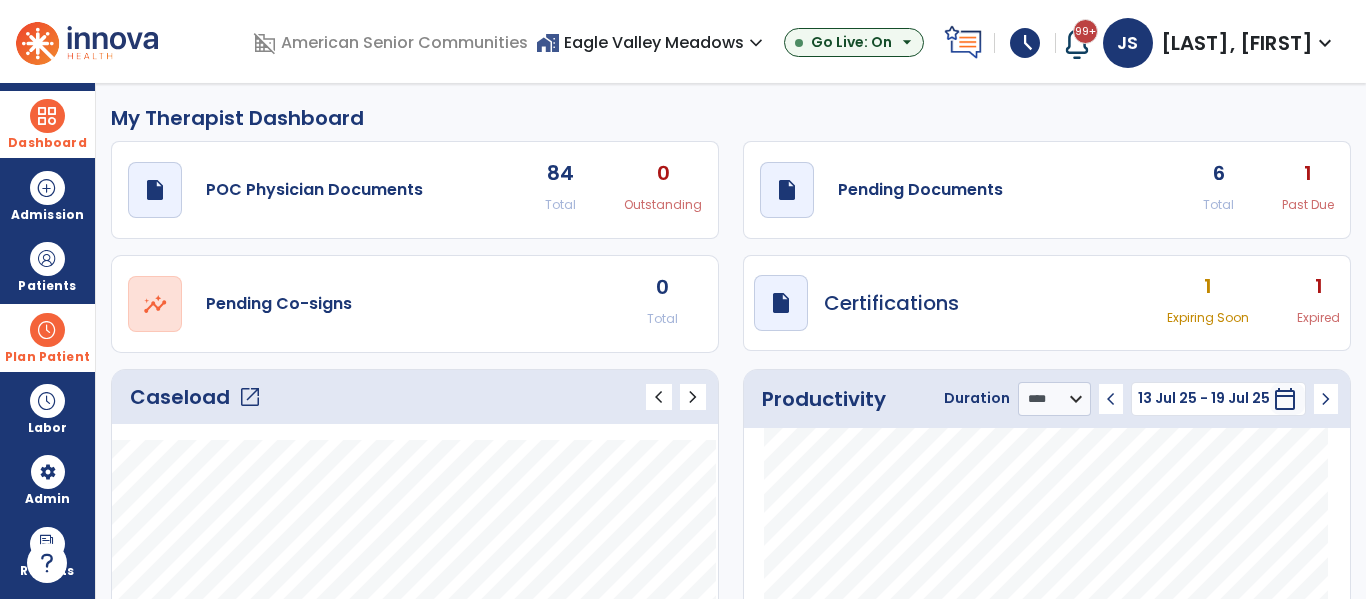 click on "open_in_new" 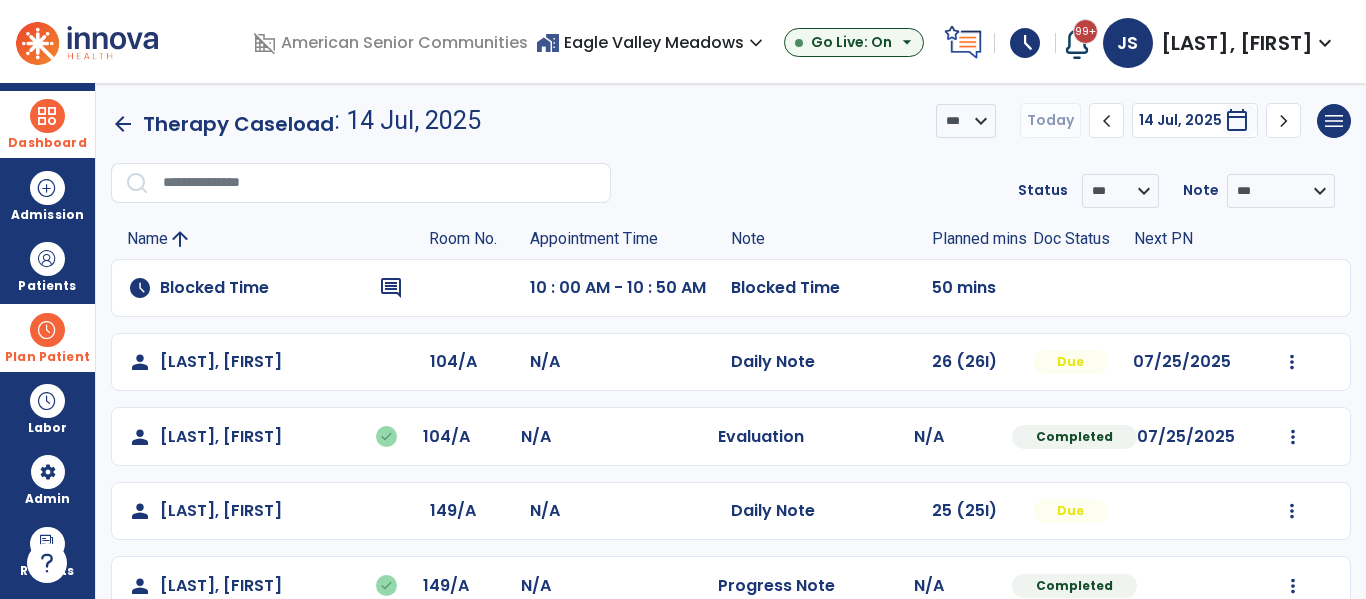 click on "Mark Visit As Complete   Reset Note   Open Document   G + C Mins" 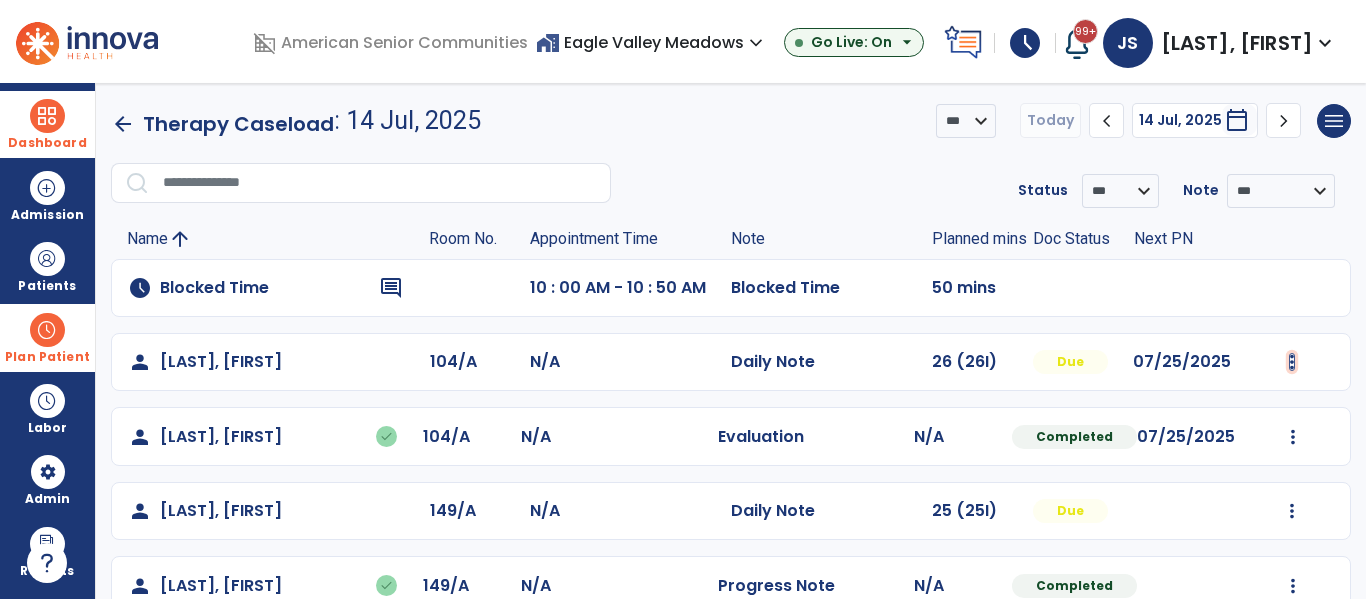 click at bounding box center [1292, 362] 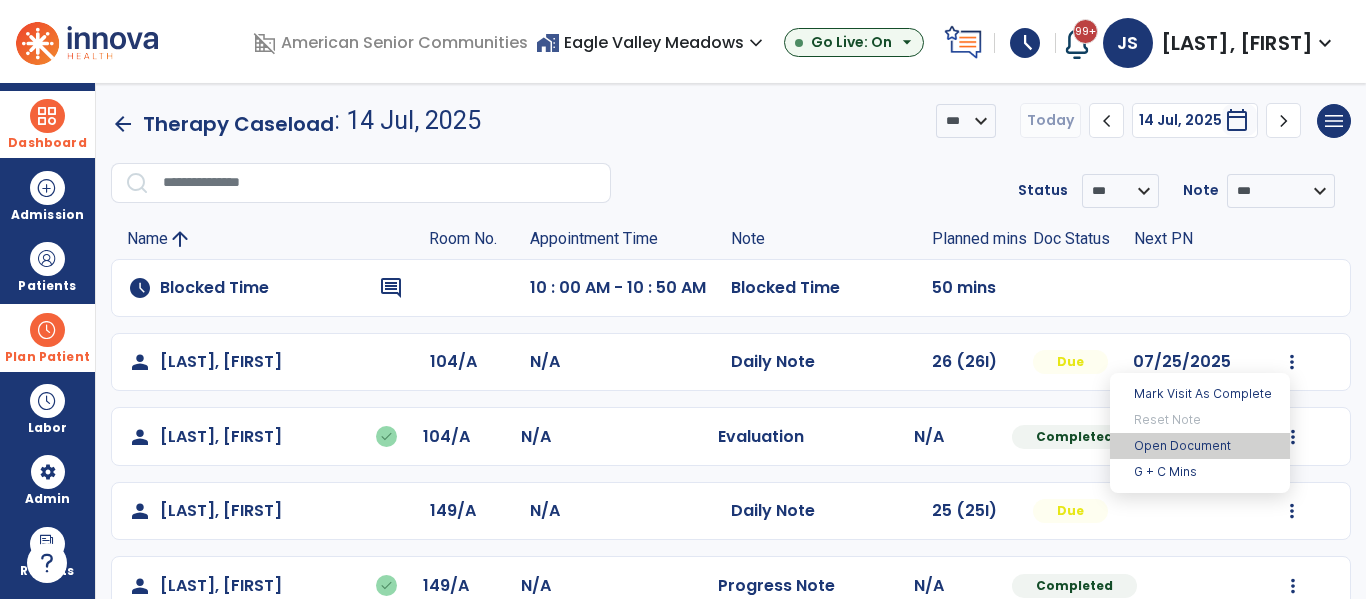 click on "Open Document" at bounding box center [1200, 446] 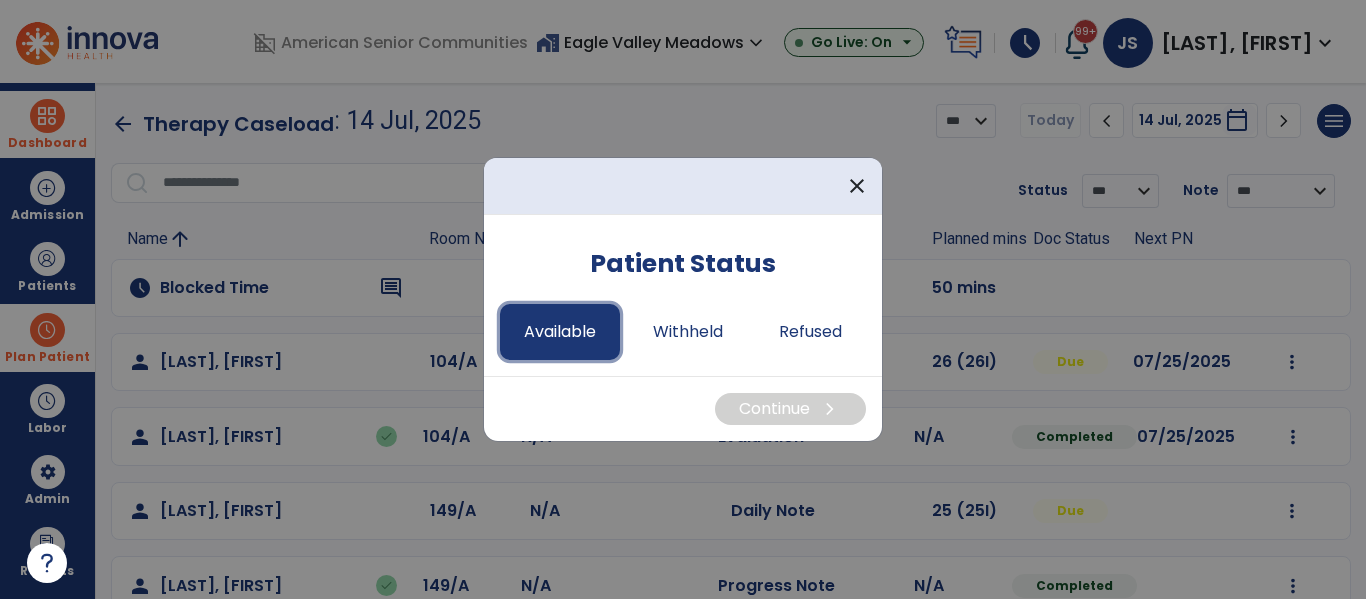 click on "Available" at bounding box center (560, 332) 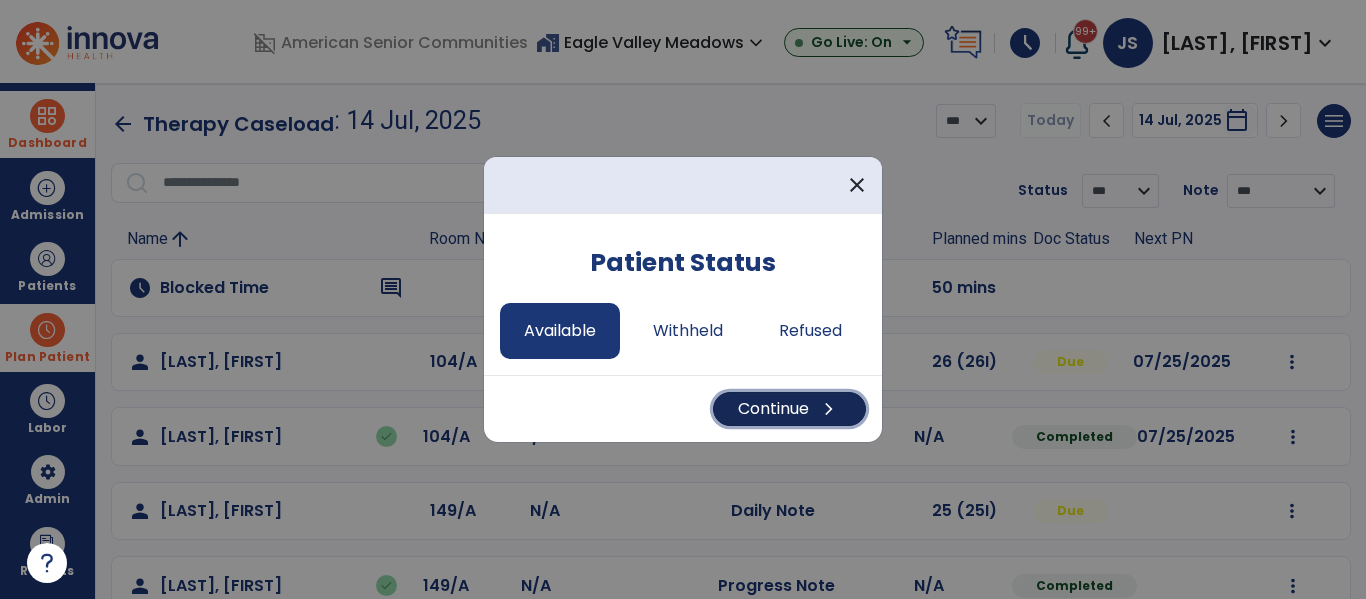 click on "Continue   chevron_right" at bounding box center [789, 409] 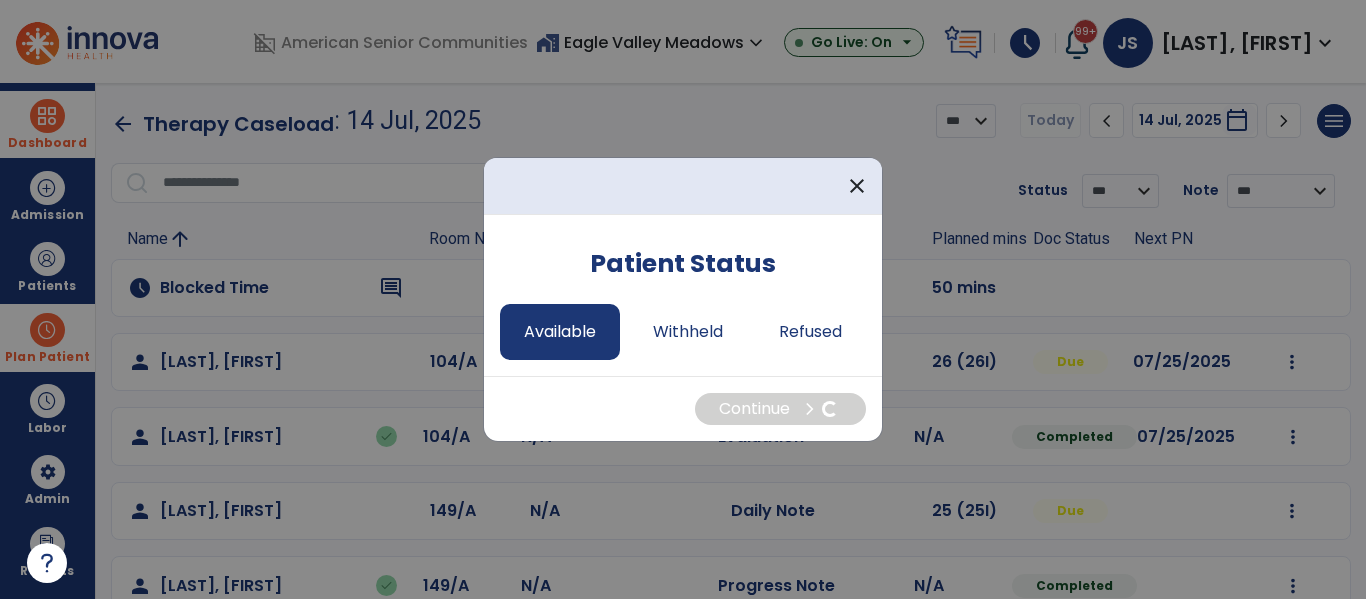 select on "*" 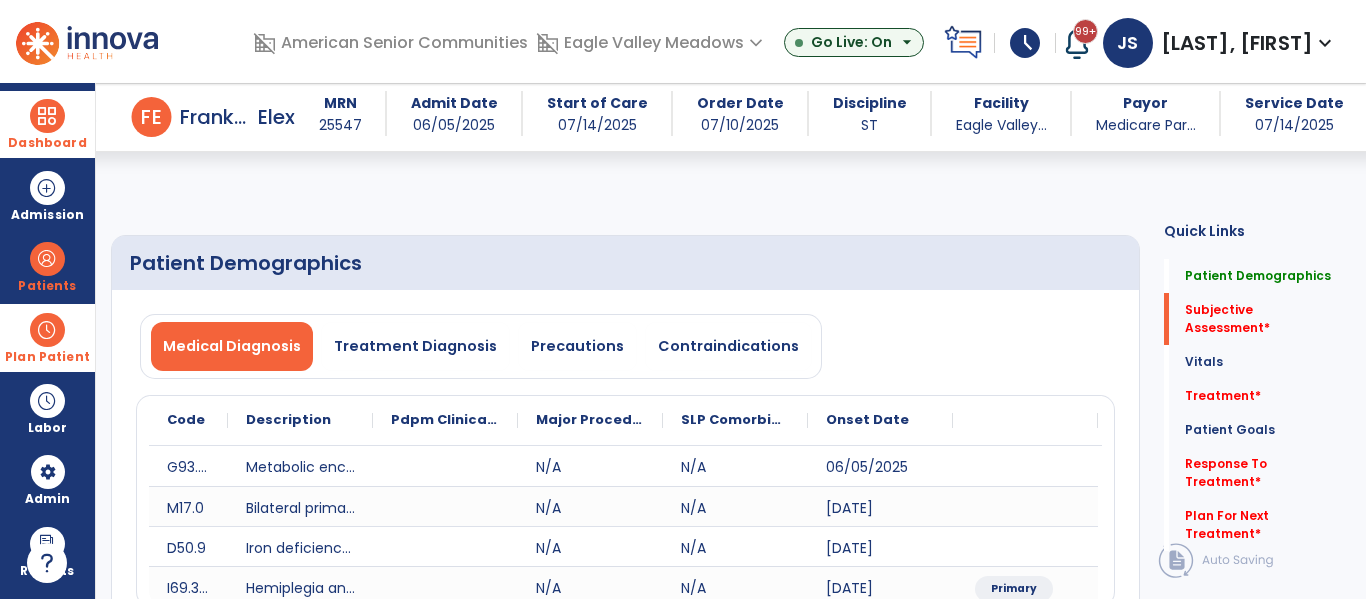 scroll, scrollTop: 516, scrollLeft: 0, axis: vertical 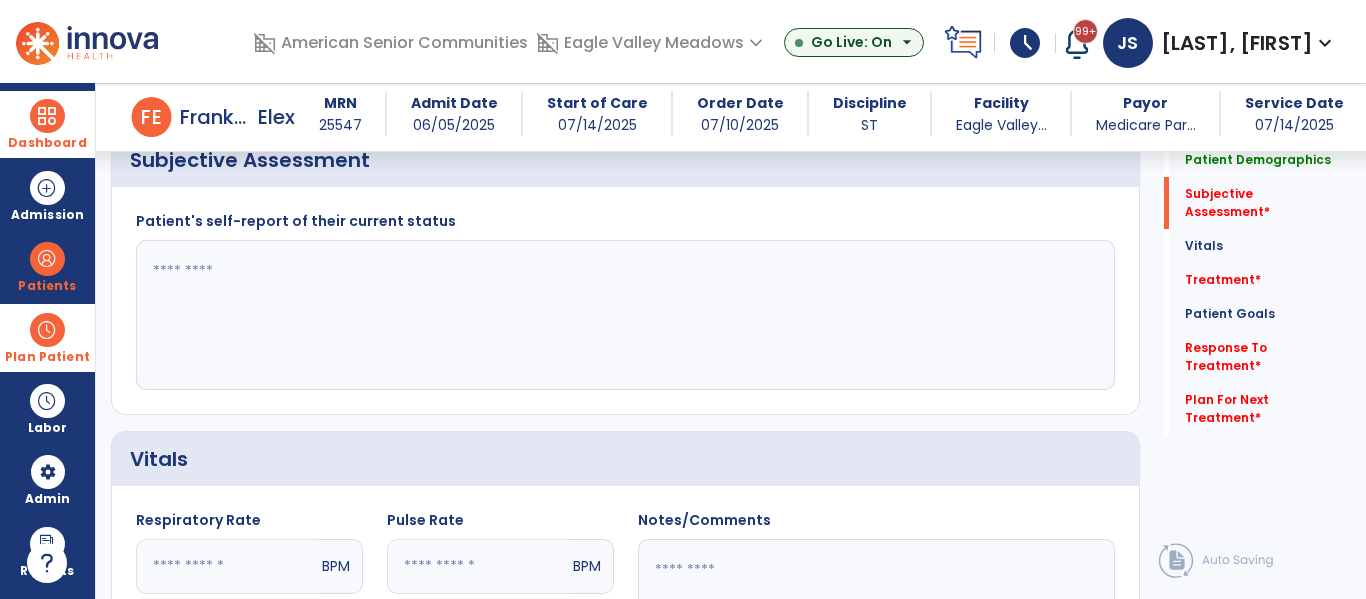 click 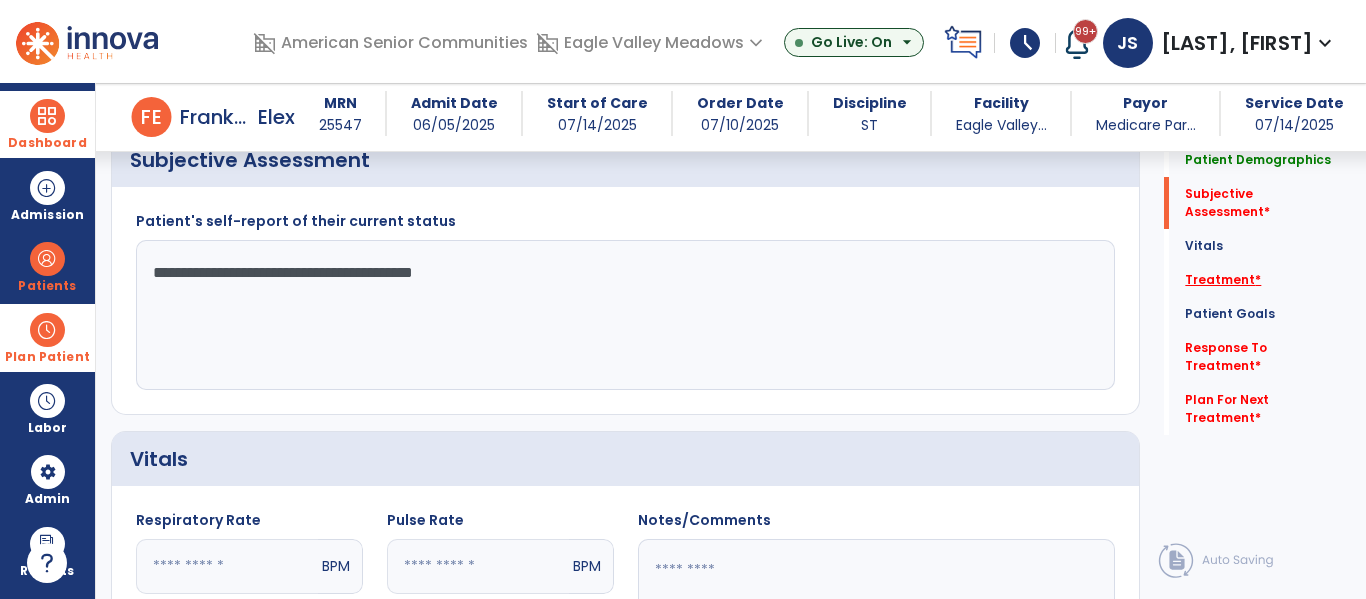 type on "**********" 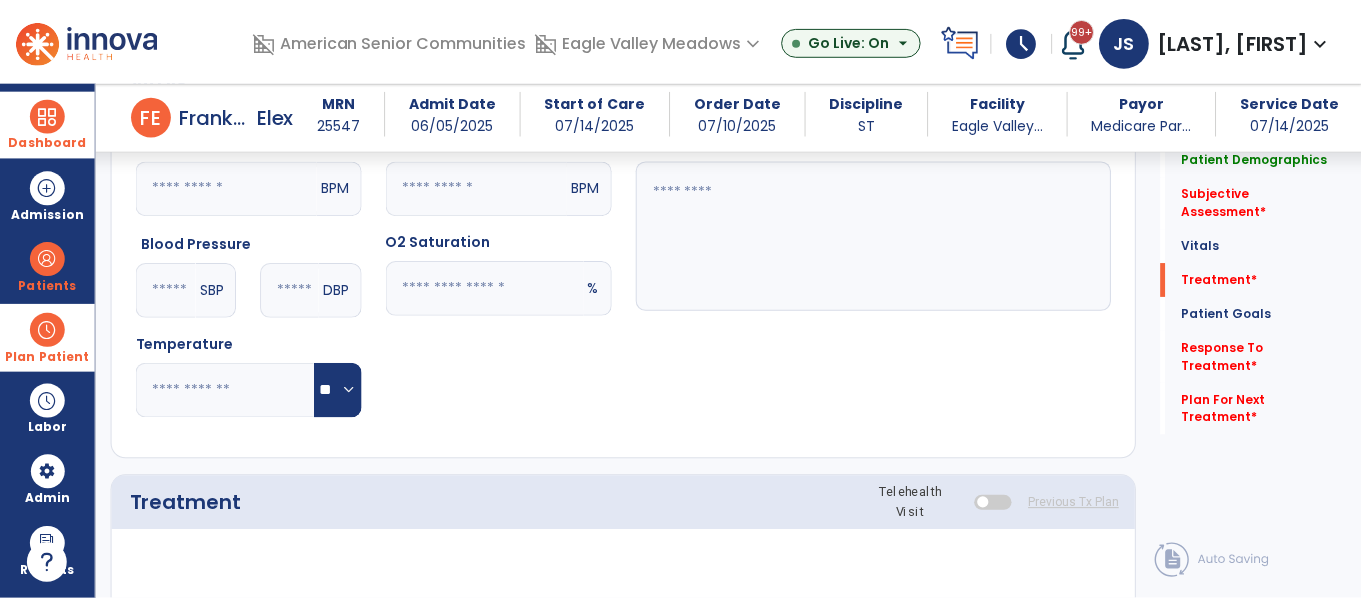 scroll, scrollTop: 1156, scrollLeft: 0, axis: vertical 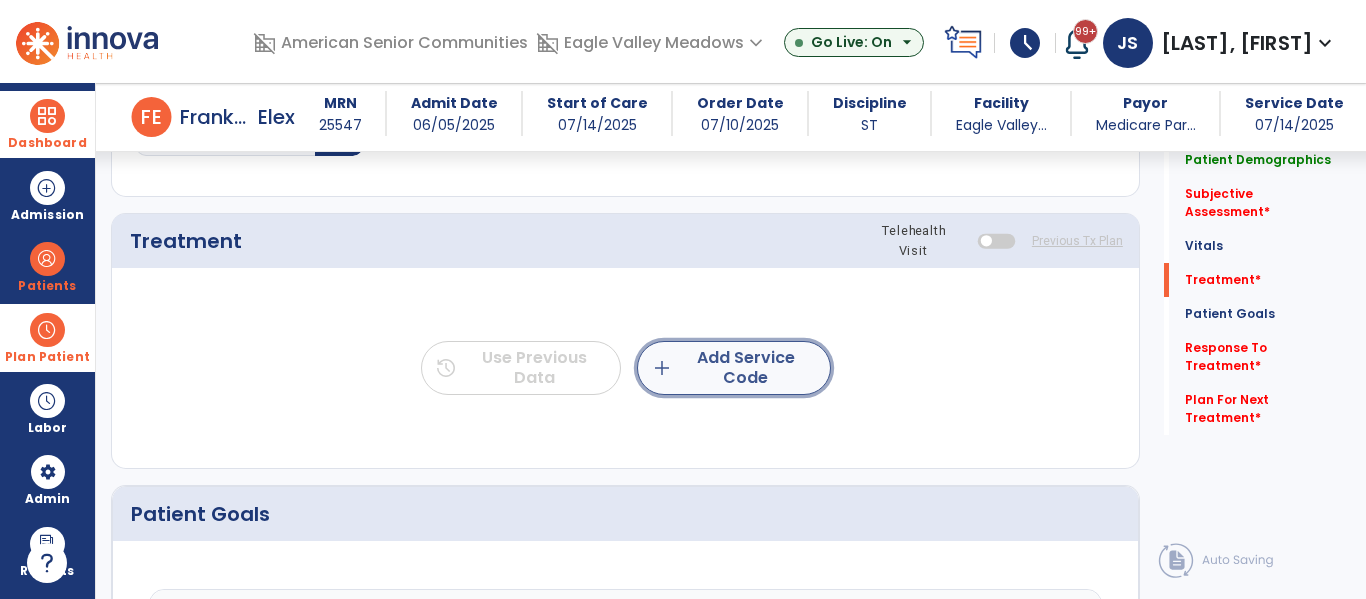 click on "add  Add Service Code" 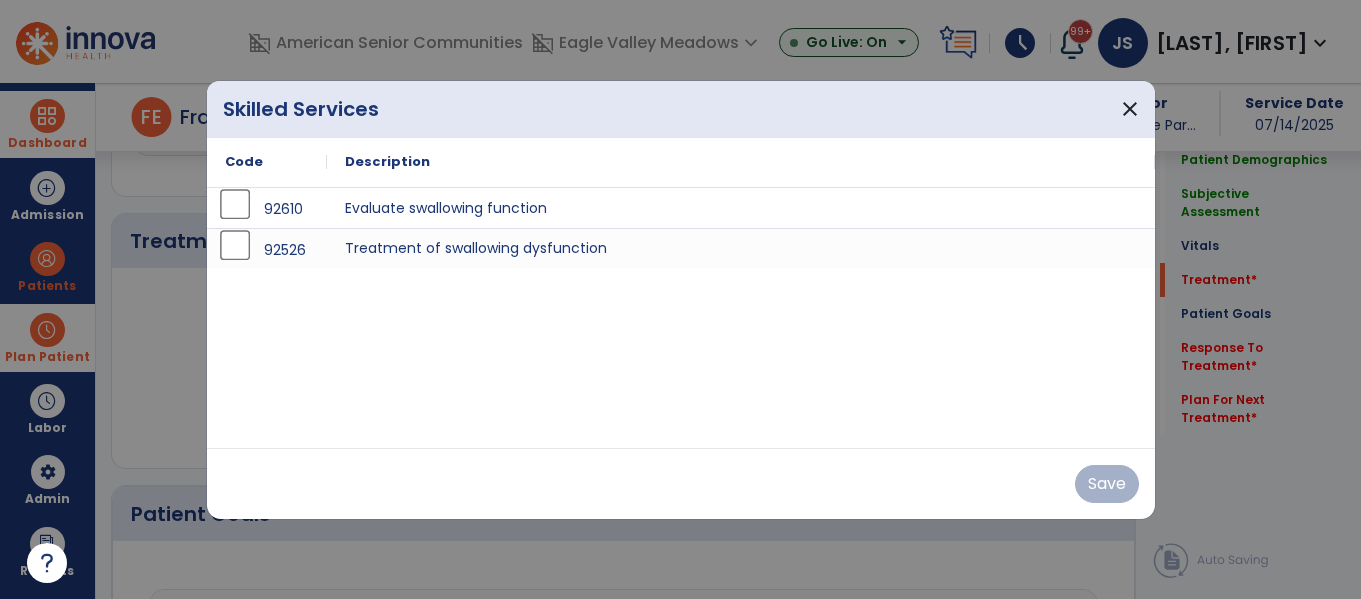 scroll, scrollTop: 1156, scrollLeft: 0, axis: vertical 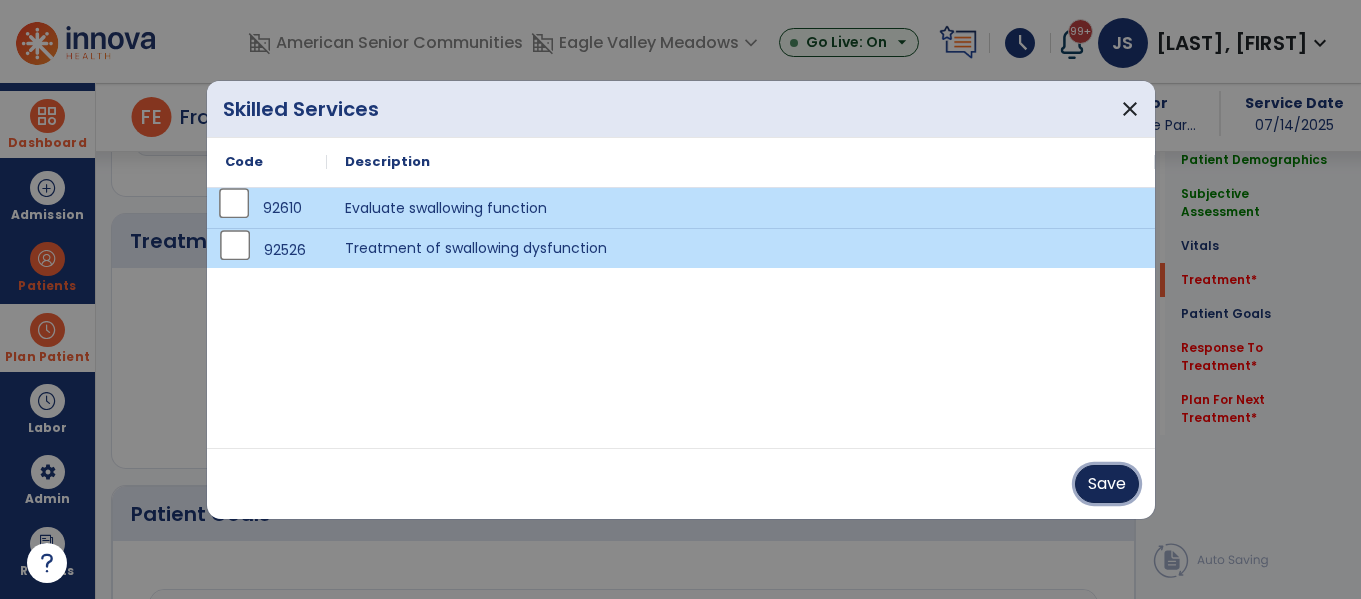 click on "Save" at bounding box center (1107, 484) 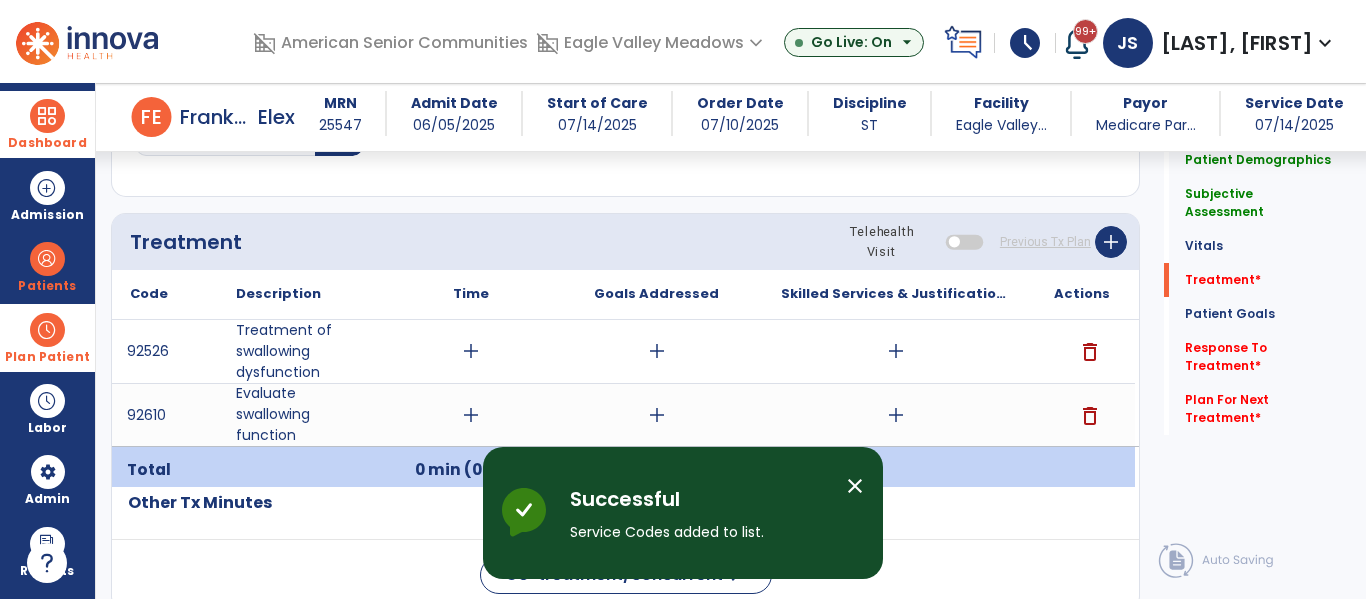 click on "add" at bounding box center [471, 351] 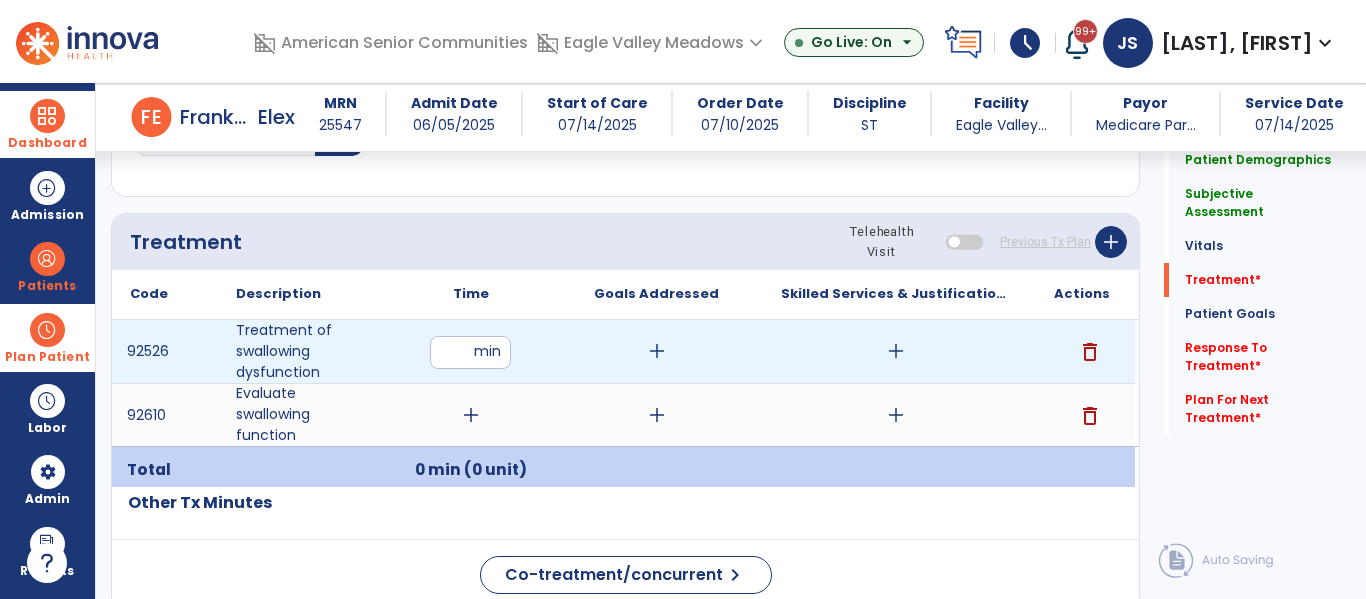 type on "**" 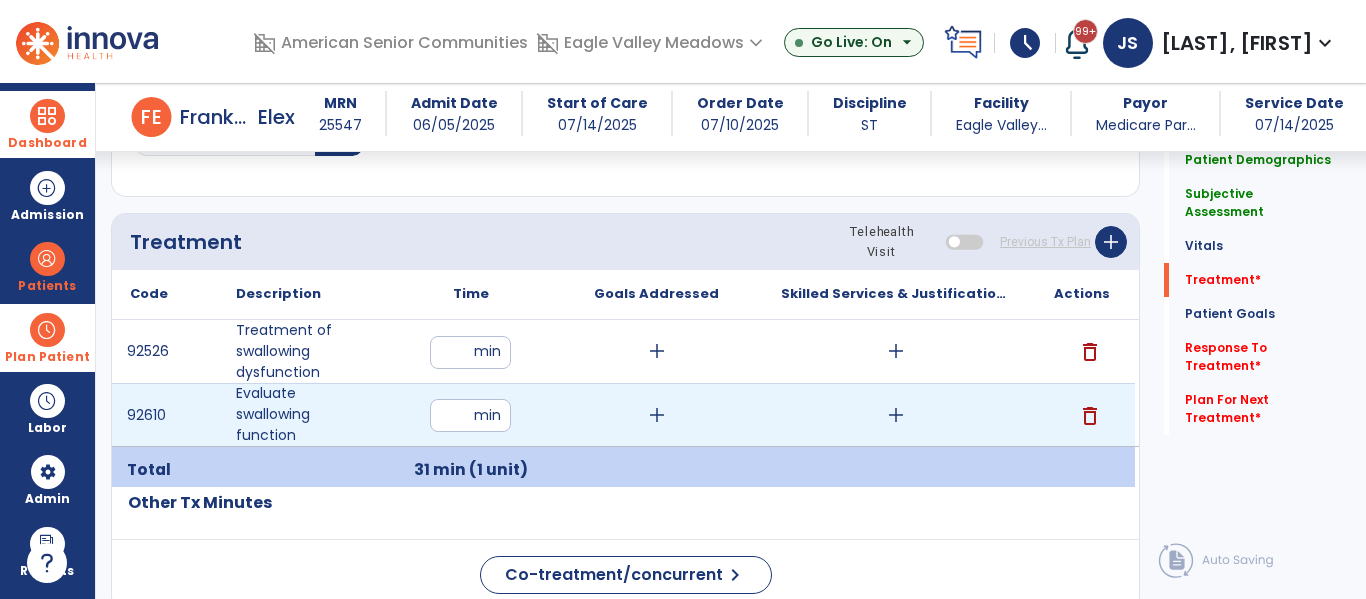 type on "**" 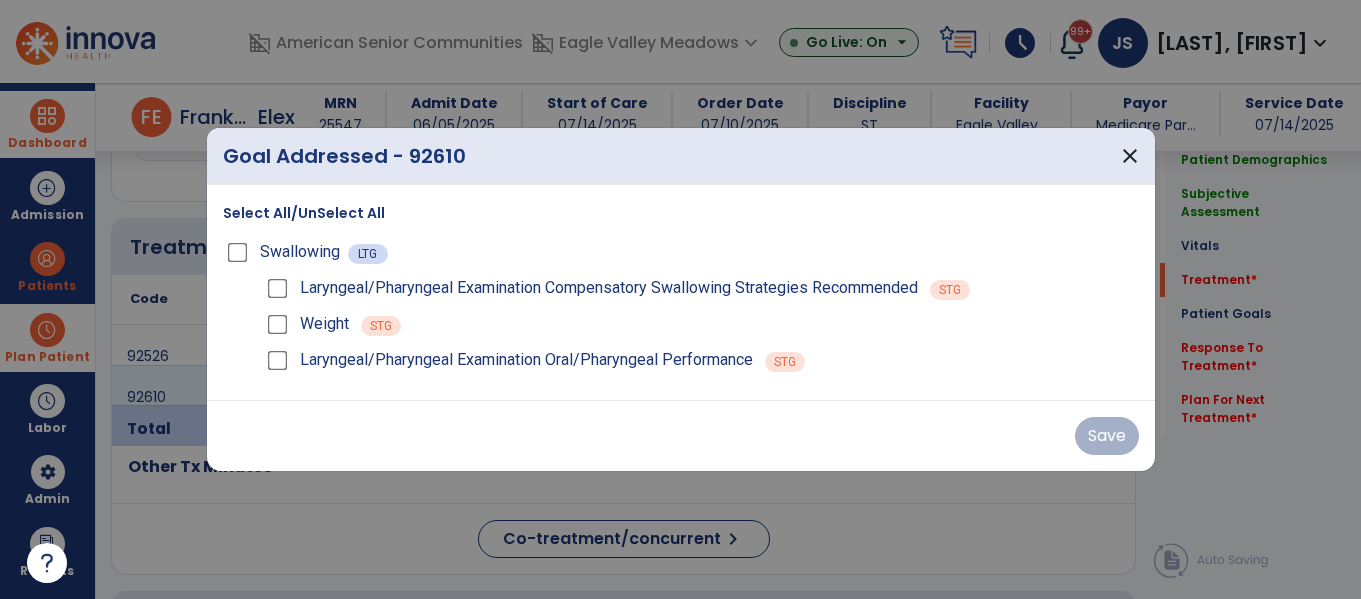 click on "Select All/UnSelect All Swallowing  LTG  Laryngeal/Pharyngeal Examination  Compensatory Swallowing Strategies Recommended  STG  Weight  STG  Laryngeal/Pharyngeal Examination  Oral/Pharyngeal Performance  STG" at bounding box center (681, 292) 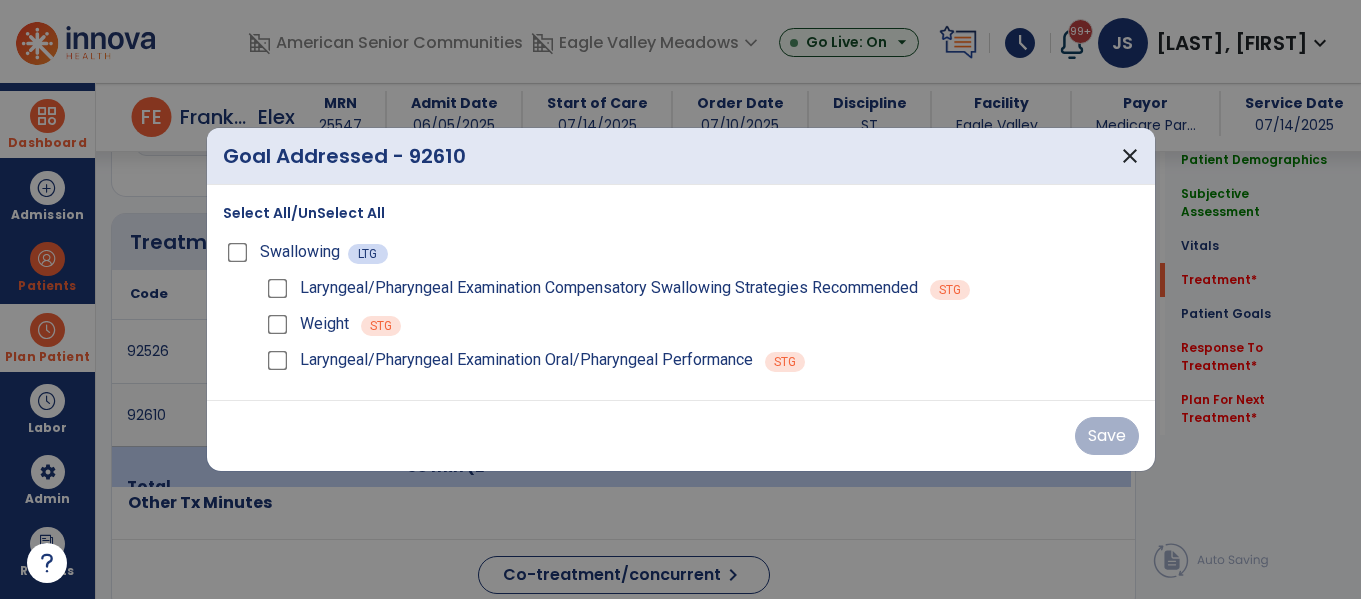 scroll, scrollTop: 1156, scrollLeft: 0, axis: vertical 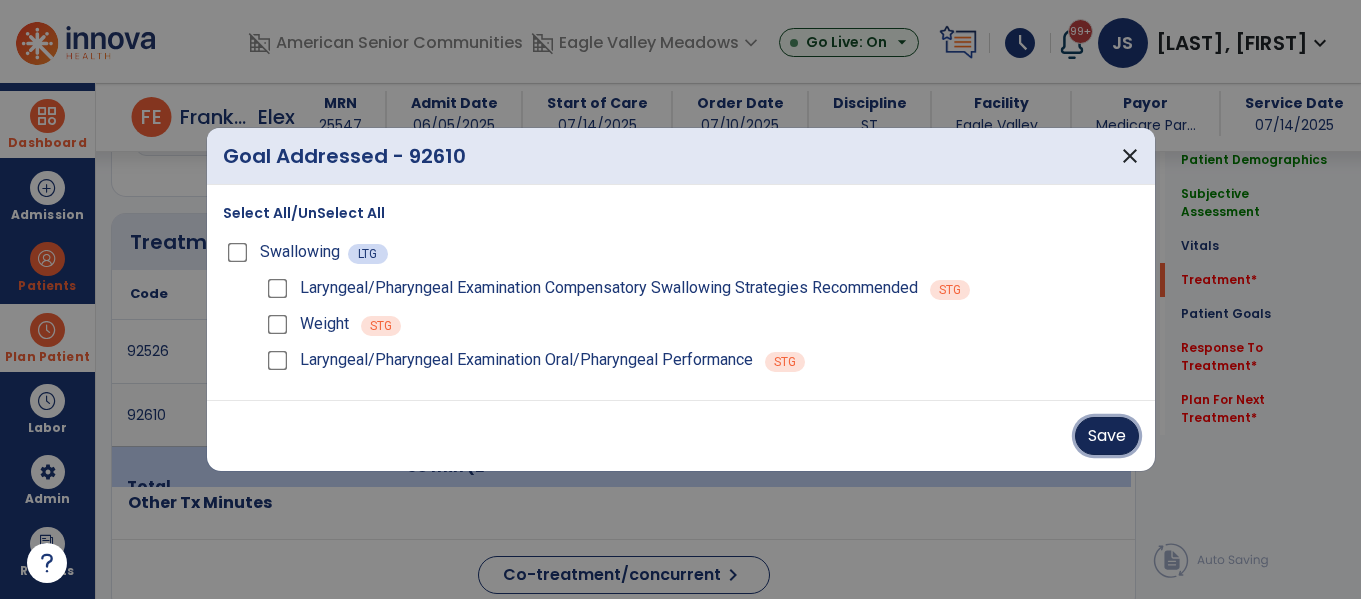 click on "Save" at bounding box center (1107, 436) 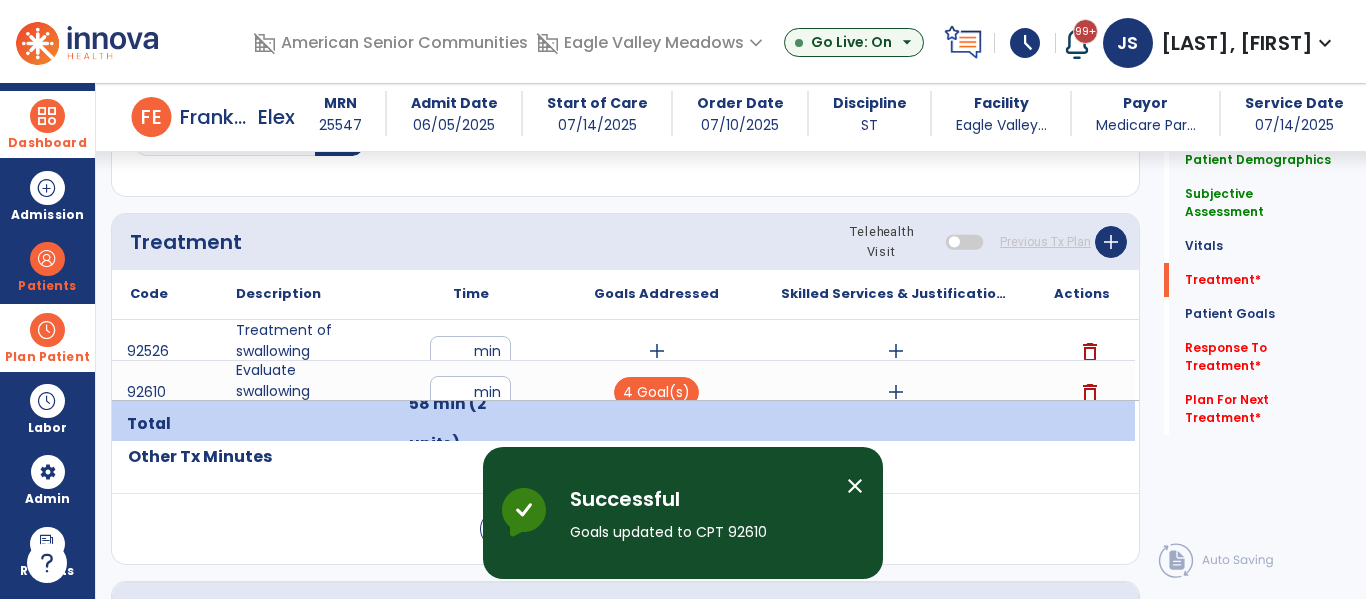 click on "add" at bounding box center [656, 351] 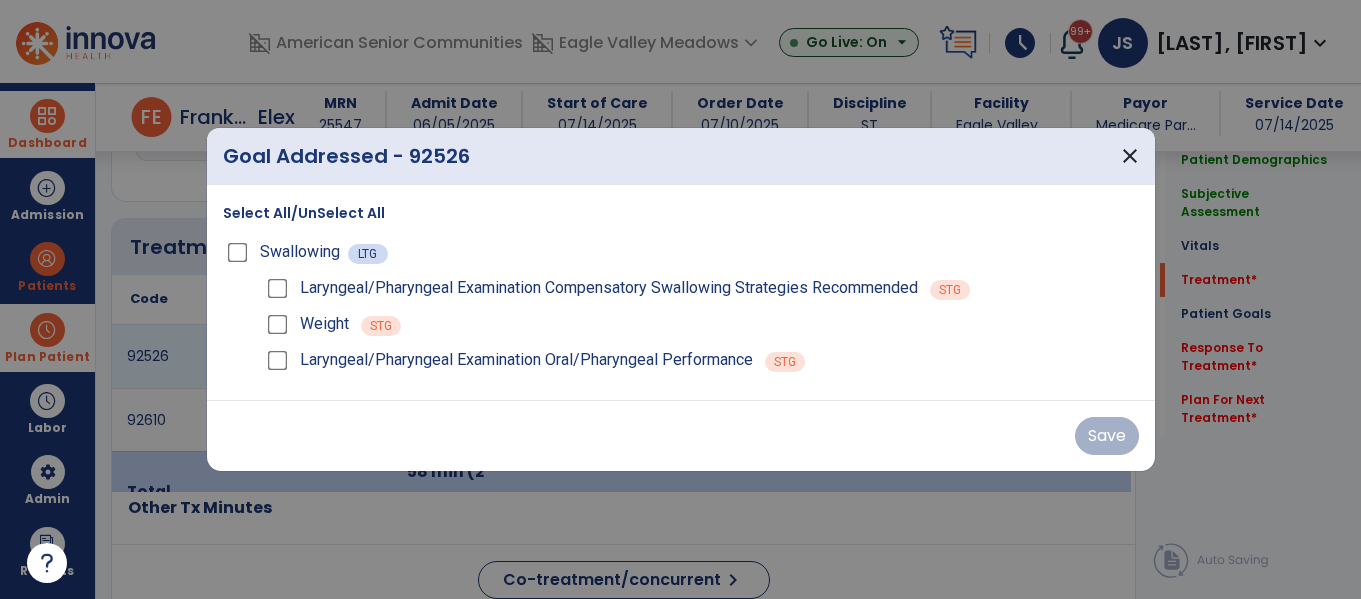 scroll, scrollTop: 1156, scrollLeft: 0, axis: vertical 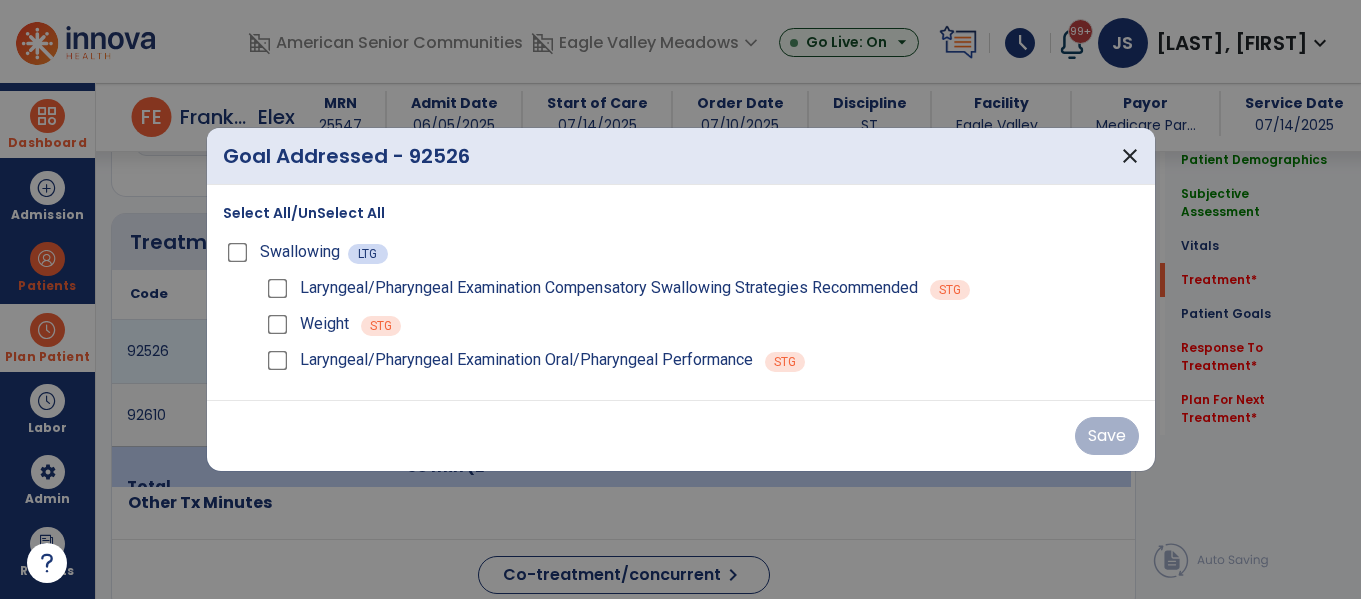 click on "Select All/UnSelect All" at bounding box center [304, 213] 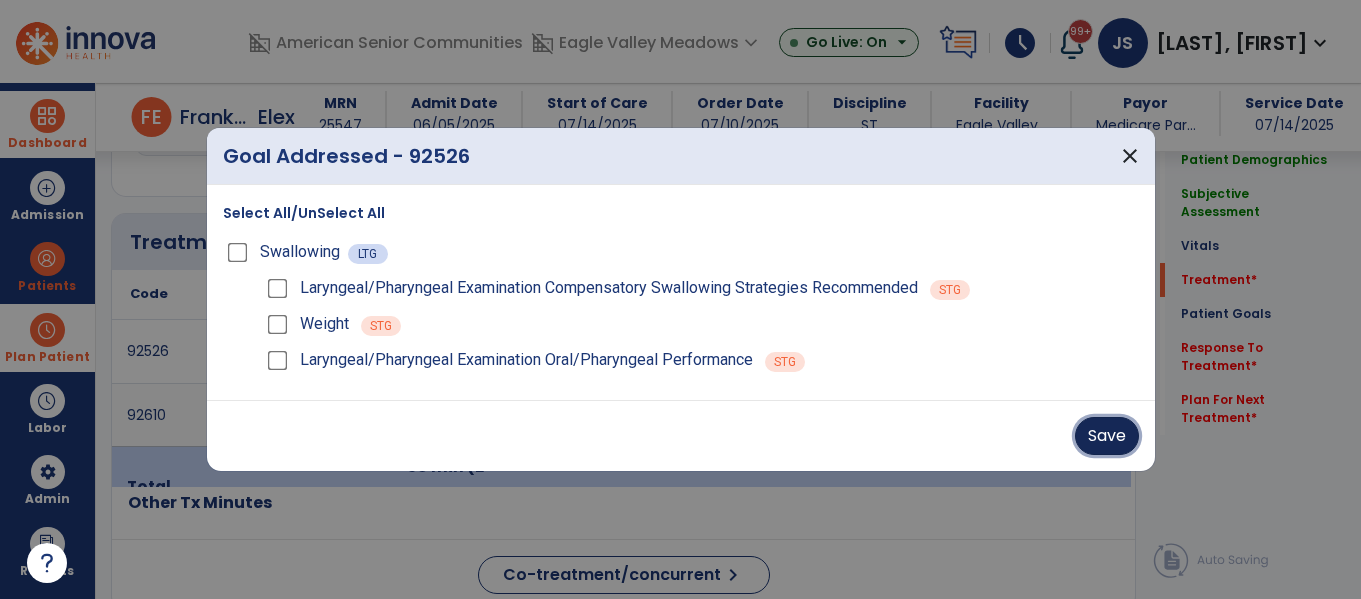 click on "Save" at bounding box center [1107, 436] 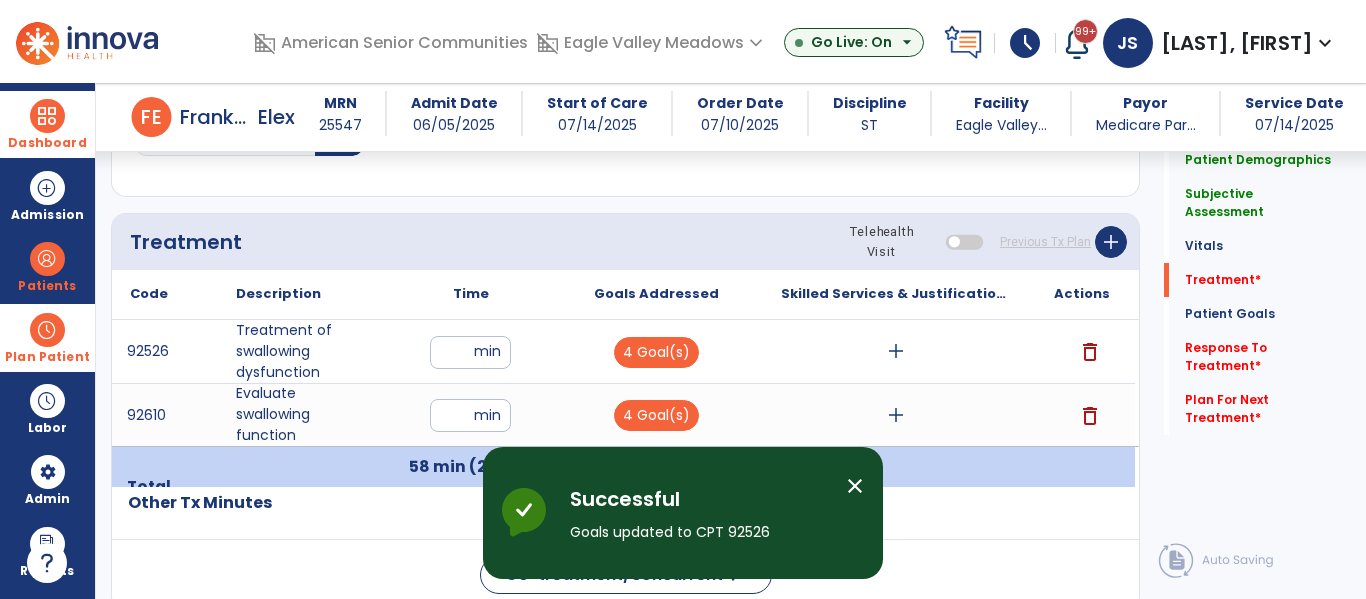click on "add" at bounding box center [896, 415] 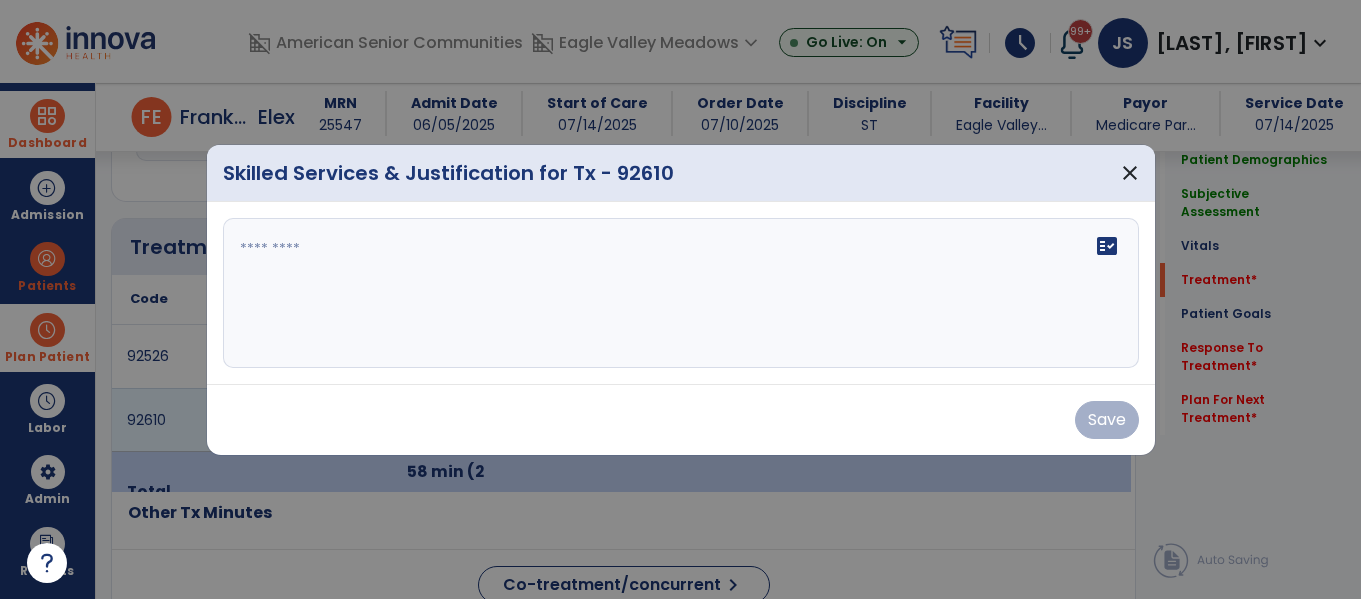 click on "fact_check" at bounding box center (681, 293) 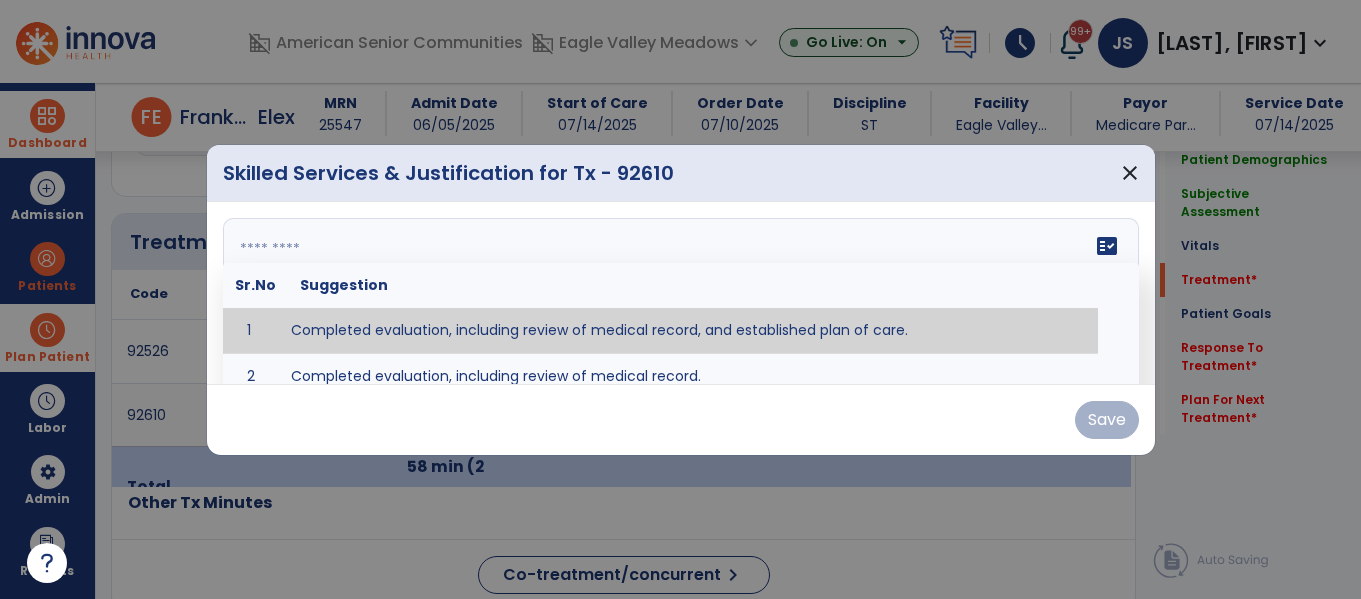 scroll, scrollTop: 1156, scrollLeft: 0, axis: vertical 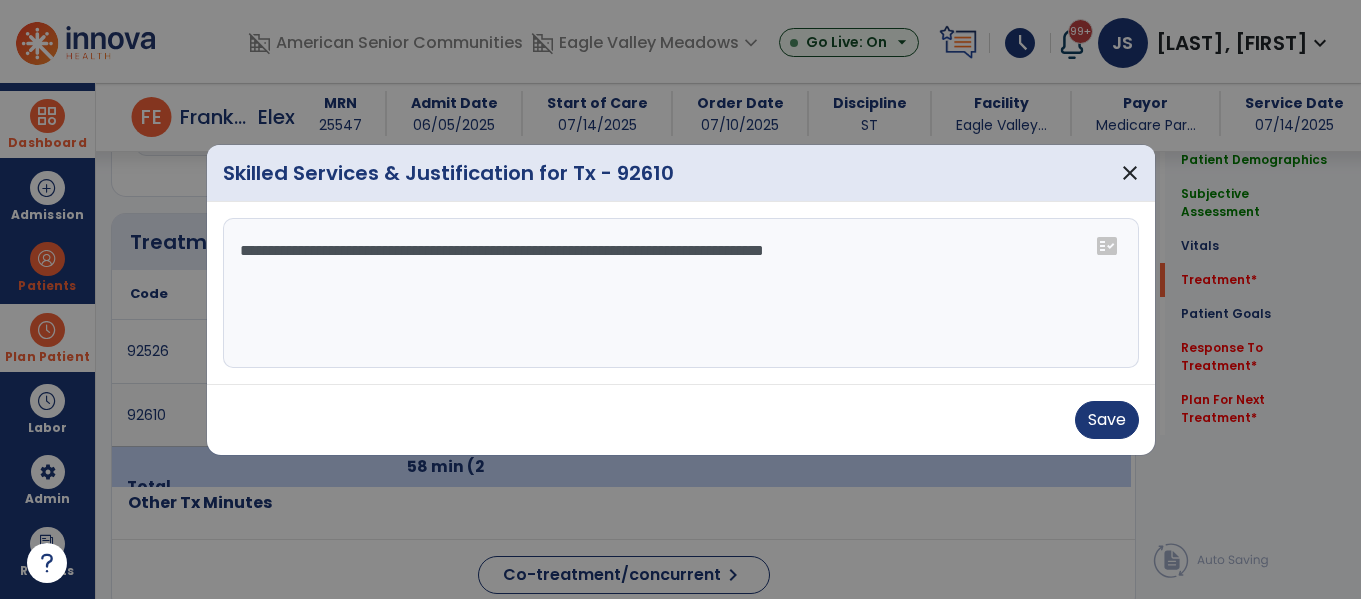 click on "**********" at bounding box center [681, 293] 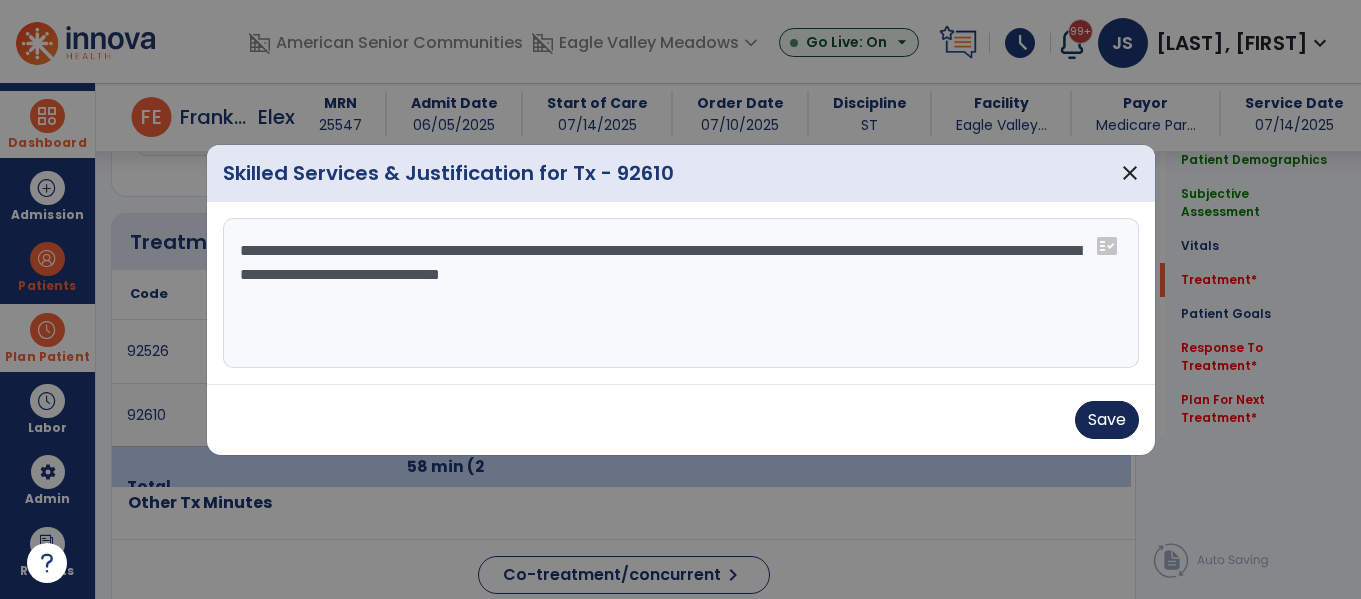 type on "**********" 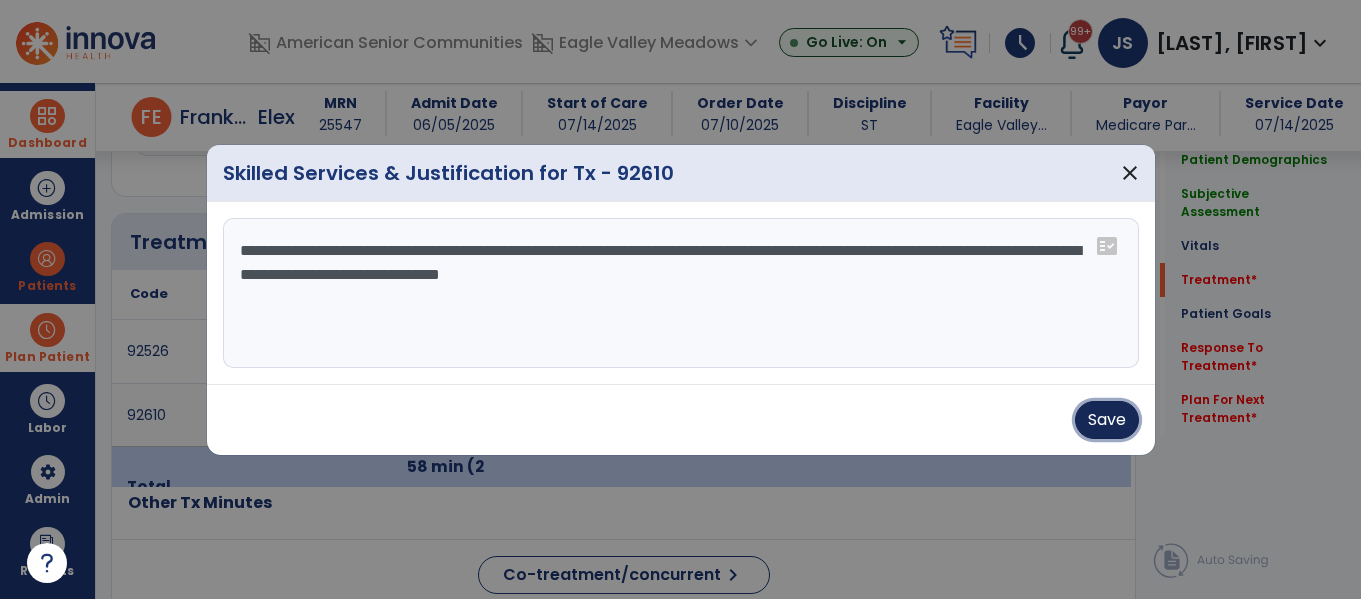 click on "Save" at bounding box center [1107, 420] 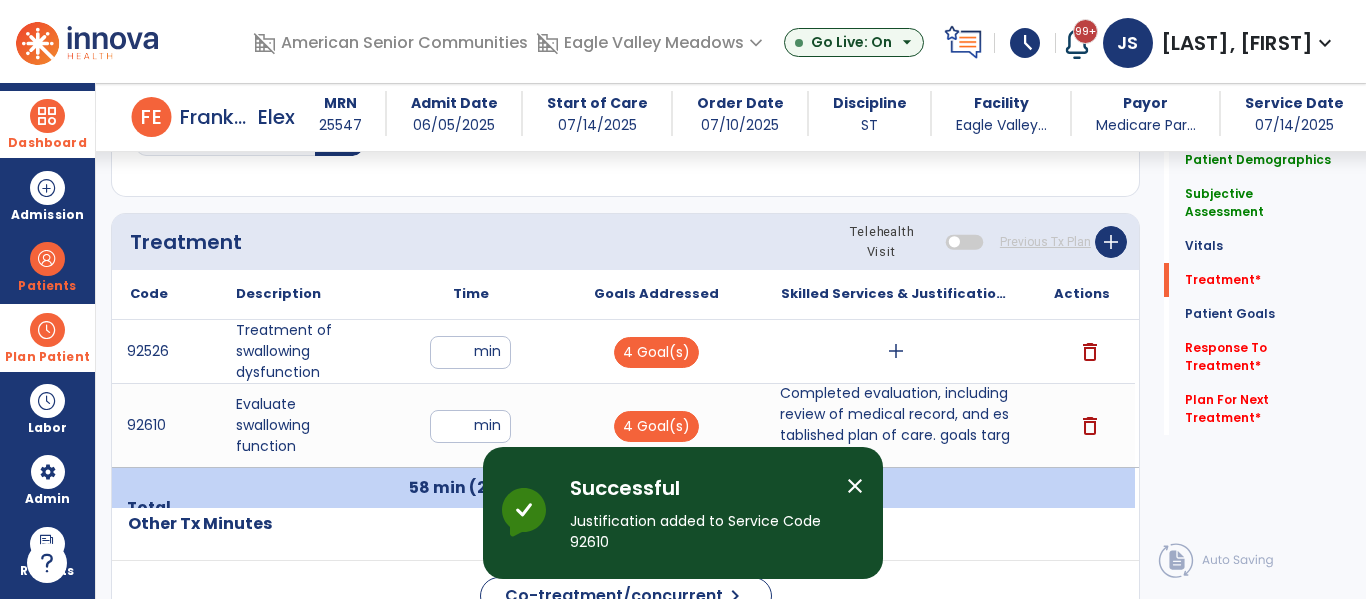 click on "add" at bounding box center [896, 351] 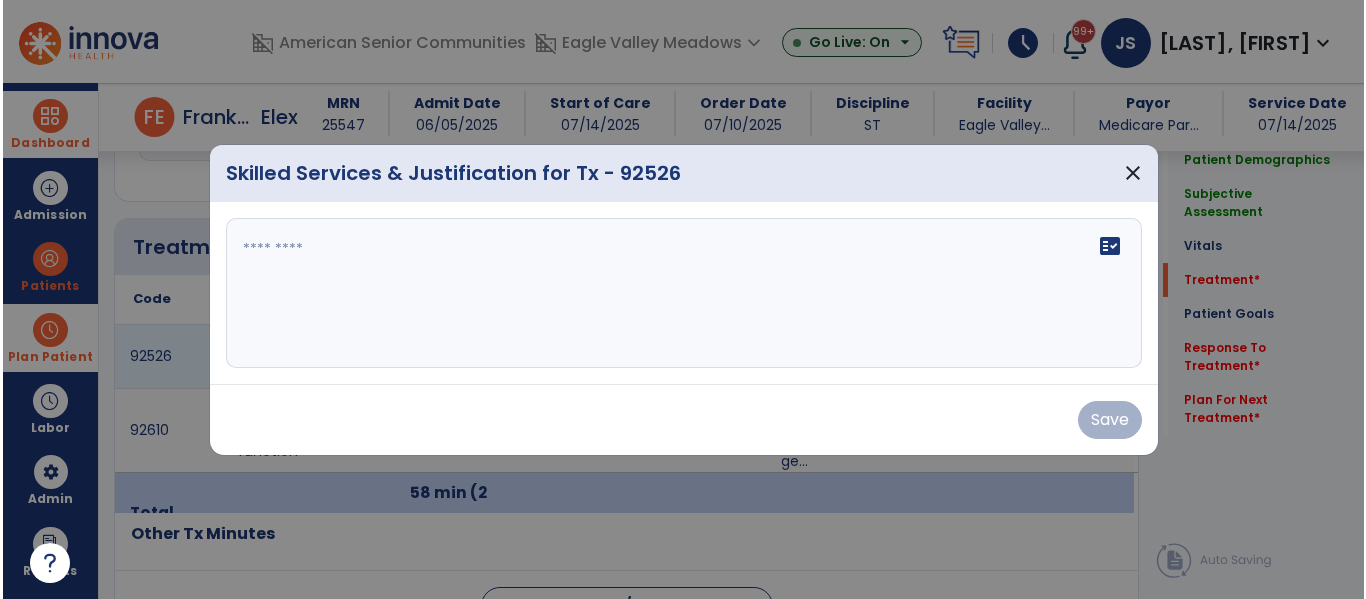 scroll, scrollTop: 1156, scrollLeft: 0, axis: vertical 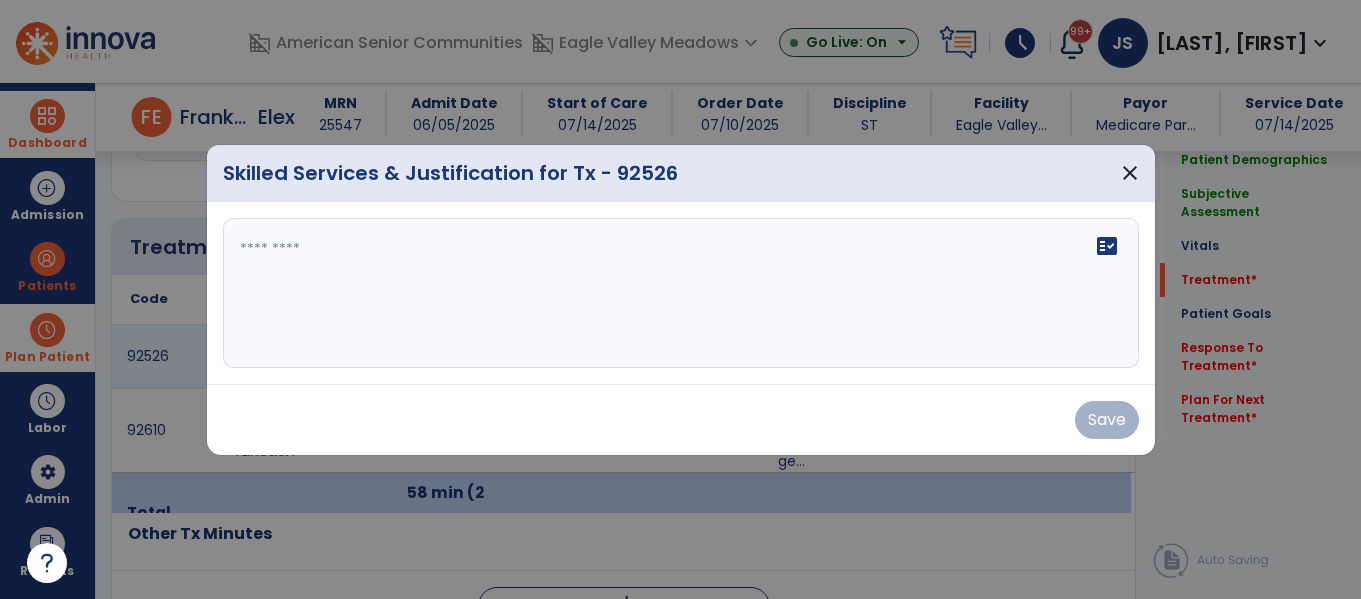 click at bounding box center [681, 293] 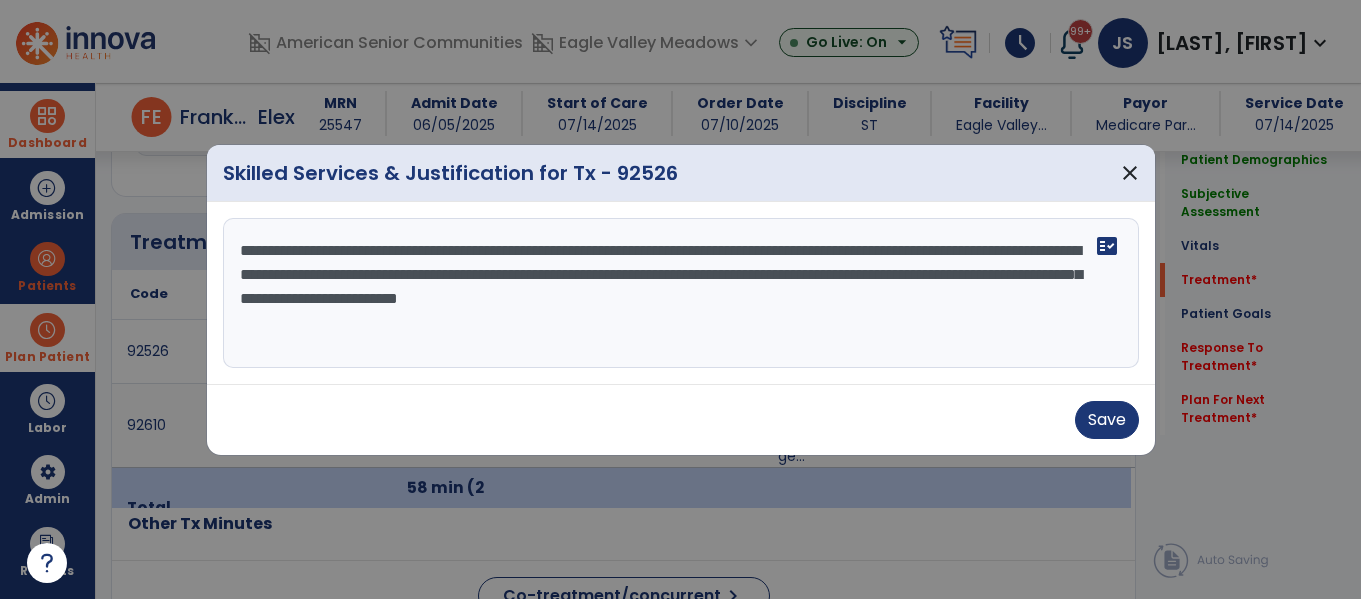 type on "**********" 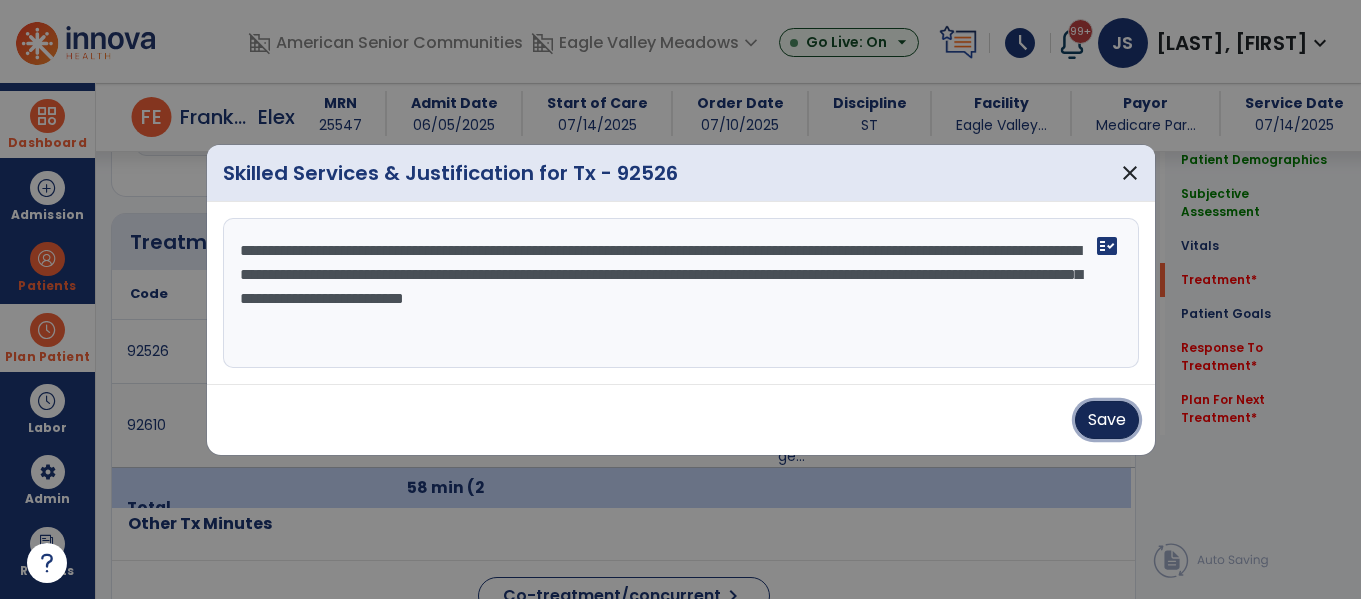 click on "Save" at bounding box center [1107, 420] 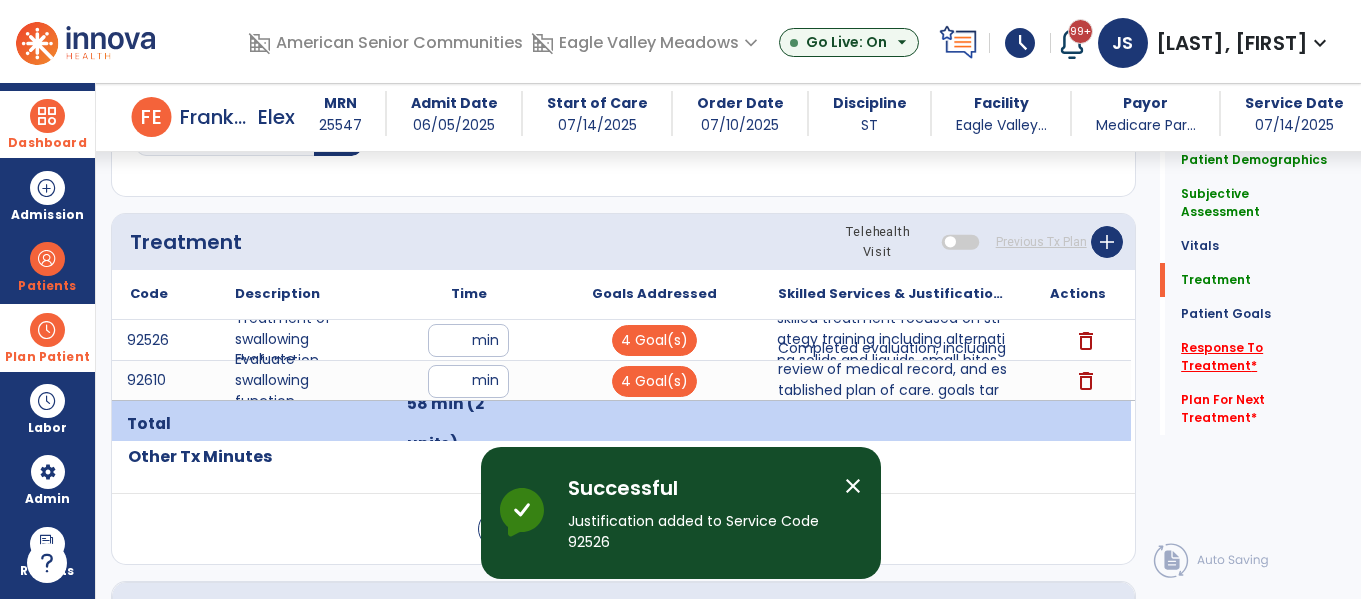 click on "Response To Treatment   *" 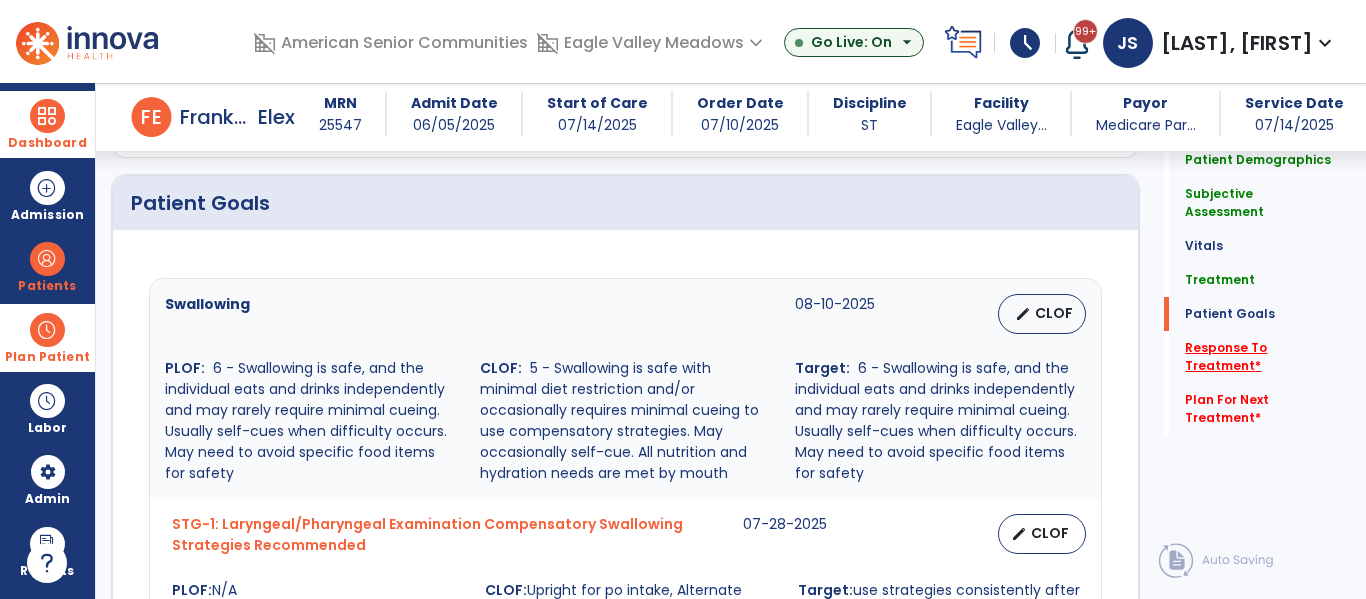 scroll, scrollTop: 2404, scrollLeft: 0, axis: vertical 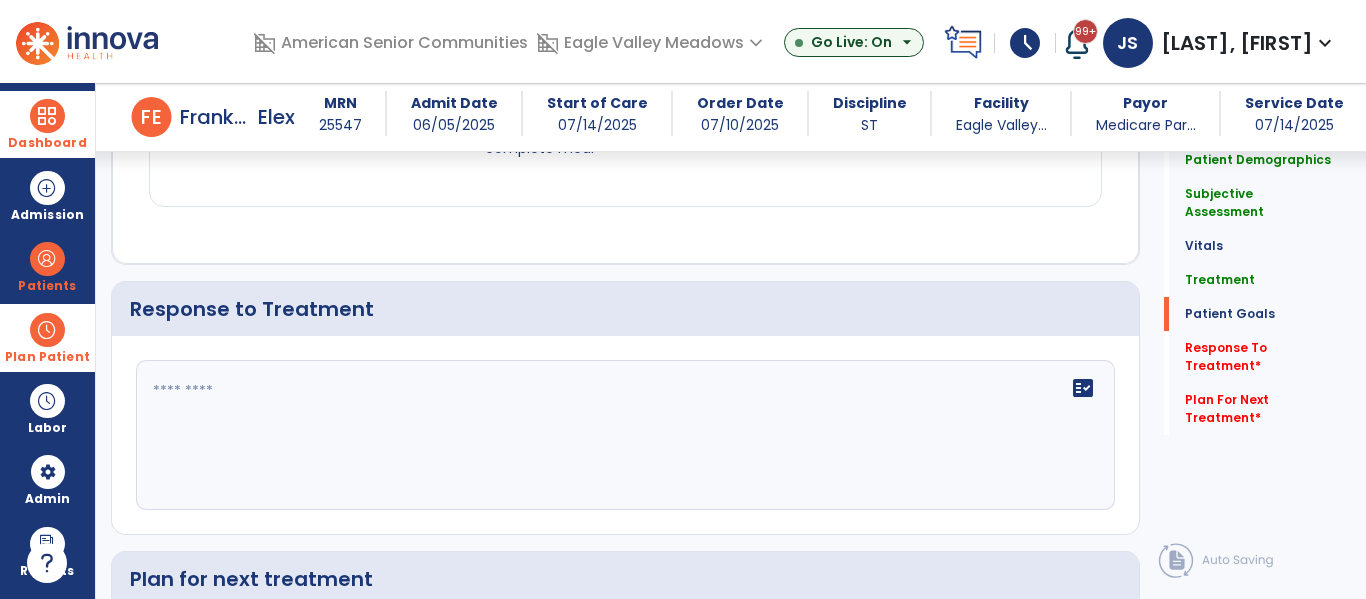 click 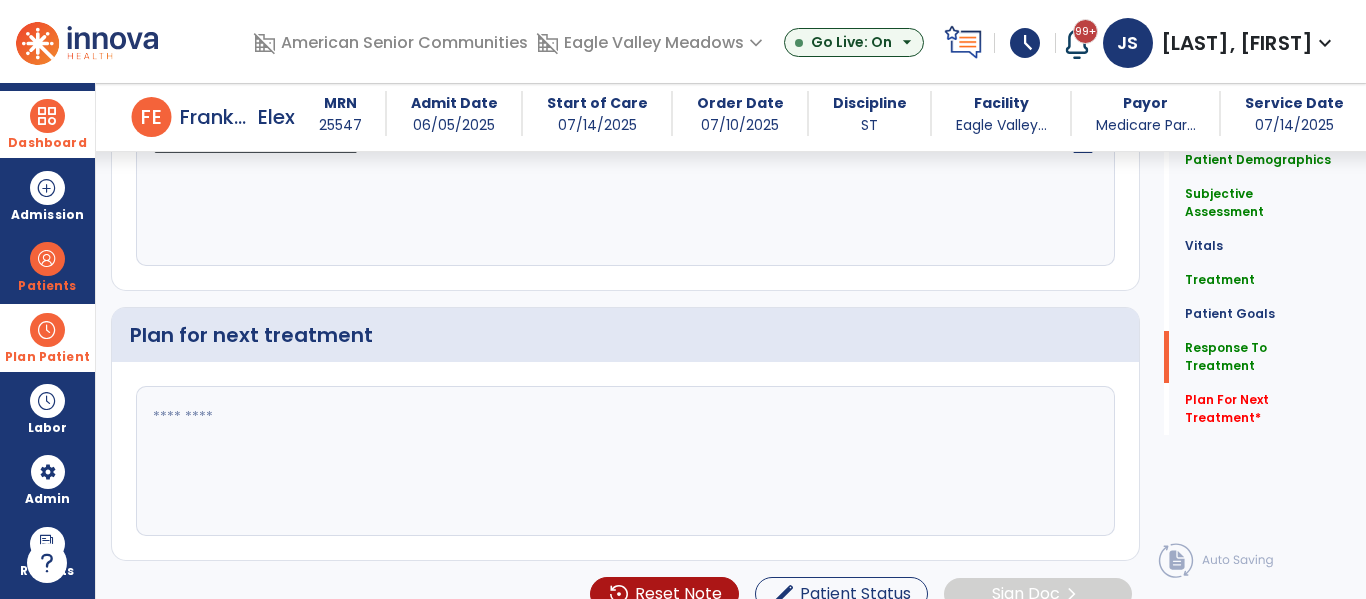 scroll, scrollTop: 2676, scrollLeft: 0, axis: vertical 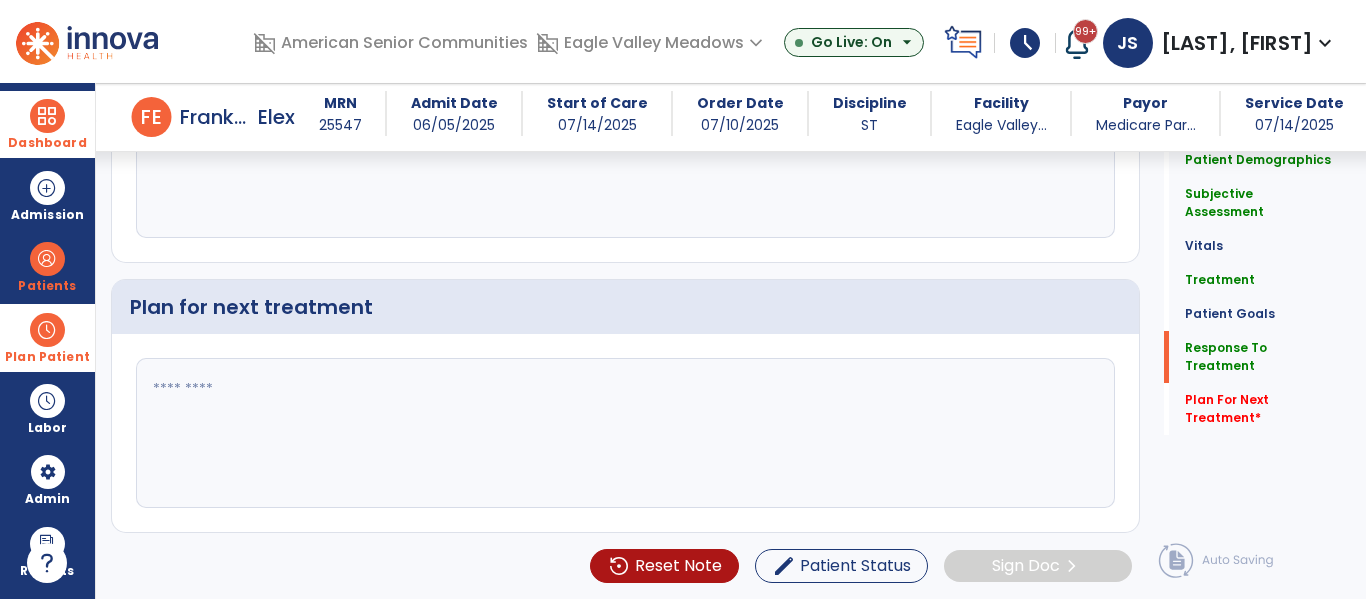 type on "**********" 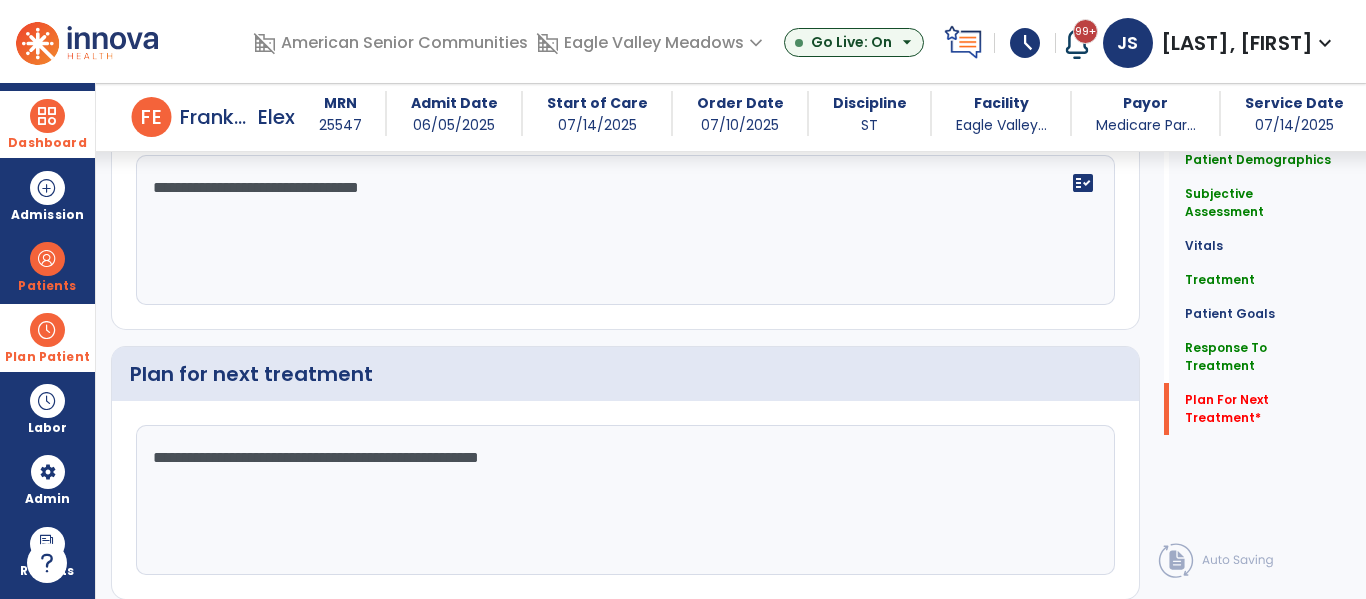 scroll, scrollTop: 2676, scrollLeft: 0, axis: vertical 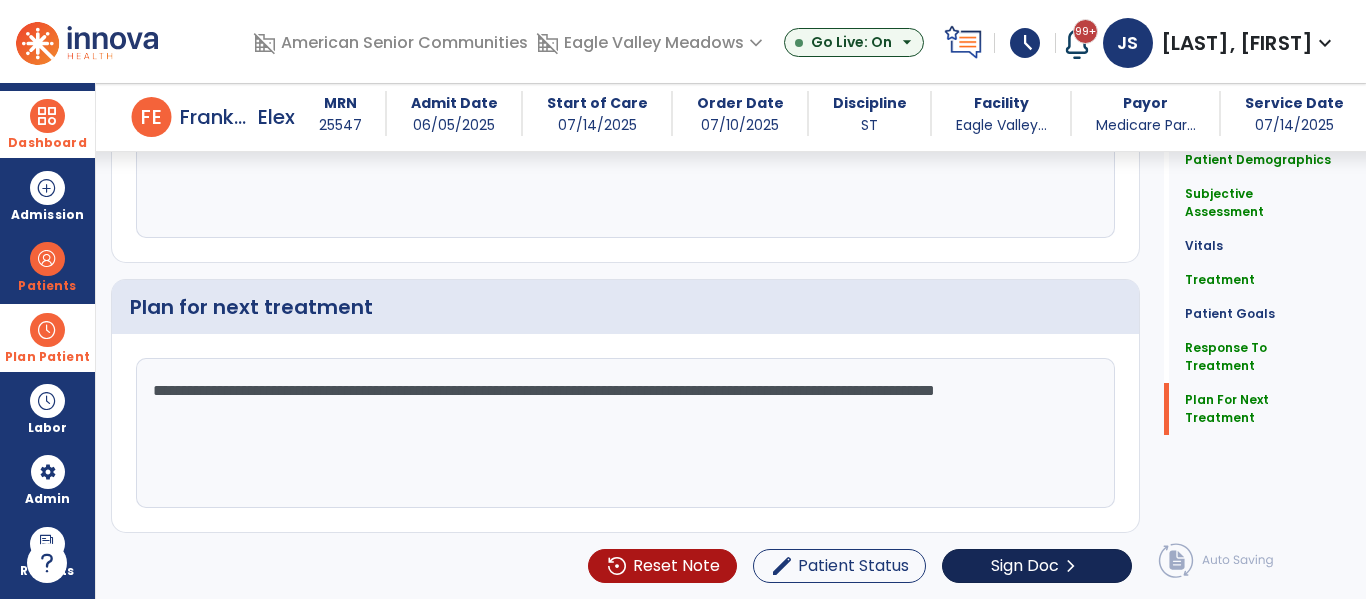 type on "**********" 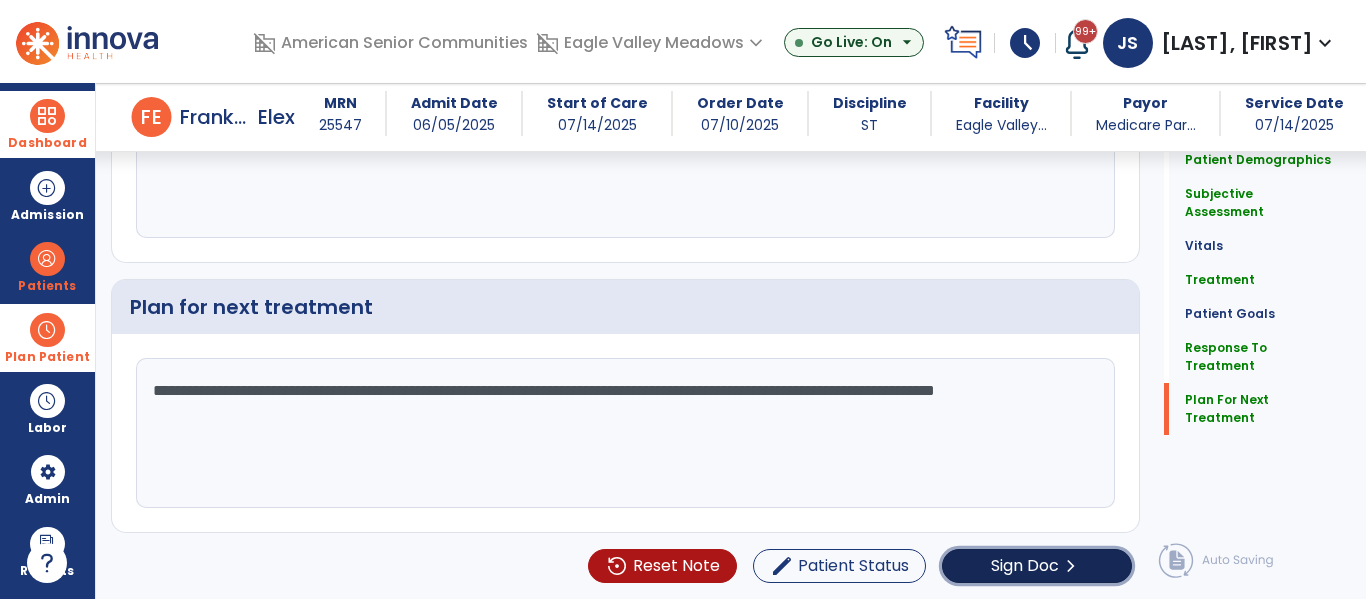 click on "chevron_right" 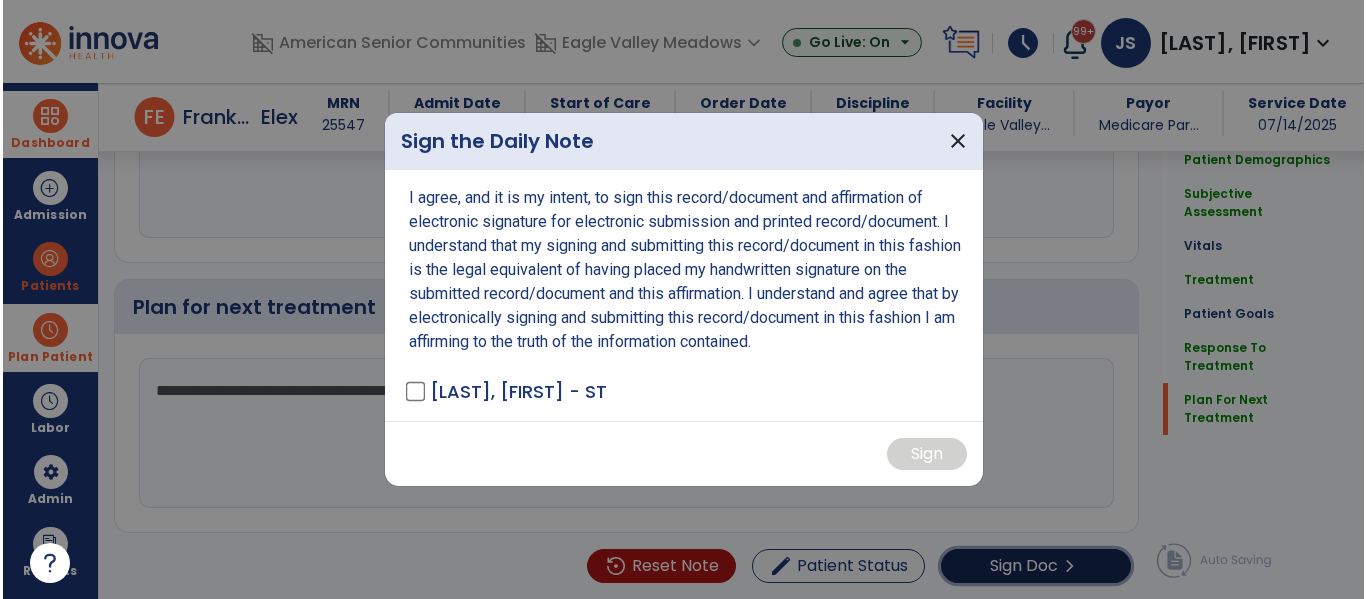 scroll, scrollTop: 2676, scrollLeft: 0, axis: vertical 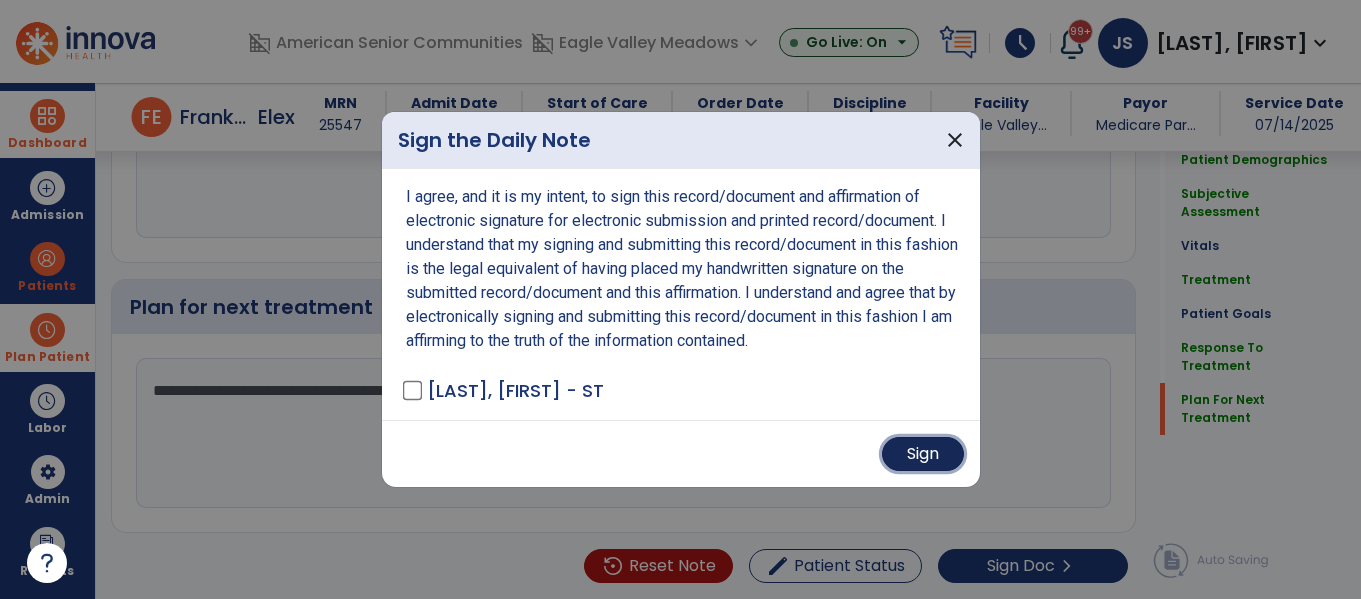 click on "Sign" at bounding box center [923, 454] 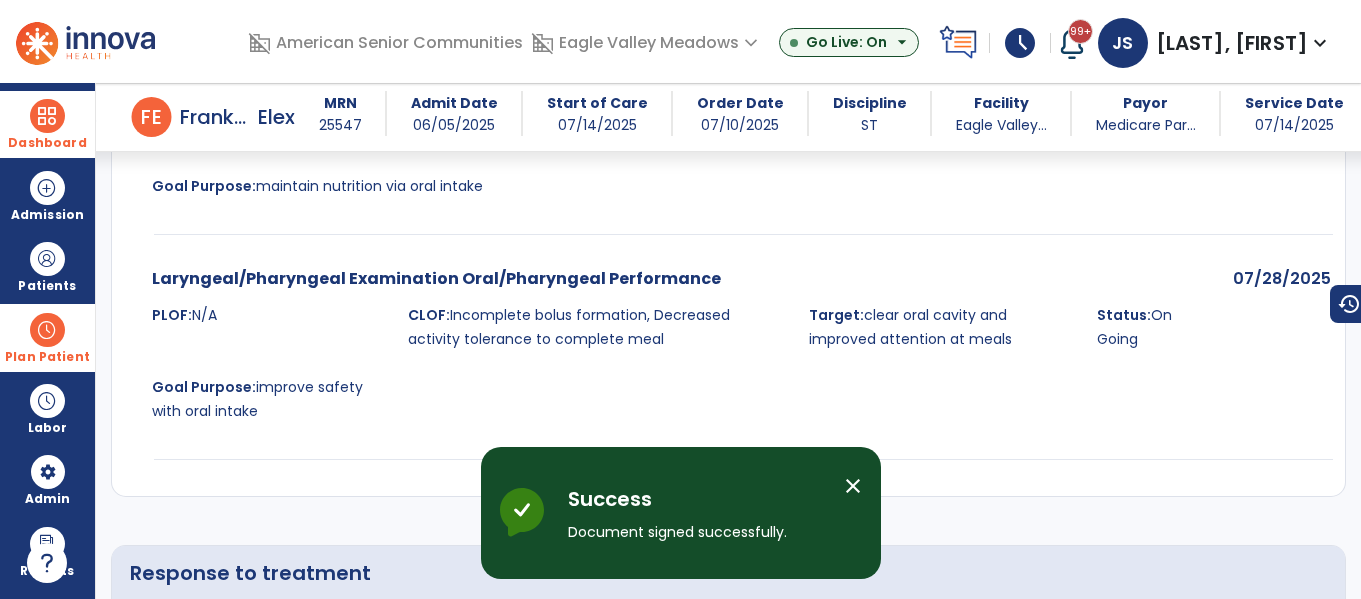 click on "close" at bounding box center [853, 486] 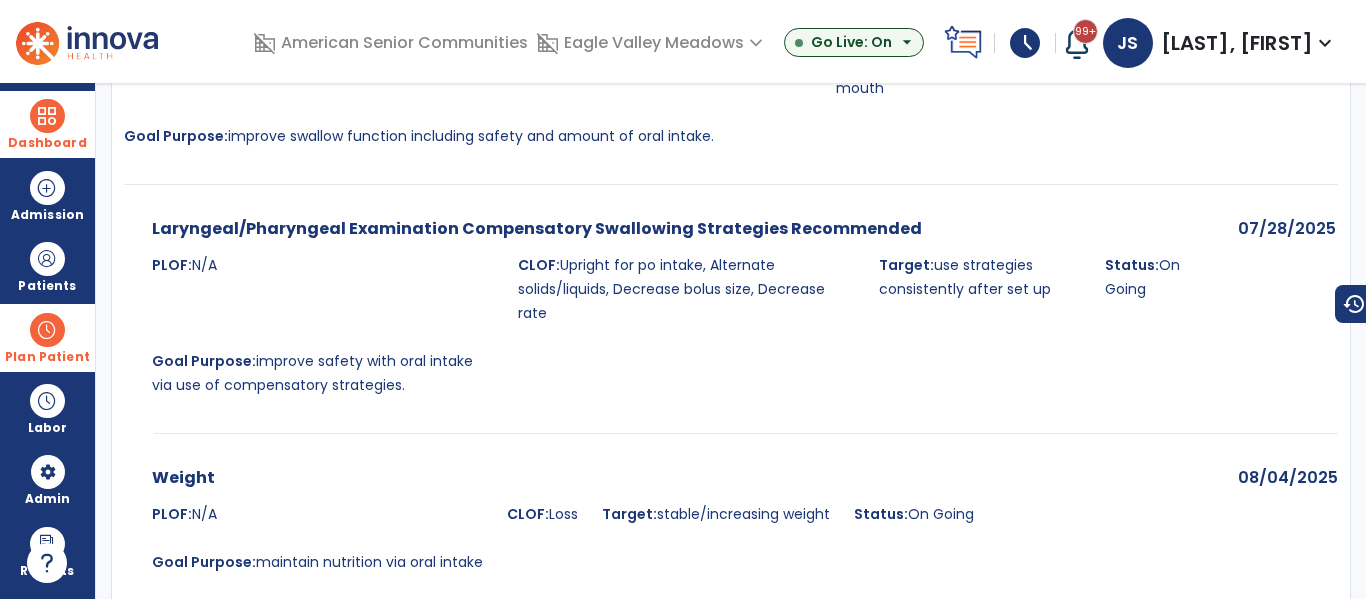 scroll, scrollTop: 0, scrollLeft: 0, axis: both 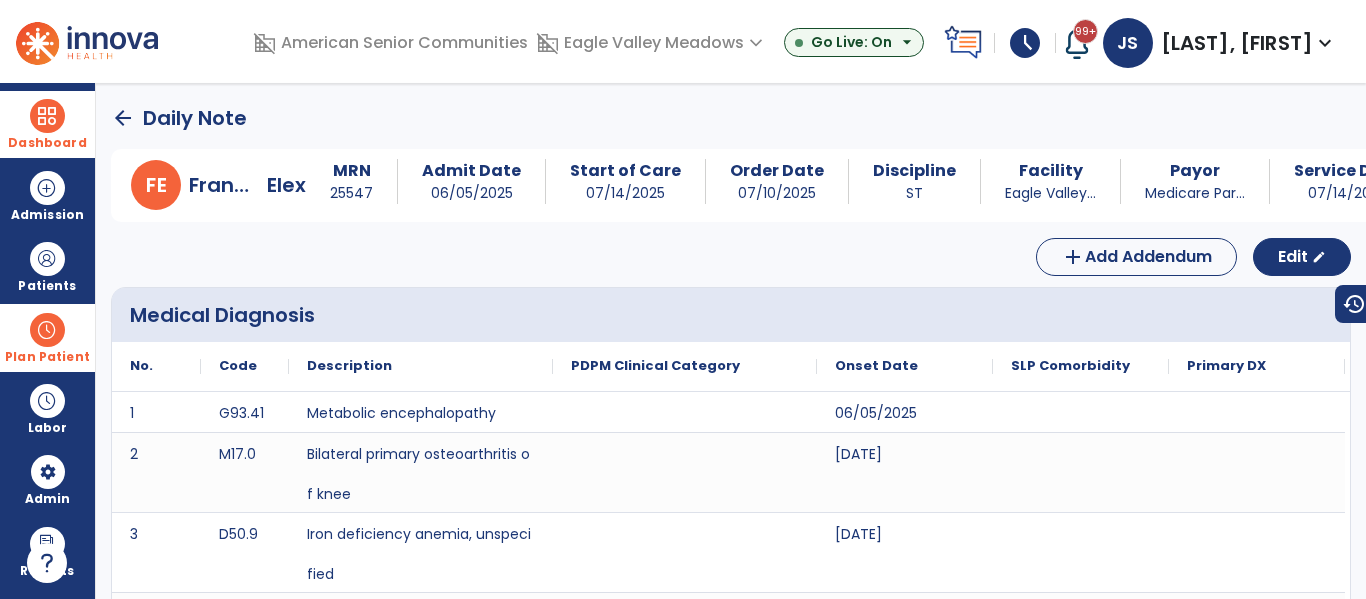 click on "arrow_back" 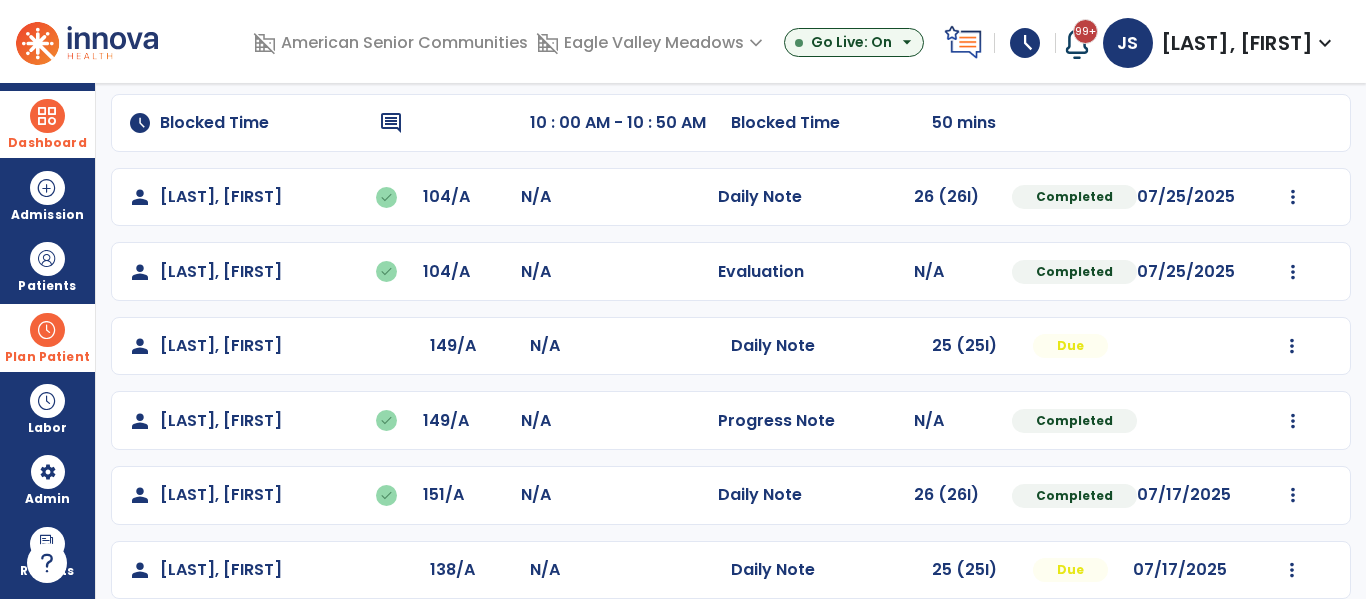 scroll, scrollTop: 162, scrollLeft: 0, axis: vertical 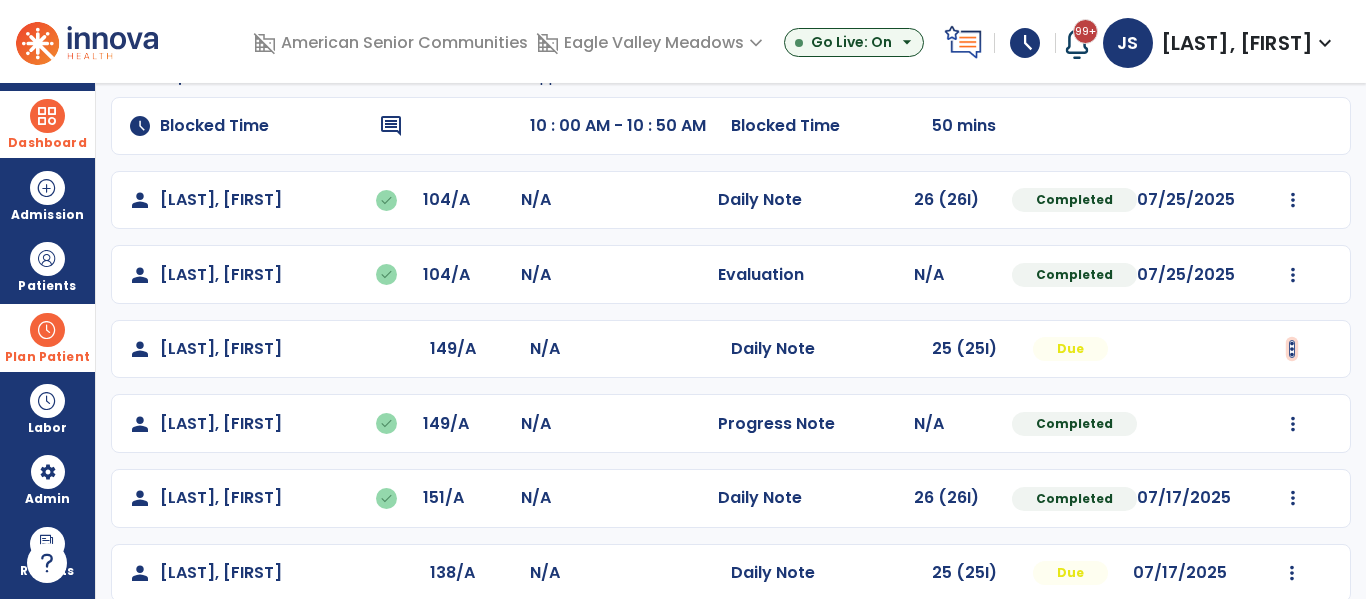 click at bounding box center [1293, 200] 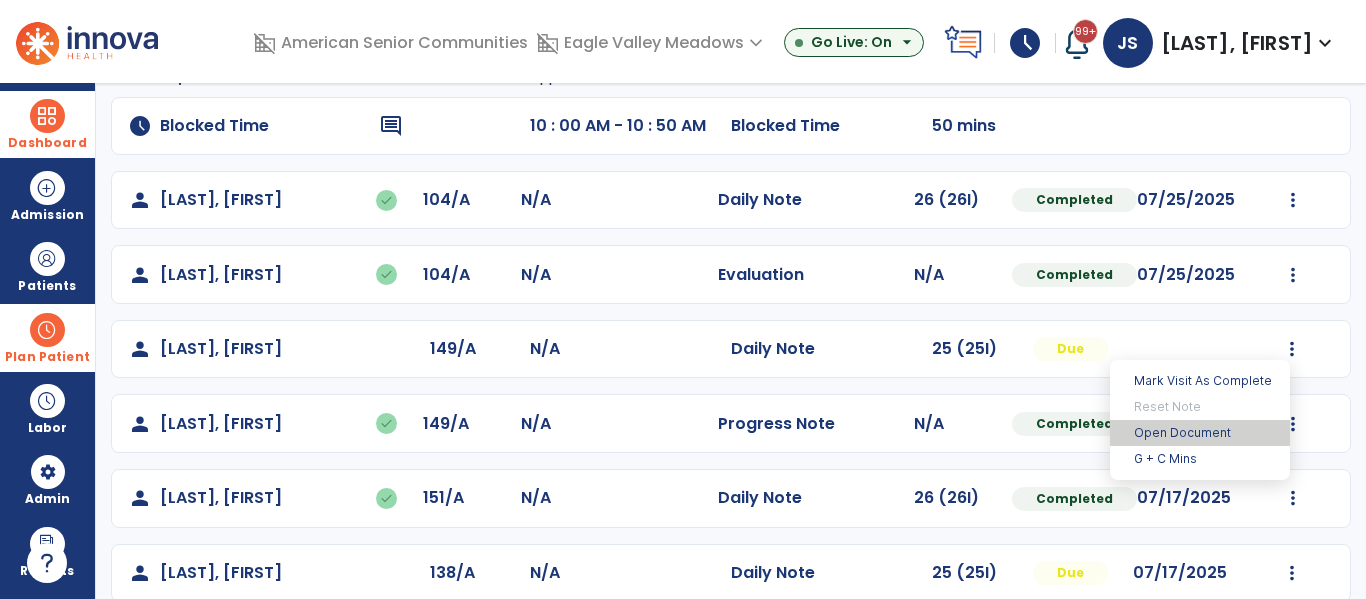 click on "Open Document" at bounding box center (1200, 433) 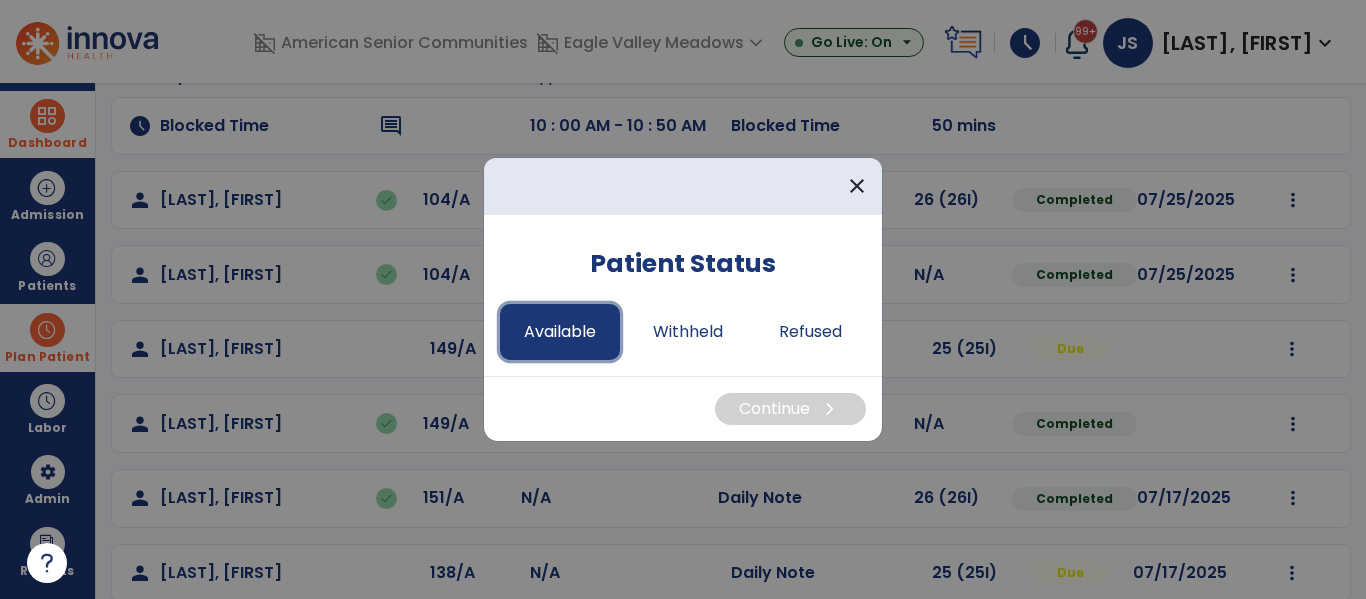 click on "Available" at bounding box center (560, 332) 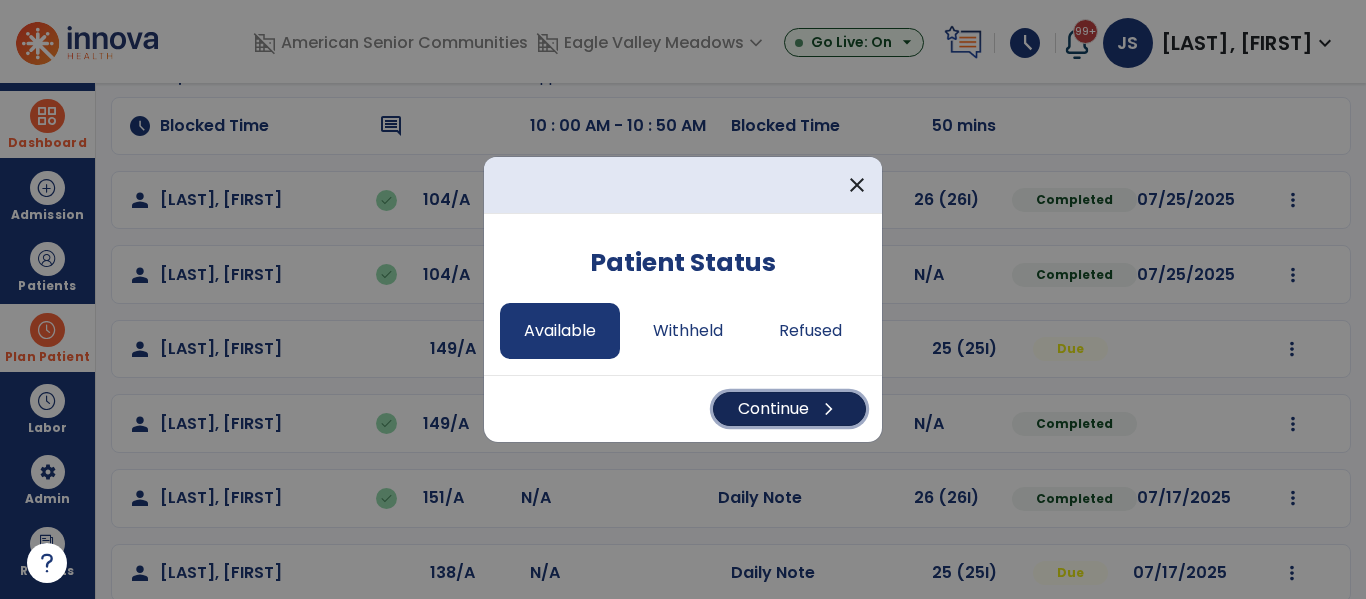 click on "Continue   chevron_right" at bounding box center (789, 409) 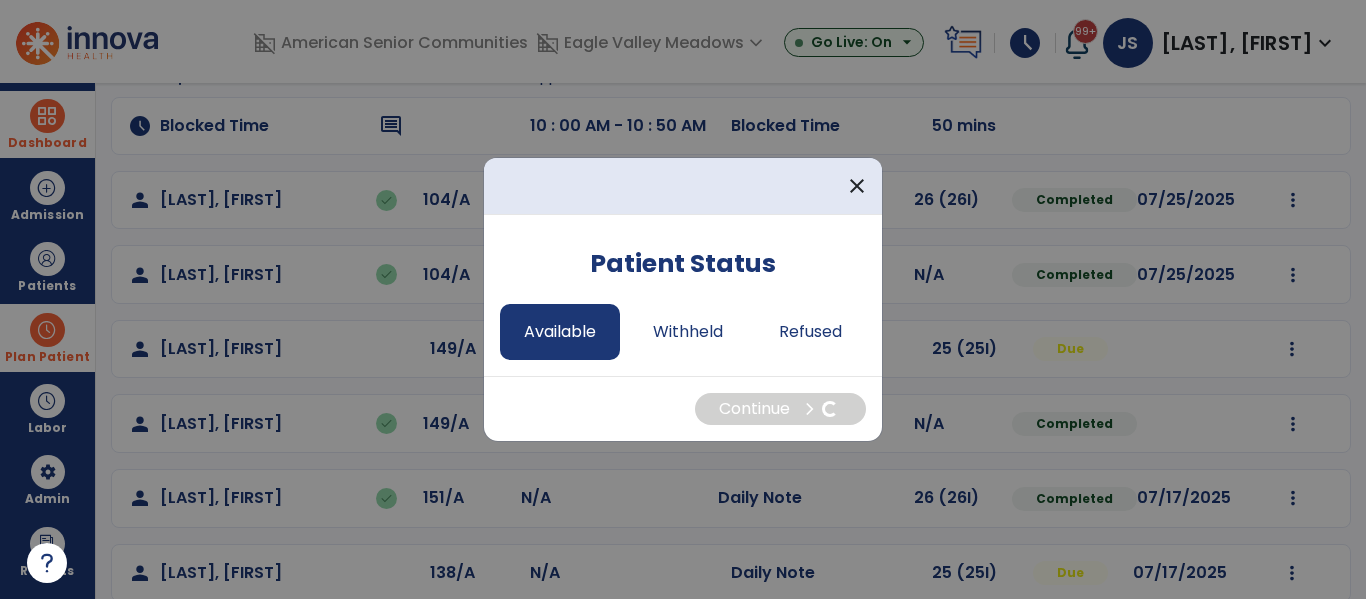 select on "*" 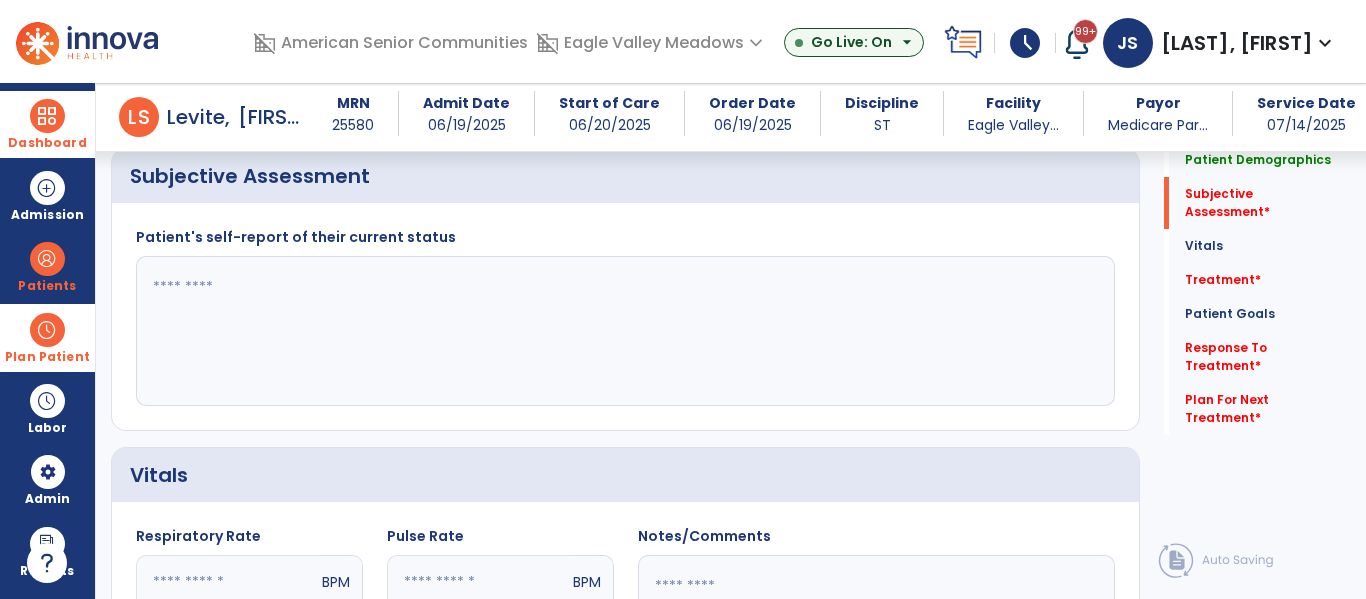 click 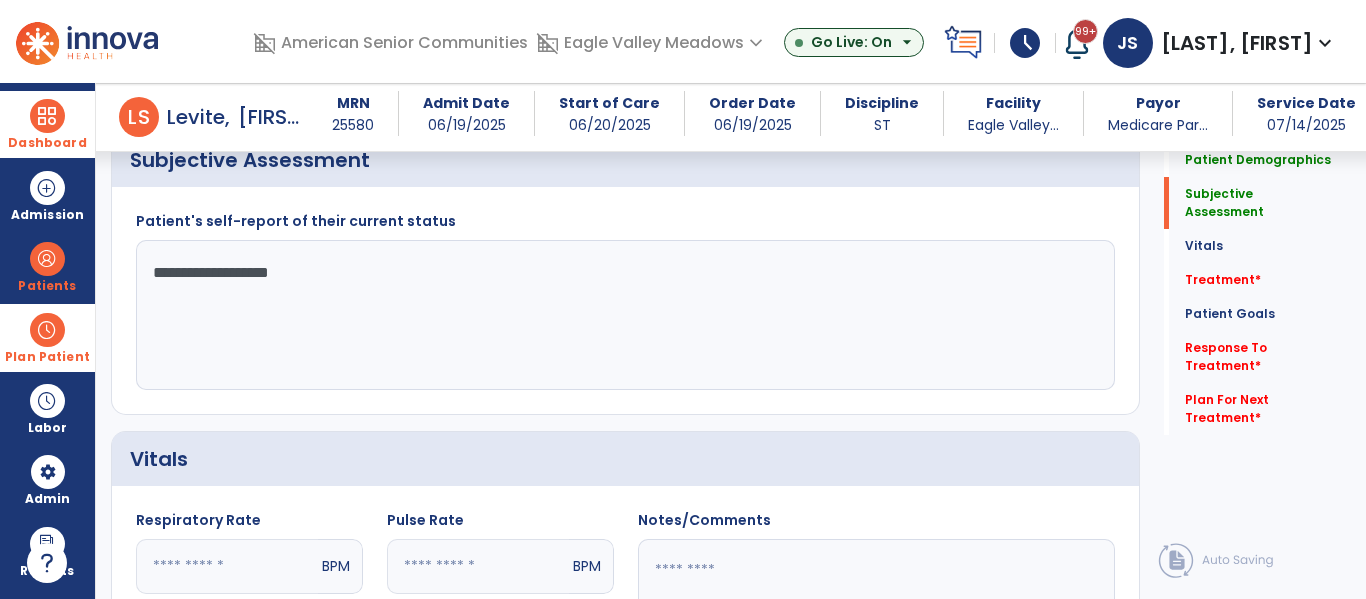 click on "**********" 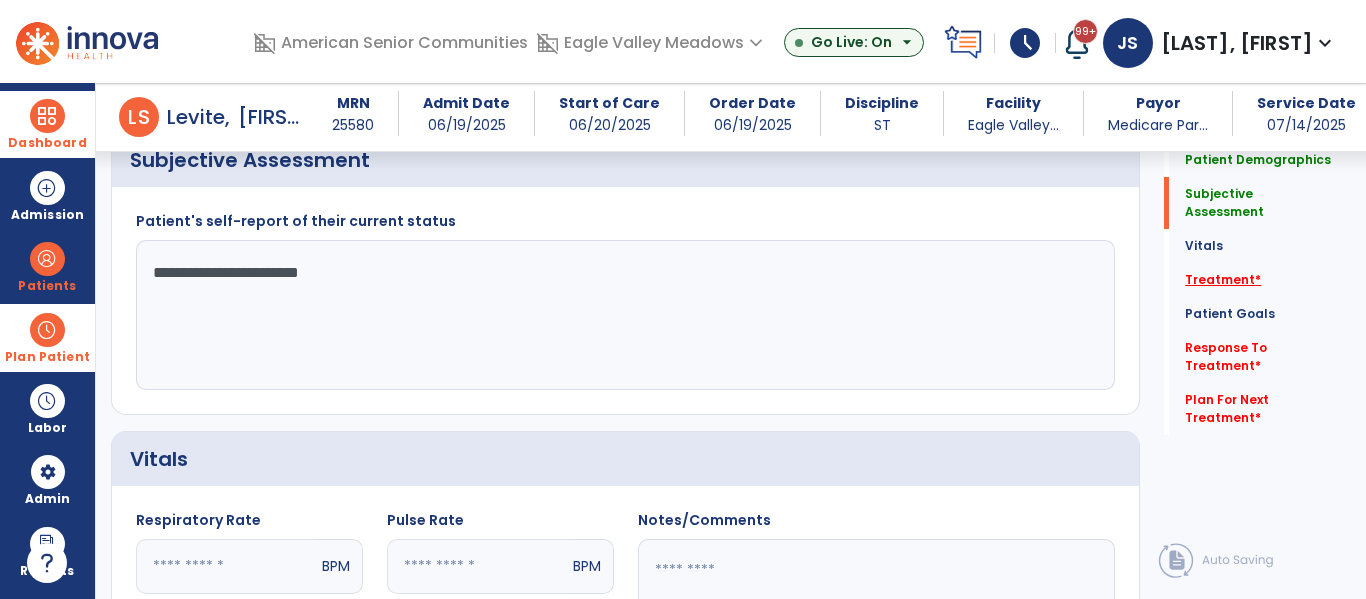 type on "**********" 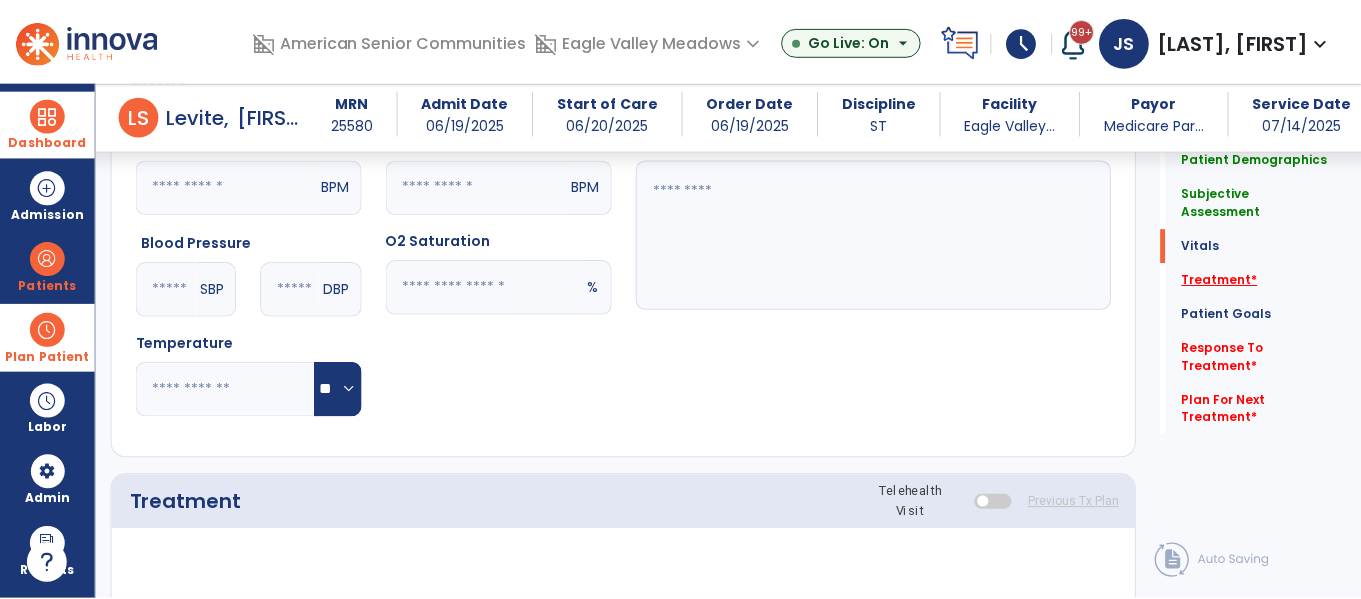 scroll, scrollTop: 1156, scrollLeft: 0, axis: vertical 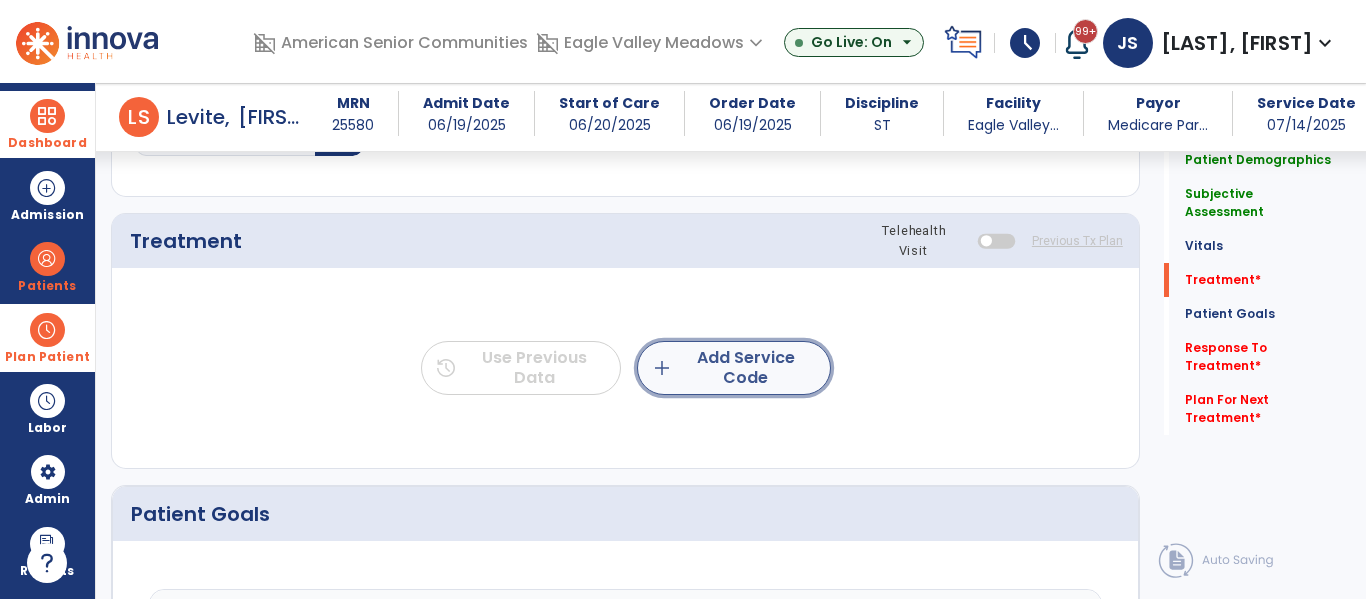 click on "add  Add Service Code" 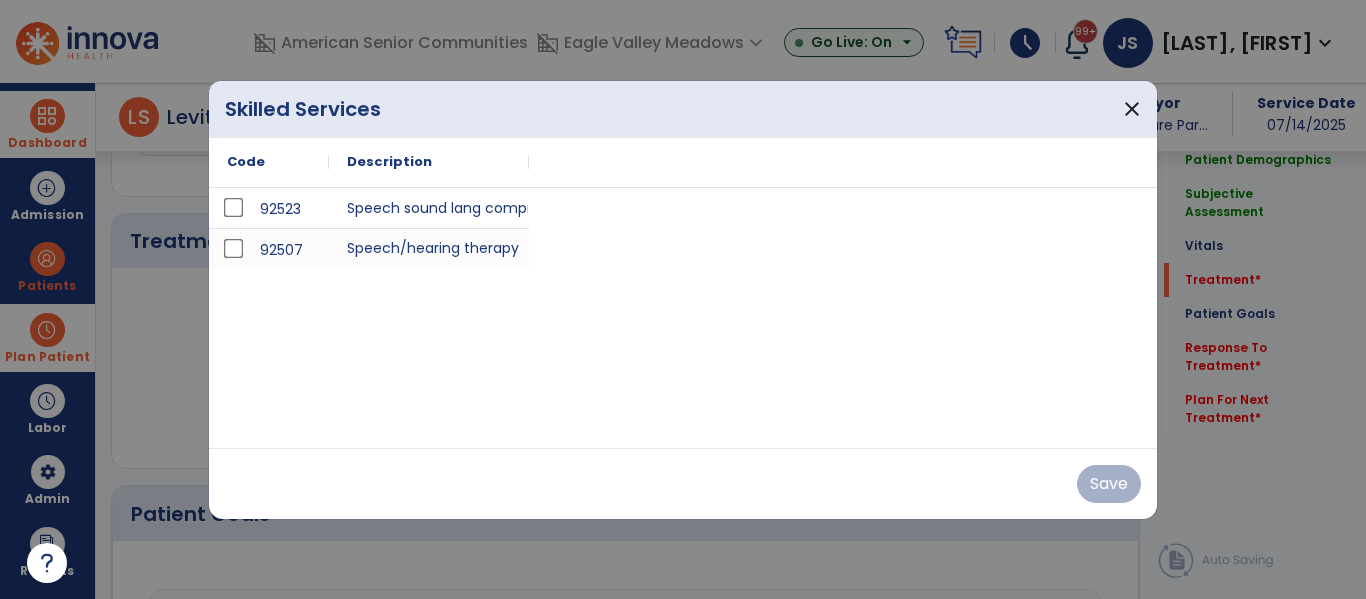 type 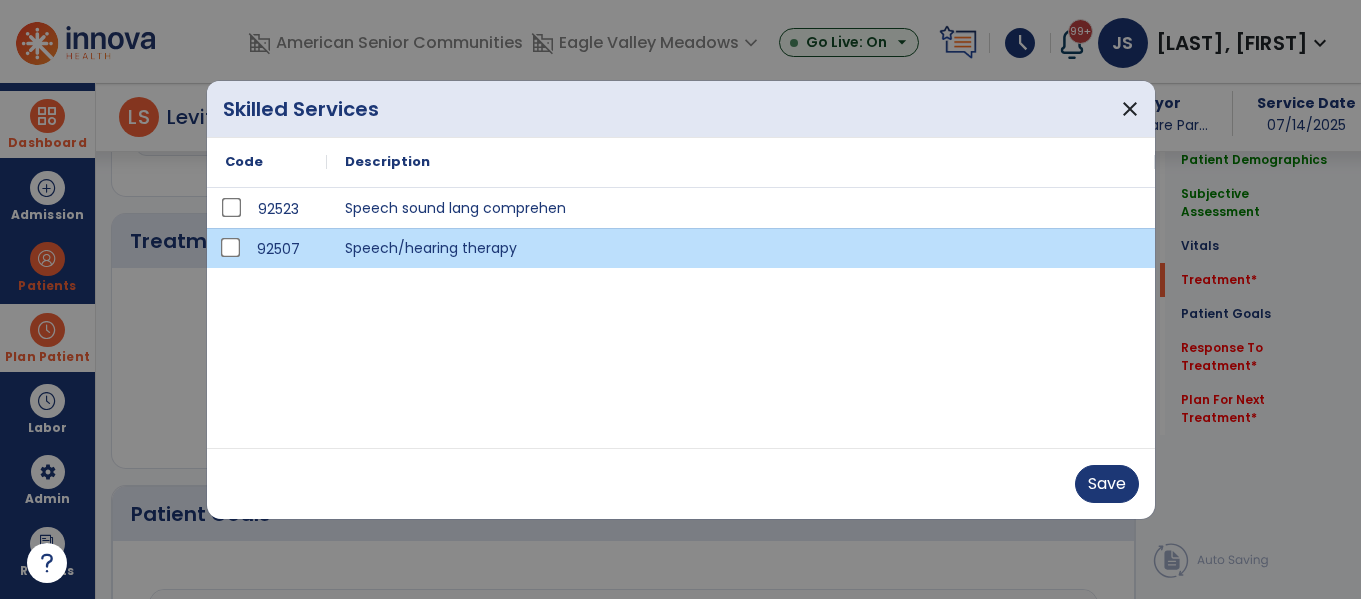 scroll, scrollTop: 1156, scrollLeft: 0, axis: vertical 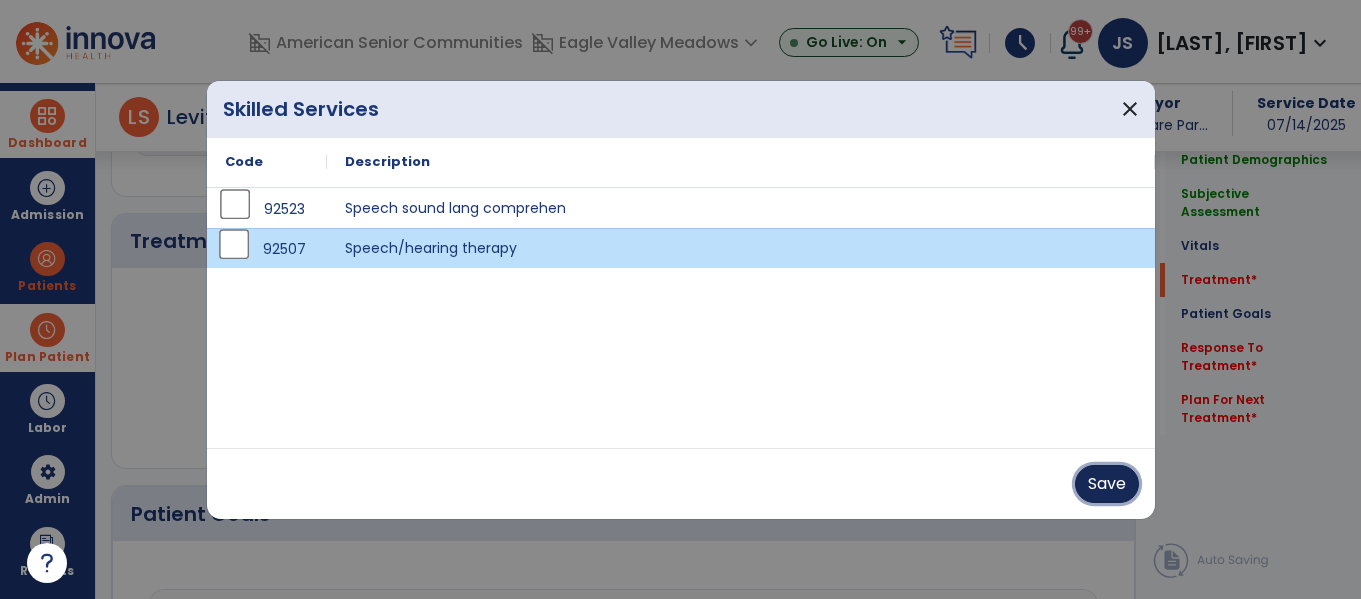 click on "Save" at bounding box center (1107, 484) 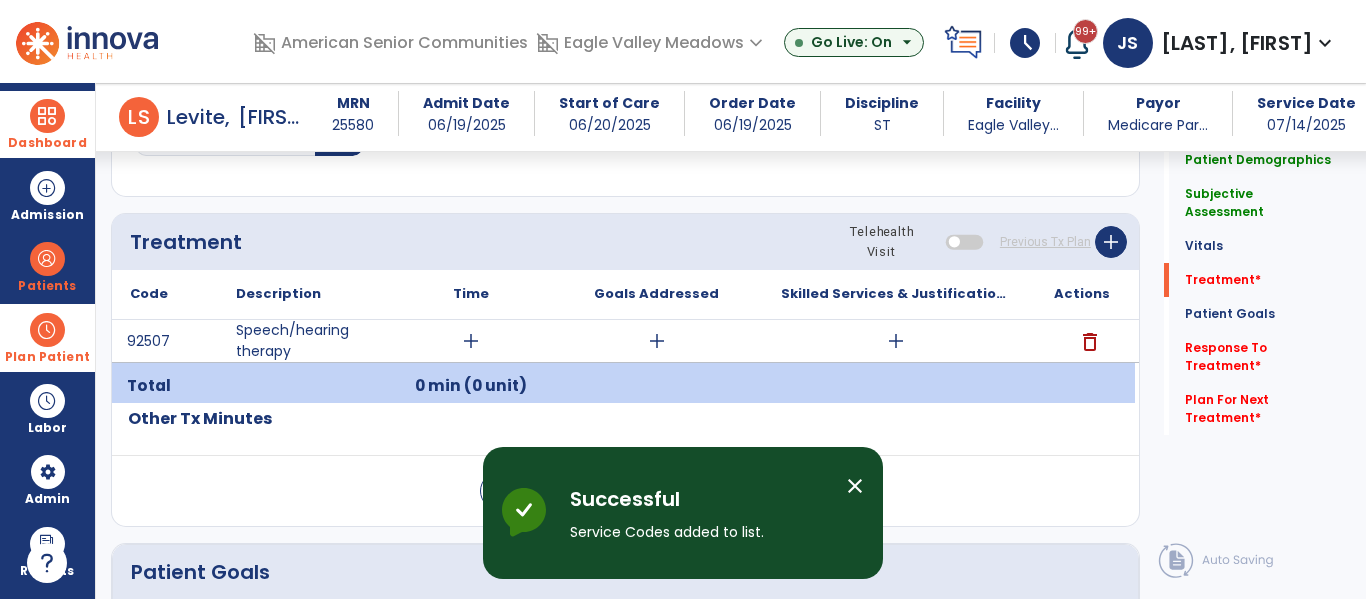 click on "0 min (0 unit)" at bounding box center [470, 386] 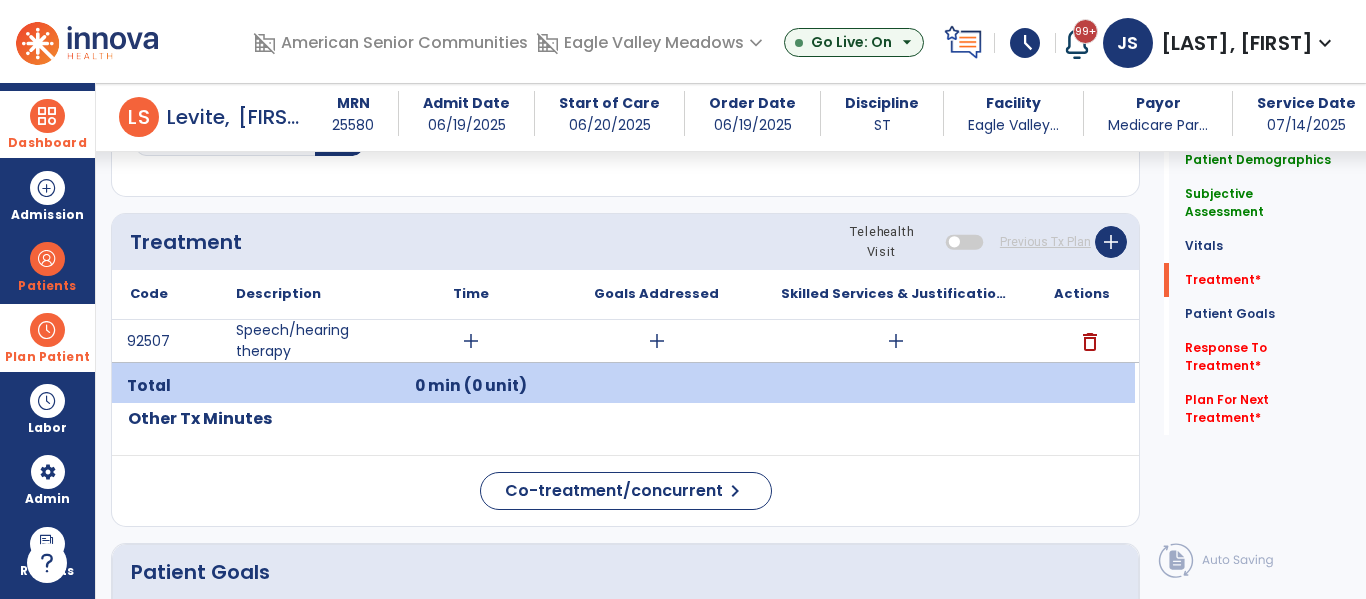 click on "add" at bounding box center [471, 341] 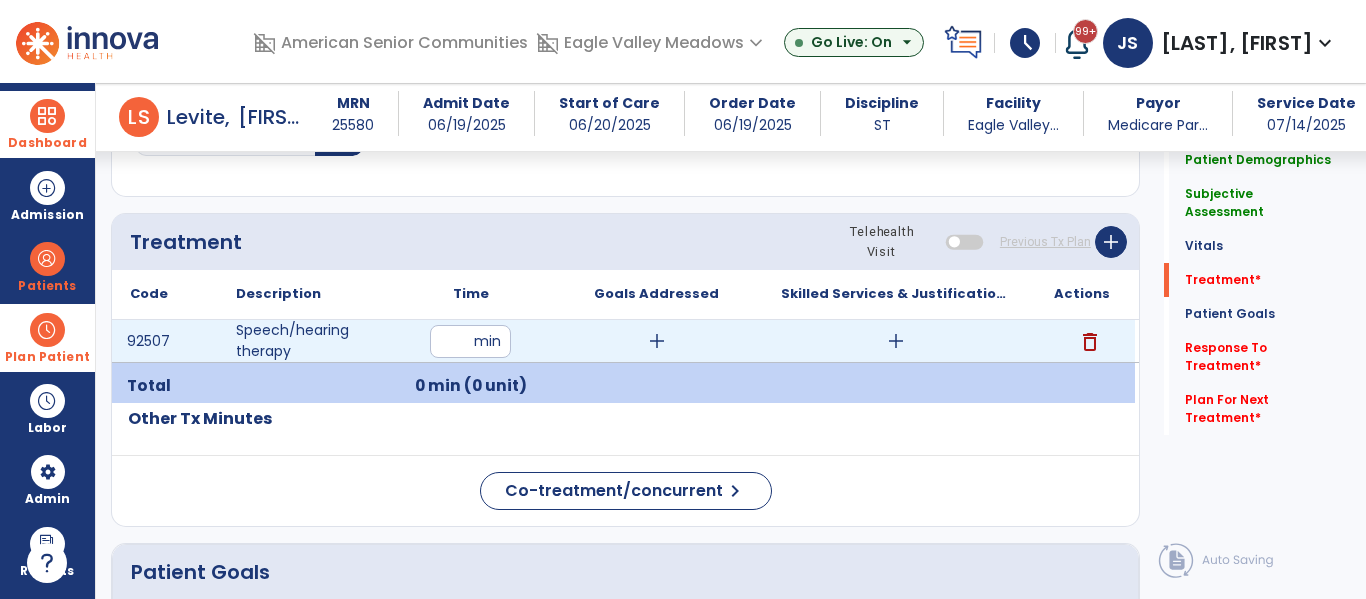 type on "**" 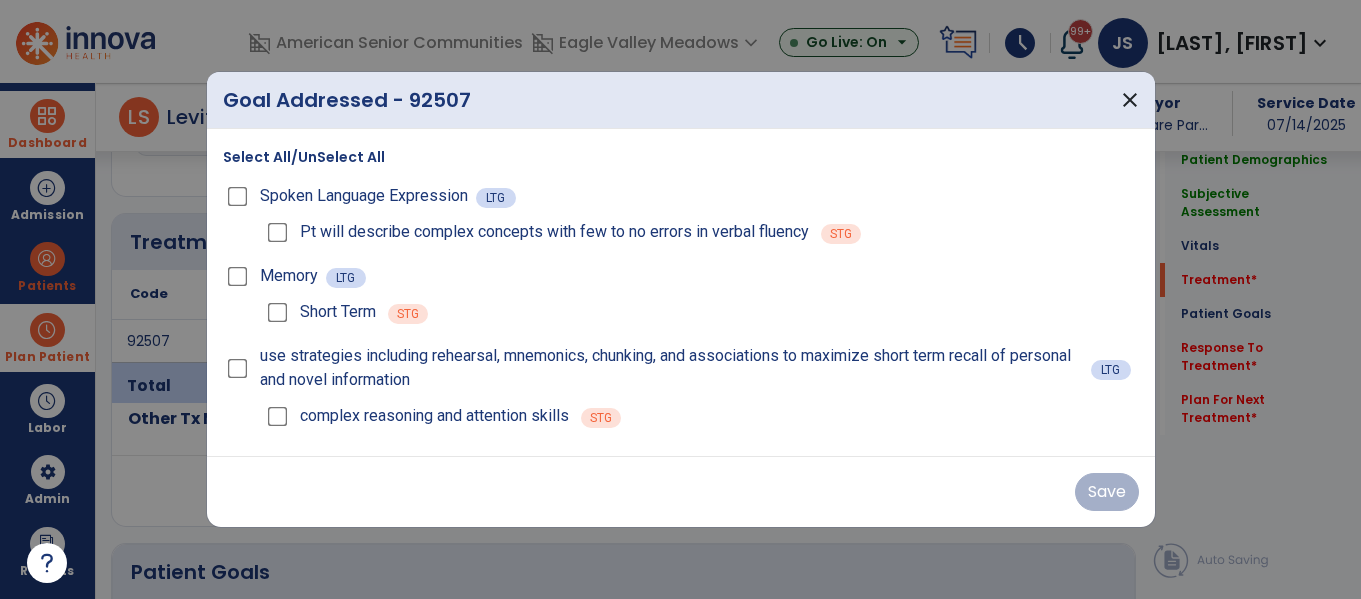 scroll, scrollTop: 1156, scrollLeft: 0, axis: vertical 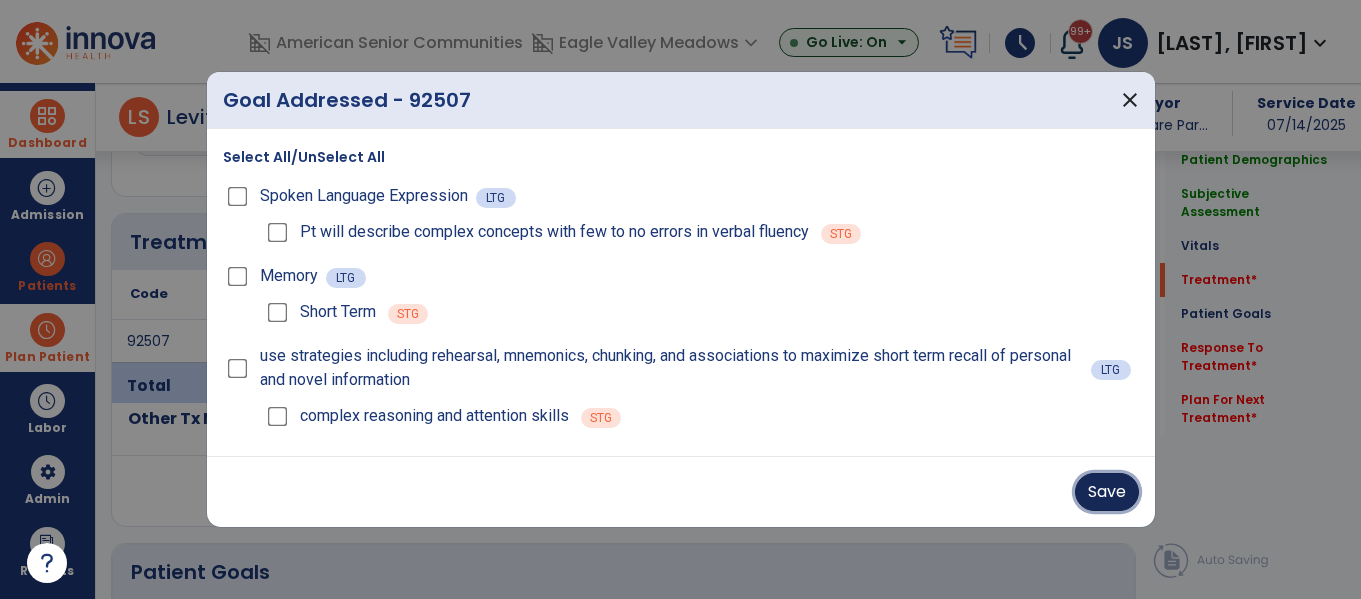 click on "Save" at bounding box center (1107, 492) 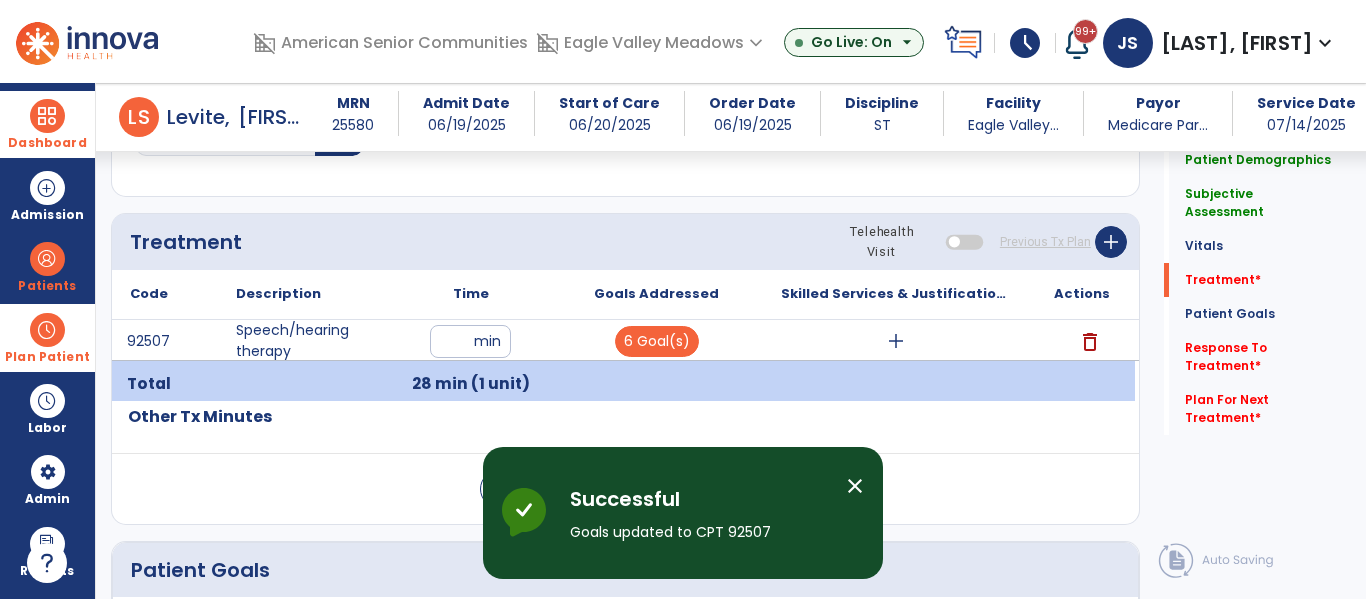 click on "add" at bounding box center [896, 341] 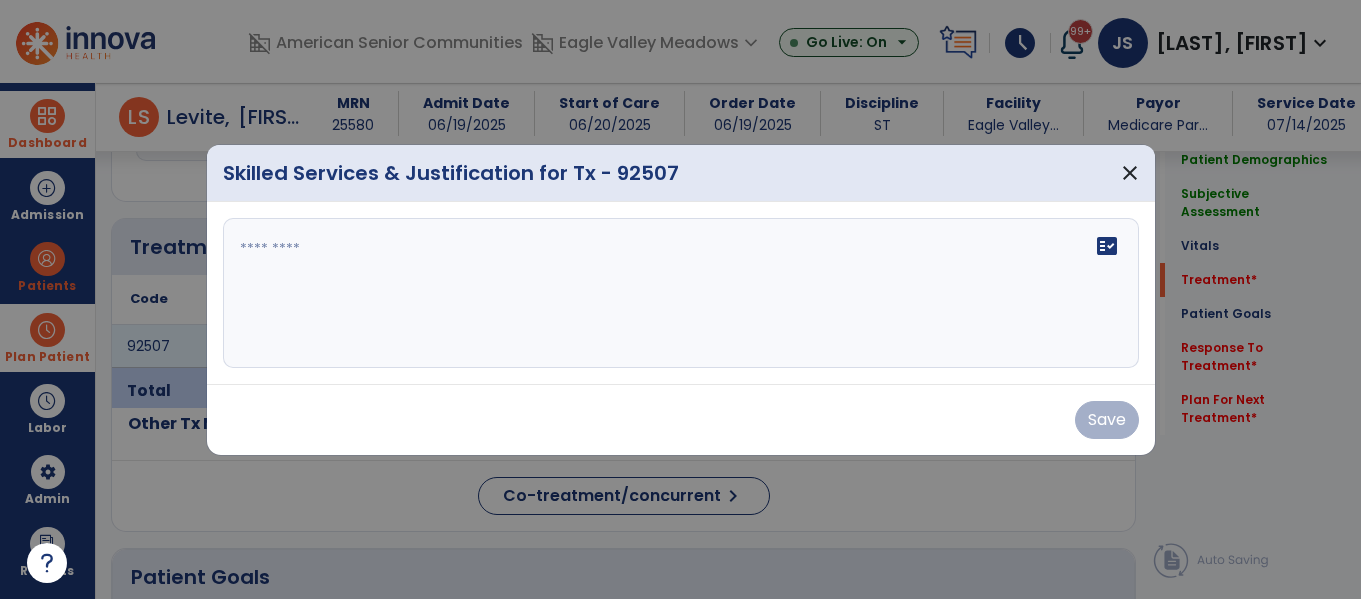 click on "fact_check" at bounding box center [681, 293] 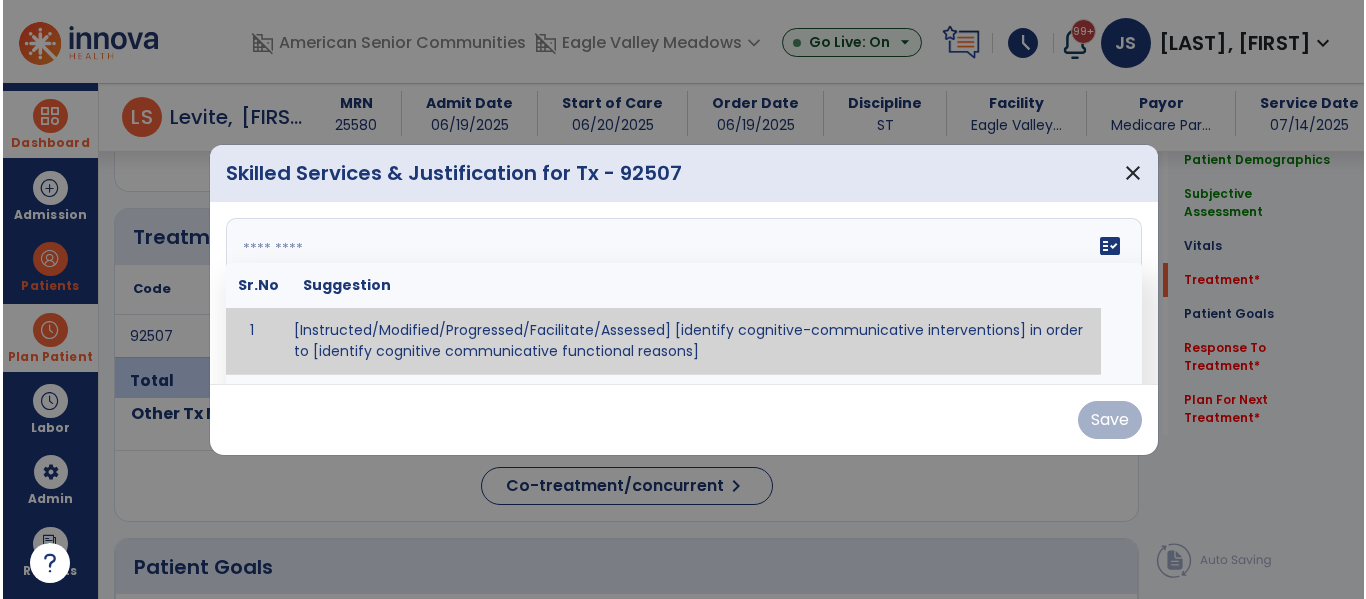 scroll, scrollTop: 1156, scrollLeft: 0, axis: vertical 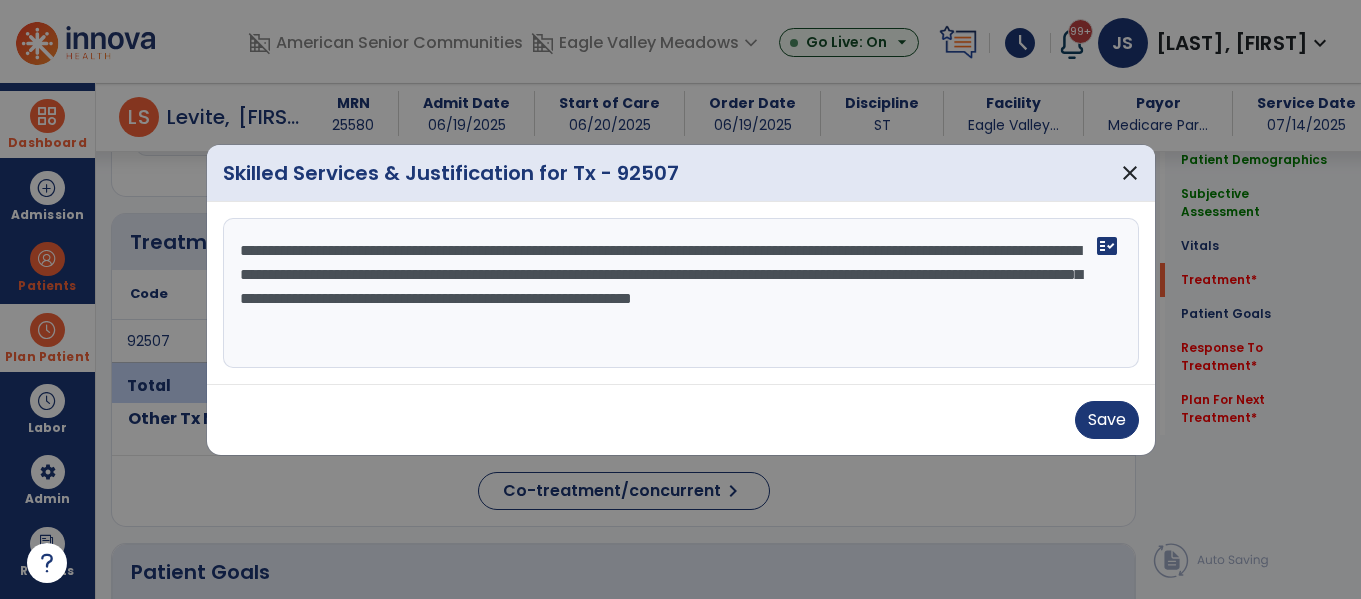 type on "**********" 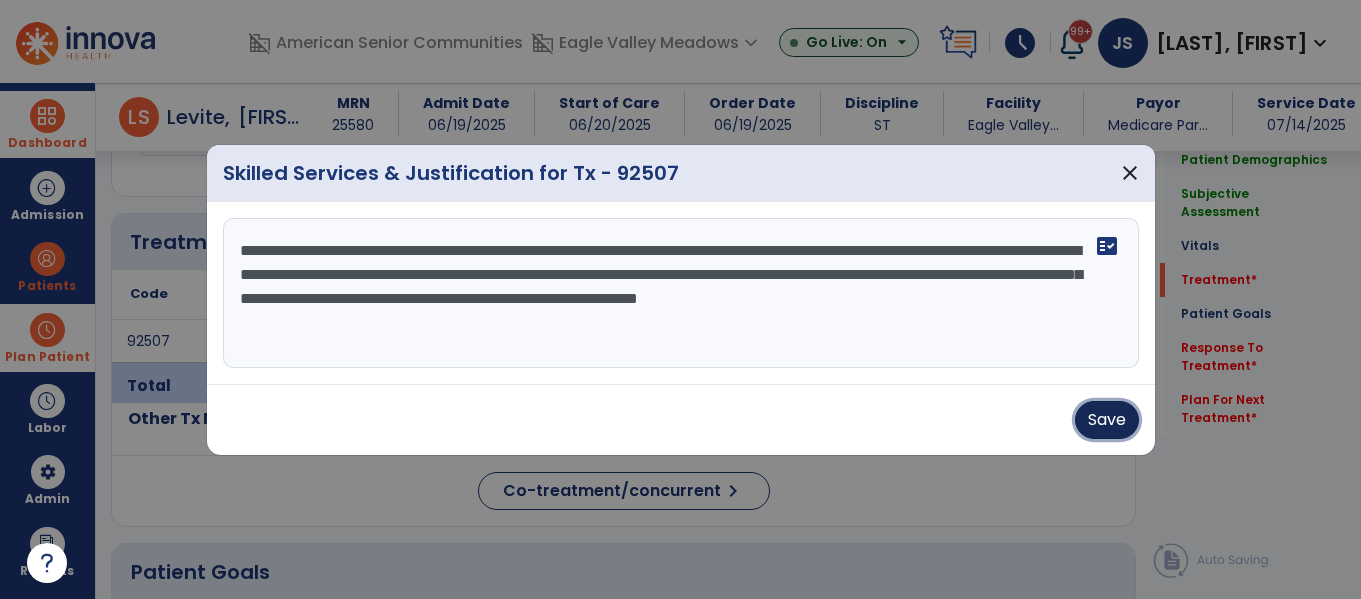 click on "Save" at bounding box center (1107, 420) 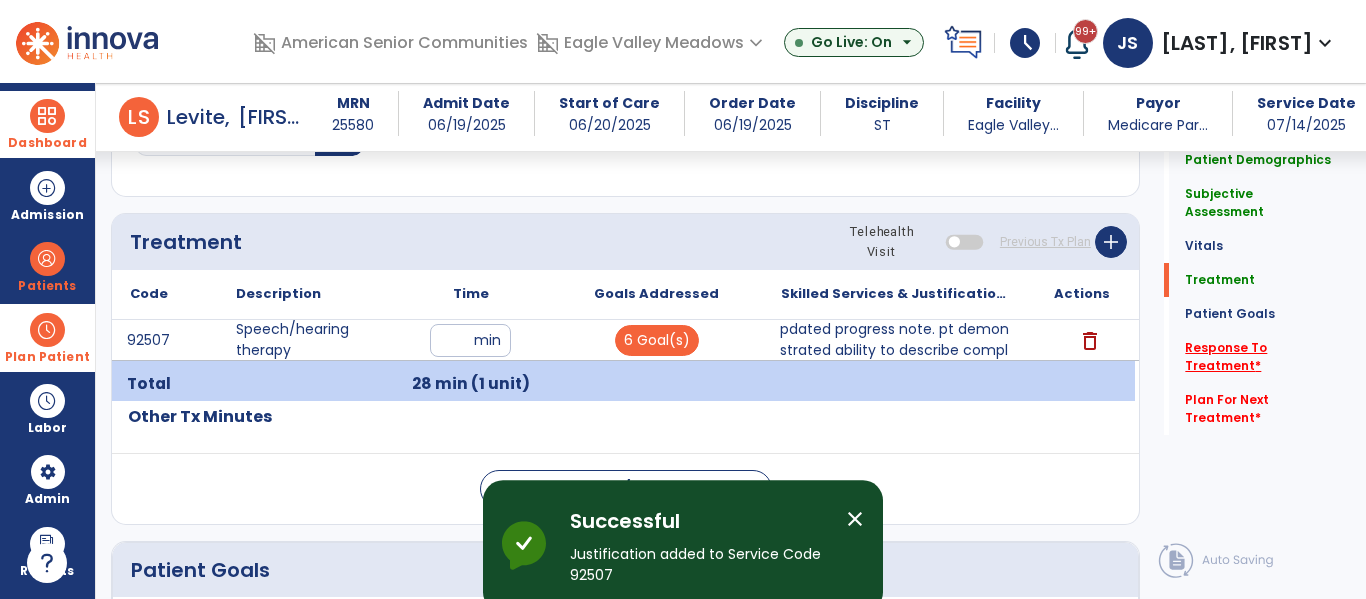 click on "Response To Treatment   *" 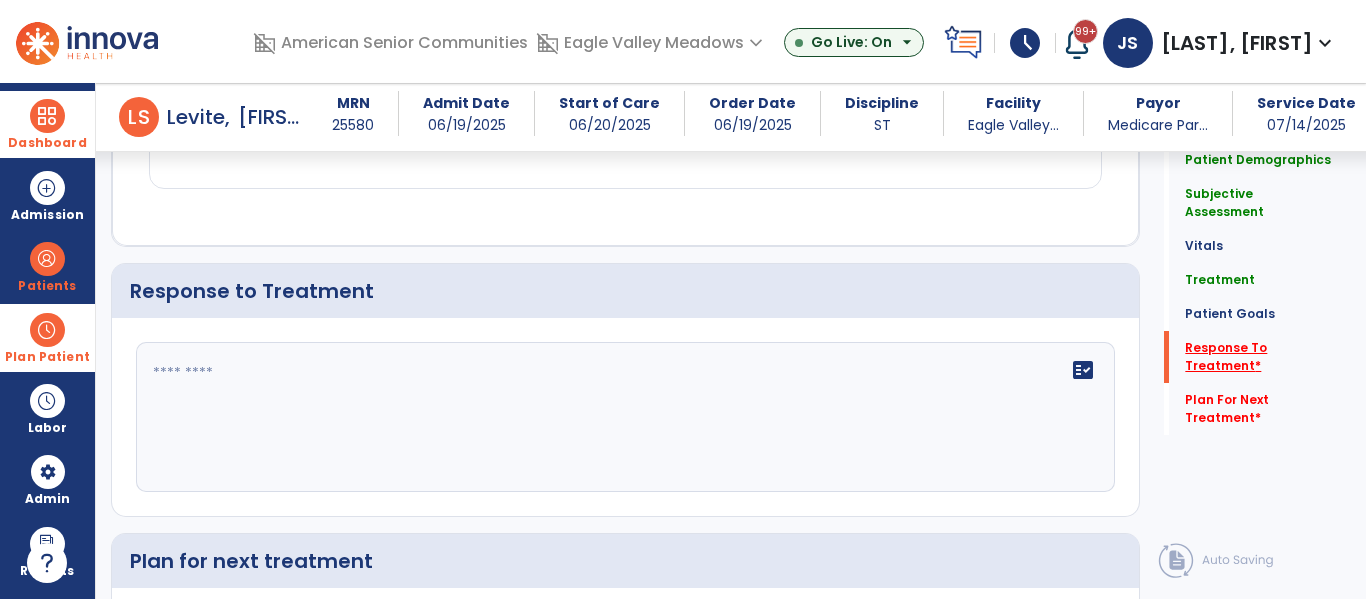scroll, scrollTop: 2893, scrollLeft: 0, axis: vertical 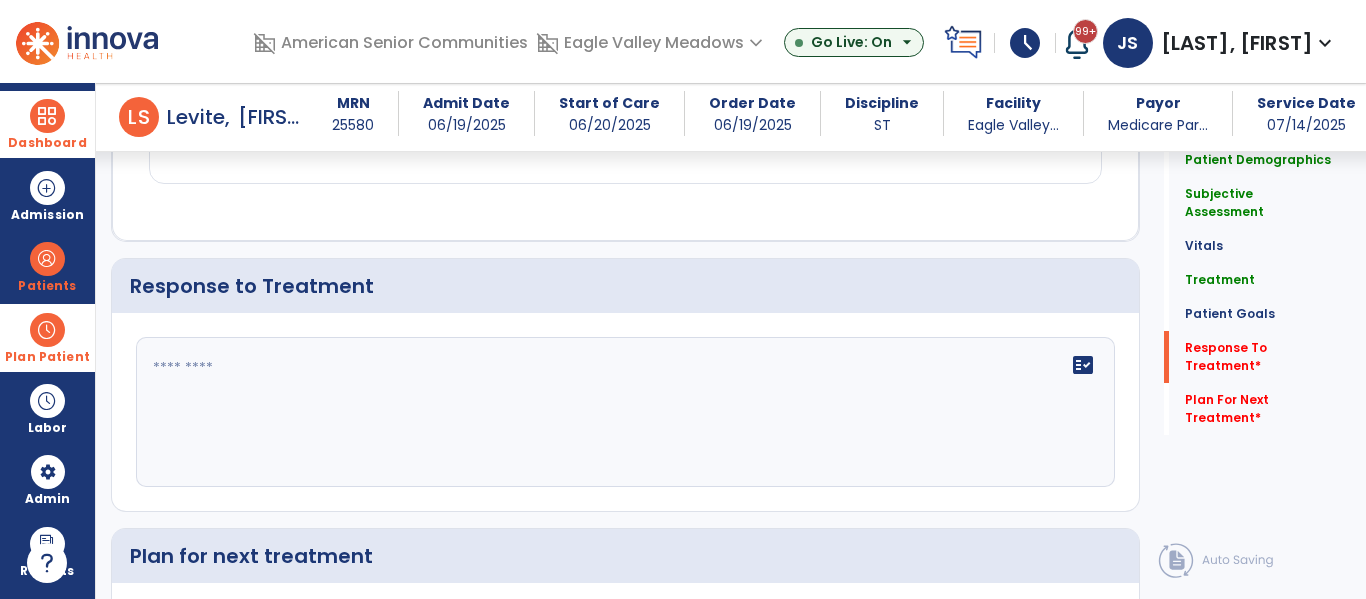 click on "fact_check" 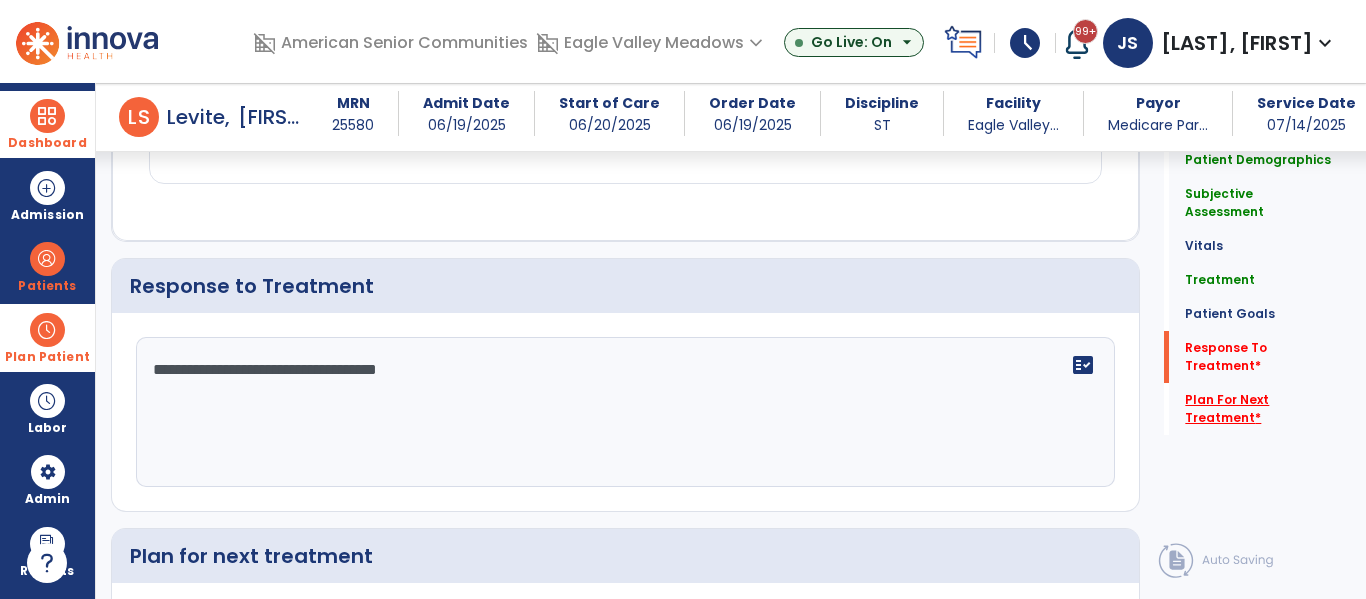type on "**********" 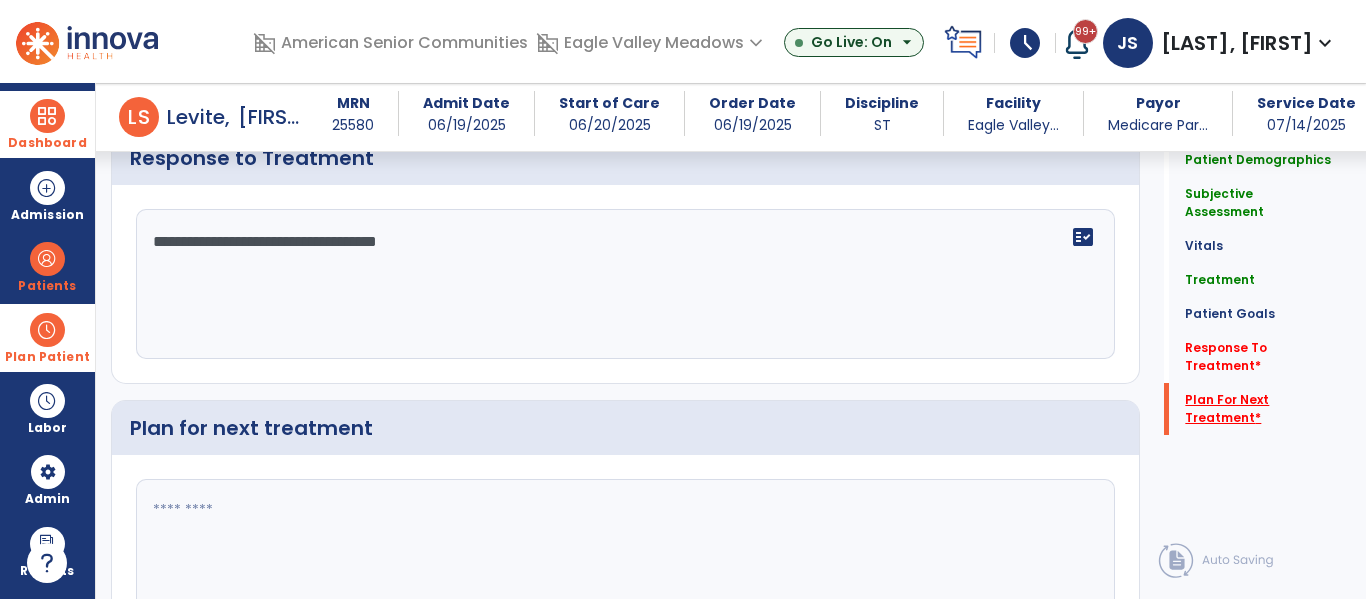 scroll, scrollTop: 3142, scrollLeft: 0, axis: vertical 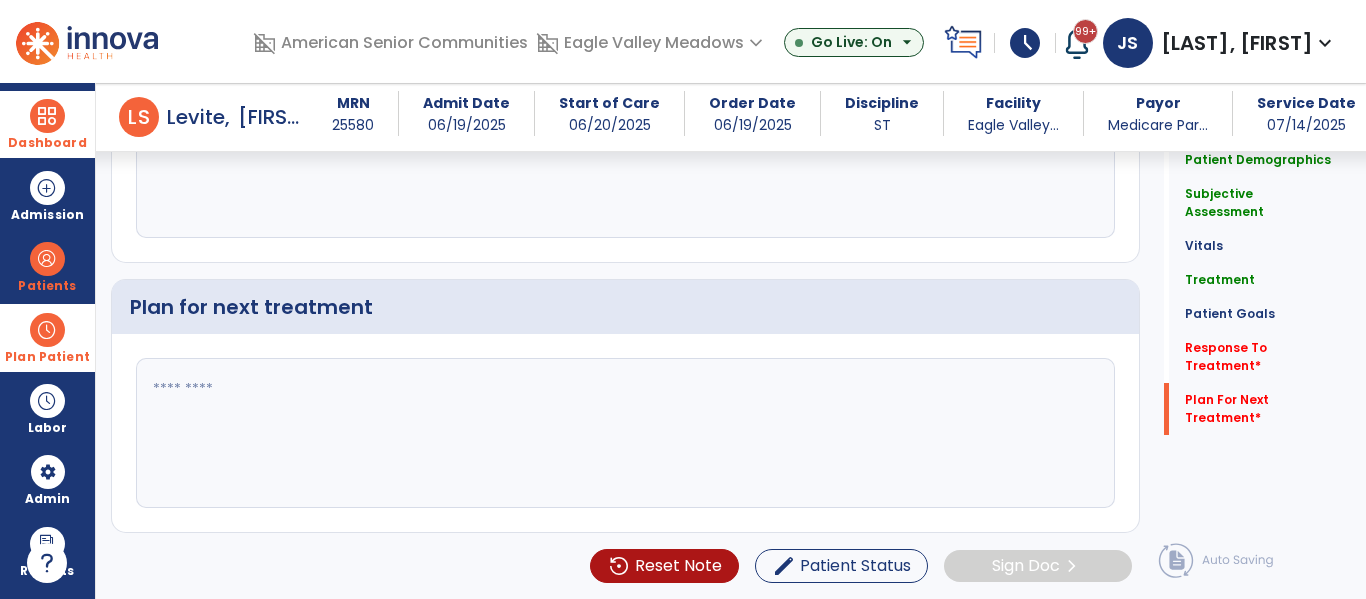 click 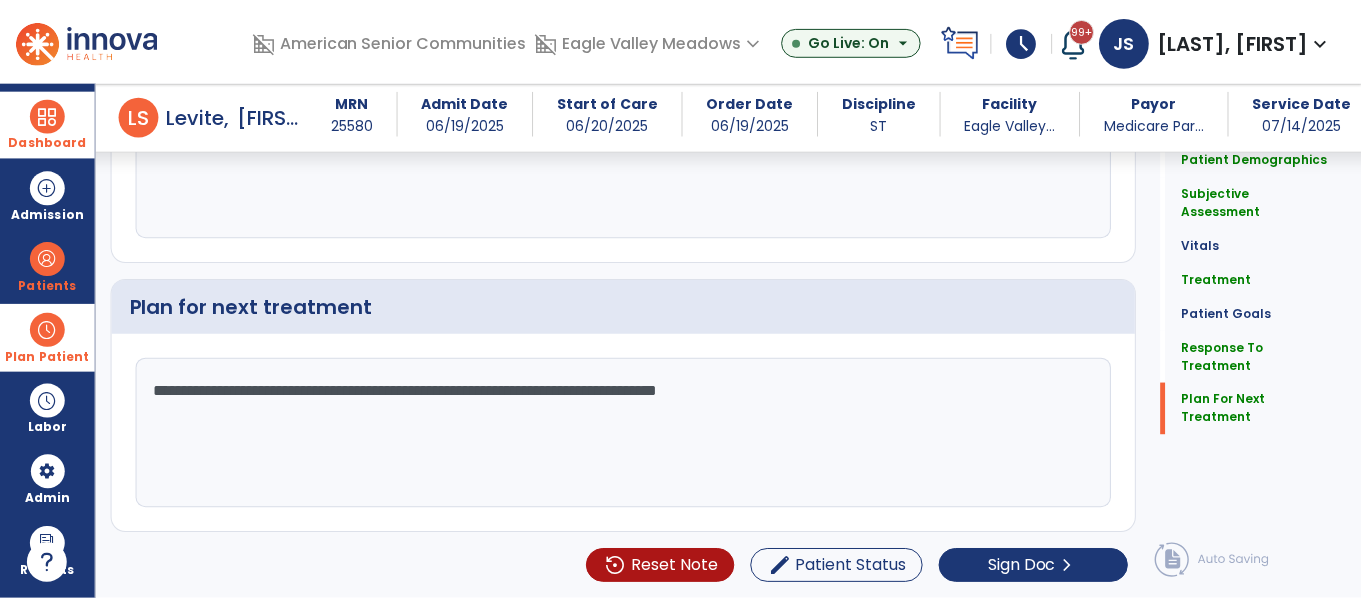 scroll, scrollTop: 3098, scrollLeft: 0, axis: vertical 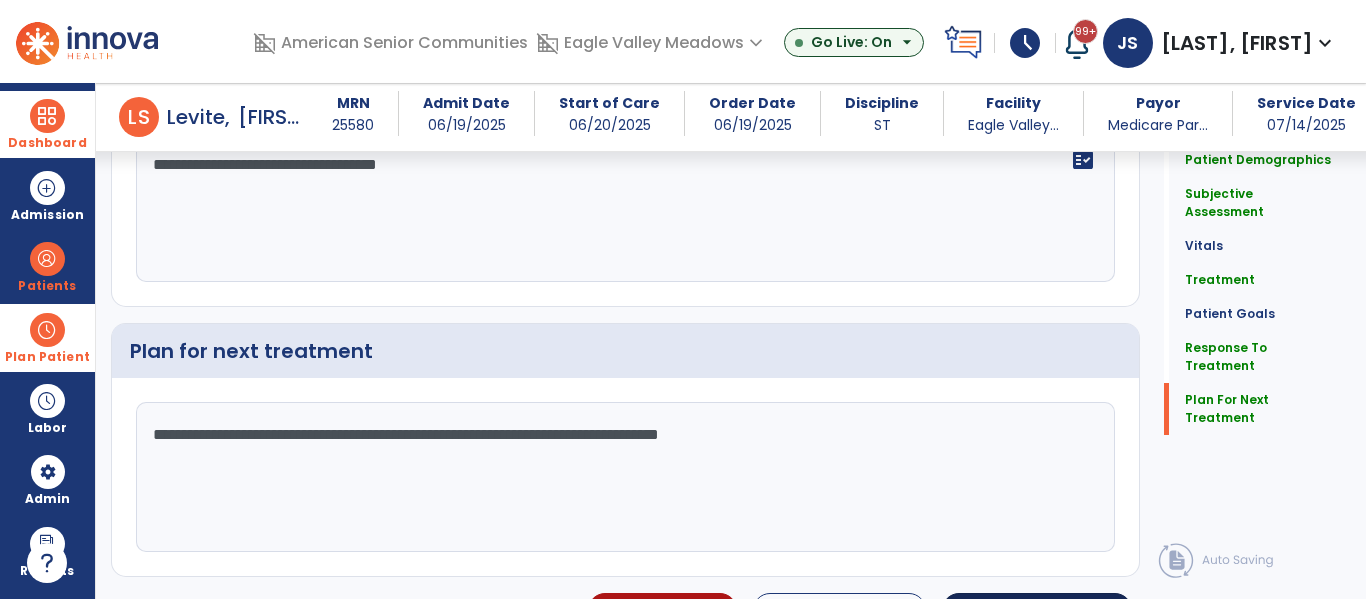 type on "**********" 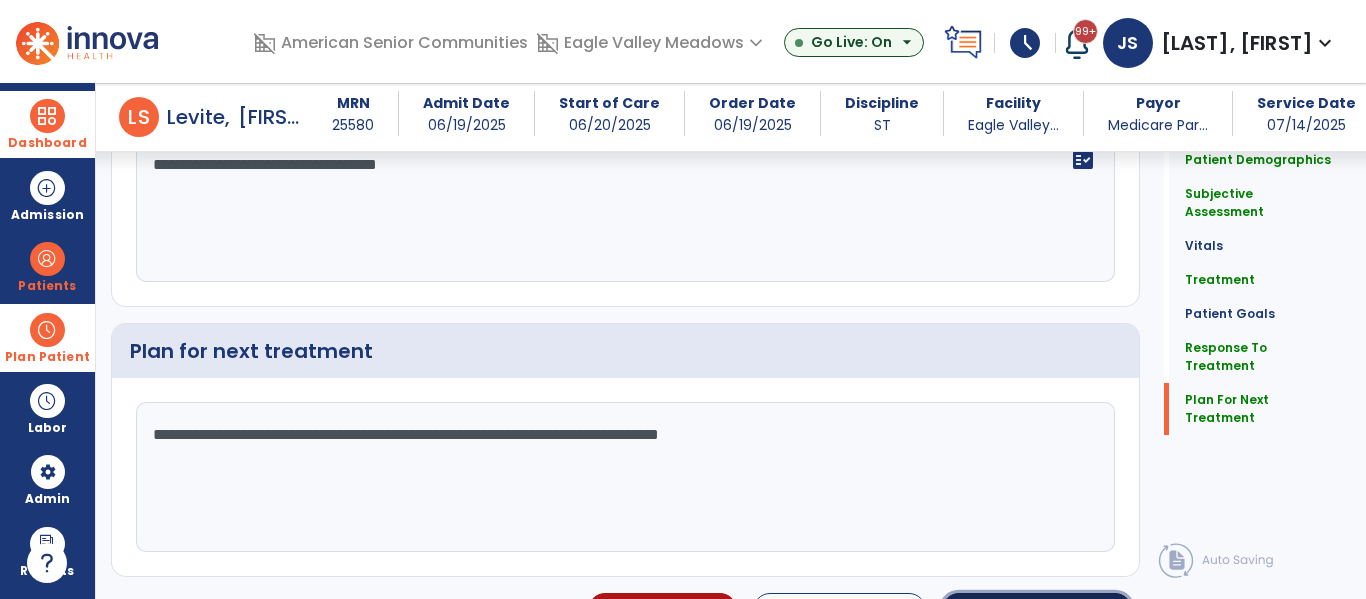 click on "Sign Doc  chevron_right" 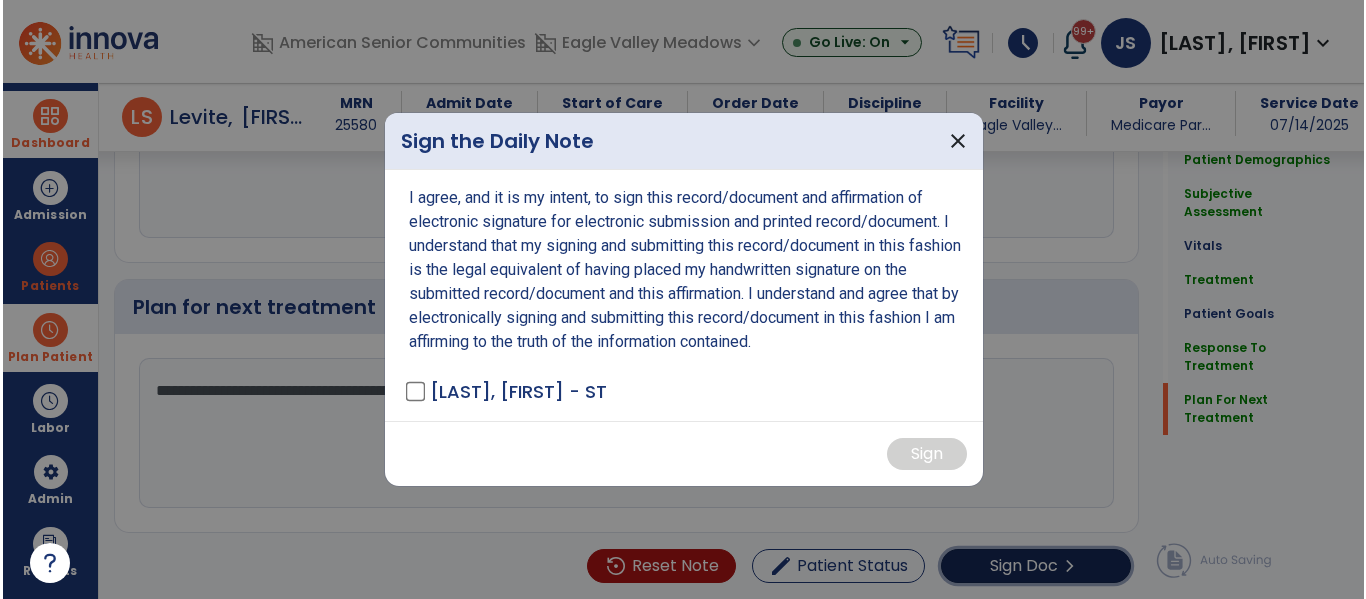 scroll, scrollTop: 3163, scrollLeft: 0, axis: vertical 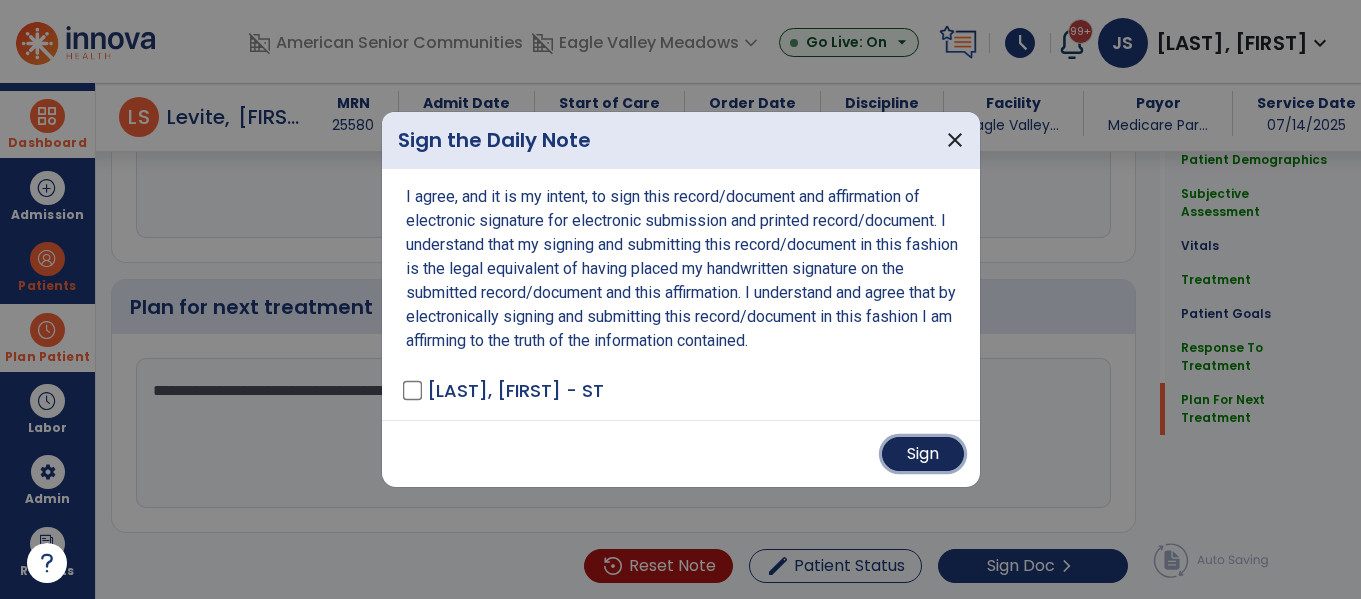 click on "Sign" at bounding box center (923, 454) 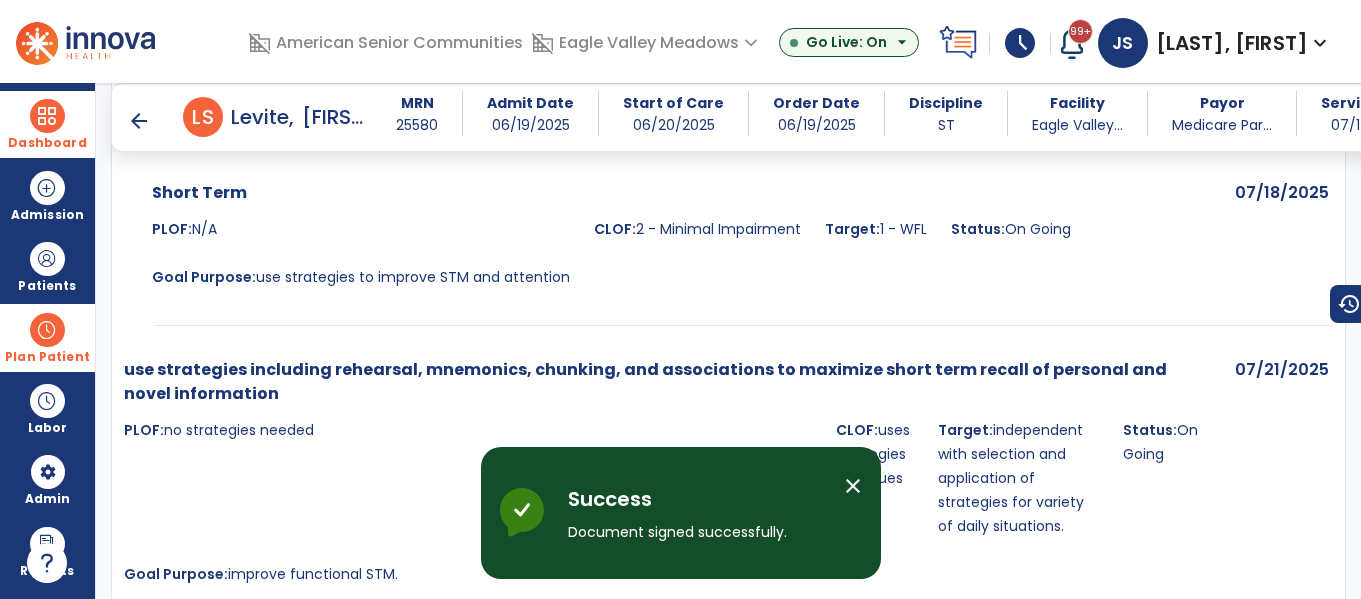 click on "close" at bounding box center [853, 486] 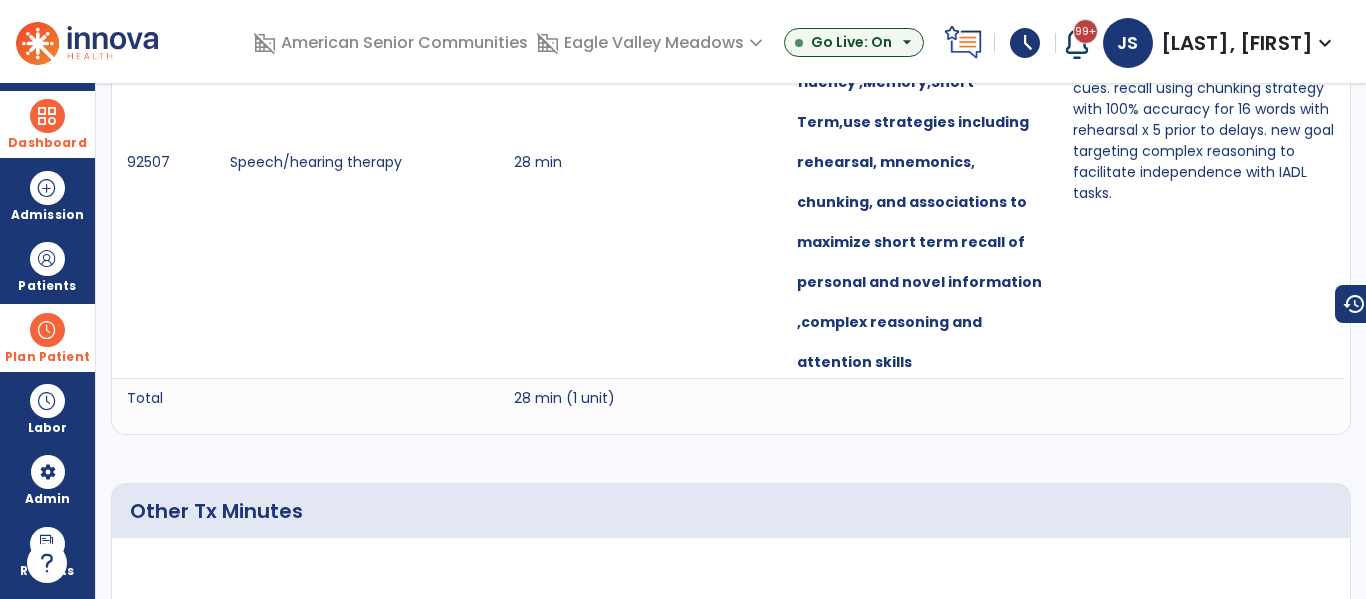 scroll, scrollTop: 0, scrollLeft: 0, axis: both 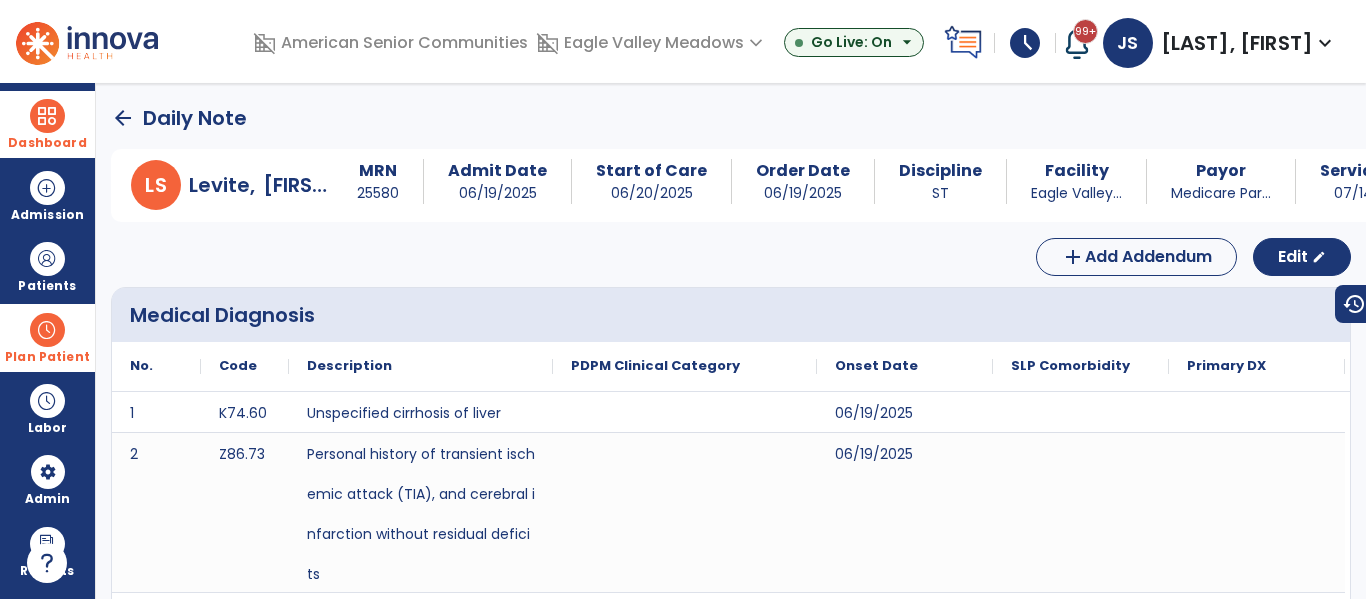 click on "arrow_back" 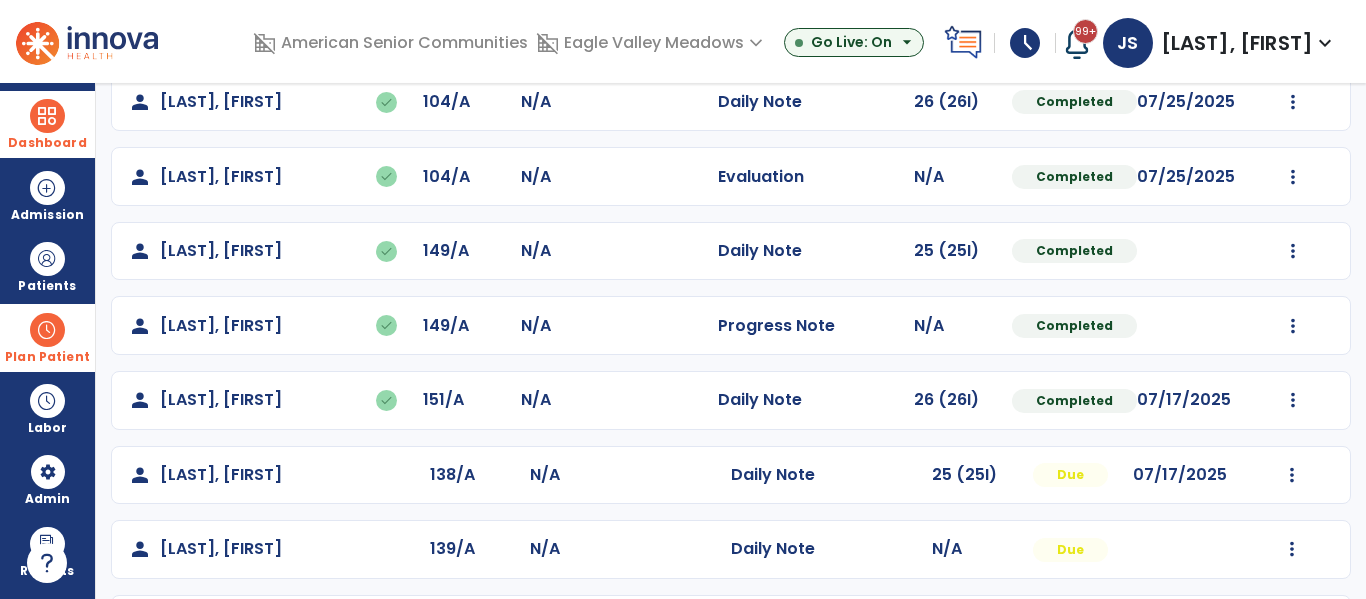 scroll, scrollTop: 338, scrollLeft: 0, axis: vertical 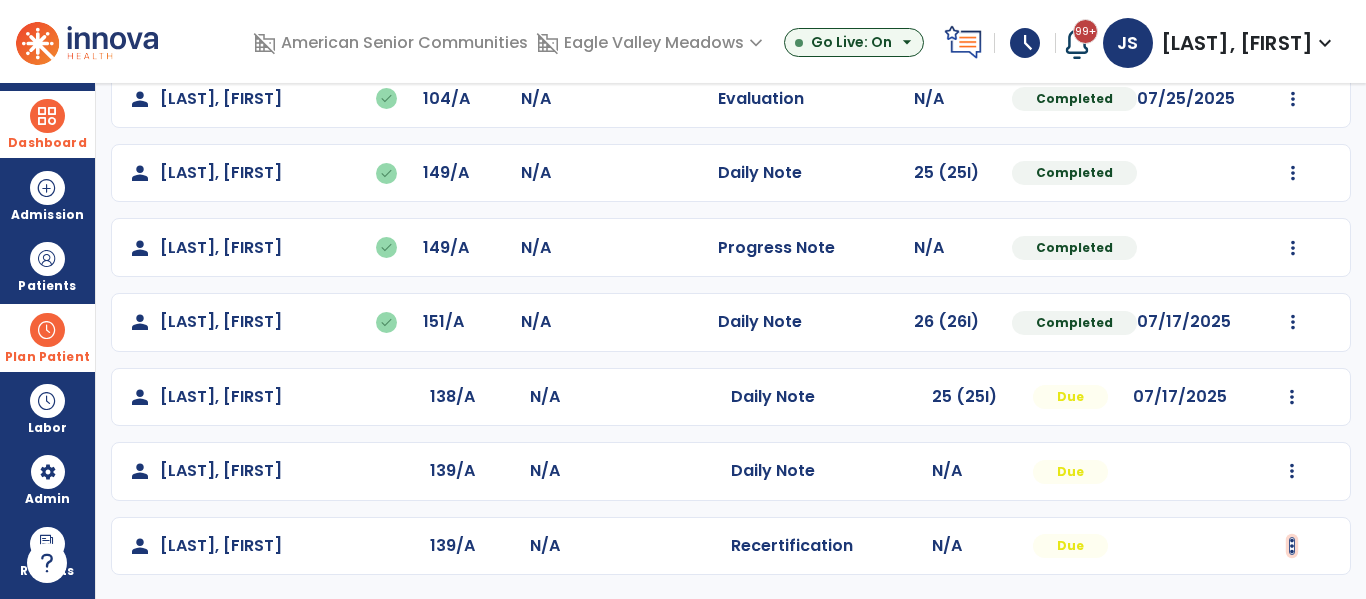 click at bounding box center (1293, 24) 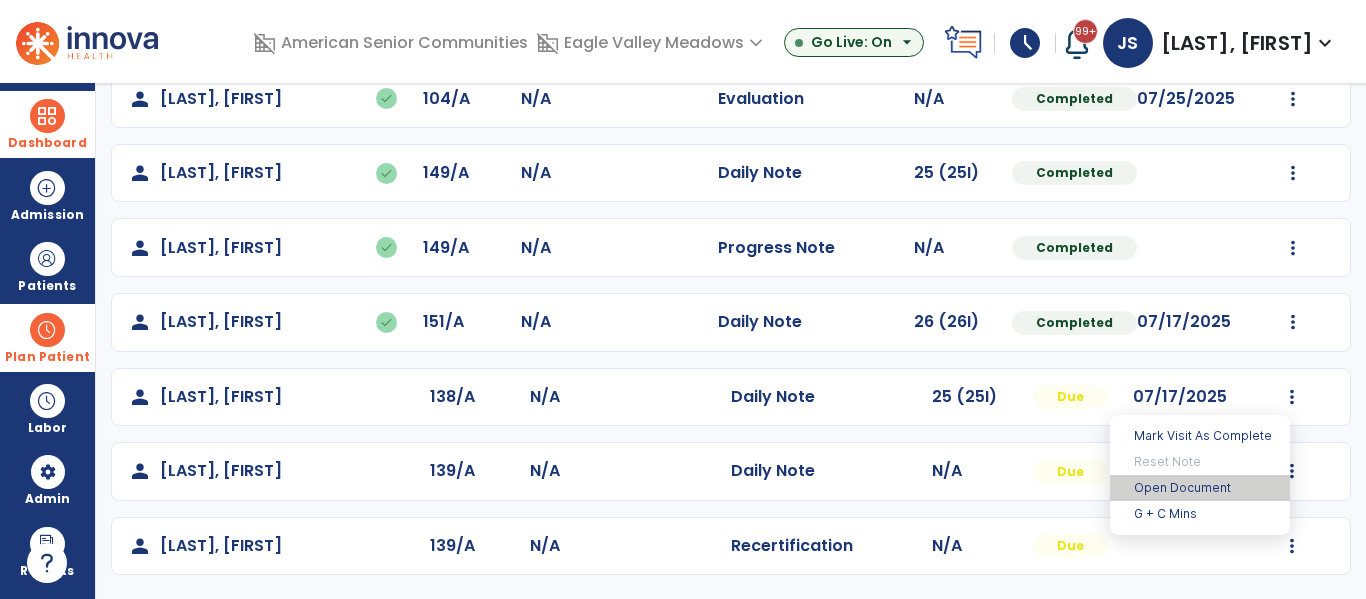 click on "Open Document" at bounding box center [1200, 488] 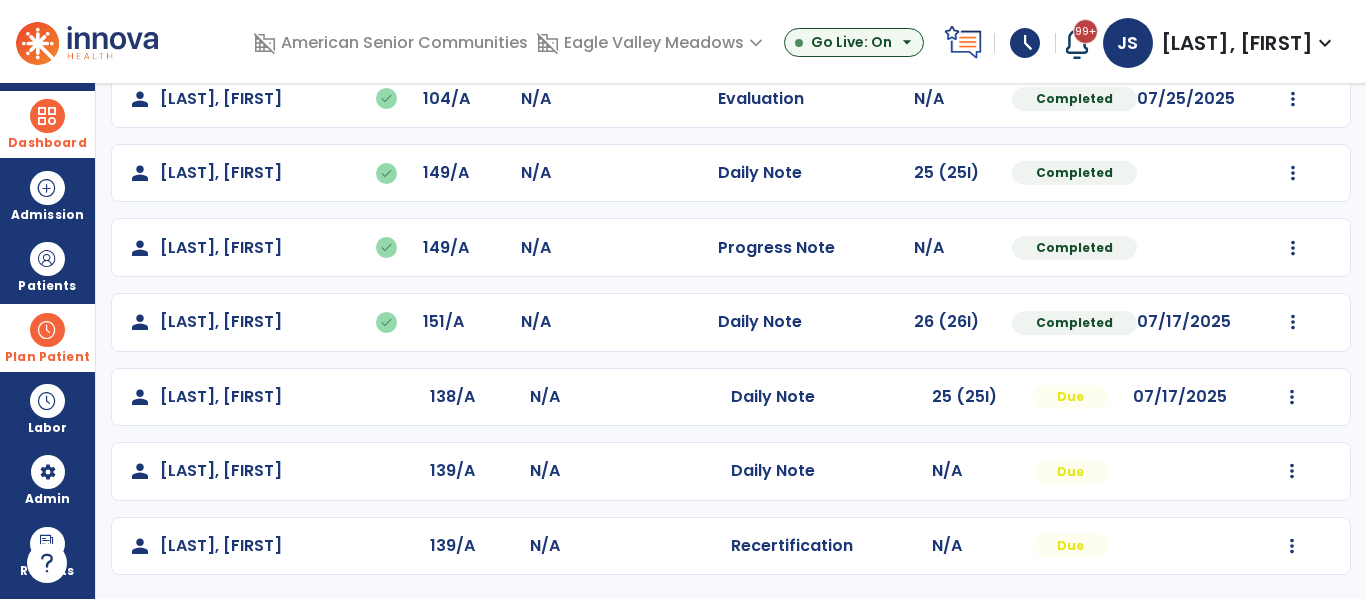 select on "**" 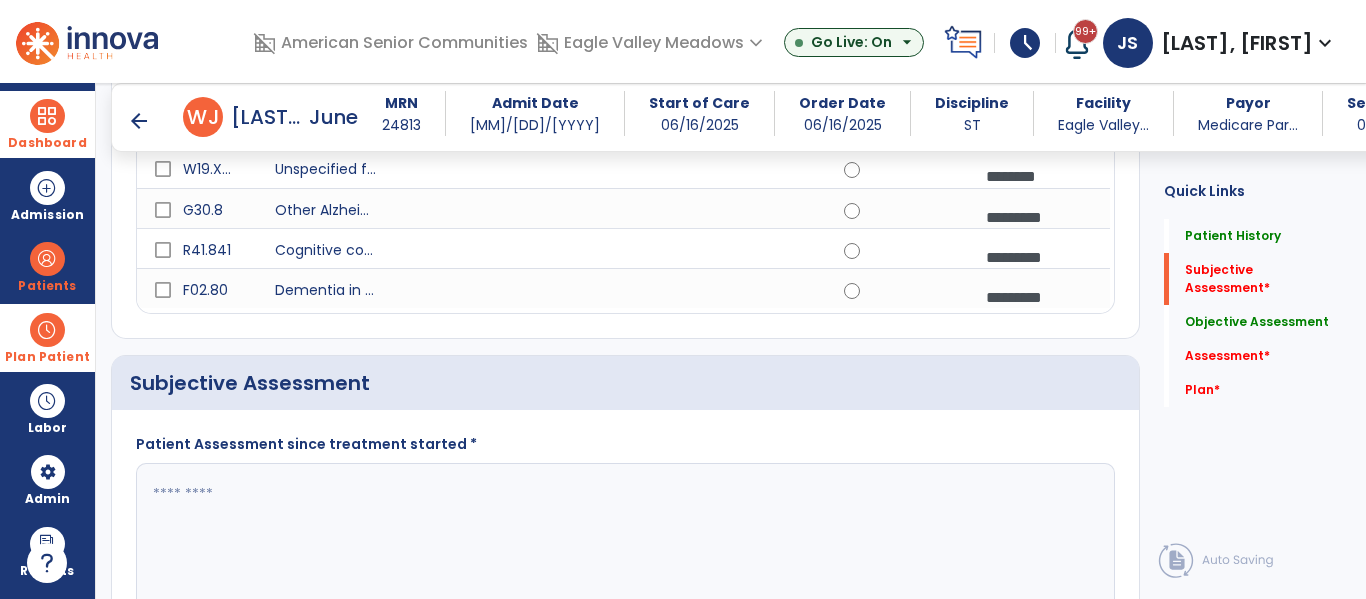 scroll, scrollTop: 516, scrollLeft: 0, axis: vertical 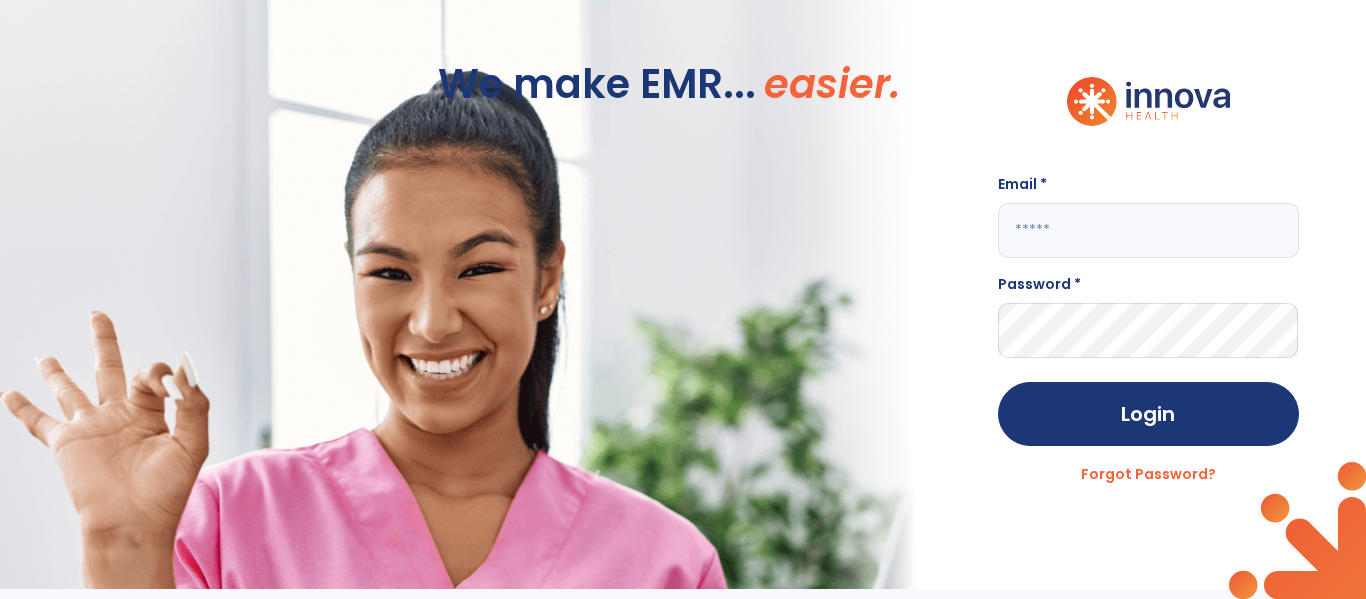 click 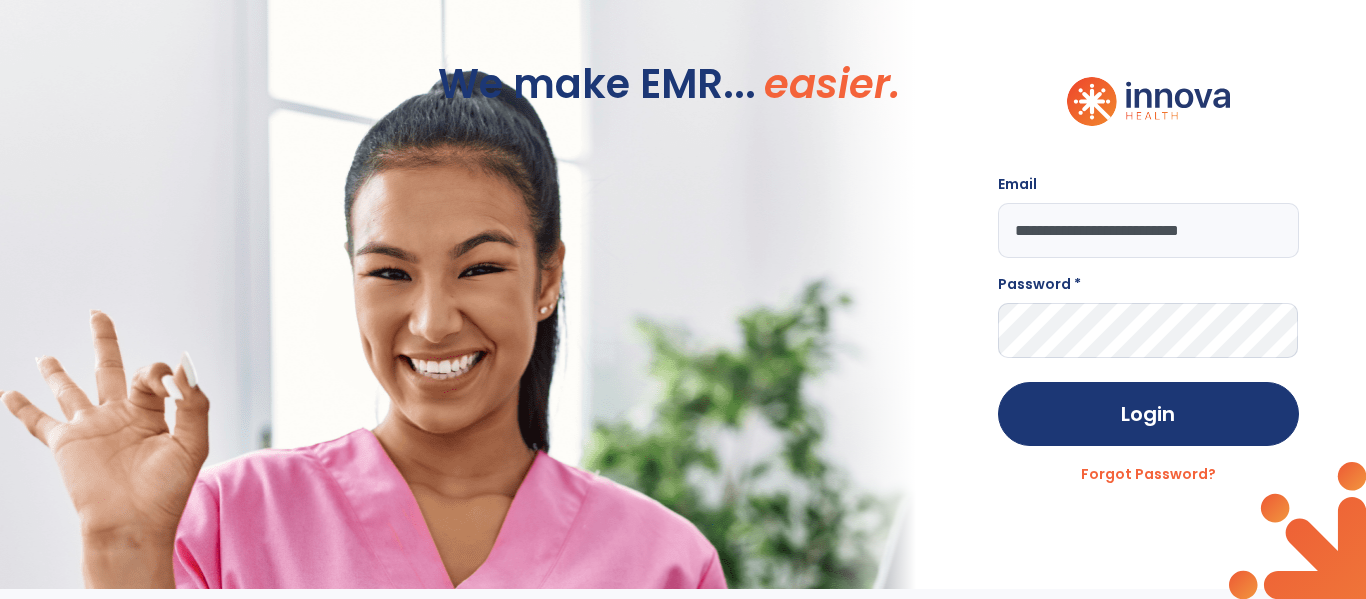 type on "**********" 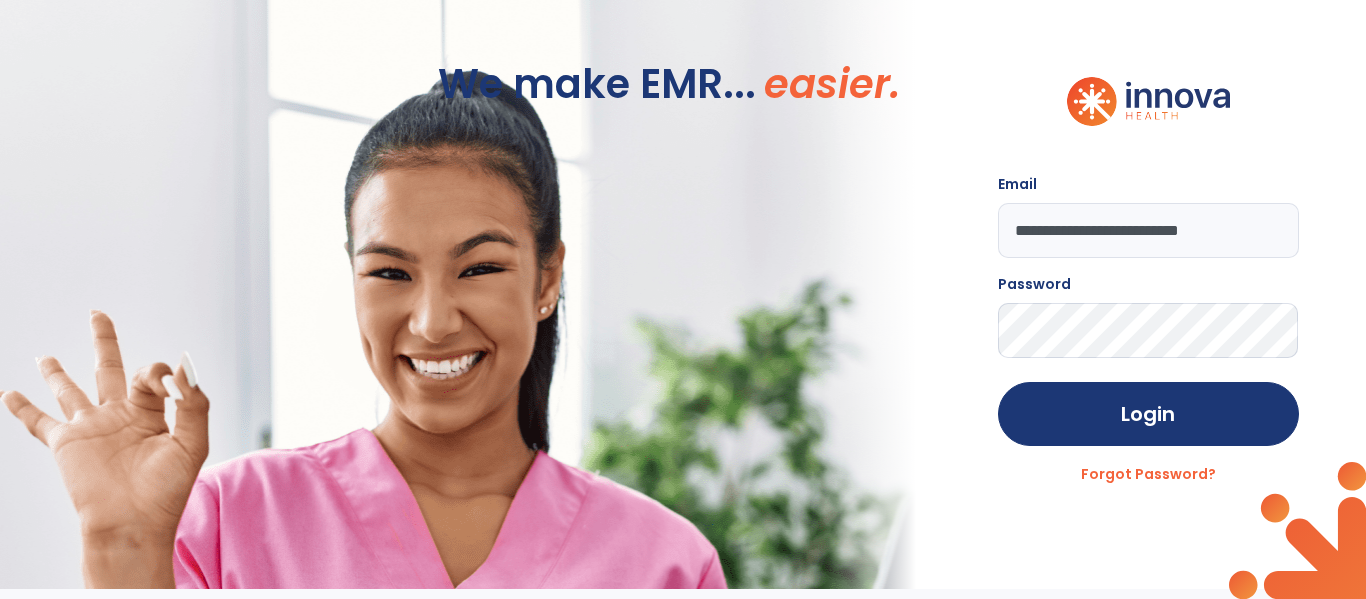 click on "Login" 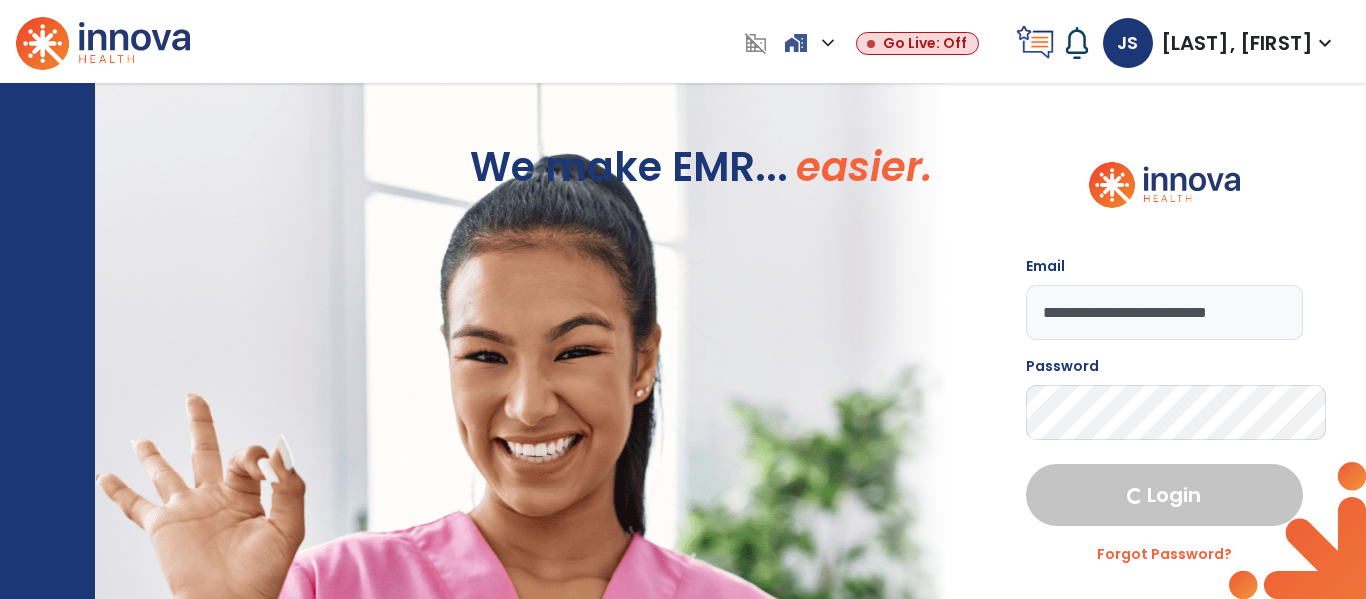select on "***" 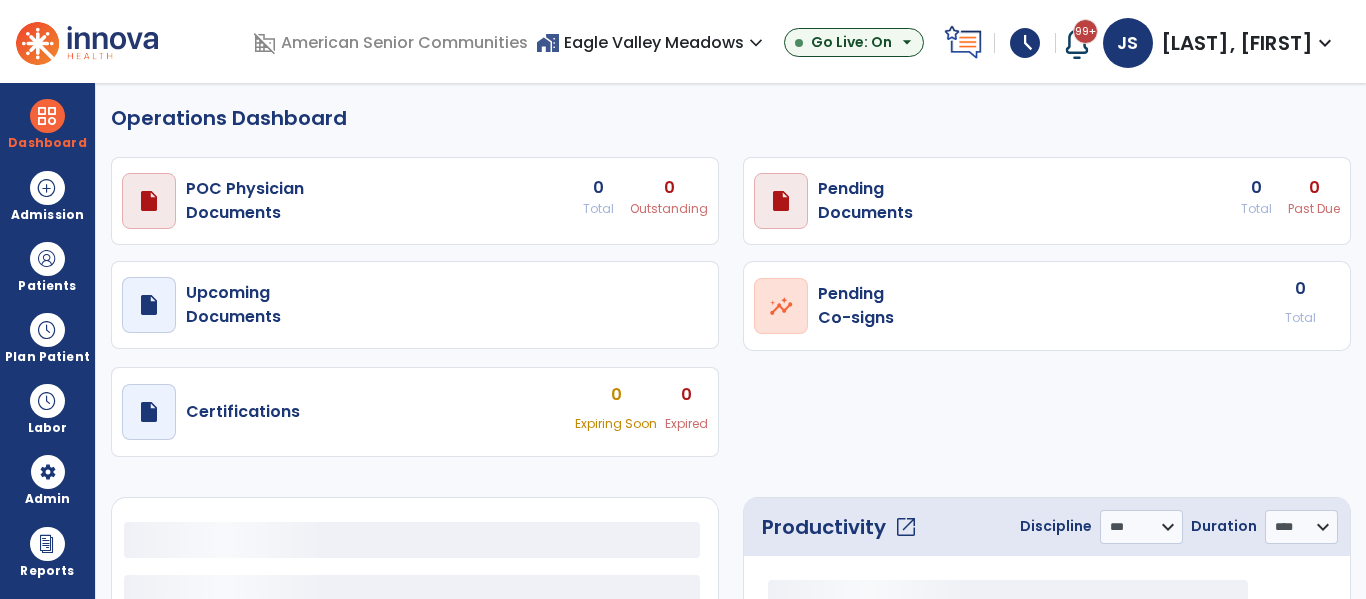 select on "***" 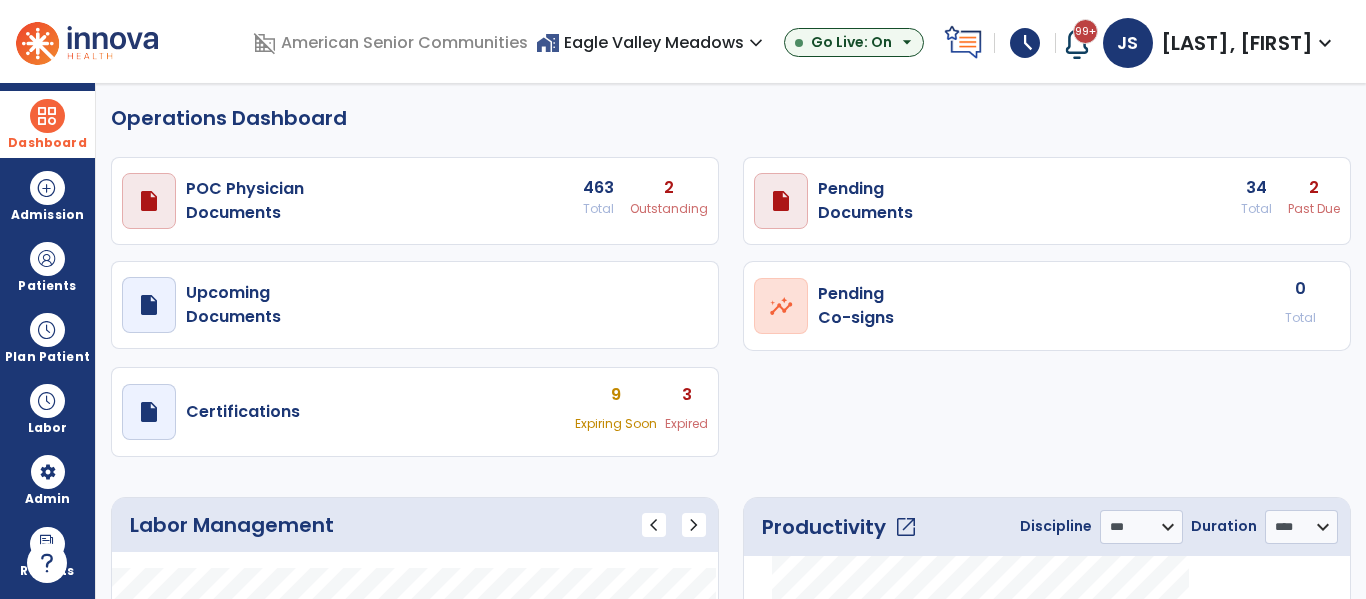 click at bounding box center [47, 116] 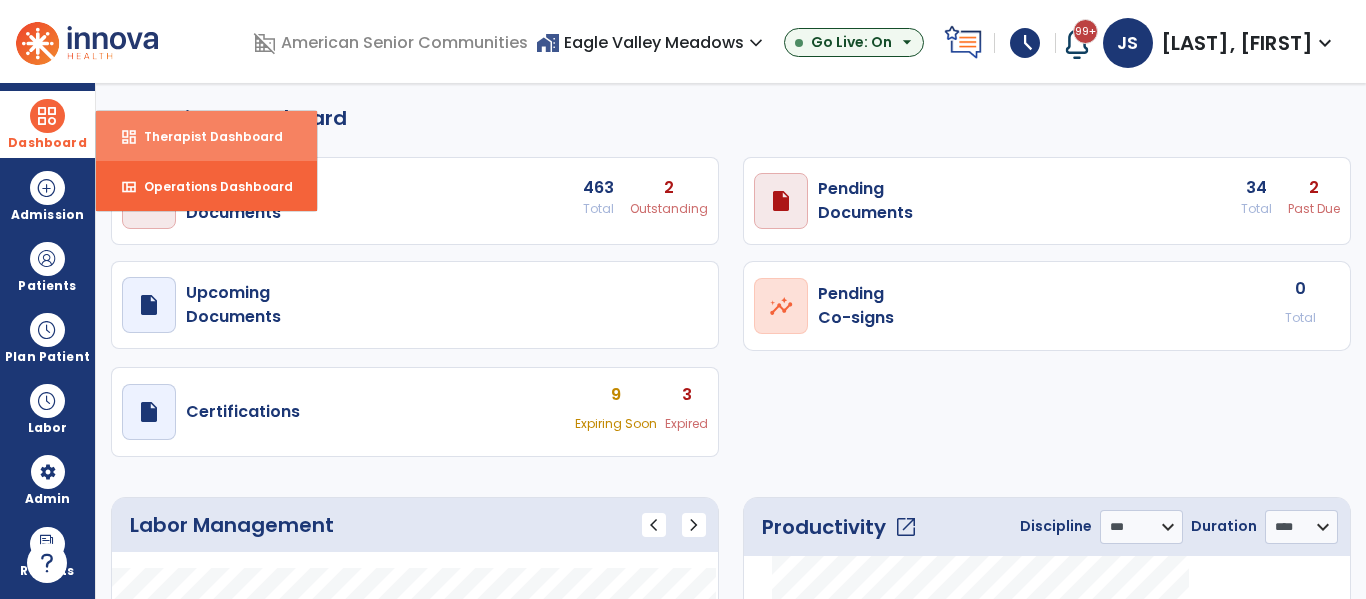 click on "Therapist Dashboard" at bounding box center (205, 136) 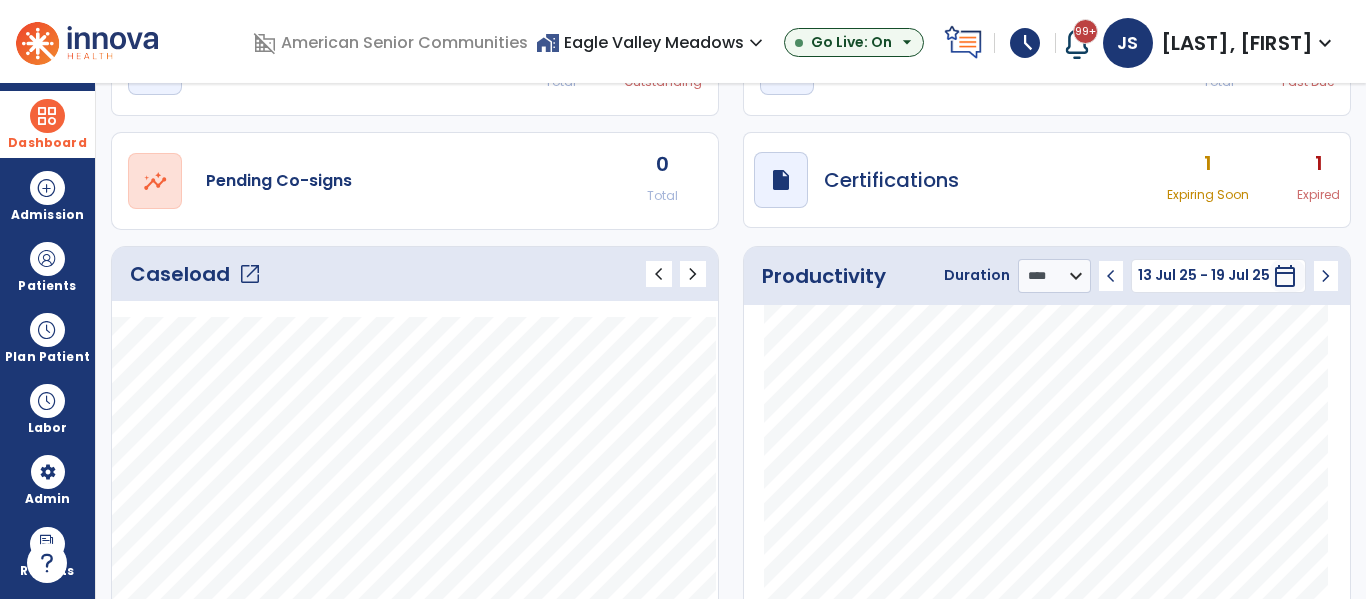 click on "open_in_new" 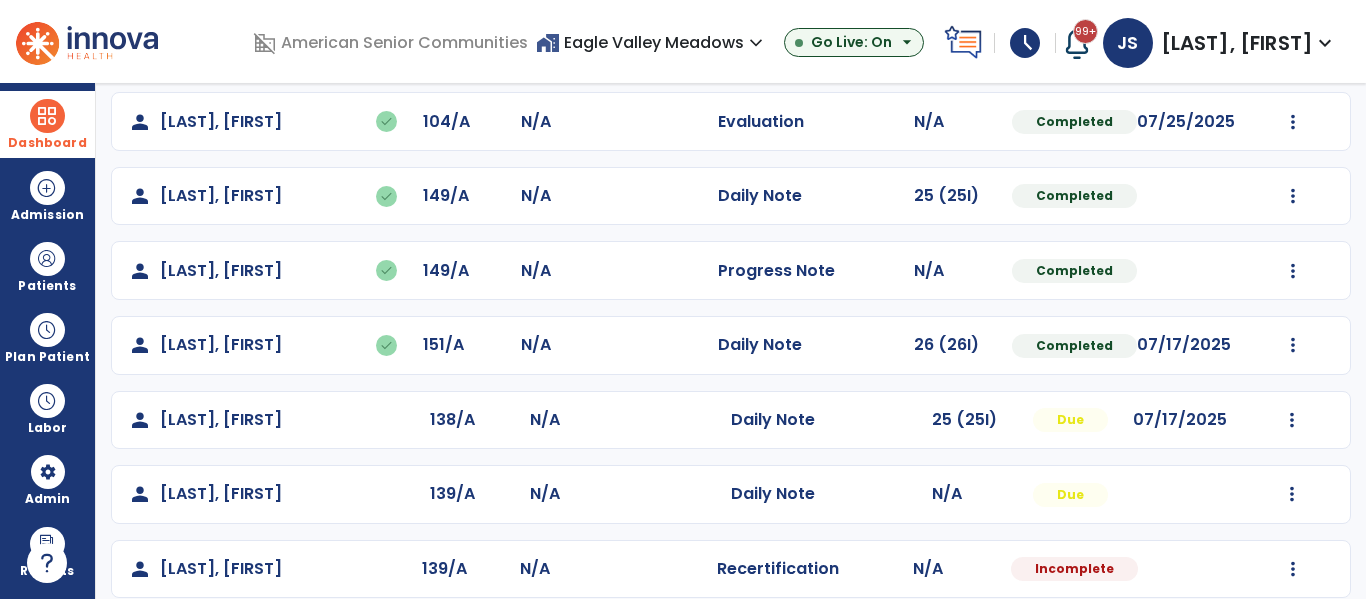 scroll, scrollTop: 338, scrollLeft: 0, axis: vertical 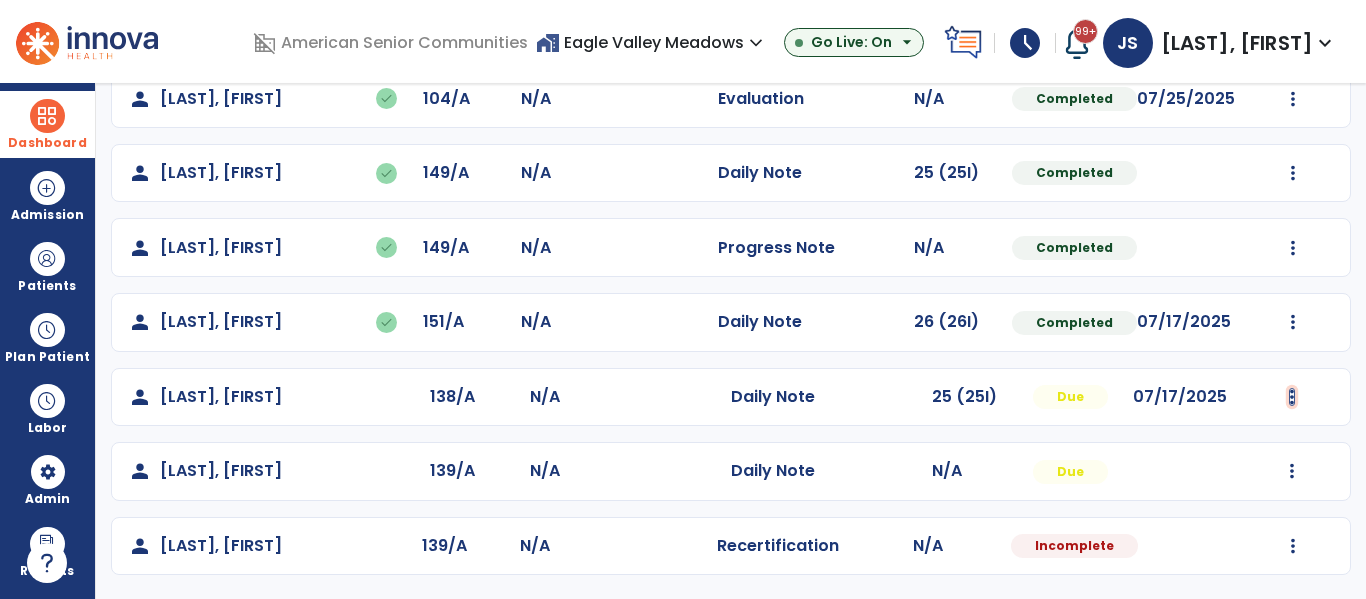 click at bounding box center [1293, 24] 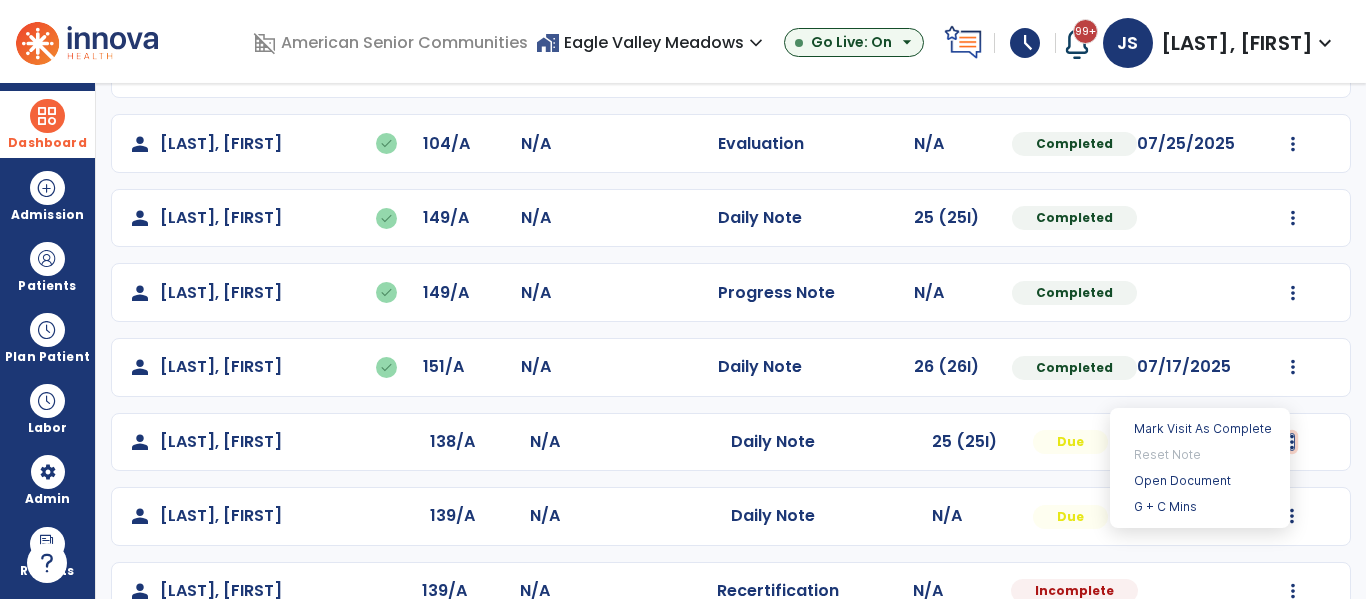 scroll, scrollTop: 338, scrollLeft: 0, axis: vertical 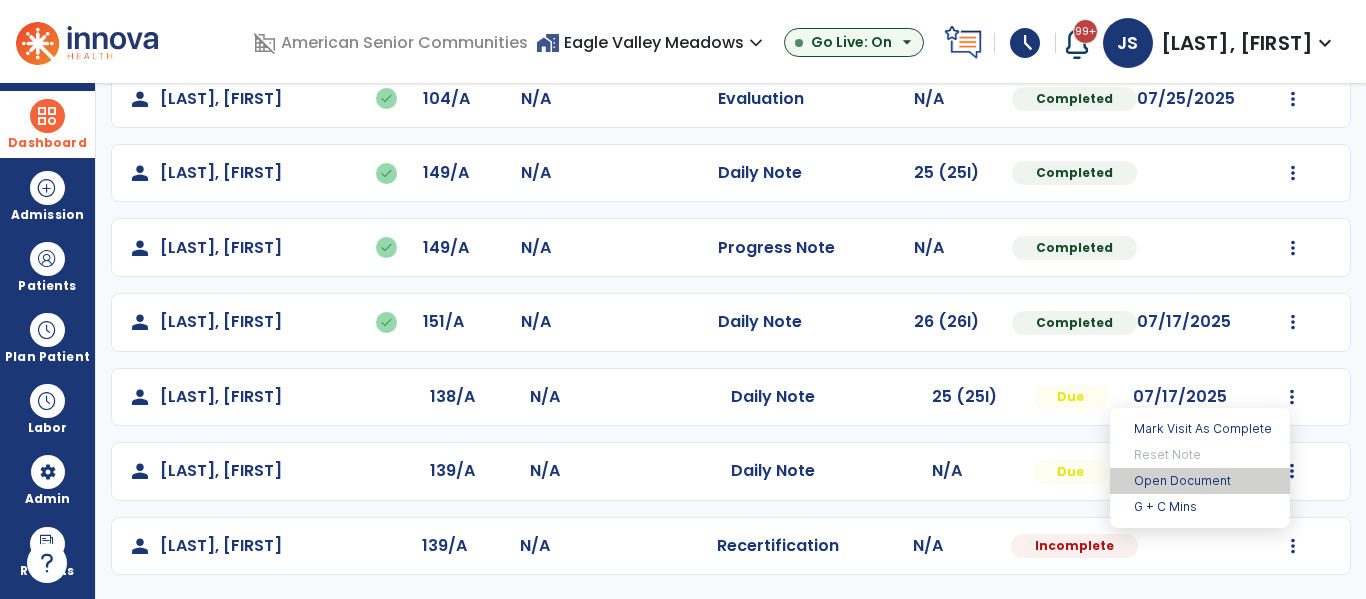 click on "Open Document" at bounding box center (1200, 481) 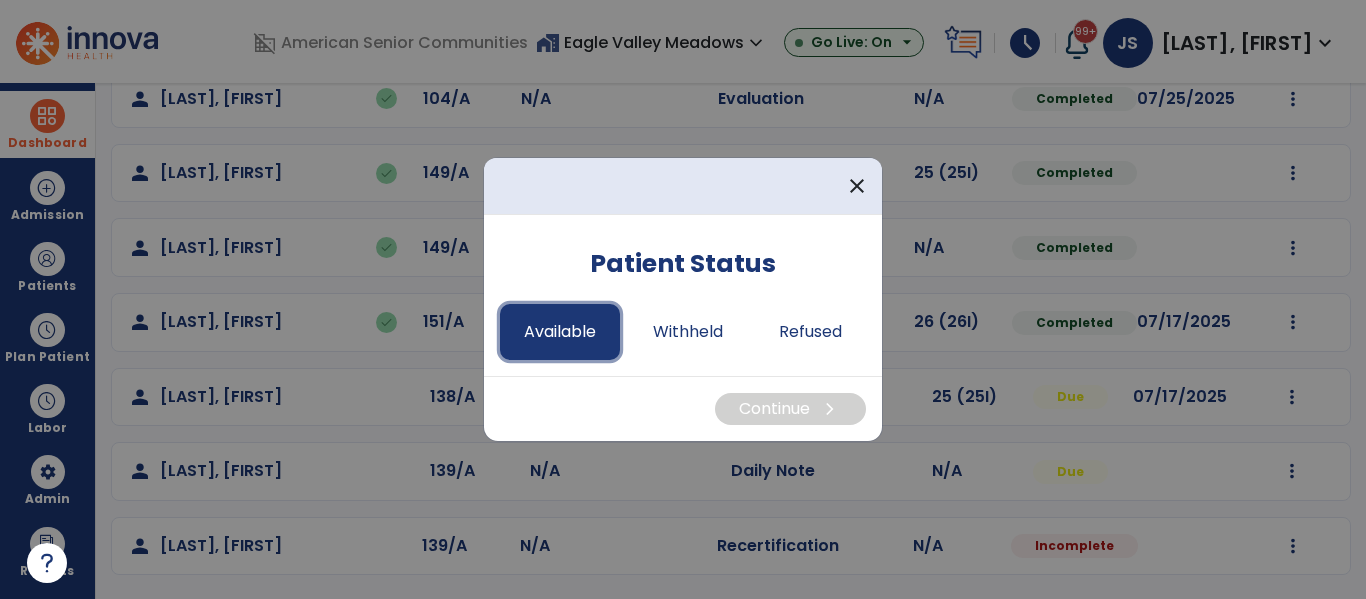 click on "Available" at bounding box center [560, 332] 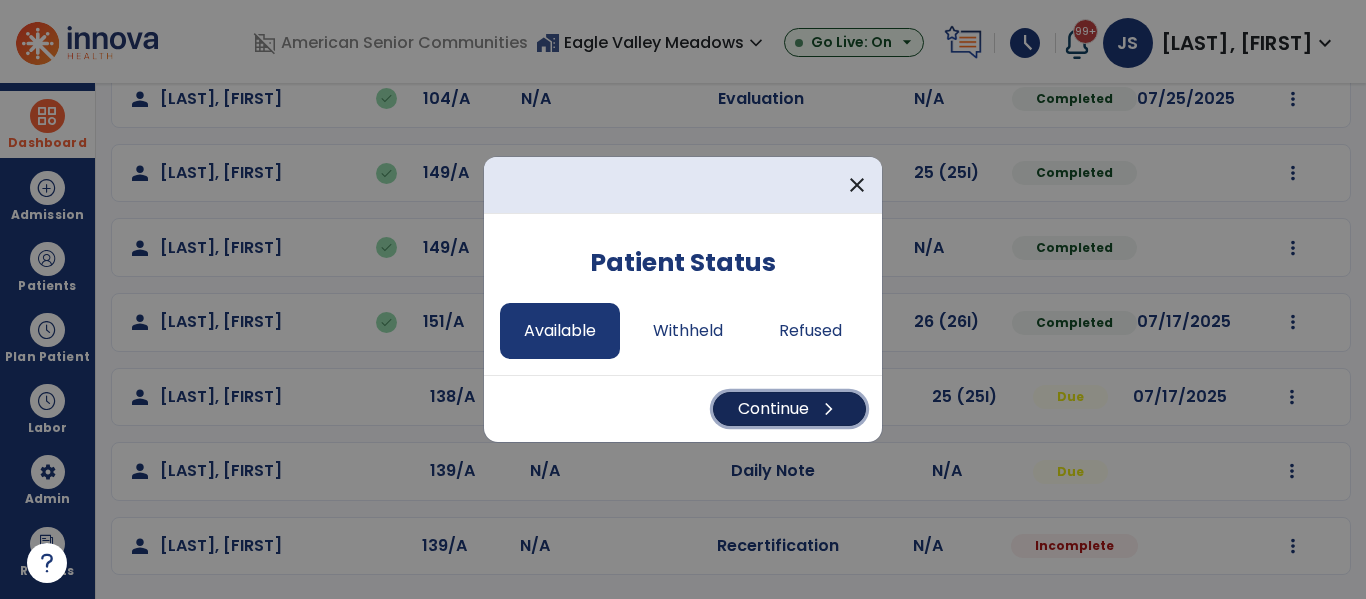 click on "Continue   chevron_right" at bounding box center (789, 409) 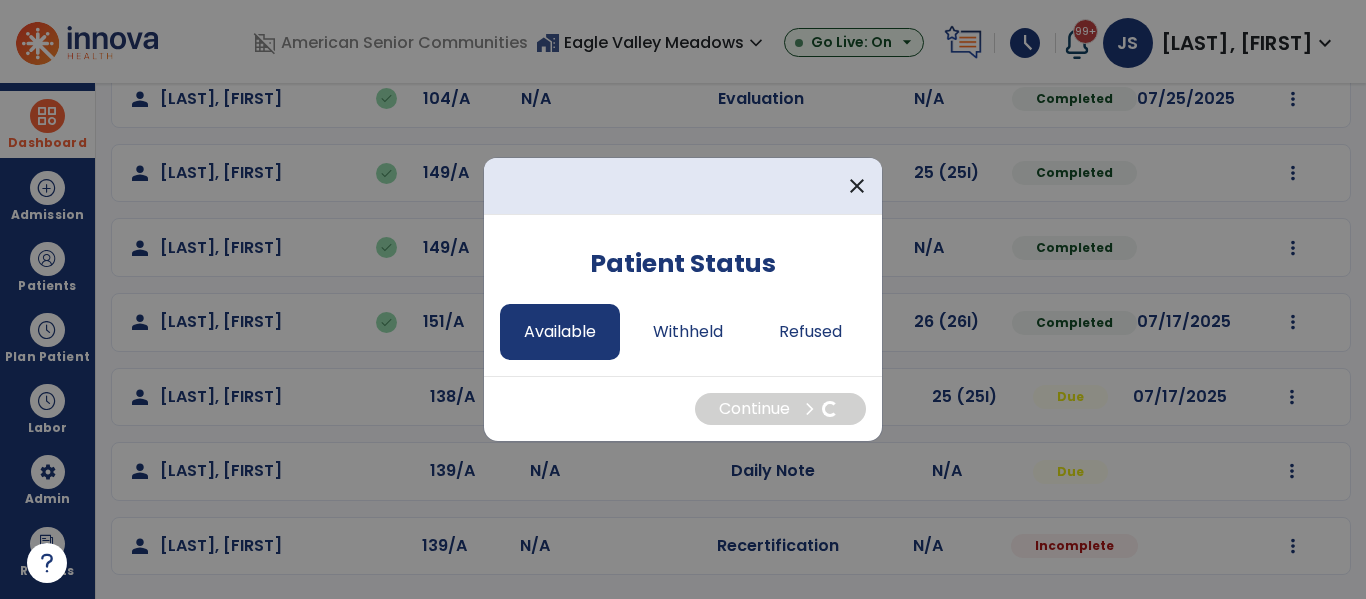 select on "*" 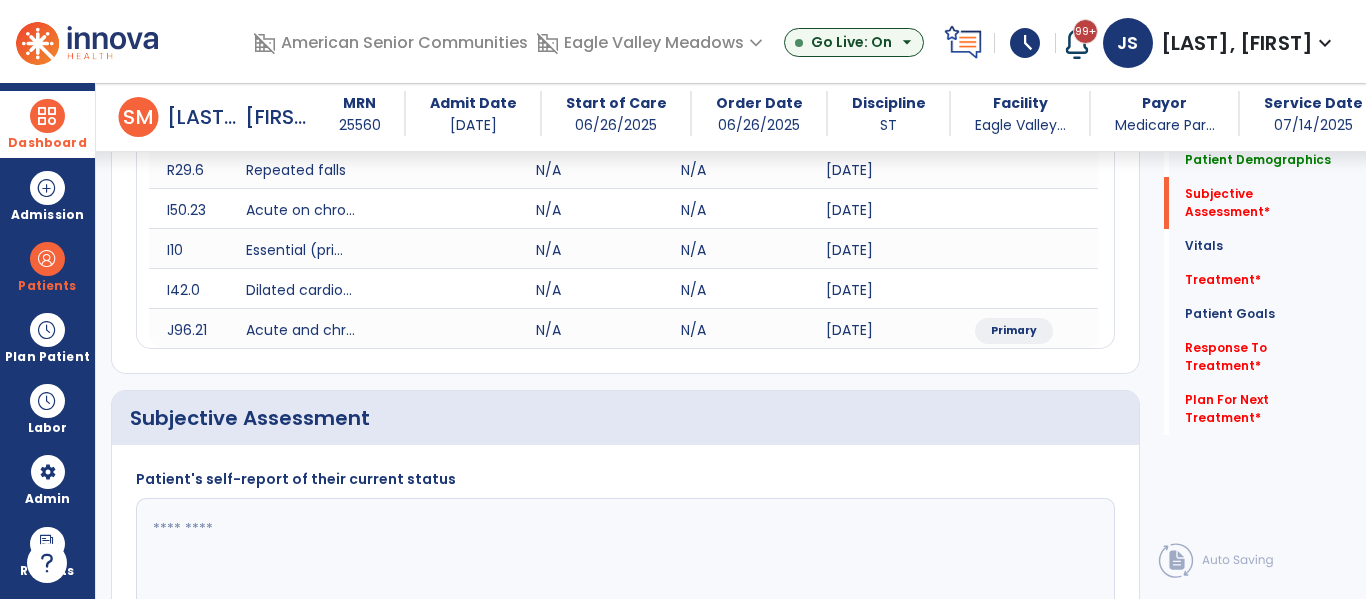 scroll, scrollTop: 516, scrollLeft: 0, axis: vertical 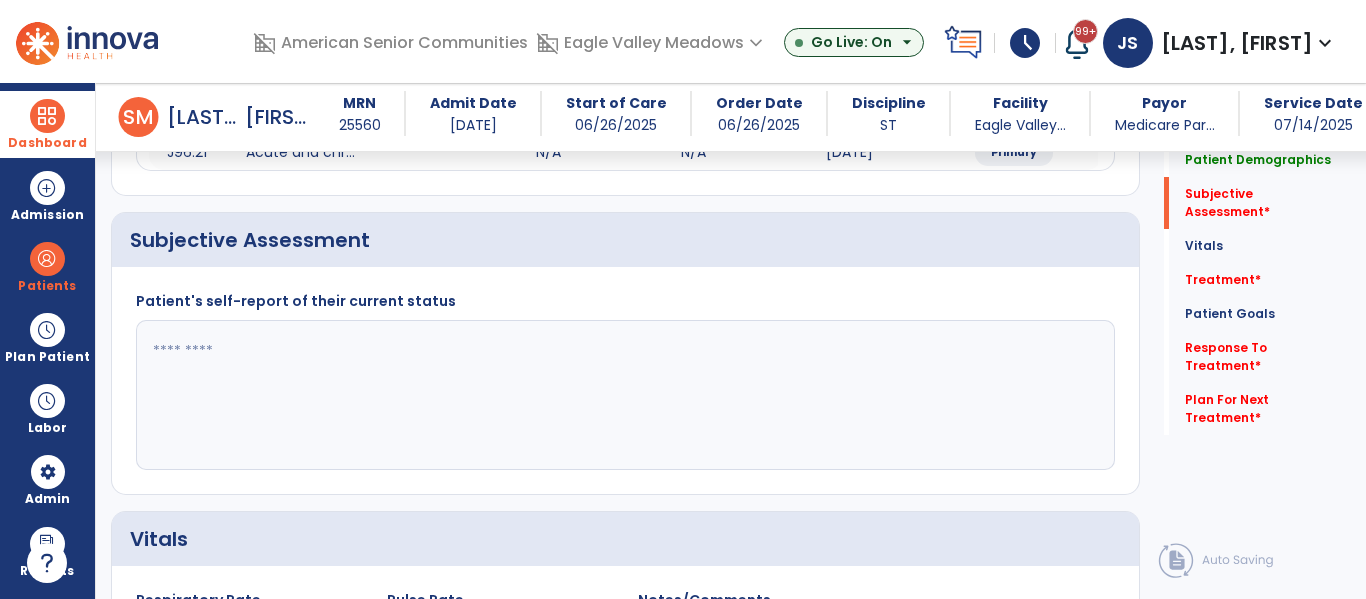 click 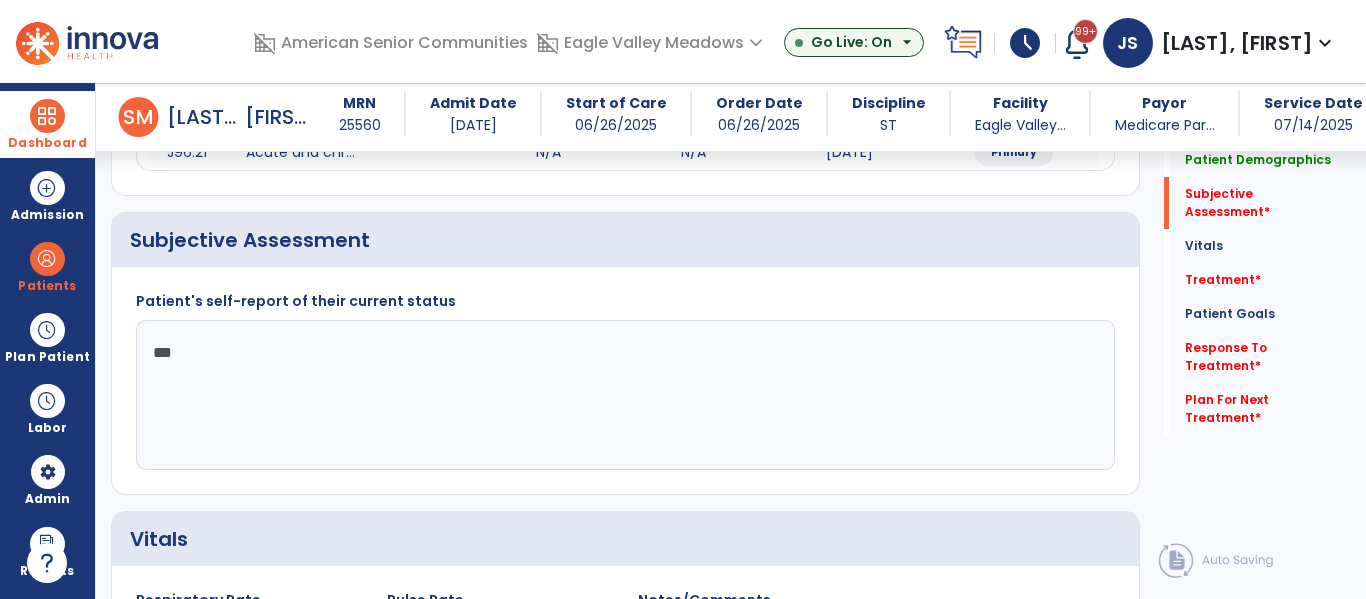 type on "****" 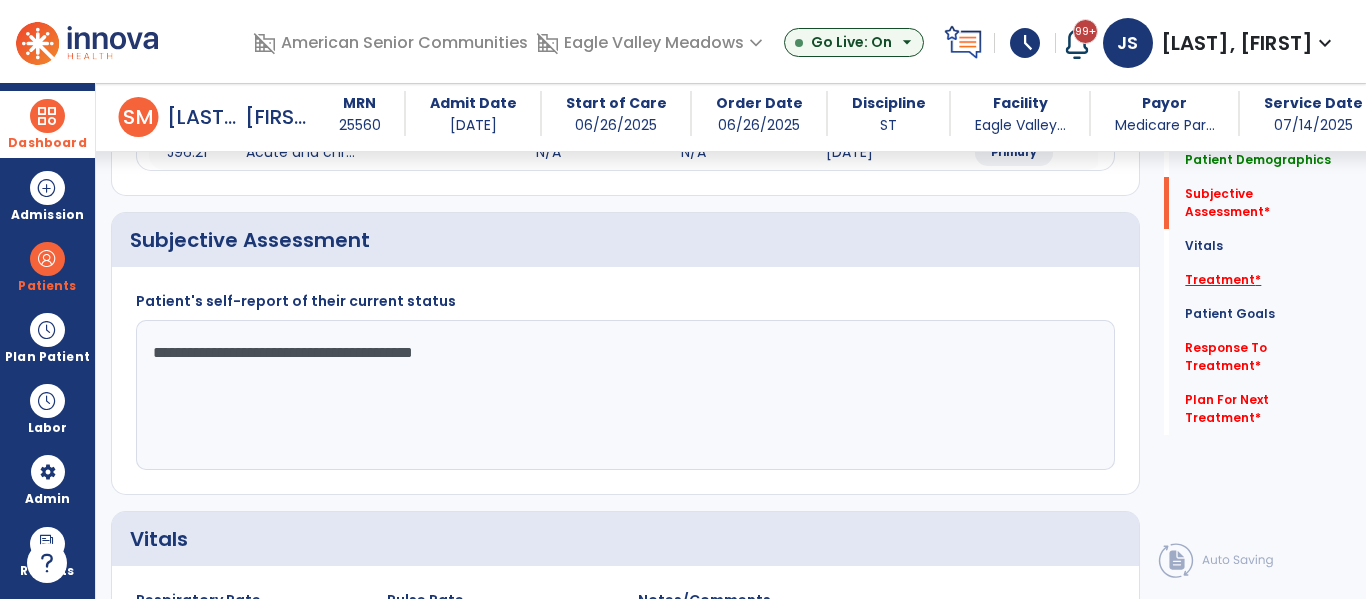 type on "**********" 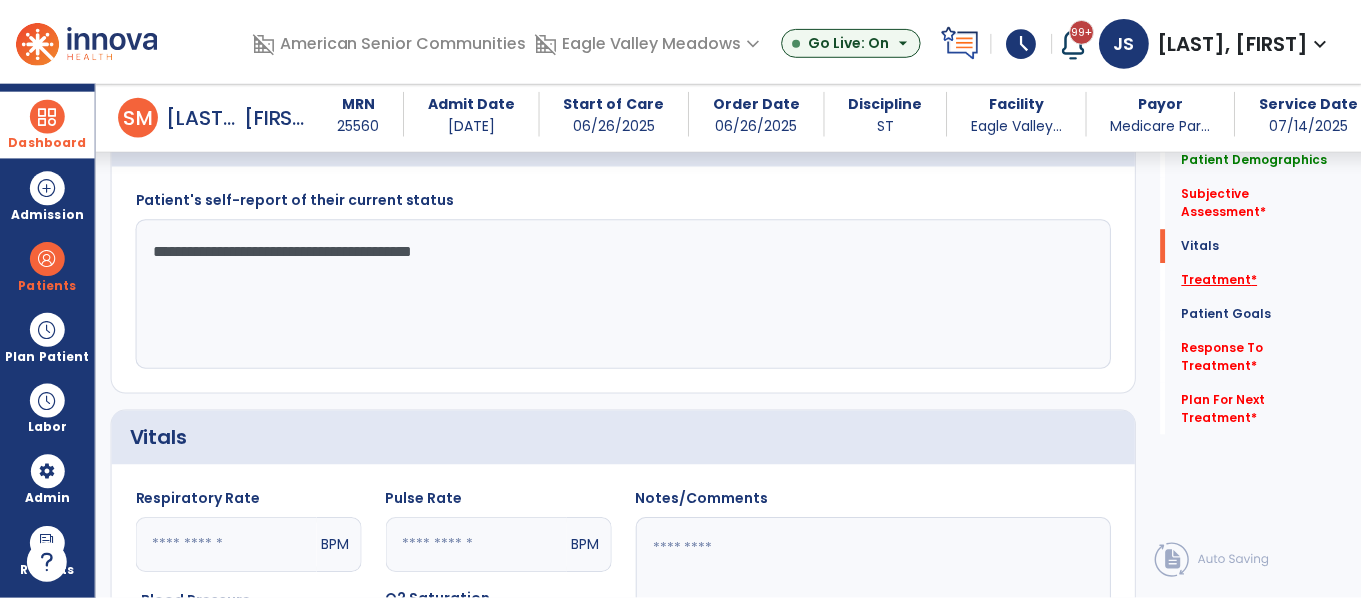 scroll, scrollTop: 1236, scrollLeft: 0, axis: vertical 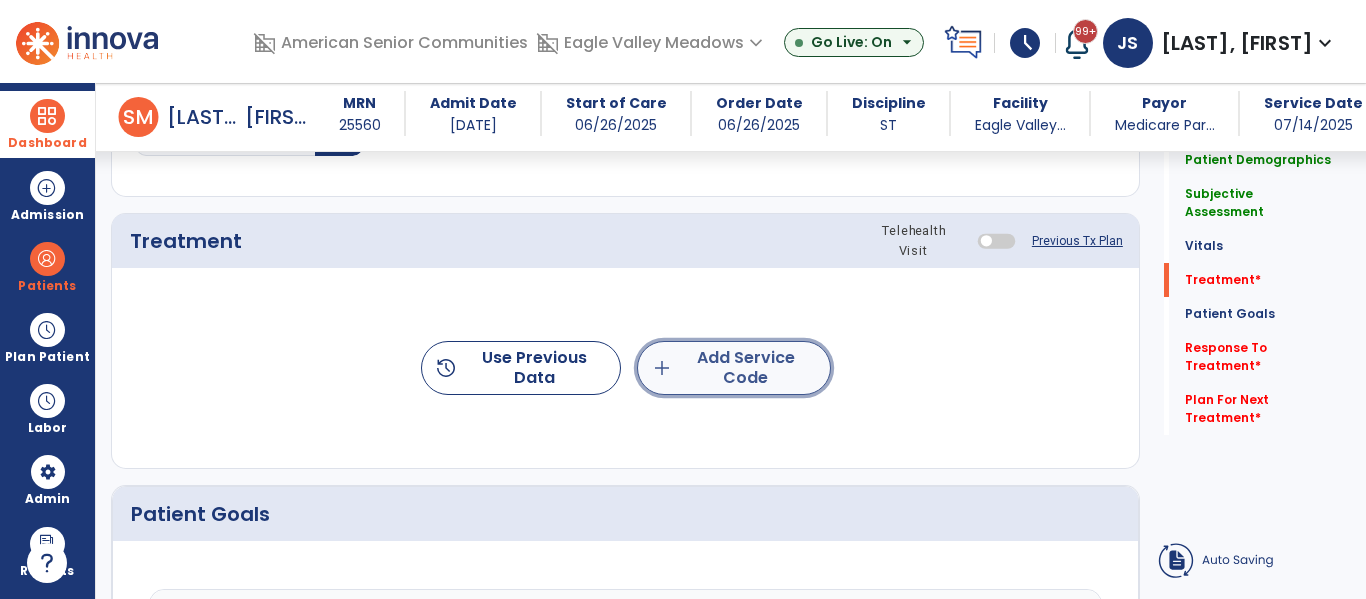 click on "add  Add Service Code" 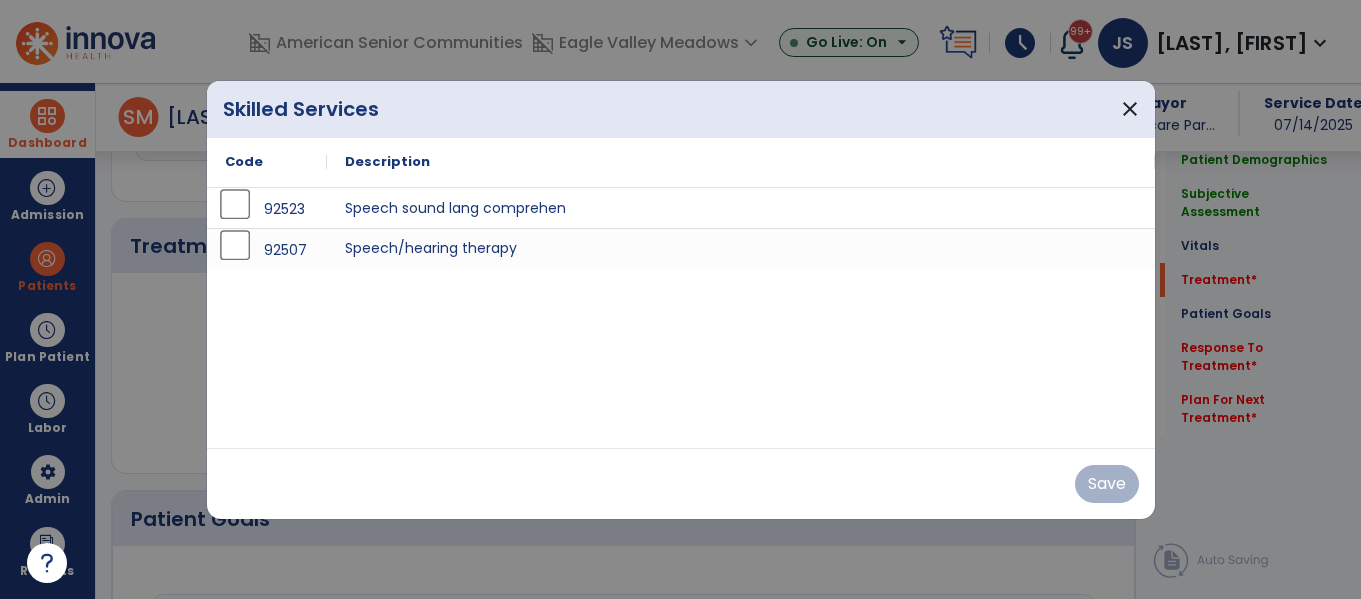 scroll, scrollTop: 1236, scrollLeft: 0, axis: vertical 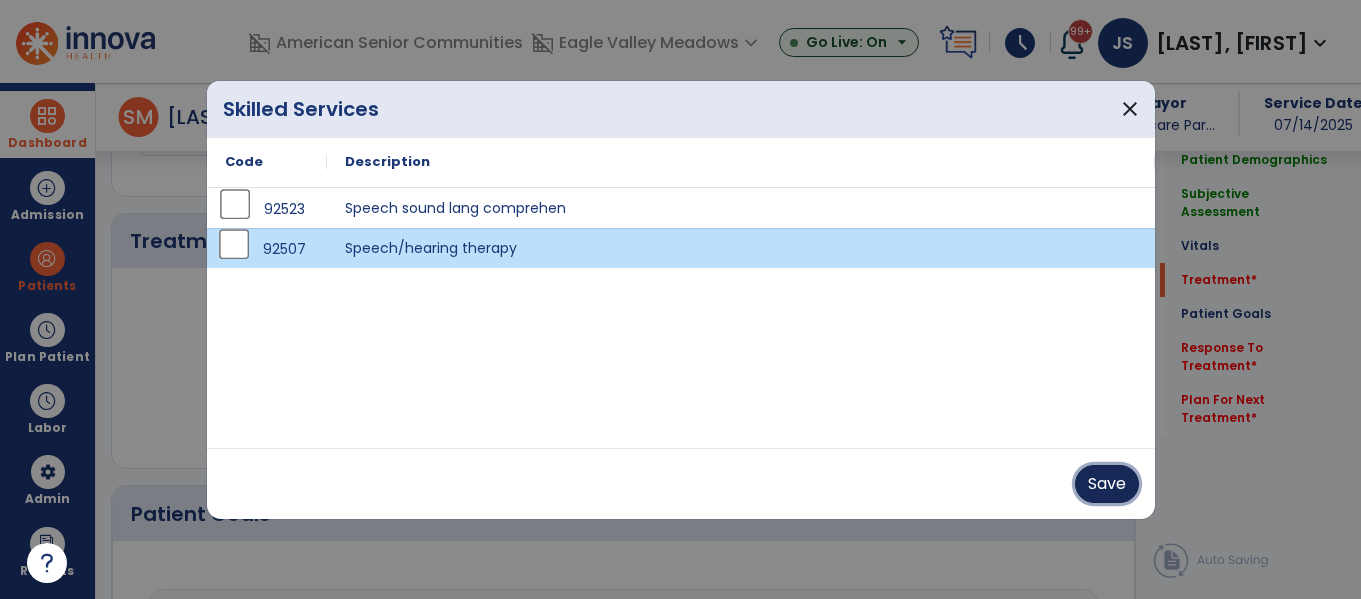 click on "Save" at bounding box center (1107, 484) 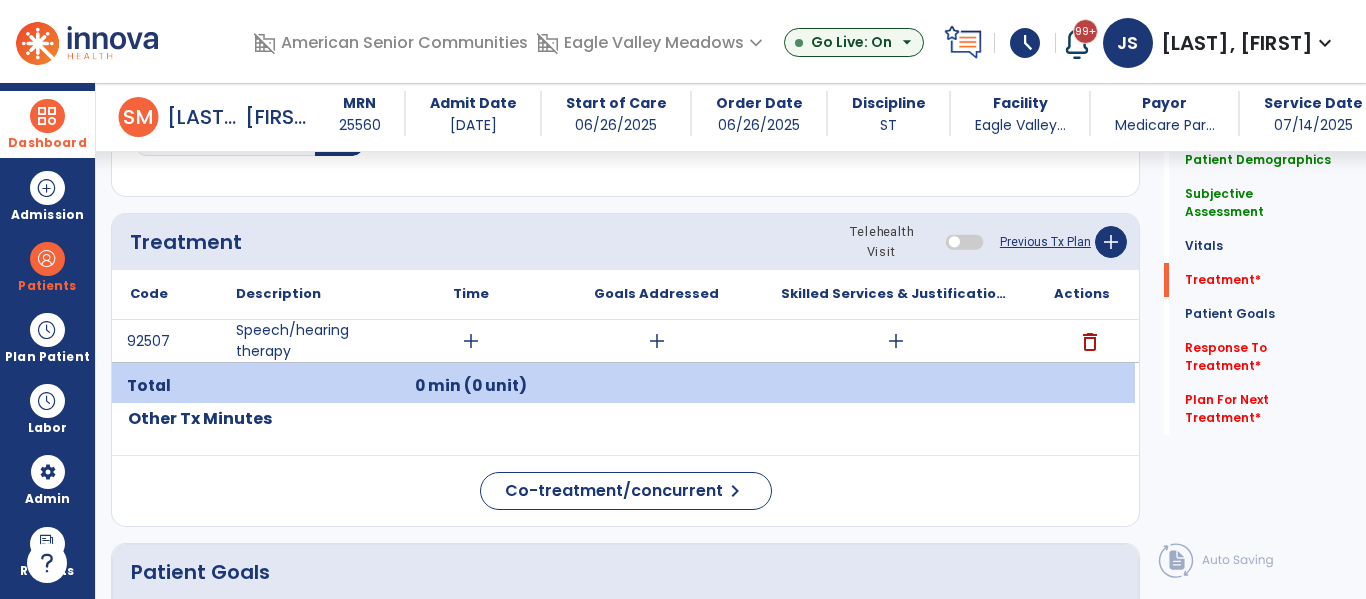 click on "add" at bounding box center [471, 341] 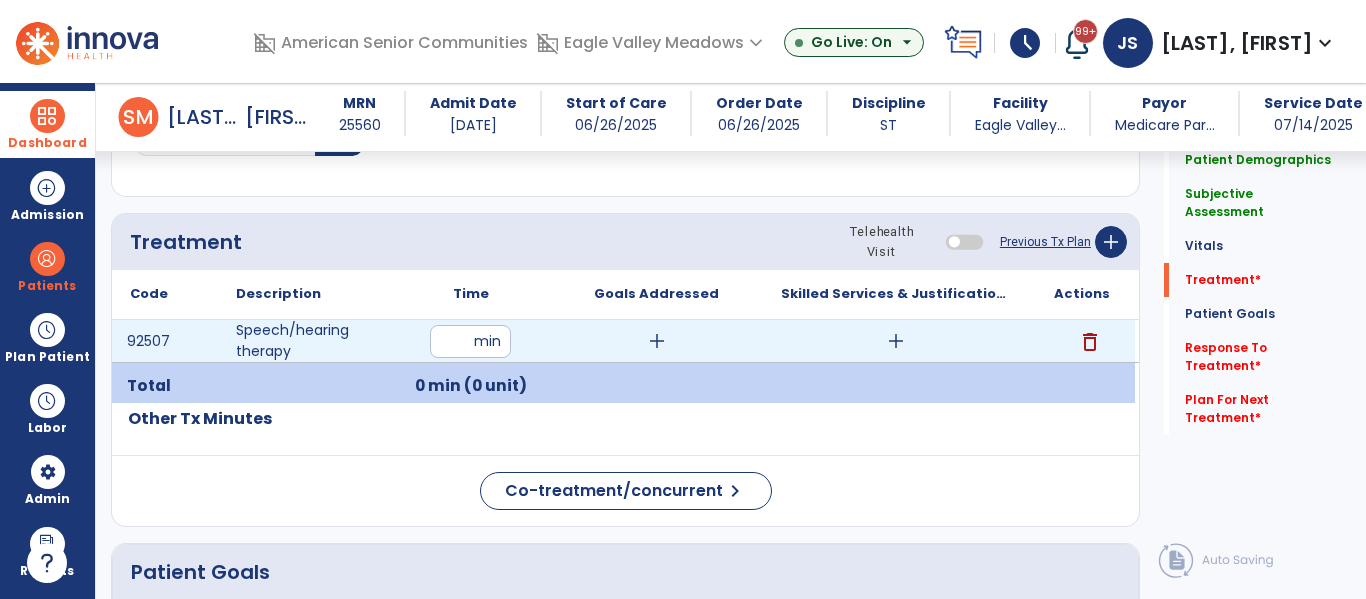 type on "**" 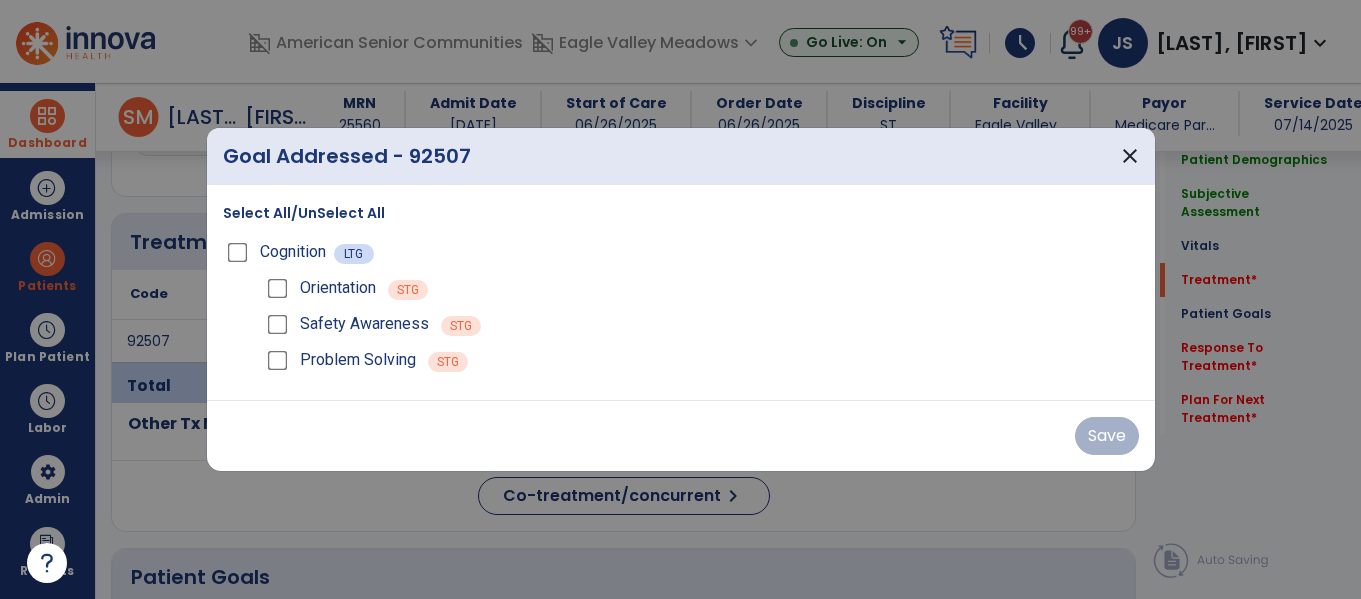 scroll, scrollTop: 1236, scrollLeft: 0, axis: vertical 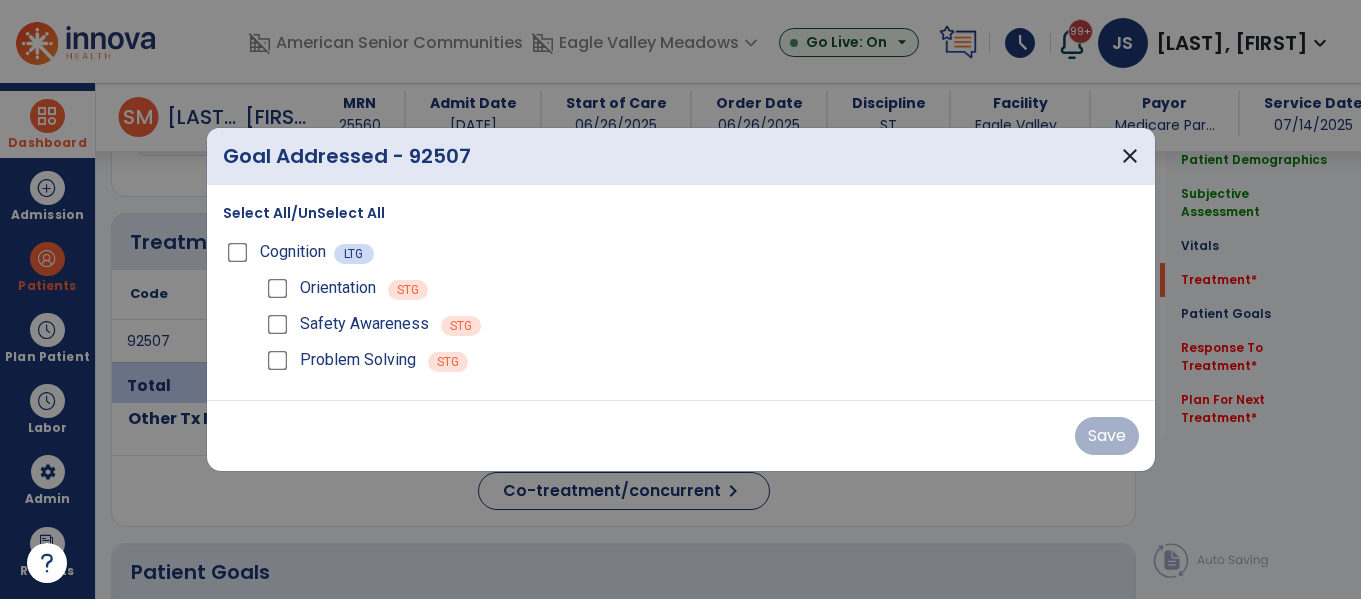 click on "Select All/UnSelect All" at bounding box center (304, 213) 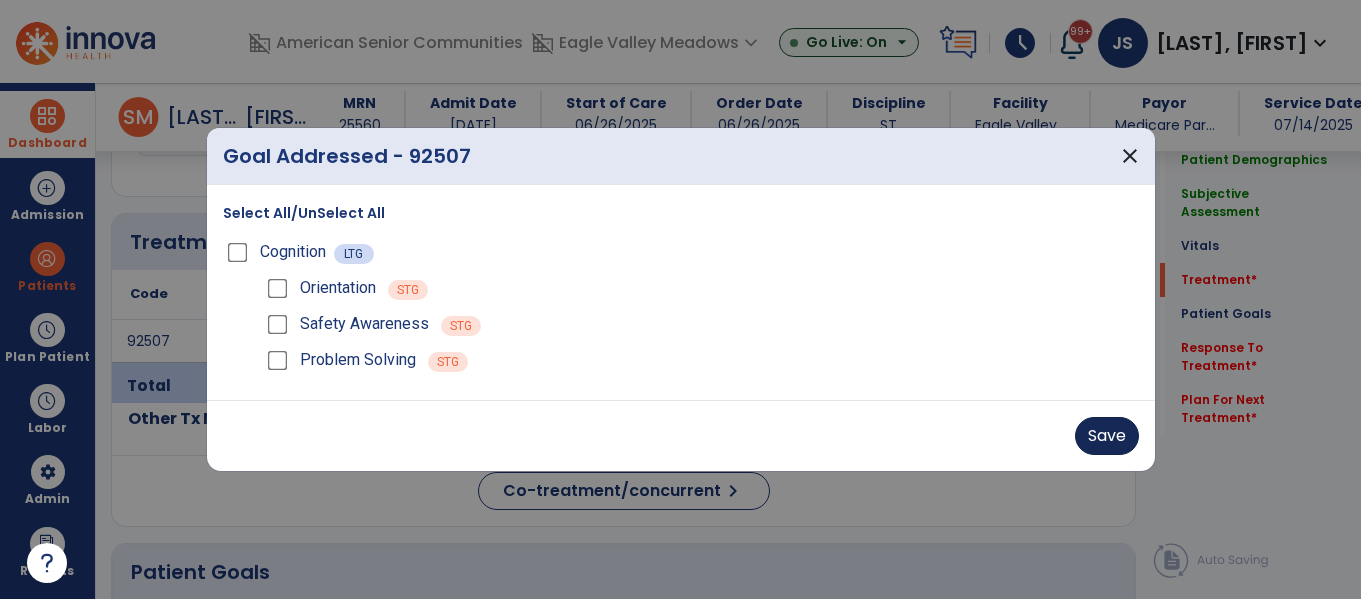 click on "Save" at bounding box center [1107, 436] 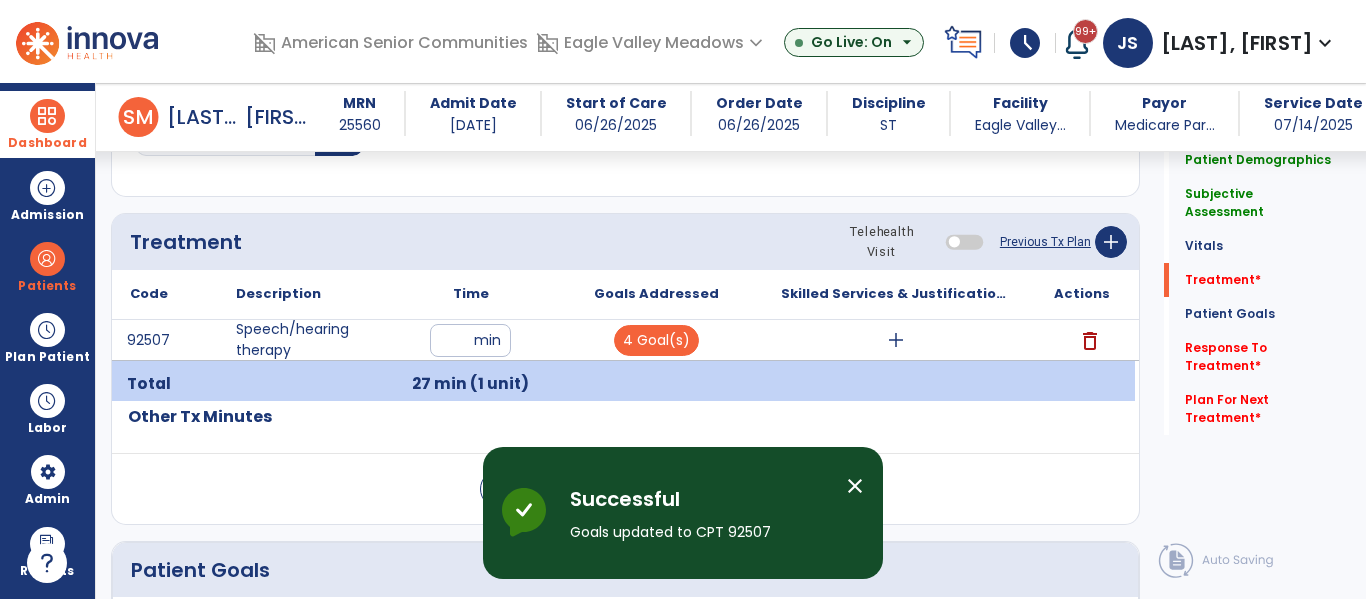 click on "add" at bounding box center (896, 340) 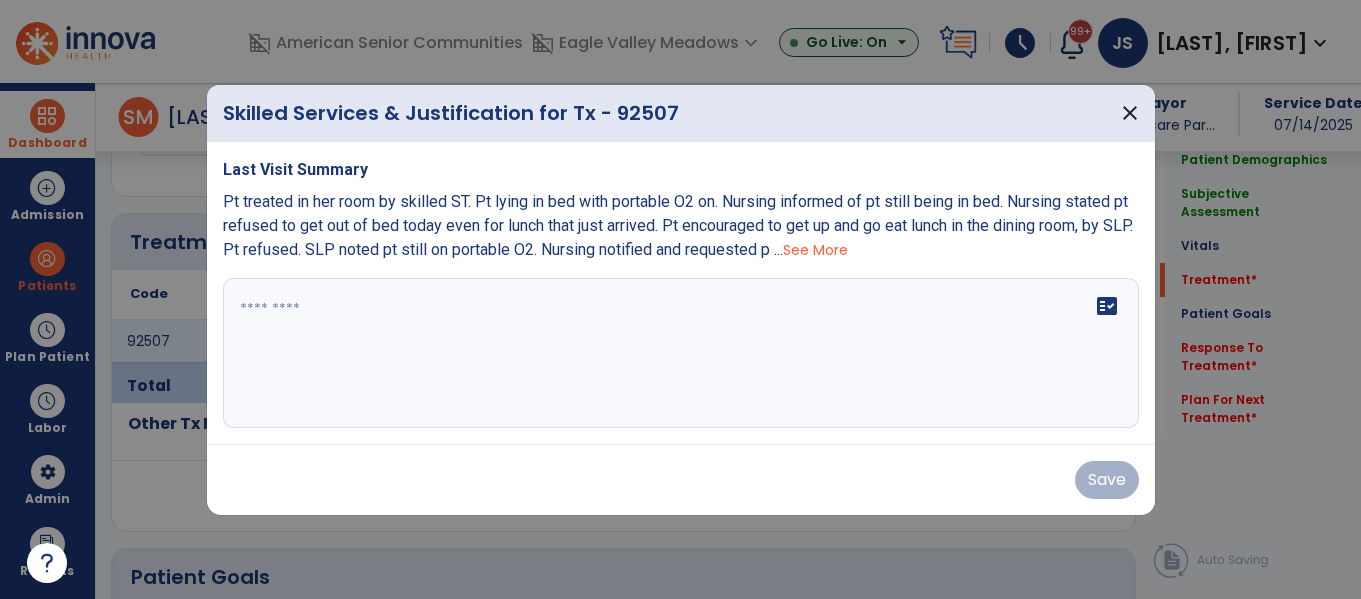 click at bounding box center (681, 353) 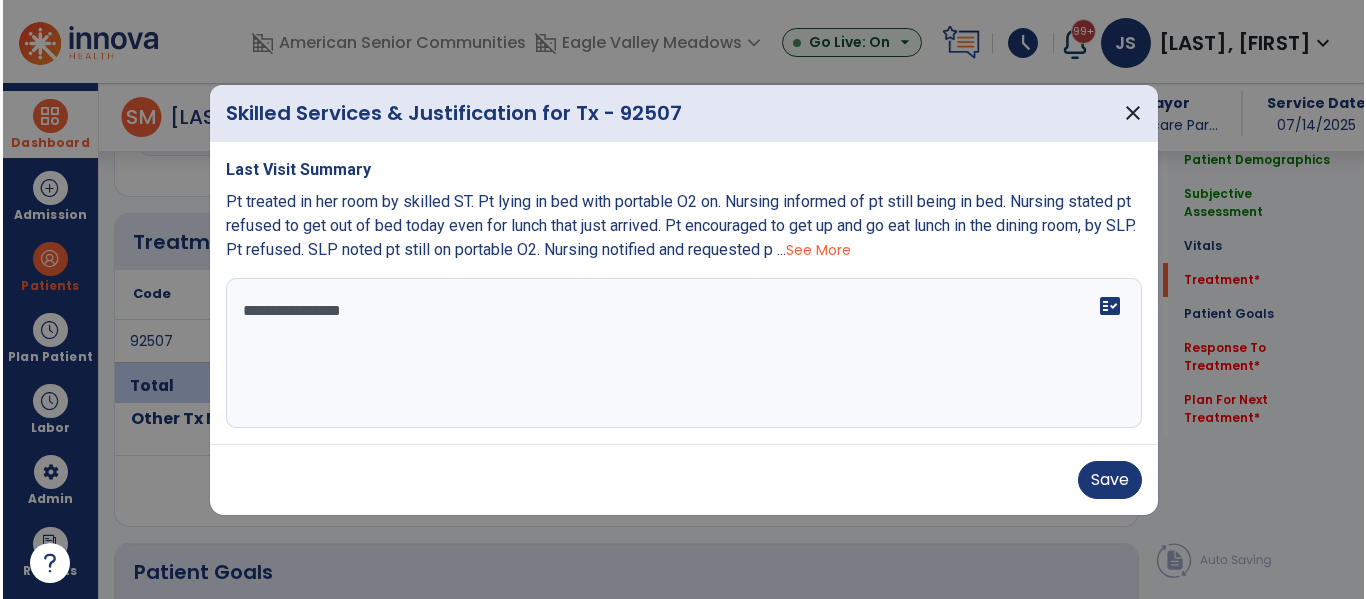 scroll, scrollTop: 1236, scrollLeft: 0, axis: vertical 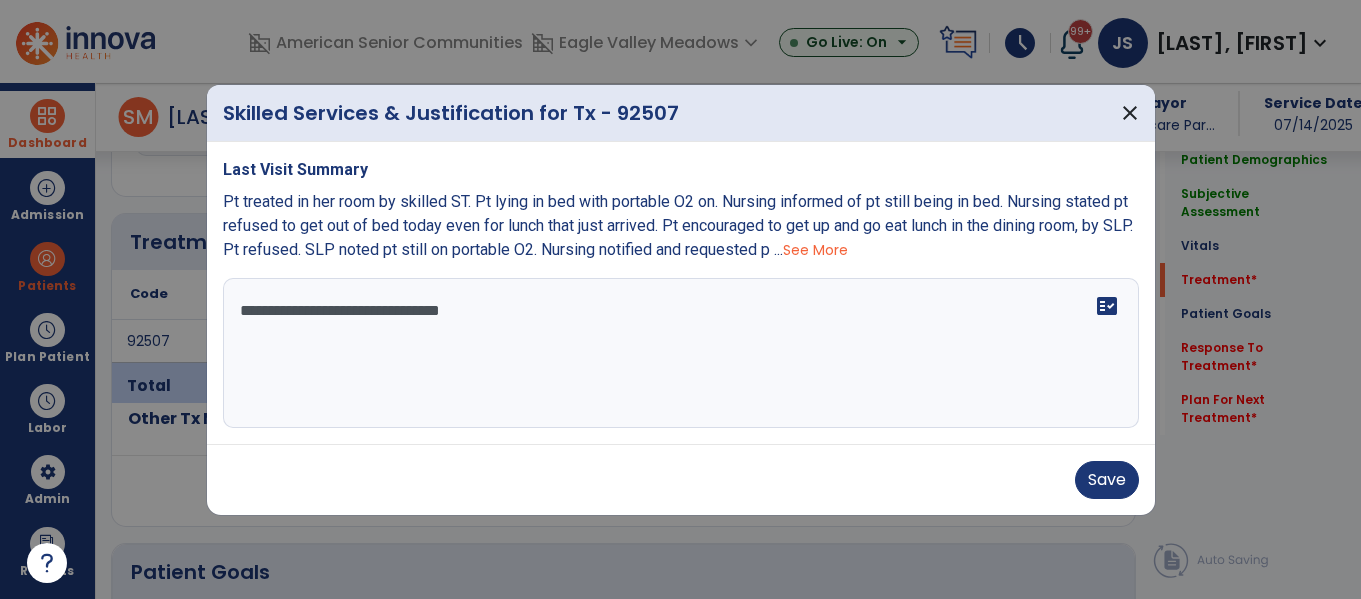 click on "**********" at bounding box center [681, 353] 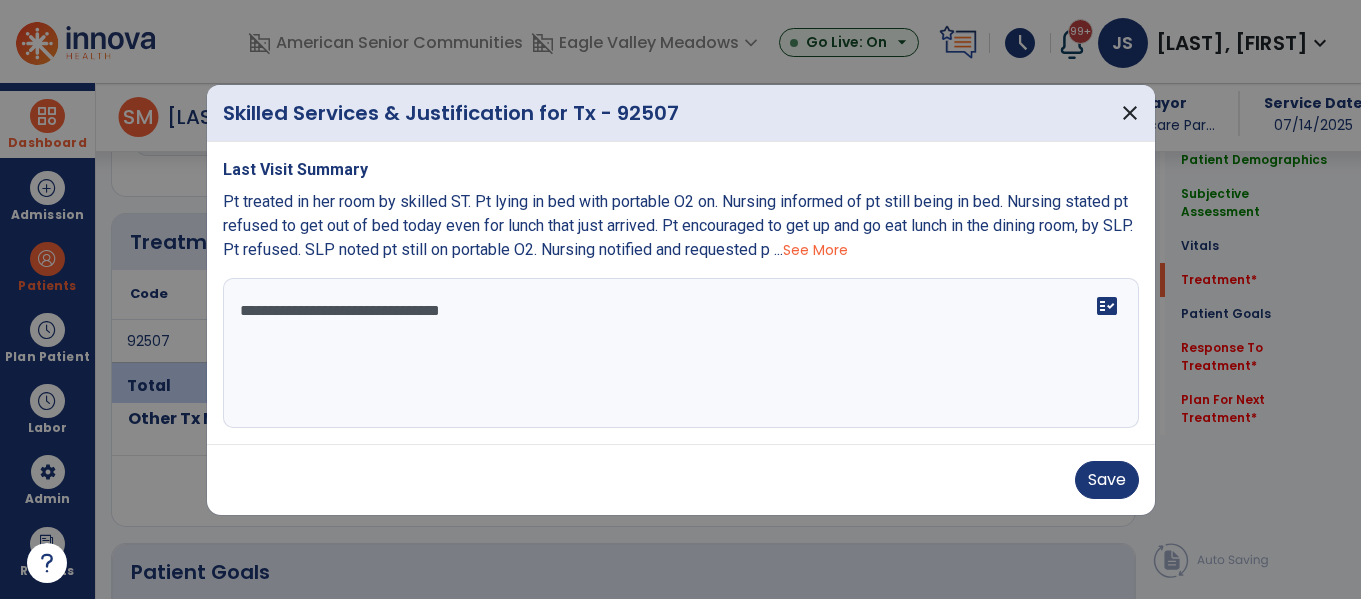 click on "**********" at bounding box center [681, 353] 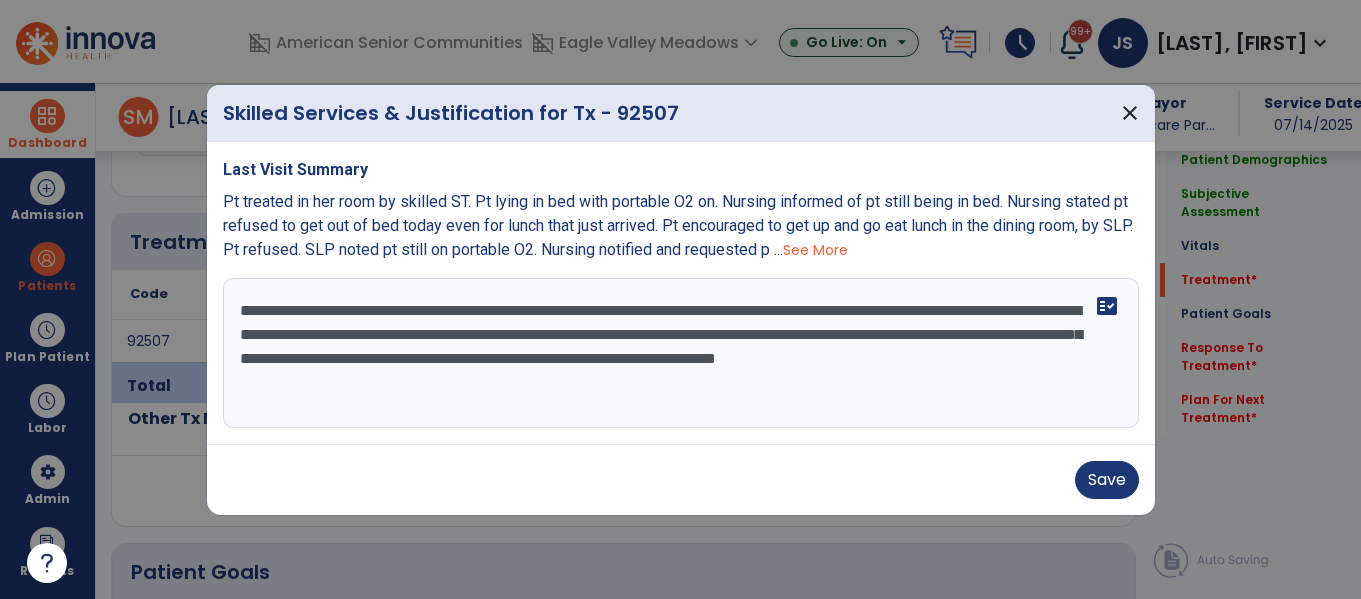 click on "**********" at bounding box center [681, 353] 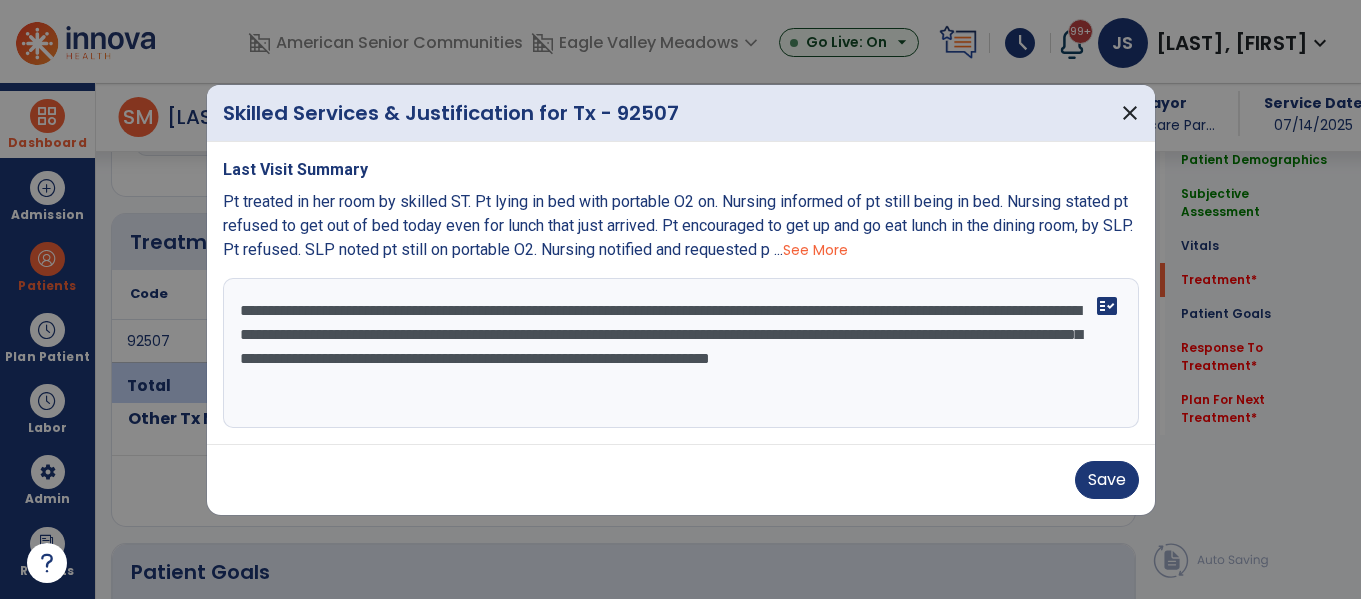 click on "**********" at bounding box center (681, 353) 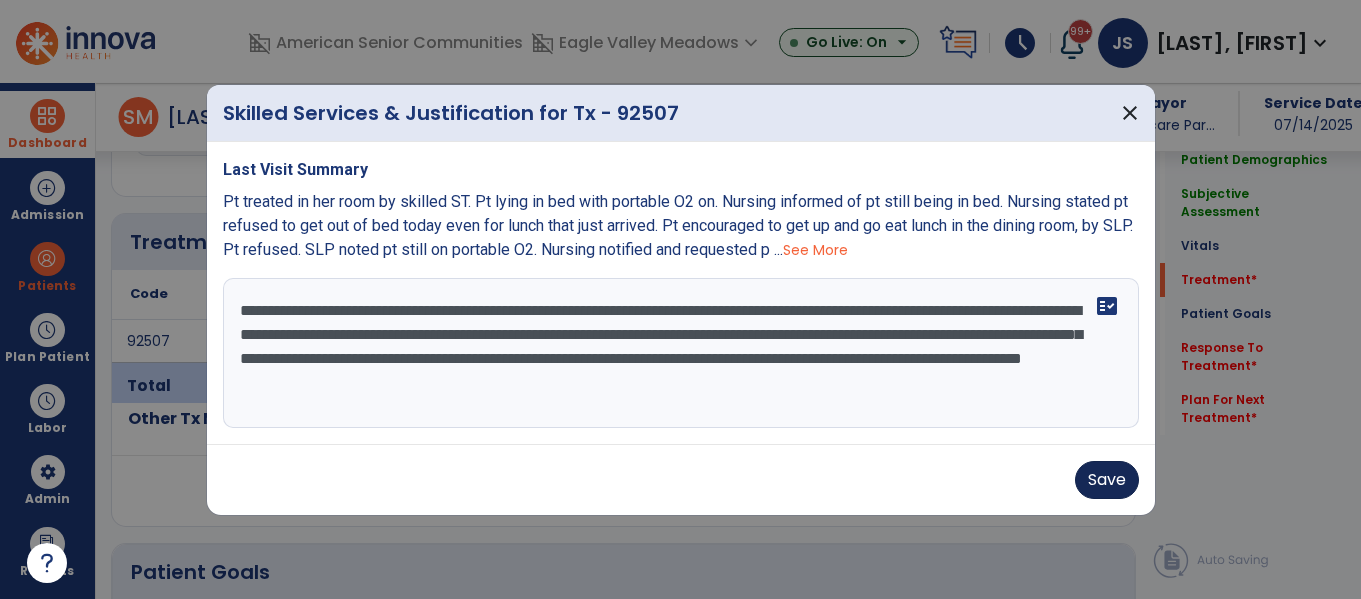 type on "**********" 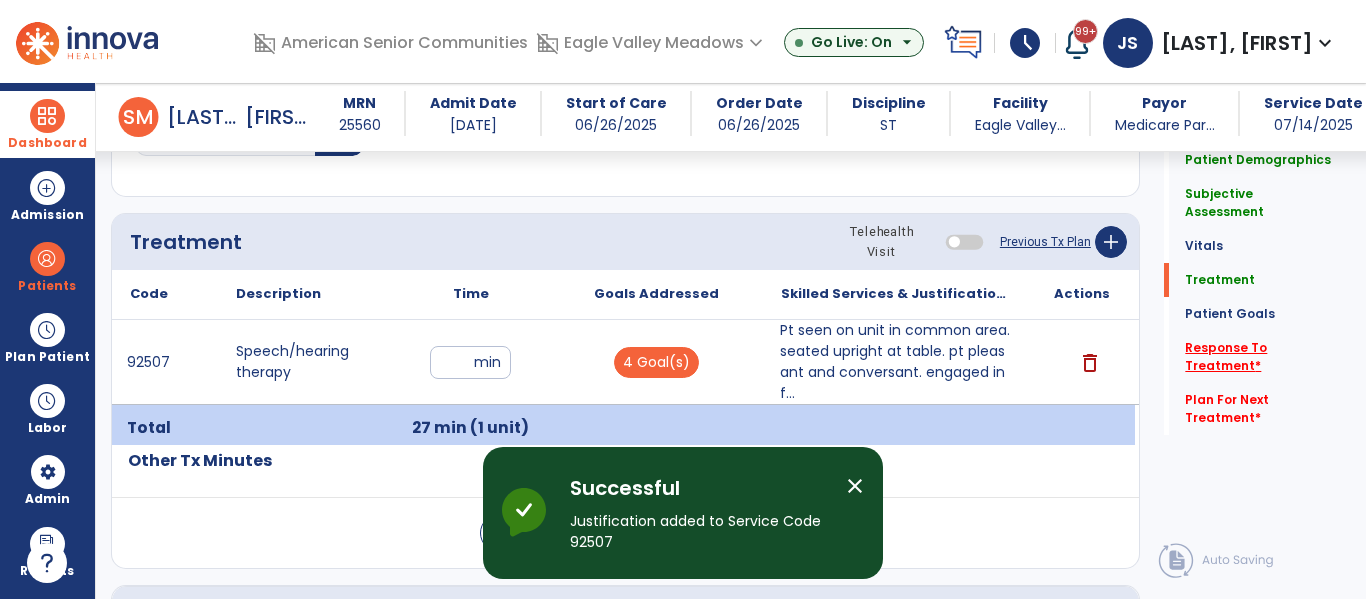 click on "Response To Treatment   *" 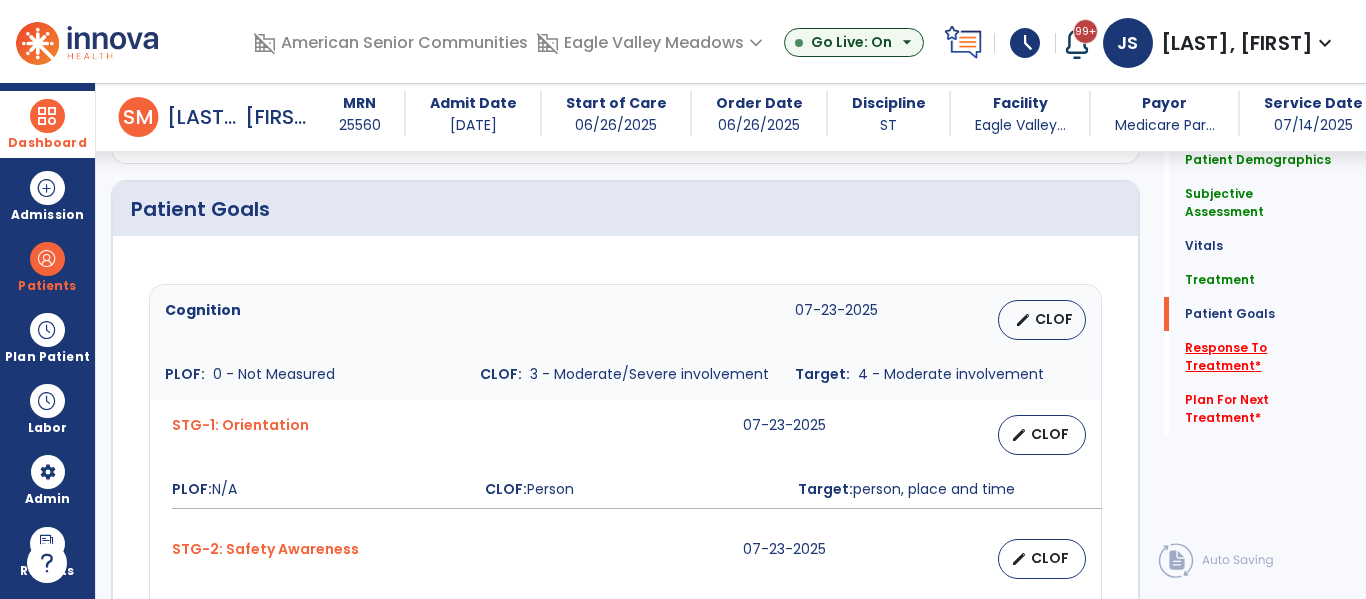 scroll, scrollTop: 2339, scrollLeft: 0, axis: vertical 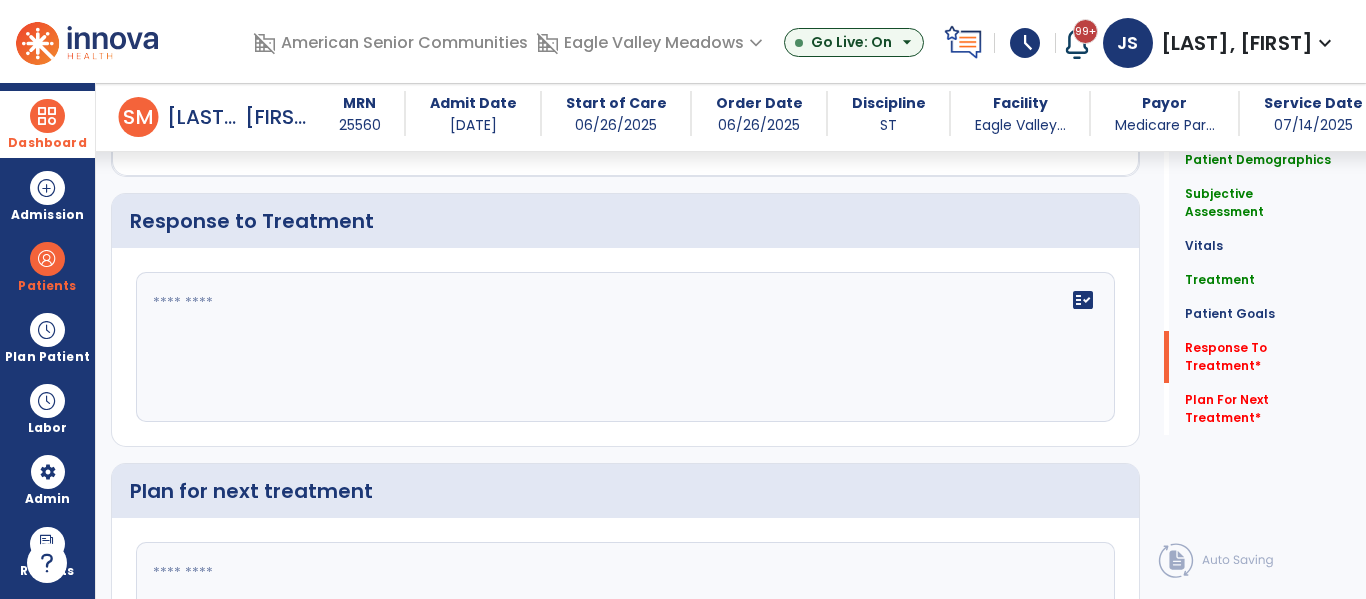 click on "fact_check" 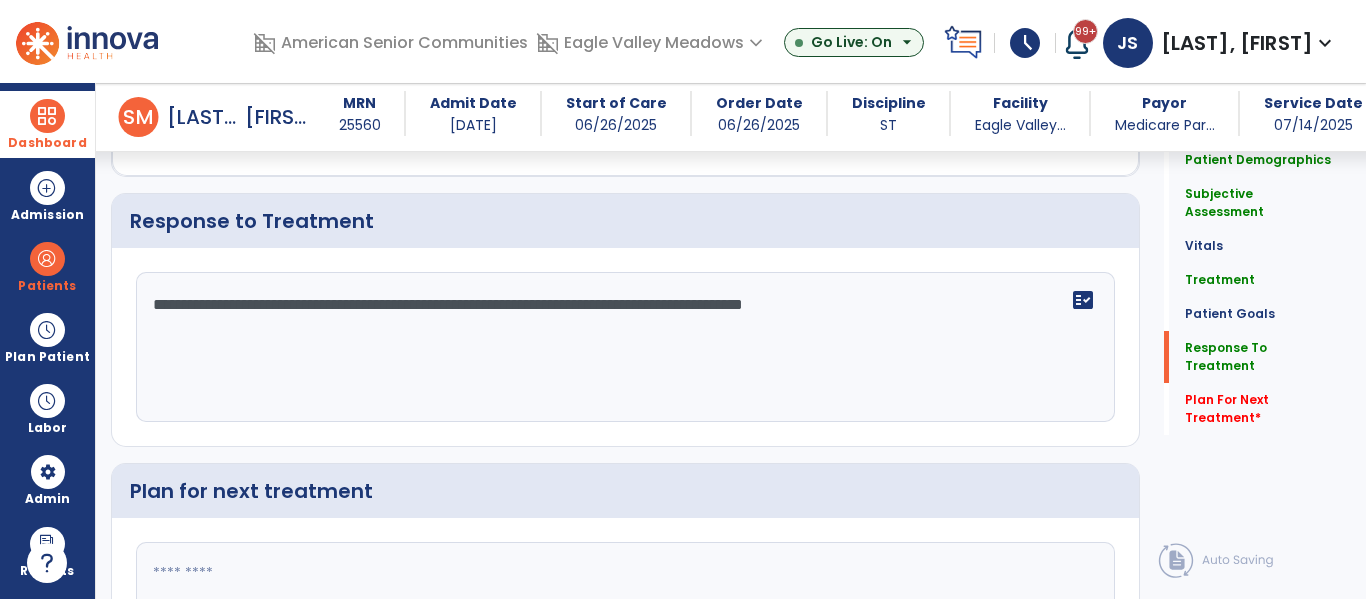 scroll, scrollTop: 2463, scrollLeft: 0, axis: vertical 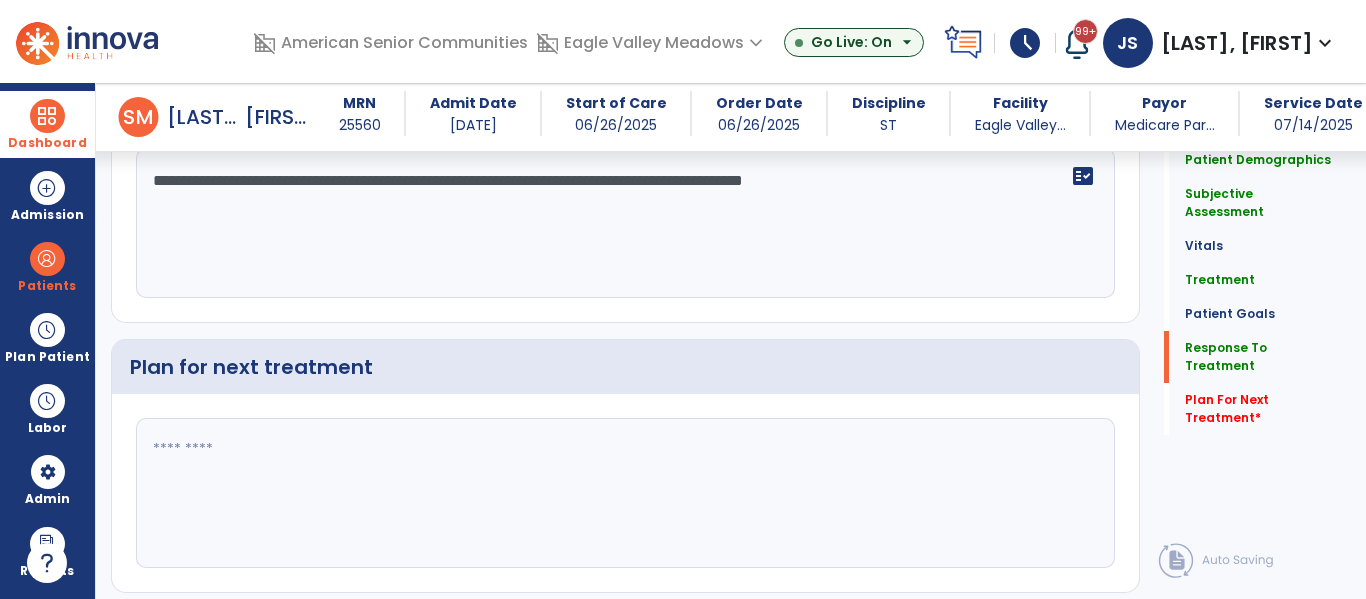 type on "**********" 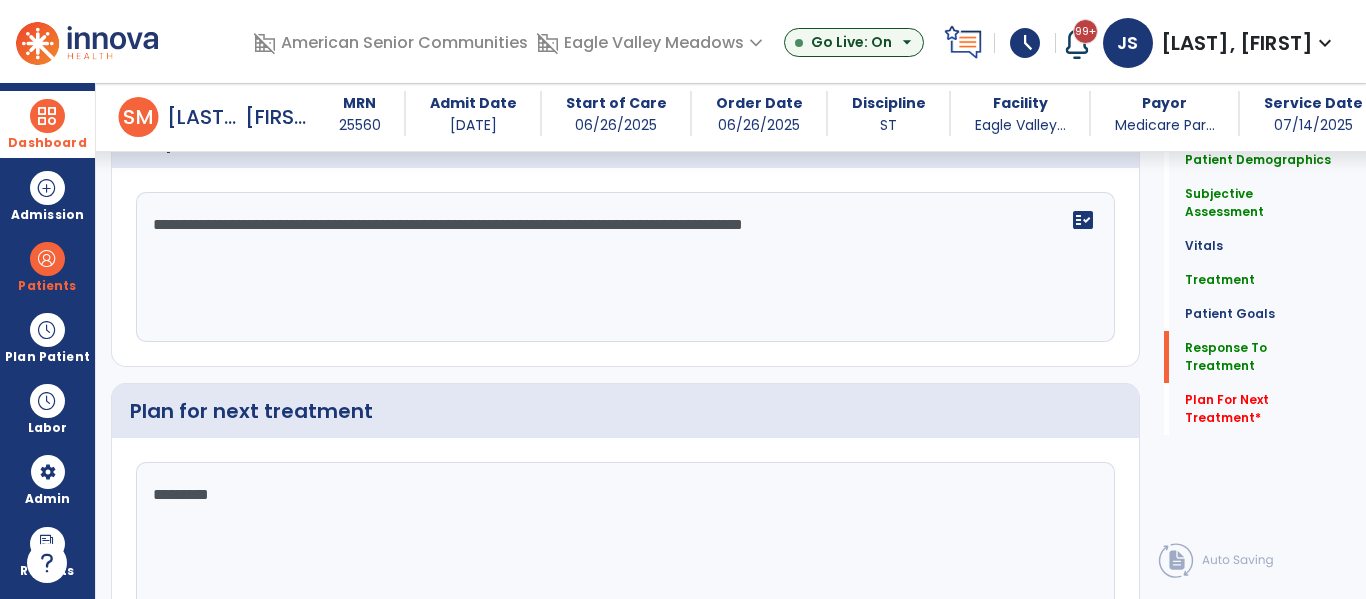 scroll, scrollTop: 2463, scrollLeft: 0, axis: vertical 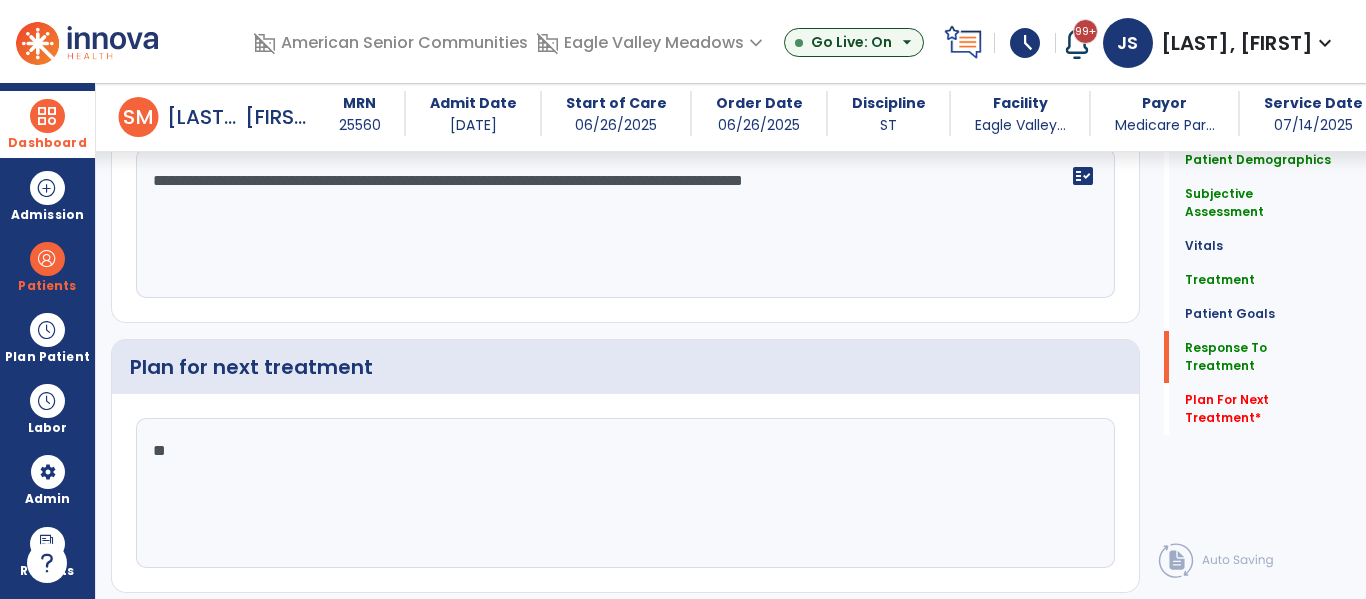type on "*" 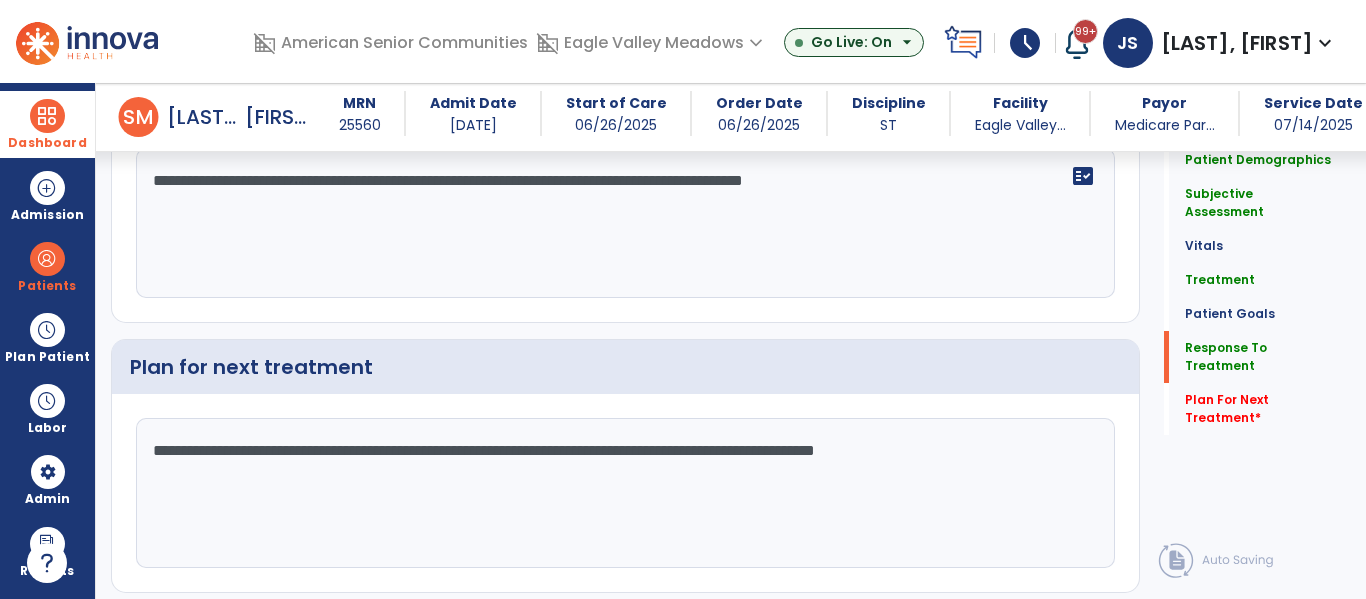 click on "**********" 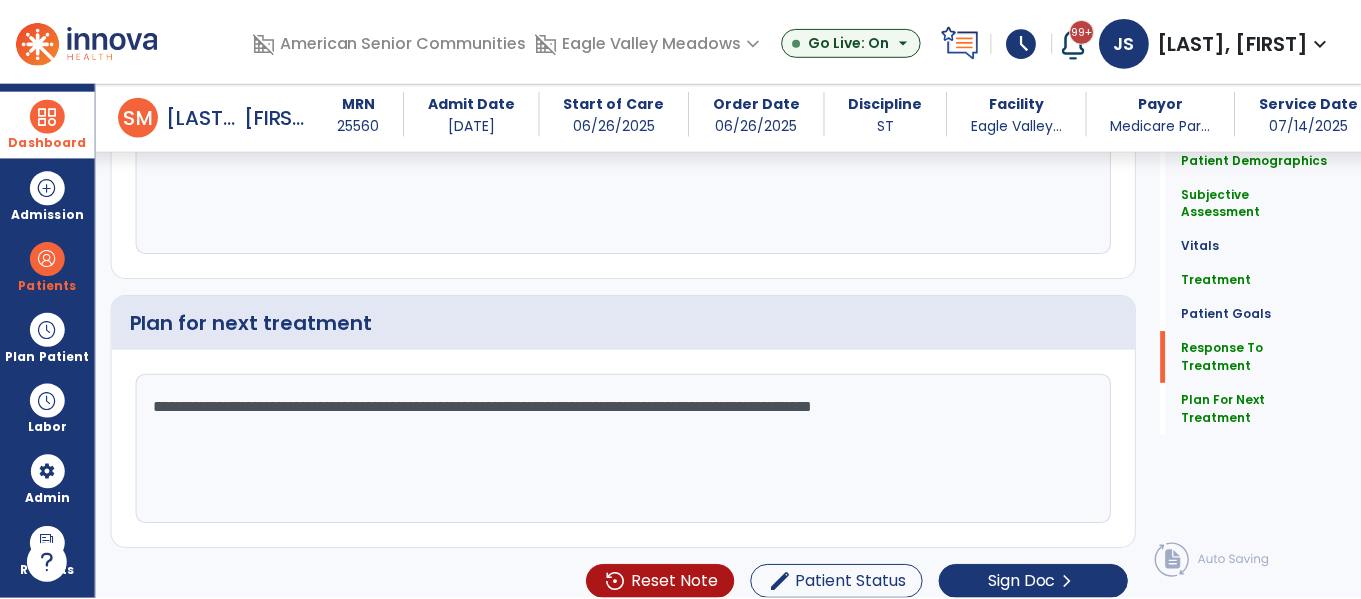 scroll, scrollTop: 2419, scrollLeft: 0, axis: vertical 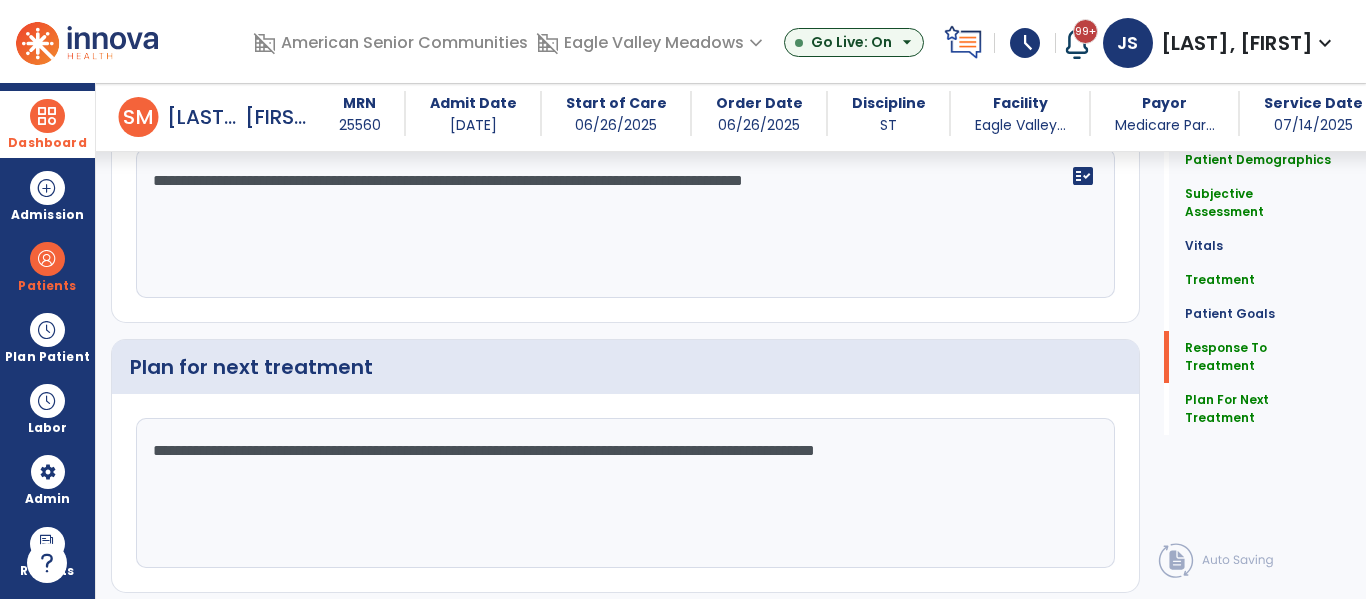 type on "**********" 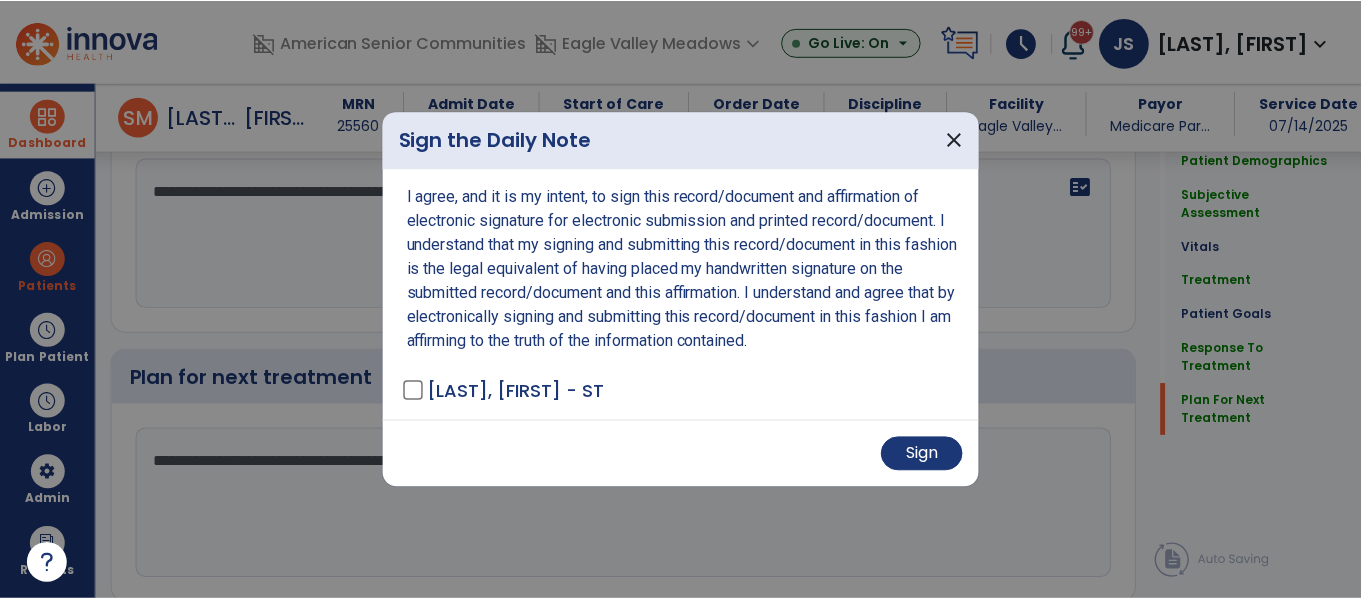 scroll, scrollTop: 2510, scrollLeft: 0, axis: vertical 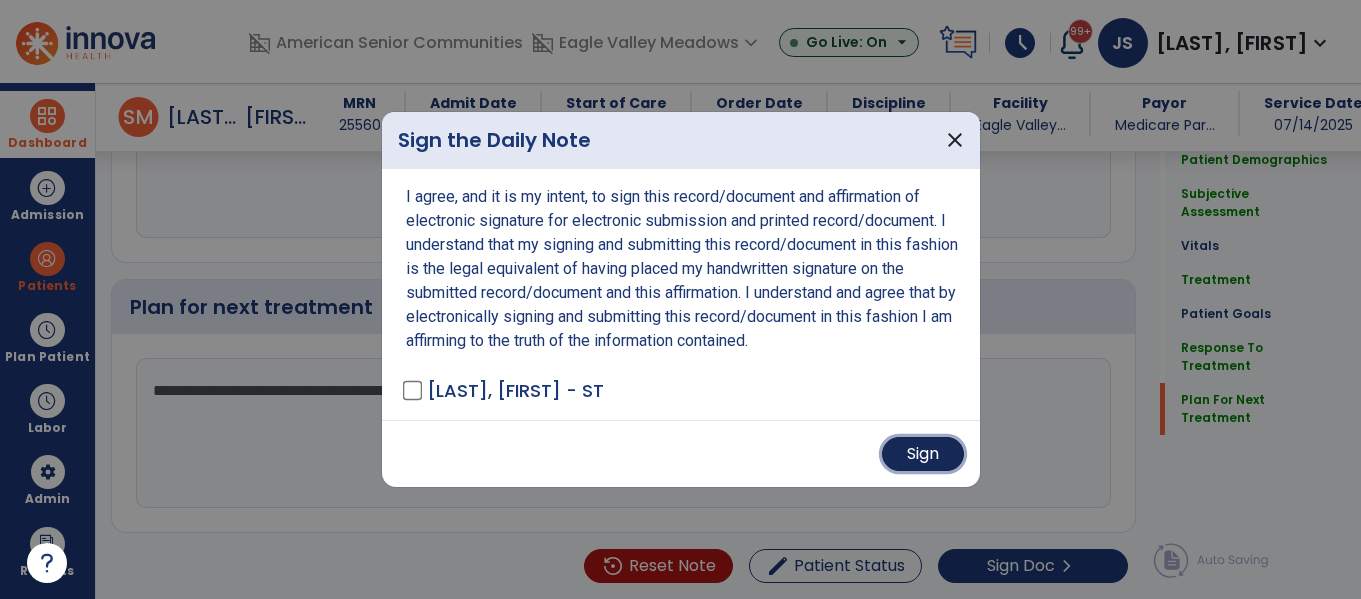 click on "Sign" at bounding box center (923, 454) 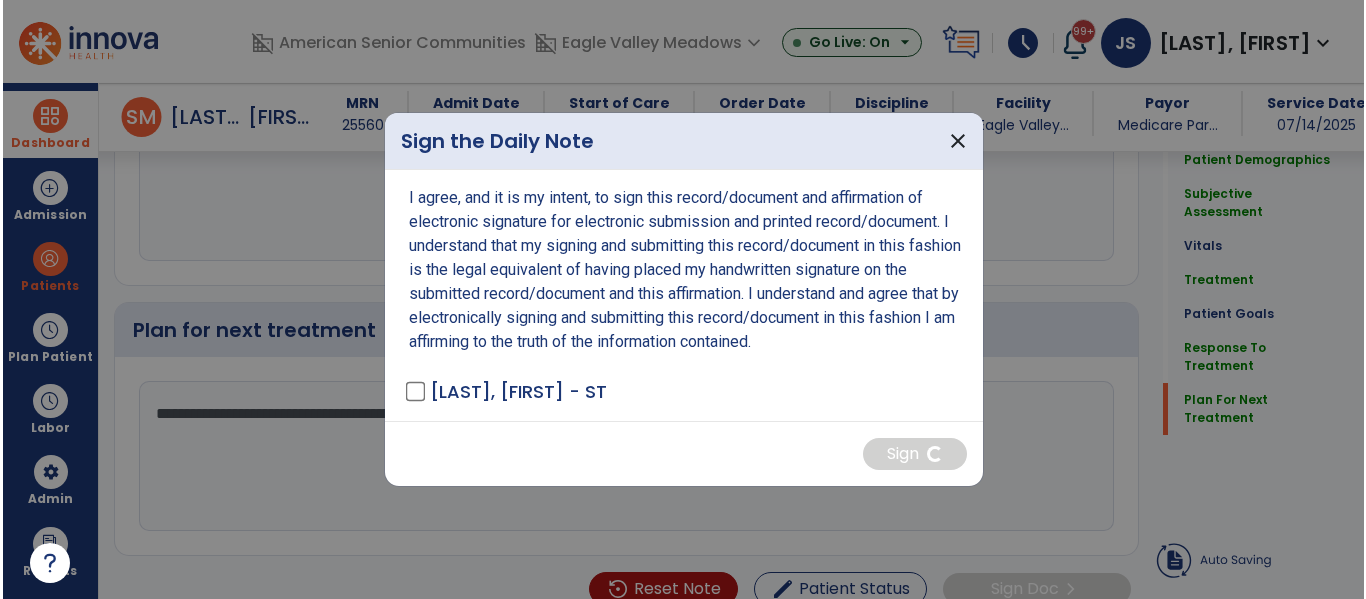 scroll, scrollTop: 2544, scrollLeft: 0, axis: vertical 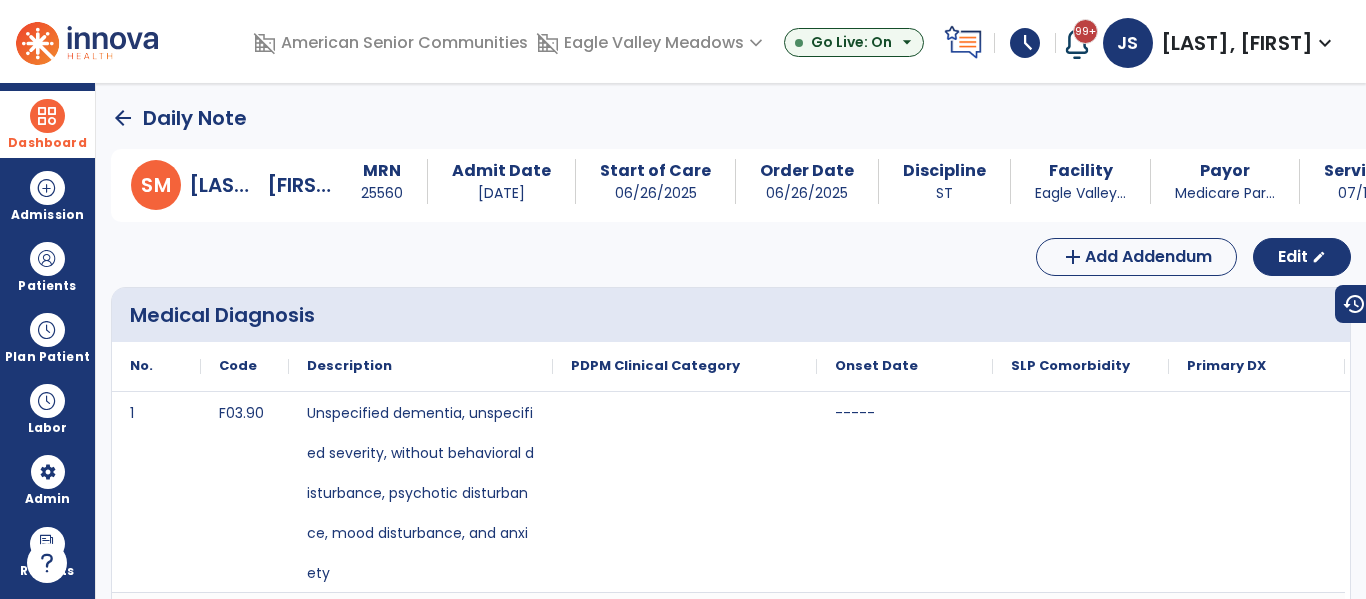 click on "arrow_back" 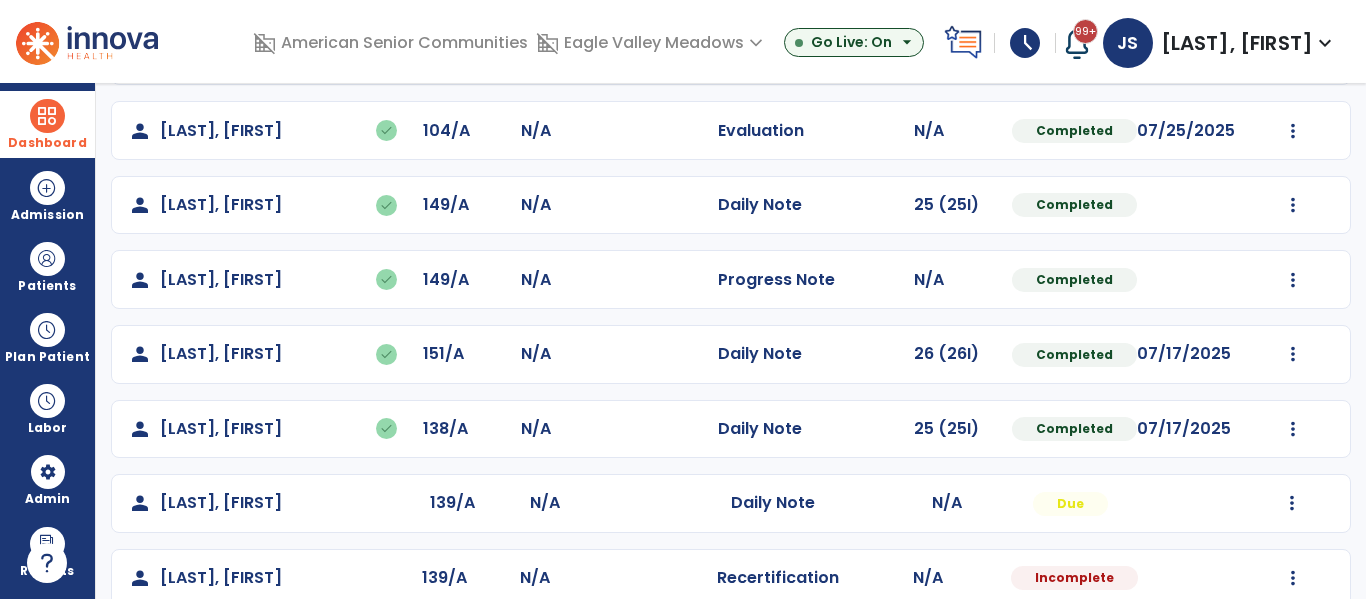 scroll, scrollTop: 338, scrollLeft: 0, axis: vertical 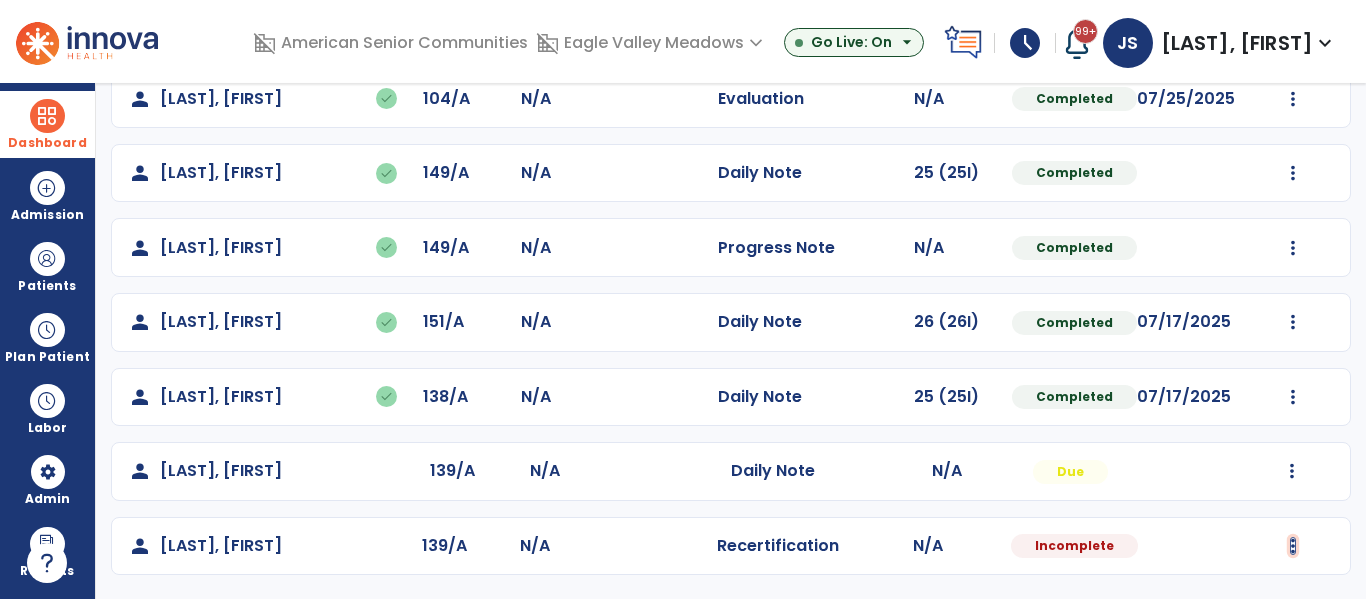 click at bounding box center (1293, 24) 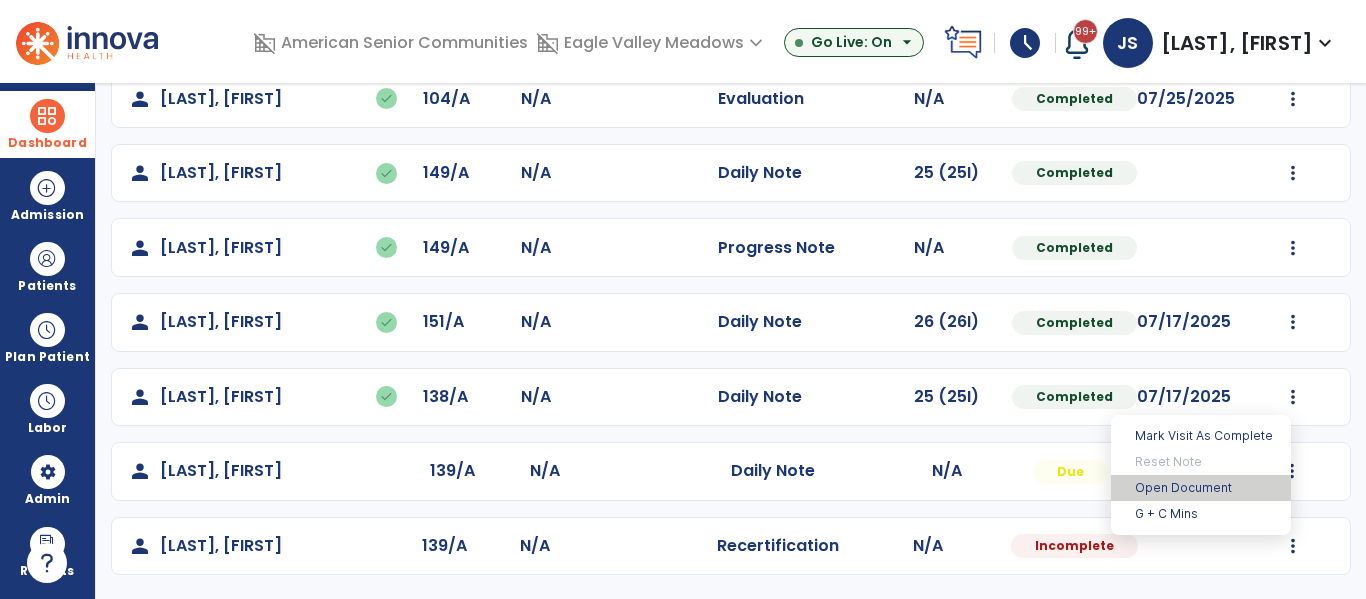 click on "Open Document" at bounding box center (1201, 488) 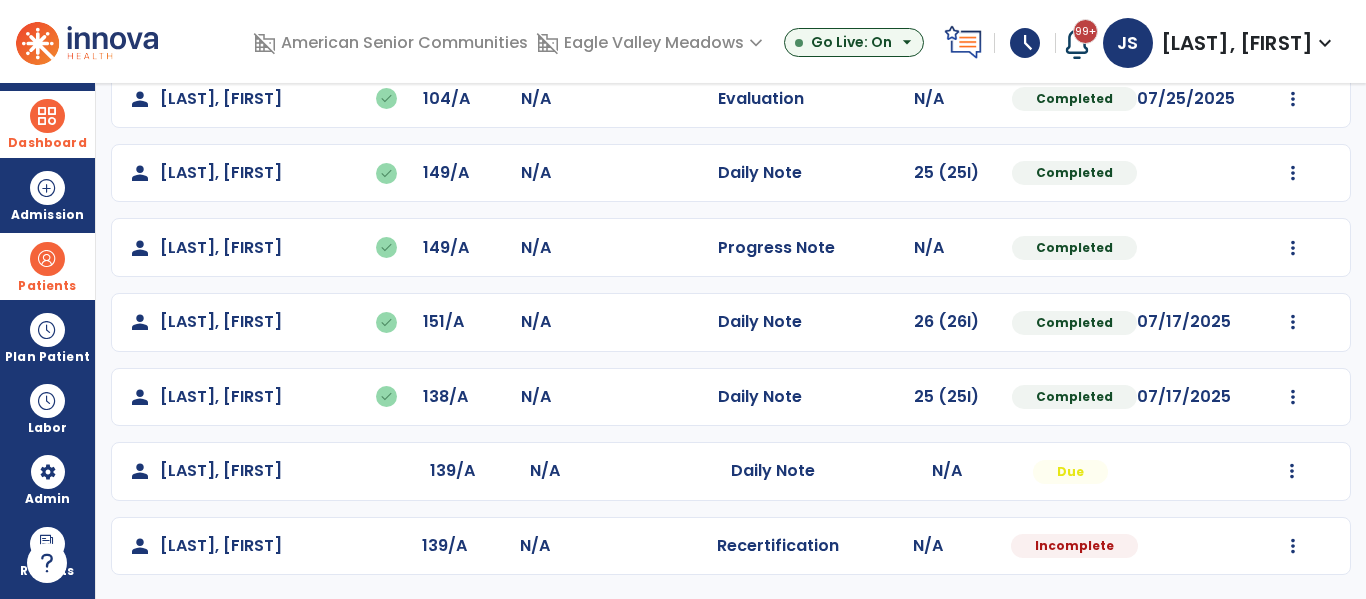 select on "**" 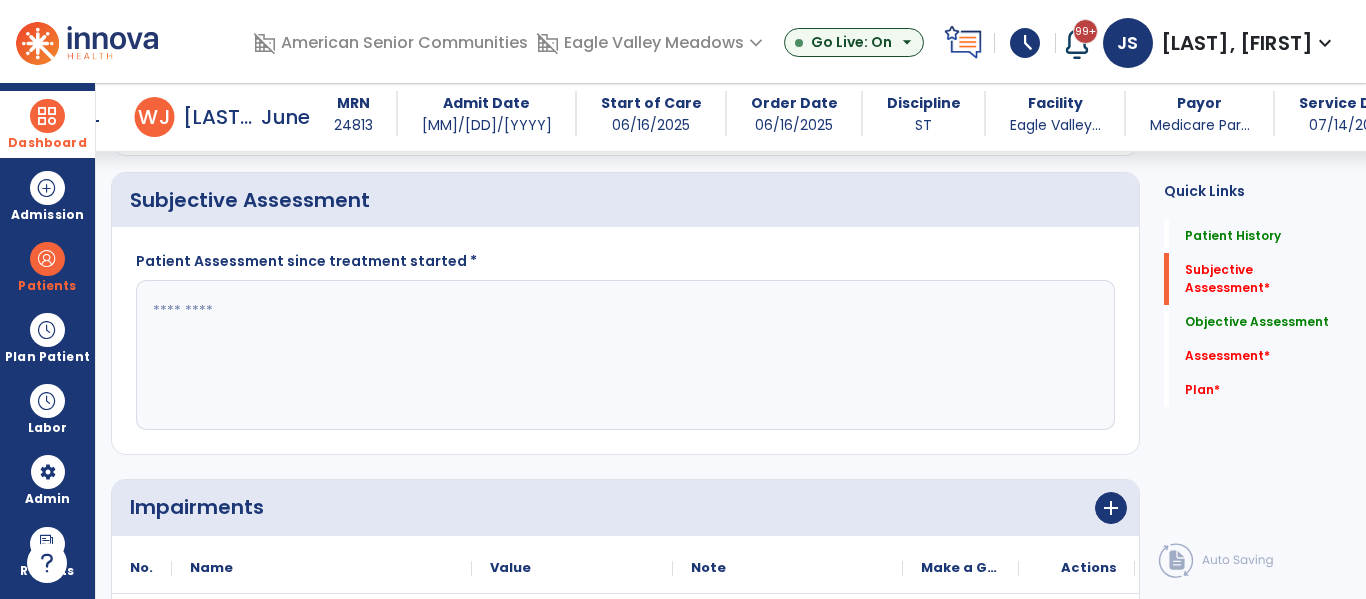scroll, scrollTop: 8, scrollLeft: 0, axis: vertical 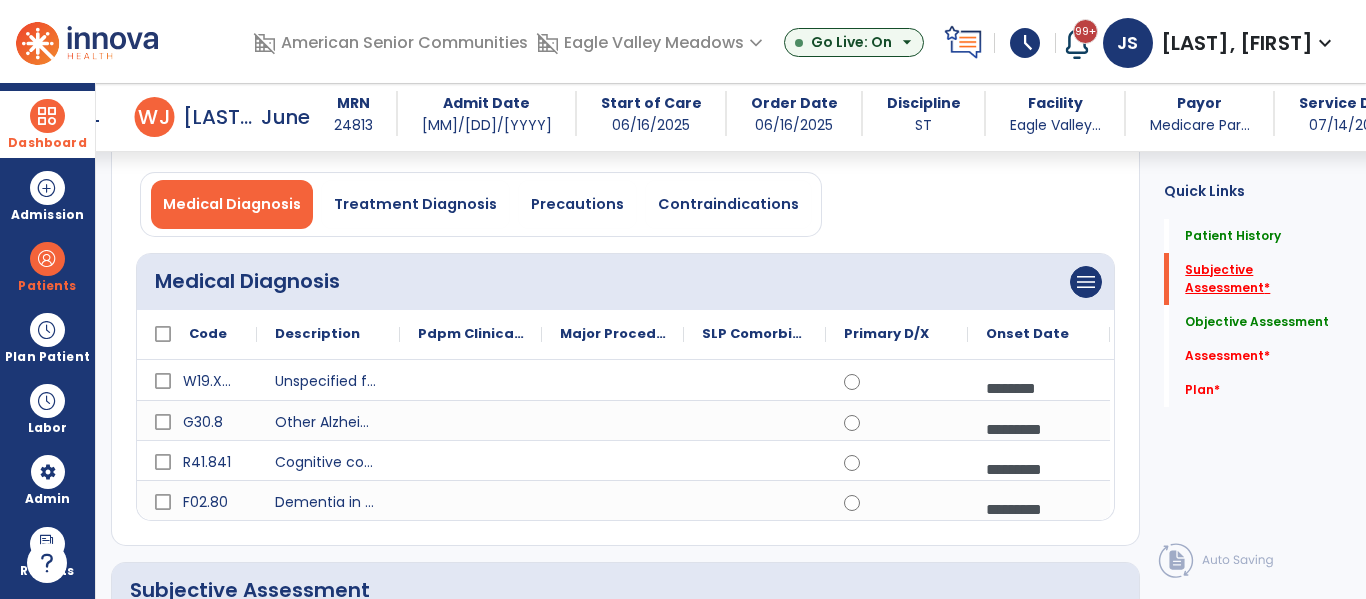 click on "Subjective Assessment   *" 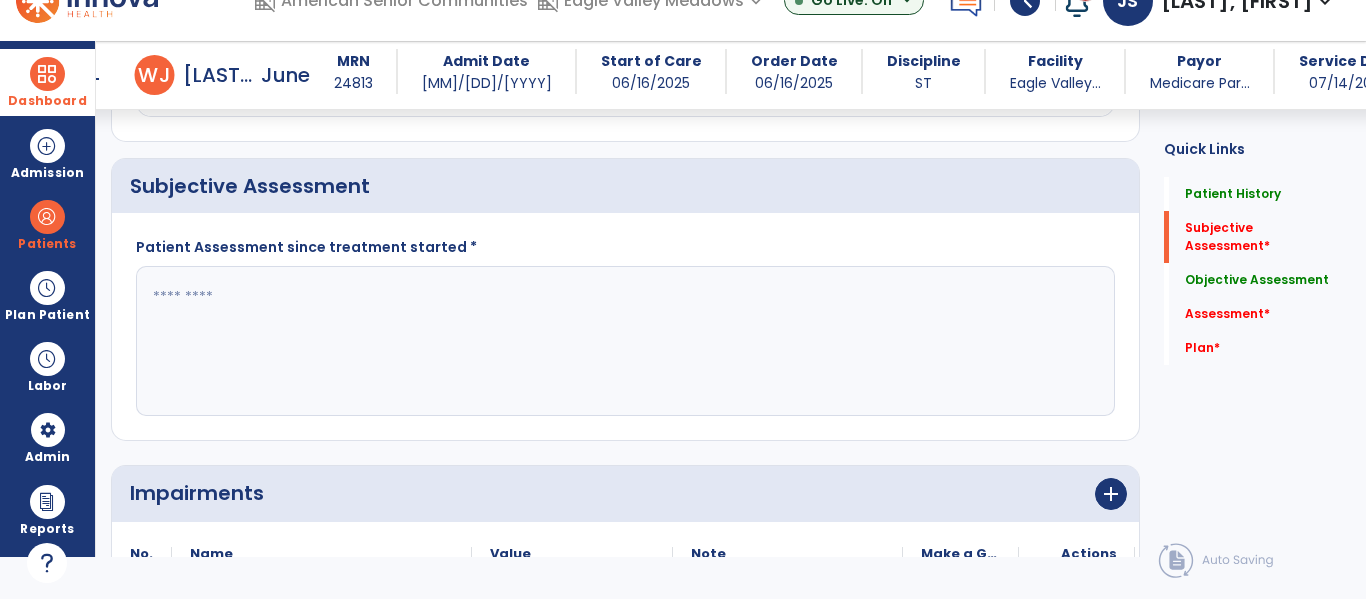 click 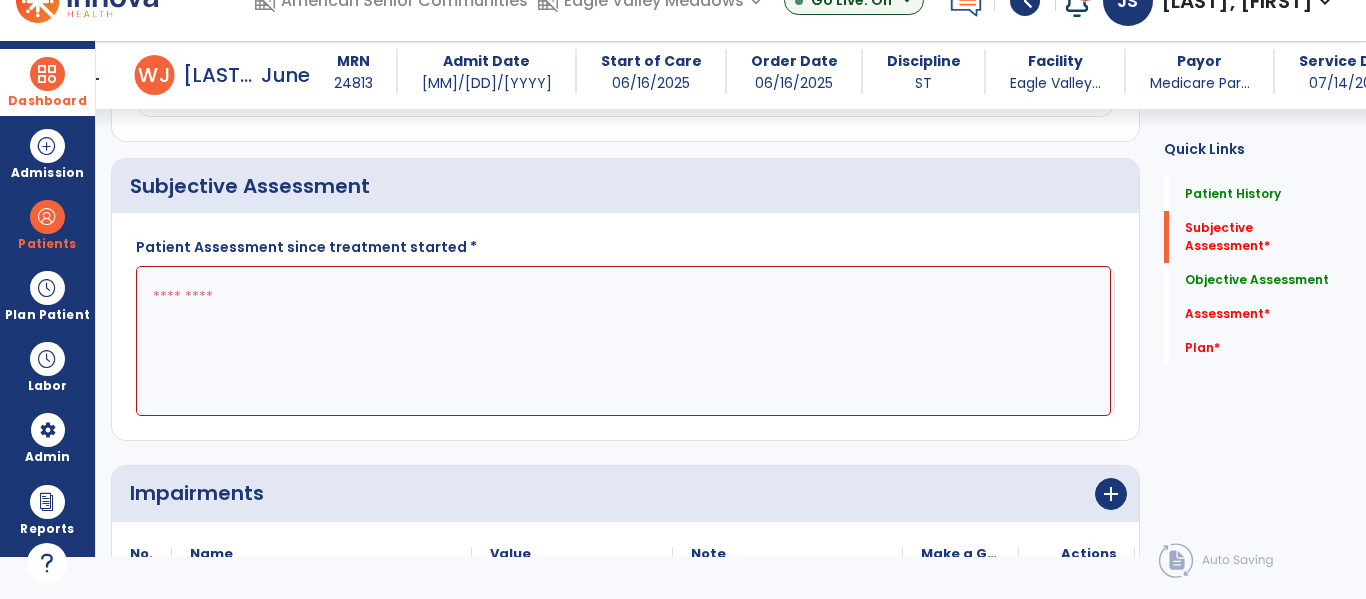 click 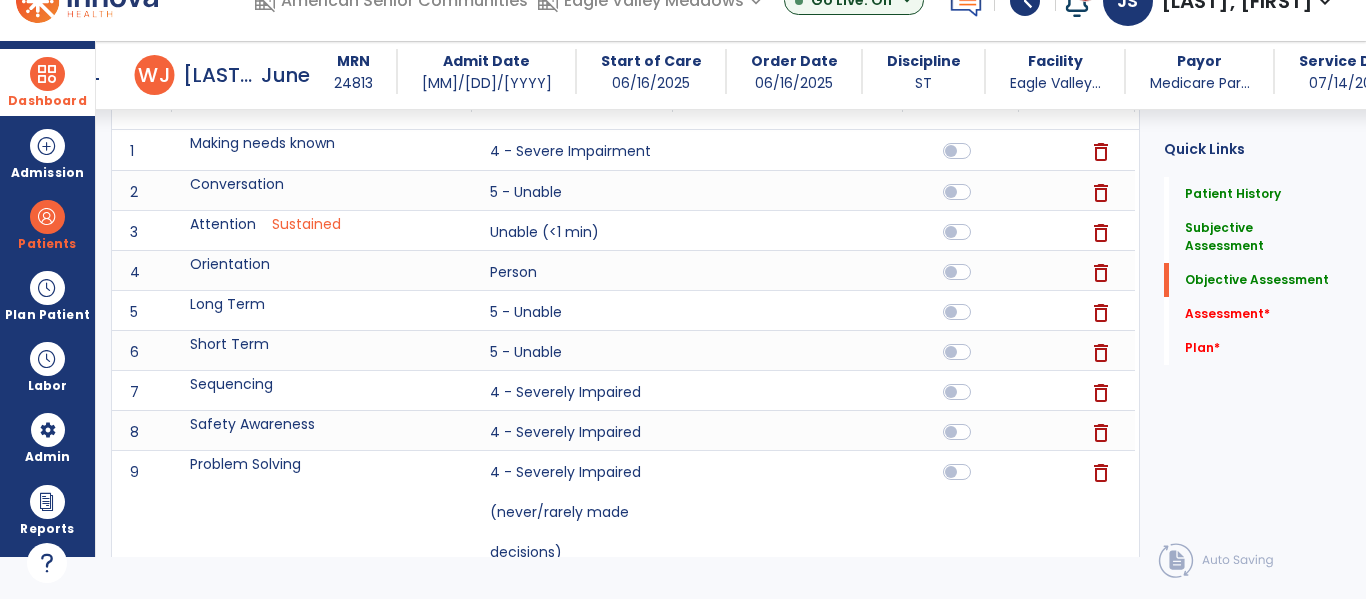 scroll, scrollTop: 942, scrollLeft: 0, axis: vertical 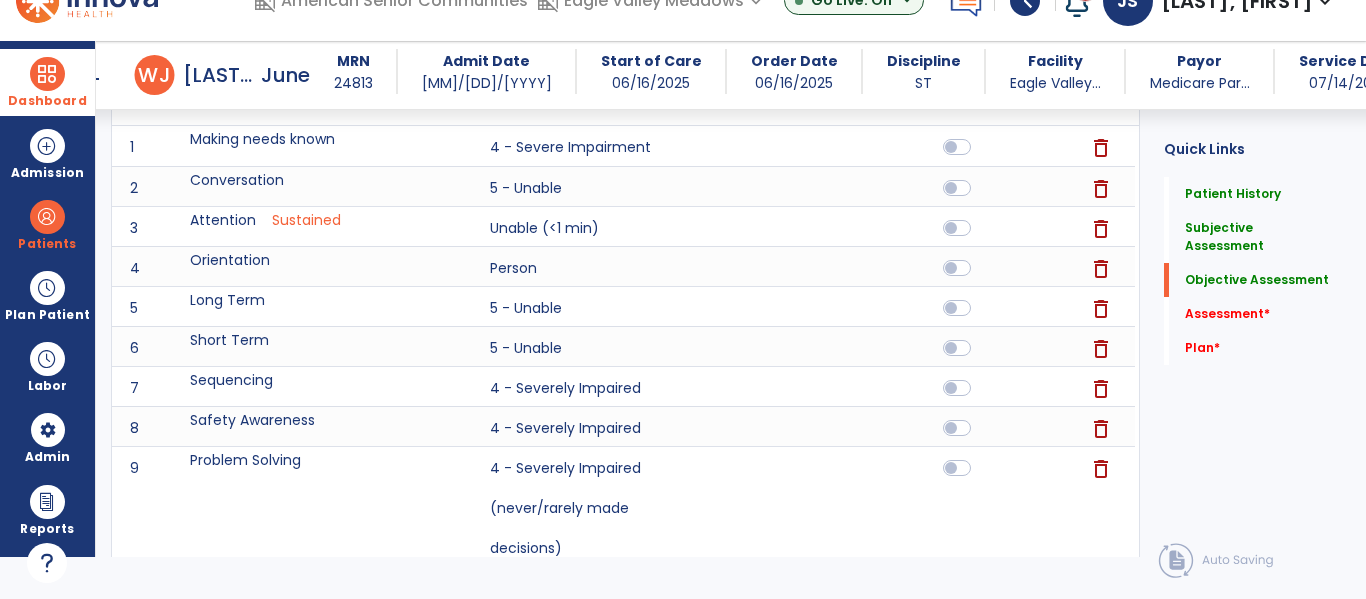 type on "**********" 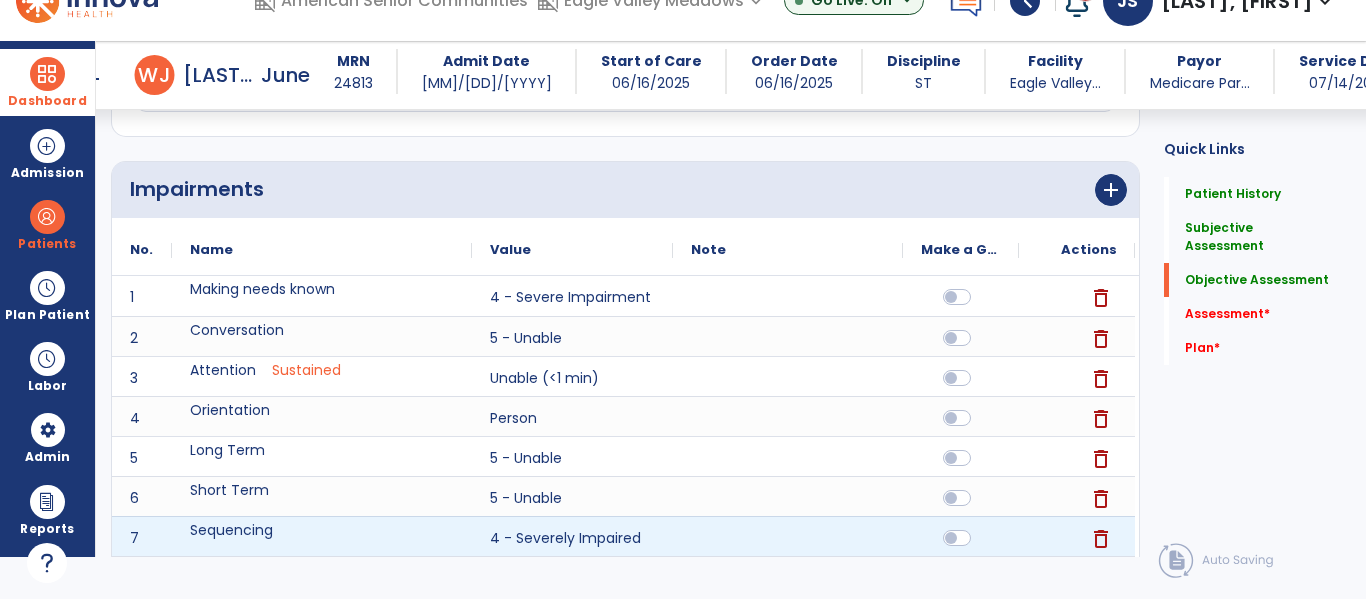 scroll, scrollTop: 764, scrollLeft: 0, axis: vertical 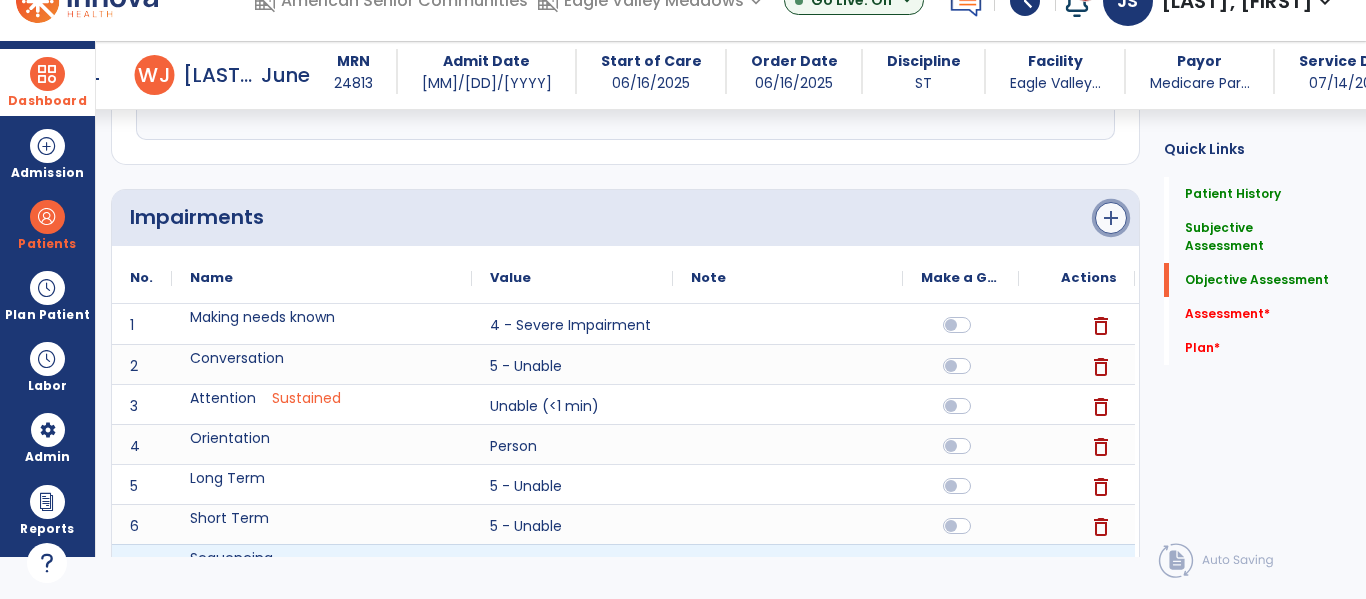 click on "add" 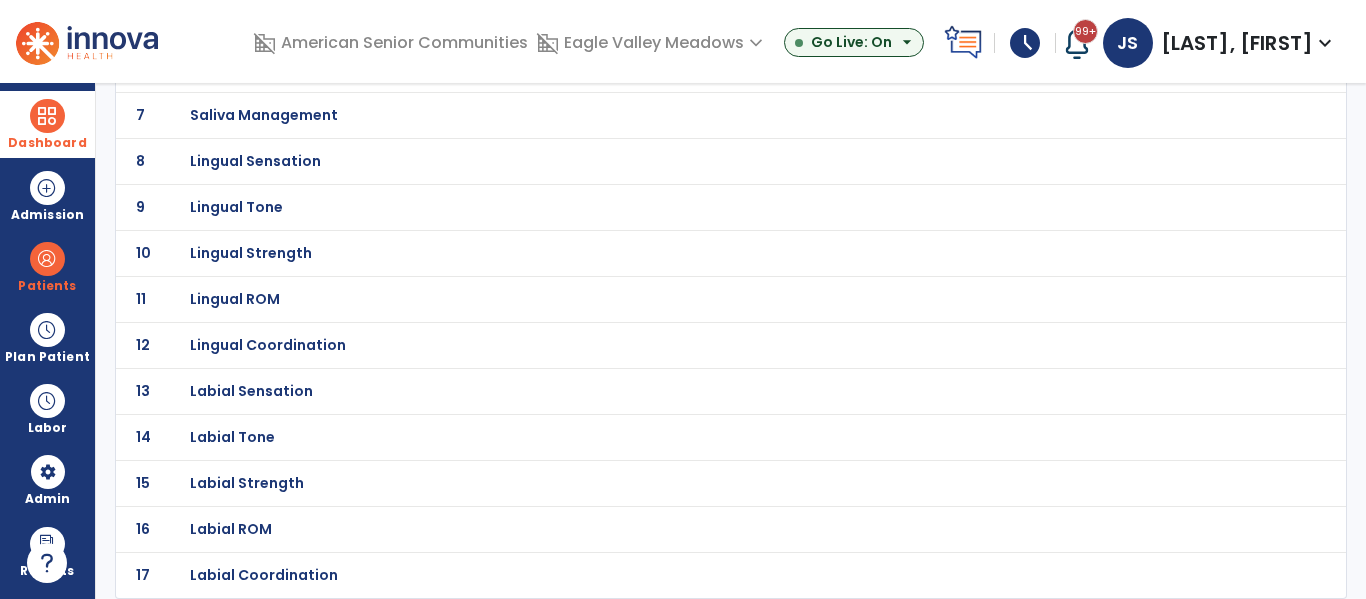 scroll, scrollTop: 0, scrollLeft: 0, axis: both 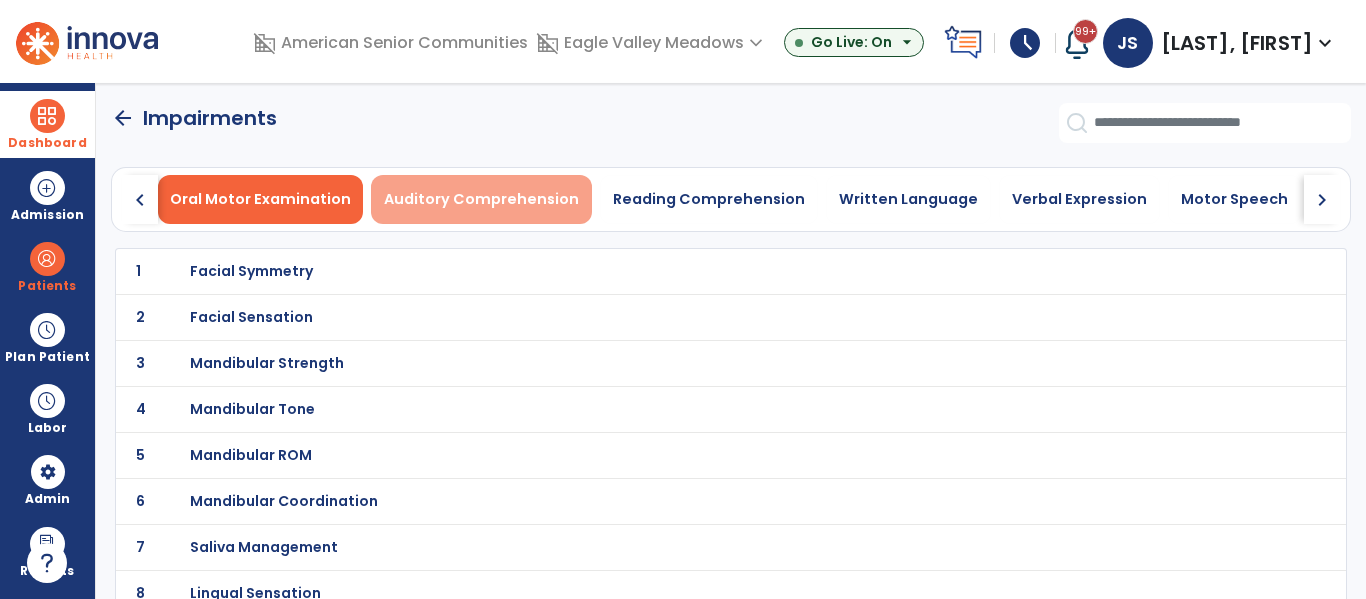 click on "Auditory Comprehension" at bounding box center [481, 199] 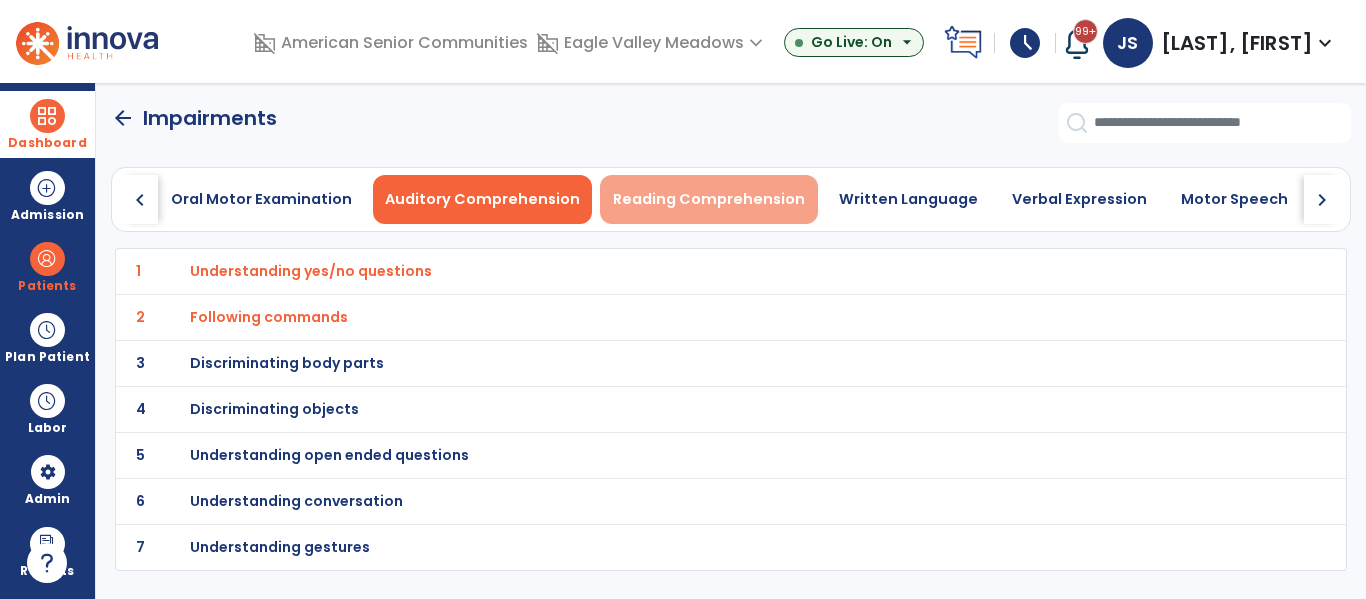 click on "Reading Comprehension" at bounding box center (709, 199) 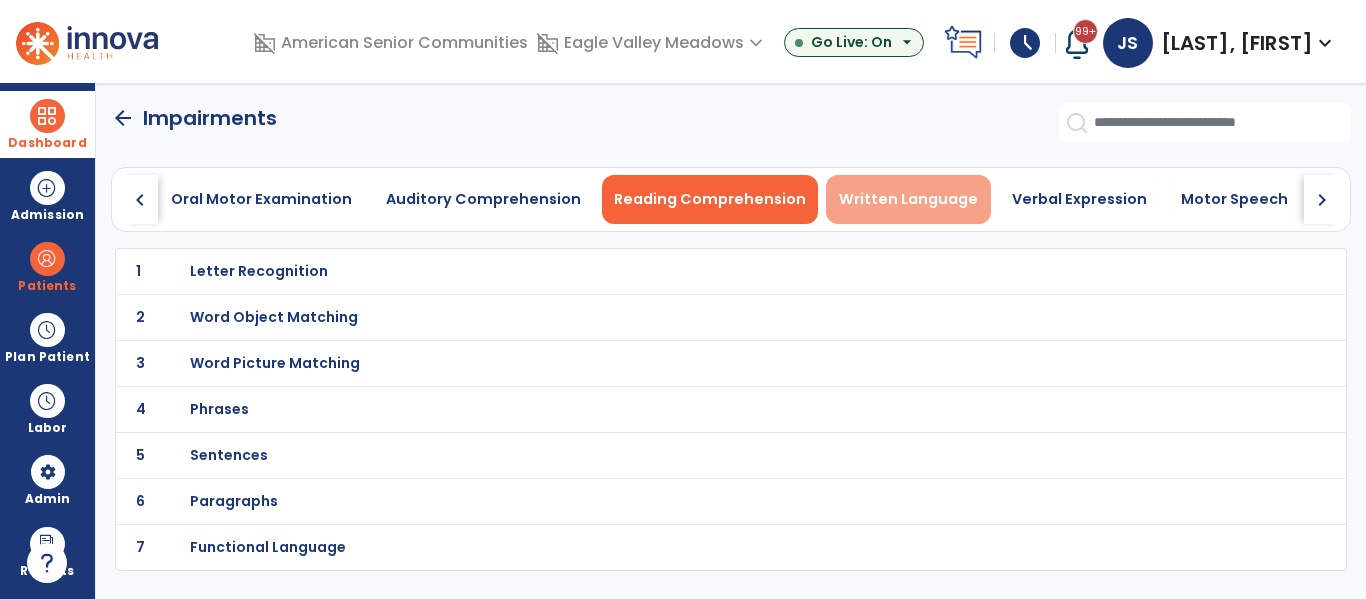 click on "Written Language" at bounding box center (908, 199) 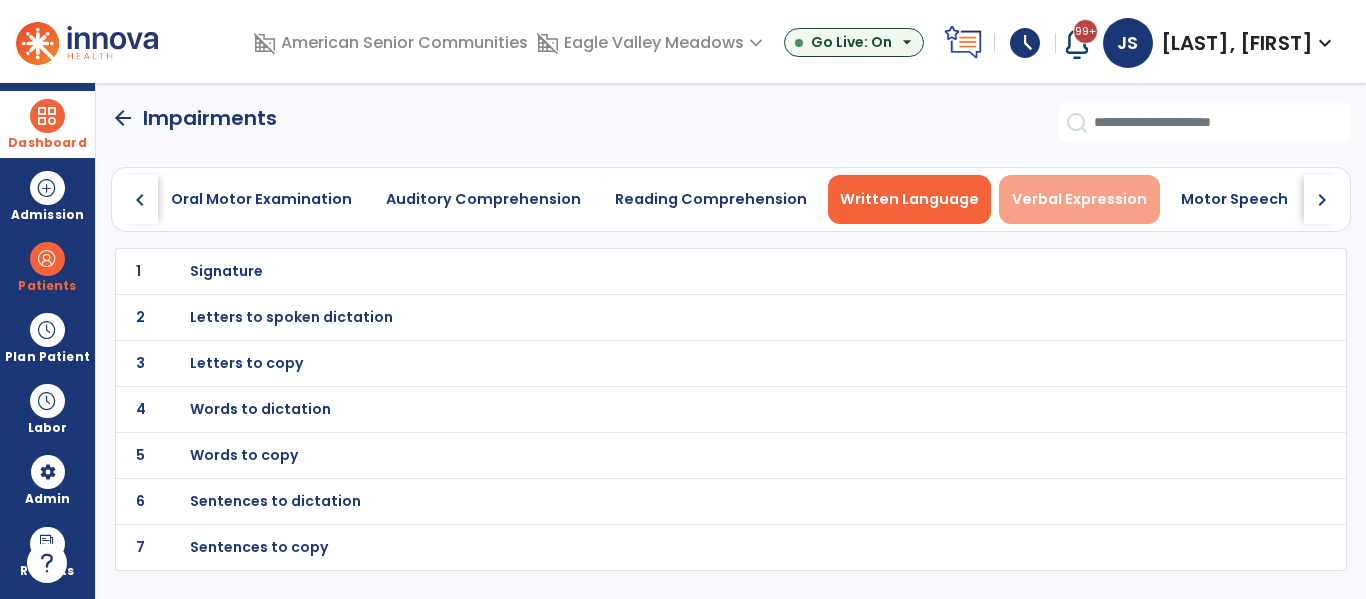 click on "Verbal Expression" at bounding box center [1079, 199] 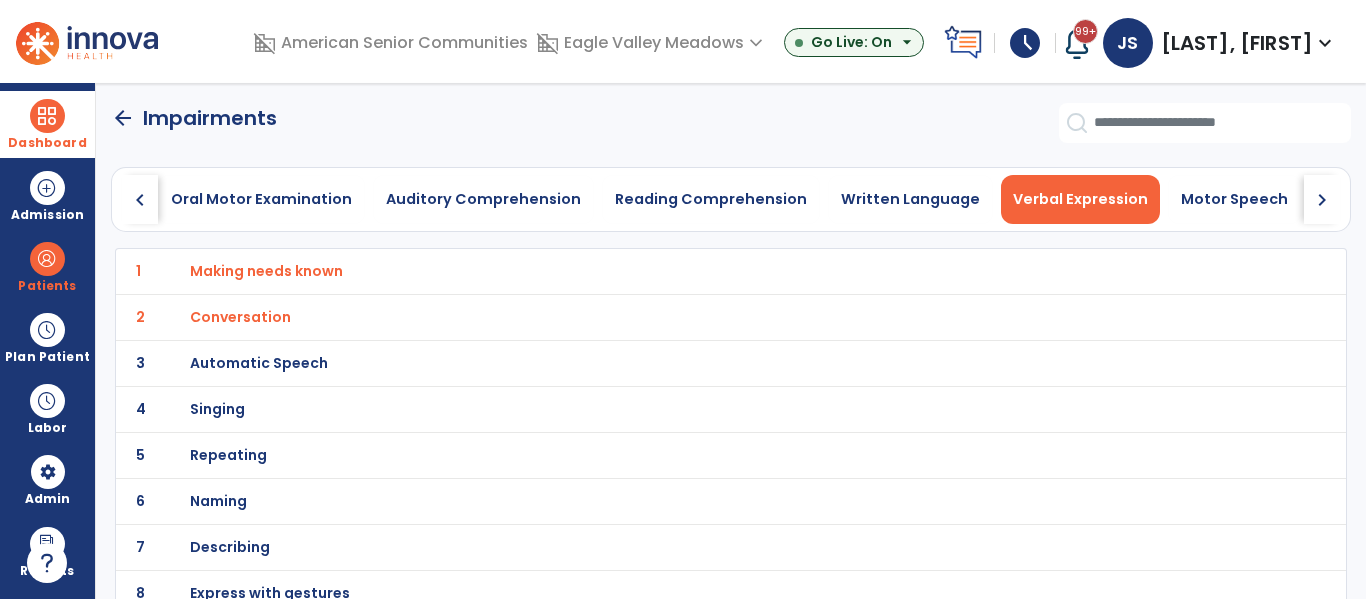 scroll, scrollTop: 64, scrollLeft: 0, axis: vertical 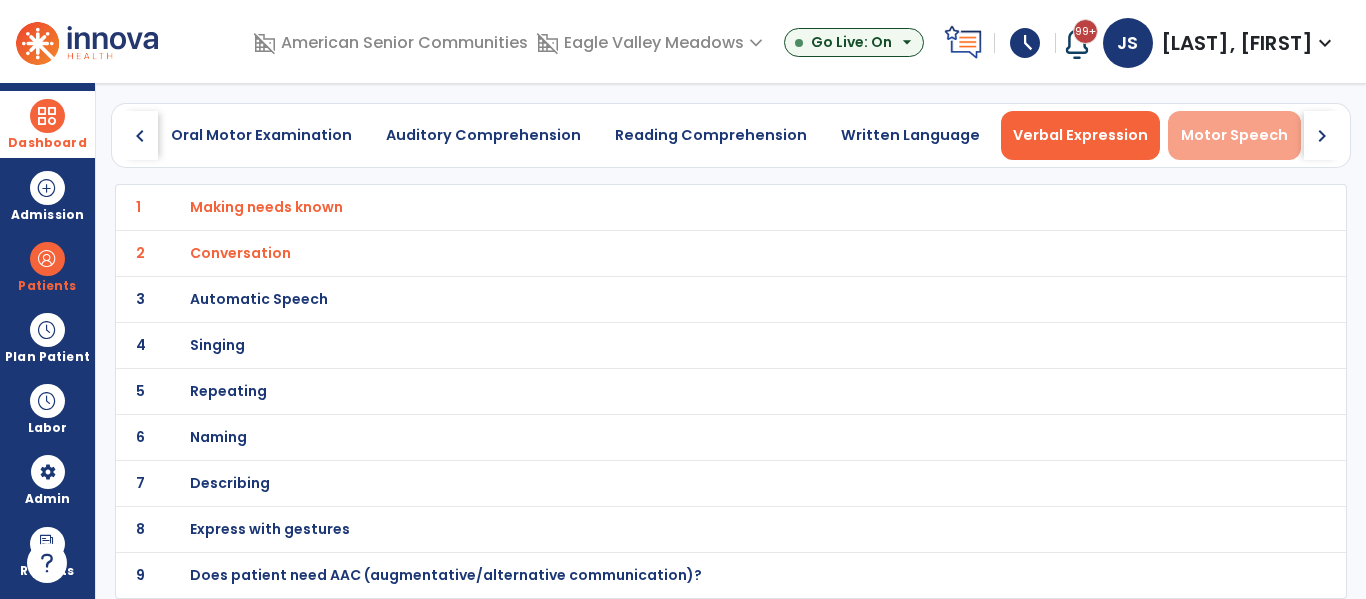 click on "Motor Speech" at bounding box center [1234, 135] 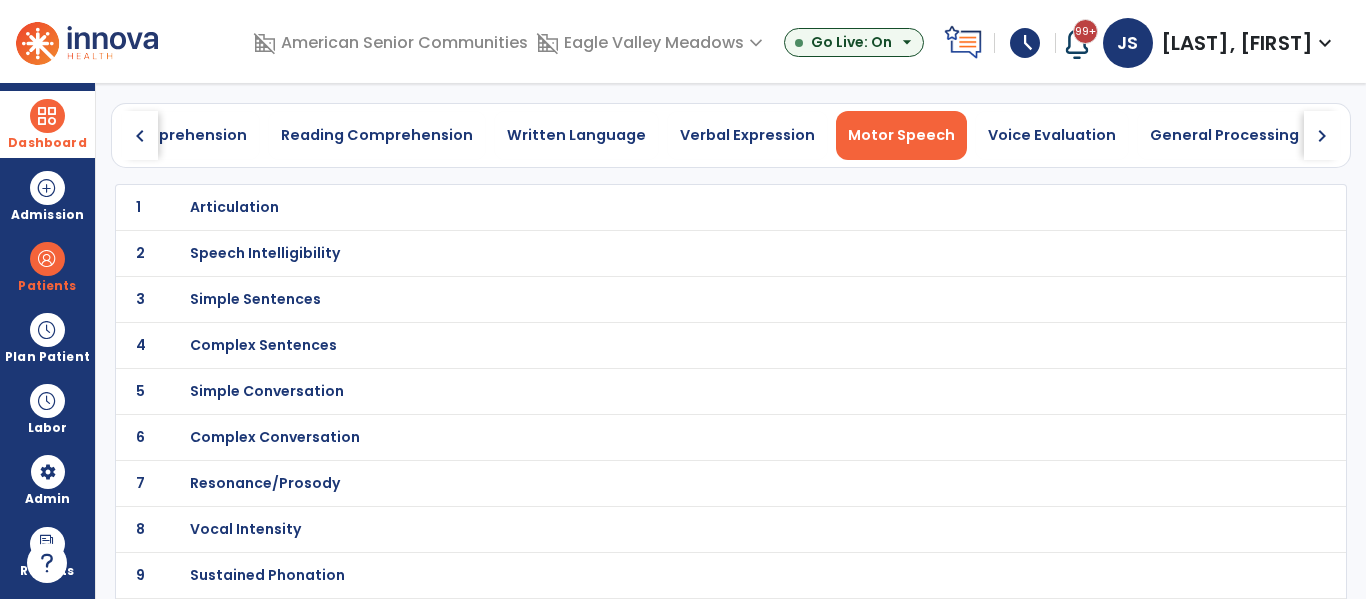 scroll, scrollTop: 0, scrollLeft: 512, axis: horizontal 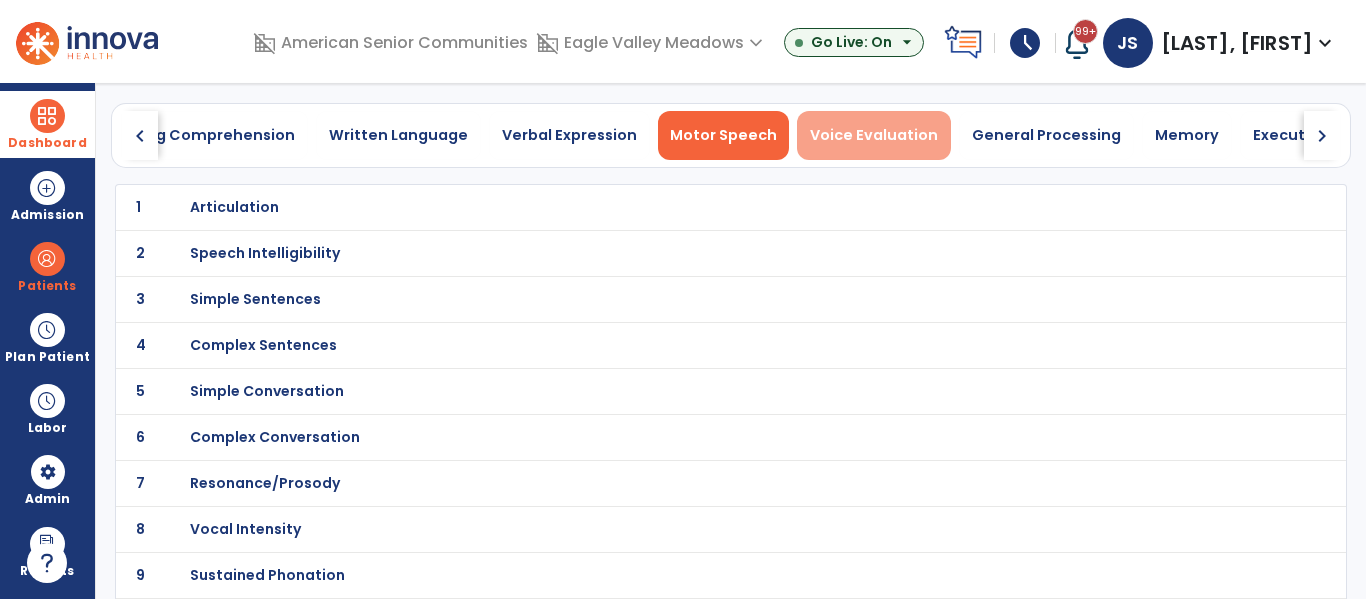 click on "Voice Evaluation" at bounding box center (874, 135) 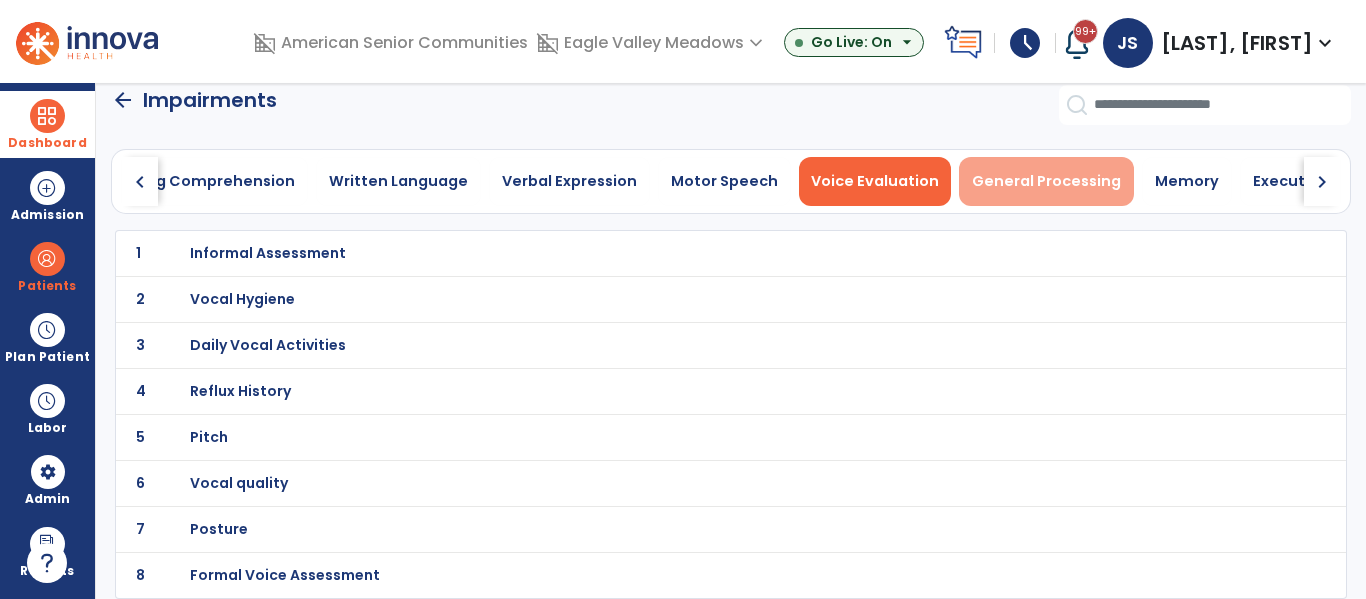 click on "General Processing" at bounding box center [1046, 181] 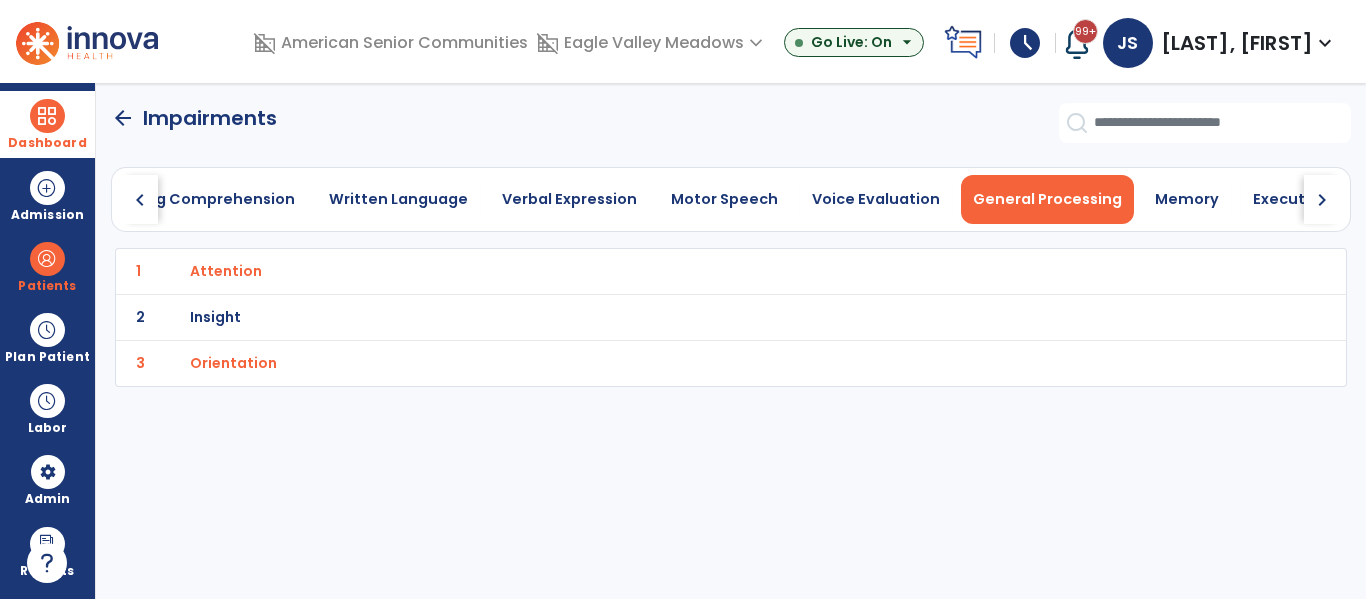 scroll, scrollTop: 0, scrollLeft: 0, axis: both 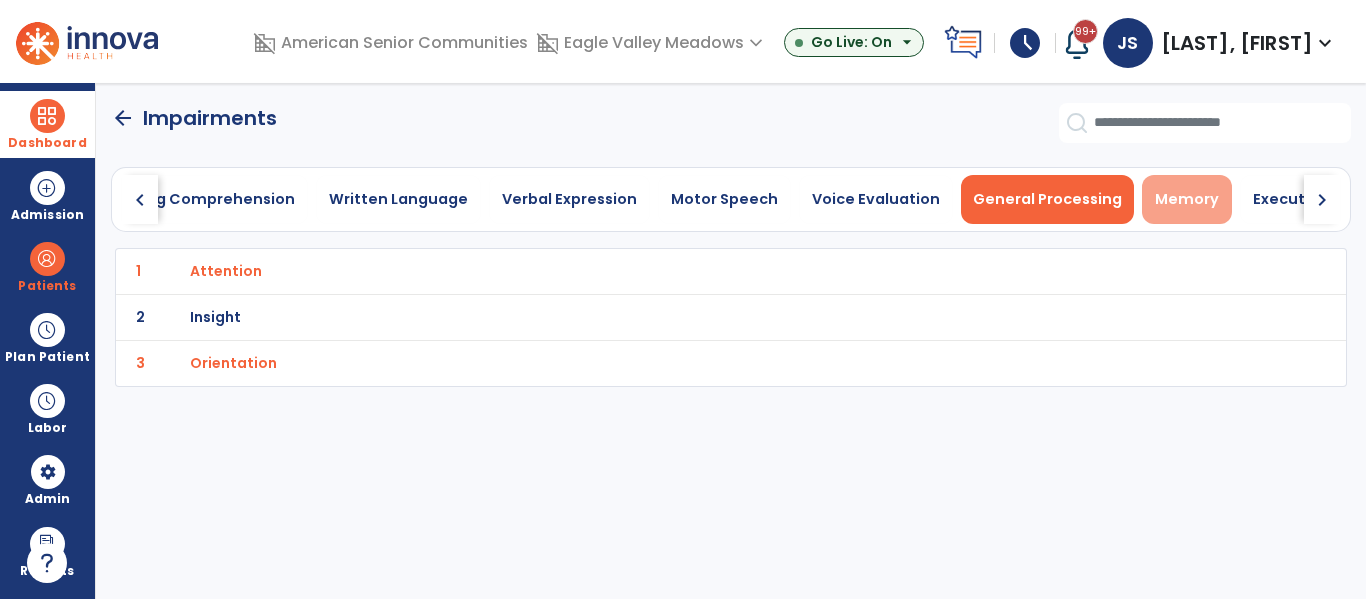 click on "Memory" at bounding box center [1187, 199] 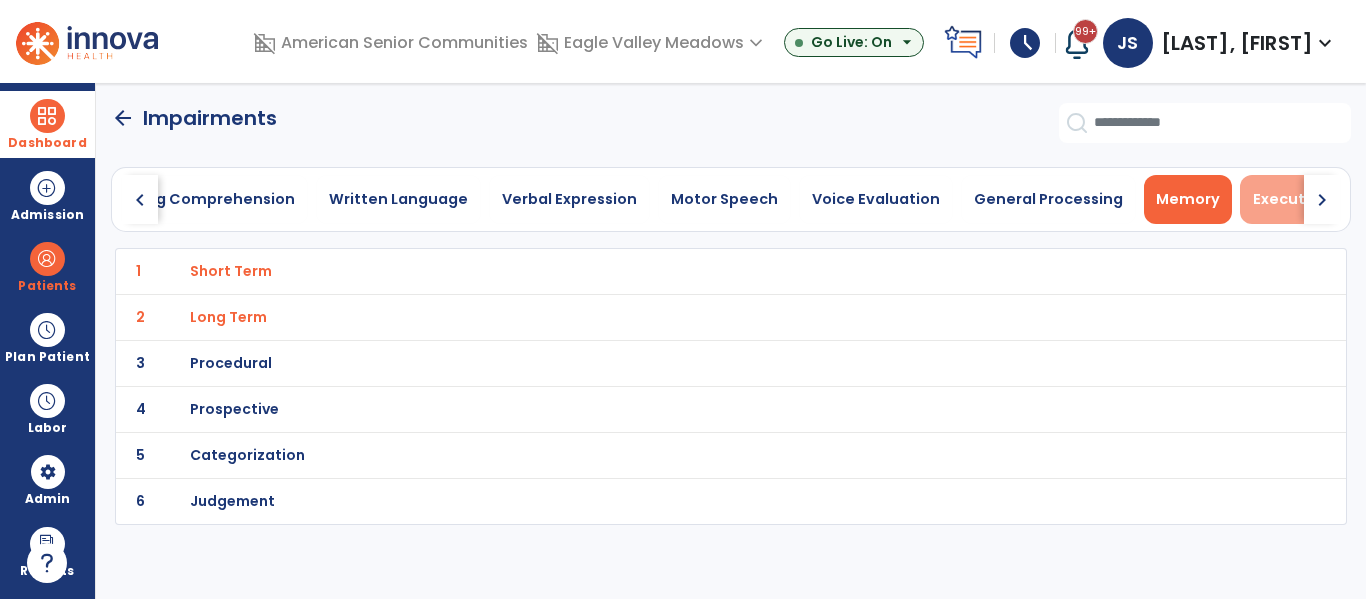 click on "Executive Functioning" at bounding box center [1338, 199] 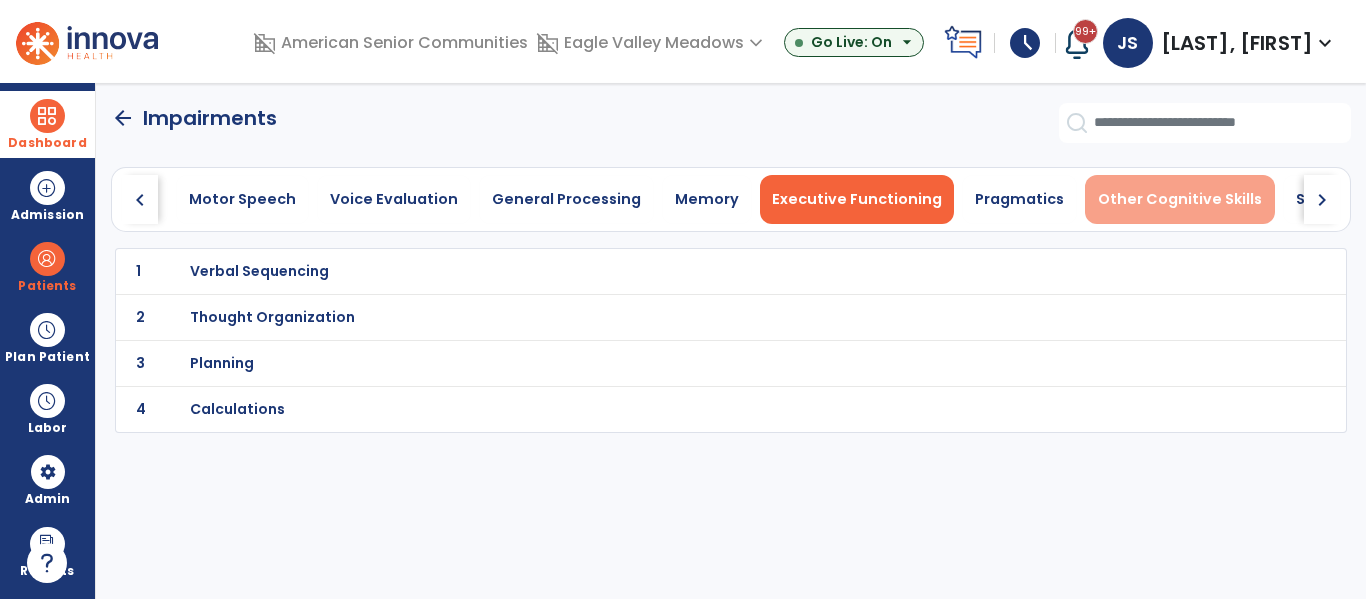 click on "Other Cognitive Skills" at bounding box center [1180, 199] 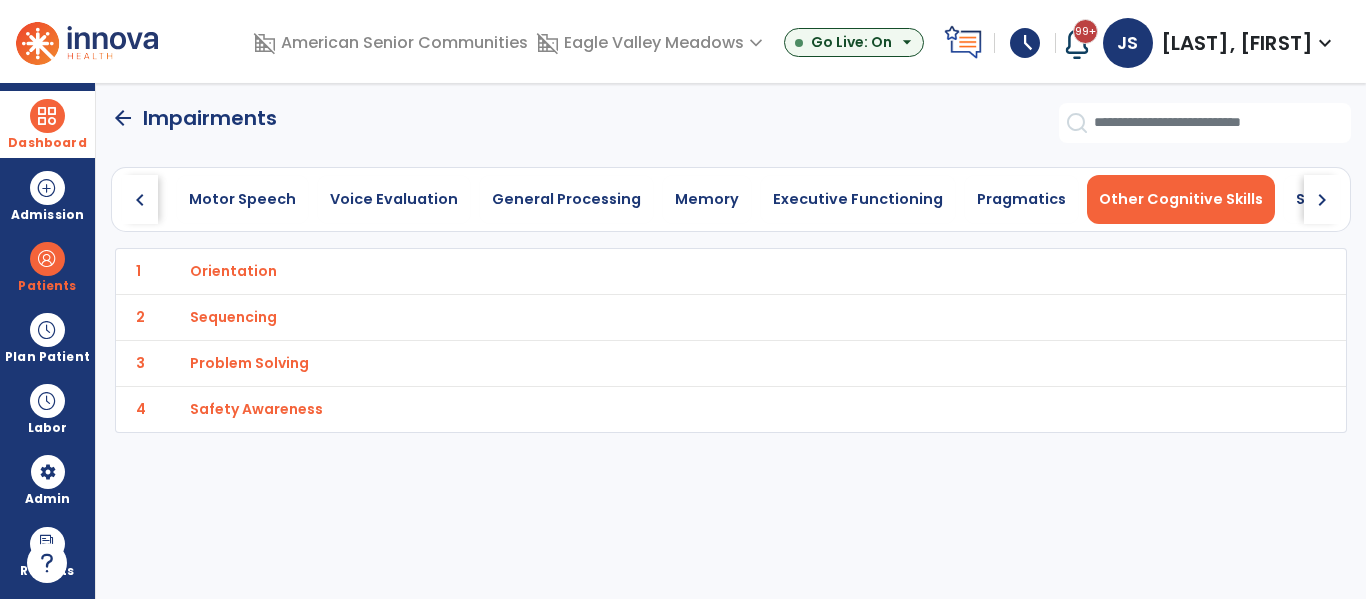 scroll, scrollTop: 0, scrollLeft: 992, axis: horizontal 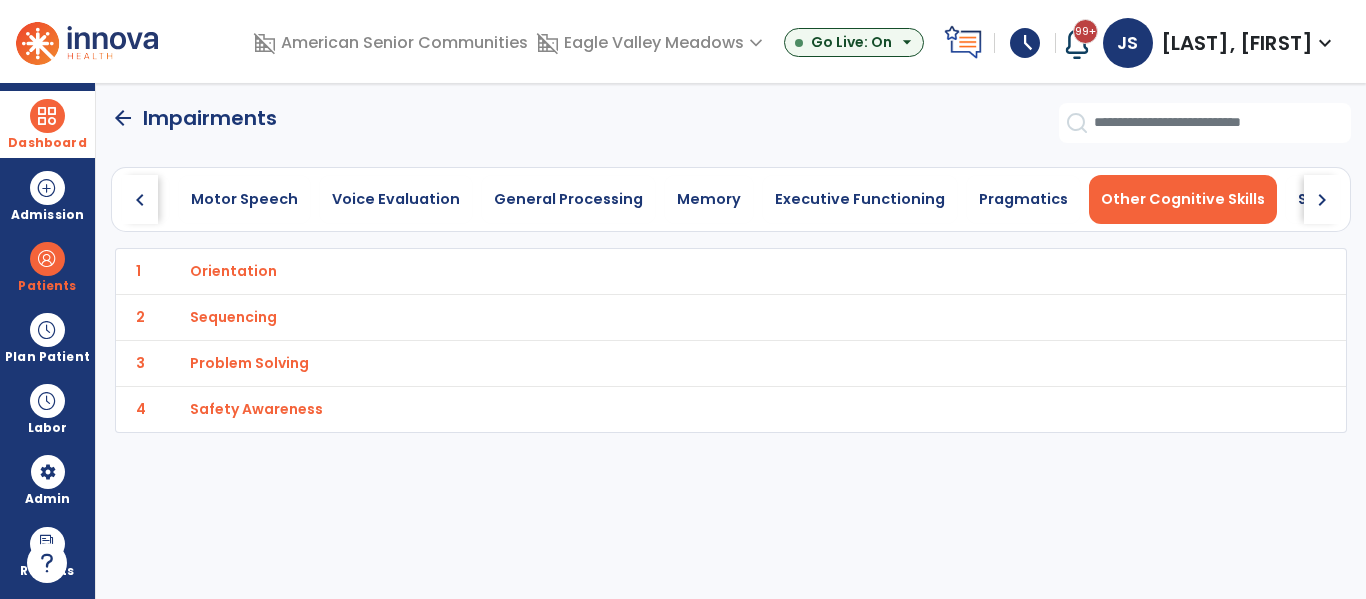 click on "Sequencing" at bounding box center [687, 271] 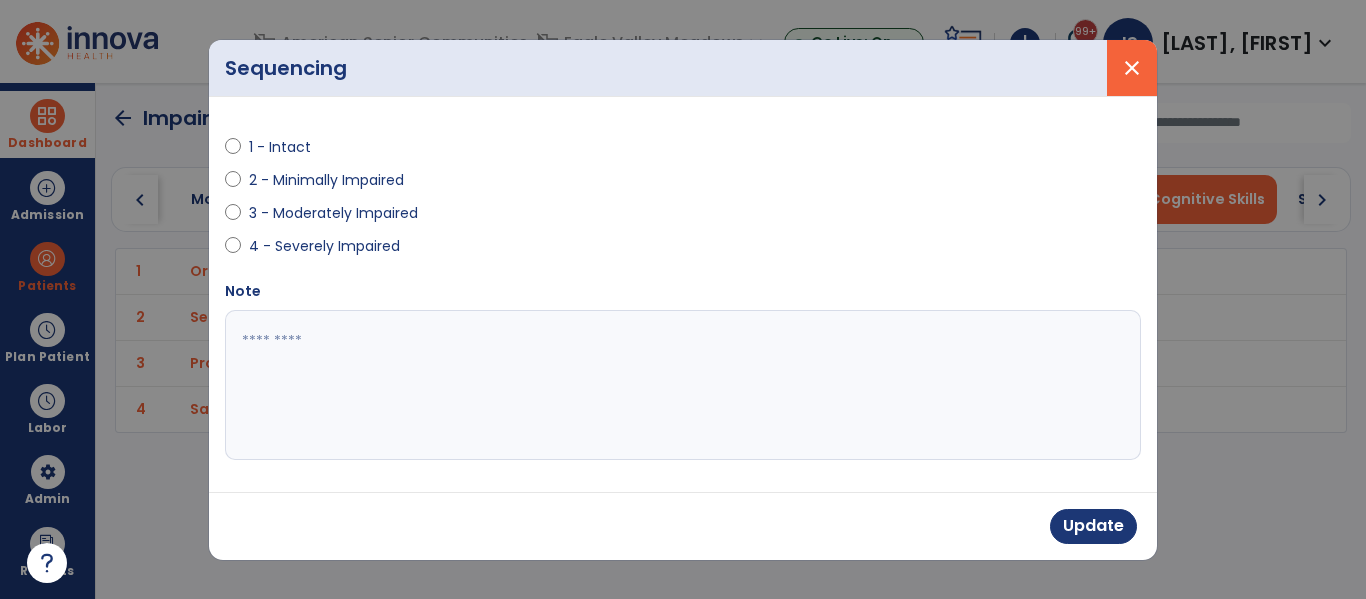 click on "close" at bounding box center (1132, 68) 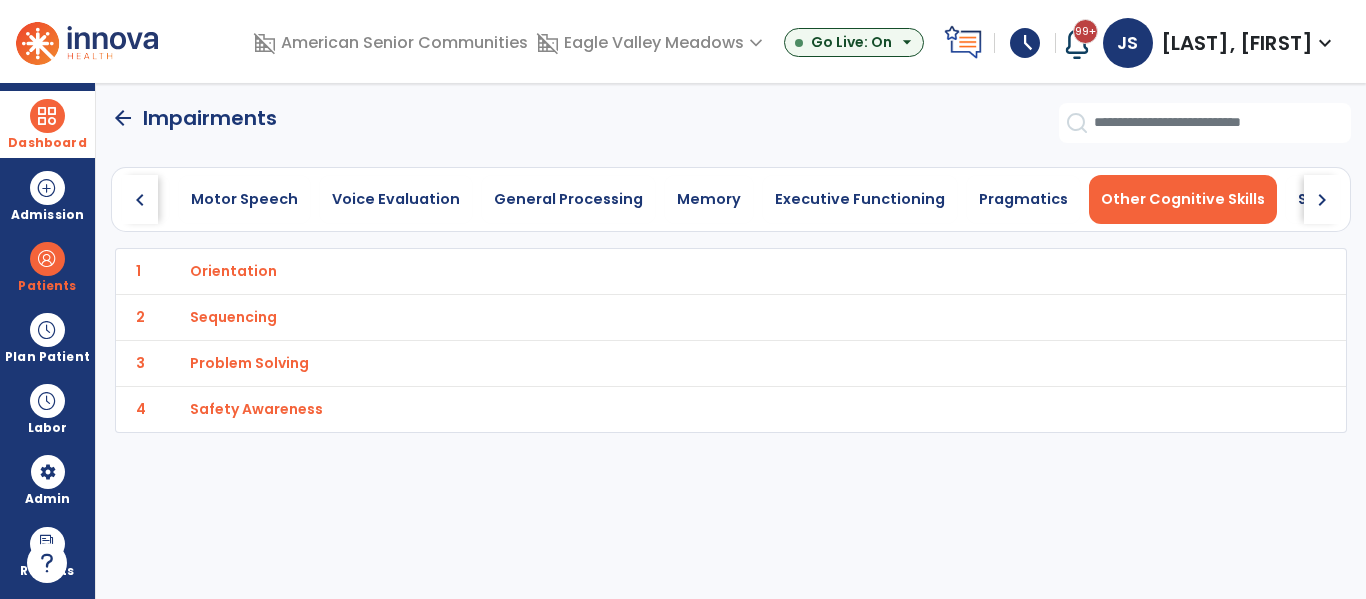 scroll, scrollTop: 0, scrollLeft: 994, axis: horizontal 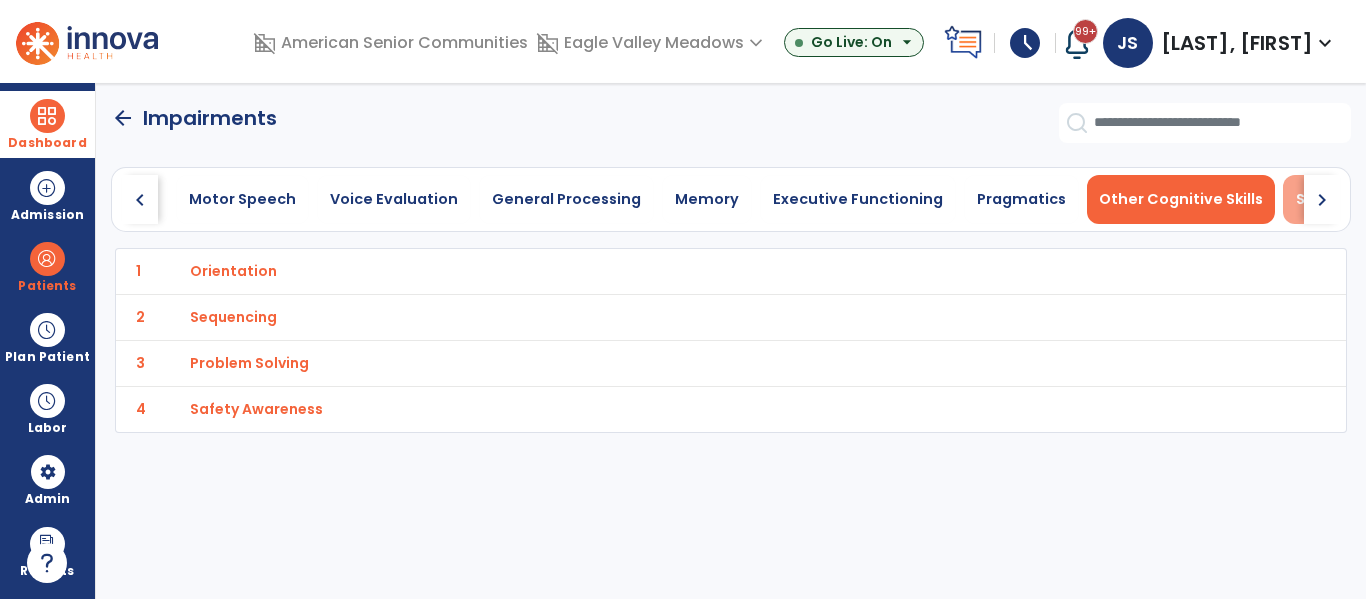 click on "Swallowing" at bounding box center [1338, 199] 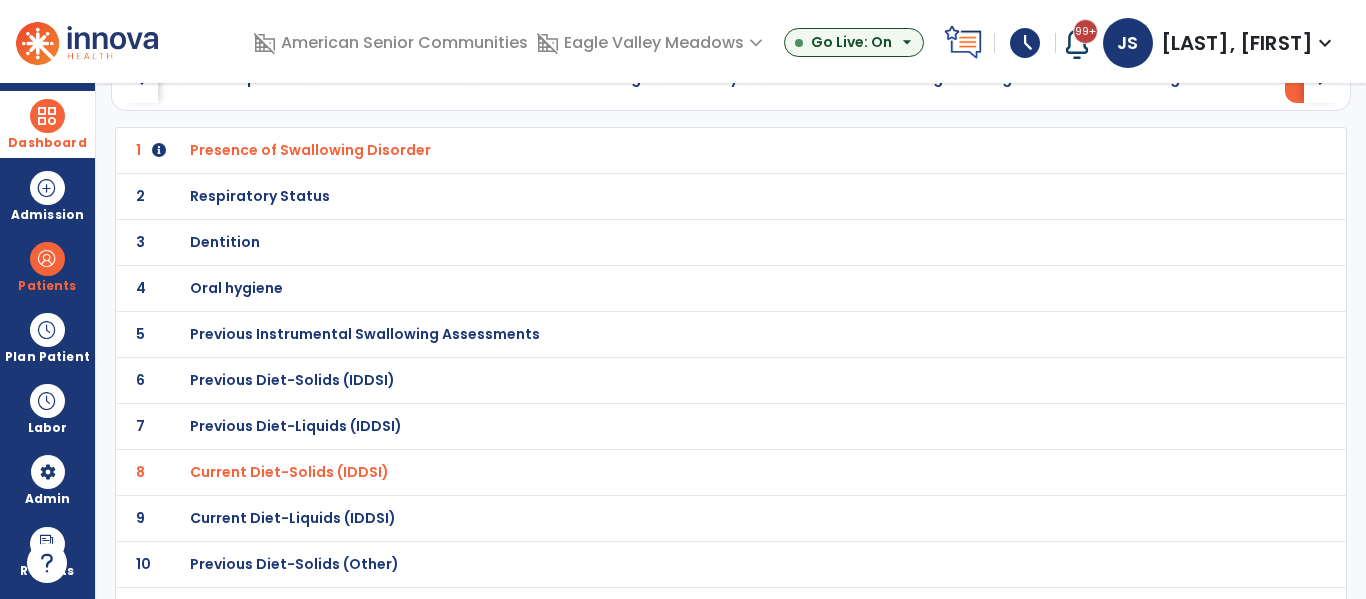 scroll, scrollTop: 0, scrollLeft: 0, axis: both 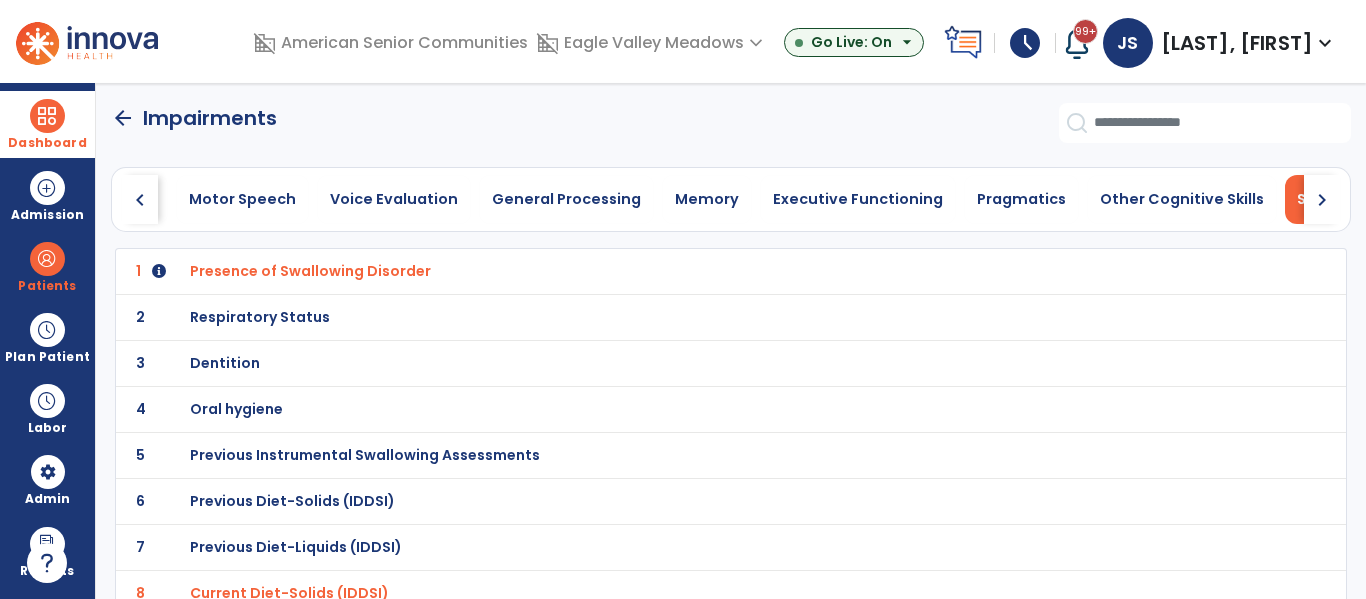 click on "arrow_back" 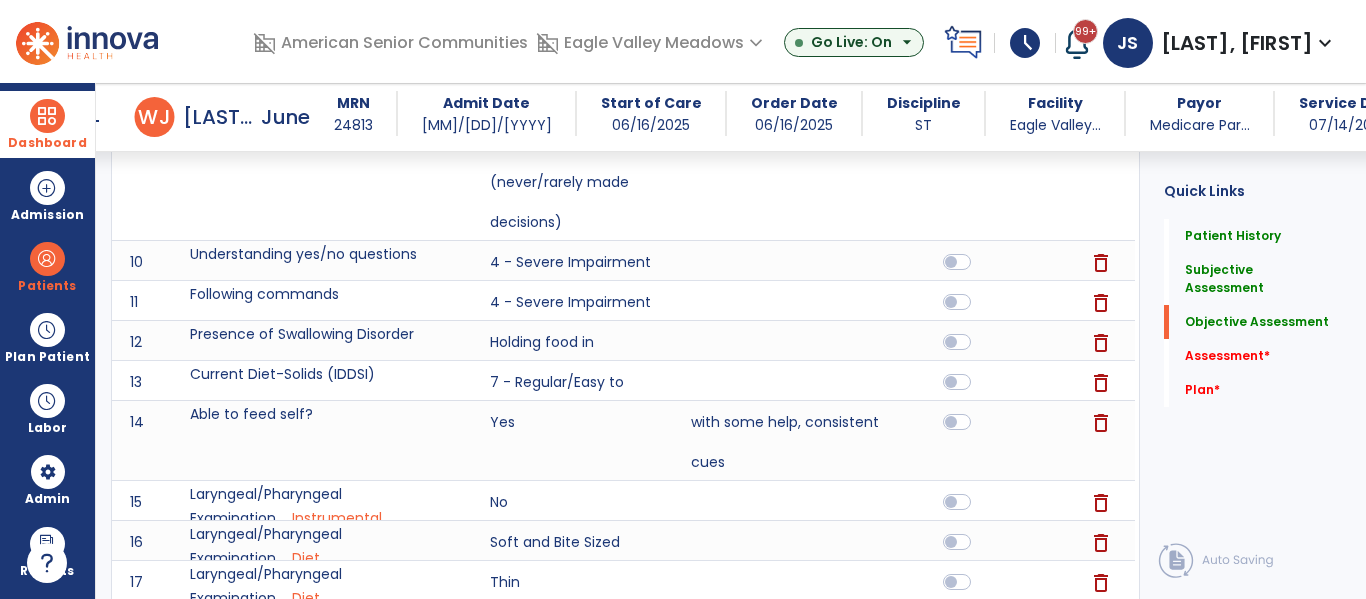 scroll, scrollTop: 1495, scrollLeft: 0, axis: vertical 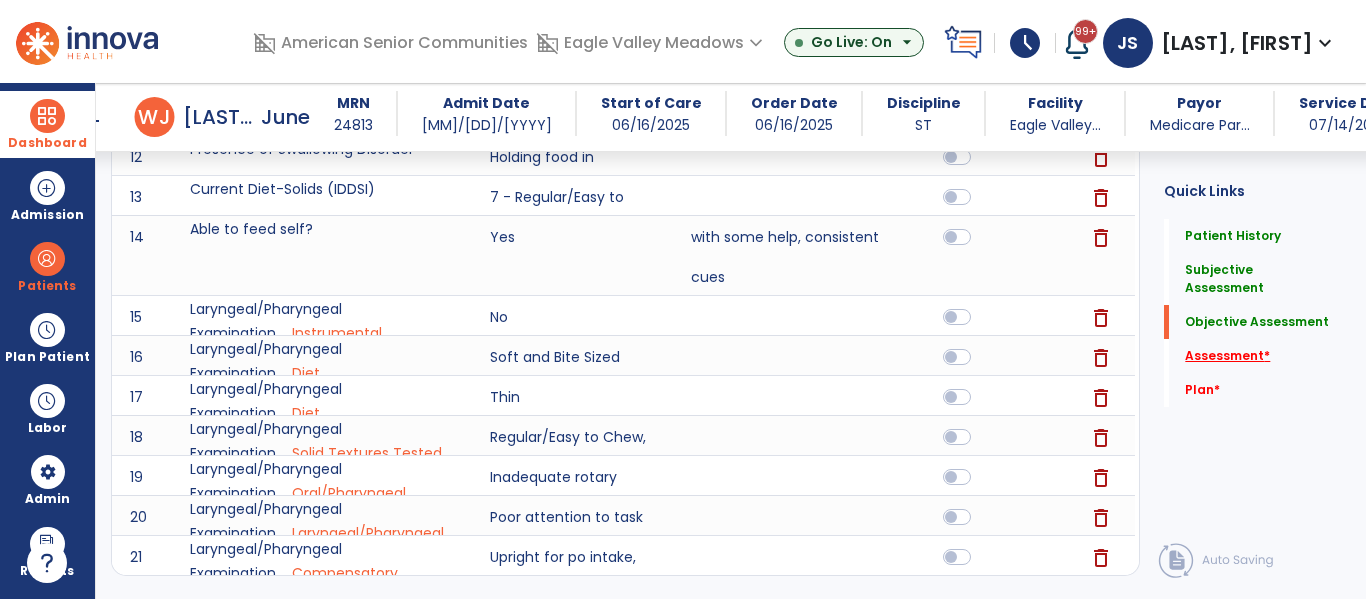 click on "Assessment   *" 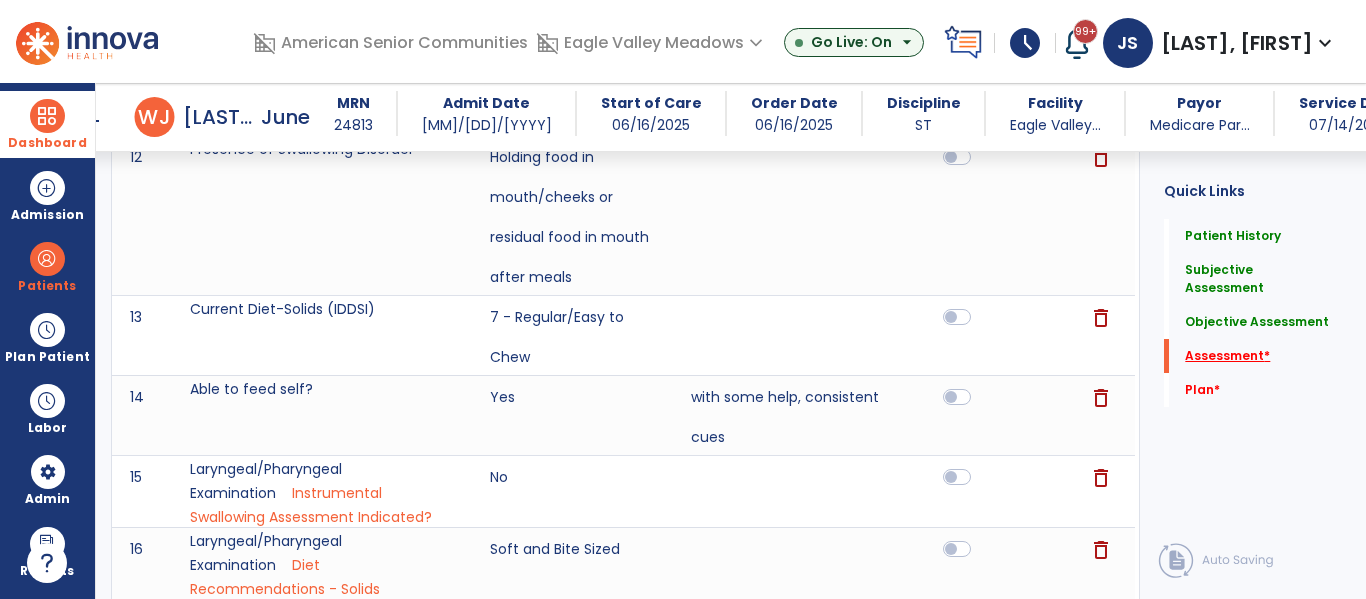 scroll, scrollTop: 41, scrollLeft: 0, axis: vertical 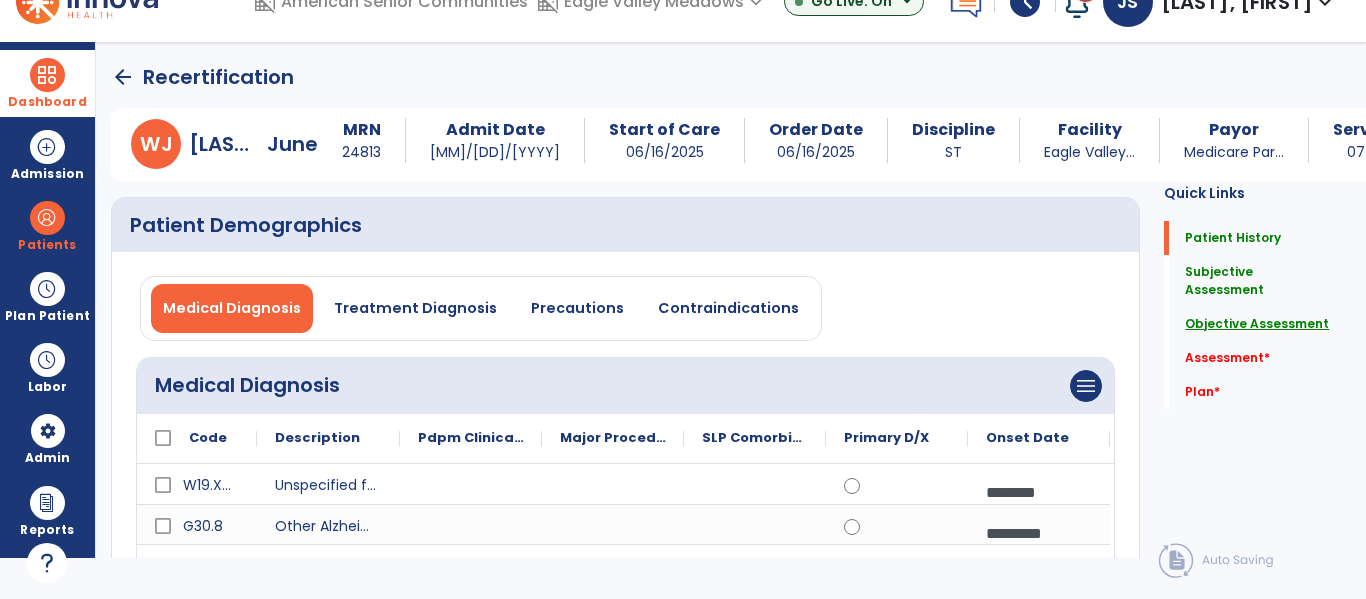 click on "Objective Assessment" 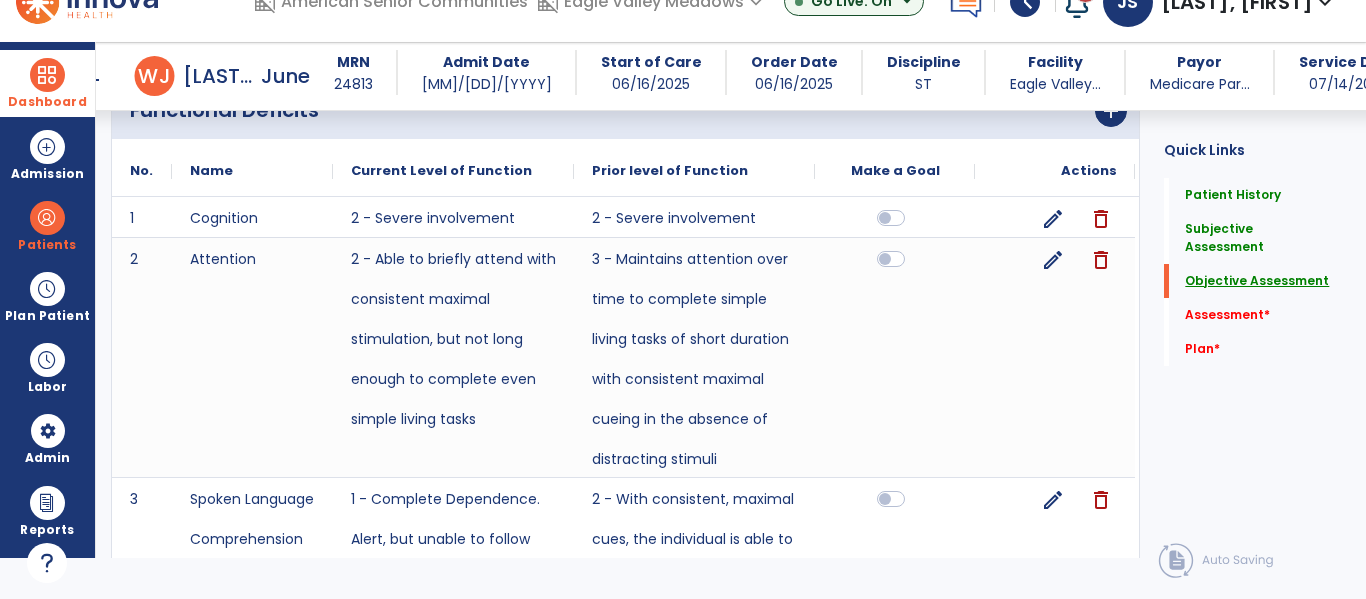 scroll, scrollTop: 2454, scrollLeft: 0, axis: vertical 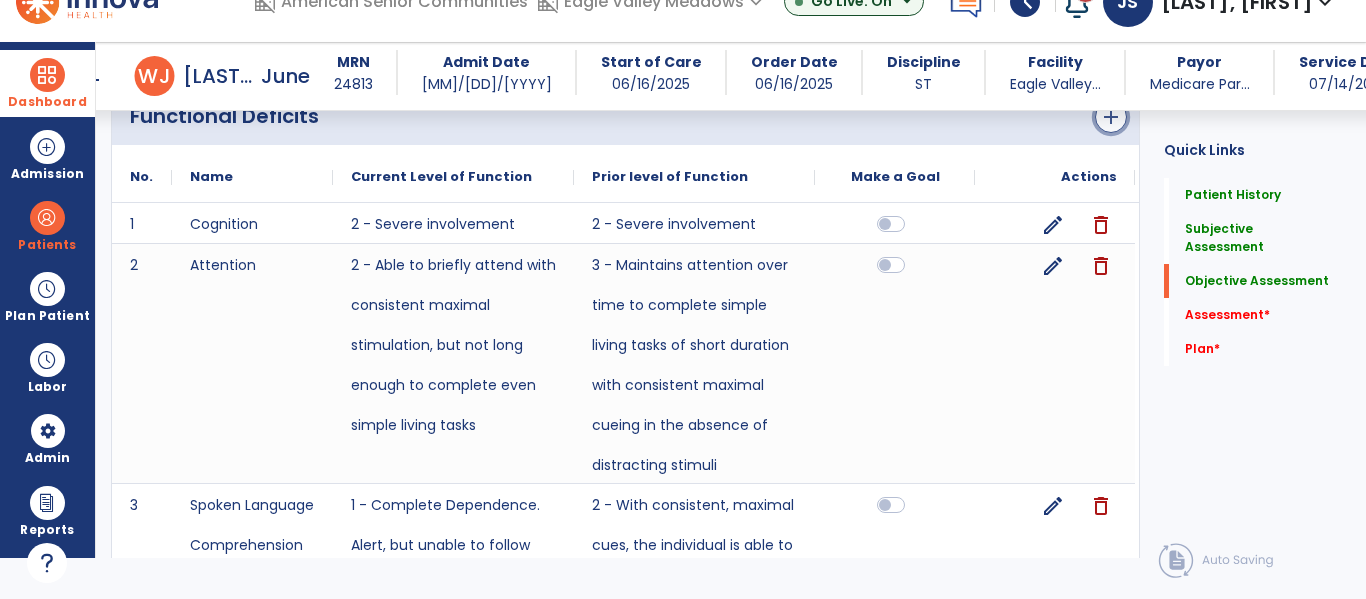 click on "add" 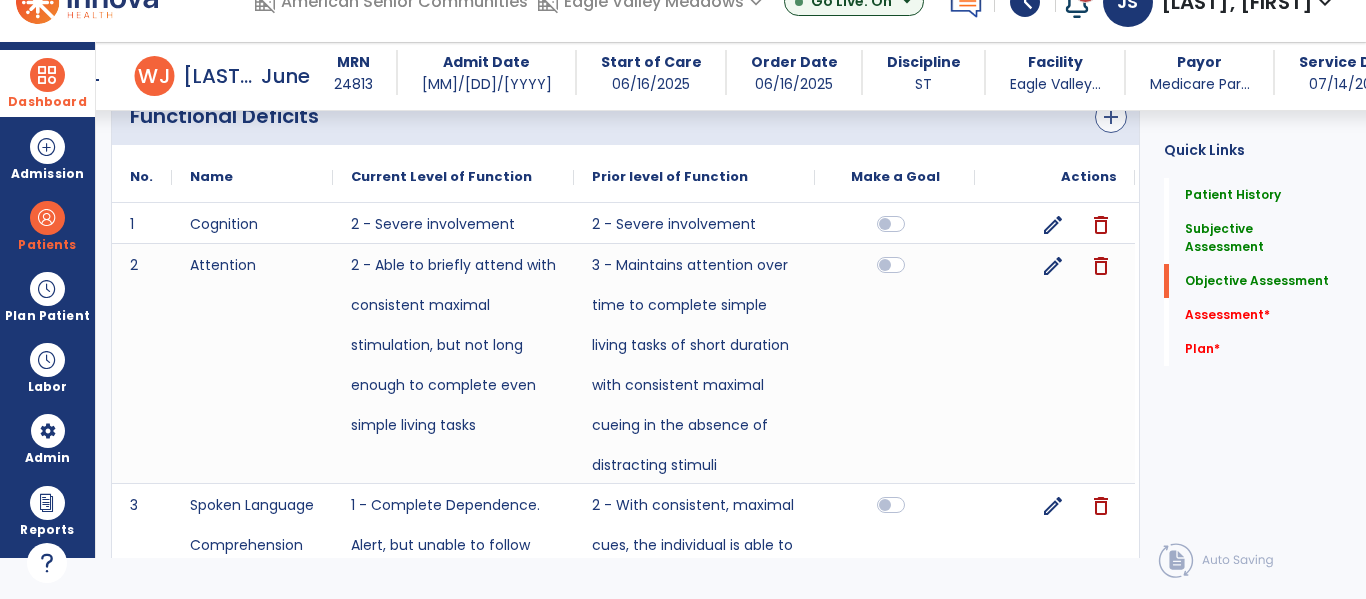 scroll, scrollTop: 0, scrollLeft: 0, axis: both 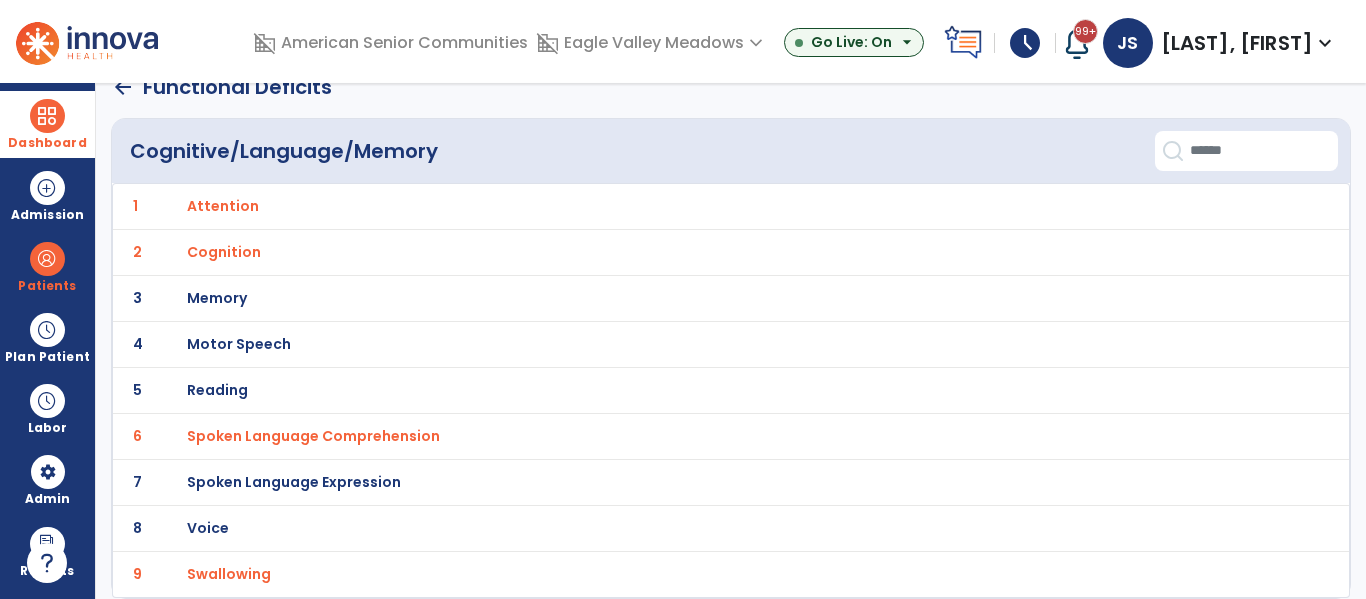 click on "Spoken Language Comprehension" at bounding box center (223, 206) 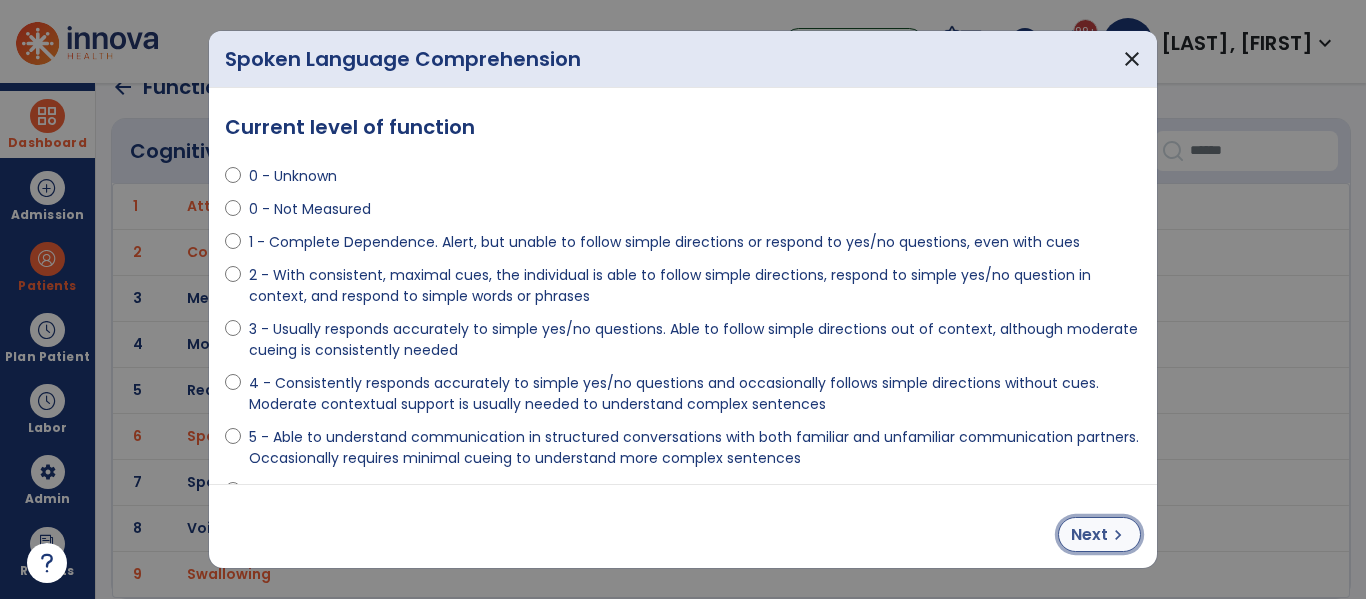 click on "Next" at bounding box center [1089, 535] 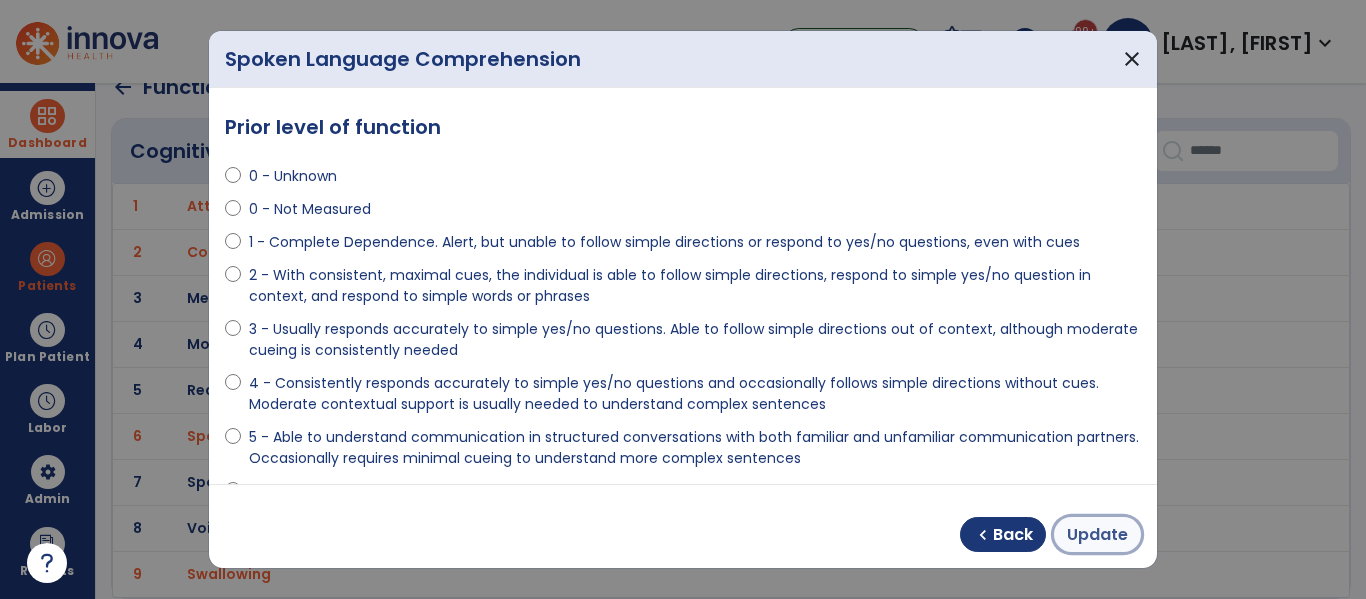 click on "Update" at bounding box center [1097, 535] 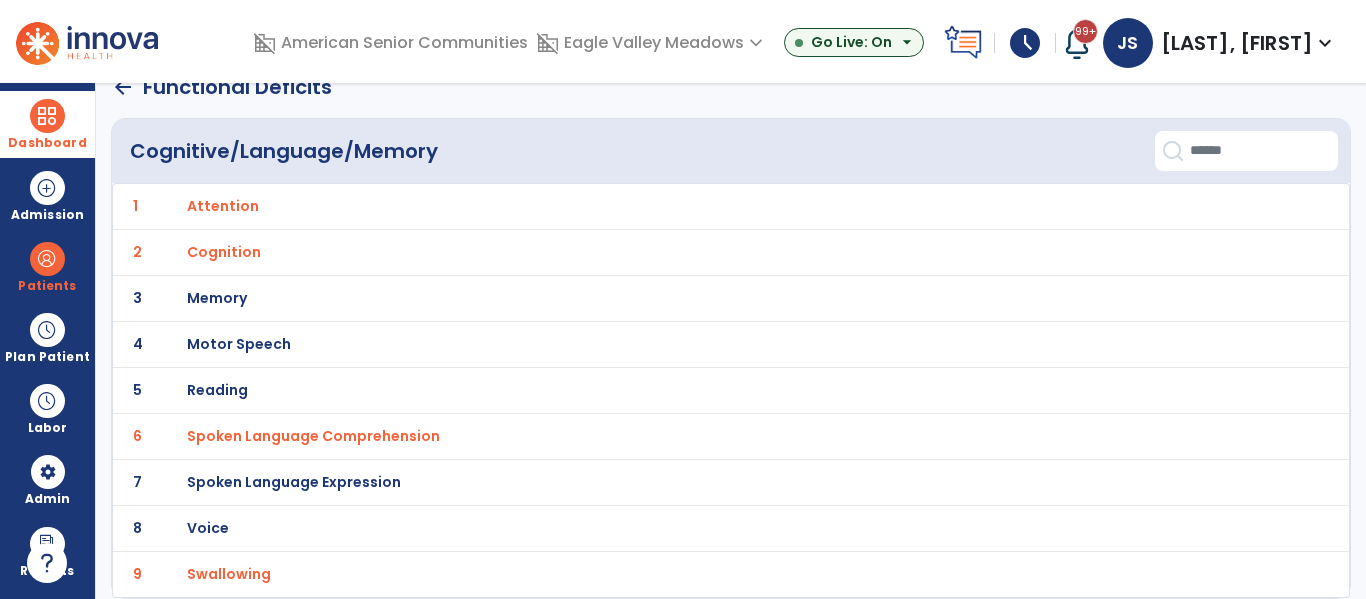 scroll, scrollTop: 0, scrollLeft: 0, axis: both 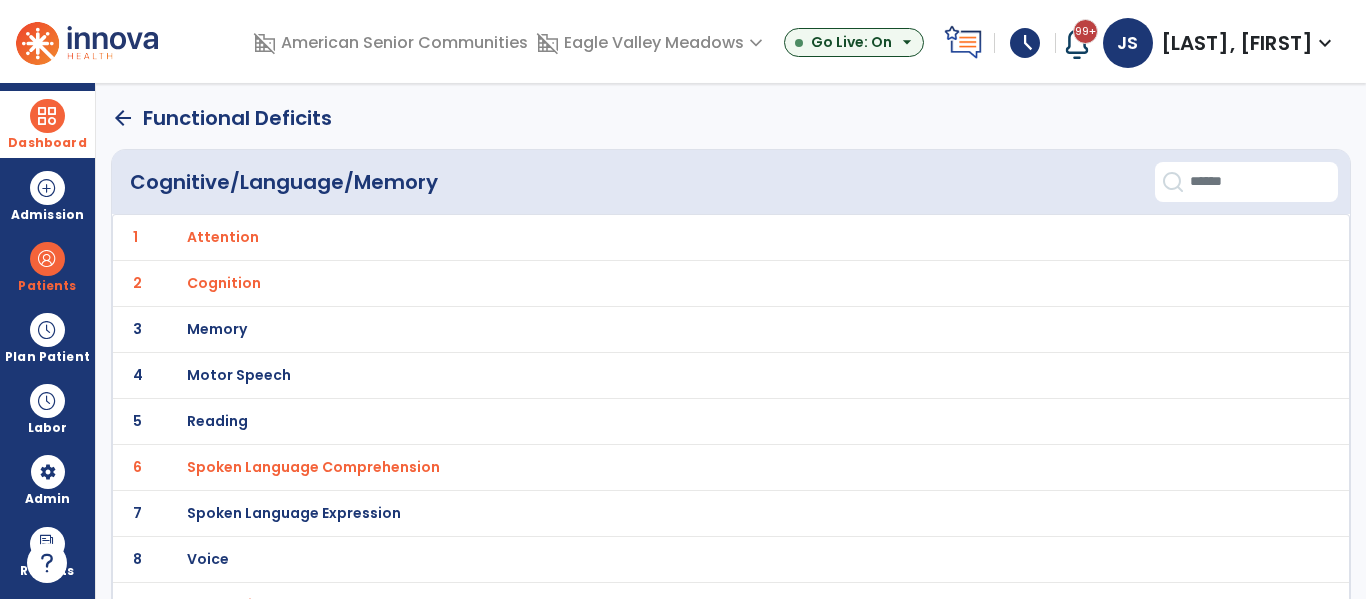 click on "arrow_back" 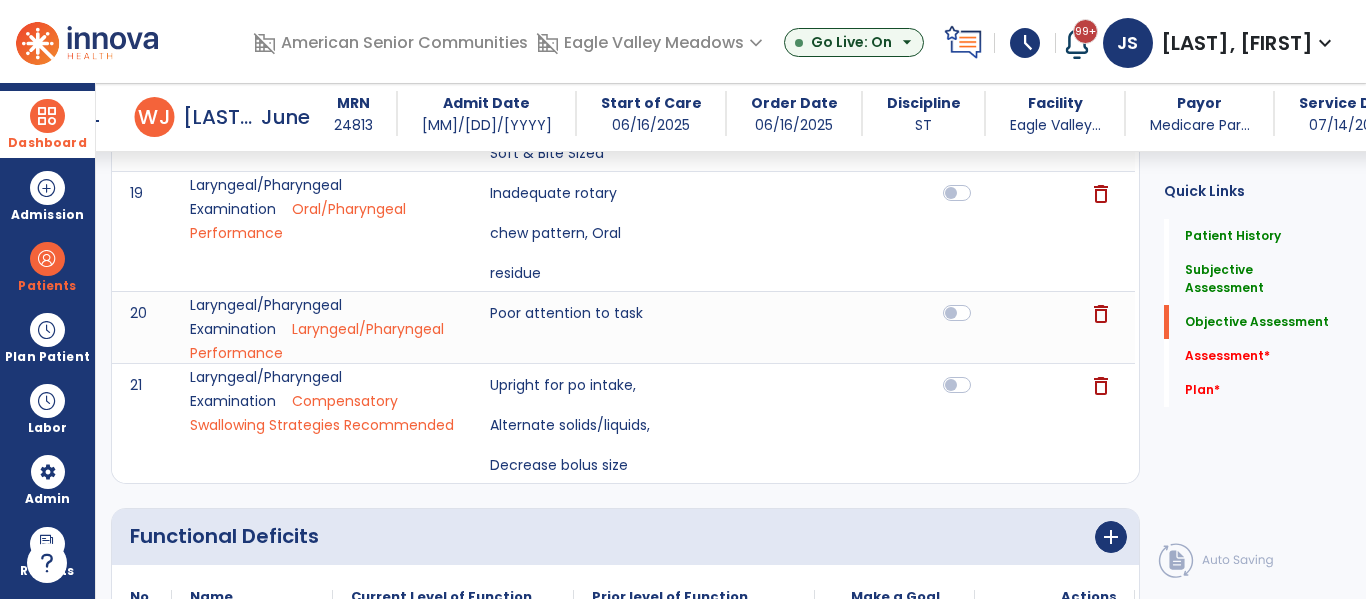 scroll, scrollTop: 2074, scrollLeft: 0, axis: vertical 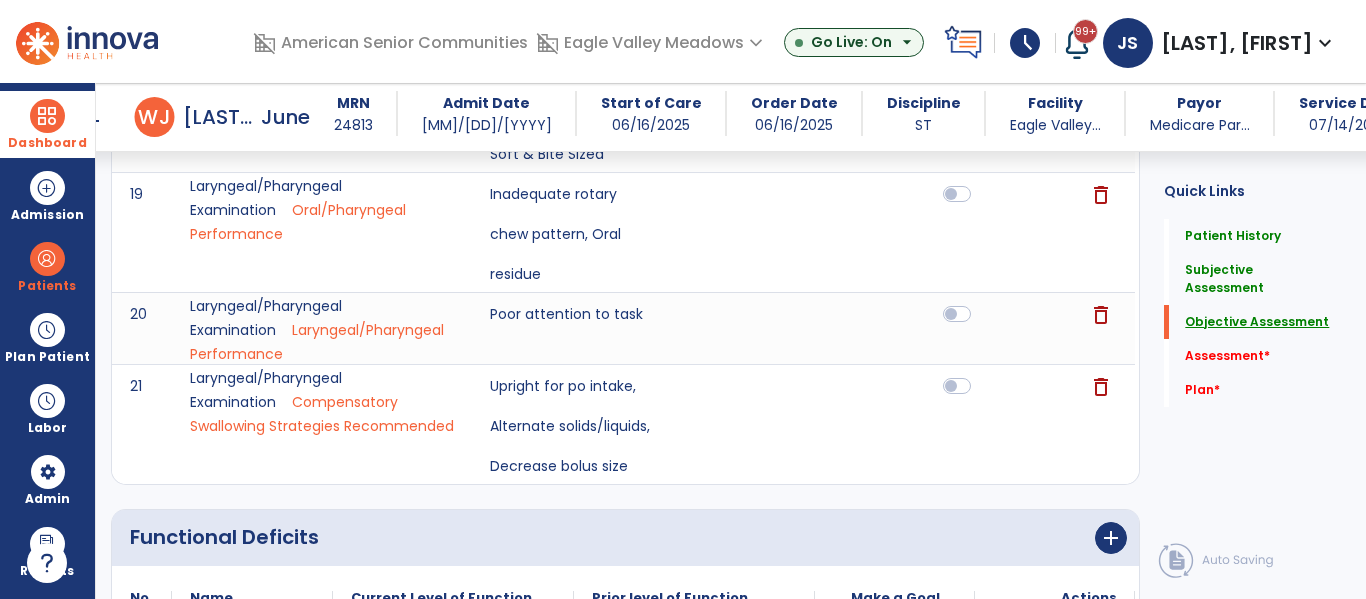 click on "Objective Assessment" 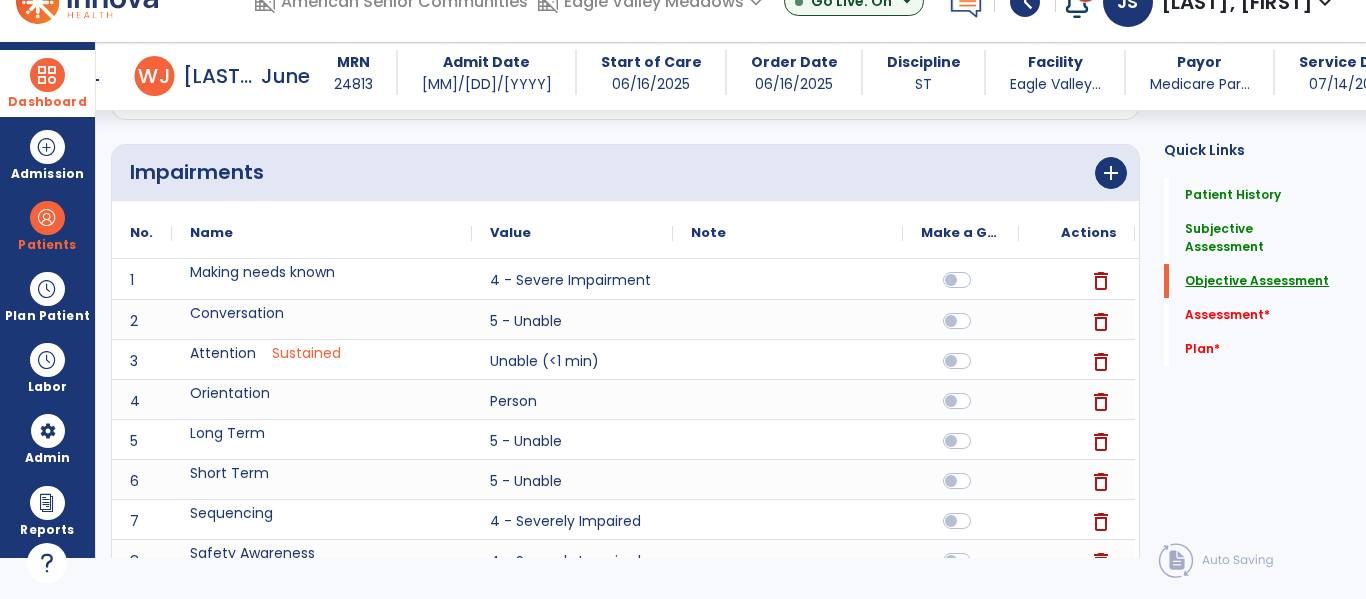 scroll, scrollTop: 822, scrollLeft: 0, axis: vertical 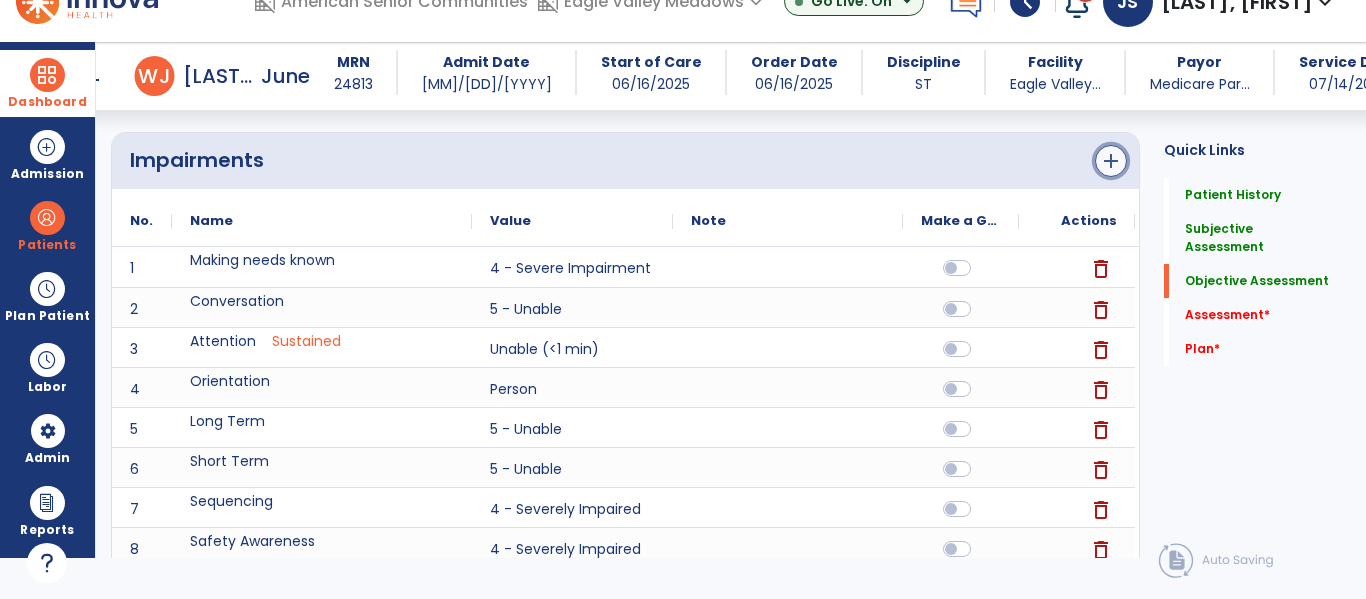 click on "add" 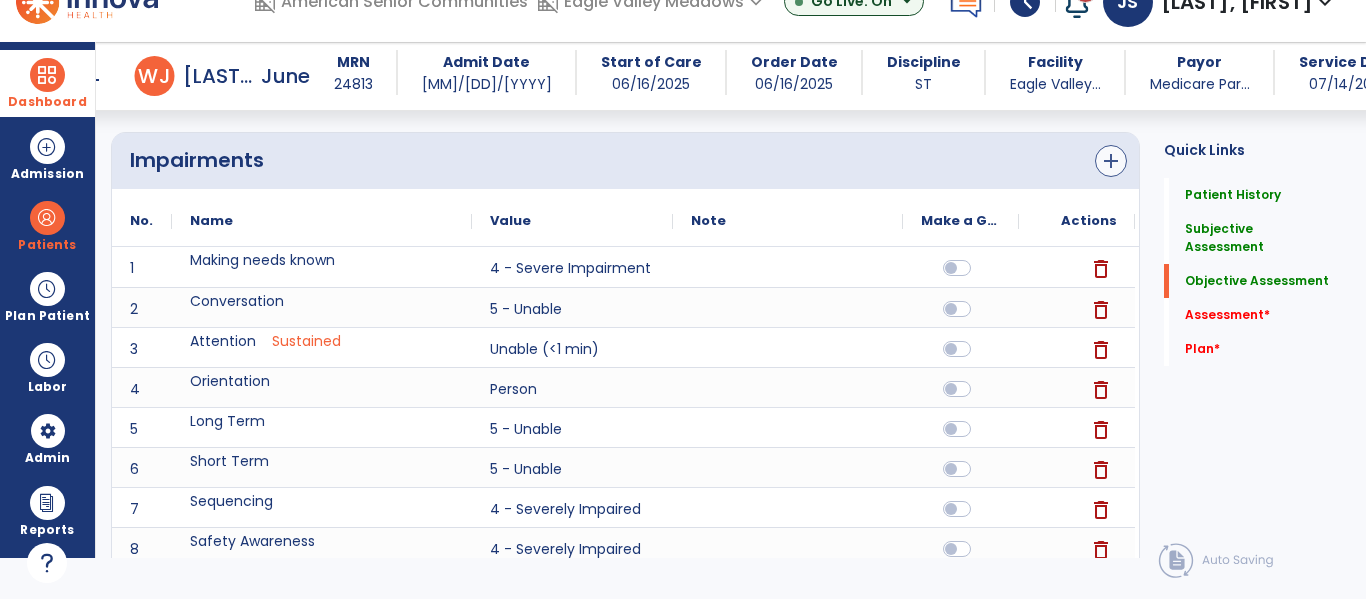 scroll, scrollTop: 0, scrollLeft: 0, axis: both 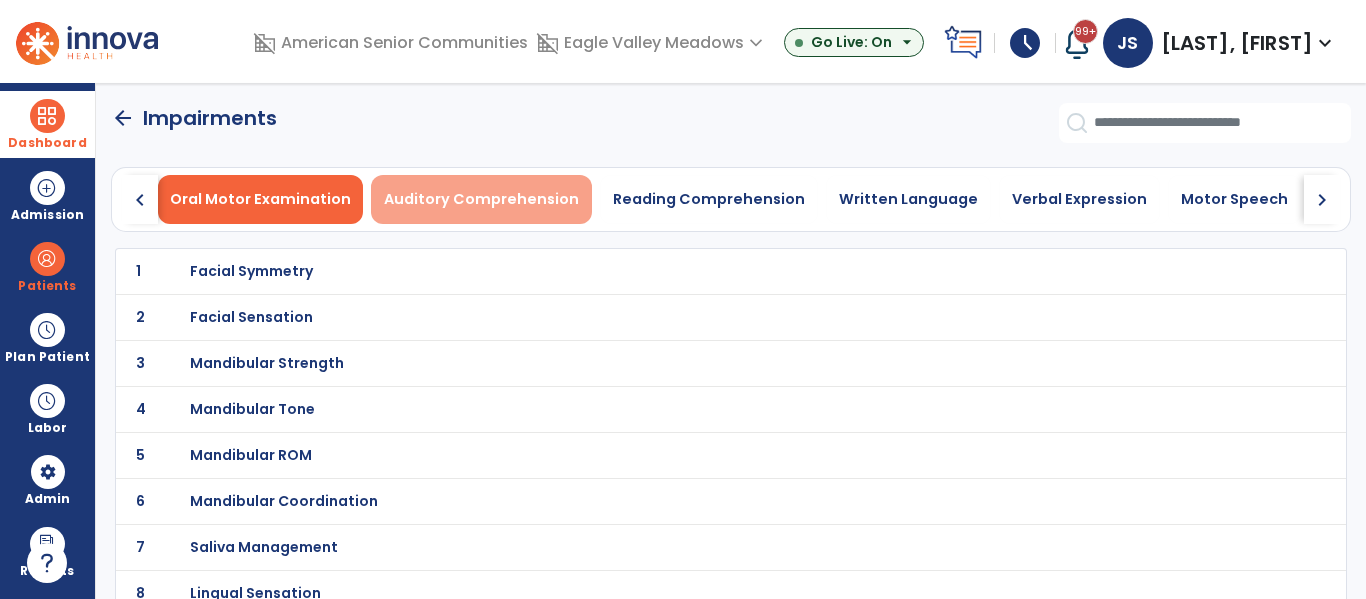 click on "Auditory Comprehension" at bounding box center [481, 199] 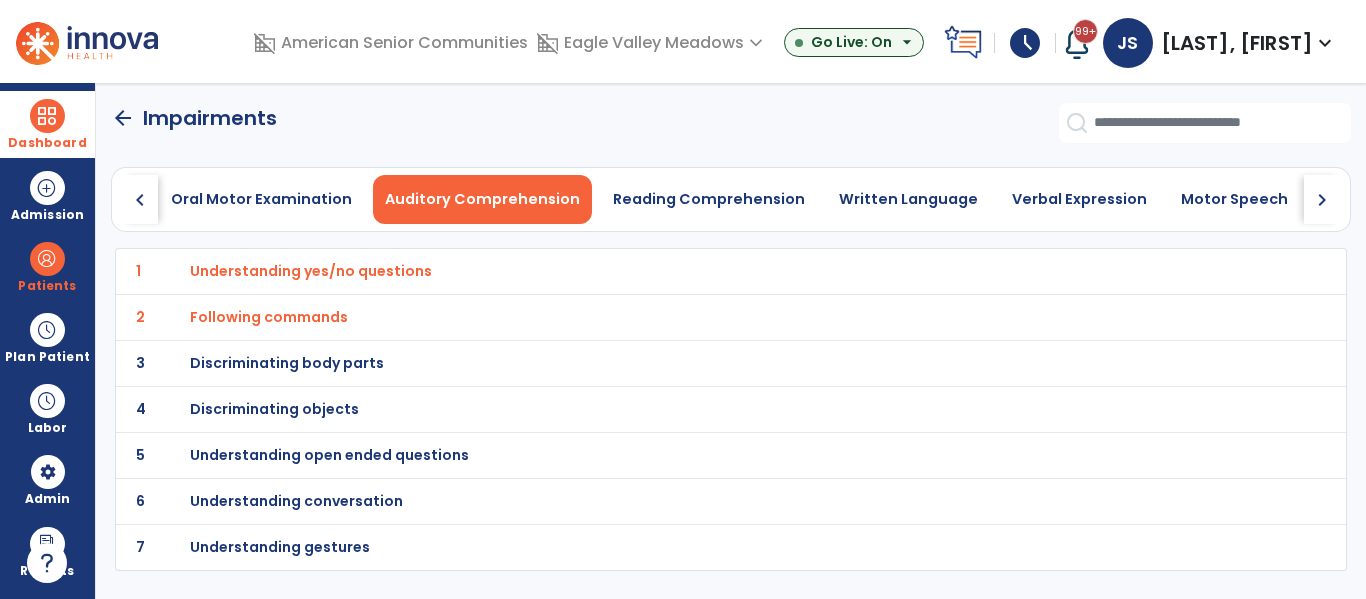 click on "Following commands" at bounding box center [687, 271] 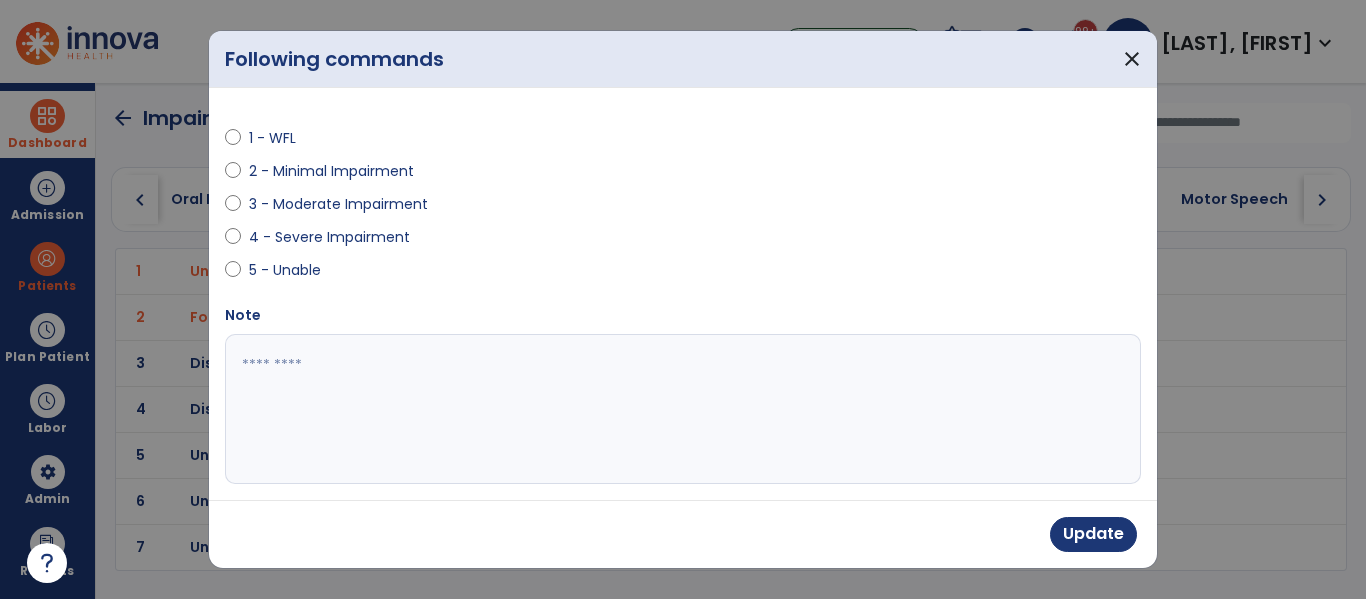 click at bounding box center (680, 409) 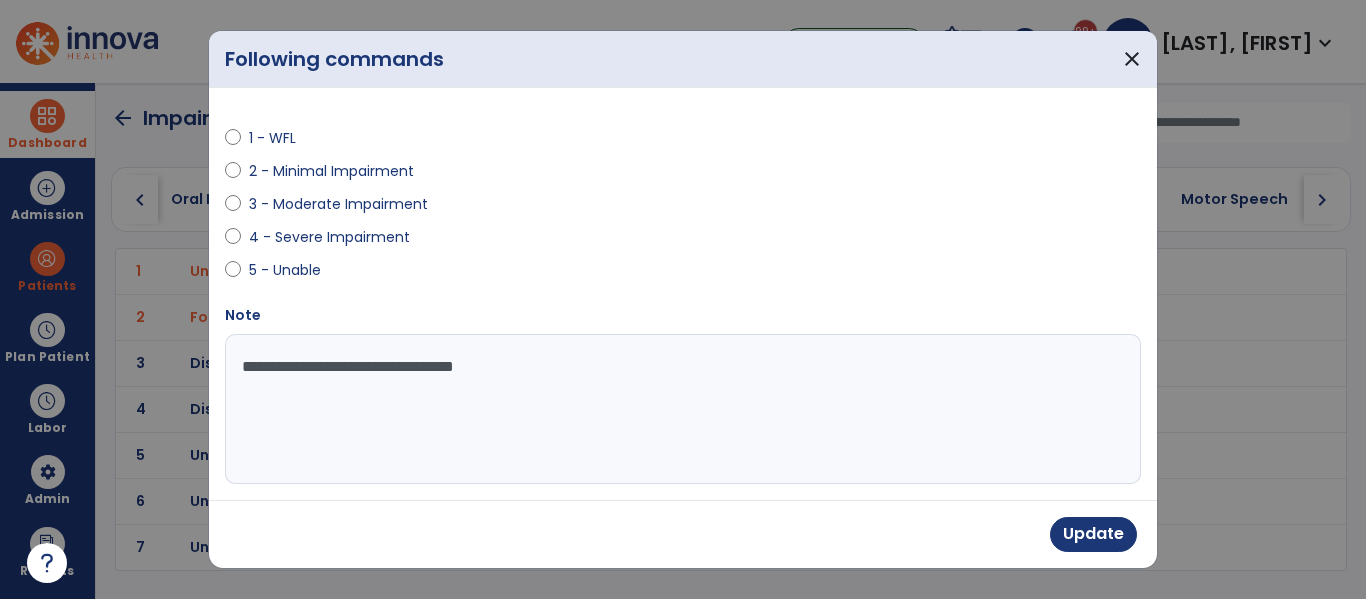 type on "**********" 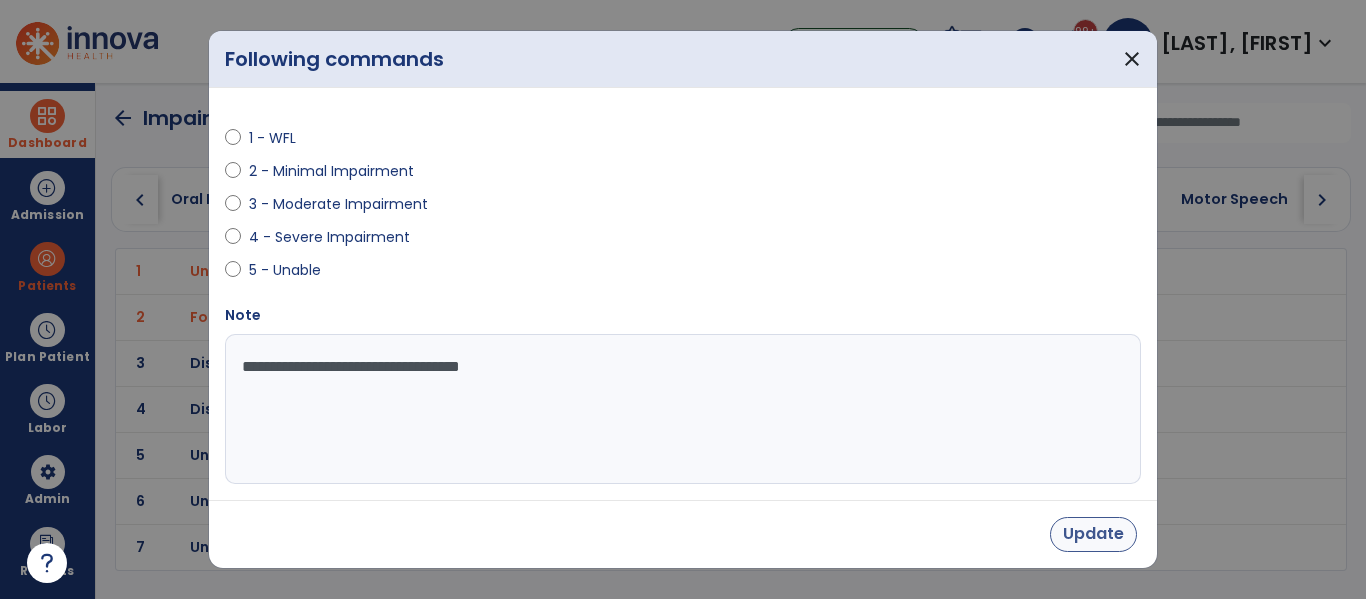 click on "Update" at bounding box center (1093, 534) 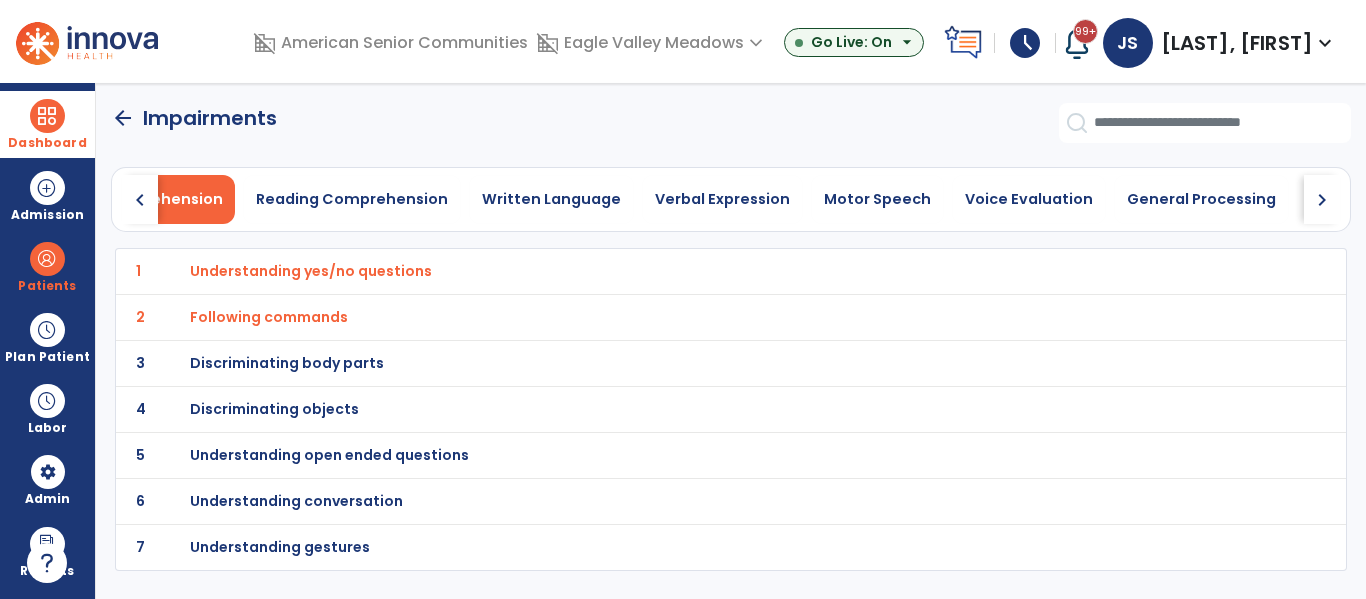 scroll, scrollTop: 0, scrollLeft: 383, axis: horizontal 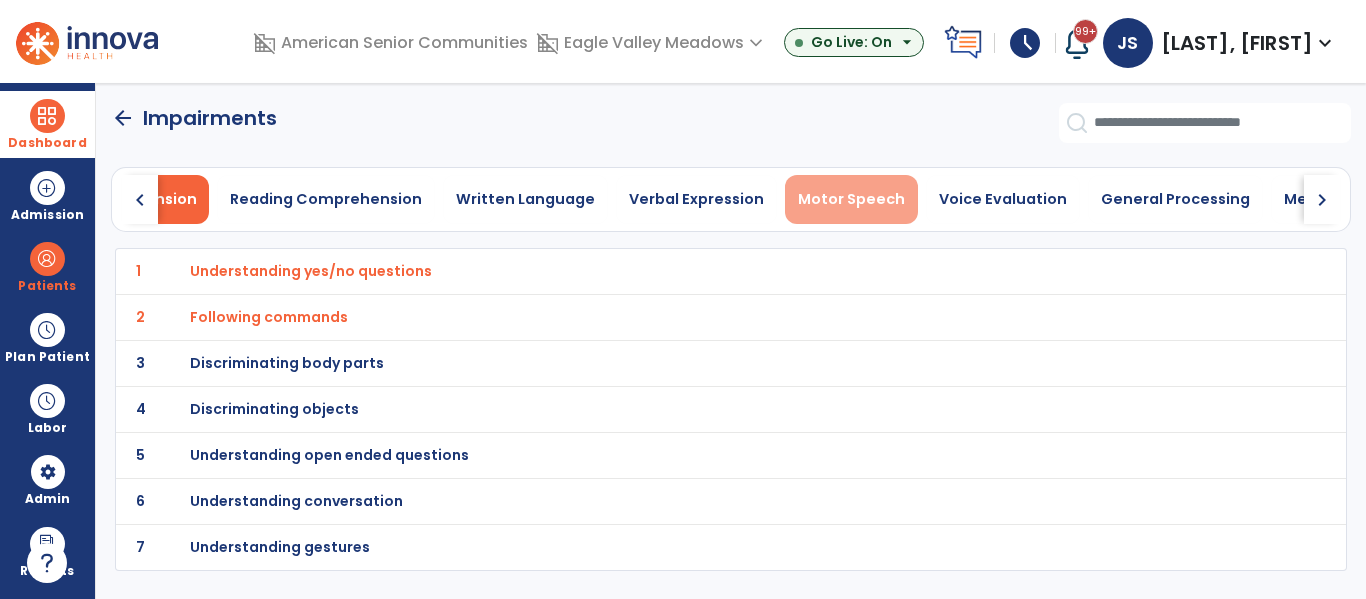 click on "Motor Speech" at bounding box center (851, 199) 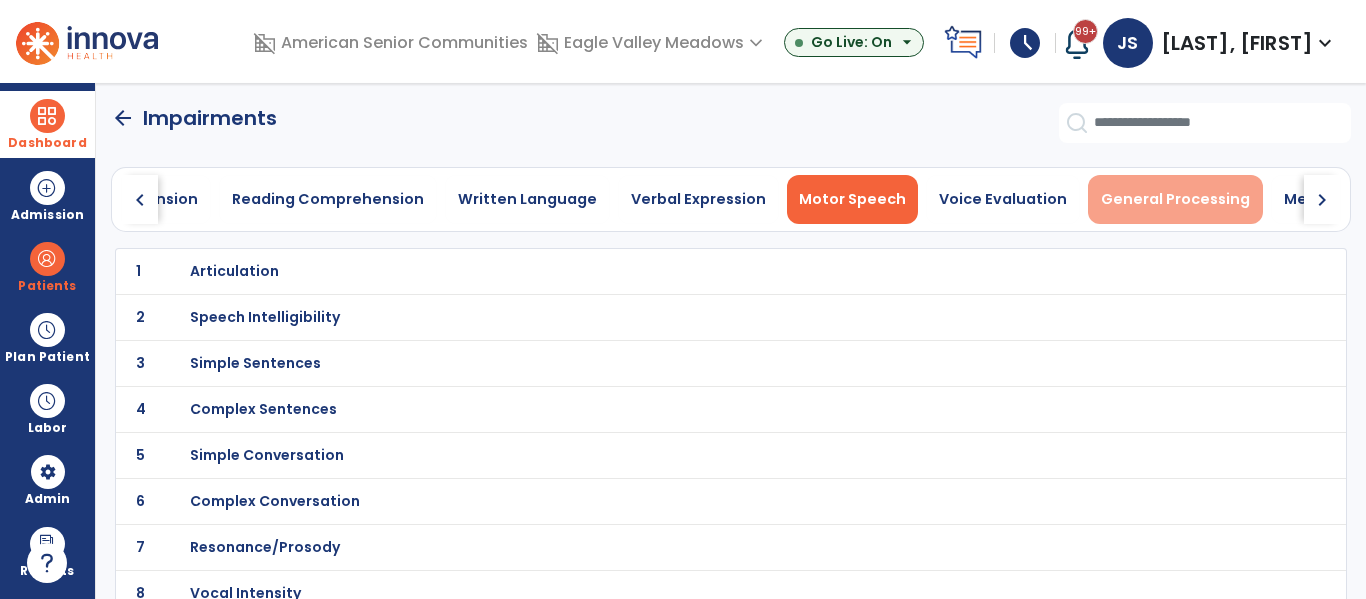 click on "General Processing" at bounding box center (1175, 199) 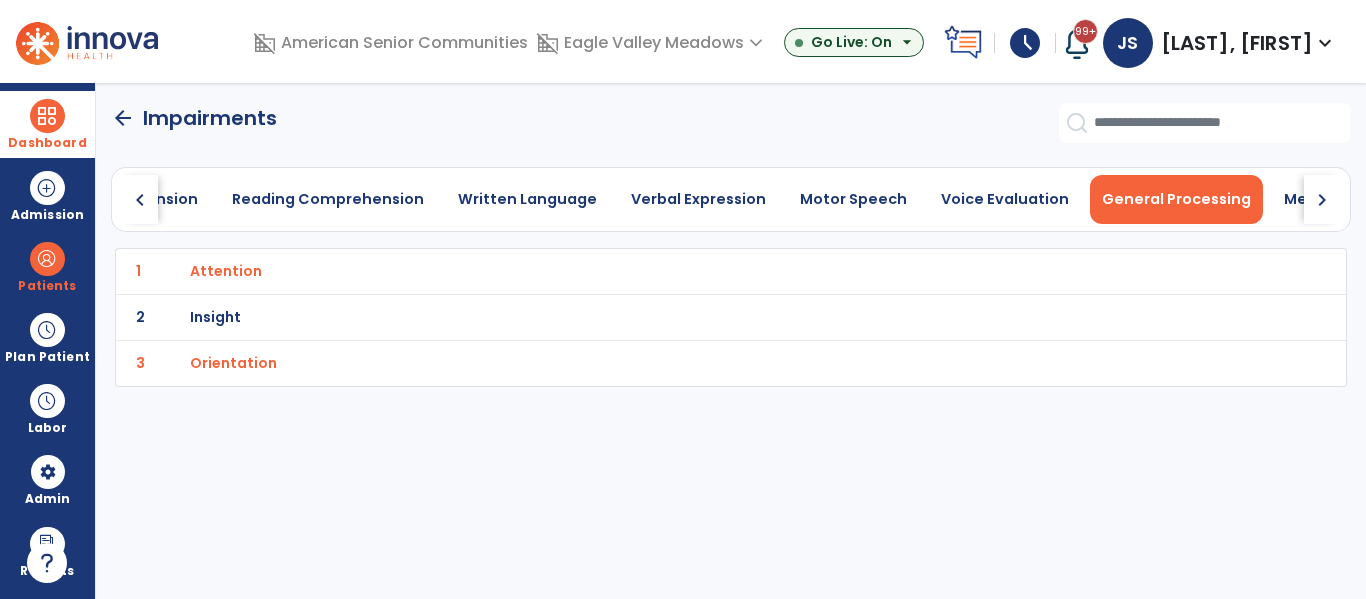 click on "1 Attention" 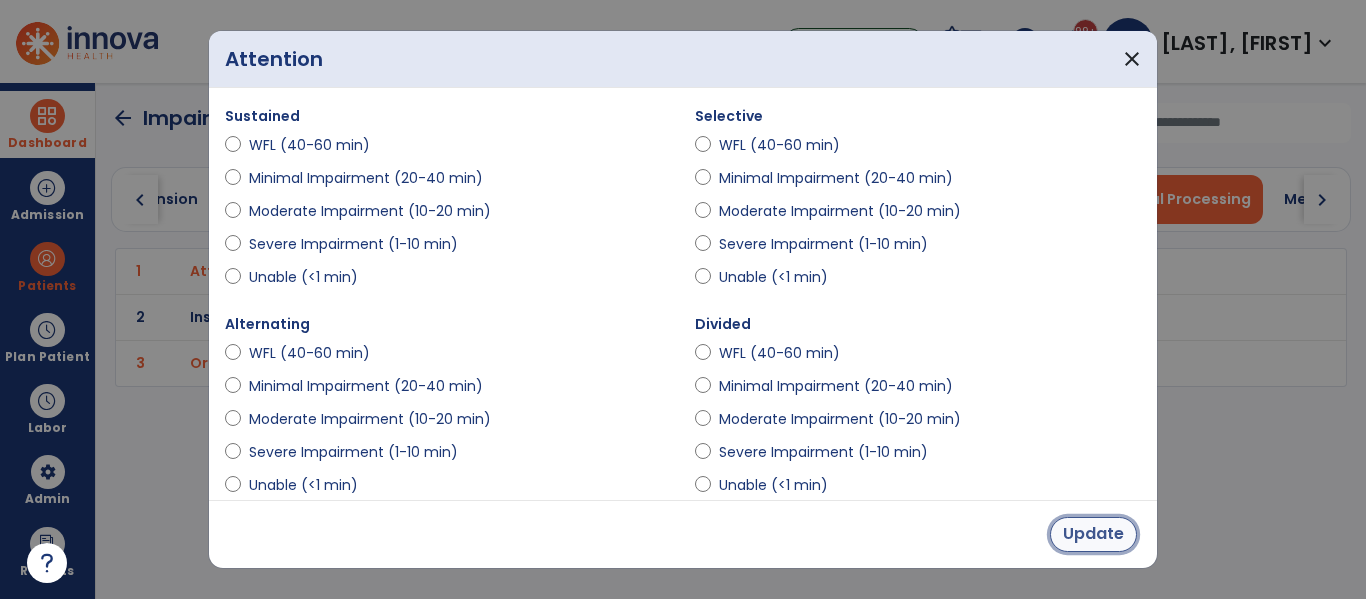 click on "Update" at bounding box center [1093, 534] 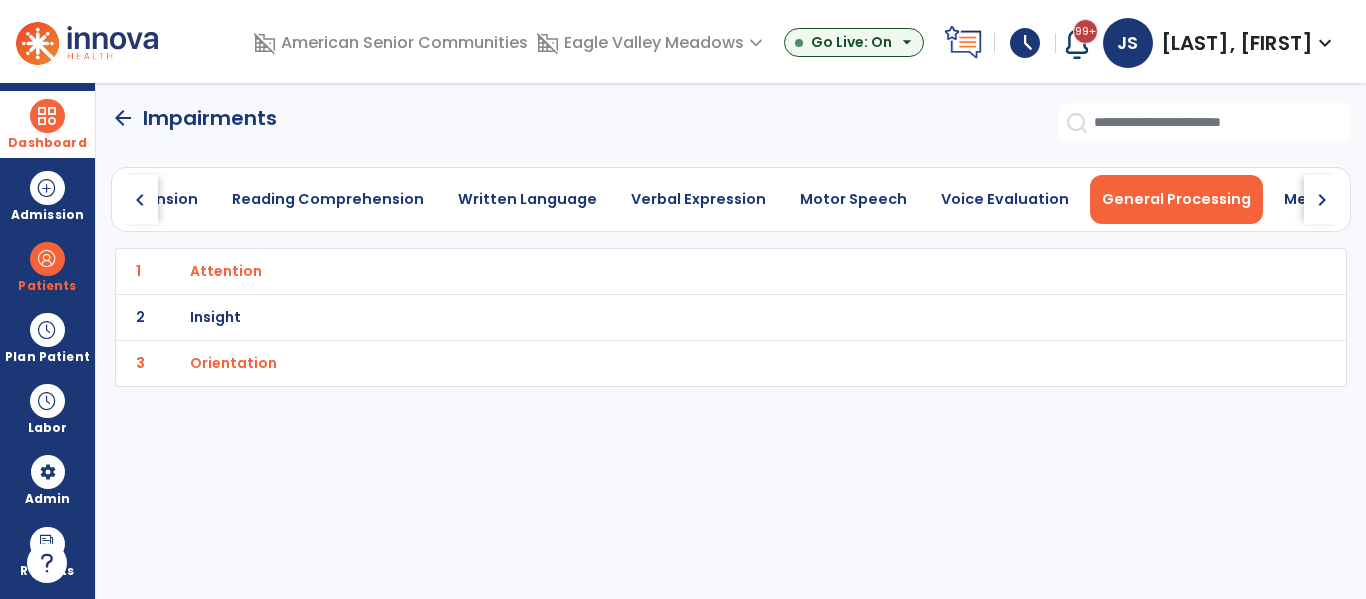 click on "arrow_back" 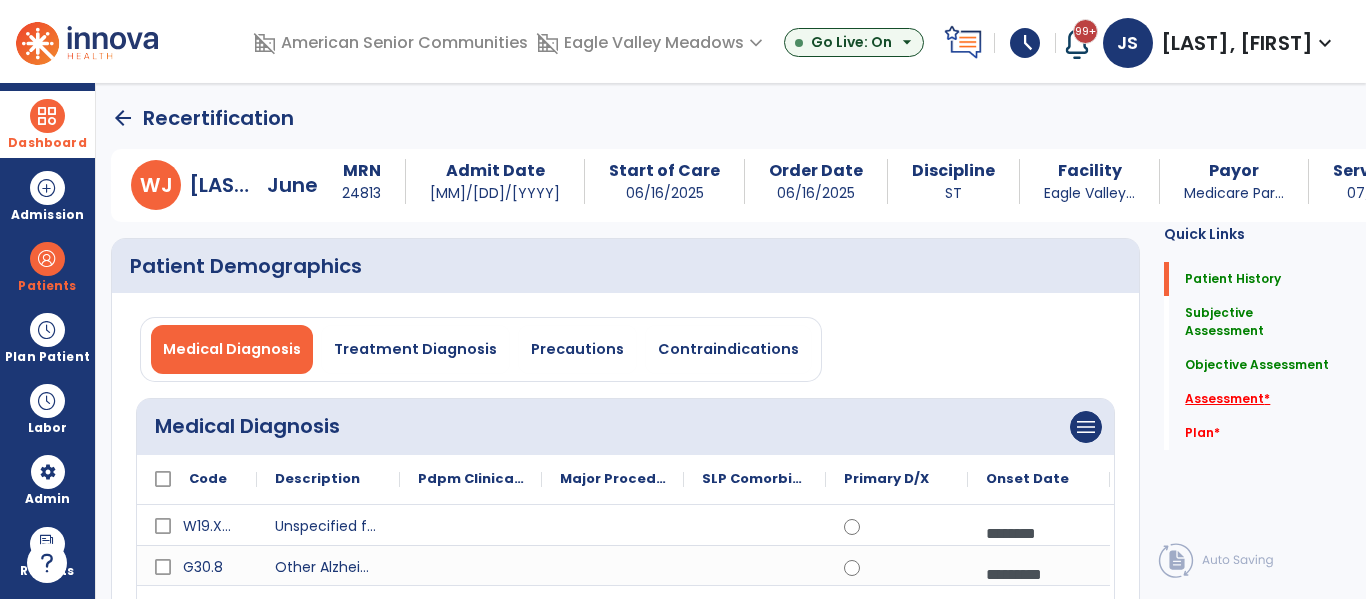 click on "Assessment   *" 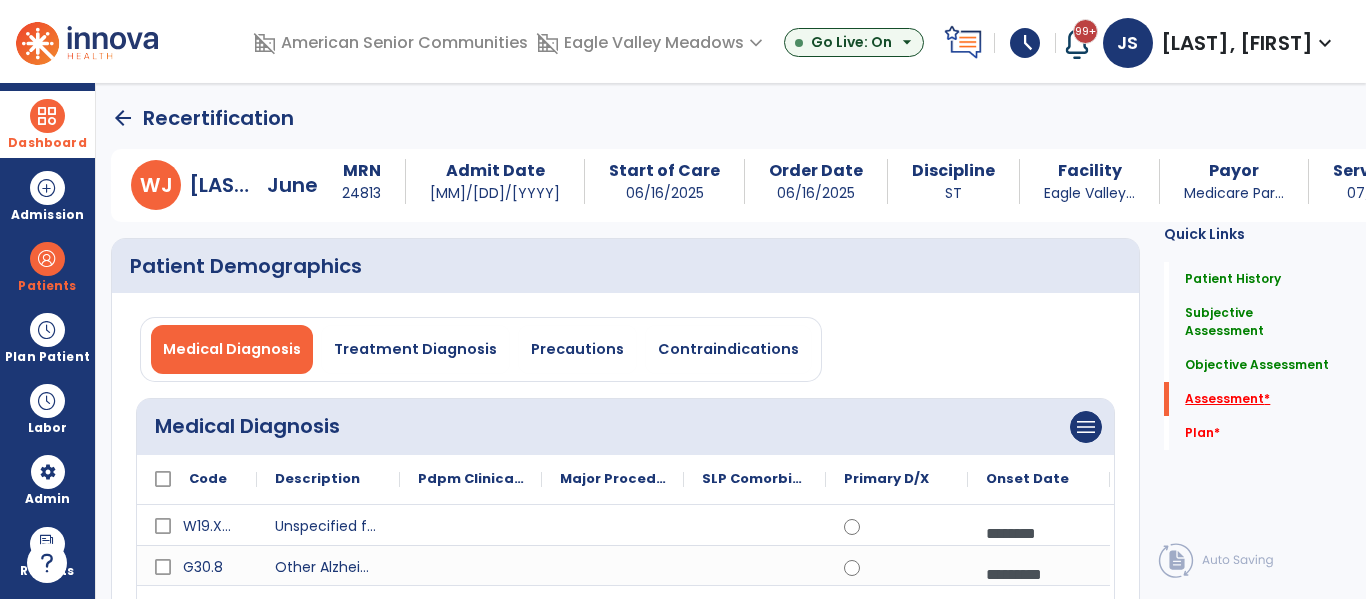 scroll, scrollTop: 41, scrollLeft: 0, axis: vertical 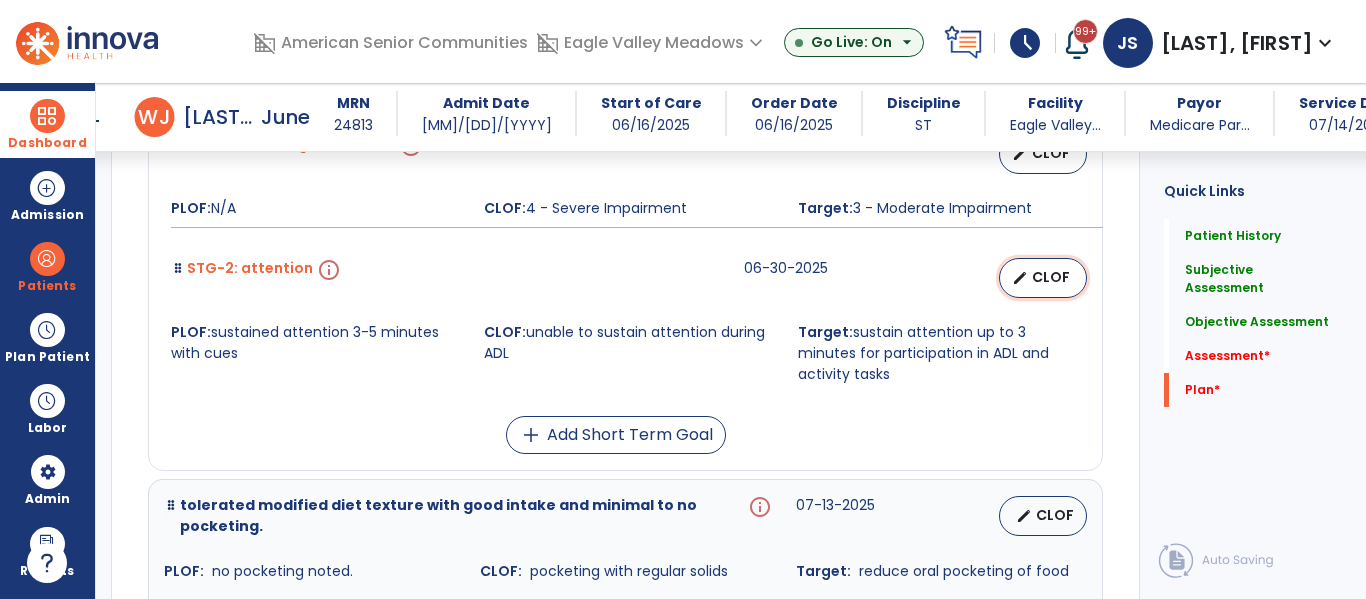 click on "CLOF" at bounding box center (1051, 277) 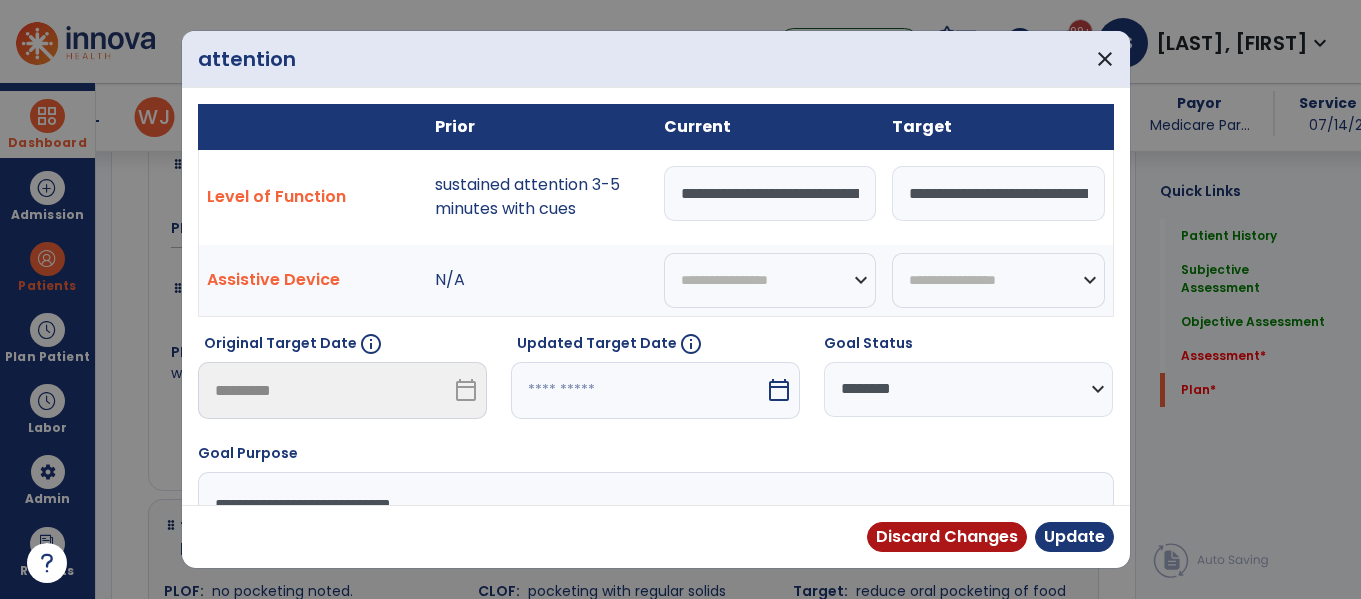 click on "**********" at bounding box center (770, 193) 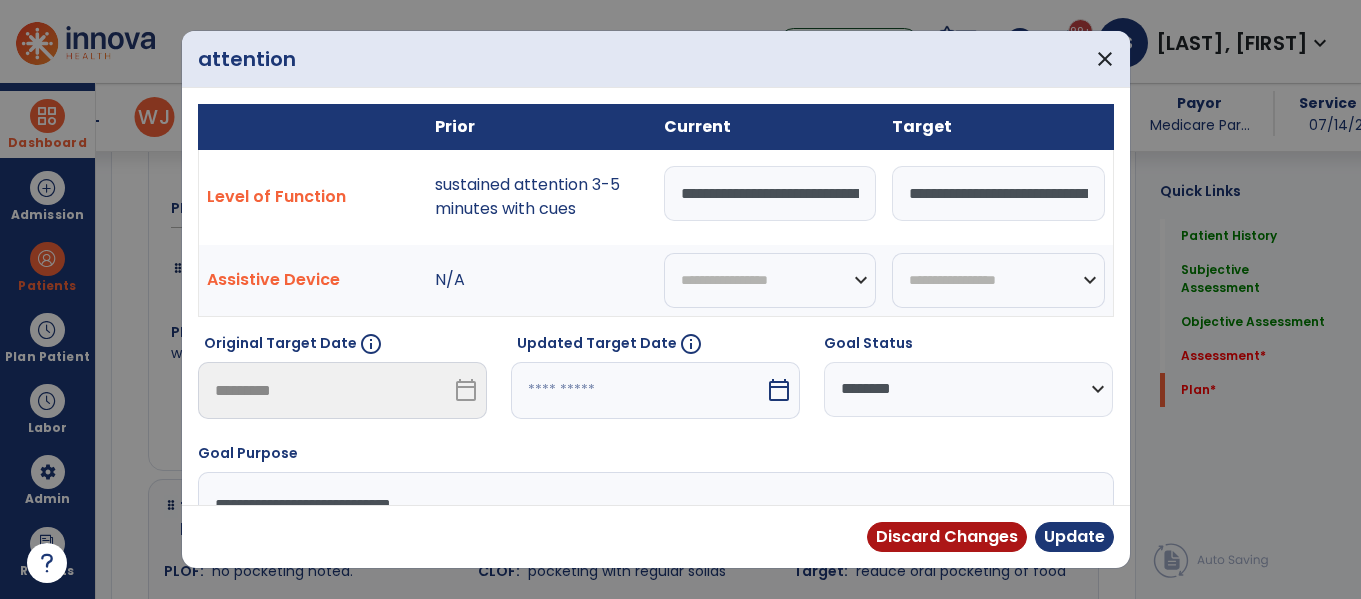 scroll, scrollTop: 5989, scrollLeft: 0, axis: vertical 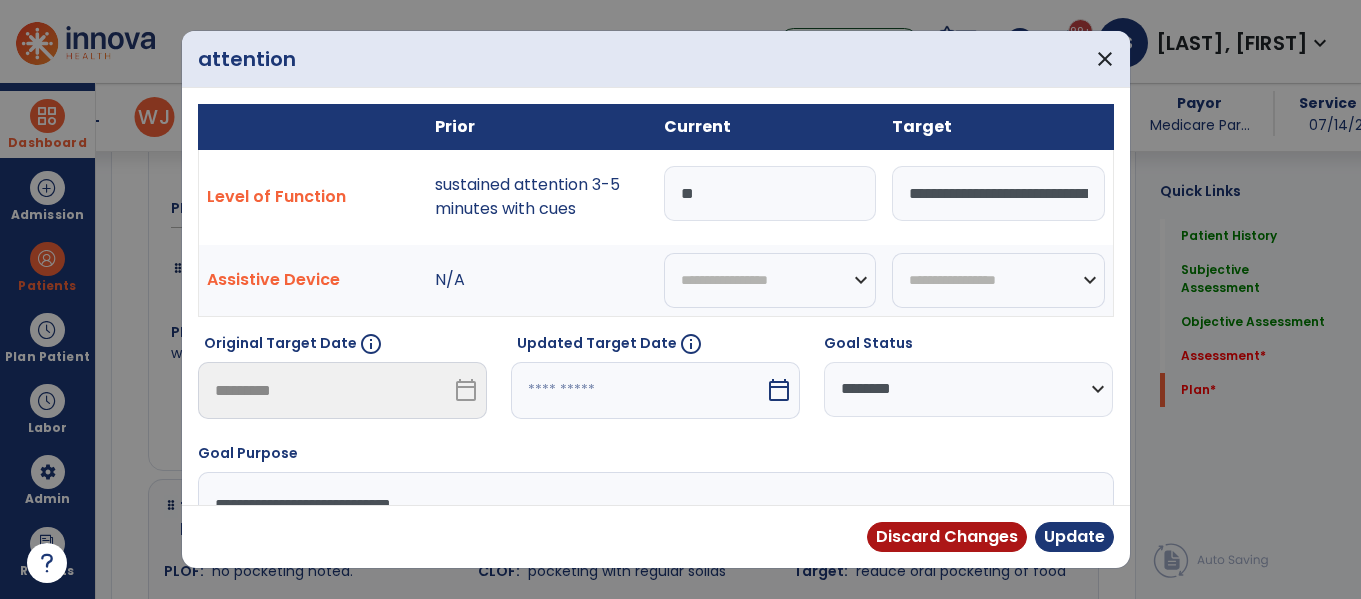 type on "*" 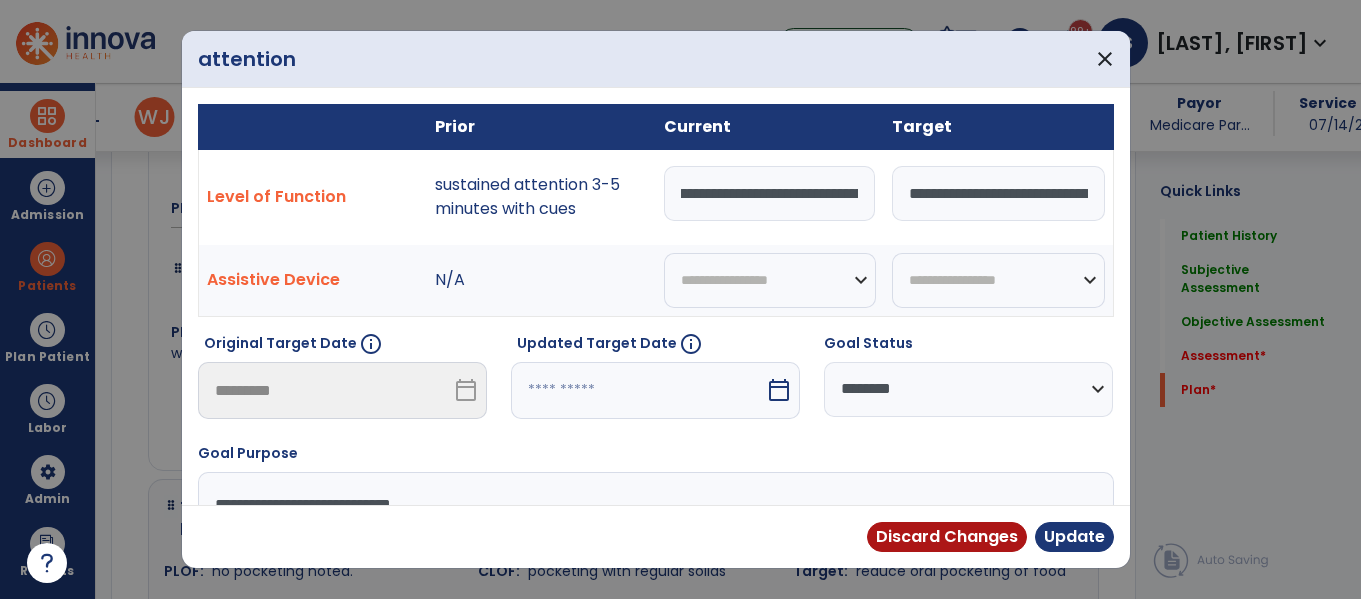 scroll, scrollTop: 0, scrollLeft: 278, axis: horizontal 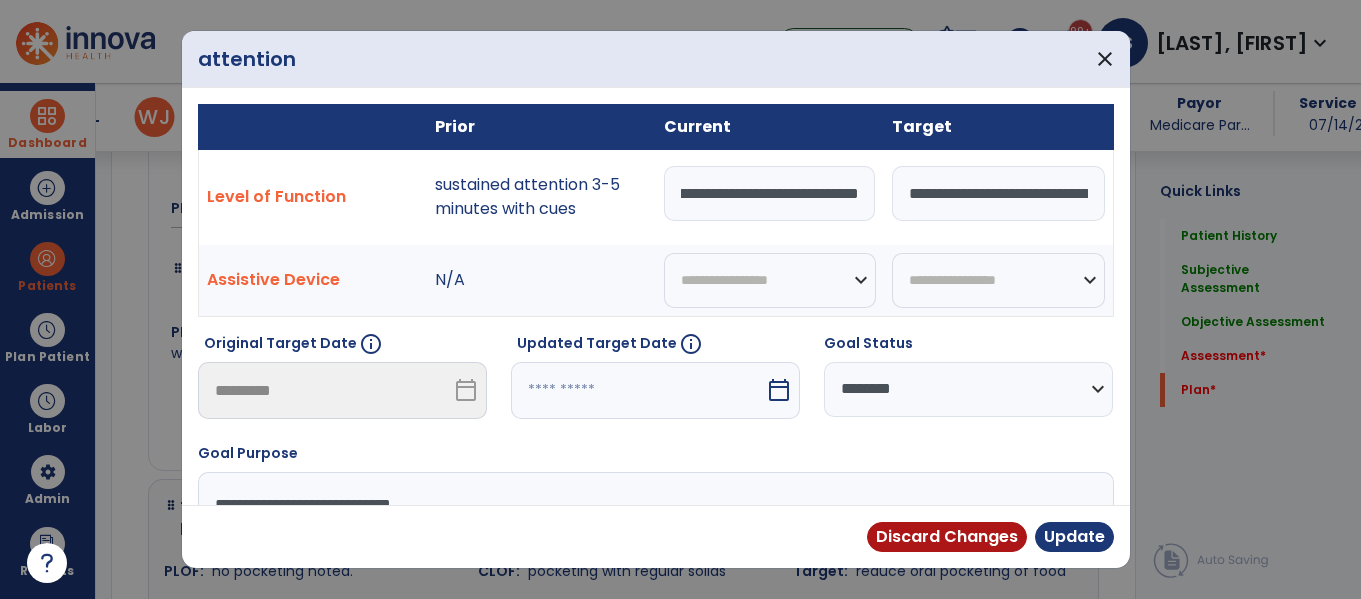 type on "**********" 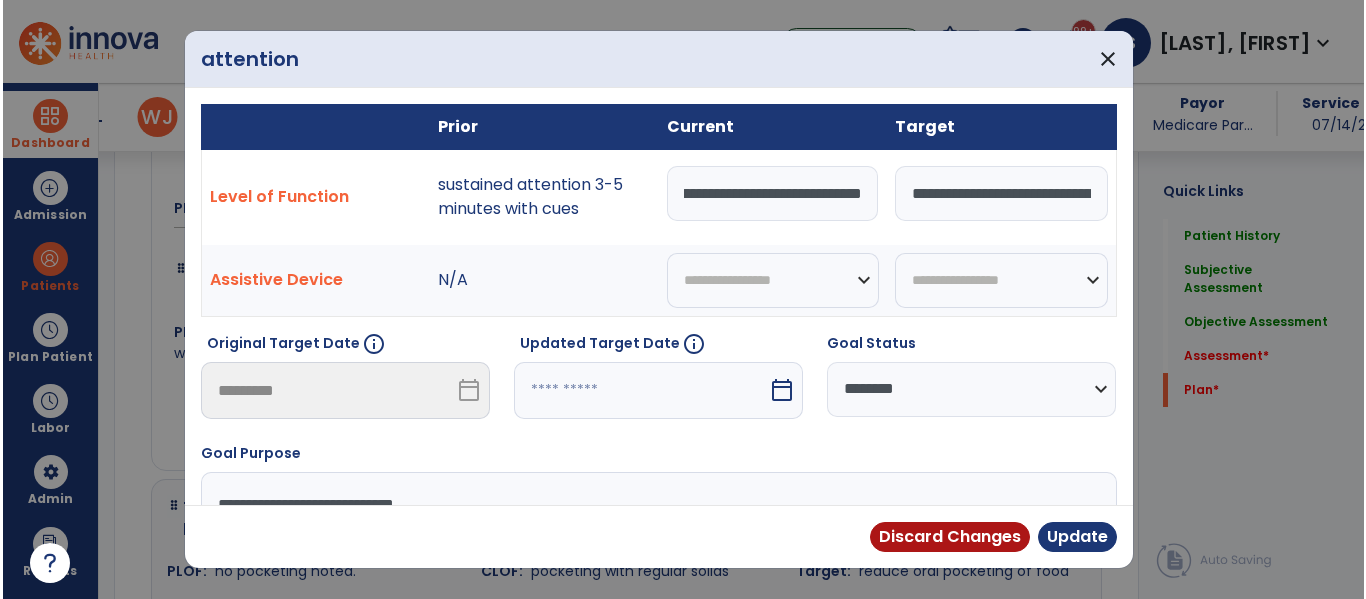 scroll, scrollTop: 0, scrollLeft: 0, axis: both 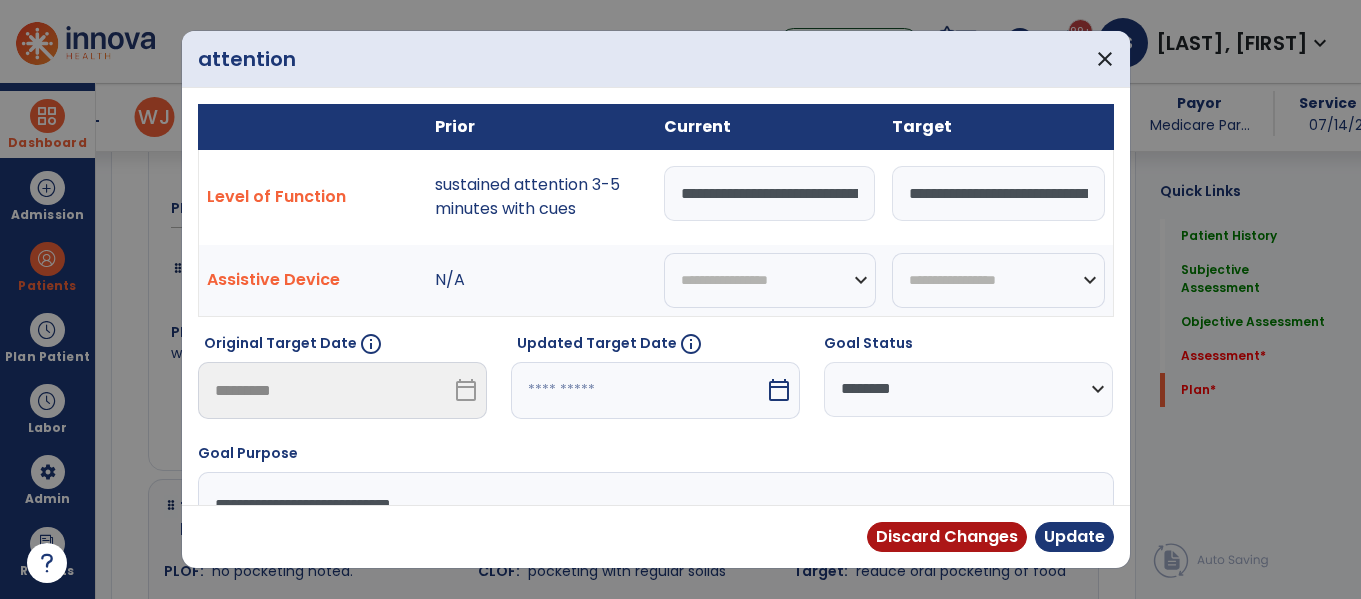 select on "********" 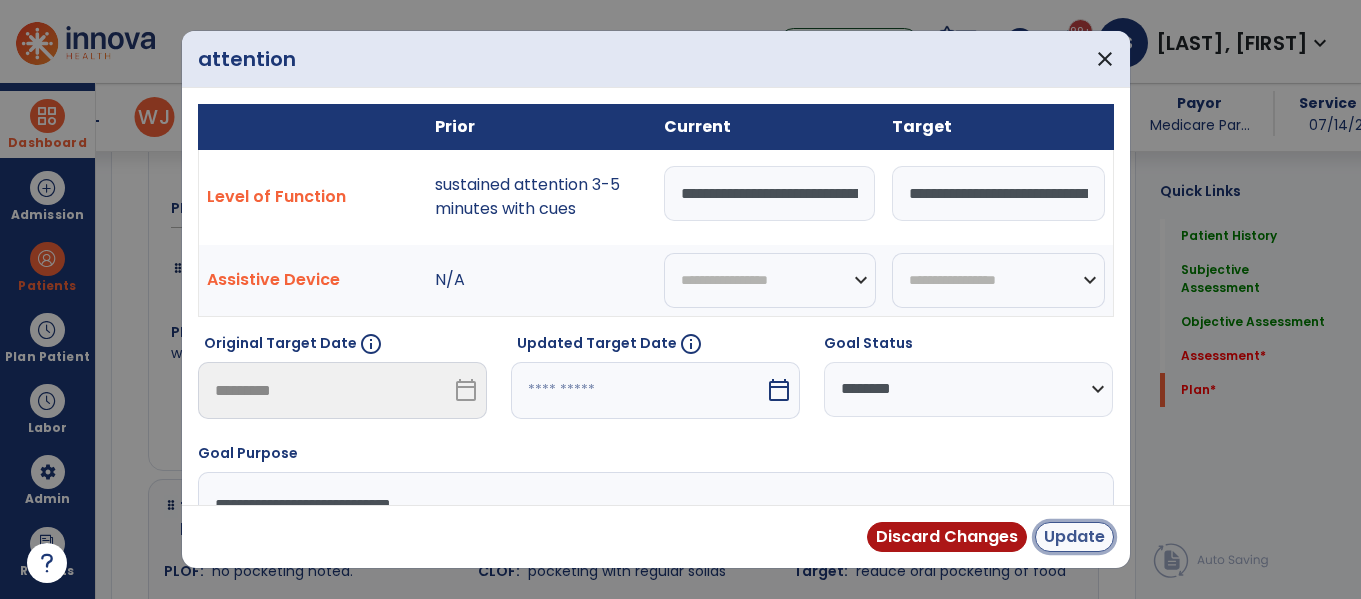 click on "Update" at bounding box center (1074, 537) 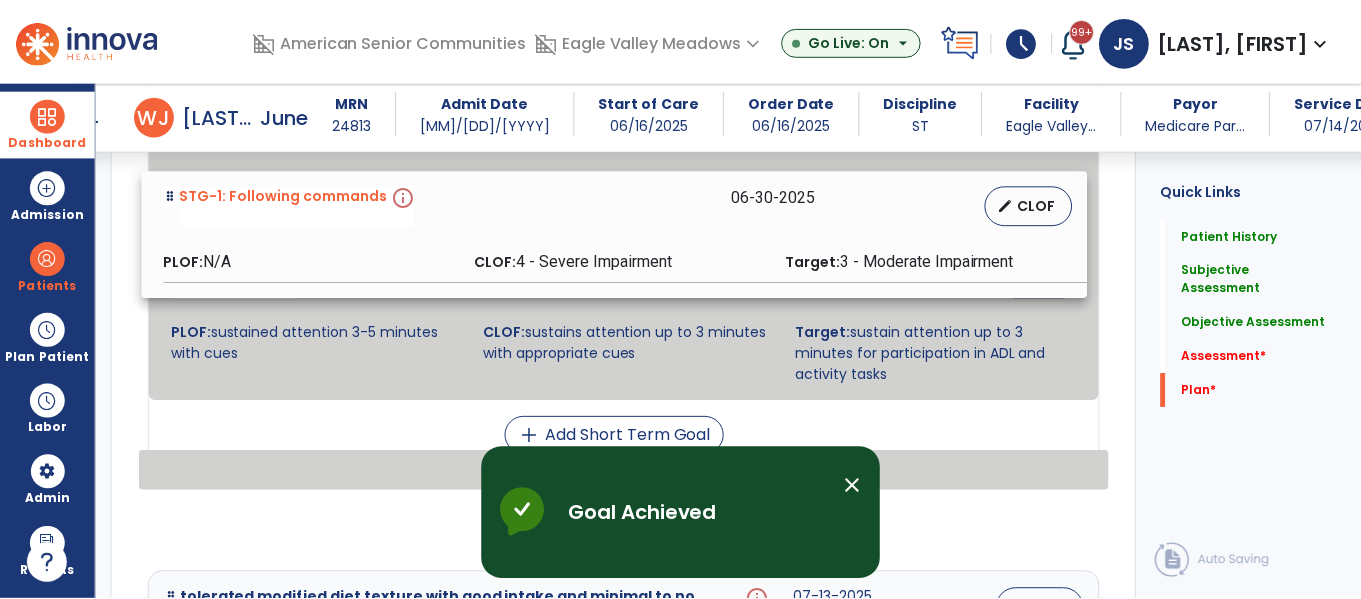 scroll, scrollTop: 5944, scrollLeft: 0, axis: vertical 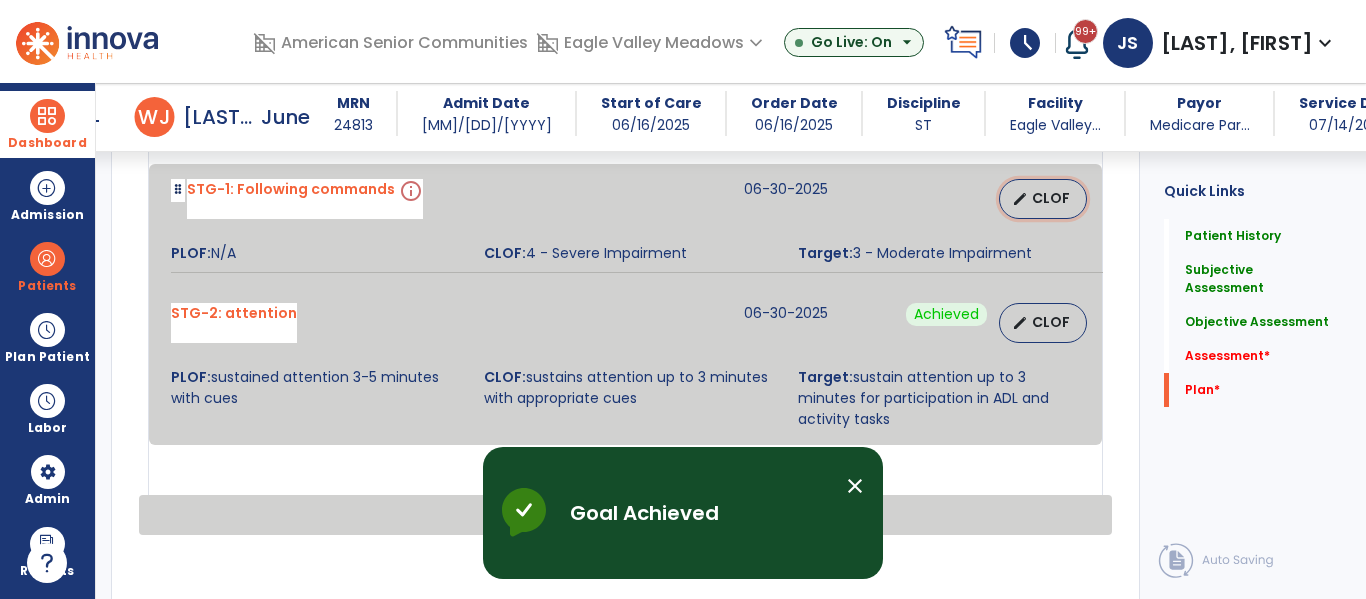click on "CLOF" at bounding box center (1051, 198) 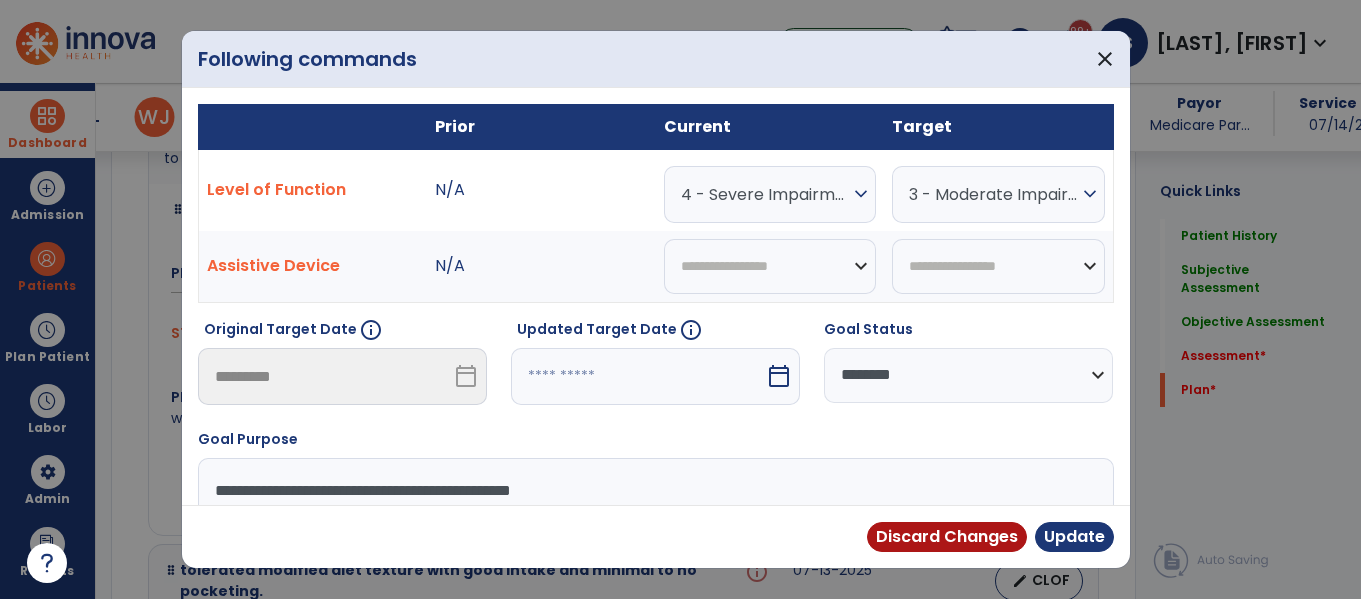 scroll, scrollTop: 5949, scrollLeft: 0, axis: vertical 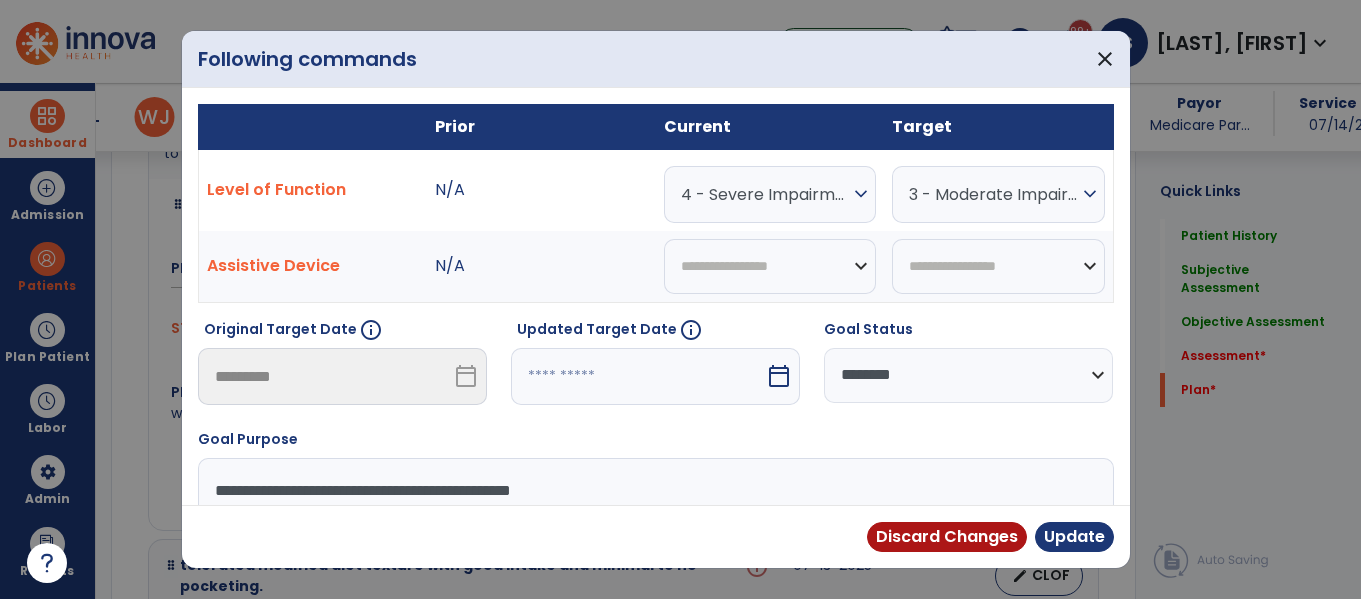 click on "4 - Severe Impairment" at bounding box center [765, 194] 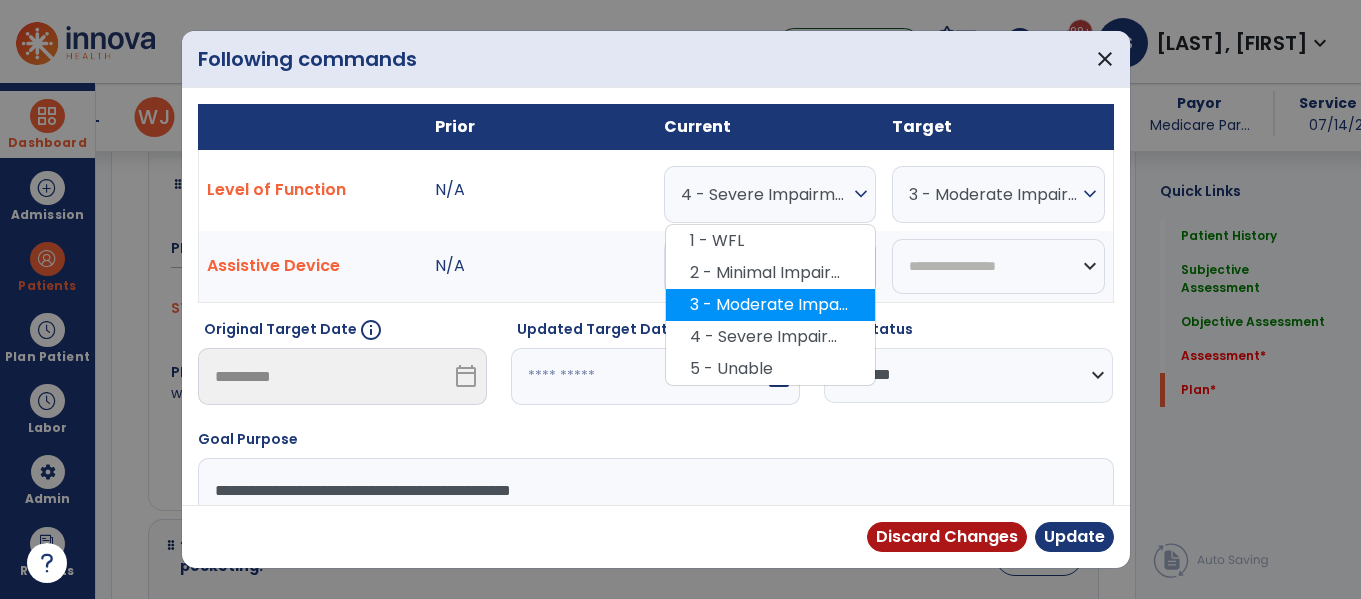 click on "3 - Moderate Impairment" at bounding box center [770, 305] 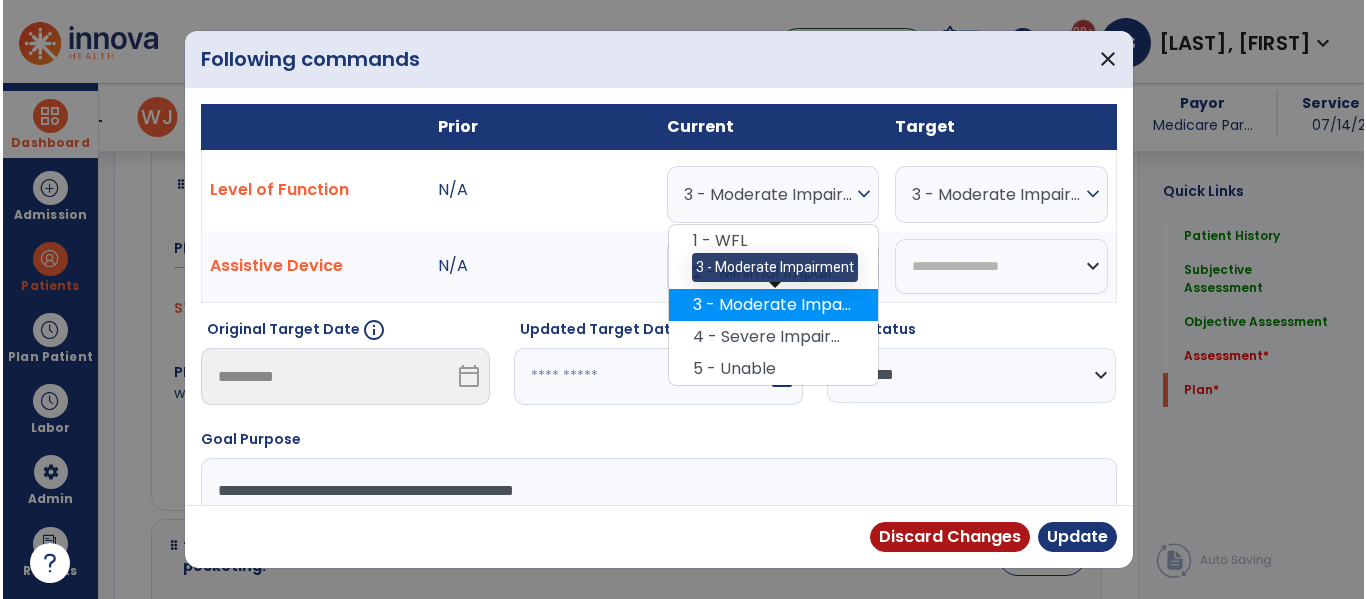 scroll, scrollTop: 5944, scrollLeft: 0, axis: vertical 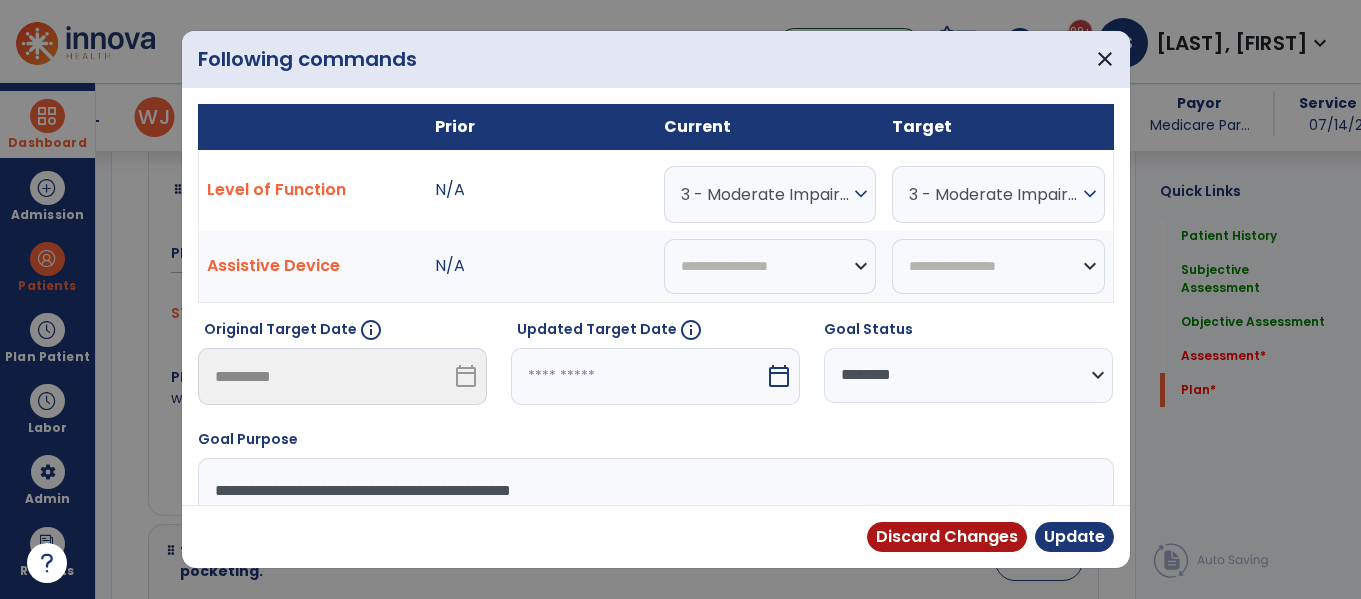 click on "**********" at bounding box center [968, 375] 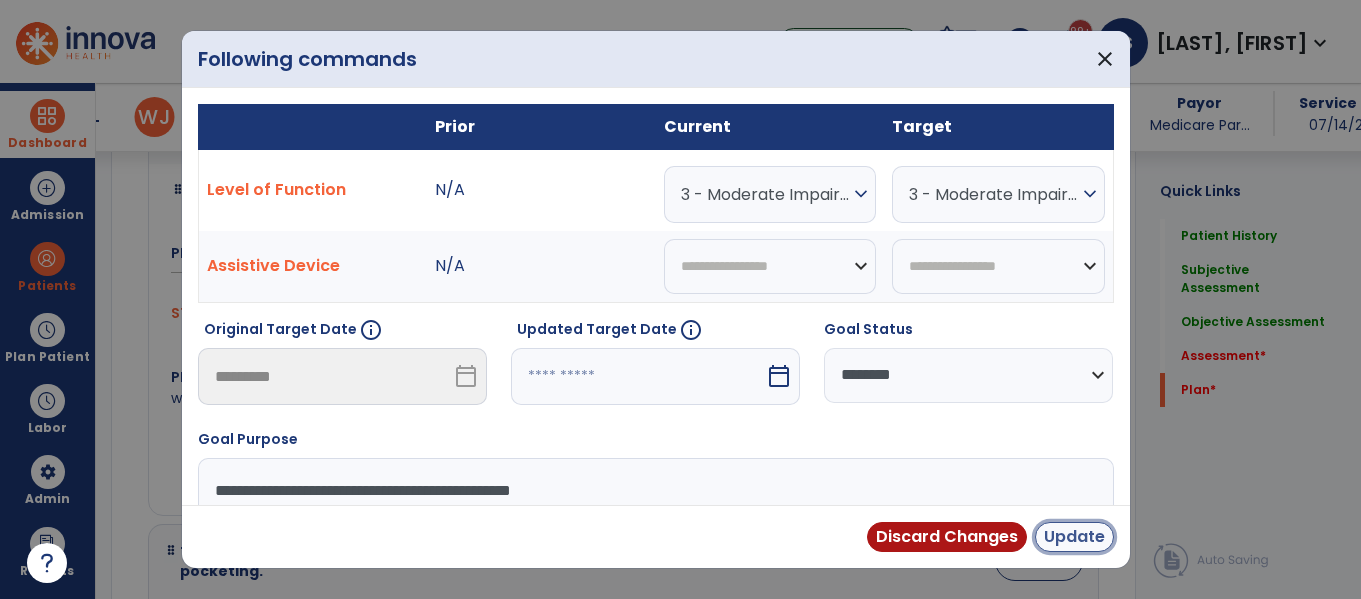 click on "Update" at bounding box center [1074, 537] 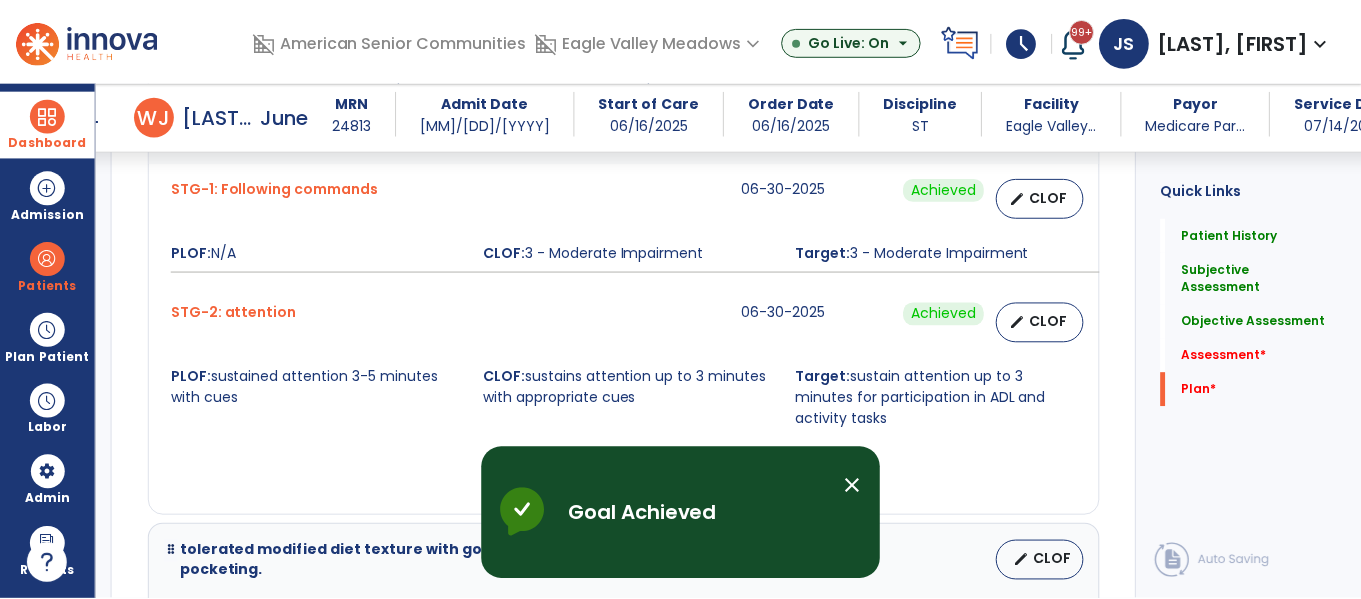 scroll, scrollTop: 6148, scrollLeft: 0, axis: vertical 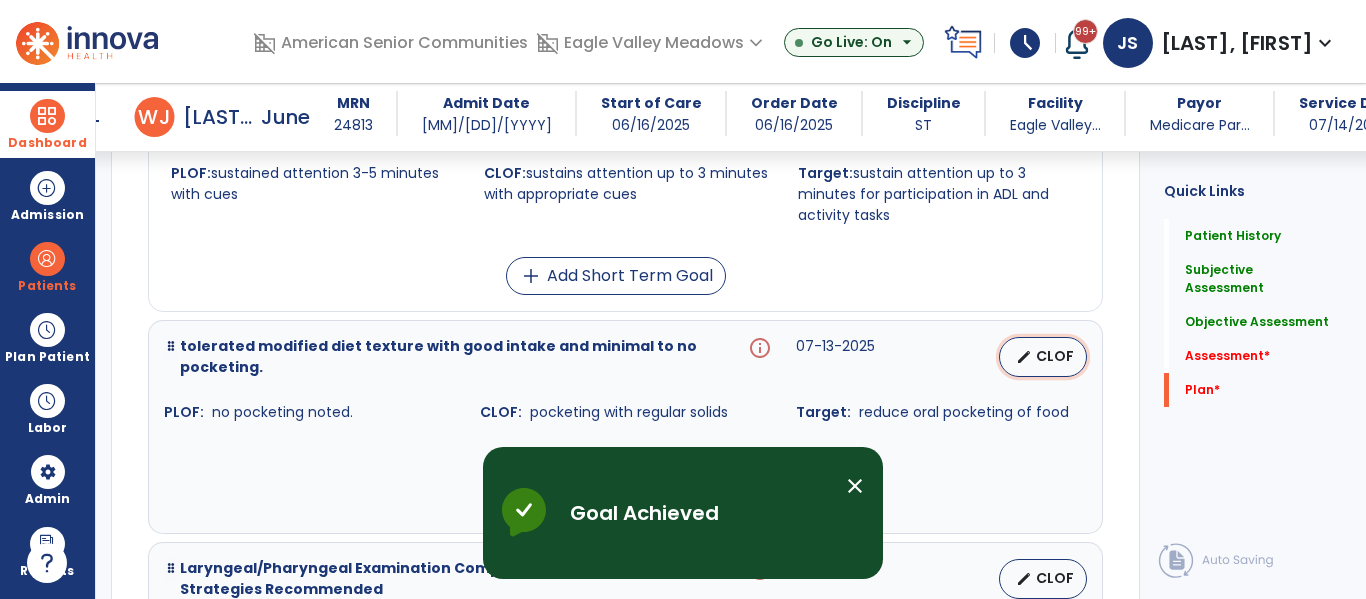 click on "CLOF" at bounding box center [1055, 356] 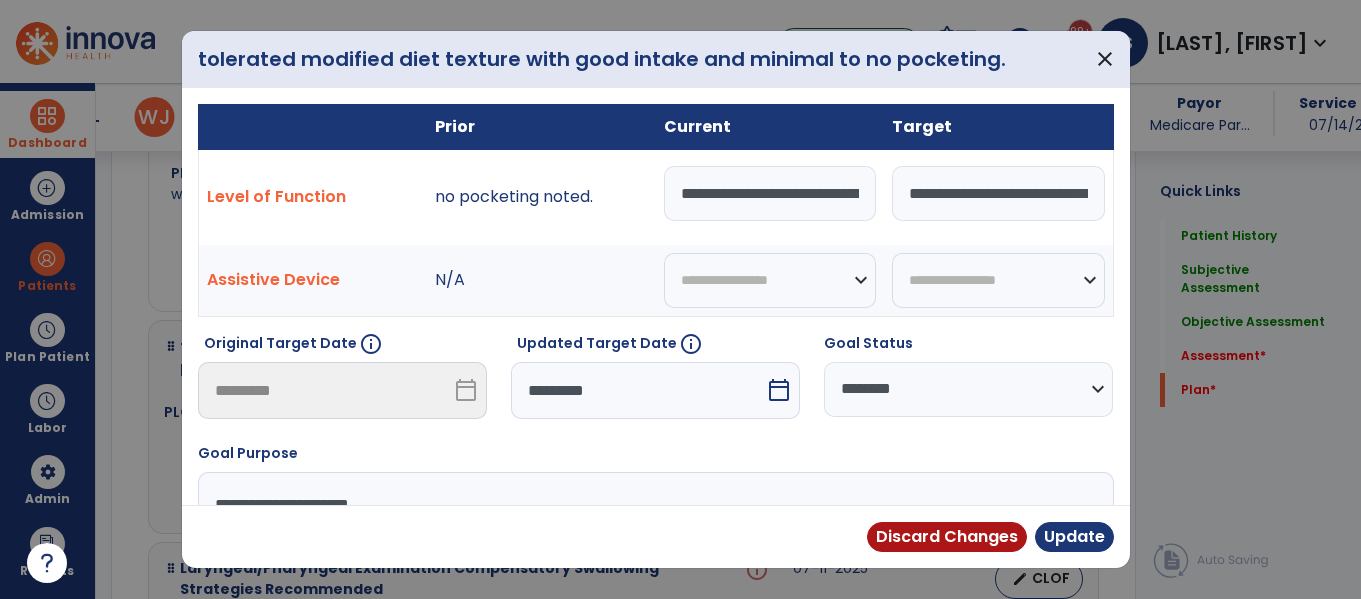 scroll, scrollTop: 6148, scrollLeft: 0, axis: vertical 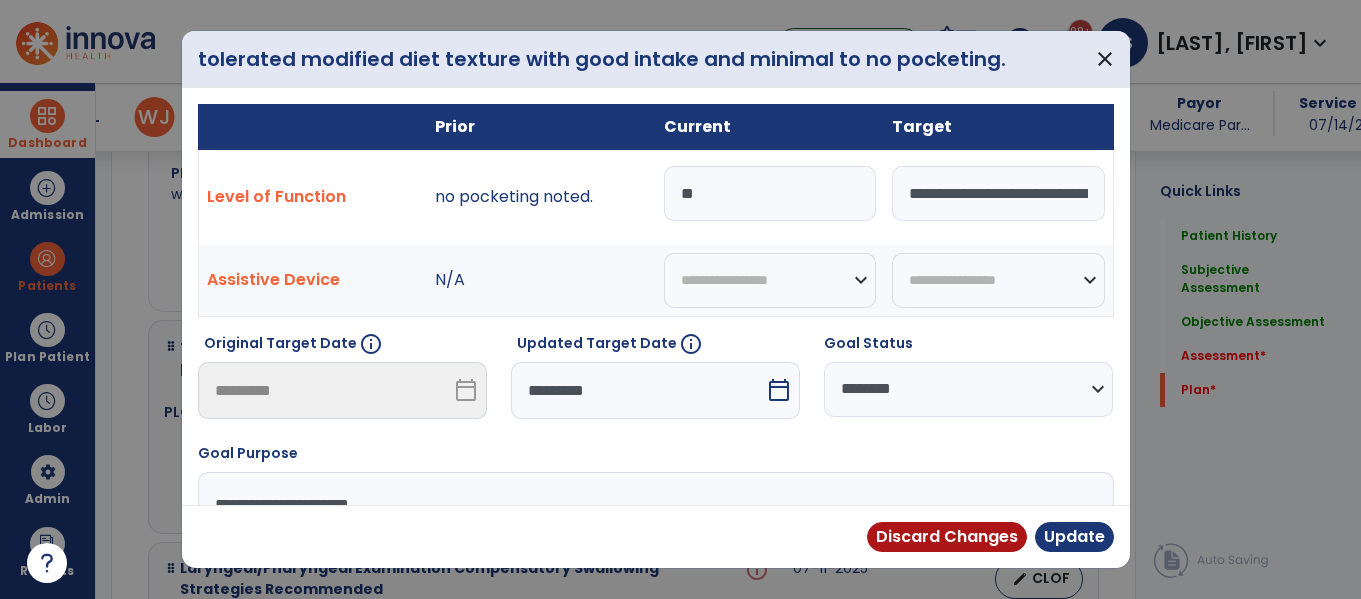 type on "*" 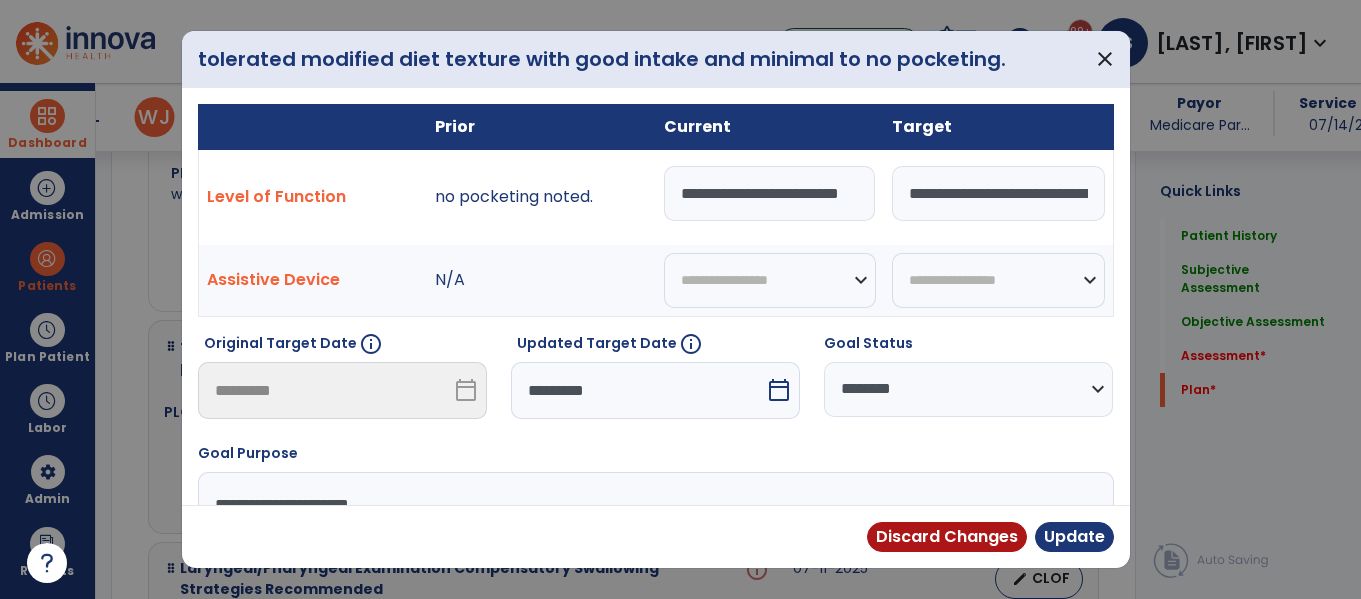 scroll, scrollTop: 0, scrollLeft: 51, axis: horizontal 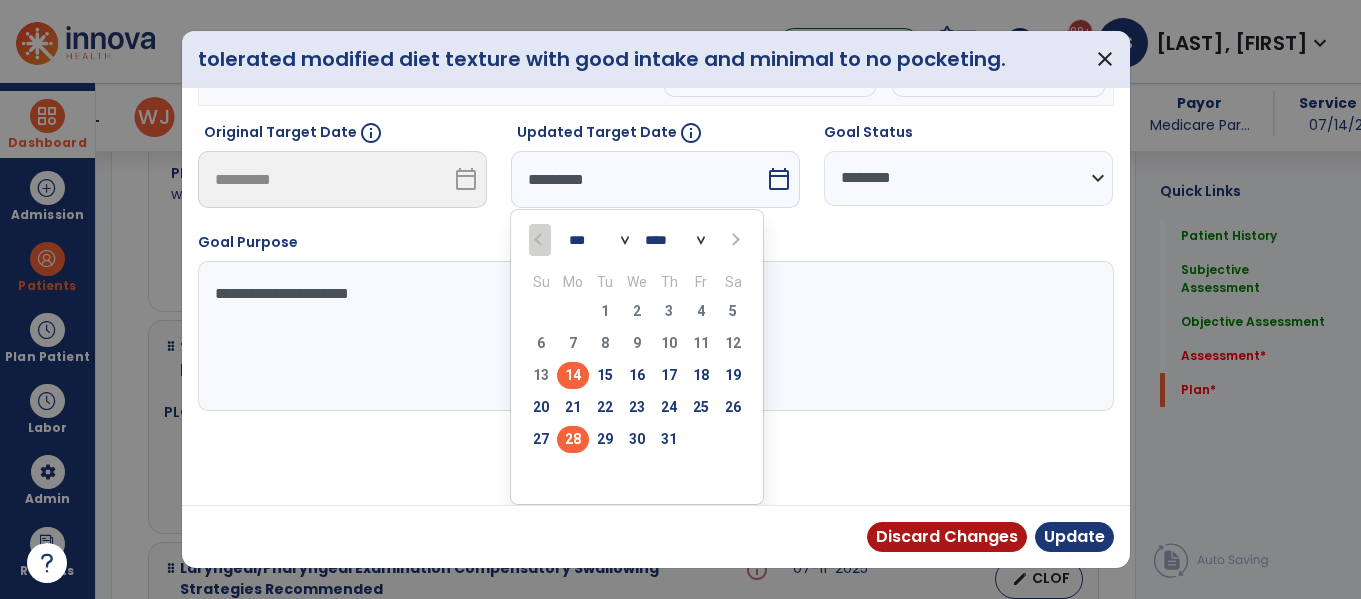 click on "28" at bounding box center (573, 439) 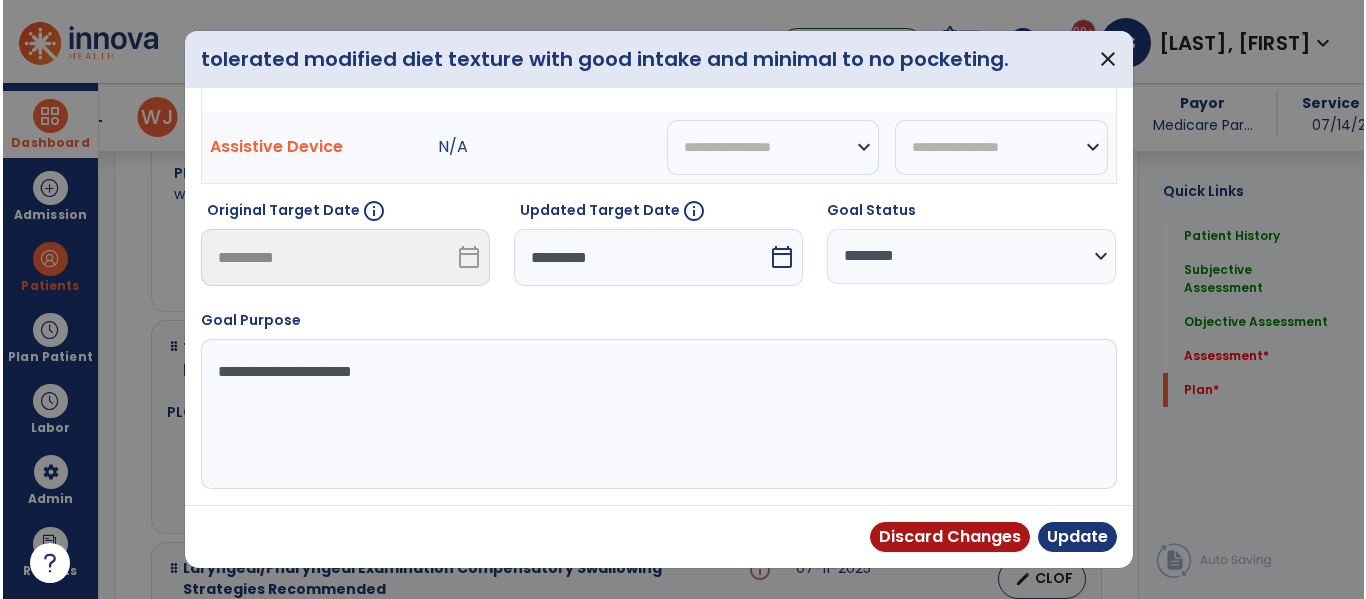 scroll, scrollTop: 133, scrollLeft: 0, axis: vertical 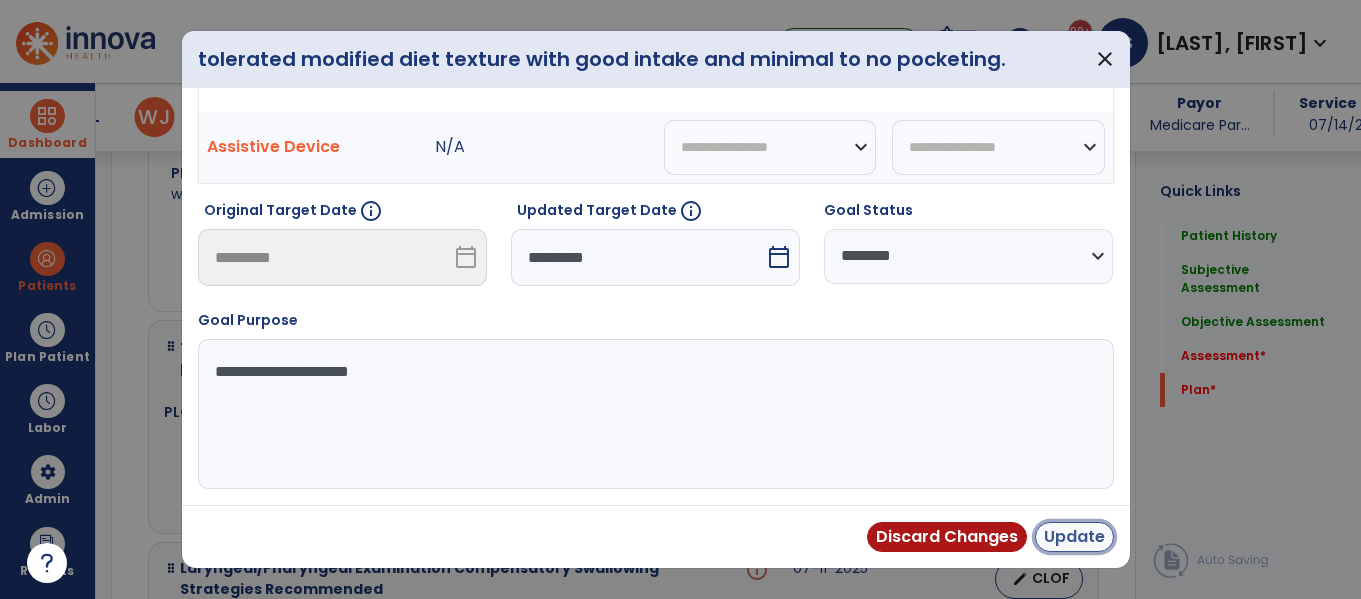 click on "Update" at bounding box center (1074, 537) 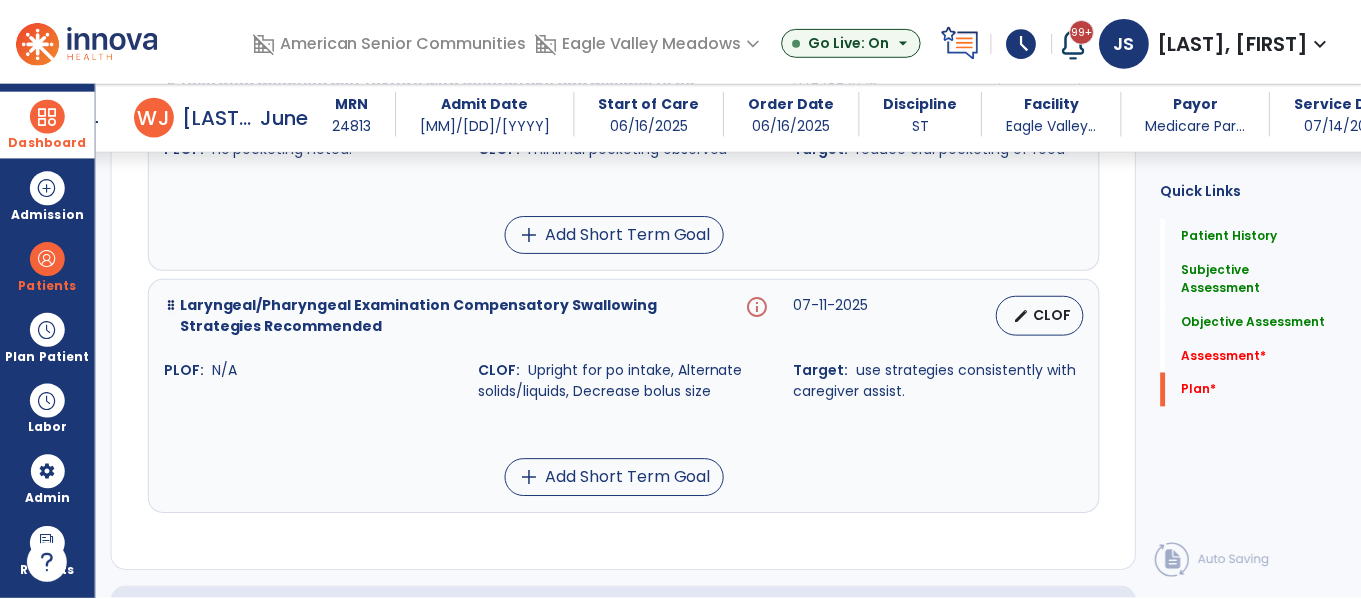 scroll, scrollTop: 6412, scrollLeft: 0, axis: vertical 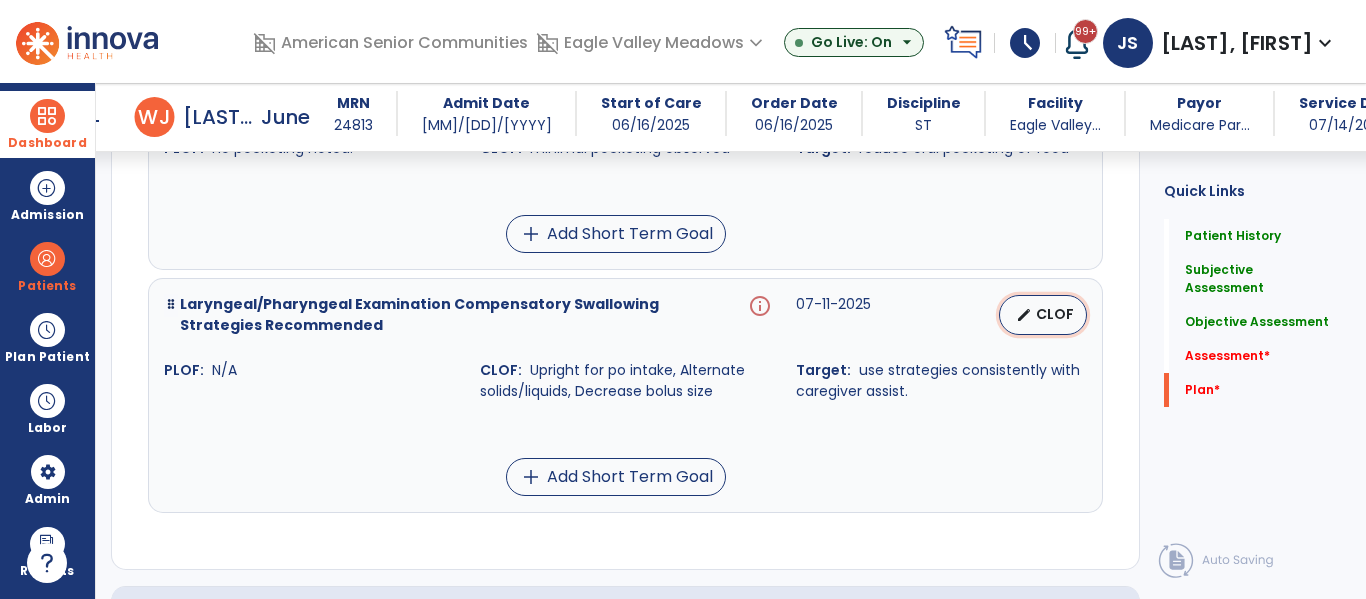 click on "CLOF" at bounding box center (1055, 314) 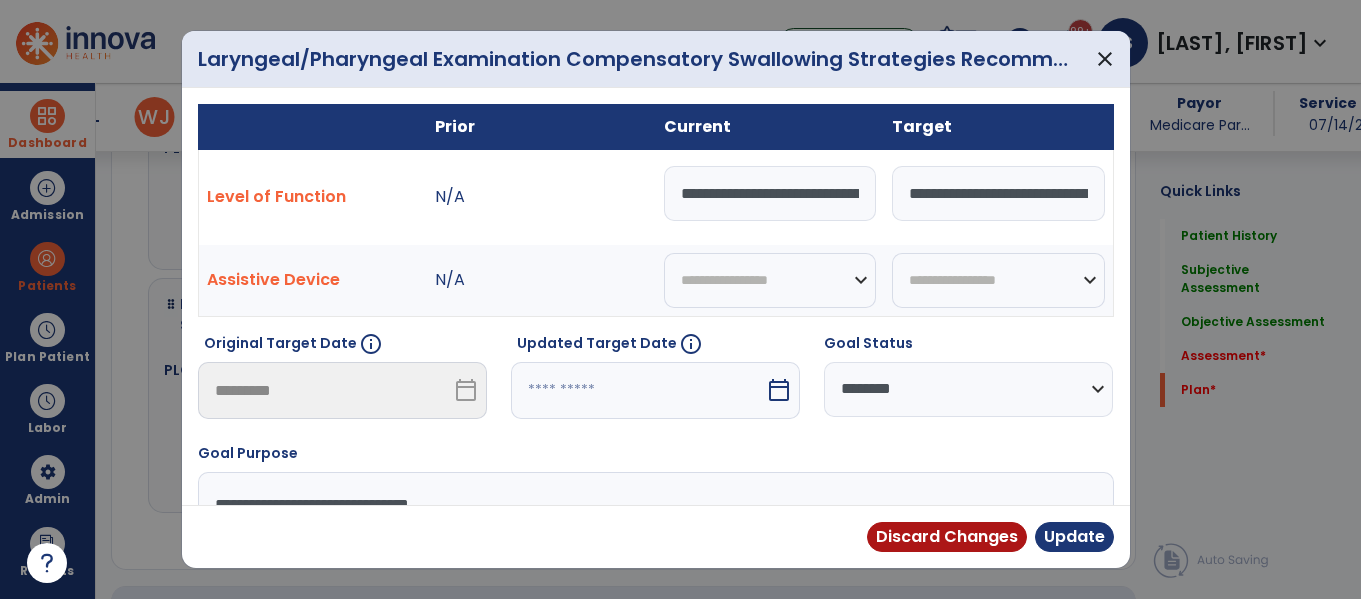 scroll, scrollTop: 6412, scrollLeft: 0, axis: vertical 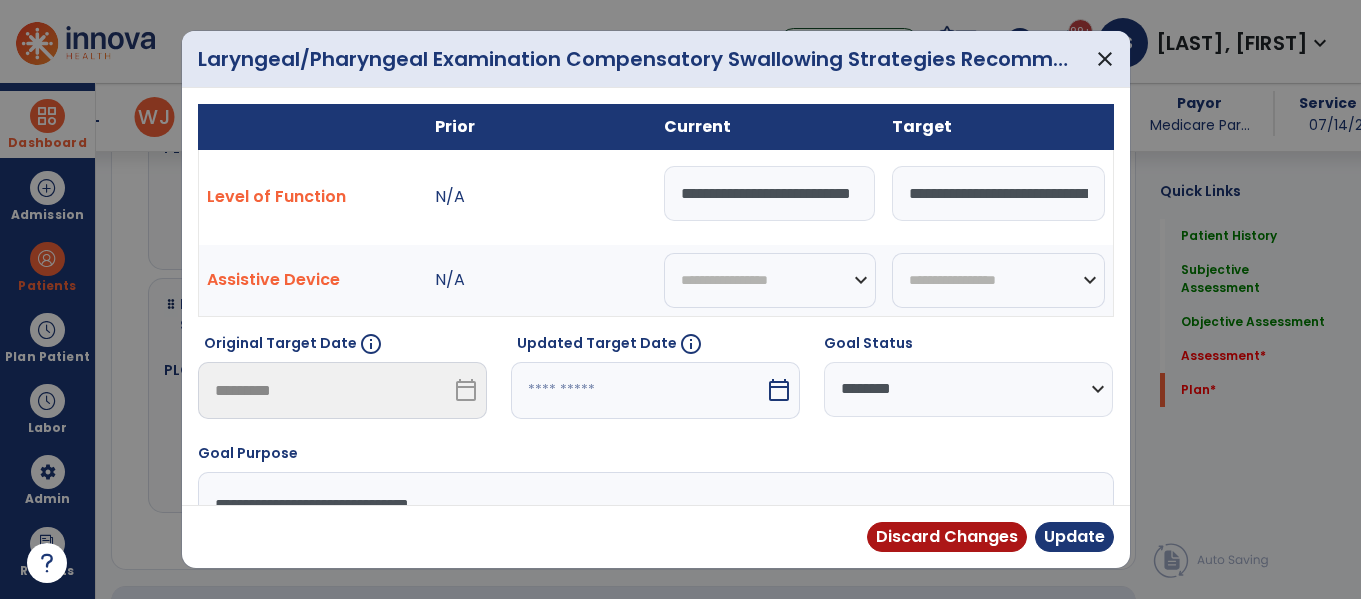 type on "**********" 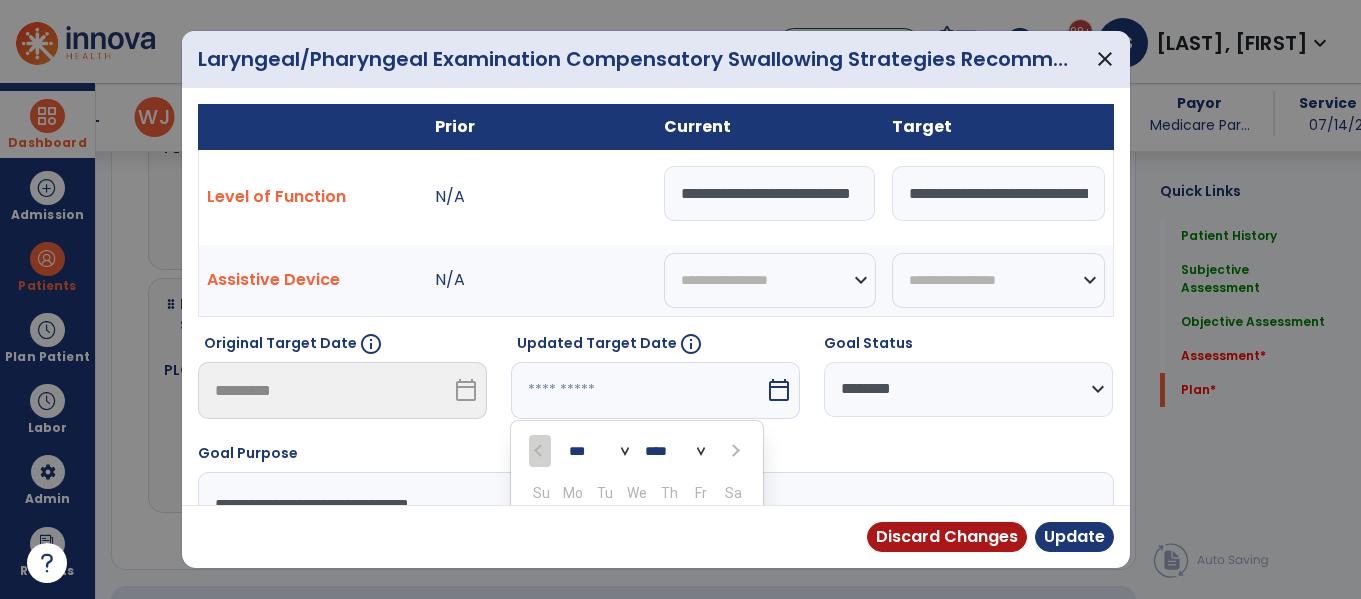 scroll, scrollTop: 0, scrollLeft: 0, axis: both 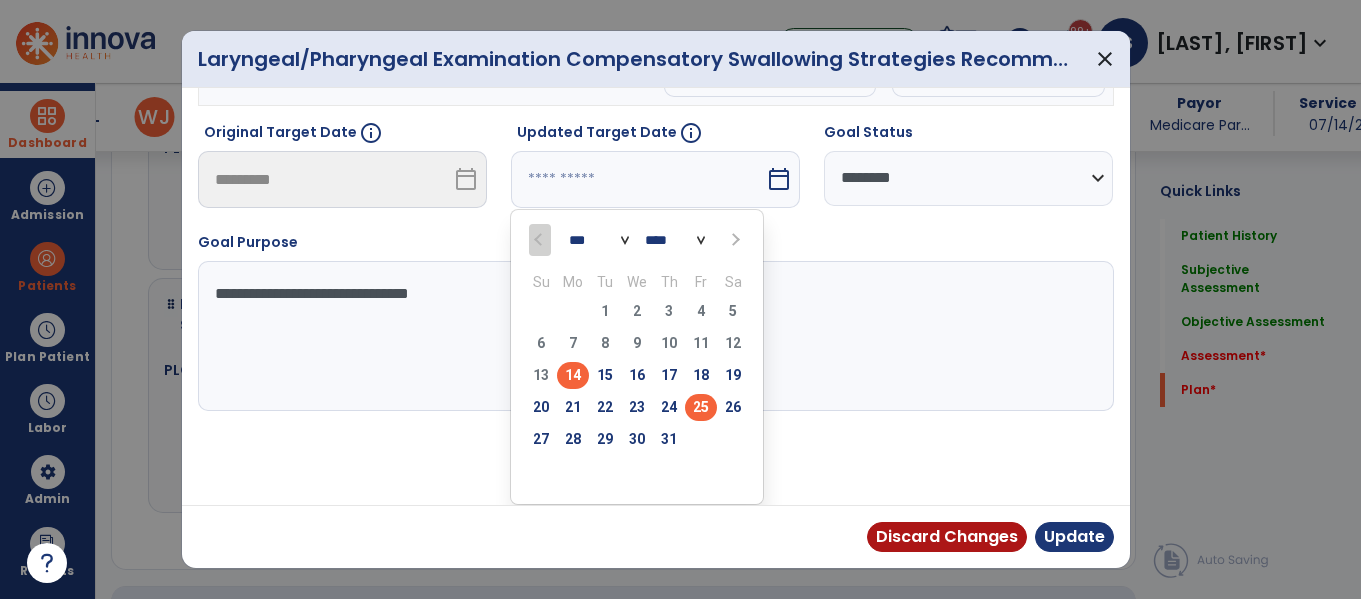 click on "25" at bounding box center (701, 407) 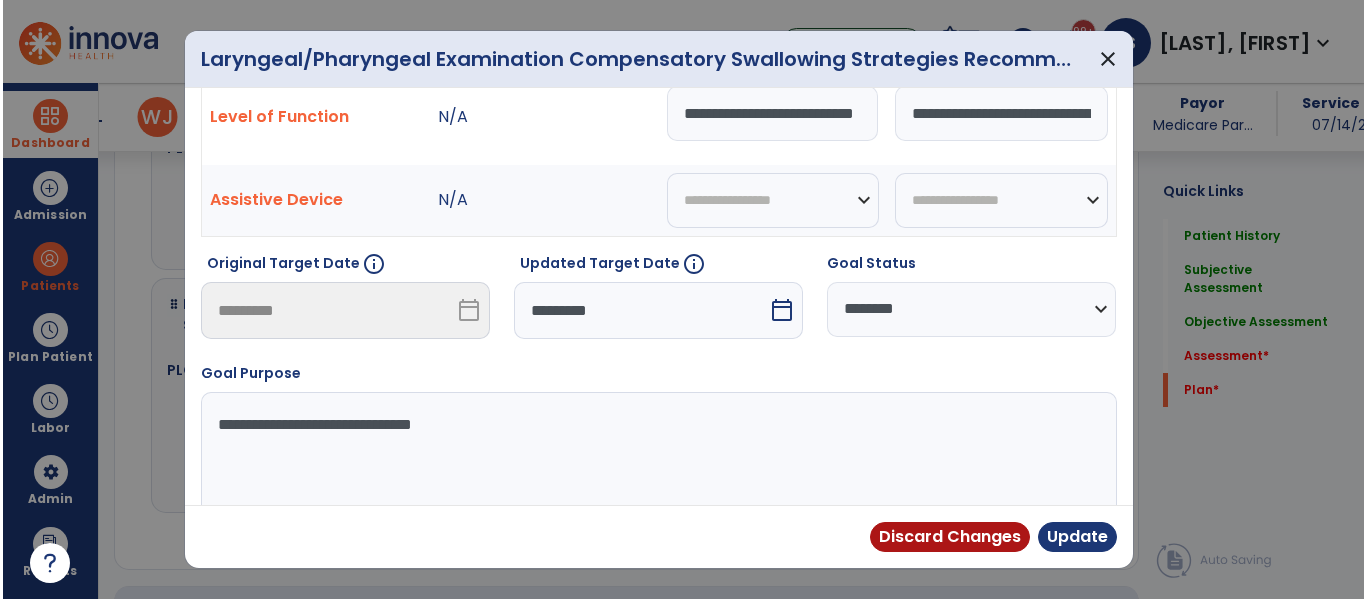 scroll, scrollTop: 133, scrollLeft: 0, axis: vertical 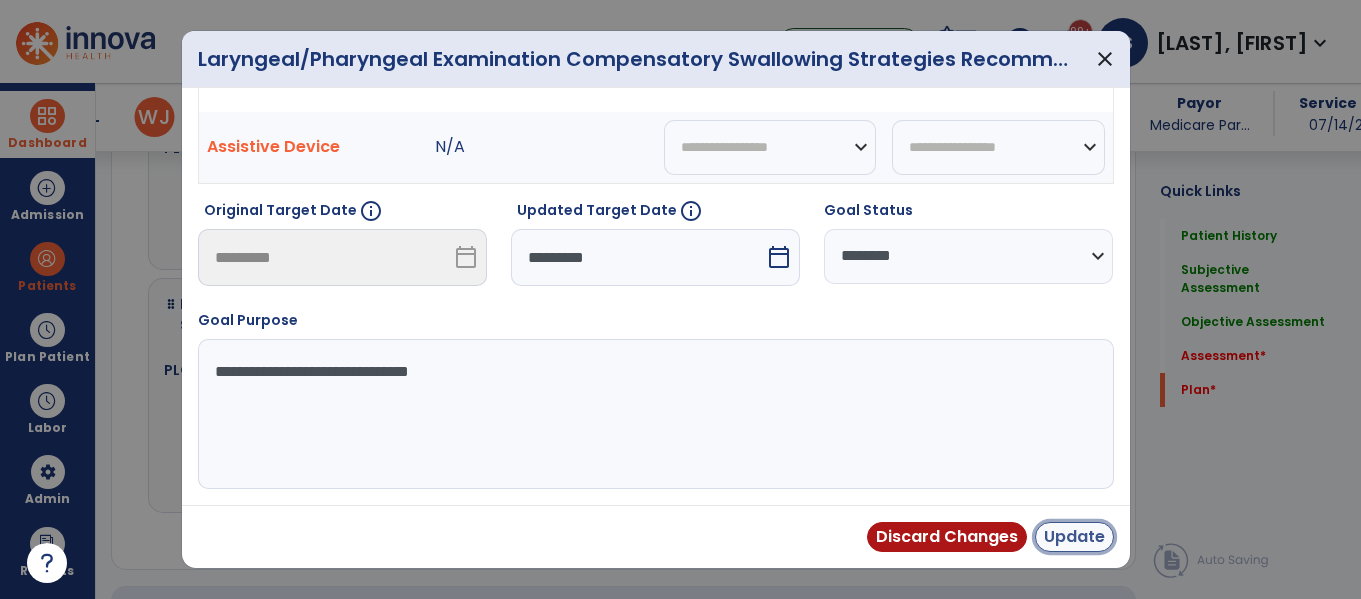 click on "Update" at bounding box center [1074, 537] 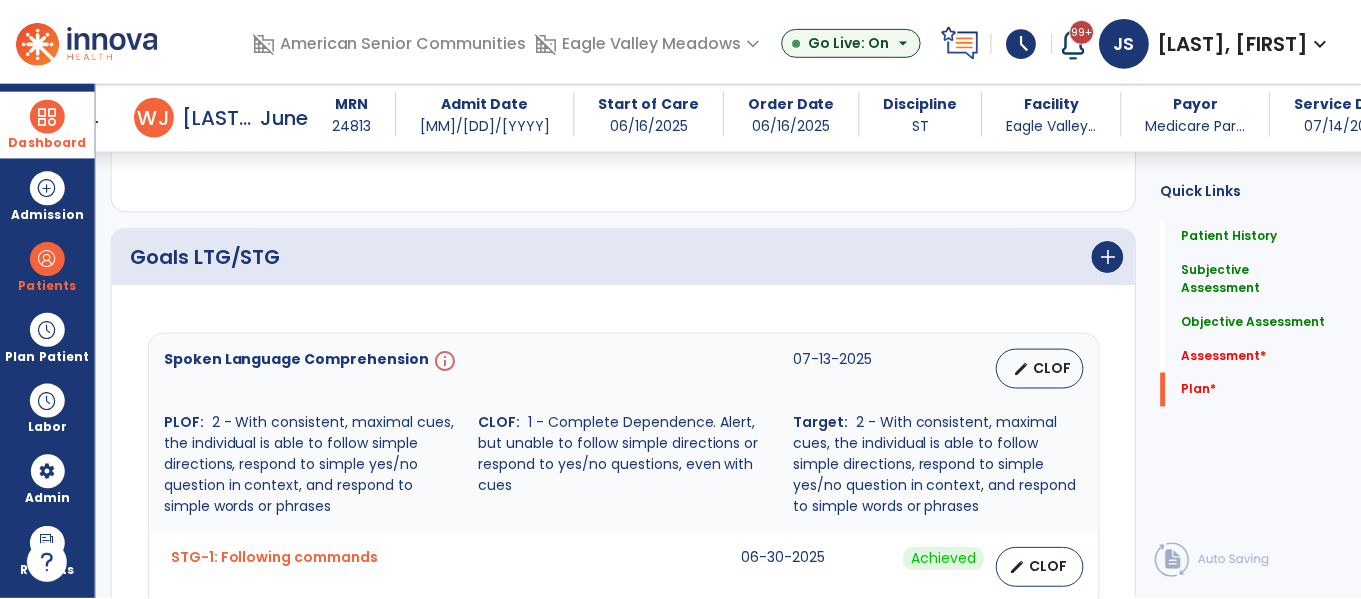 scroll, scrollTop: 5583, scrollLeft: 0, axis: vertical 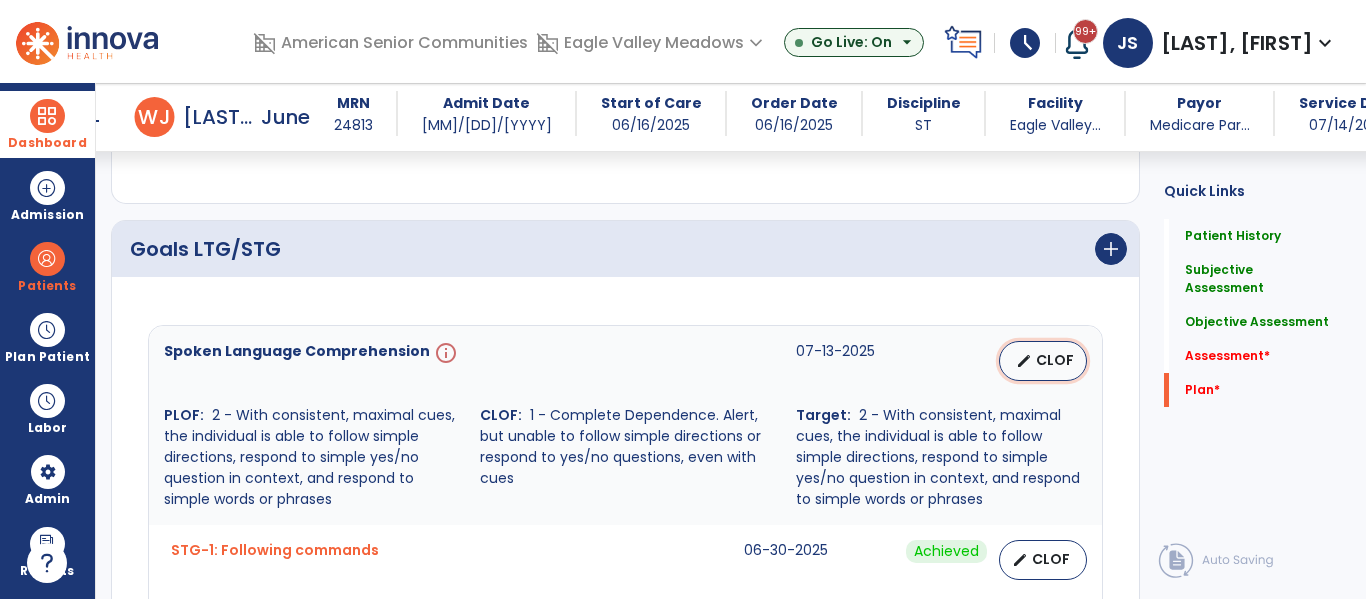 click on "CLOF" at bounding box center (1055, 360) 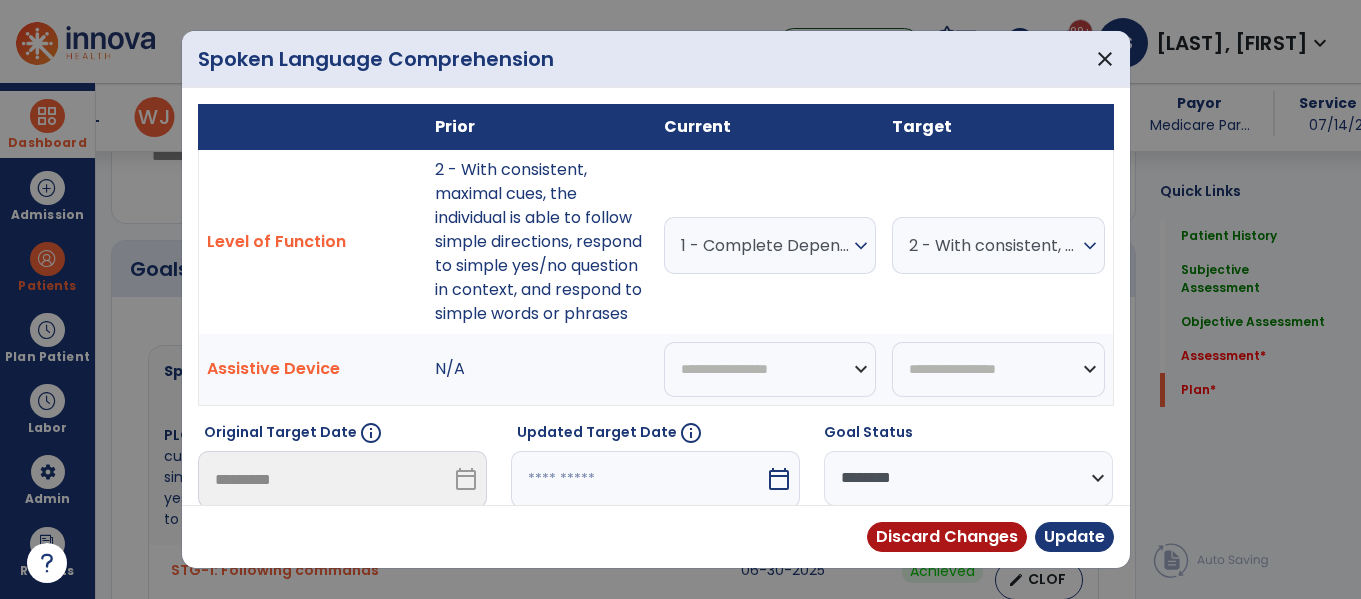 click on "1 - Complete Dependence. Alert, but unable to follow simple directions or respond to yes/no questions, even with cues" at bounding box center (765, 245) 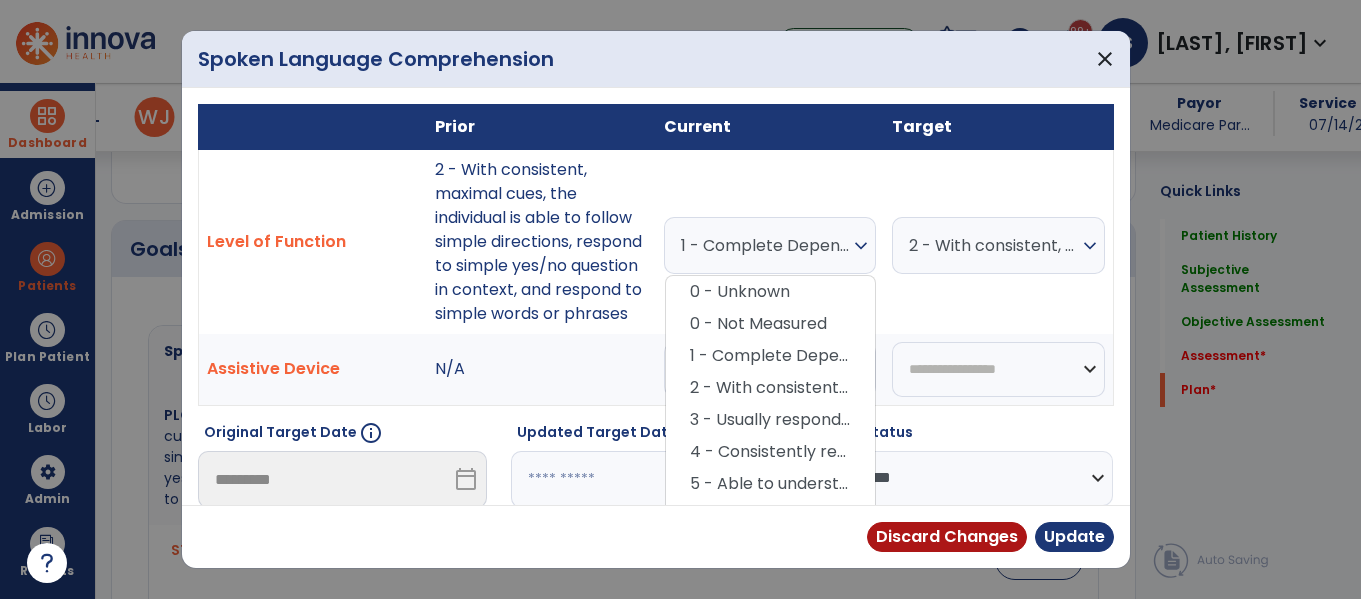 scroll, scrollTop: 5583, scrollLeft: 0, axis: vertical 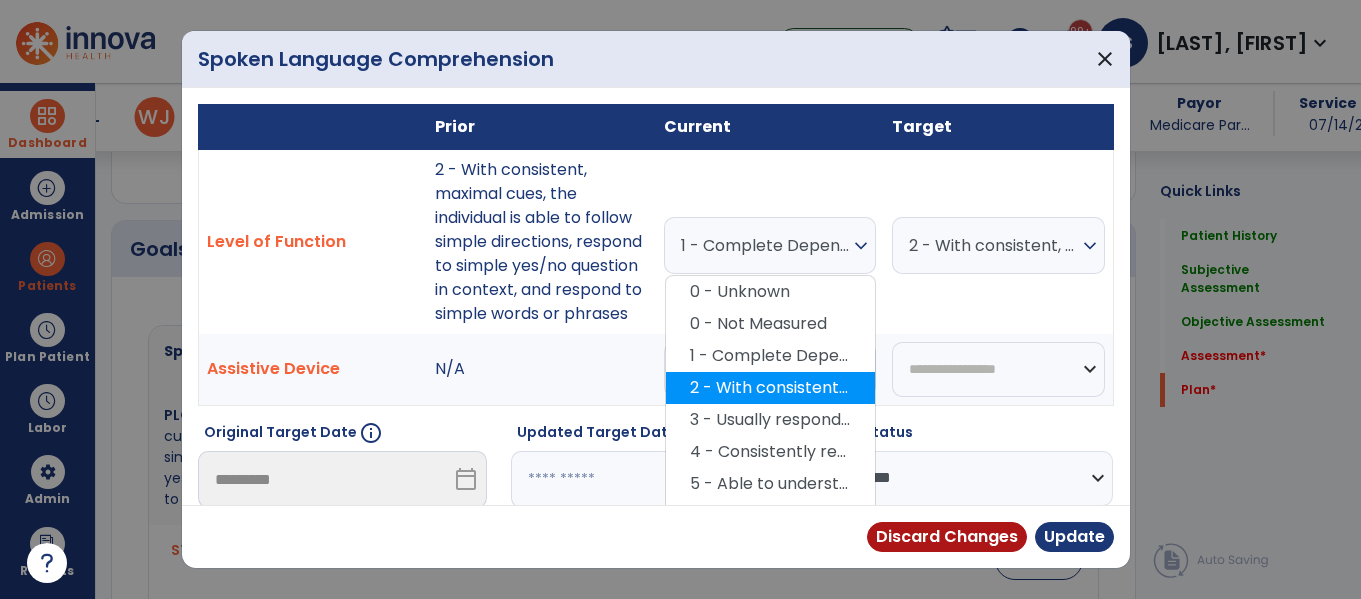 click on "2 - With consistent, maximal cues, the individual is able to follow simple directions, respond to simple yes/no question in context, and respond to simple words or phrases" at bounding box center (770, 388) 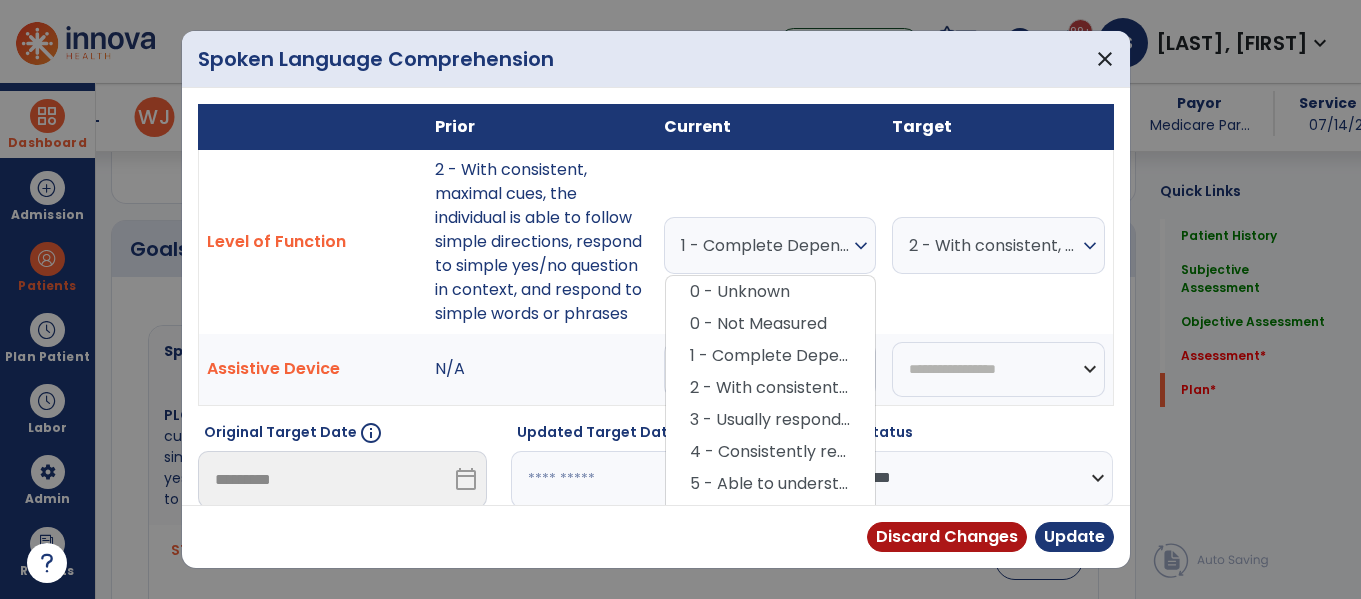 click on "**********" at bounding box center (968, 478) 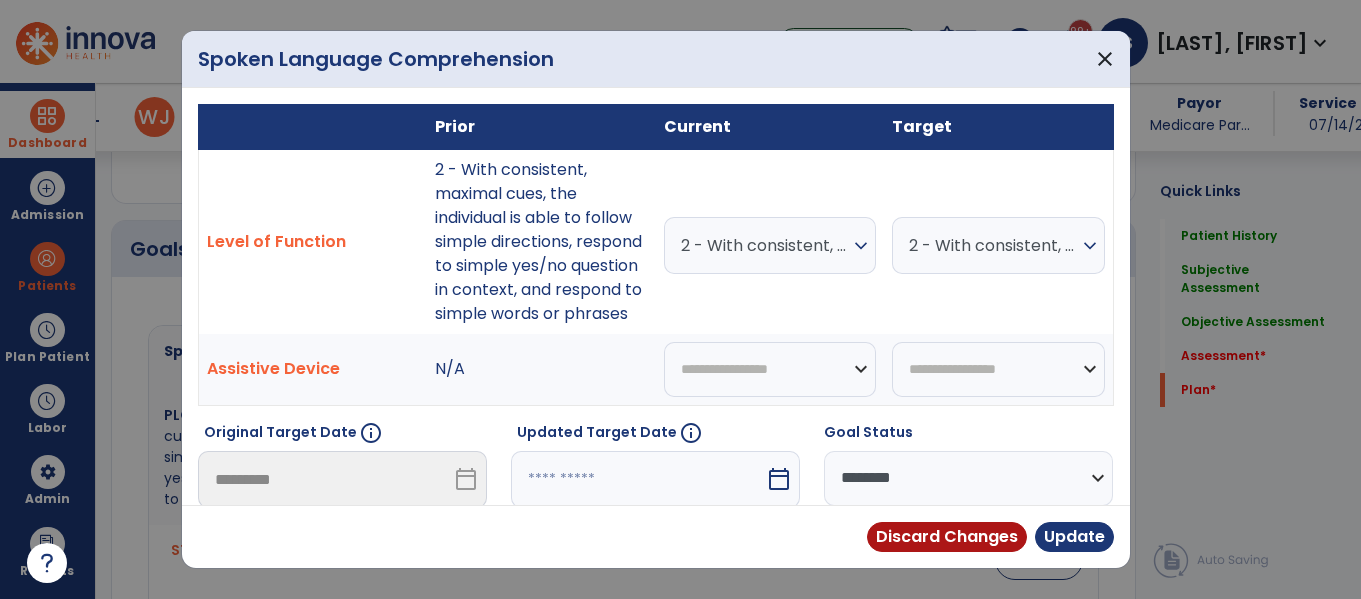 click on "**********" at bounding box center (968, 478) 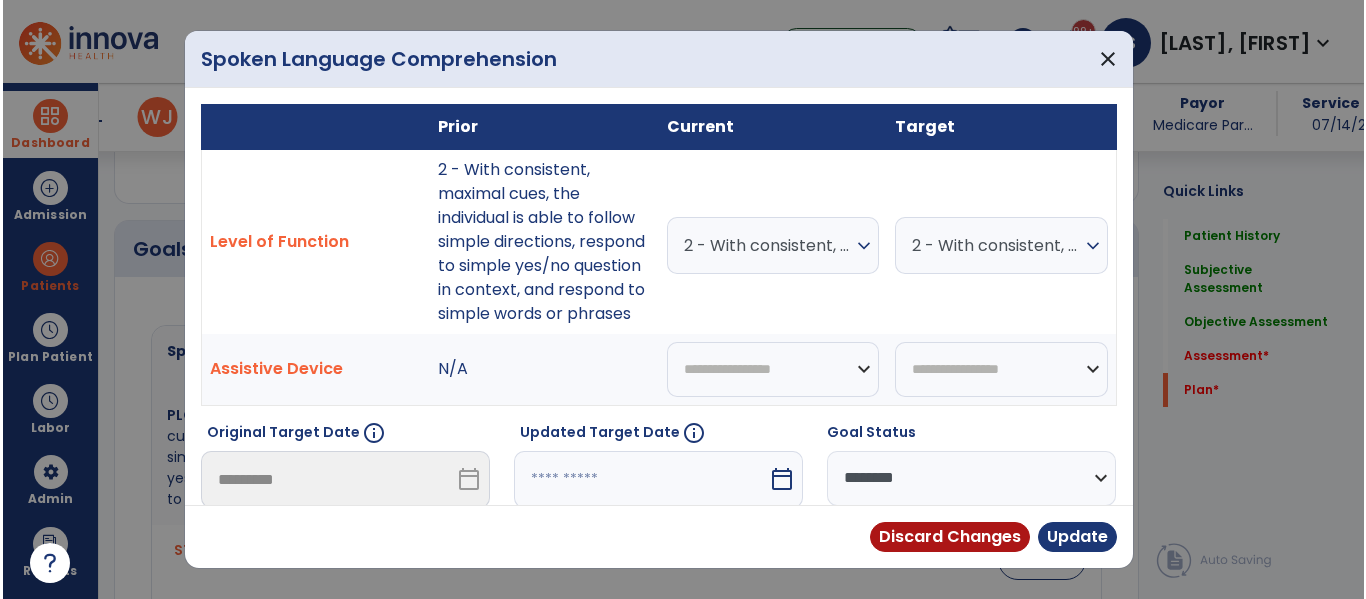 scroll, scrollTop: 1, scrollLeft: 0, axis: vertical 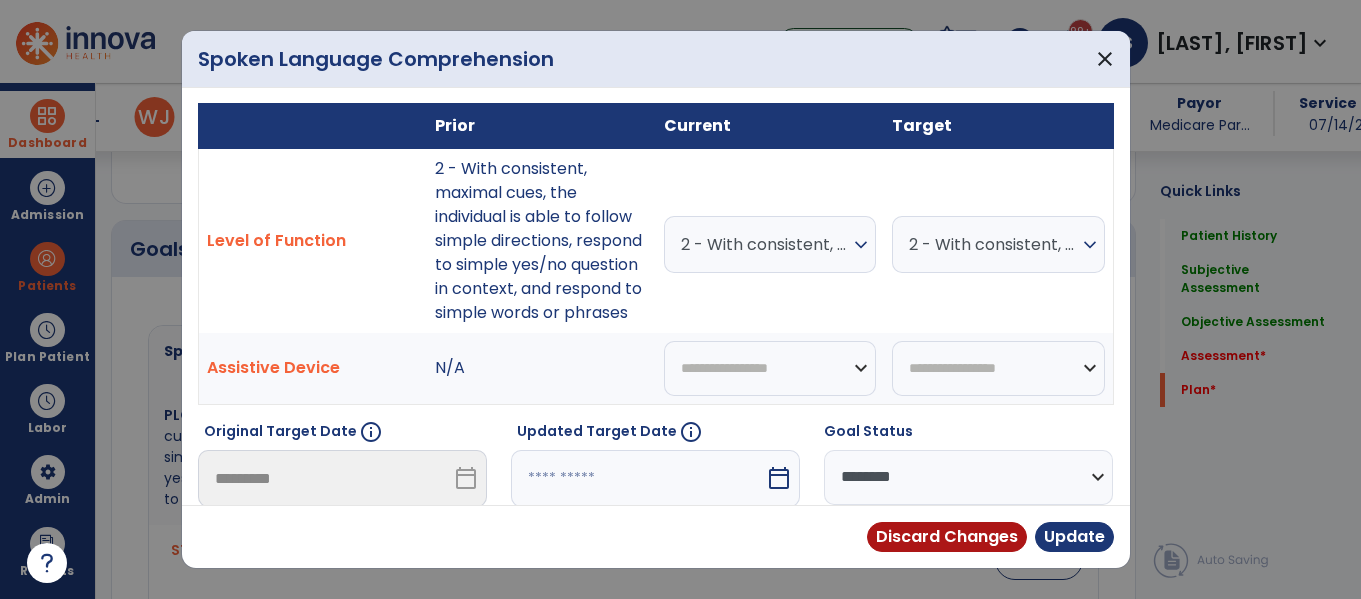 click on "**********" at bounding box center (968, 477) 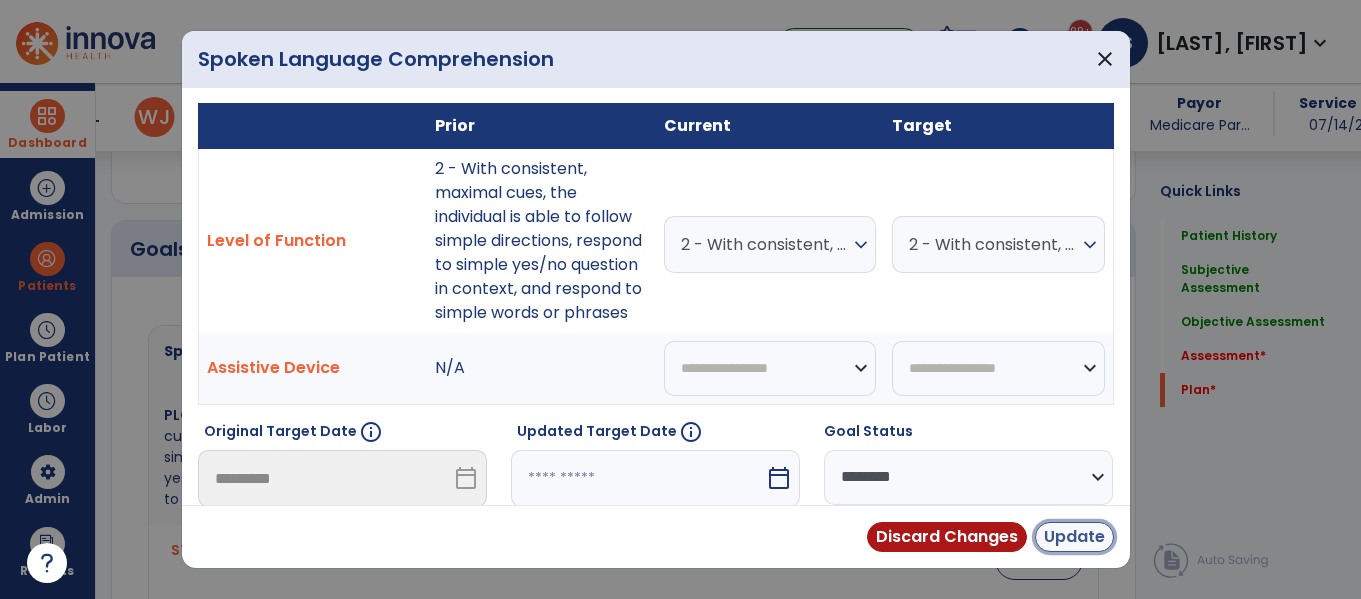 click on "Update" at bounding box center (1074, 537) 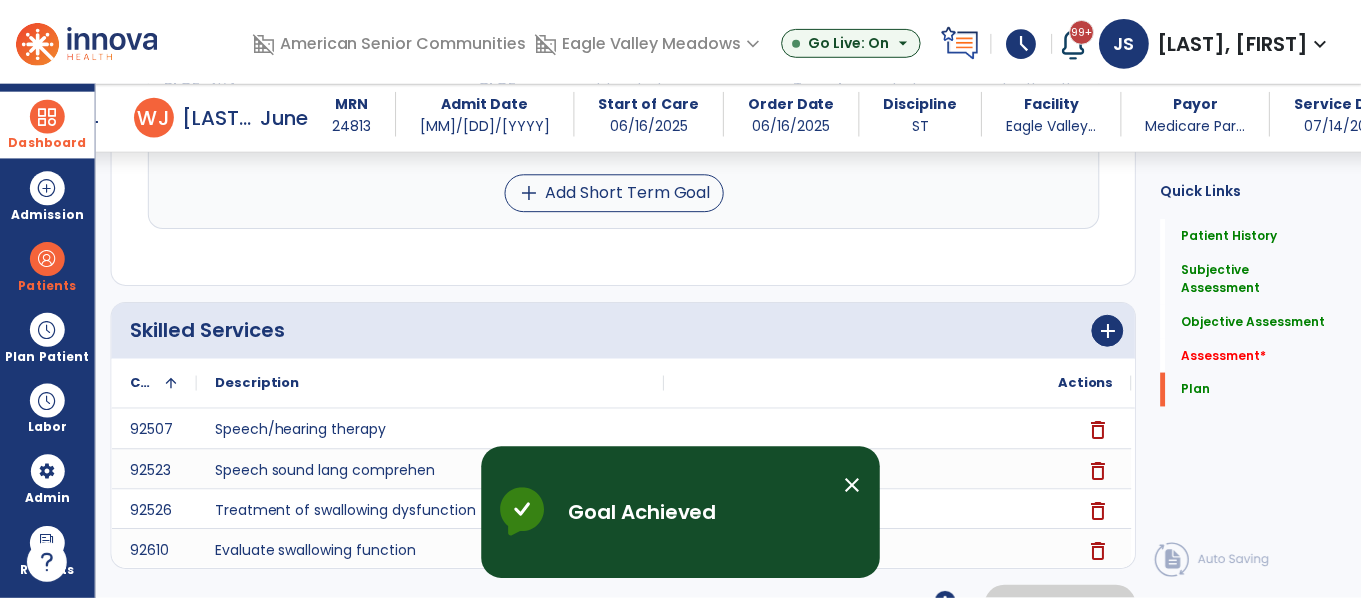 scroll, scrollTop: 6678, scrollLeft: 0, axis: vertical 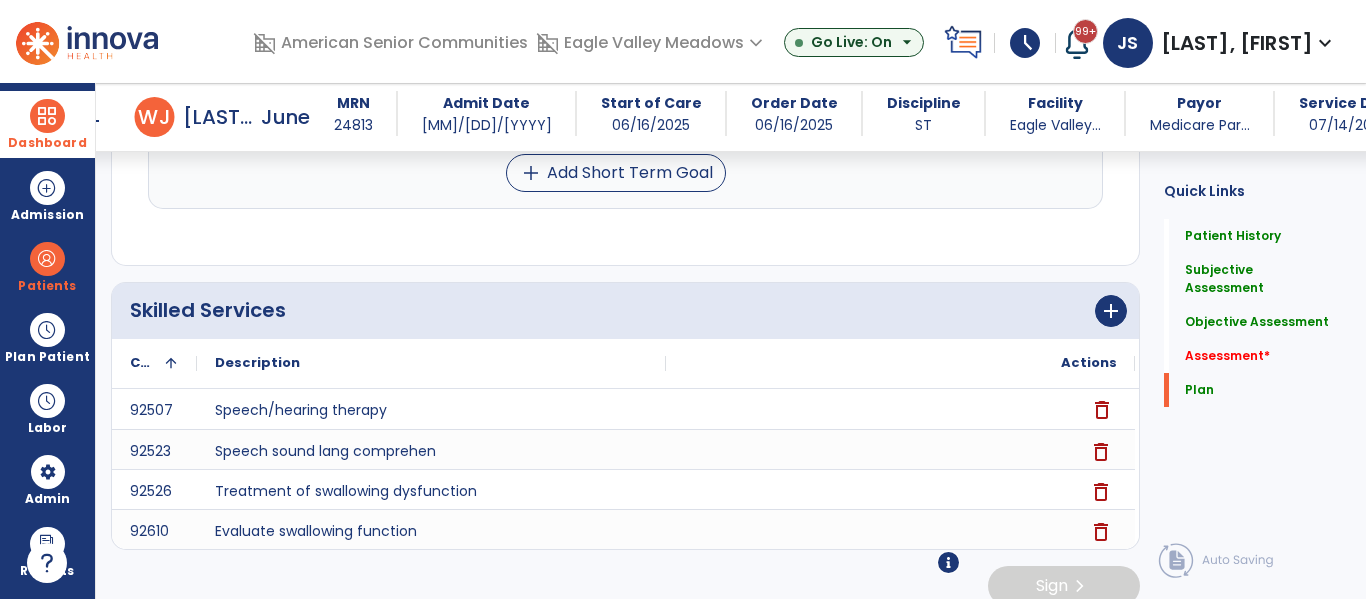 click on "delete" 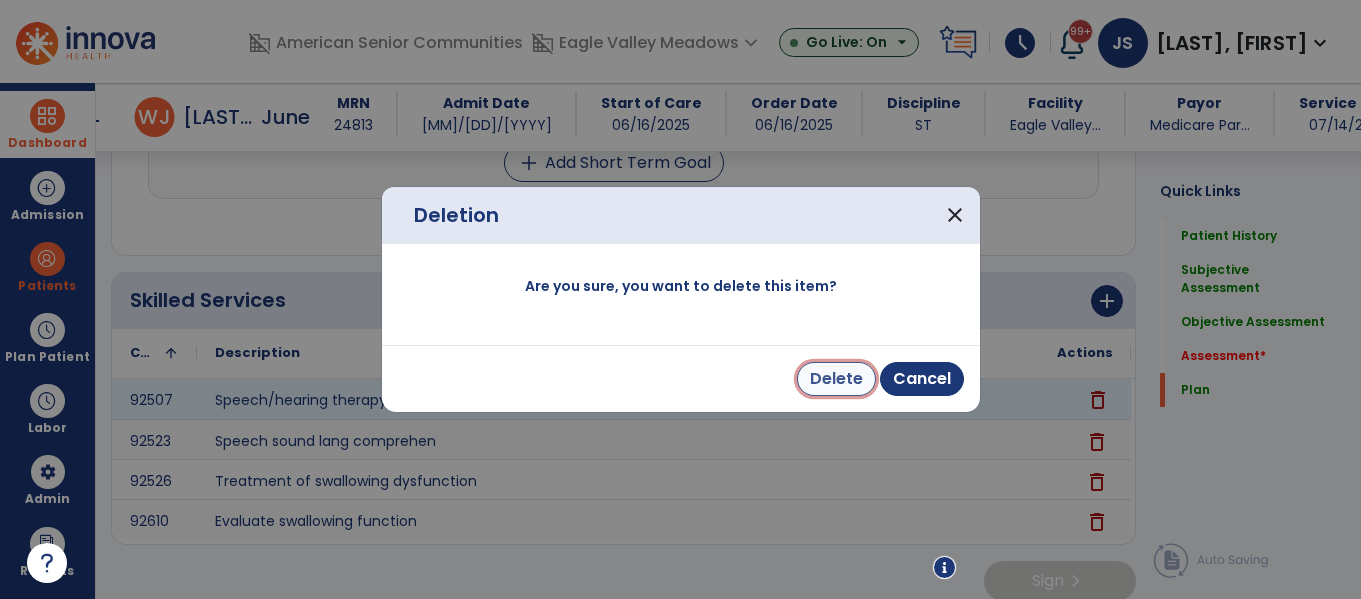 click on "Delete" at bounding box center (836, 379) 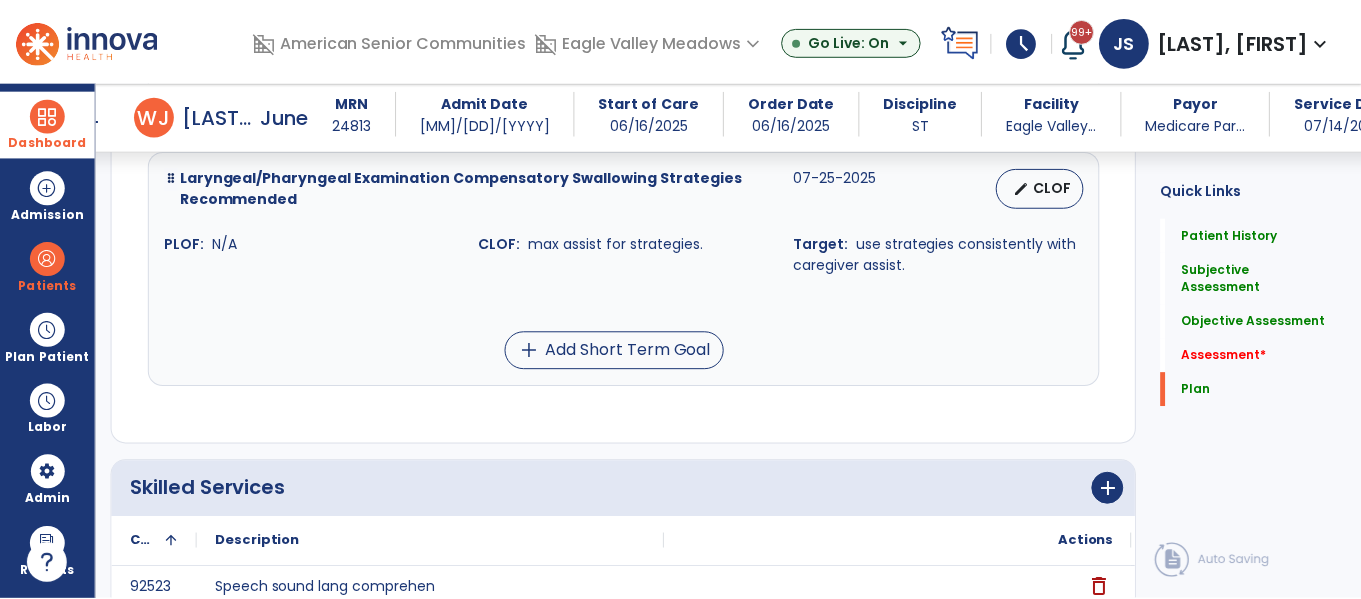 scroll, scrollTop: 6638, scrollLeft: 0, axis: vertical 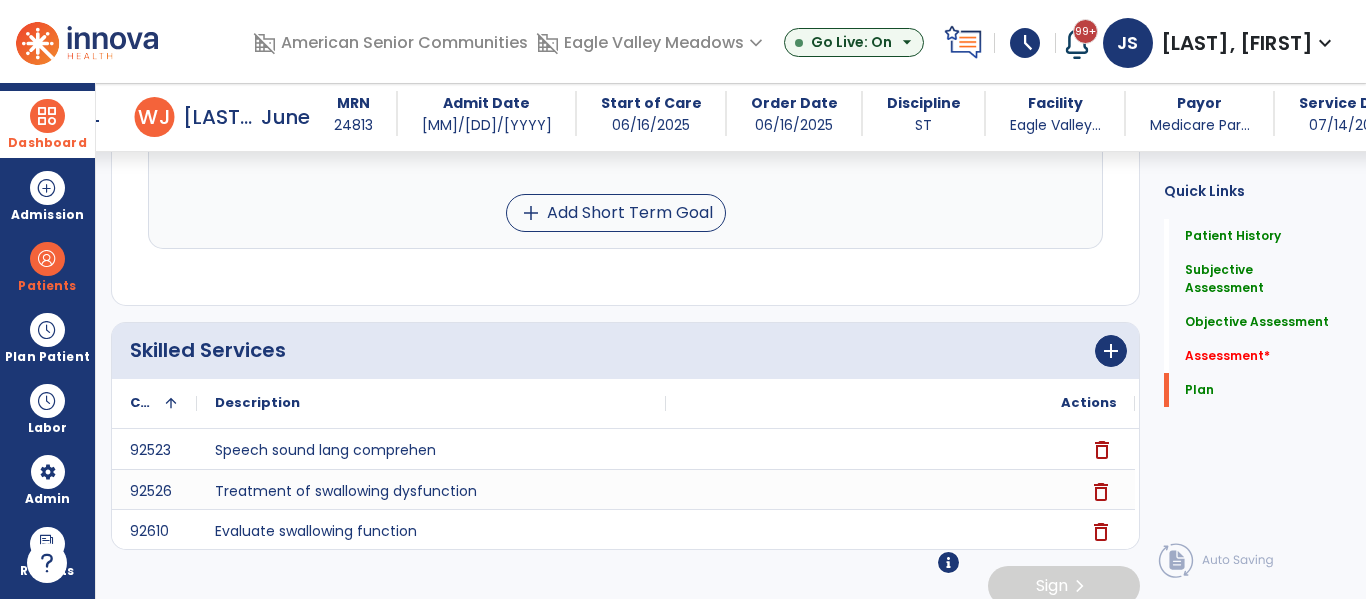 click on "delete" 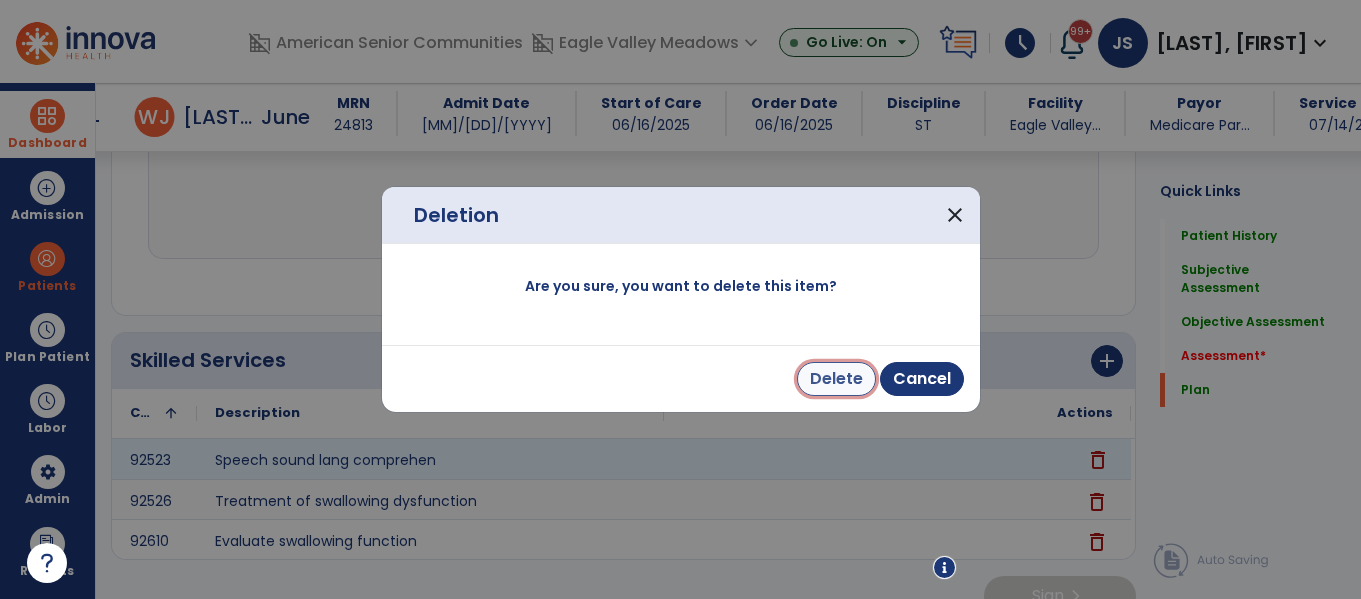 click on "Delete" at bounding box center [836, 379] 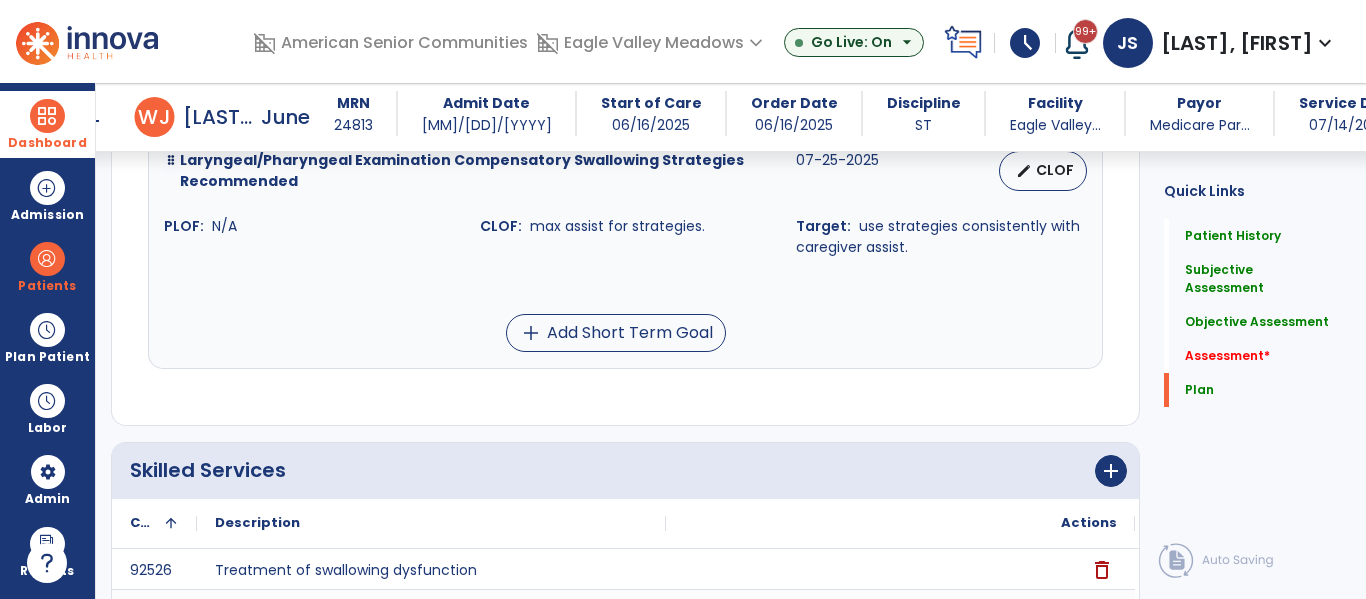 scroll, scrollTop: 6508, scrollLeft: 0, axis: vertical 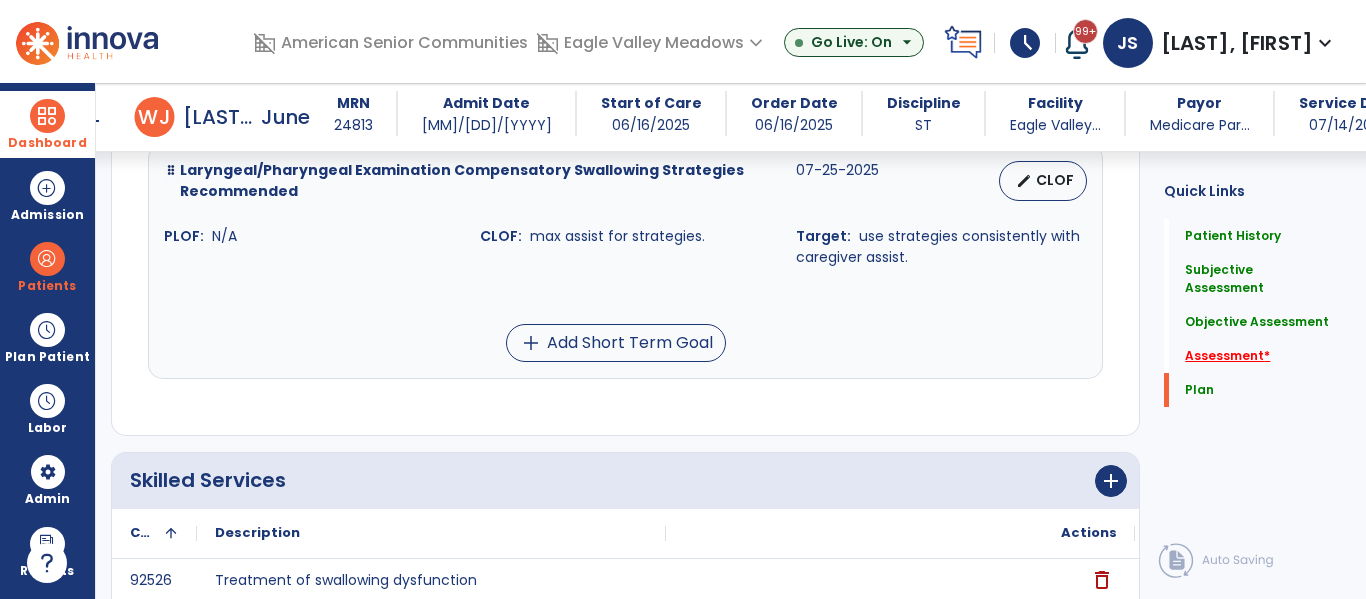 click on "Assessment   *" 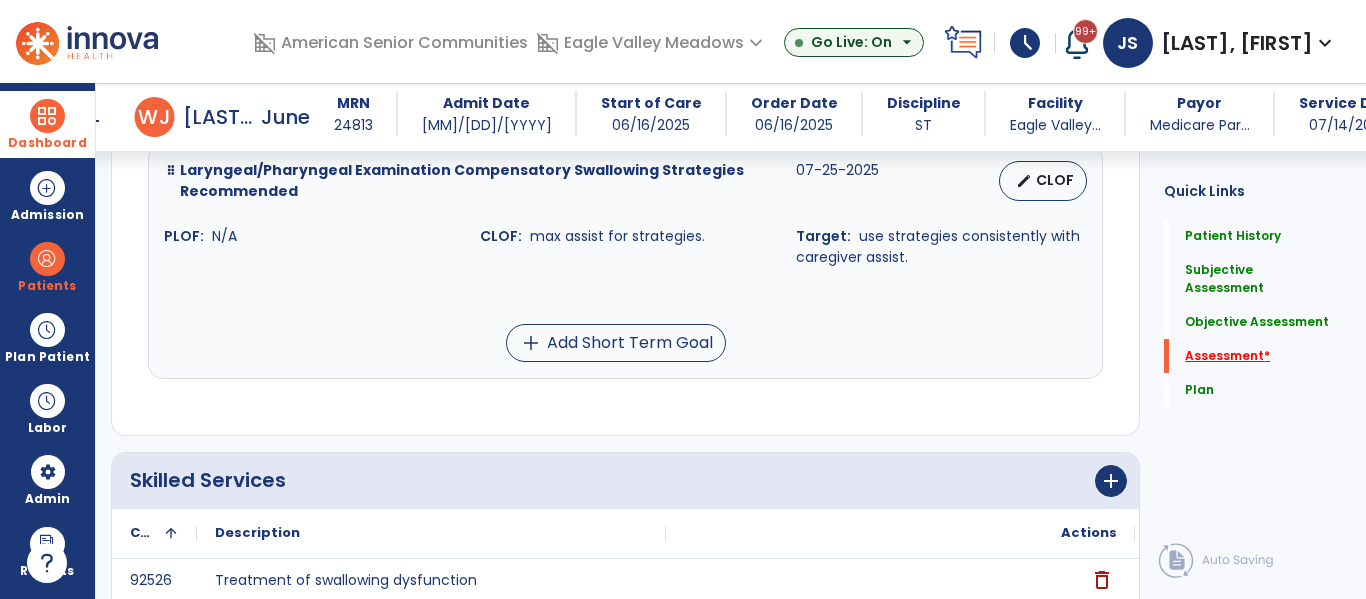 scroll, scrollTop: 41, scrollLeft: 0, axis: vertical 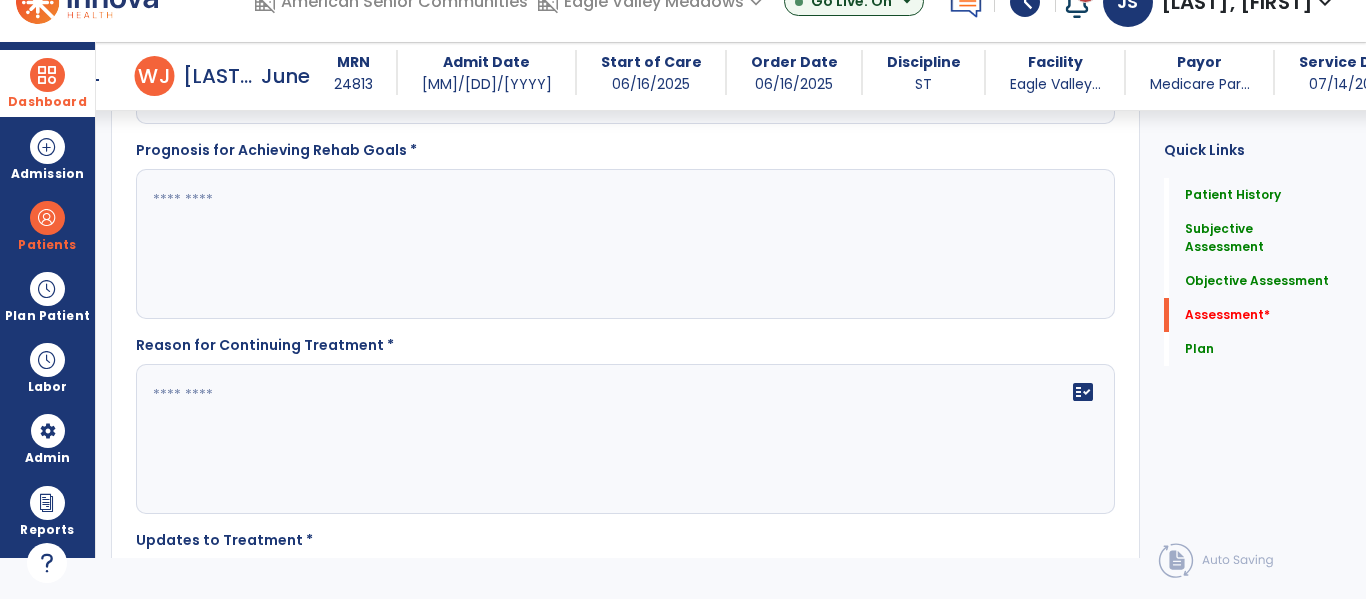 click 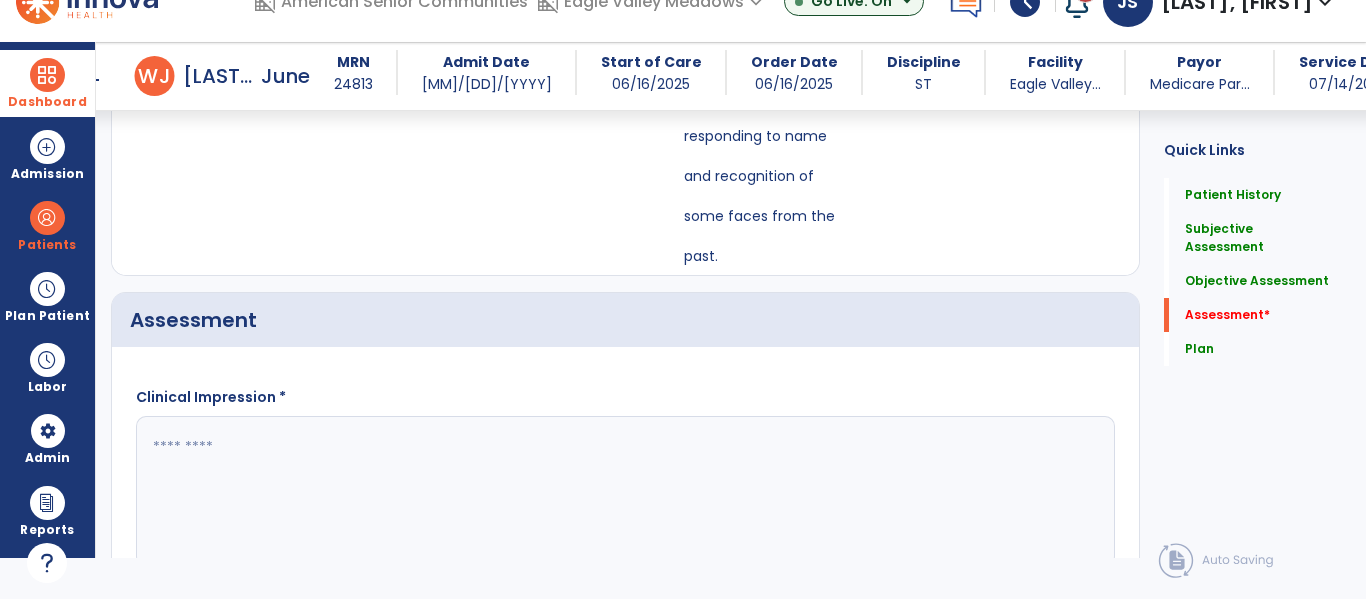 scroll, scrollTop: 3922, scrollLeft: 0, axis: vertical 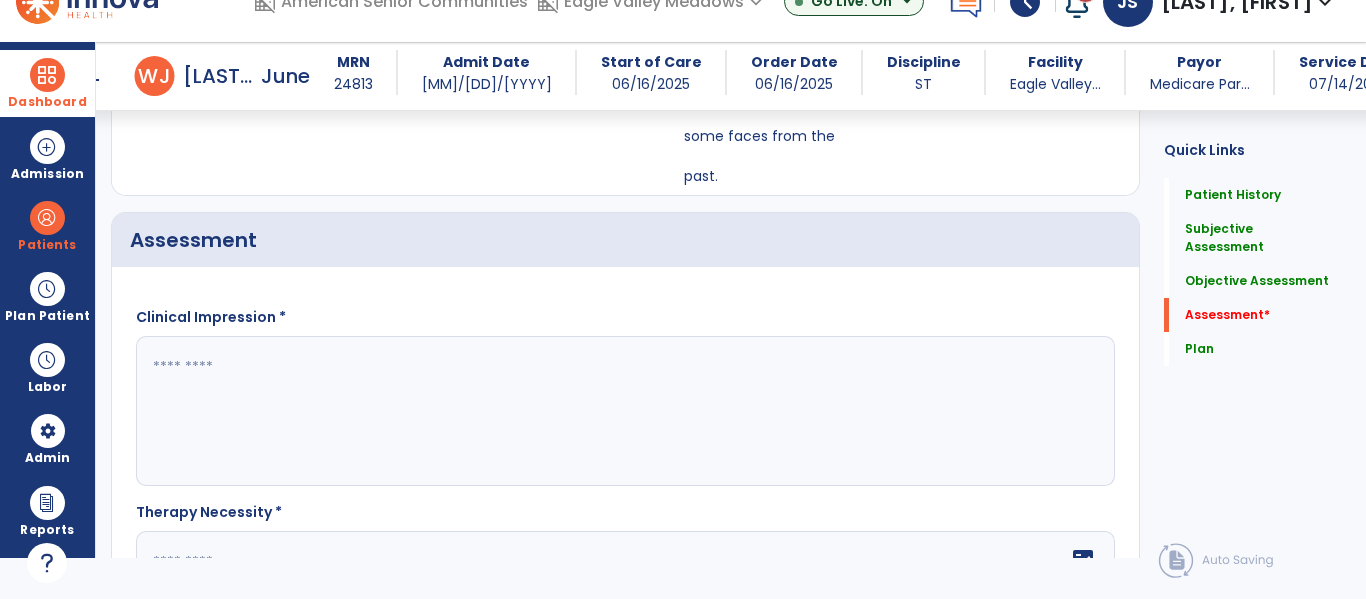 click 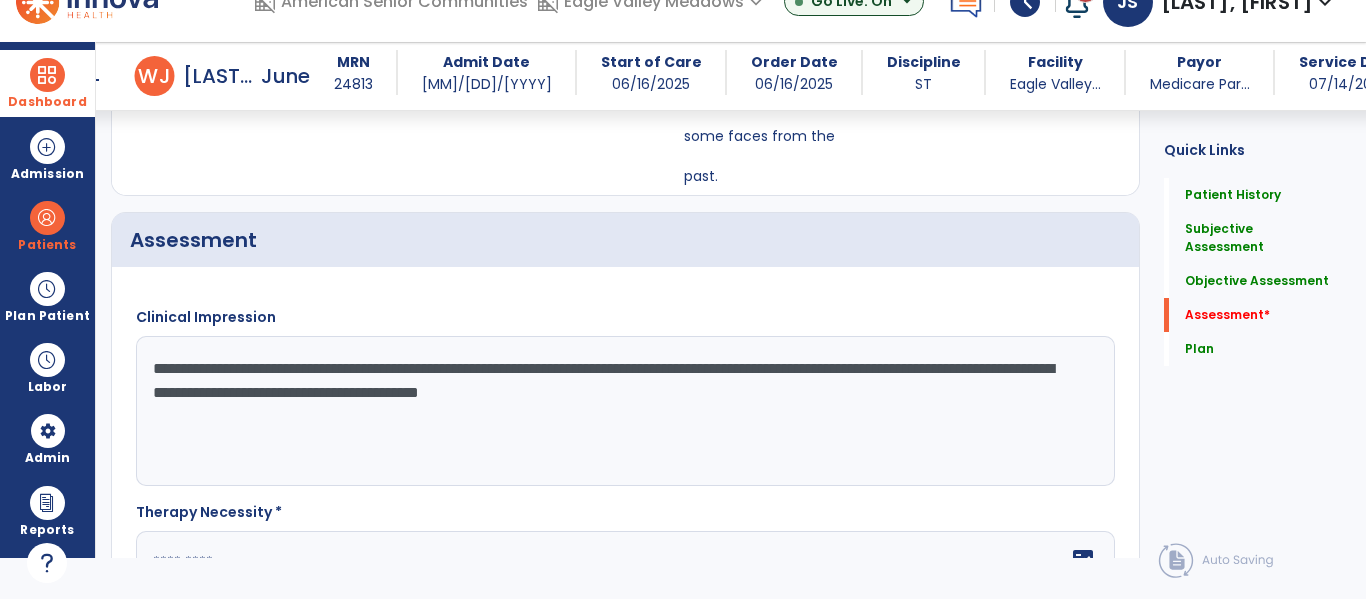 click 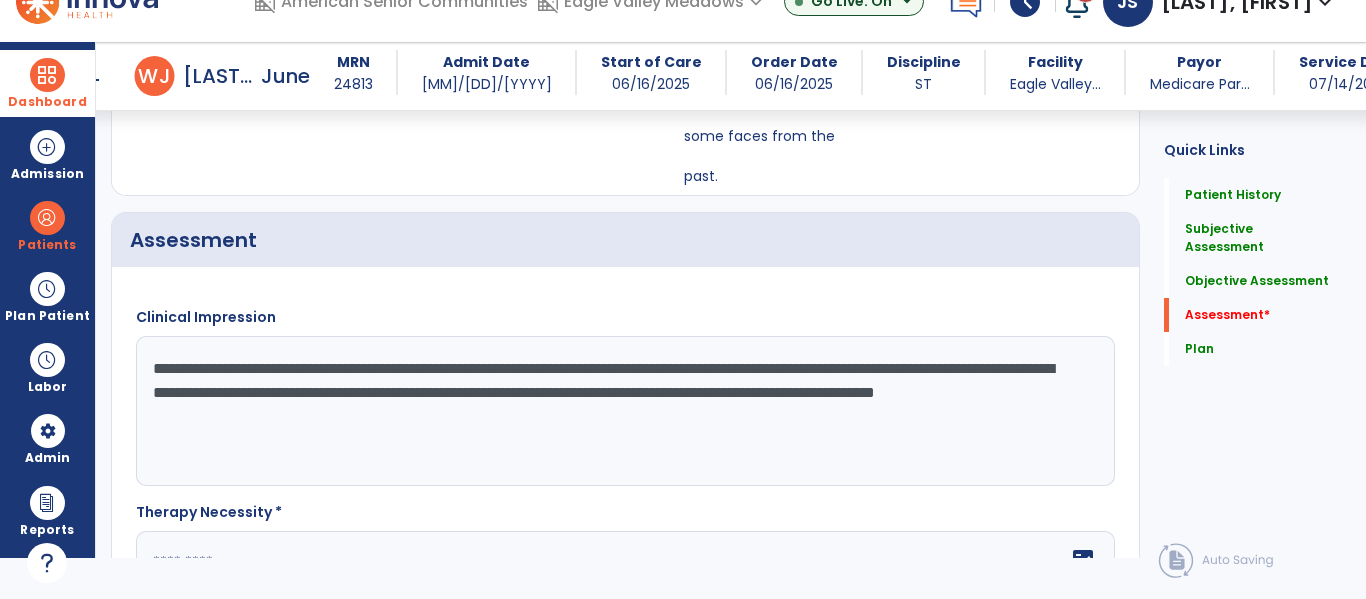 type on "**********" 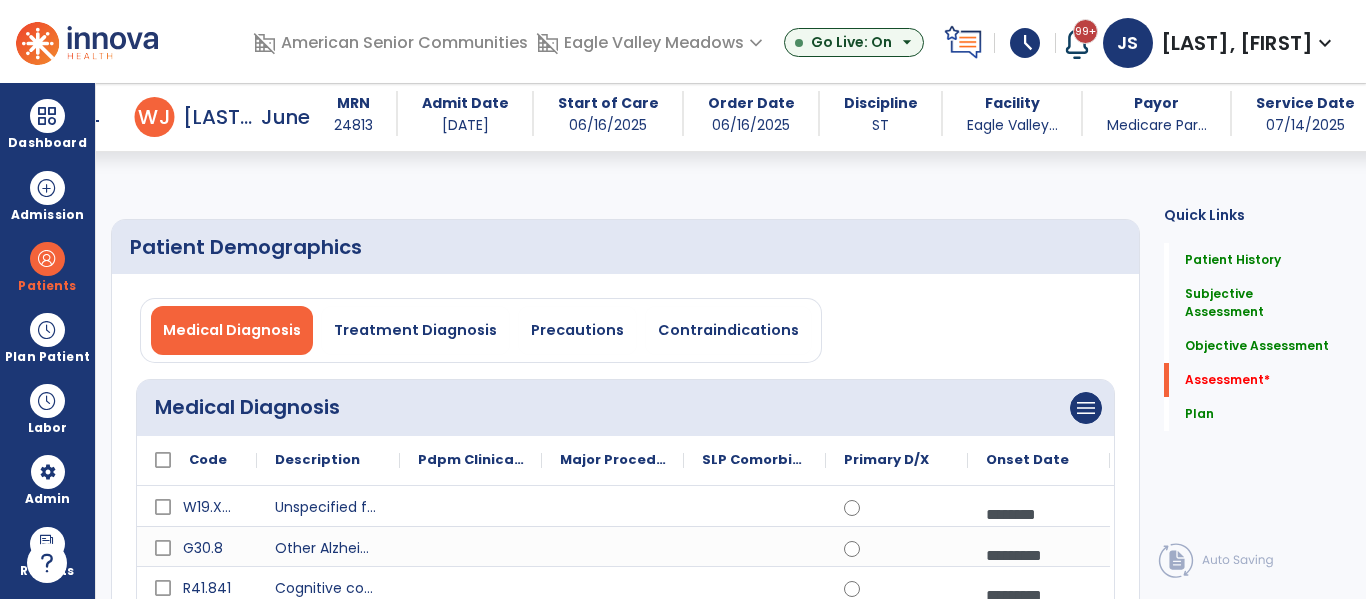 select on "**" 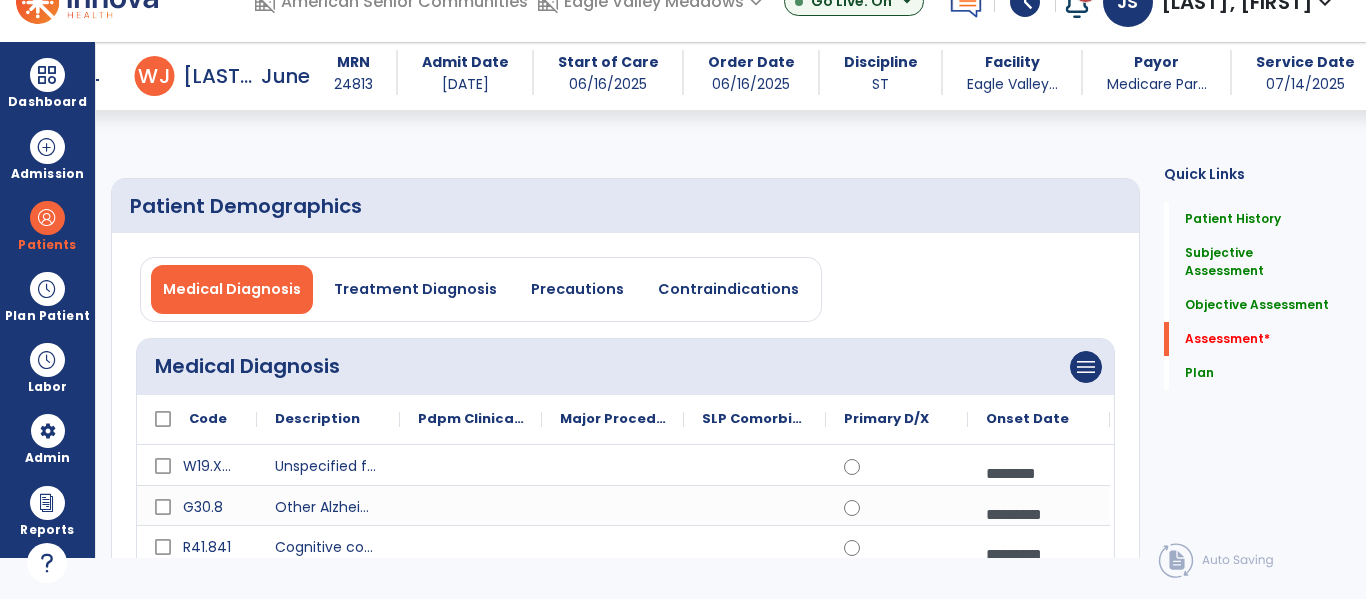 scroll, scrollTop: 41, scrollLeft: 0, axis: vertical 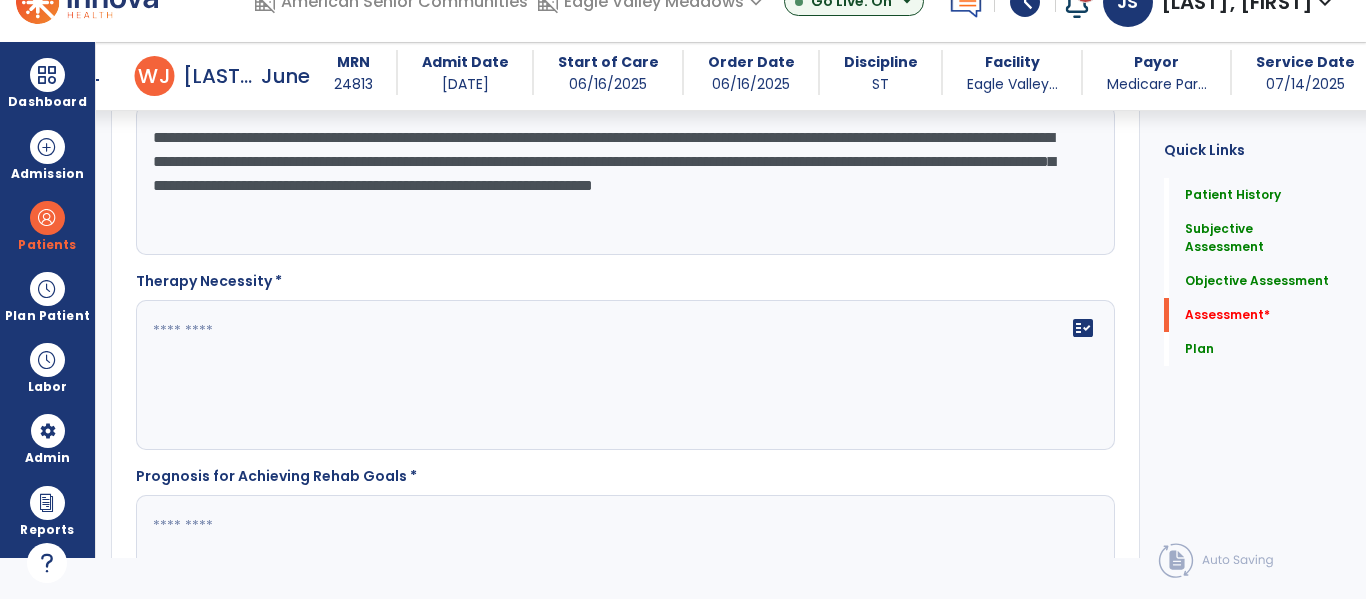 type on "**********" 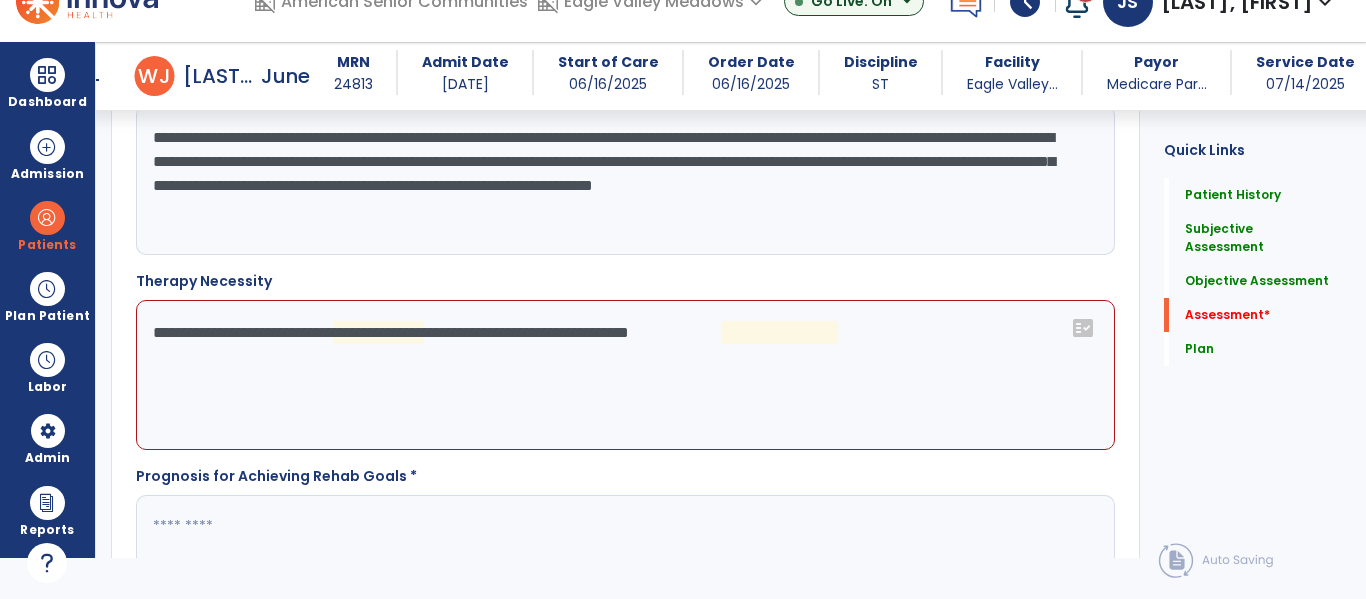 click on "**********" 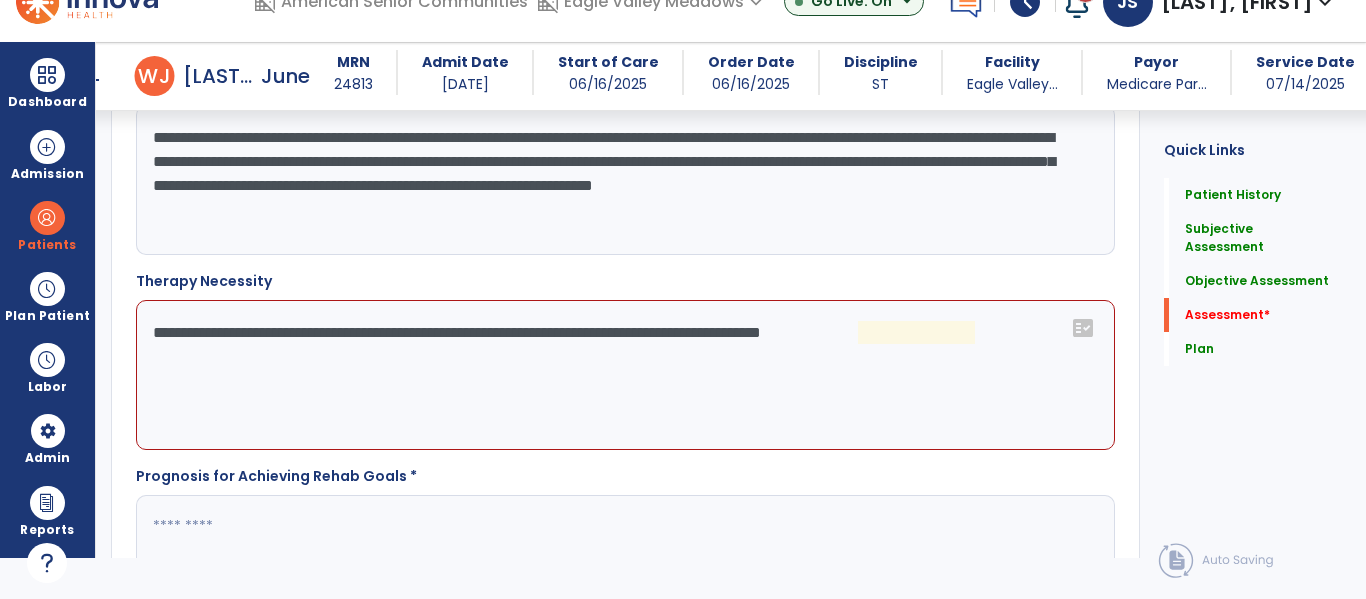 click on "**********" 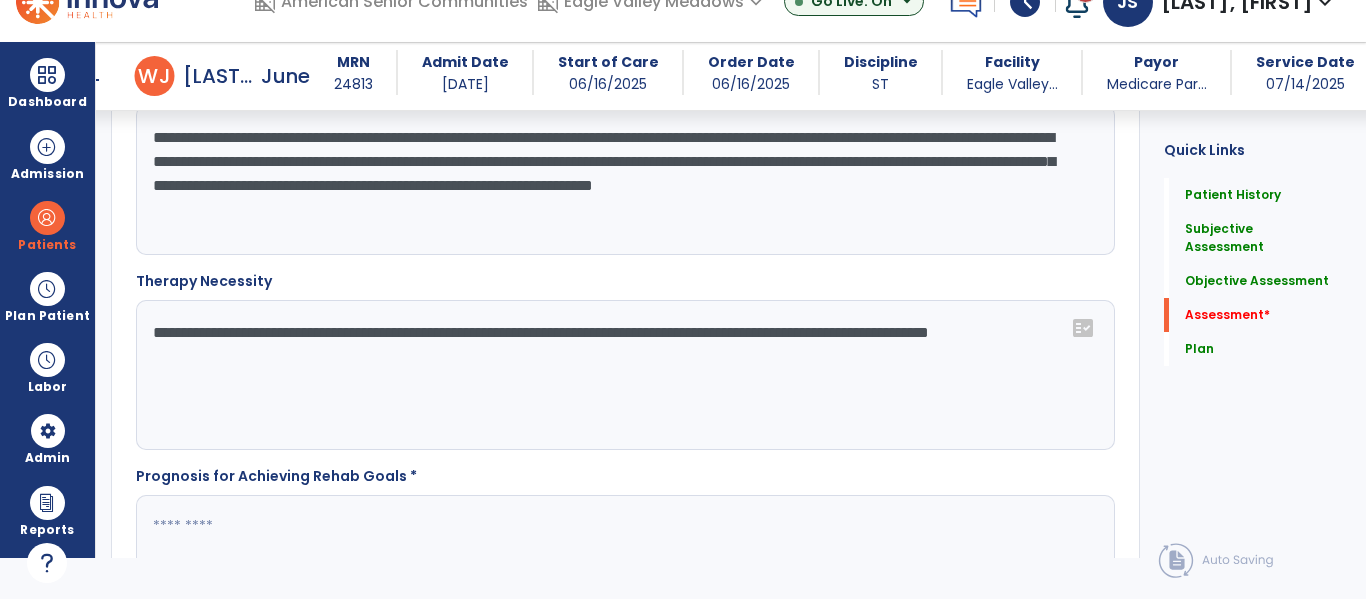 scroll, scrollTop: 4249, scrollLeft: 0, axis: vertical 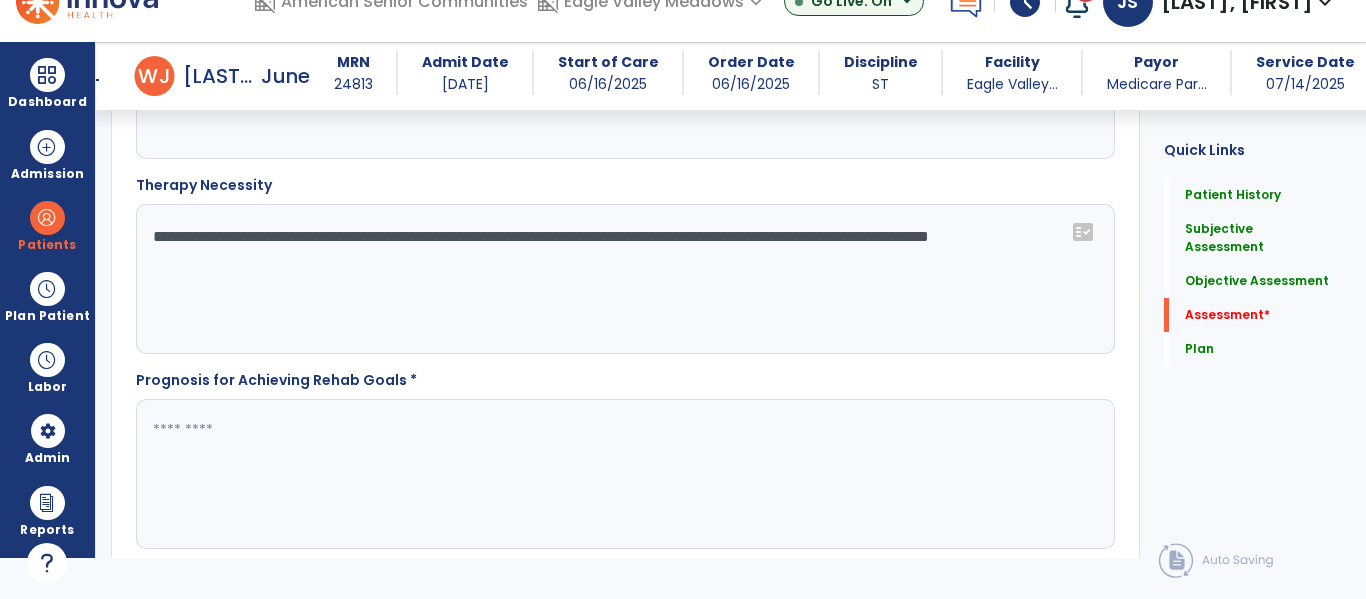type on "**********" 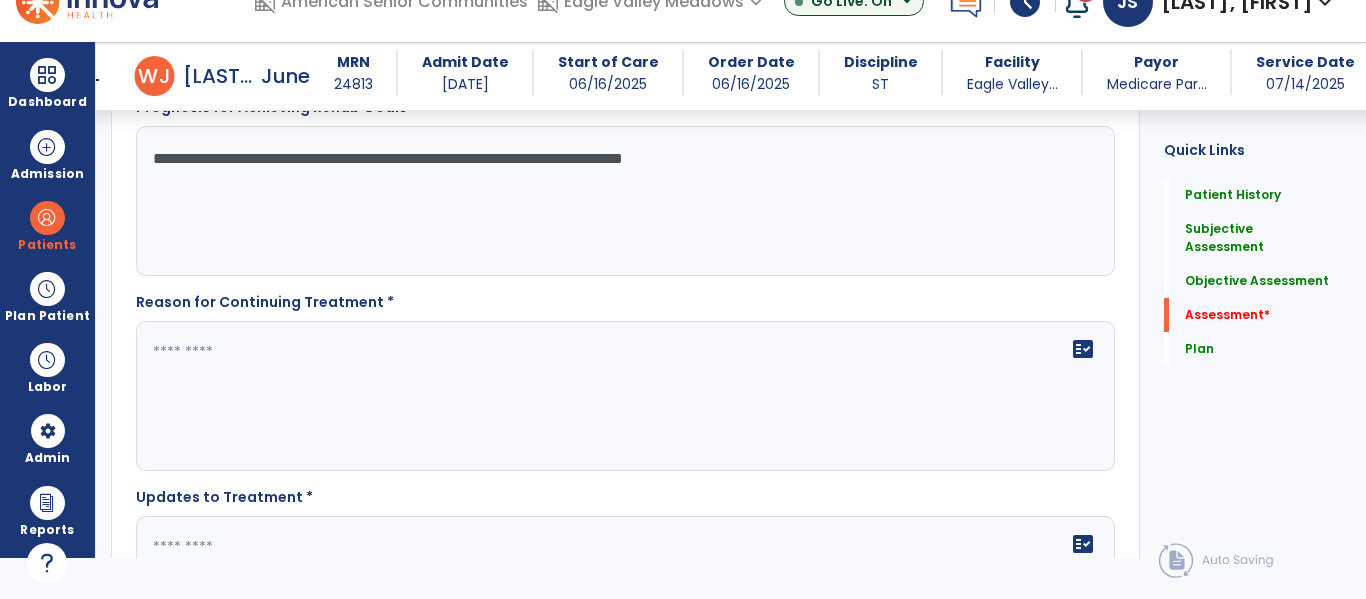 scroll, scrollTop: 4710, scrollLeft: 0, axis: vertical 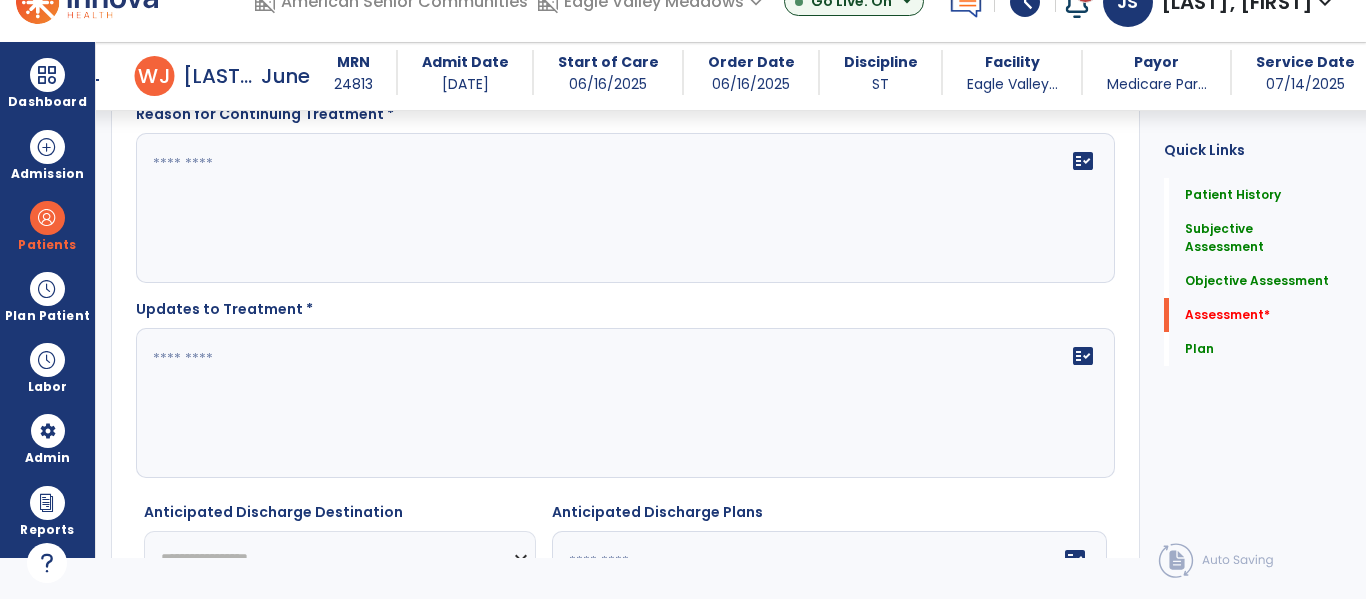 type on "**********" 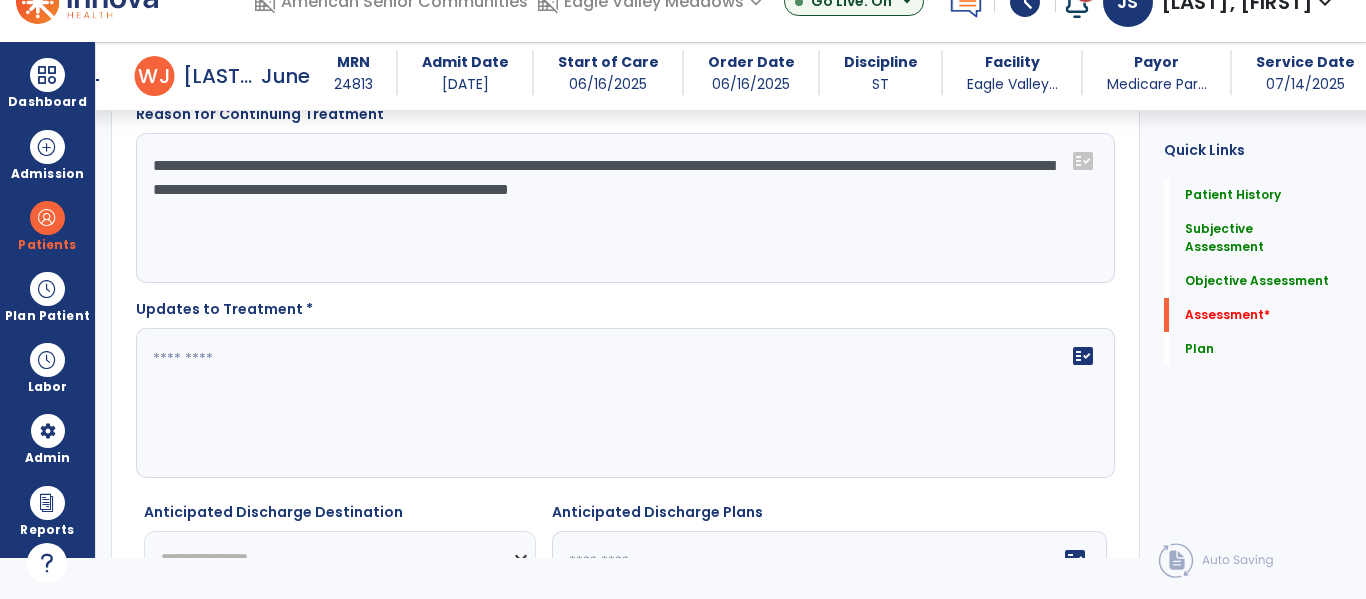 type on "**********" 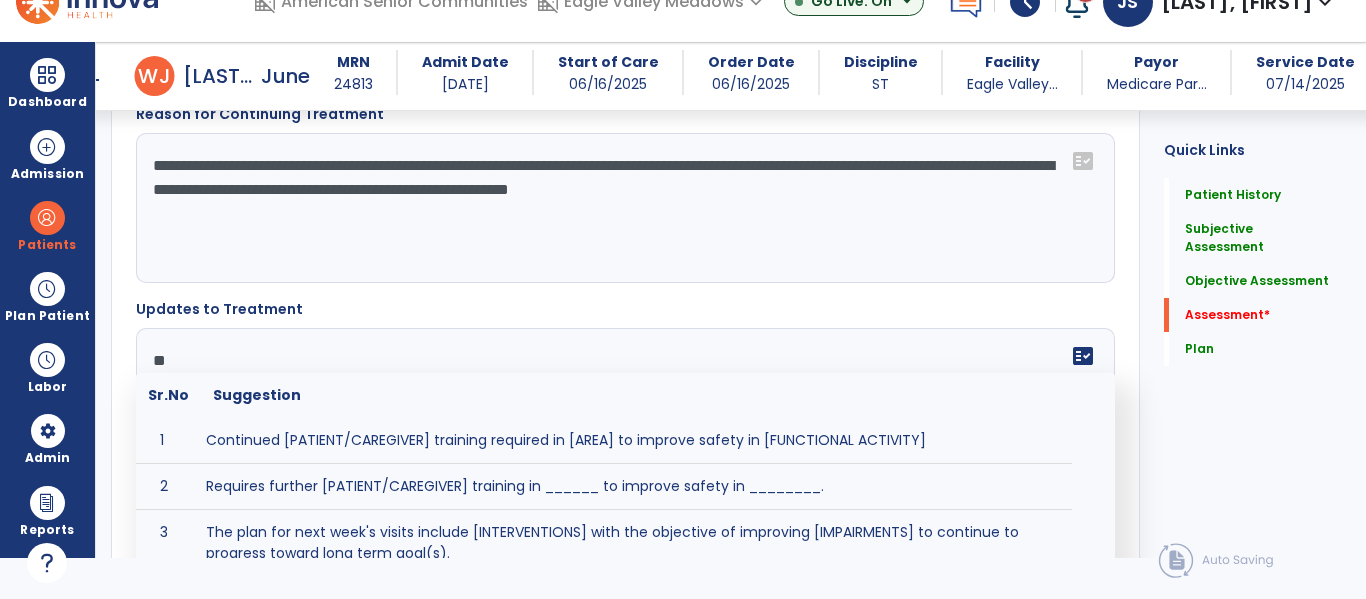 type on "*" 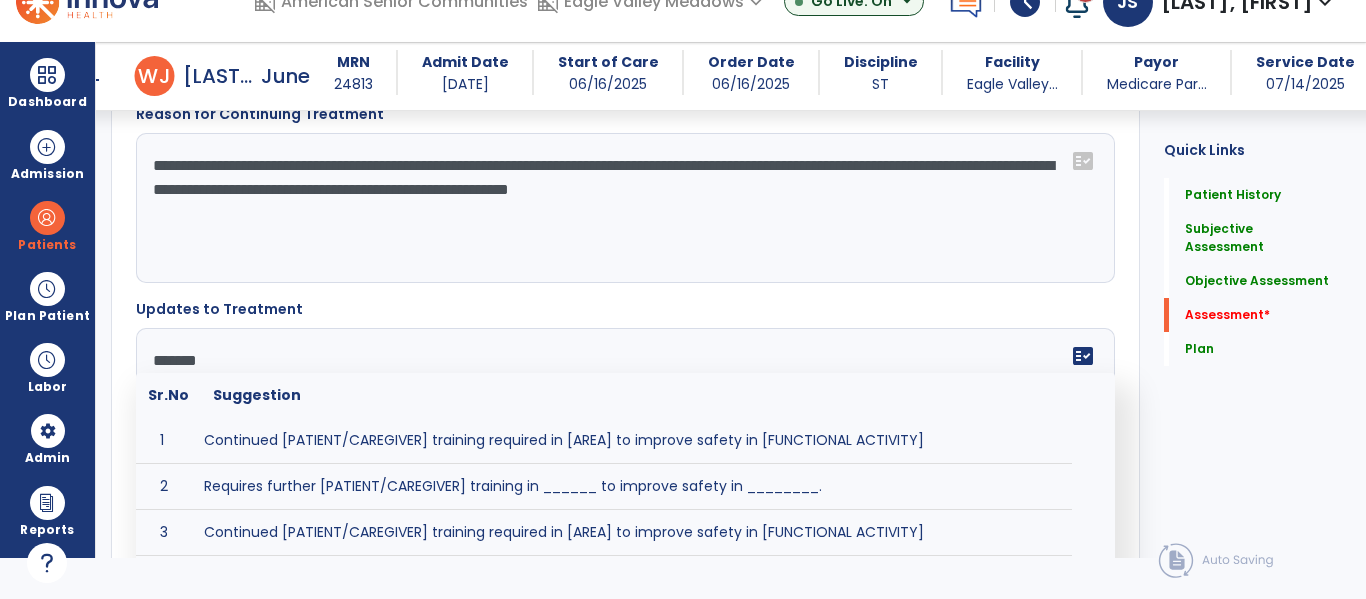 type on "********" 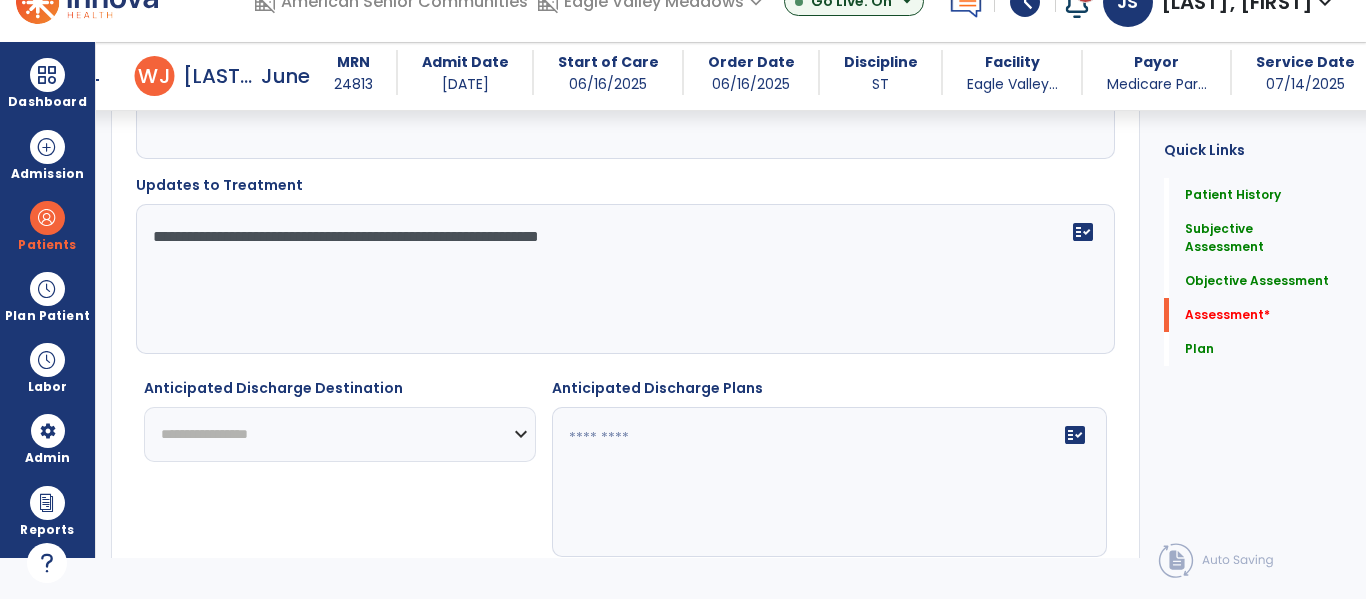 scroll, scrollTop: 4836, scrollLeft: 0, axis: vertical 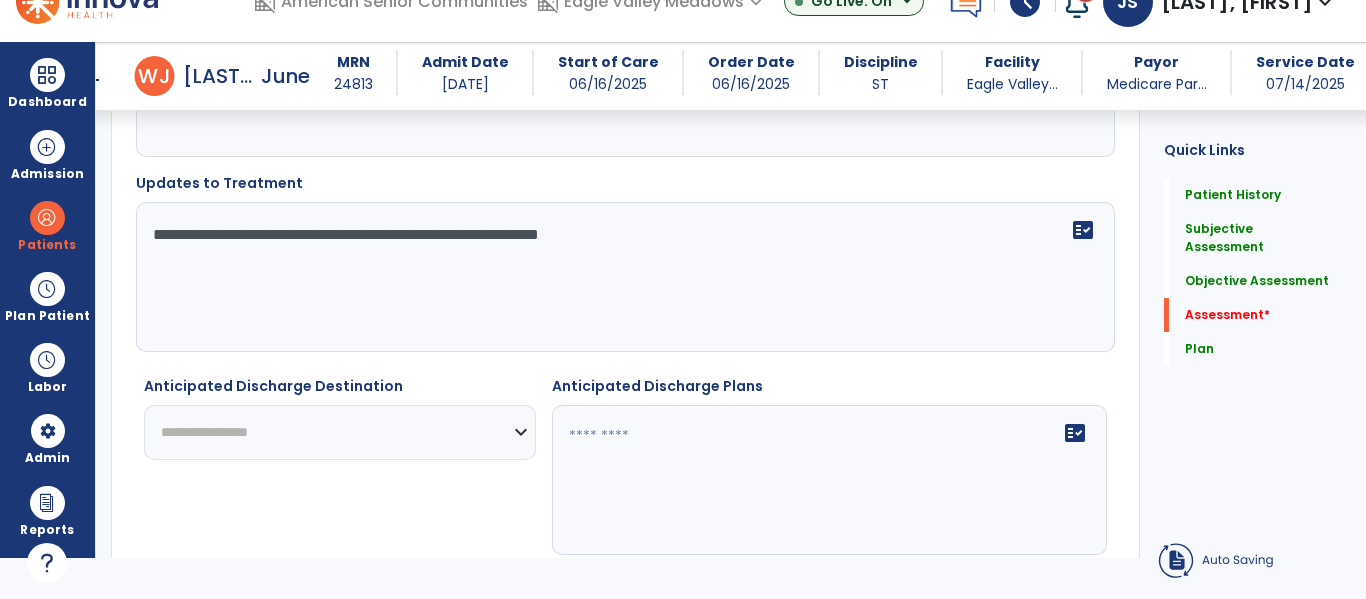type on "**********" 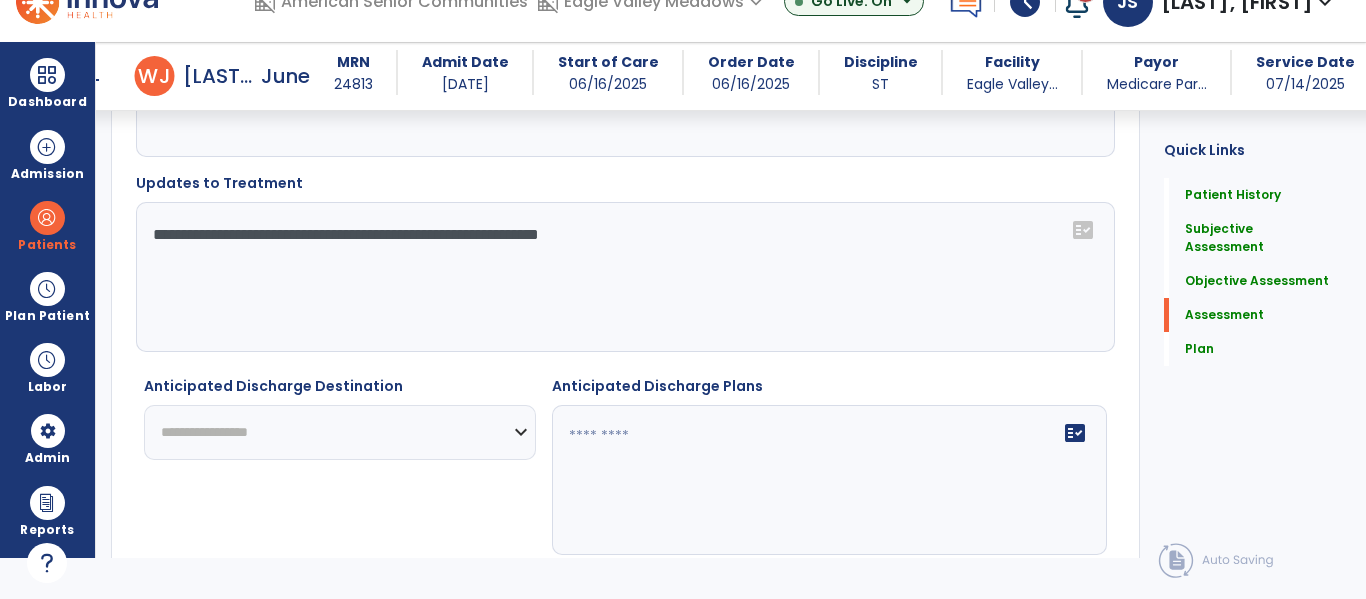 select on "***" 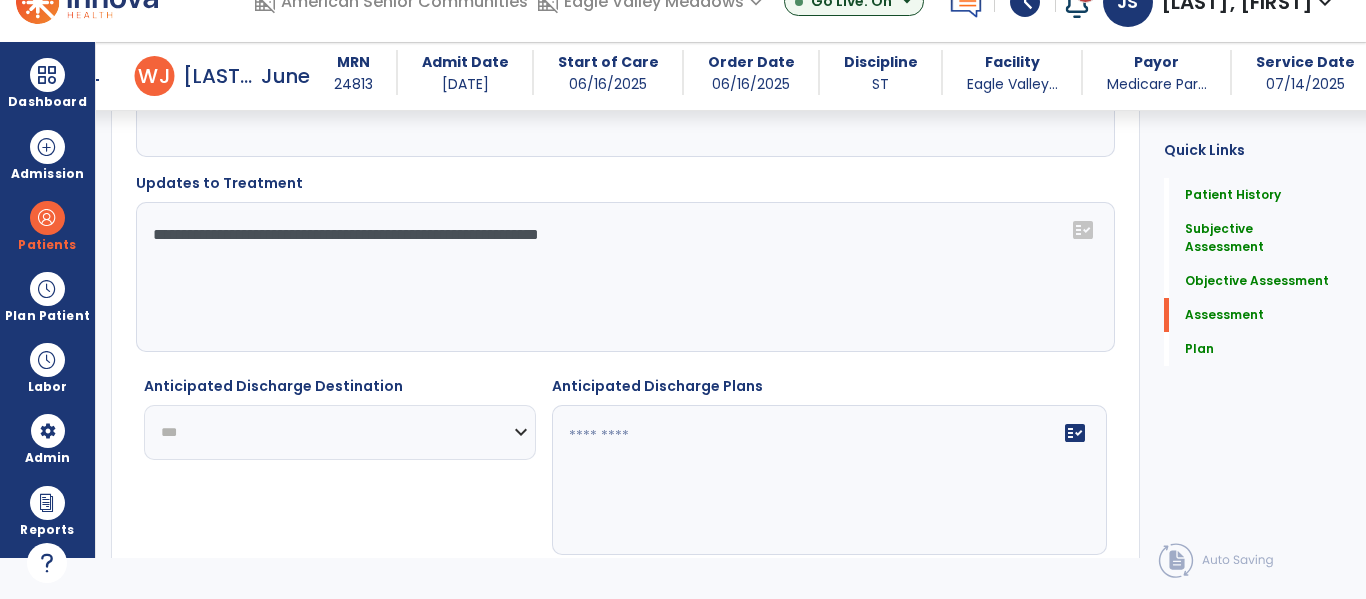 click on "**********" 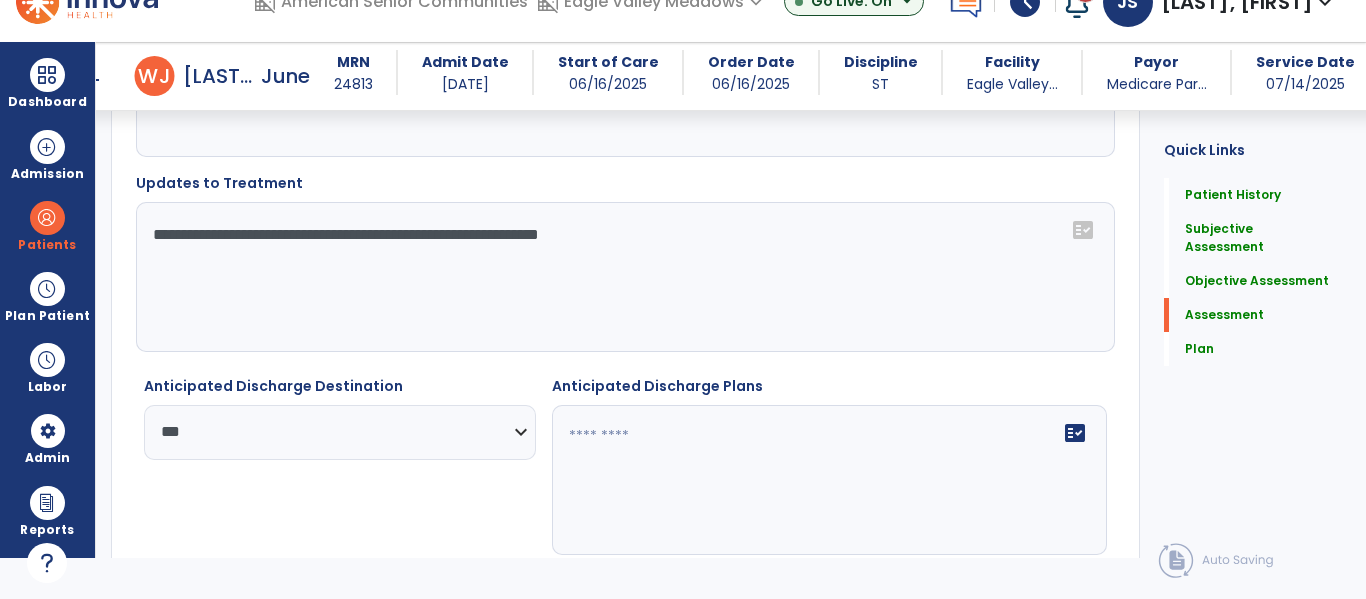 click 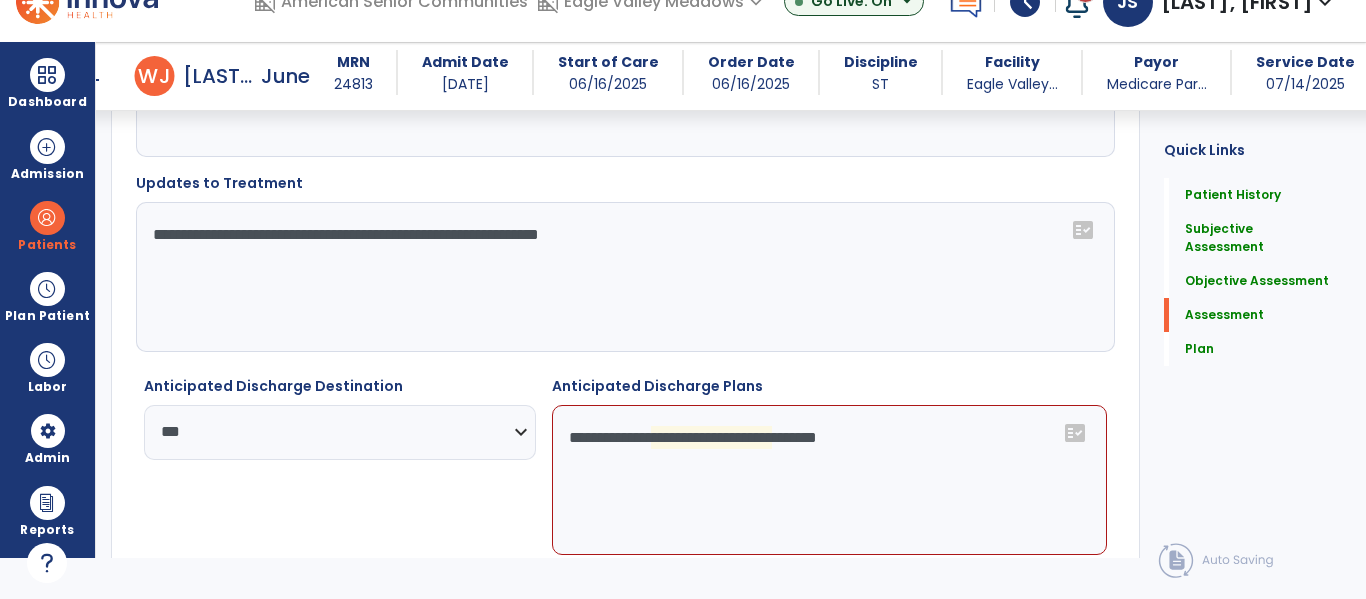click on "**********" 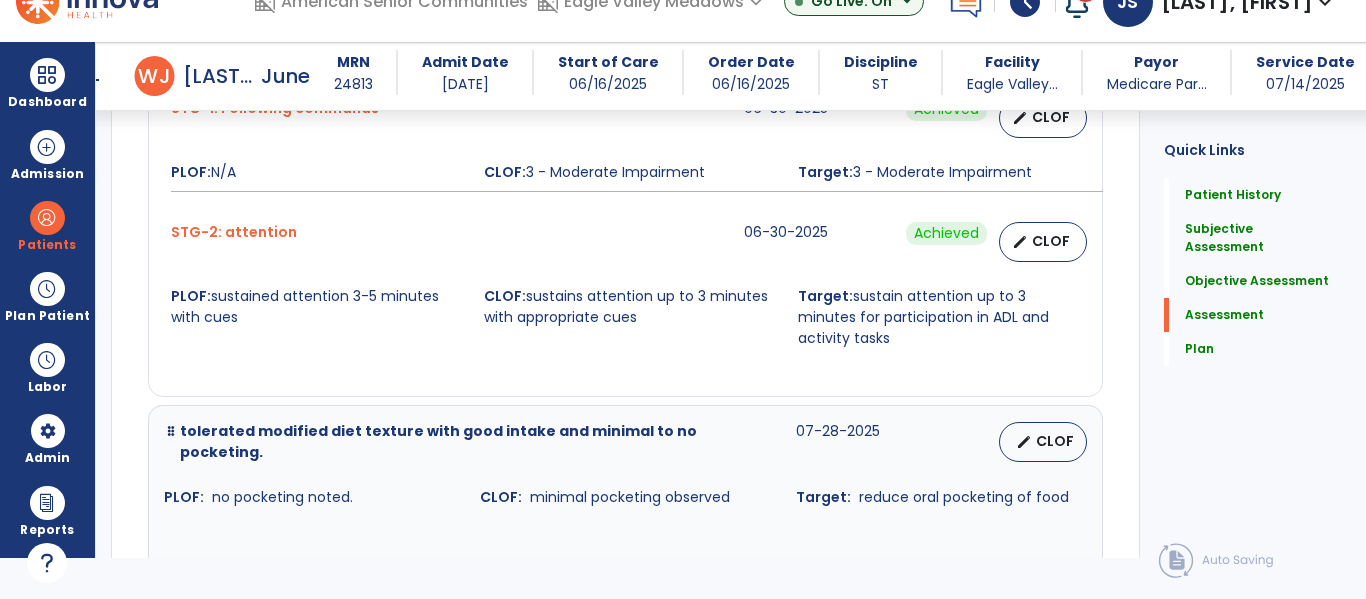 scroll, scrollTop: 6112, scrollLeft: 0, axis: vertical 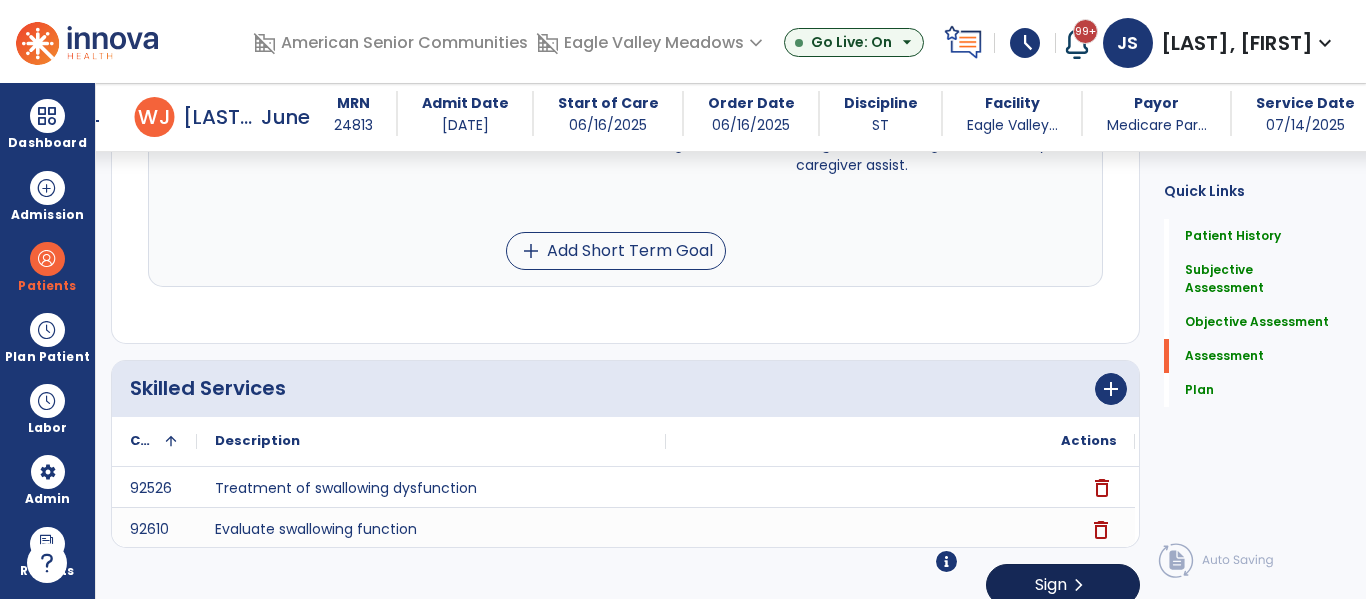 type on "**********" 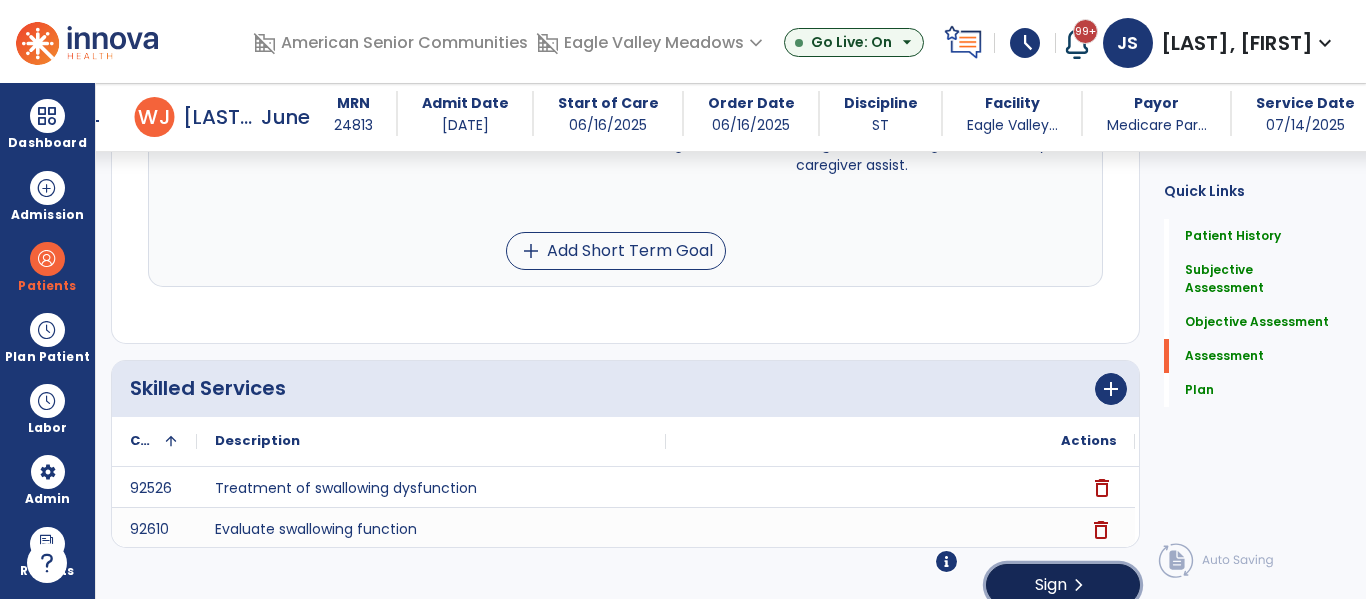 click on "chevron_right" 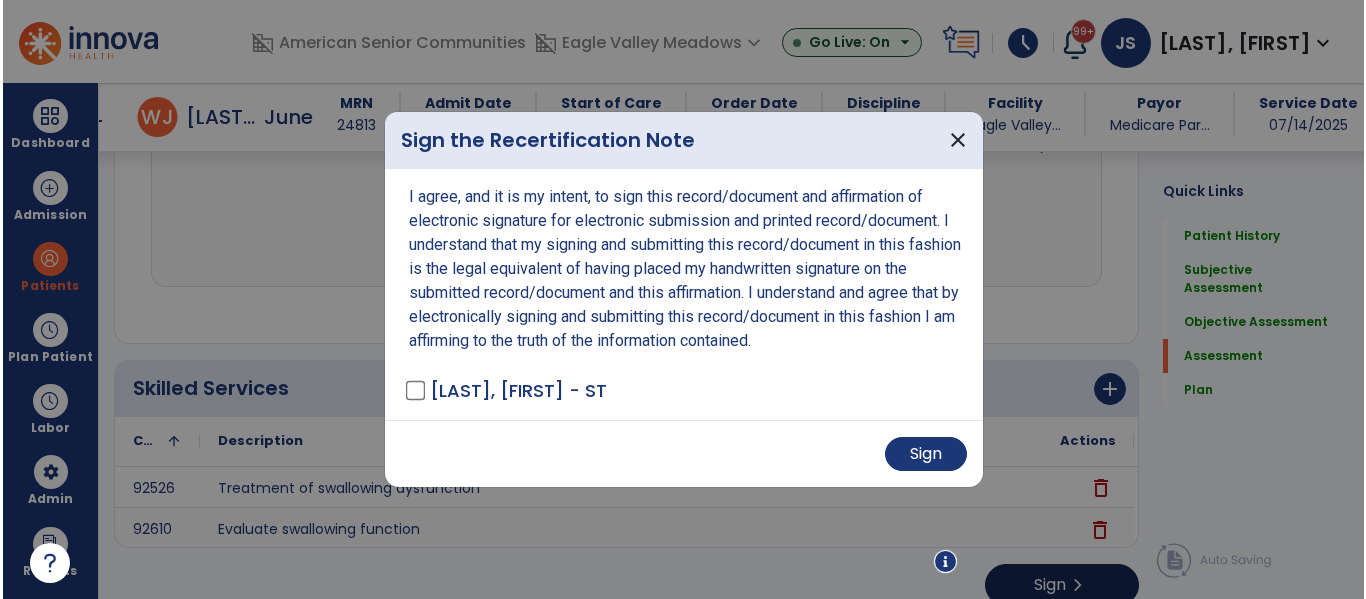 scroll, scrollTop: 6600, scrollLeft: 0, axis: vertical 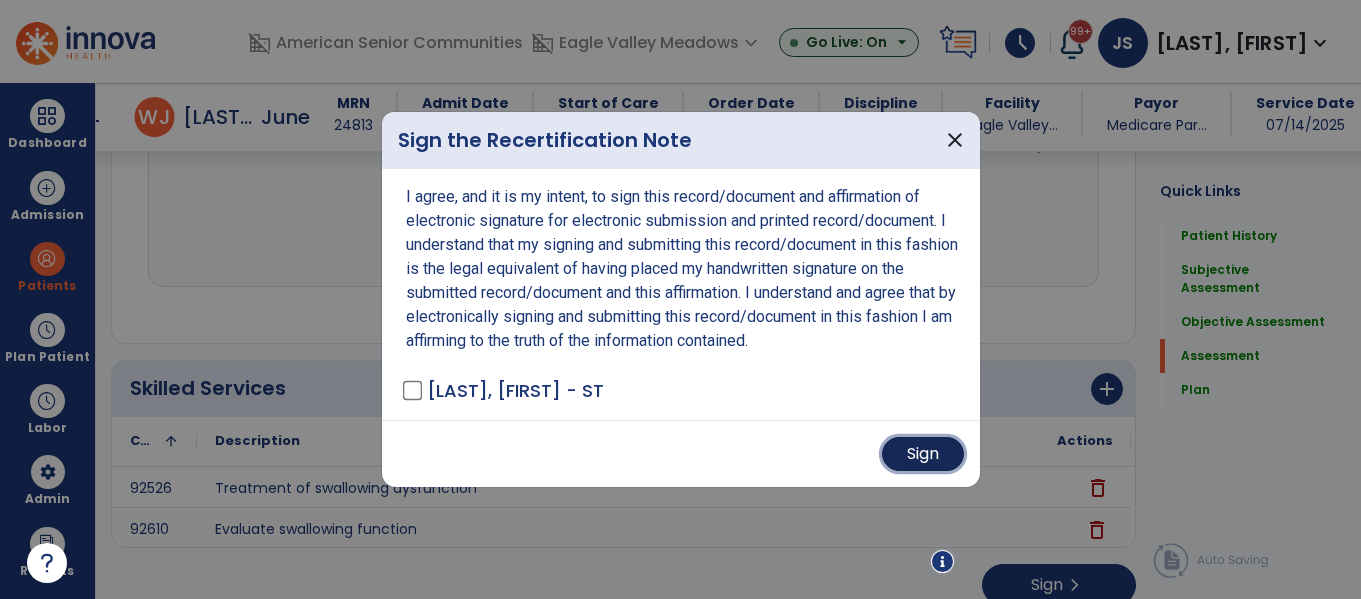 click on "Sign" at bounding box center [923, 454] 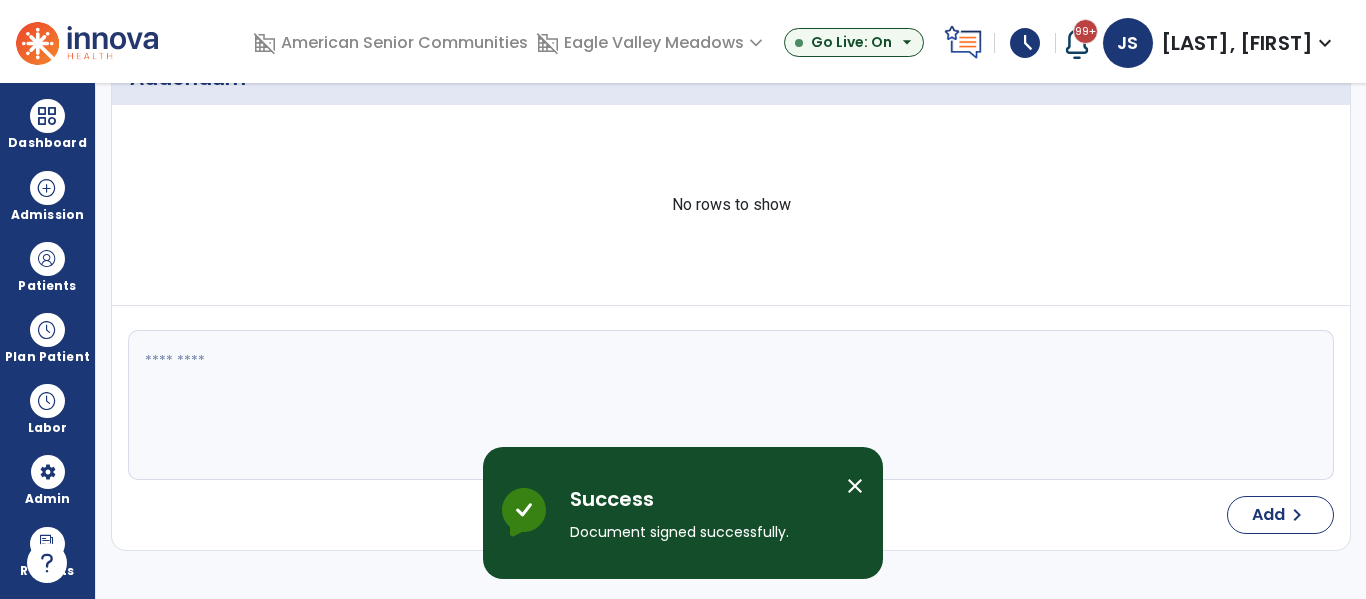scroll, scrollTop: 0, scrollLeft: 0, axis: both 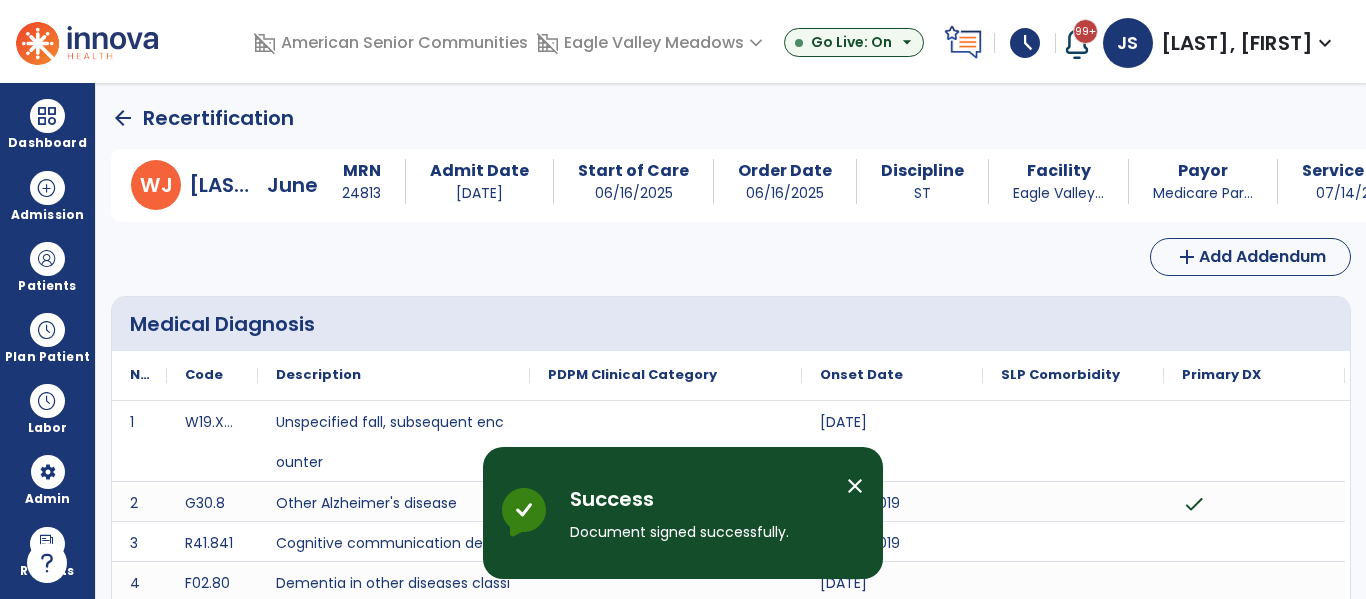 click on "arrow_back" 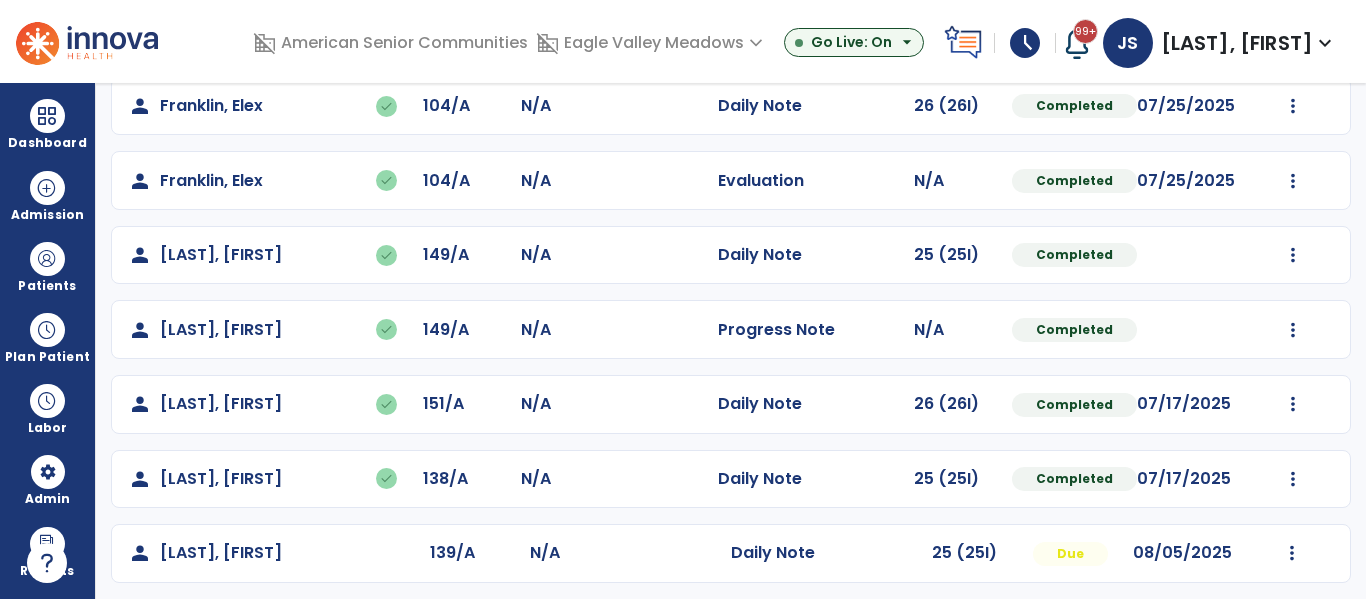 scroll, scrollTop: 338, scrollLeft: 0, axis: vertical 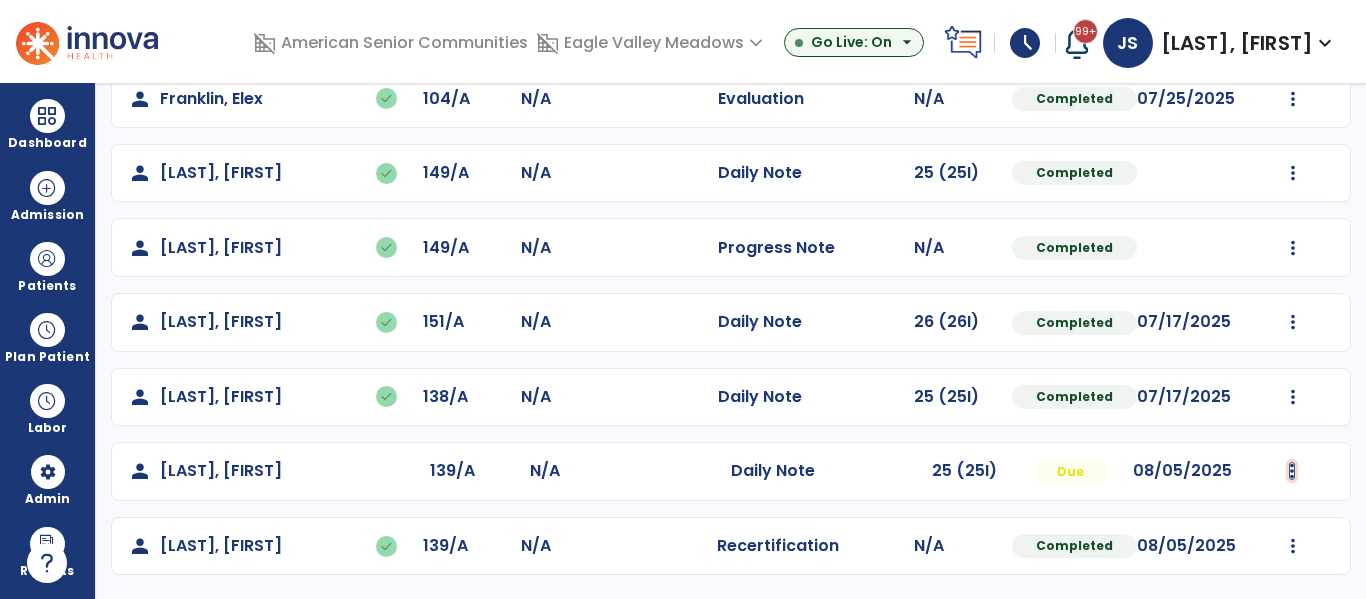 click at bounding box center (1293, 24) 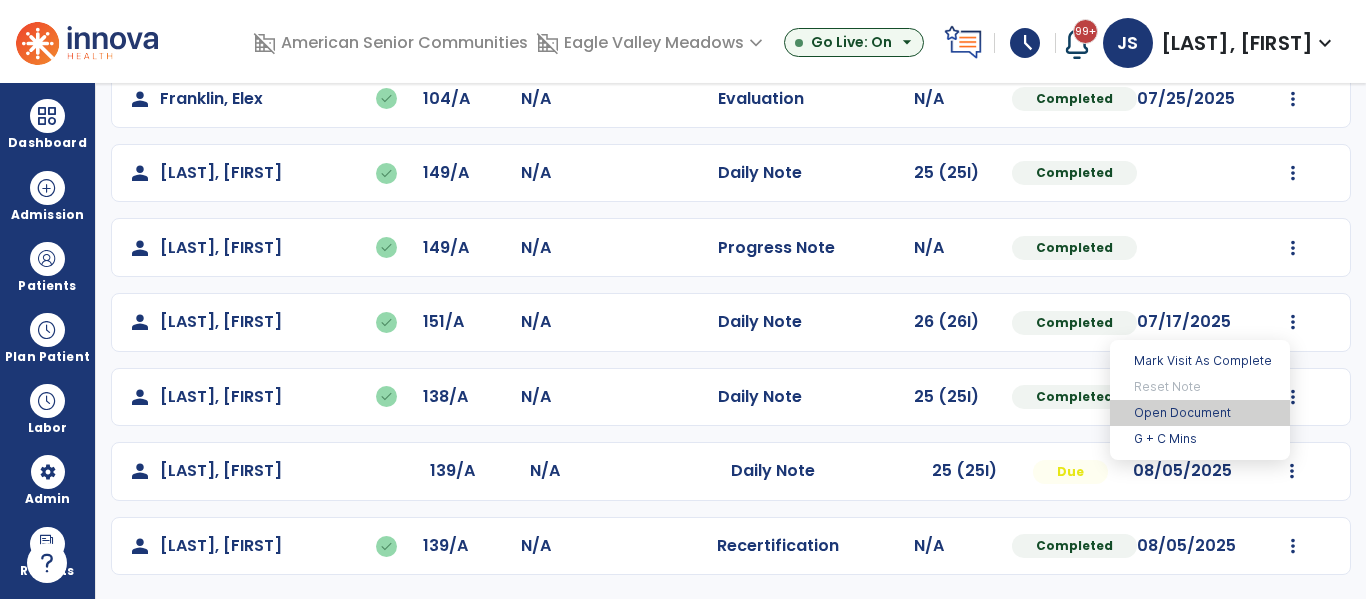 click on "Open Document" at bounding box center (1200, 413) 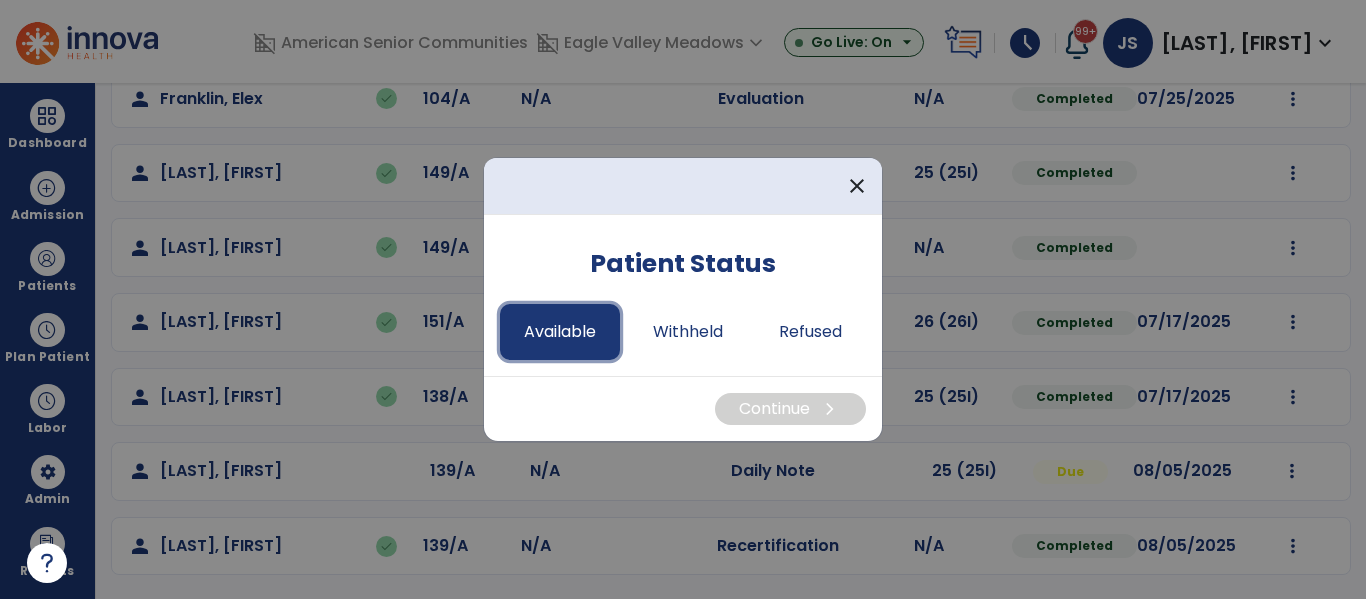 click on "Available" at bounding box center (560, 332) 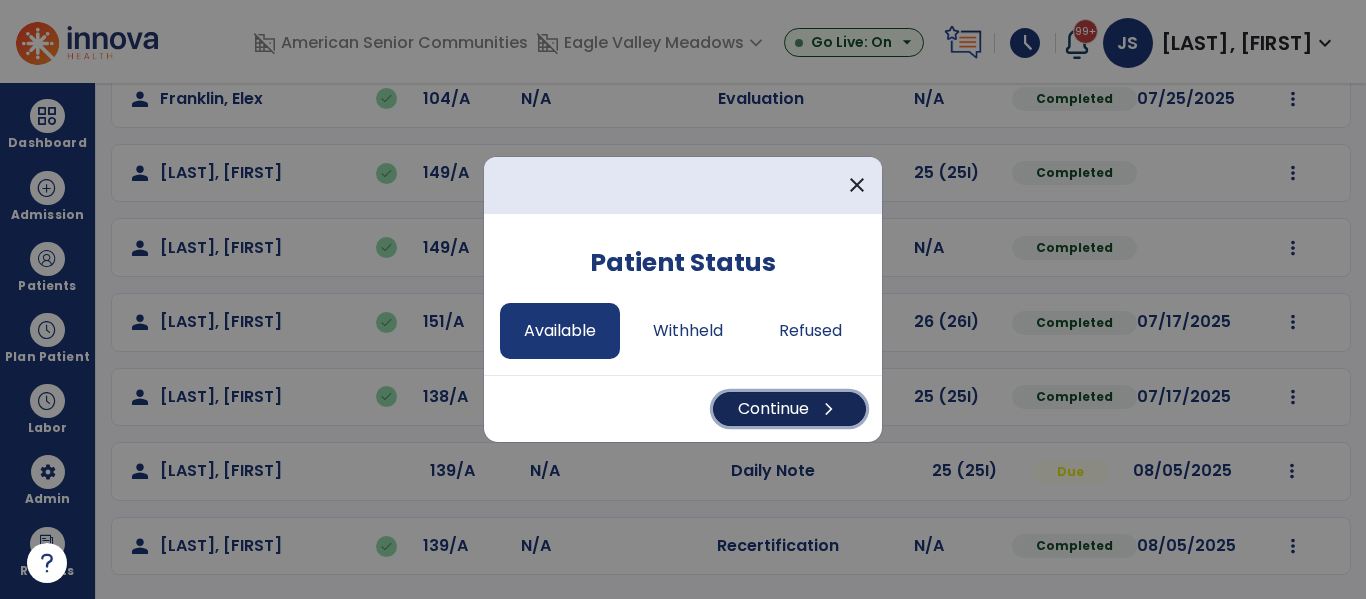 click on "Continue   chevron_right" at bounding box center [789, 409] 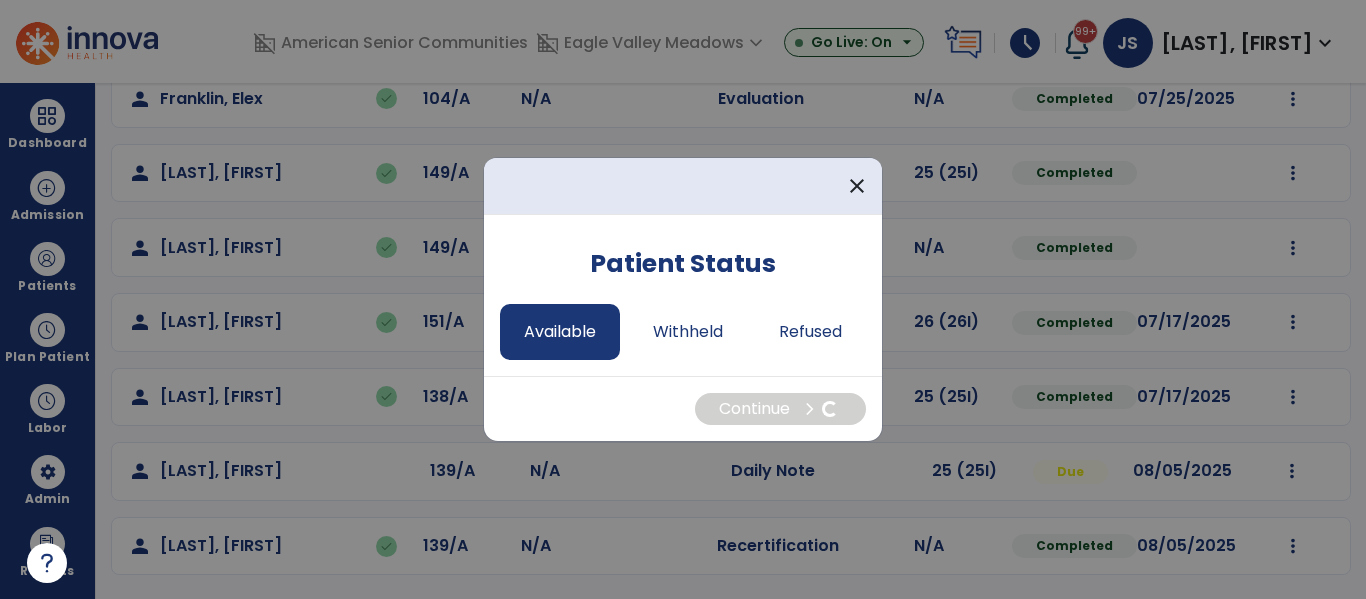select on "*" 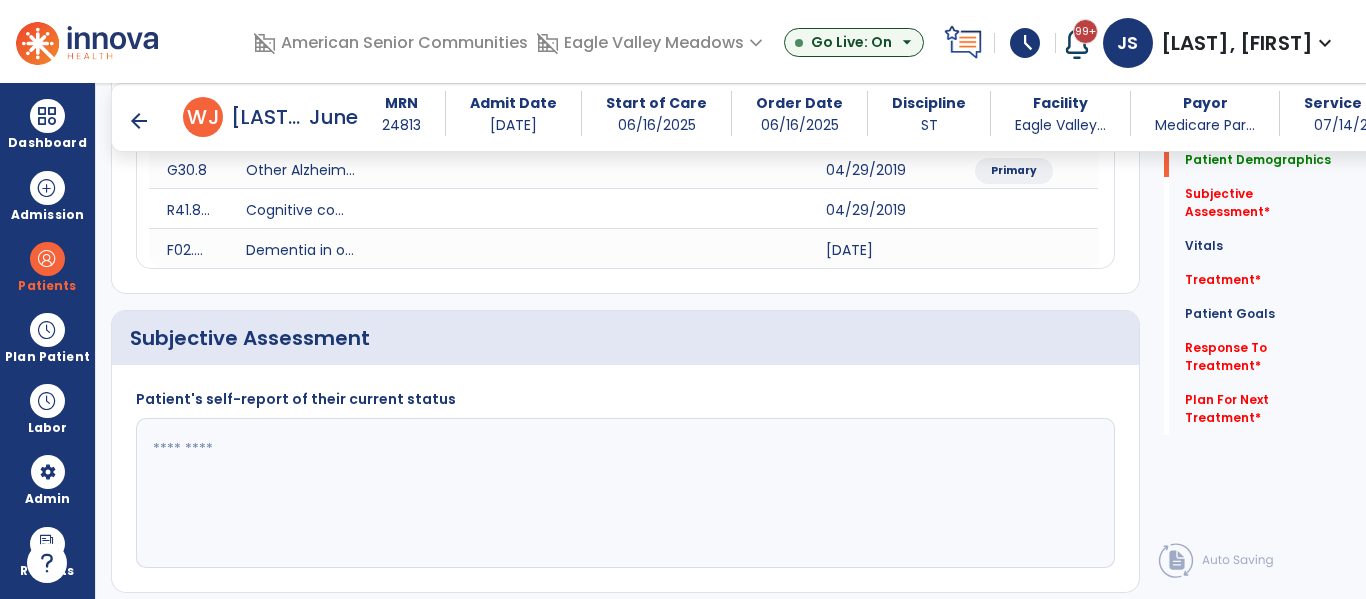 scroll, scrollTop: 516, scrollLeft: 0, axis: vertical 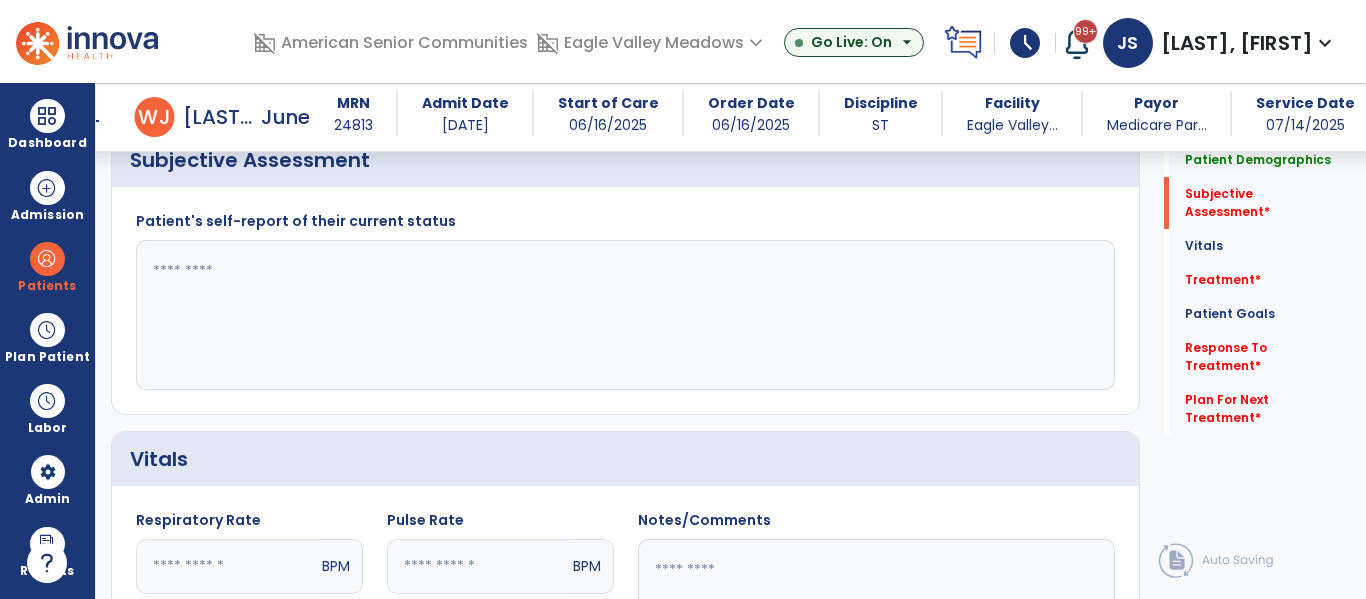 click 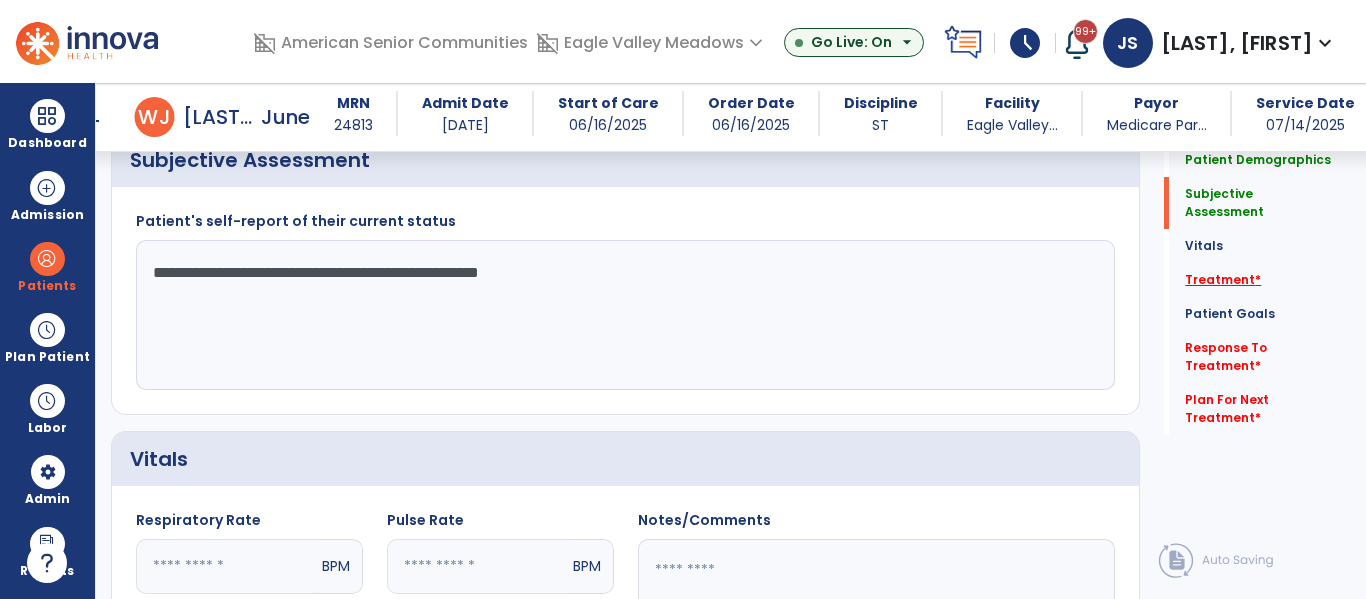 click on "*" 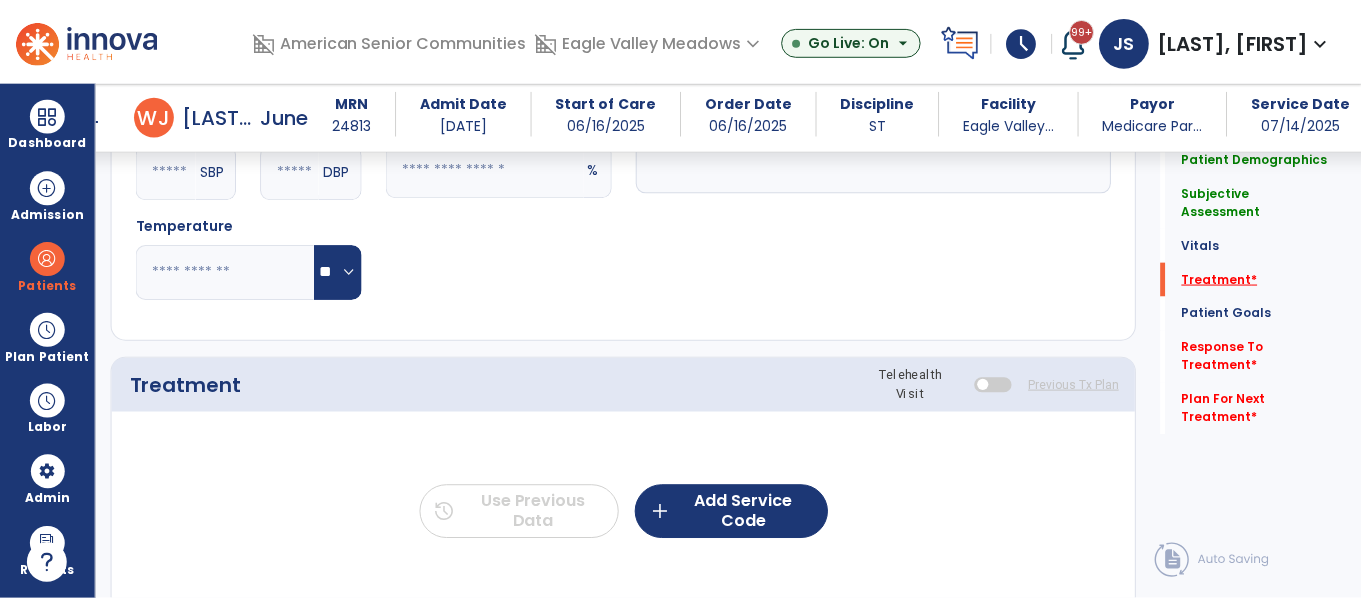 scroll, scrollTop: 1156, scrollLeft: 0, axis: vertical 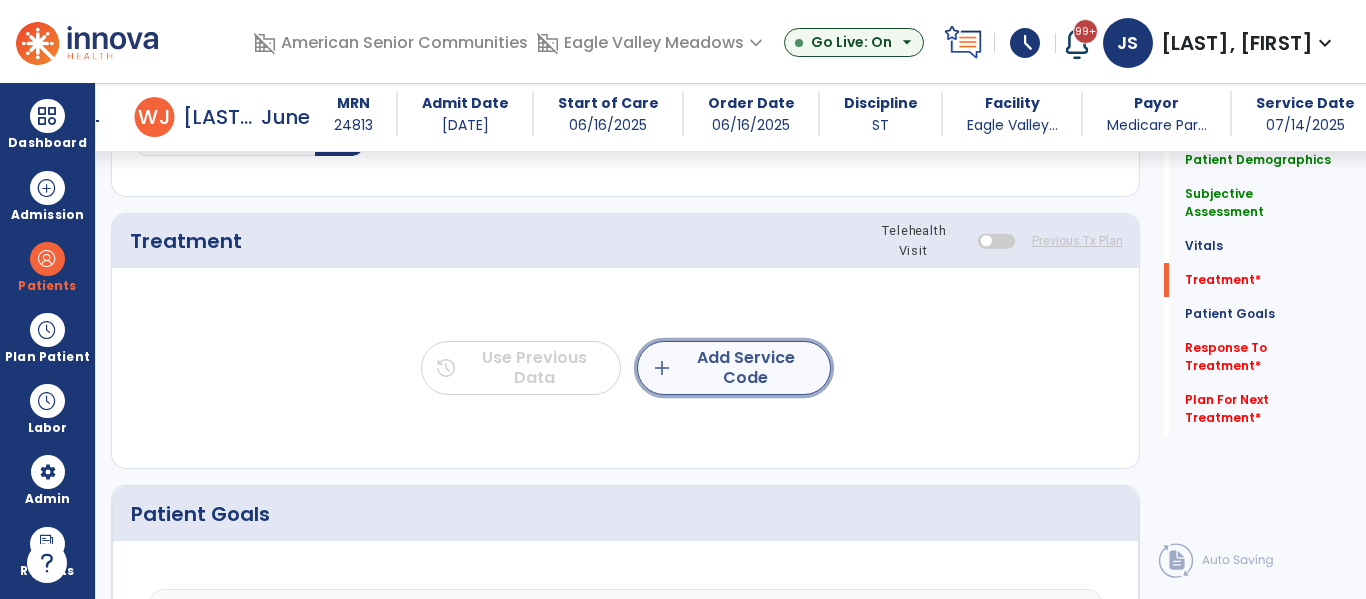 click on "add  Add Service Code" 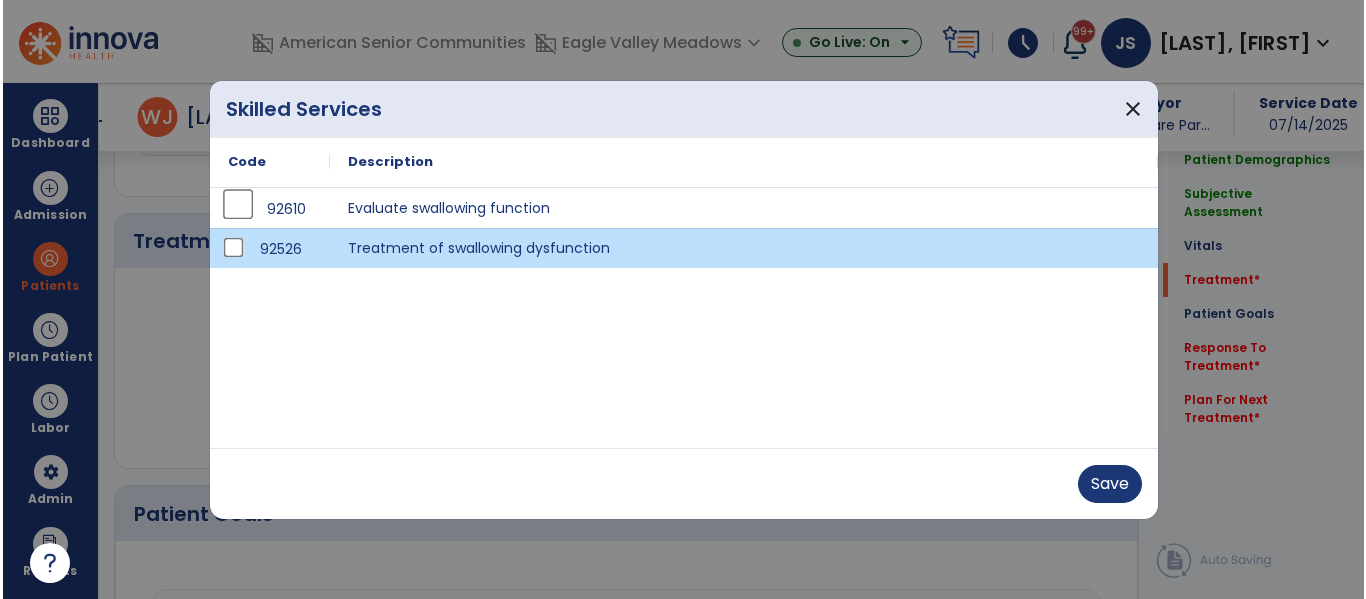 scroll, scrollTop: 1156, scrollLeft: 0, axis: vertical 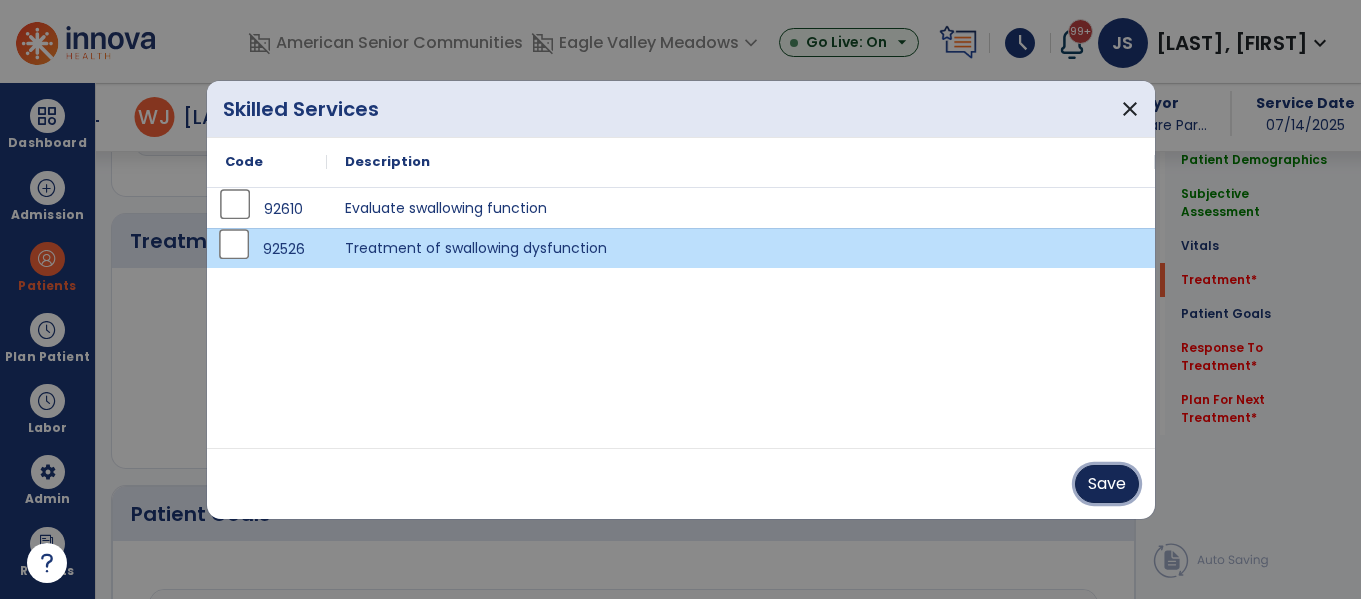 click on "Save" at bounding box center (1107, 484) 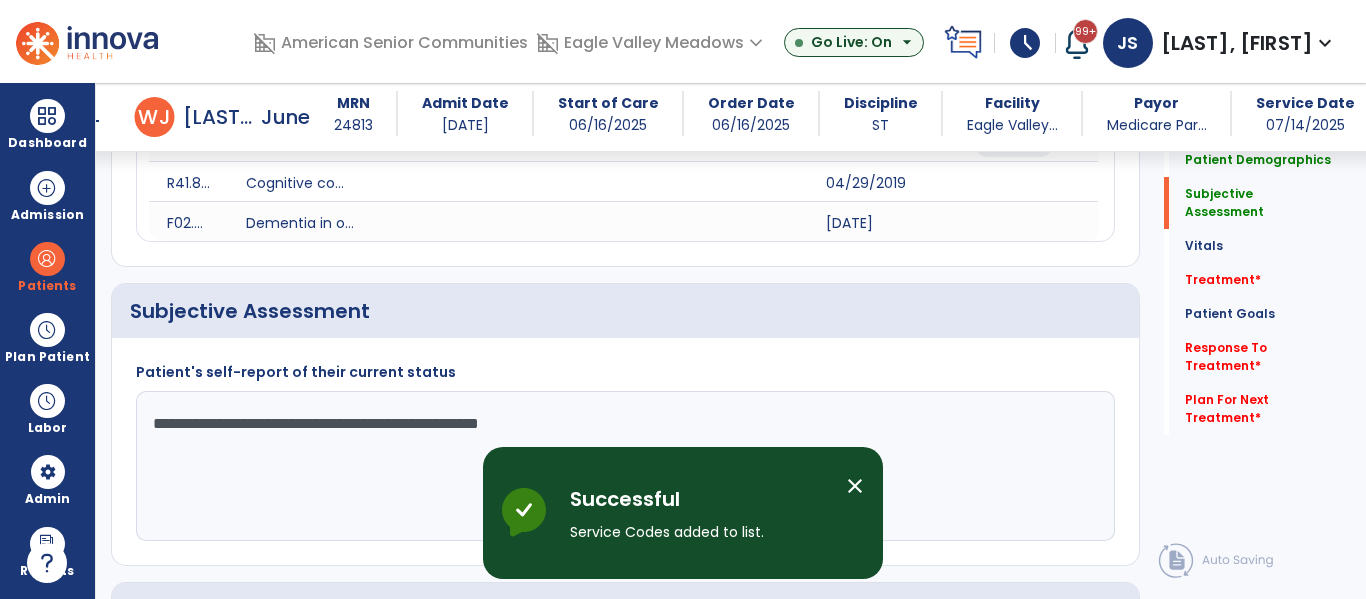 scroll, scrollTop: 424, scrollLeft: 0, axis: vertical 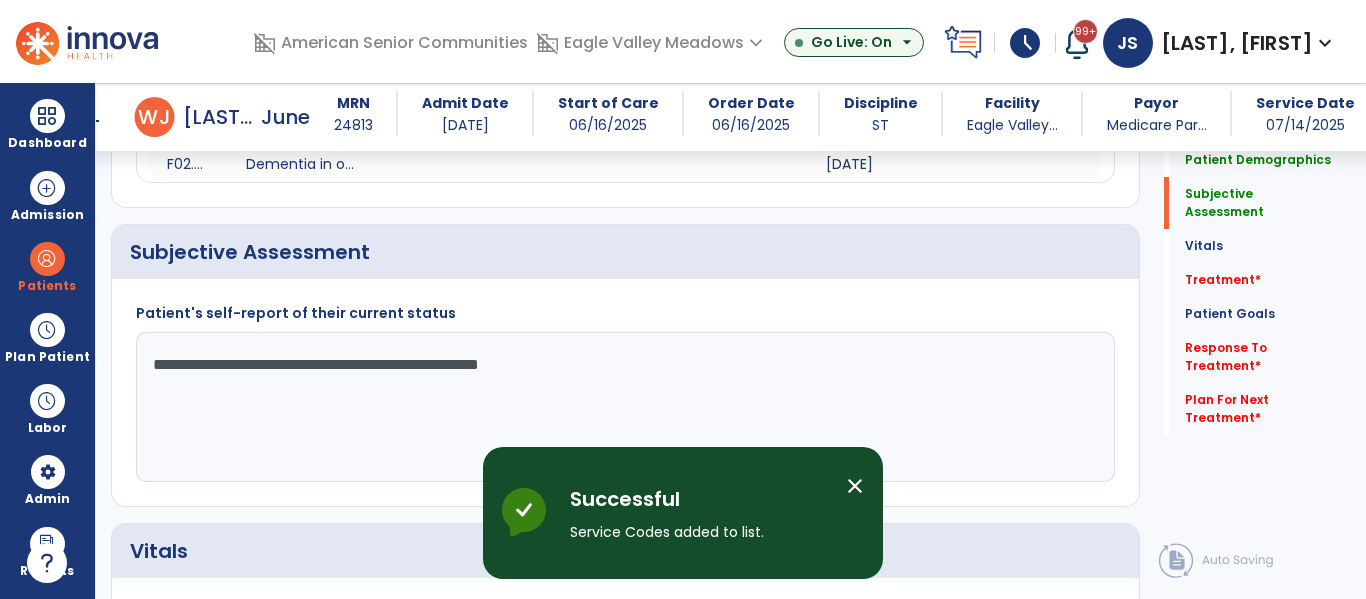 click on "**********" 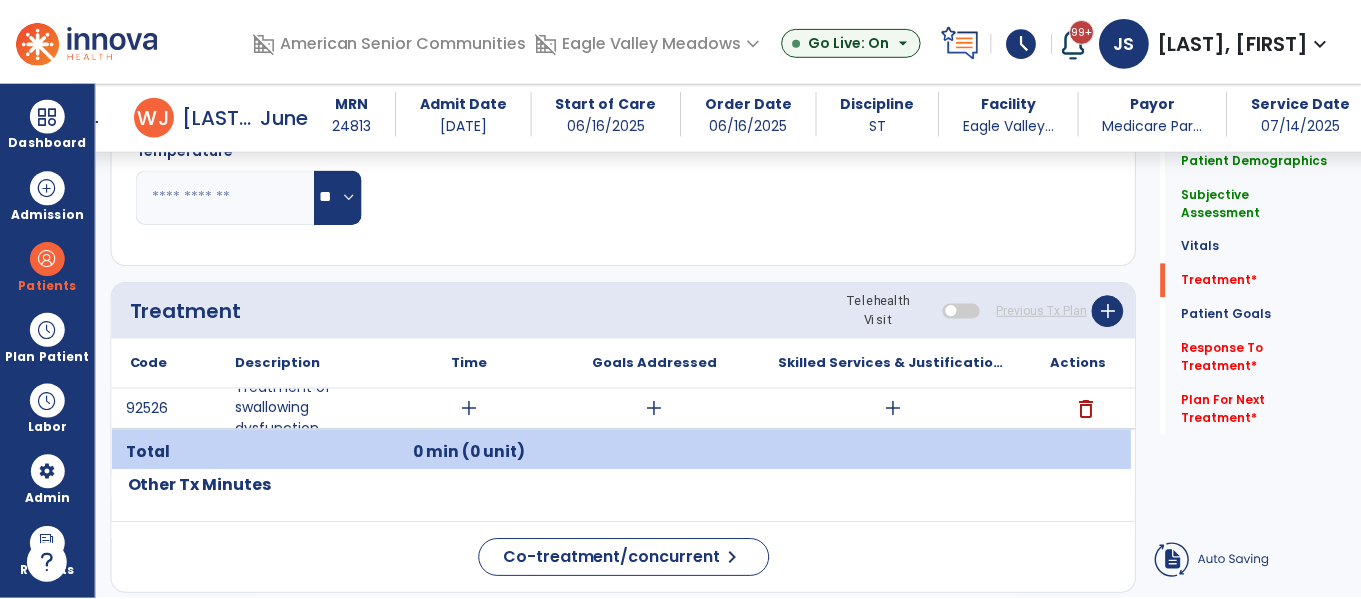 scroll, scrollTop: 1193, scrollLeft: 0, axis: vertical 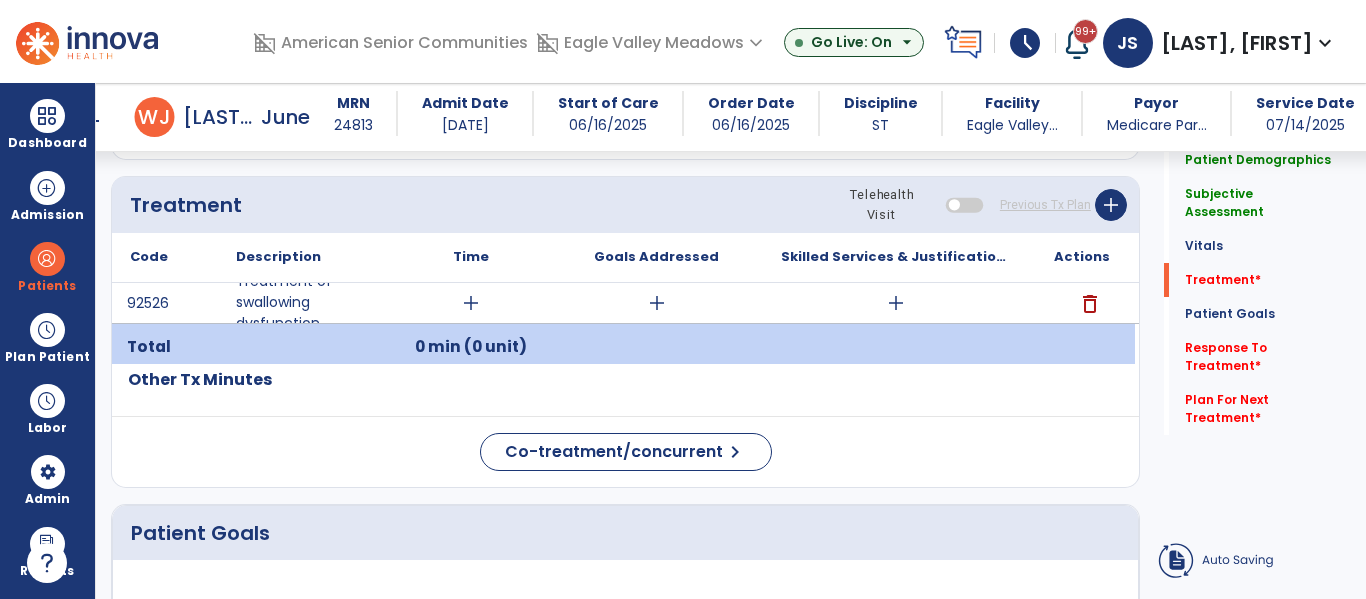type on "**********" 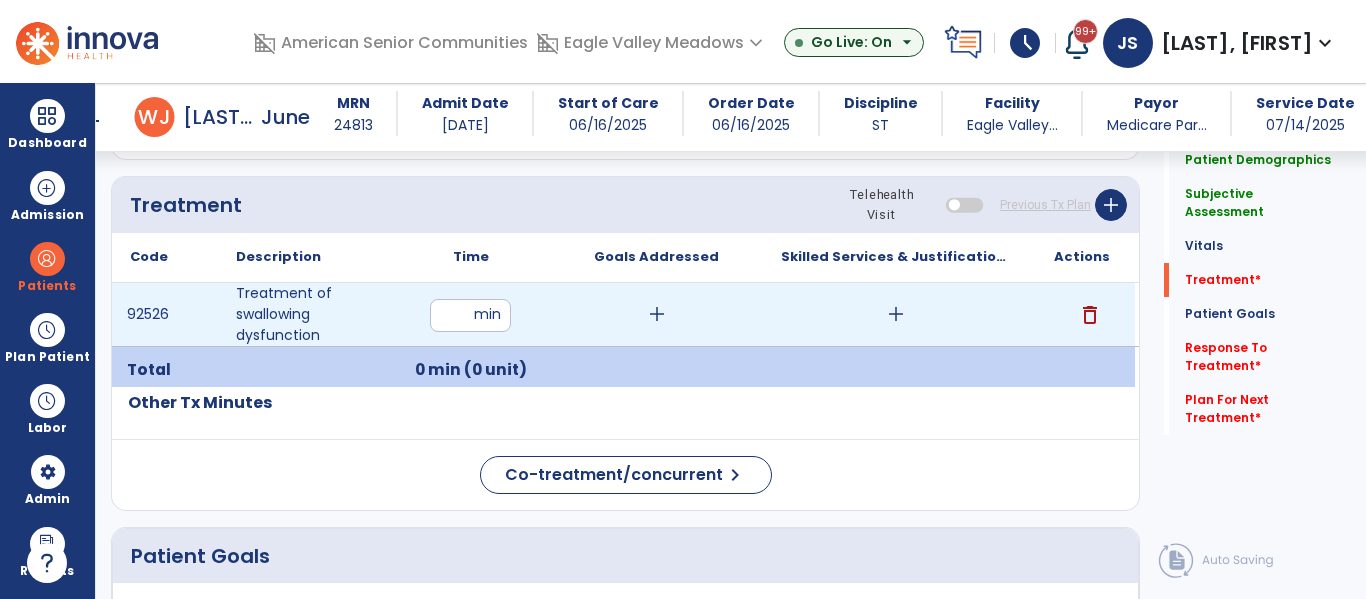 type on "**" 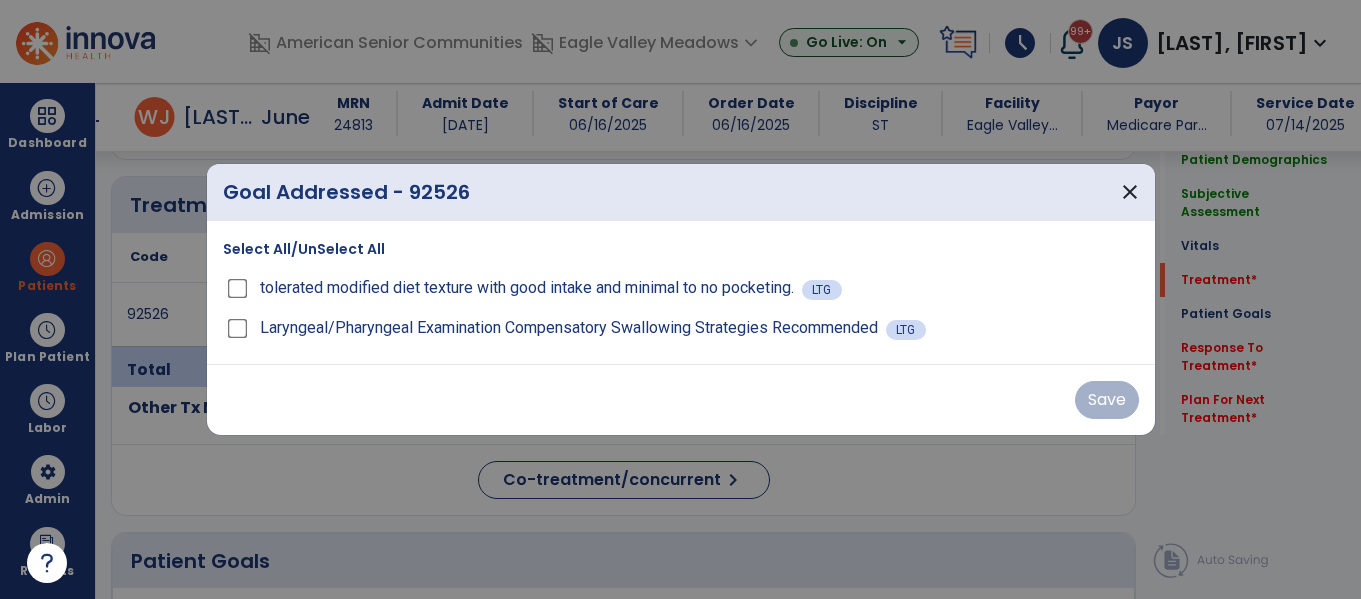 click on "Select All/UnSelect All" at bounding box center [304, 249] 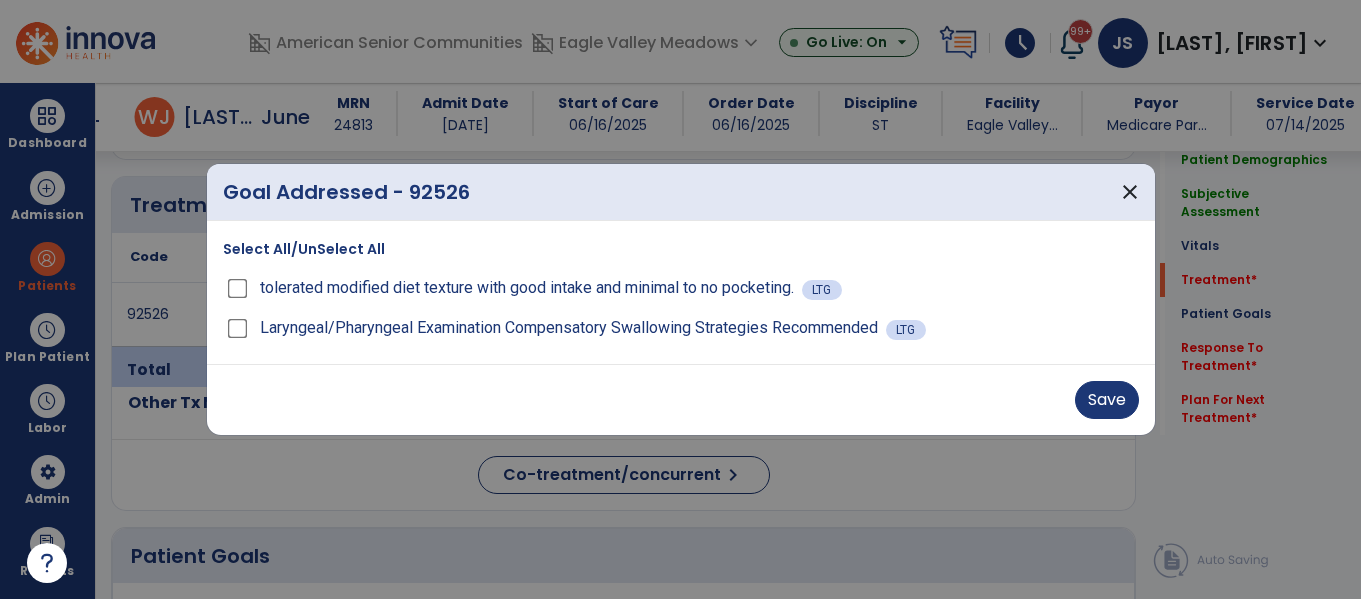 scroll, scrollTop: 1193, scrollLeft: 0, axis: vertical 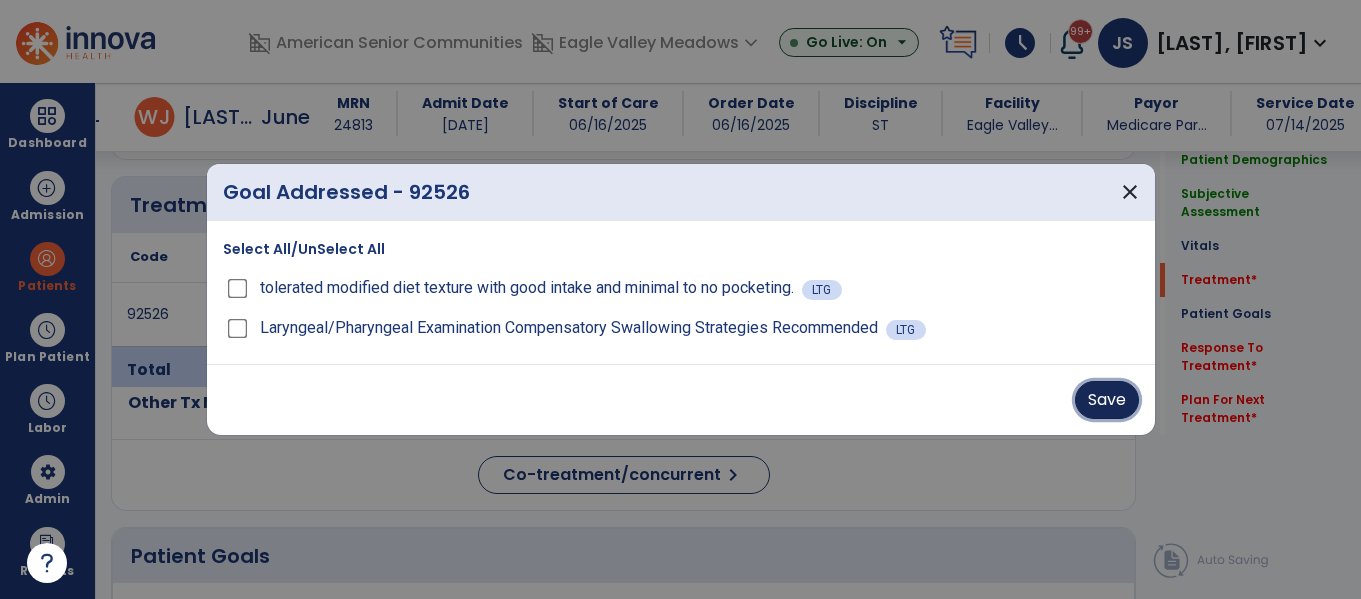 click on "Save" at bounding box center (1107, 400) 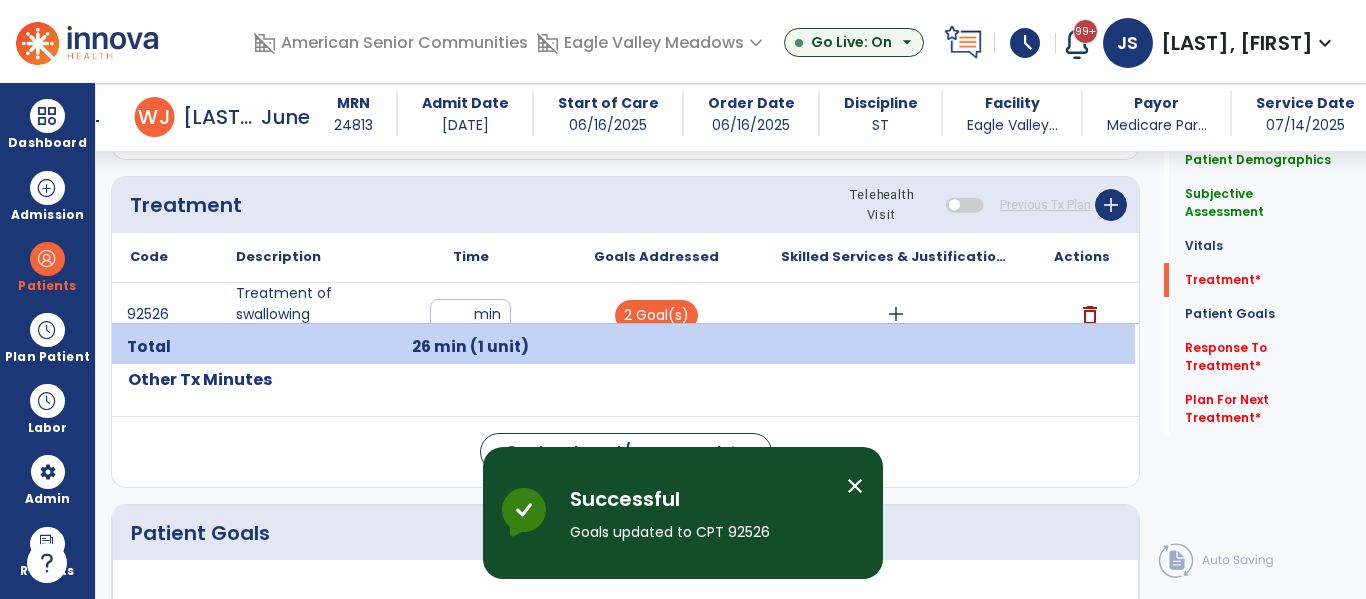 click on "add" at bounding box center [896, 314] 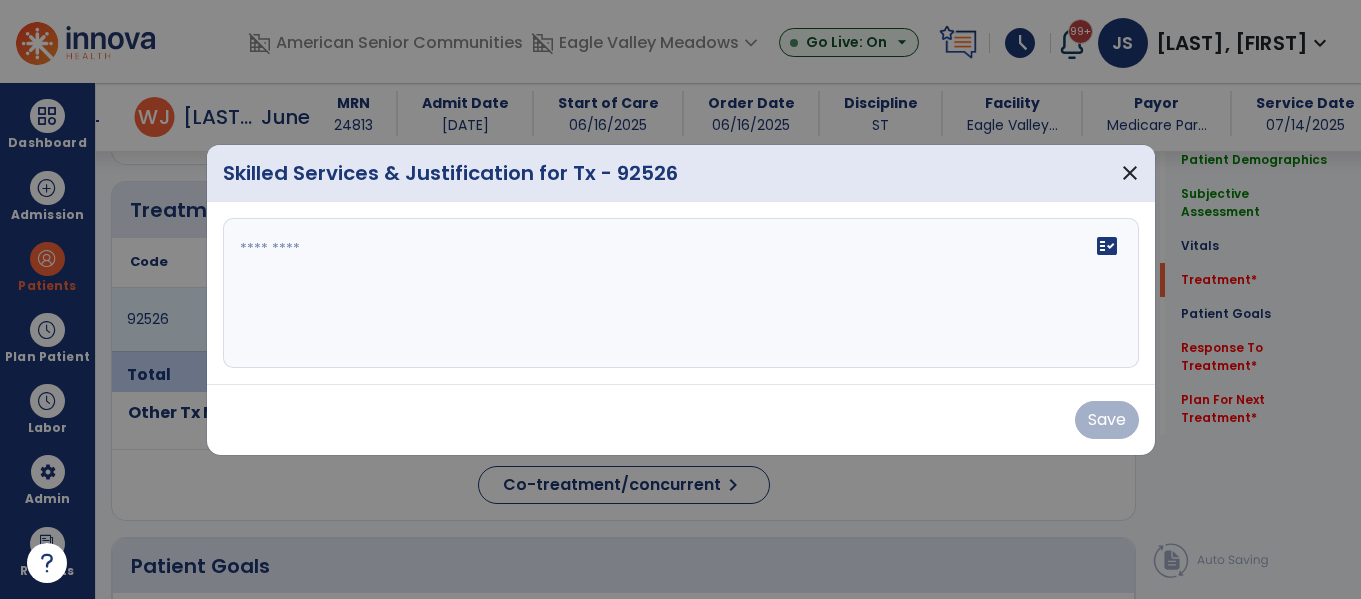 click on "fact_check" at bounding box center [681, 293] 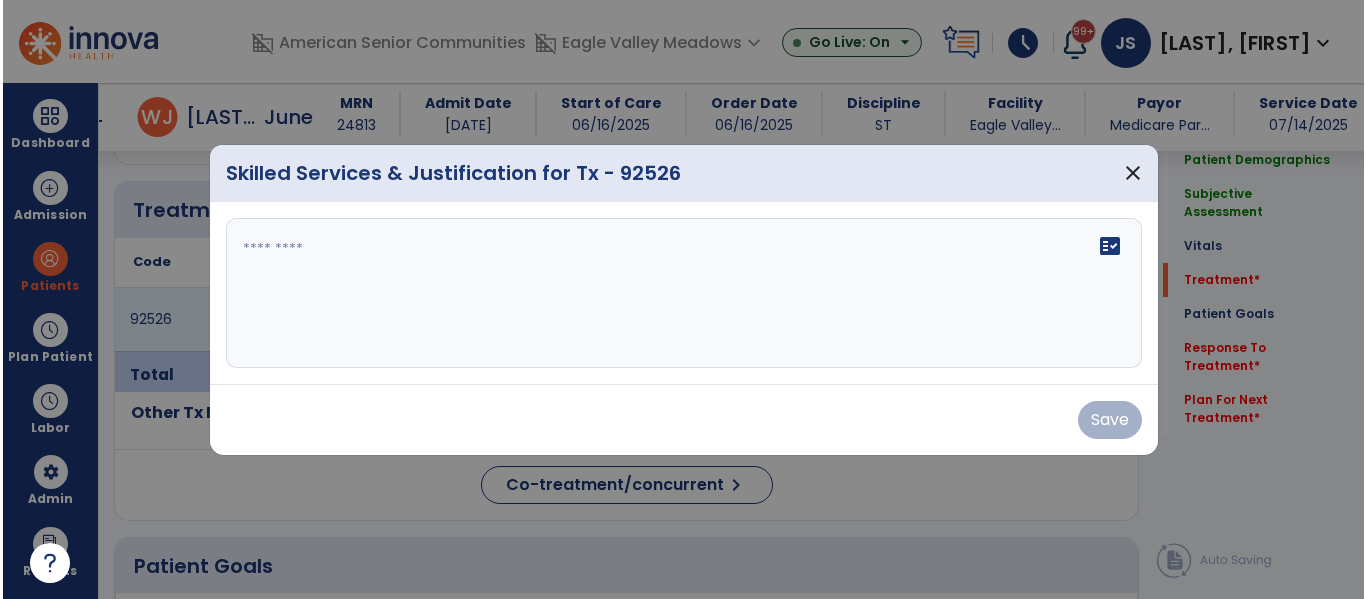 scroll, scrollTop: 1193, scrollLeft: 0, axis: vertical 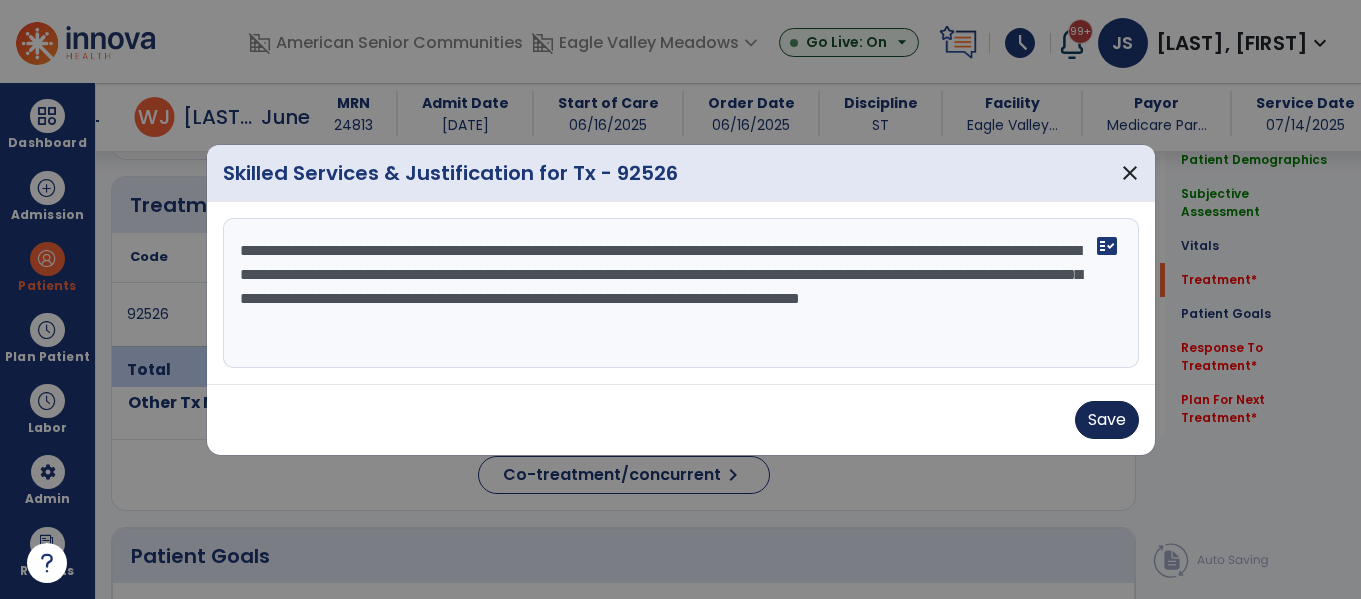 type on "**********" 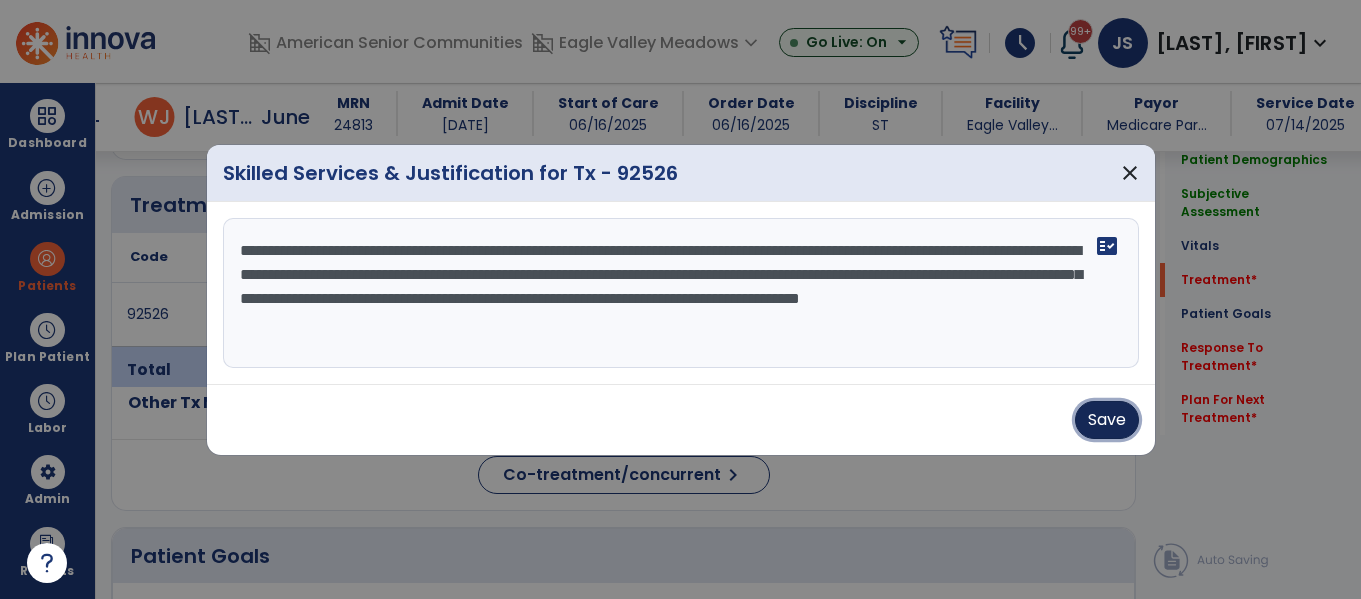 click on "Save" at bounding box center (1107, 420) 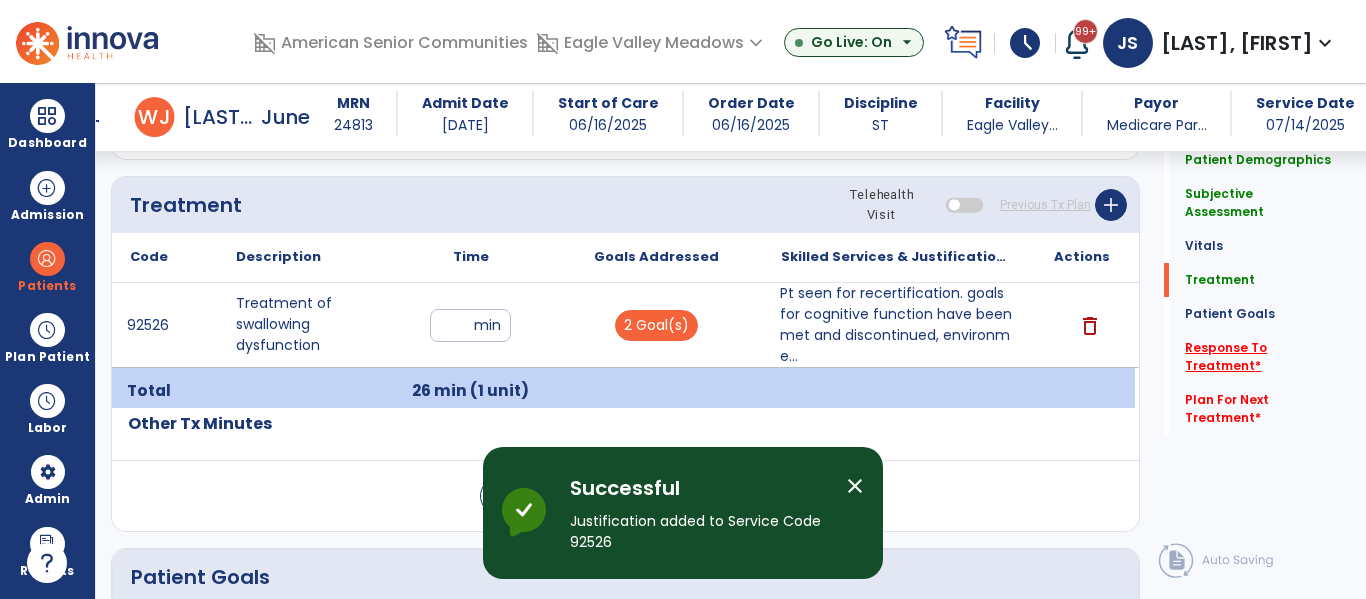 click on "Response To Treatment   *" 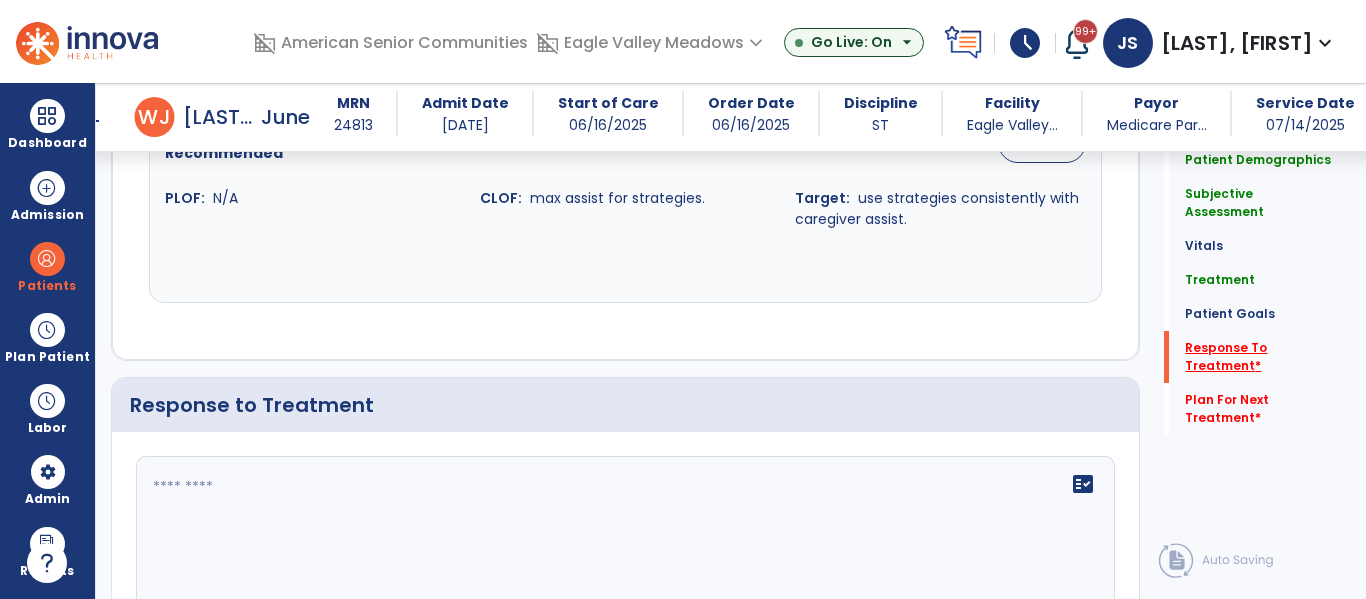 scroll, scrollTop: 2585, scrollLeft: 0, axis: vertical 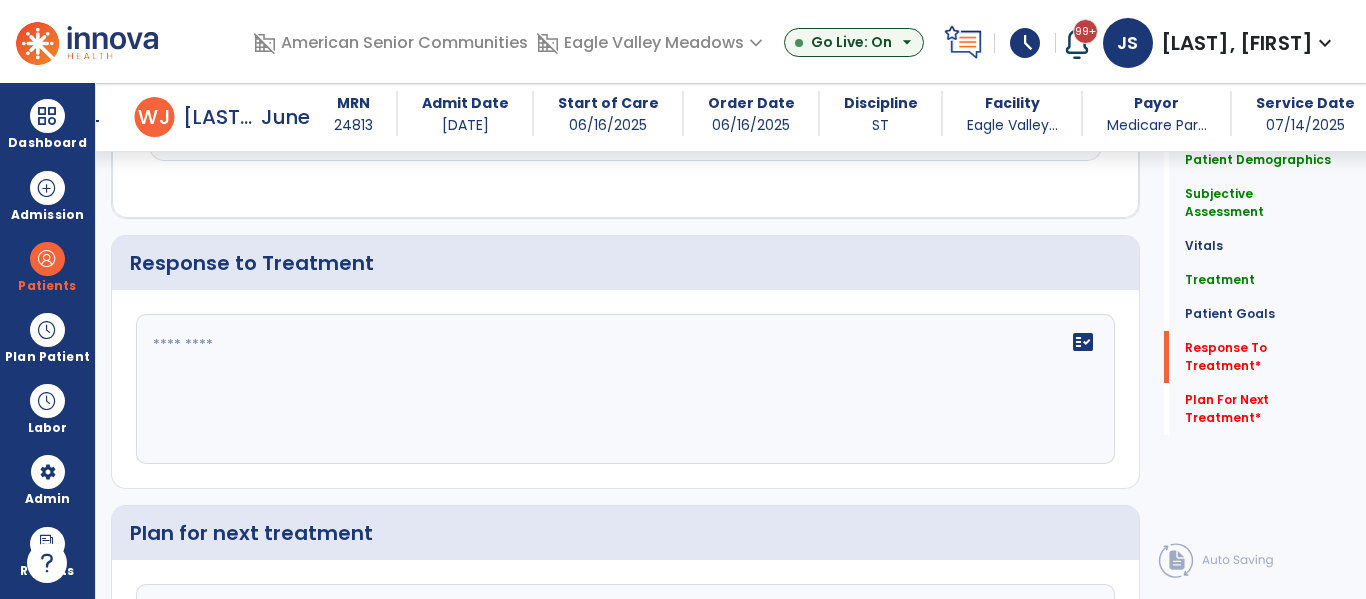 click on "fact_check" 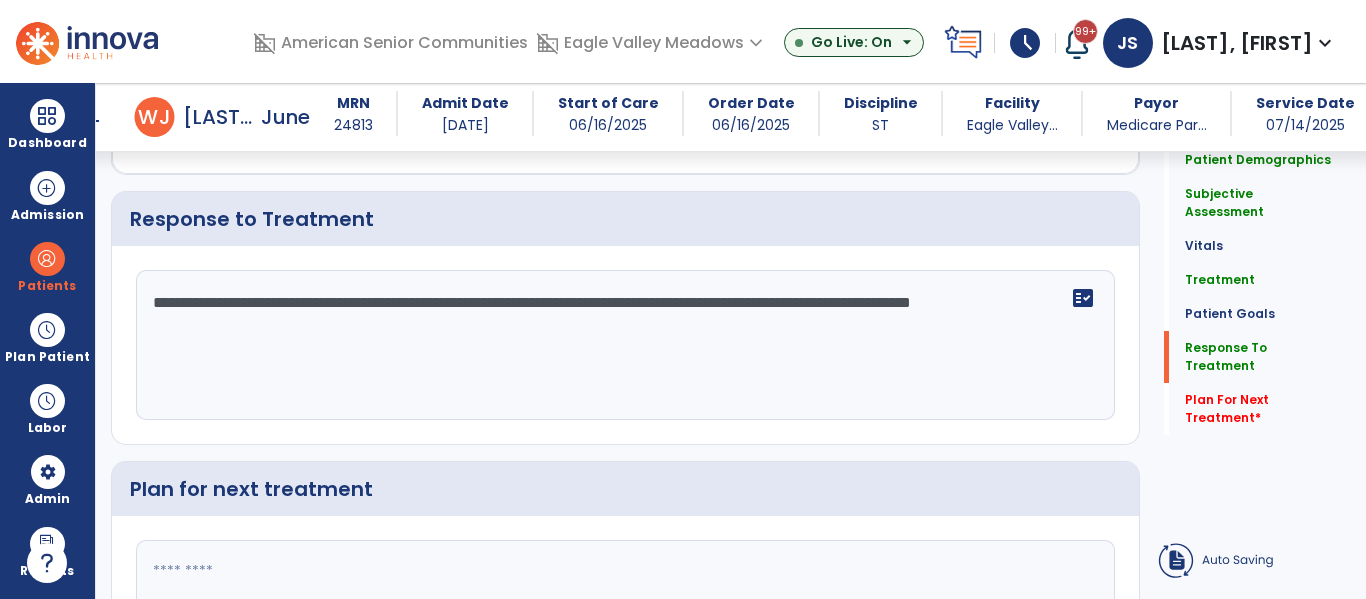 type on "**********" 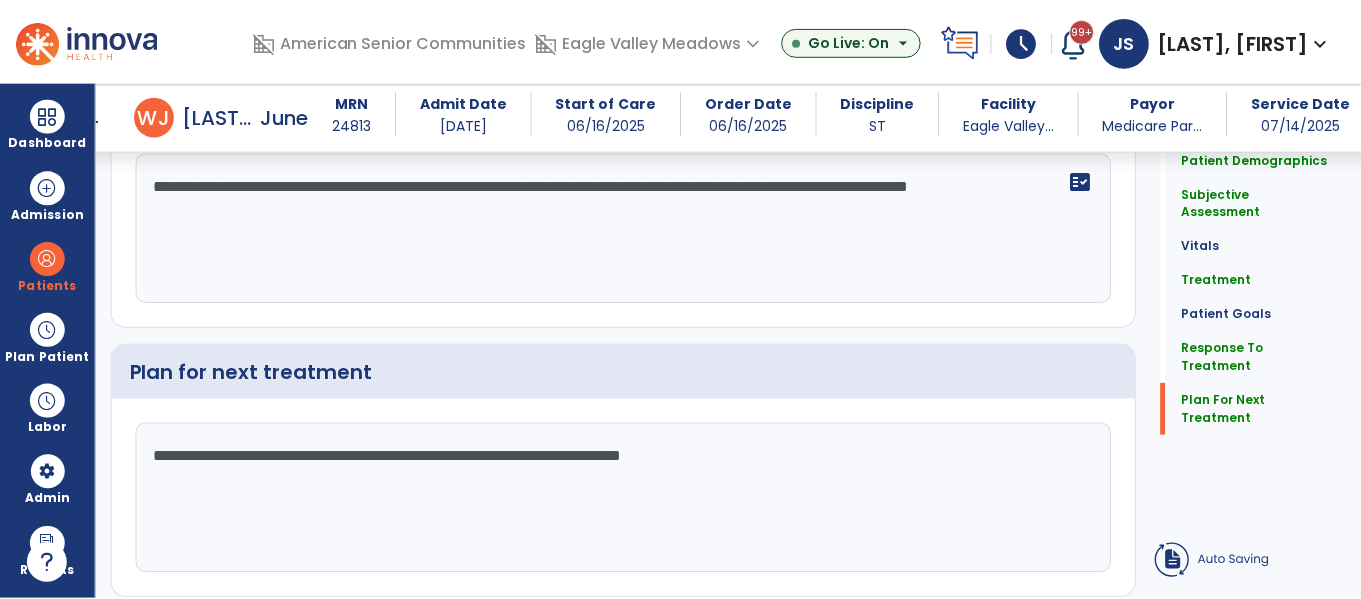 scroll, scrollTop: 2790, scrollLeft: 0, axis: vertical 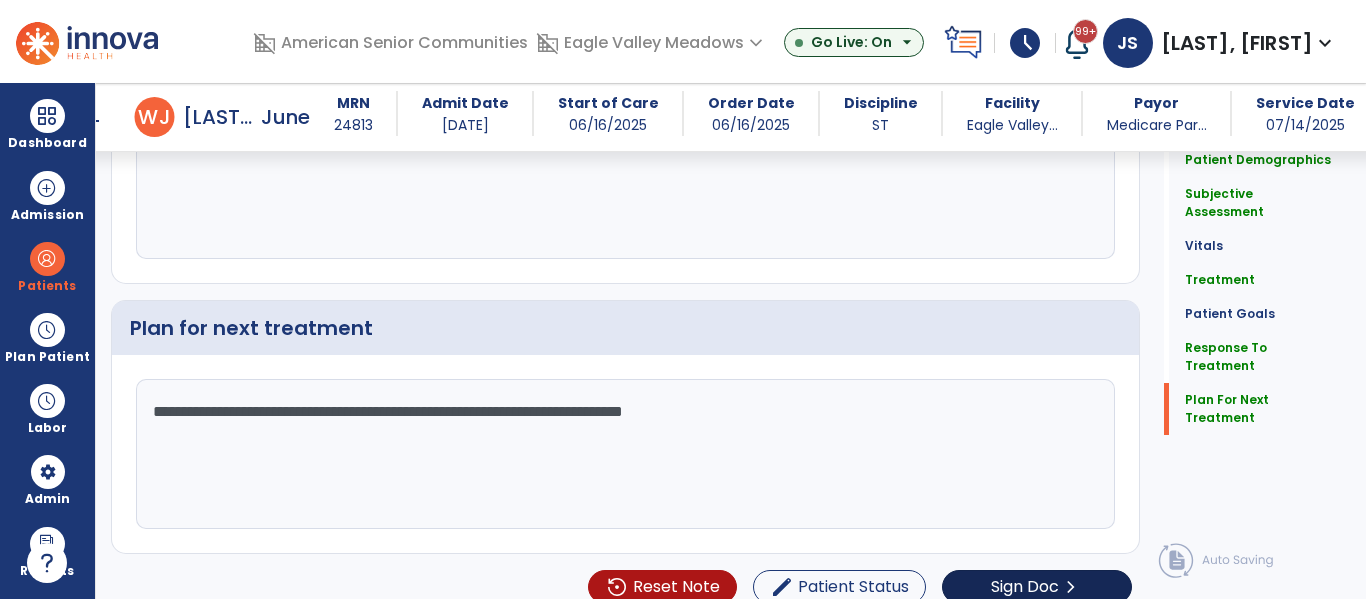 type on "**********" 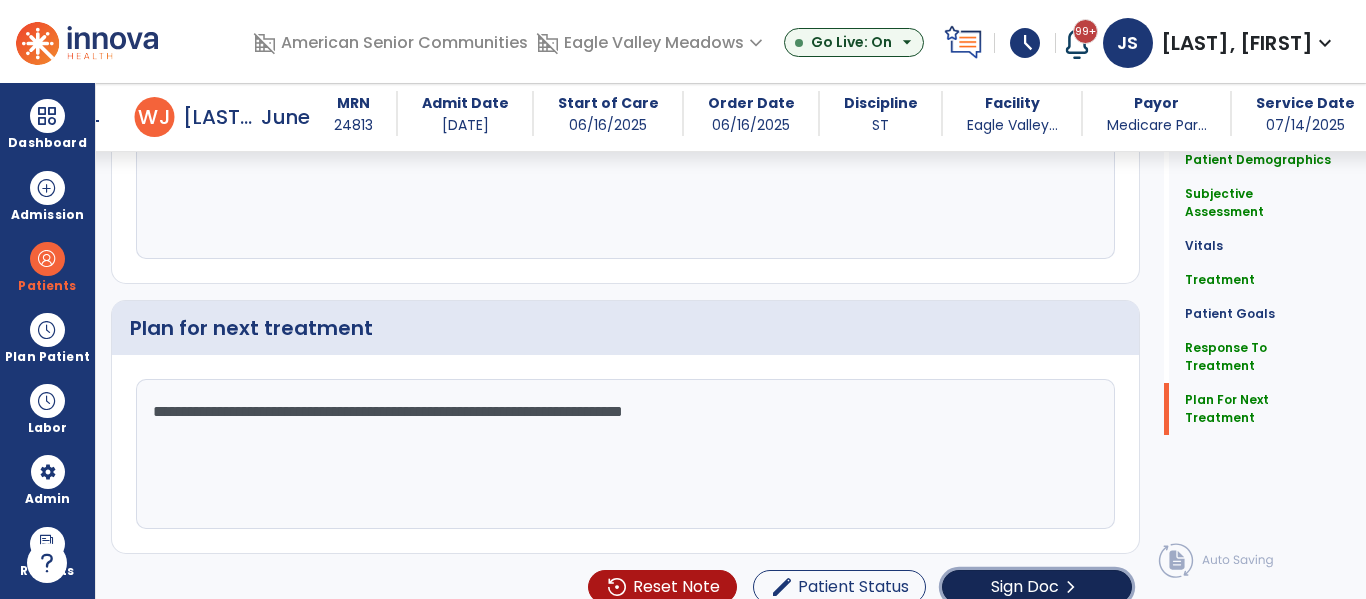 click on "chevron_right" 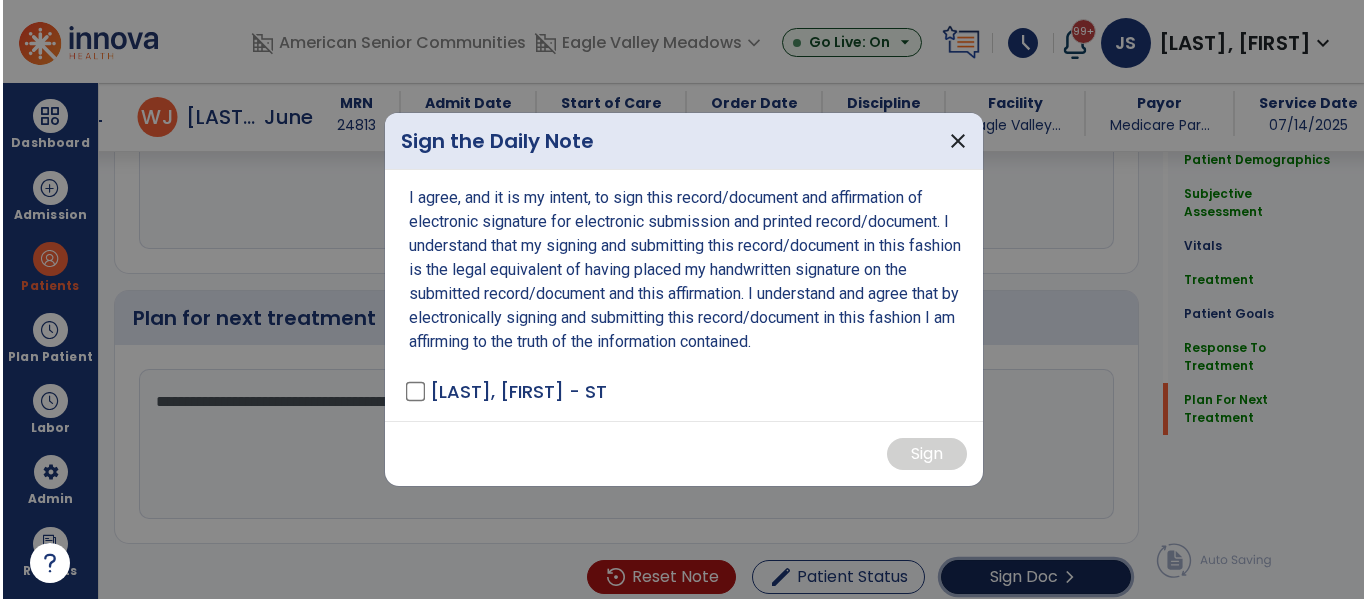 scroll, scrollTop: 2790, scrollLeft: 0, axis: vertical 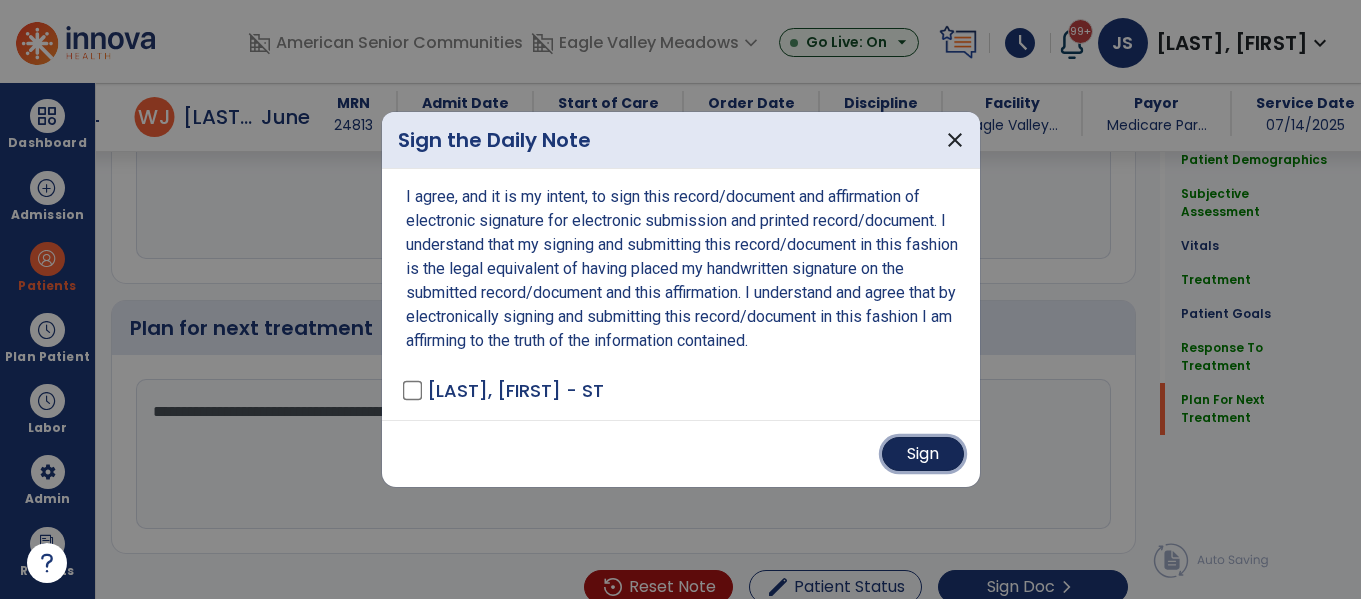 click on "Sign" at bounding box center (923, 454) 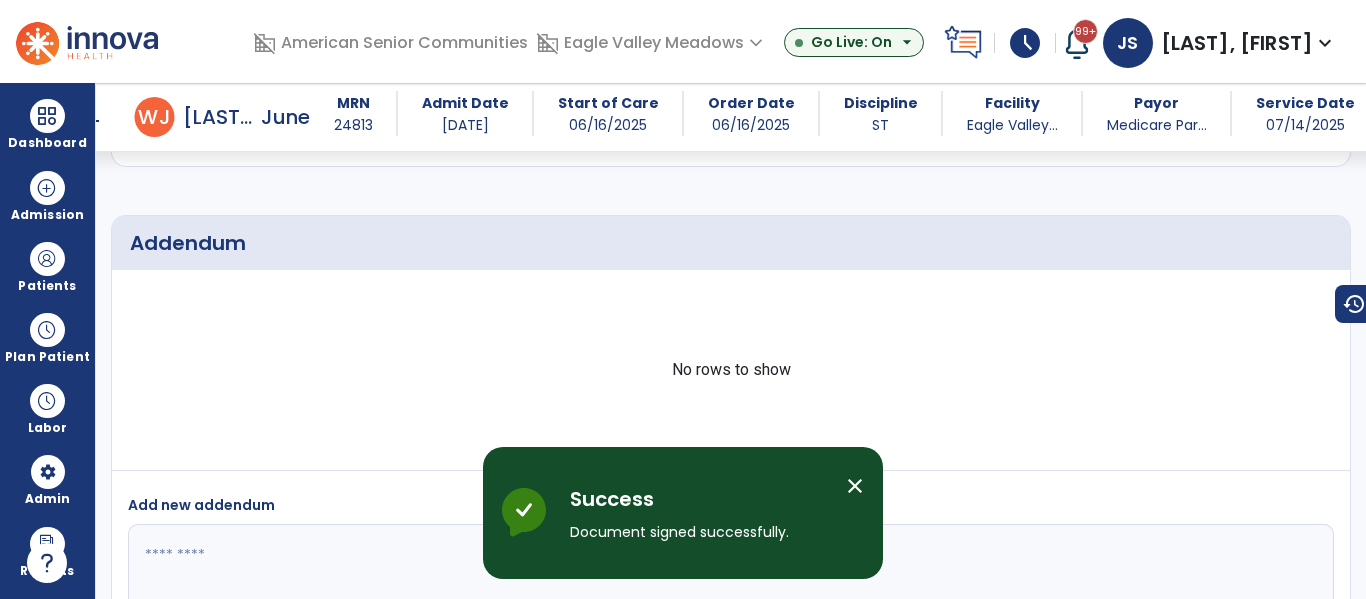 scroll, scrollTop: 4270, scrollLeft: 0, axis: vertical 